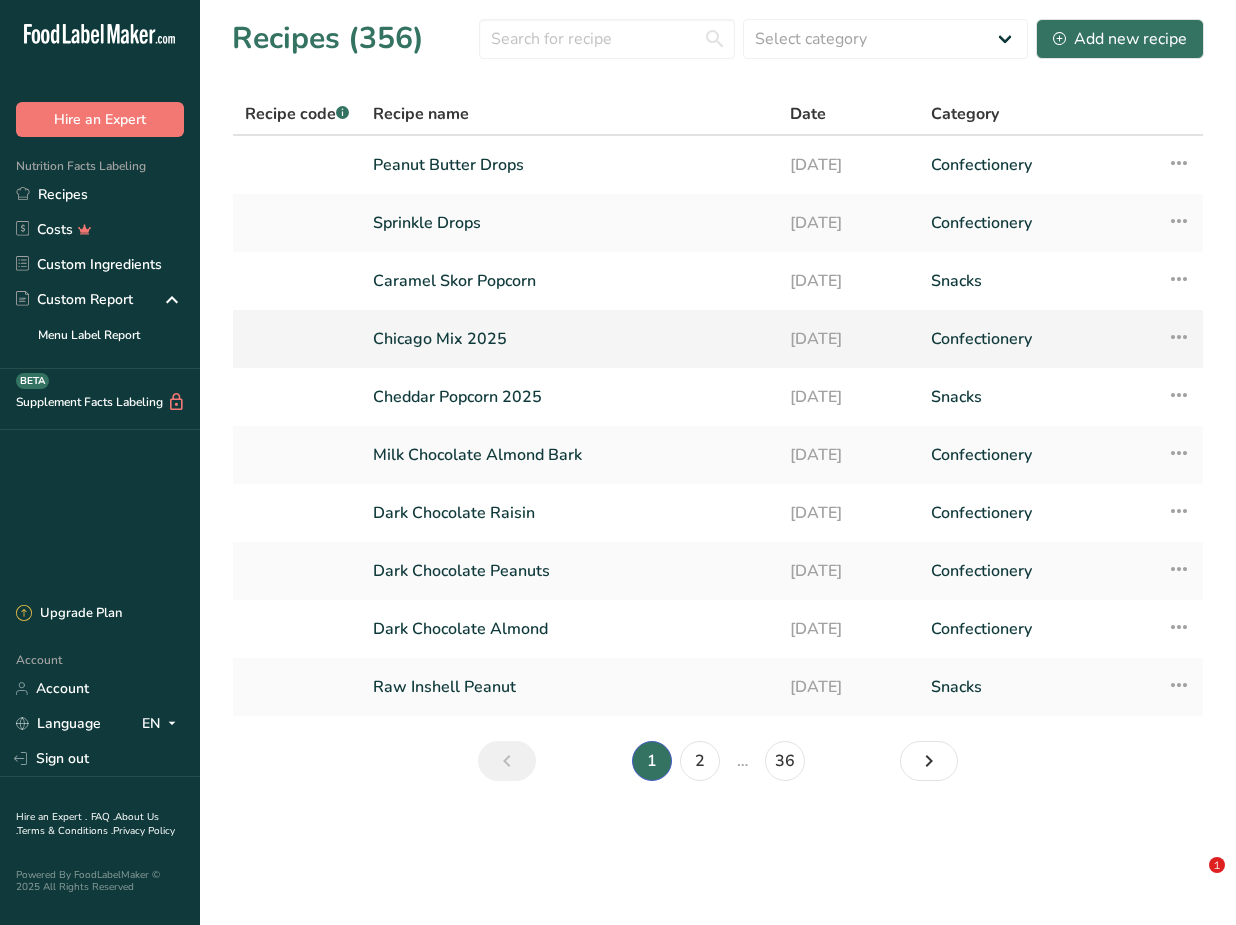 scroll, scrollTop: 0, scrollLeft: 0, axis: both 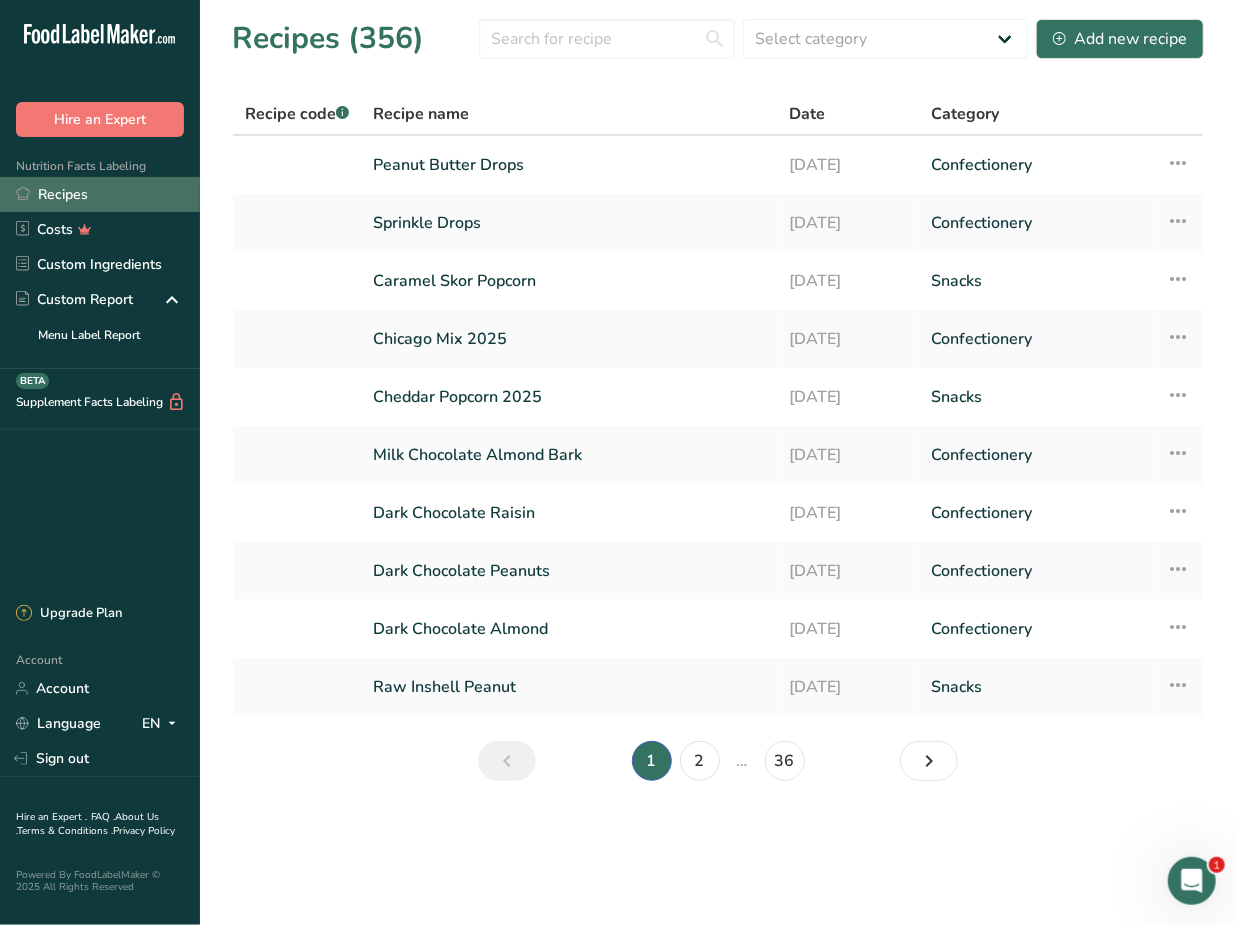 click on "Recipes" at bounding box center [100, 194] 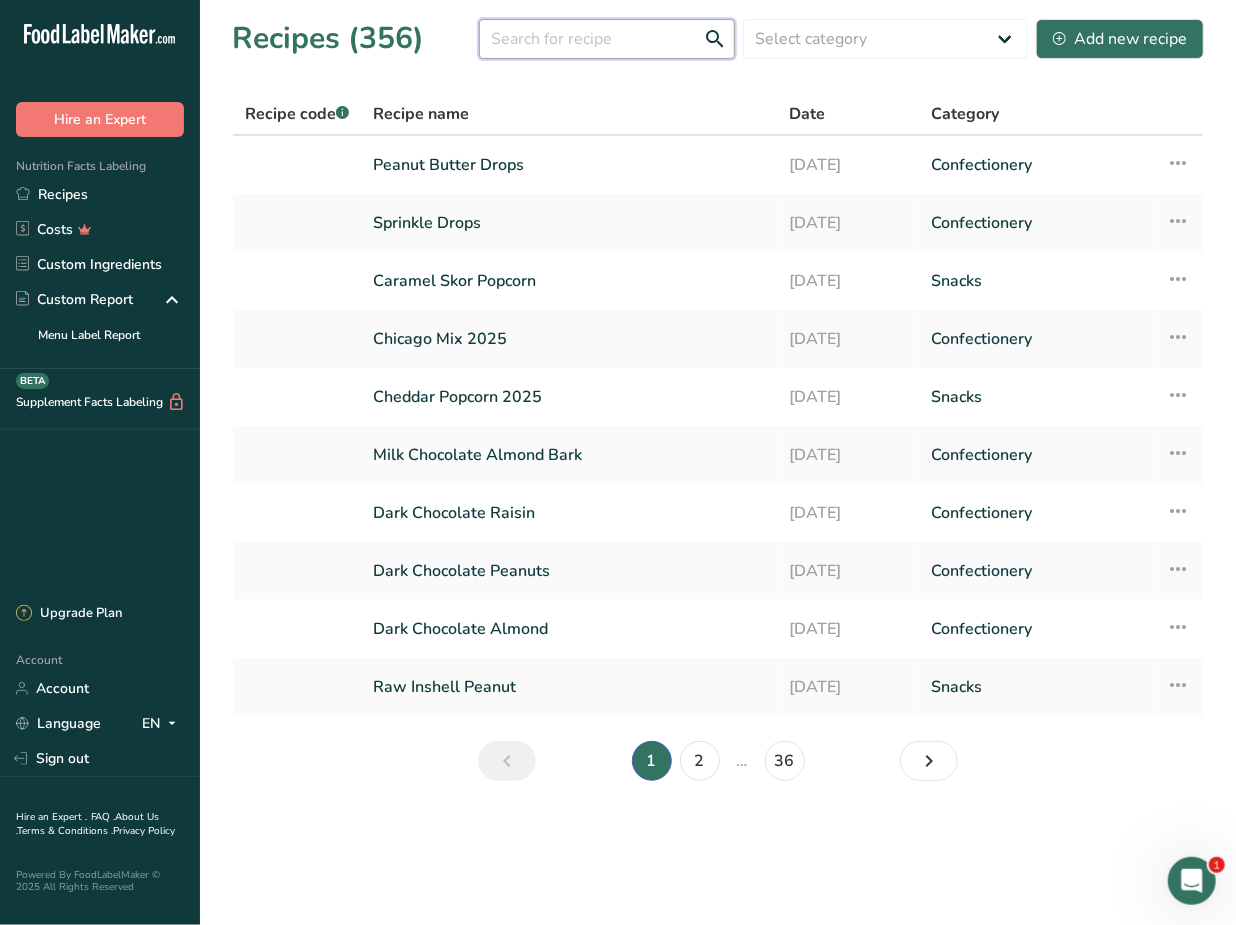 click at bounding box center (607, 39) 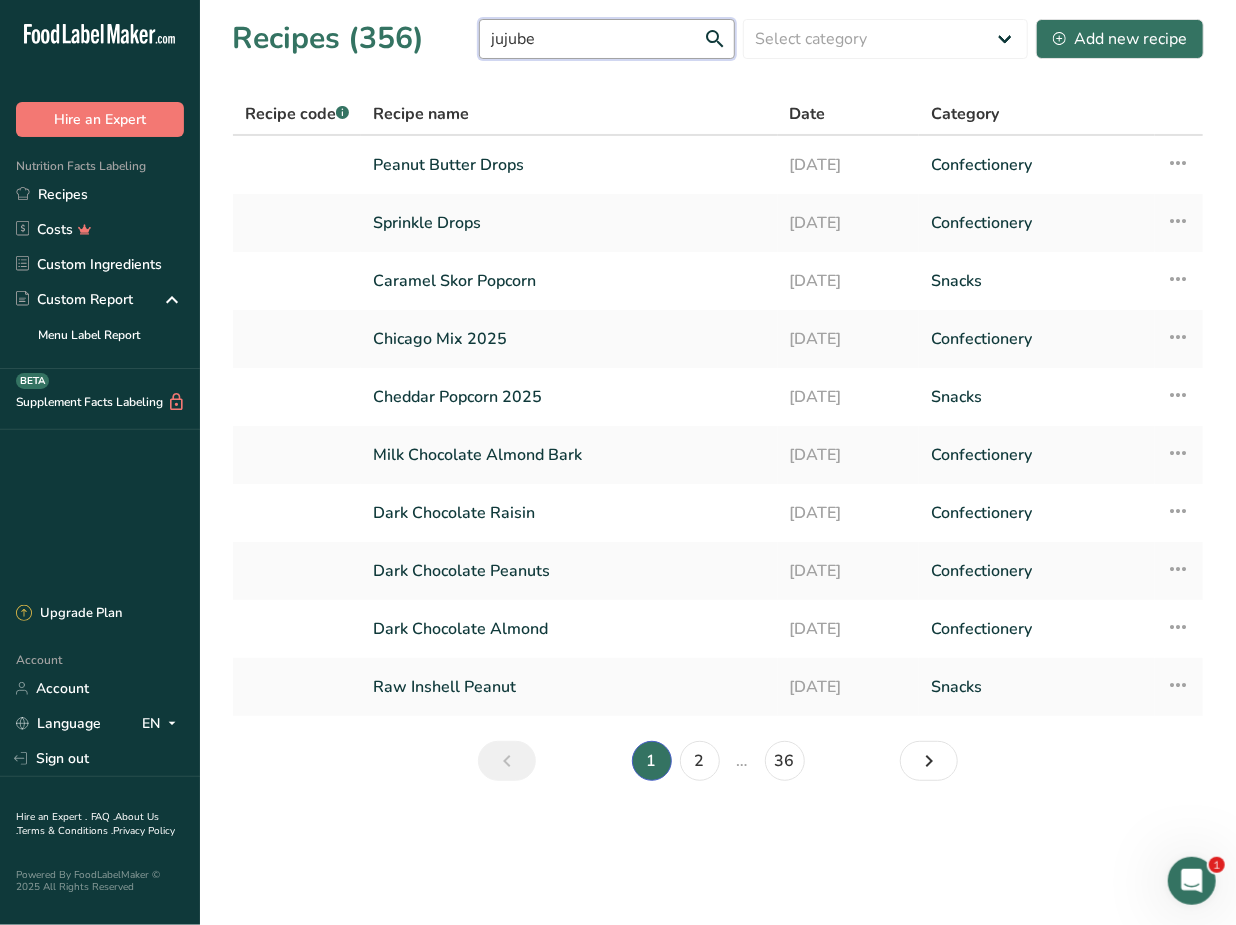 type on "jujube" 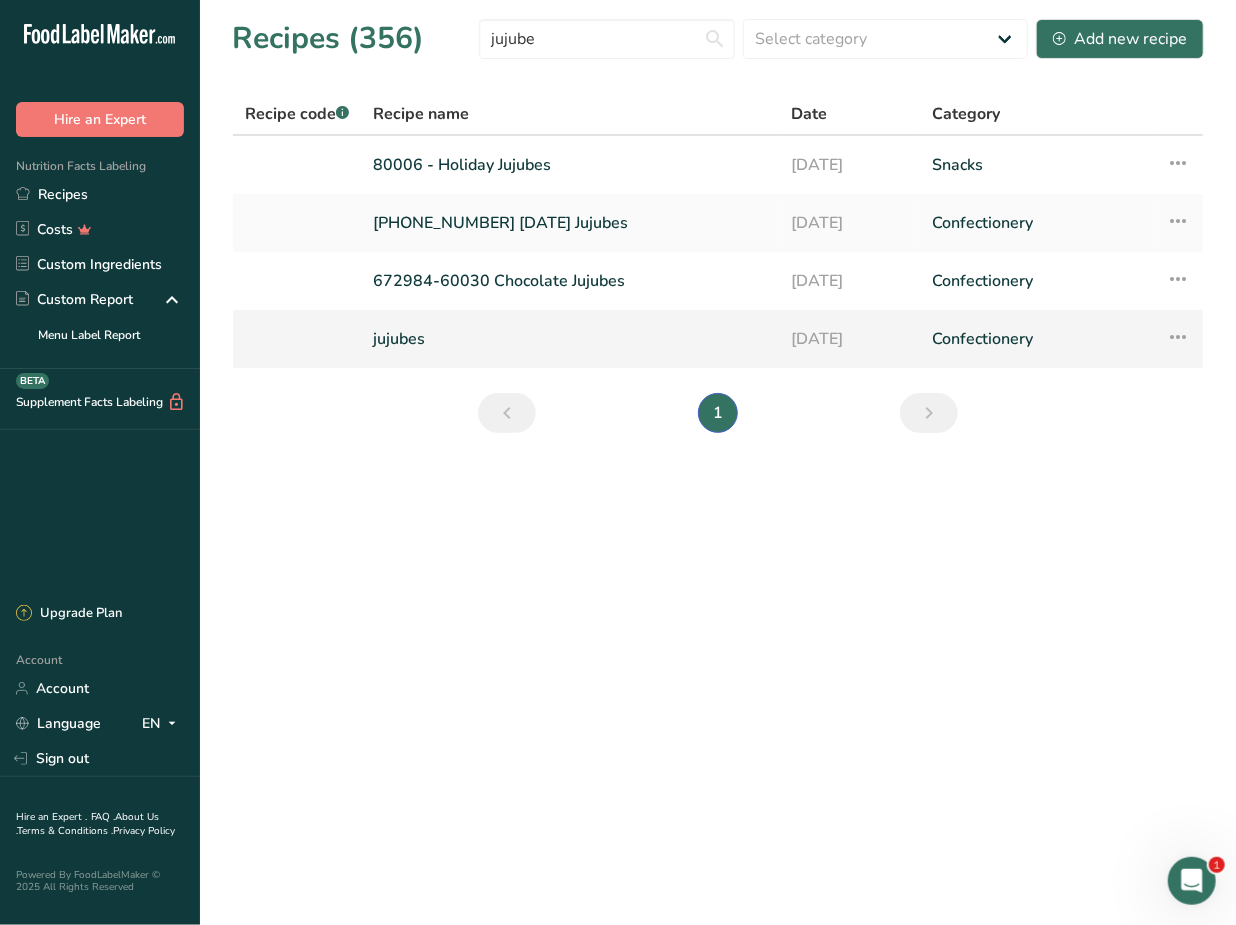 click on "jujubes" at bounding box center [570, 339] 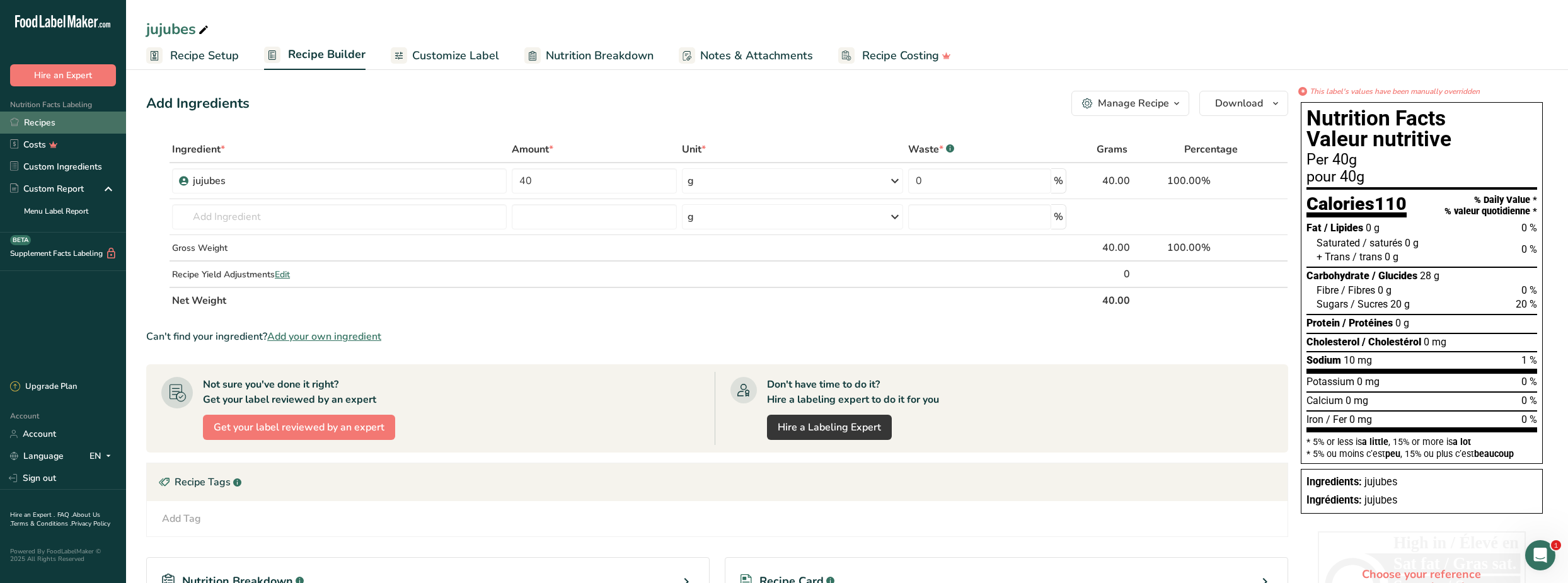 click on "Recipes" at bounding box center [63, 122] 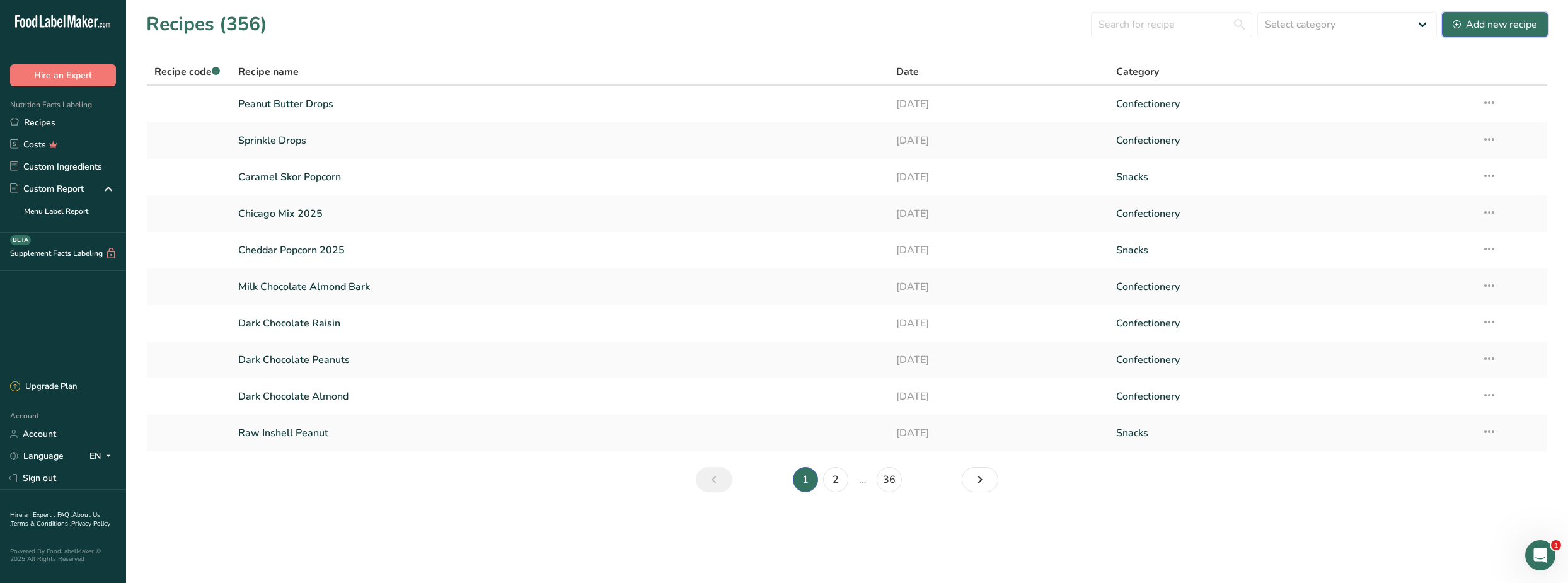 click on "Add new recipe" at bounding box center (1495, 25) 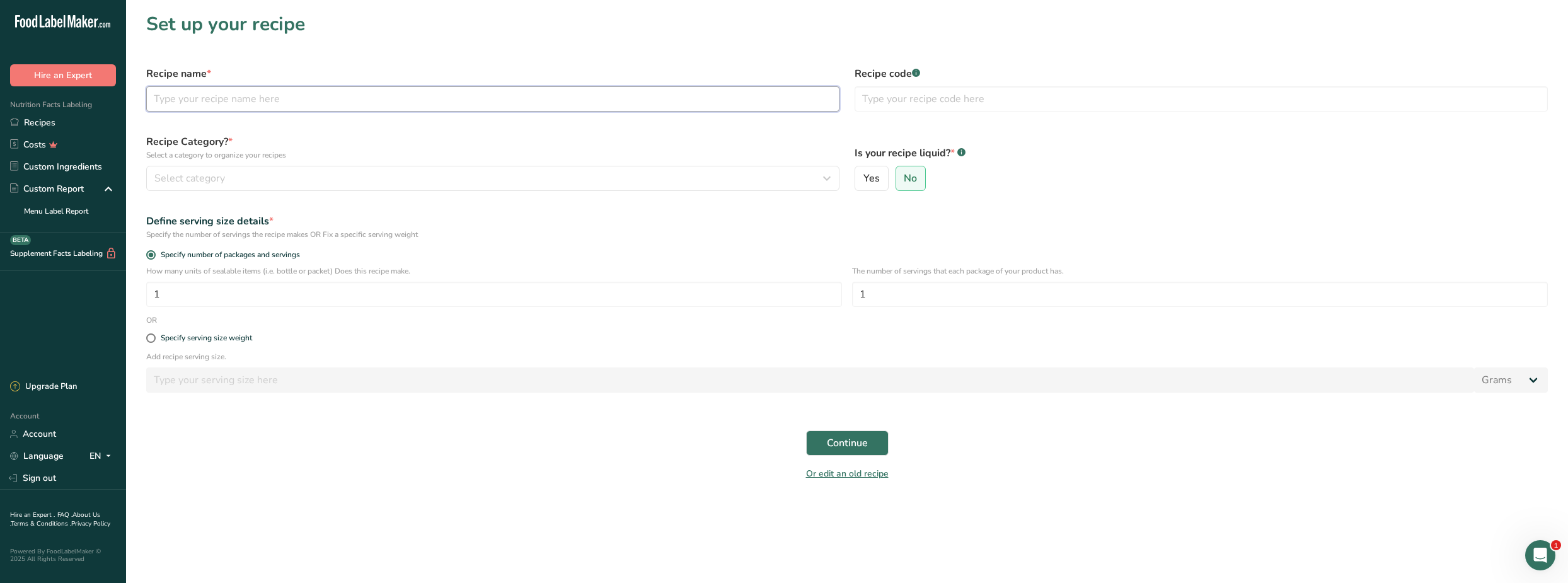 click at bounding box center (493, 99) 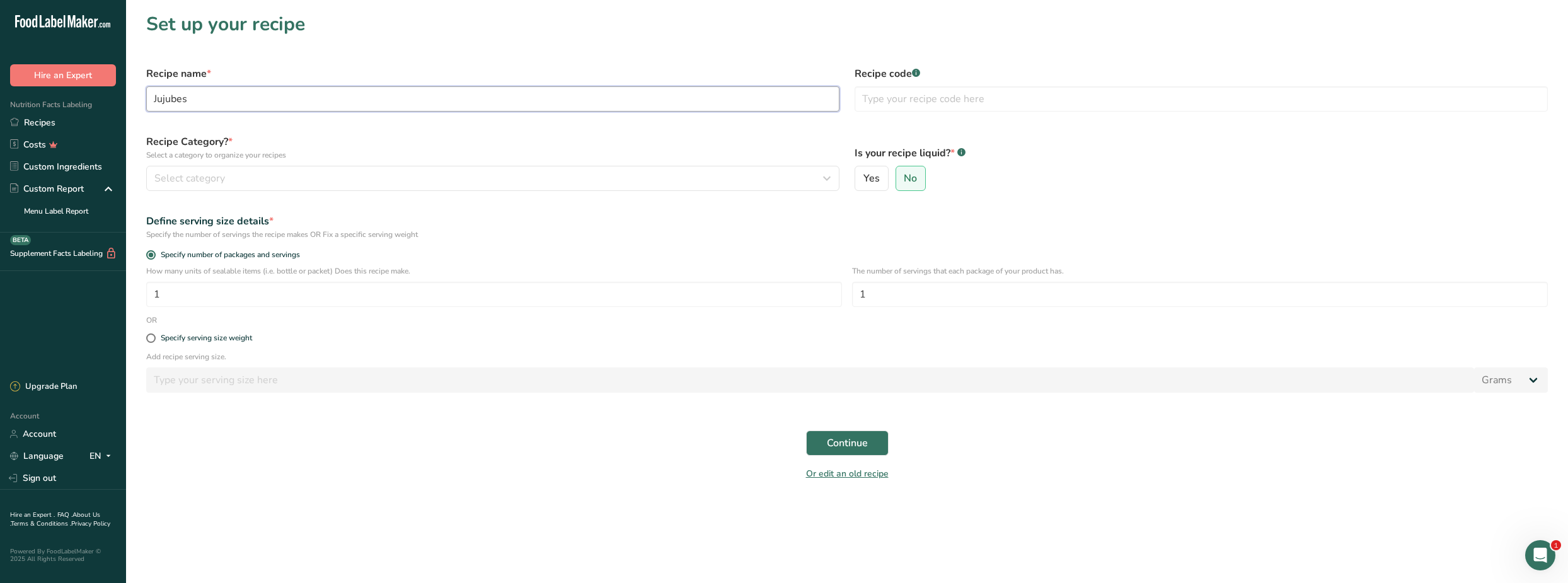 type on "Jujubes" 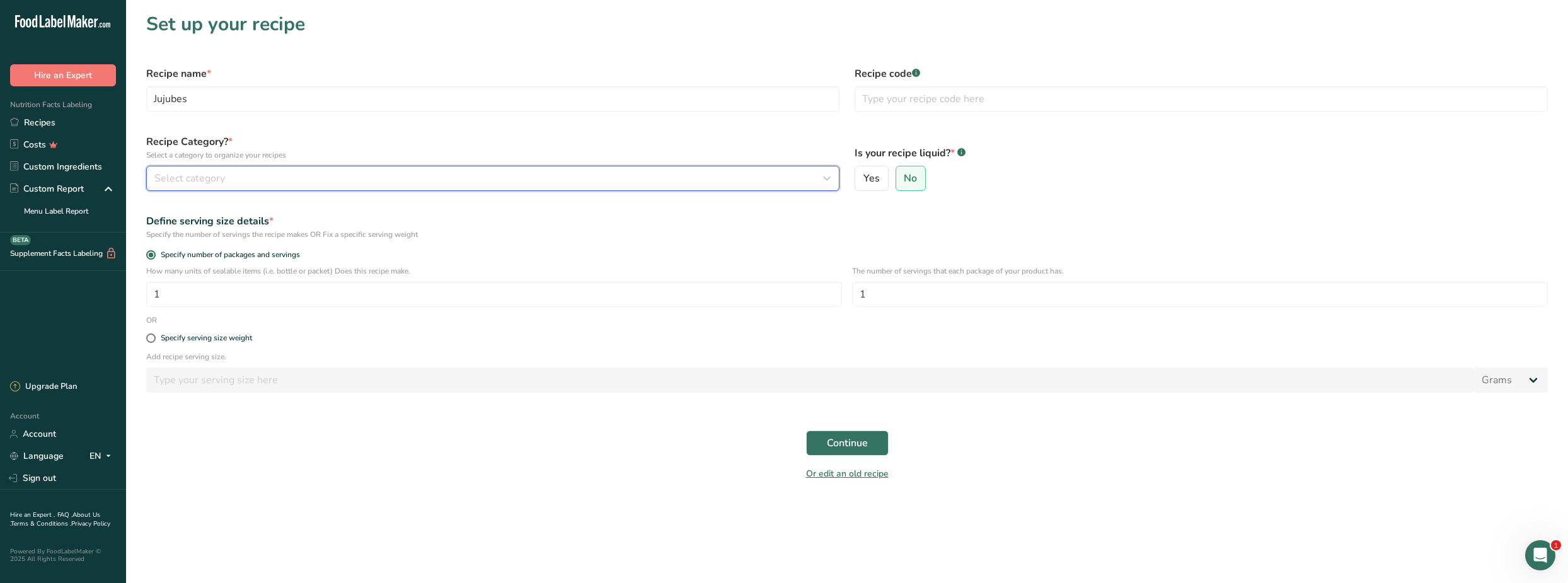click on "Select category" at bounding box center (489, 178) 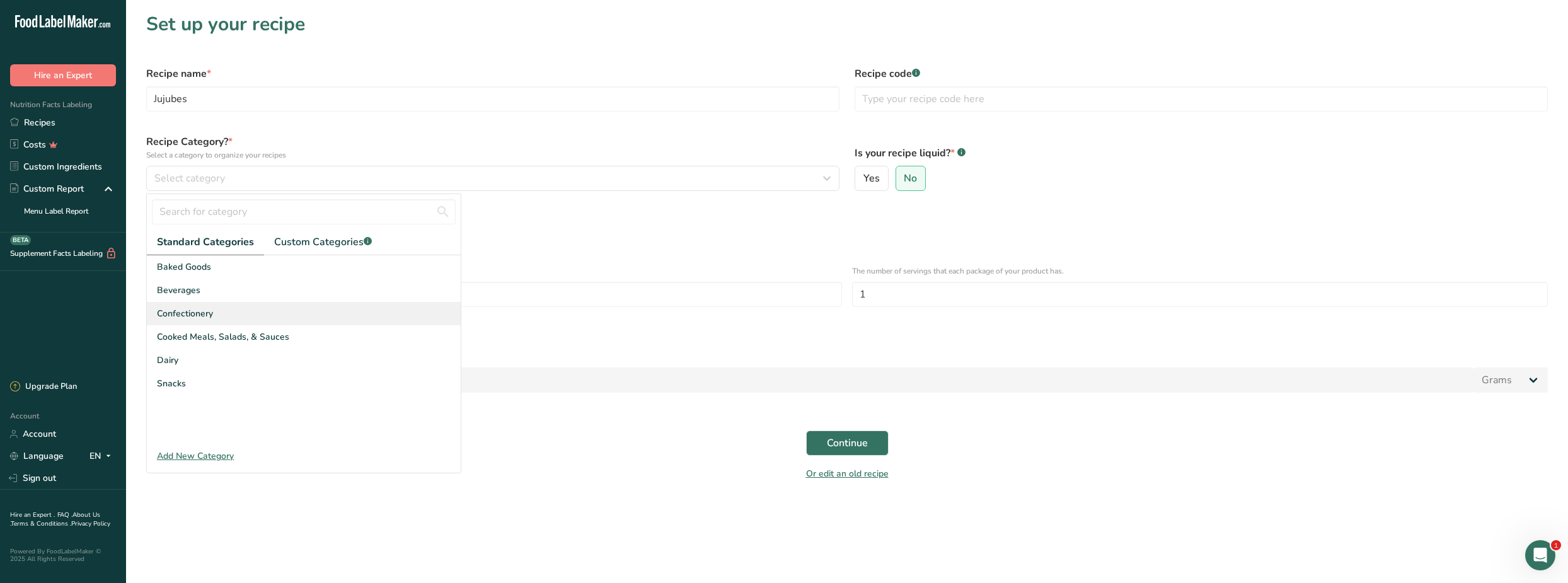 click on "Confectionery" at bounding box center [304, 313] 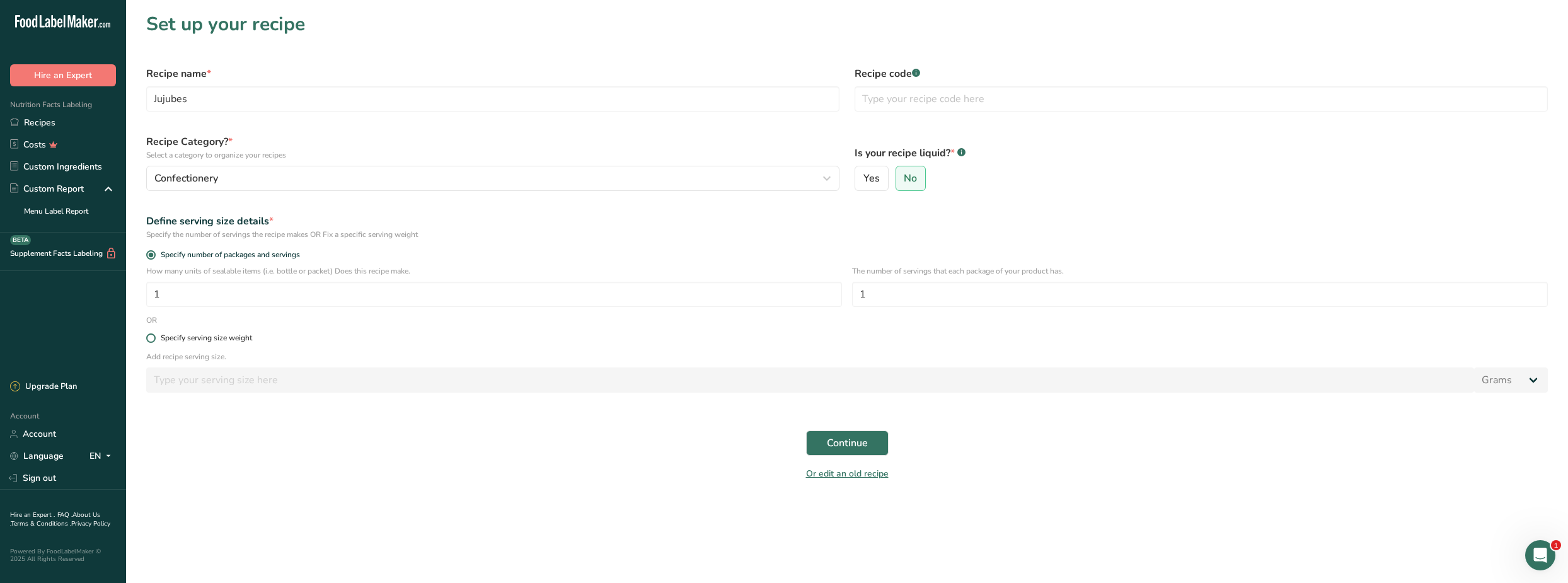 click on "Specify serving size weight" at bounding box center (206, 338) 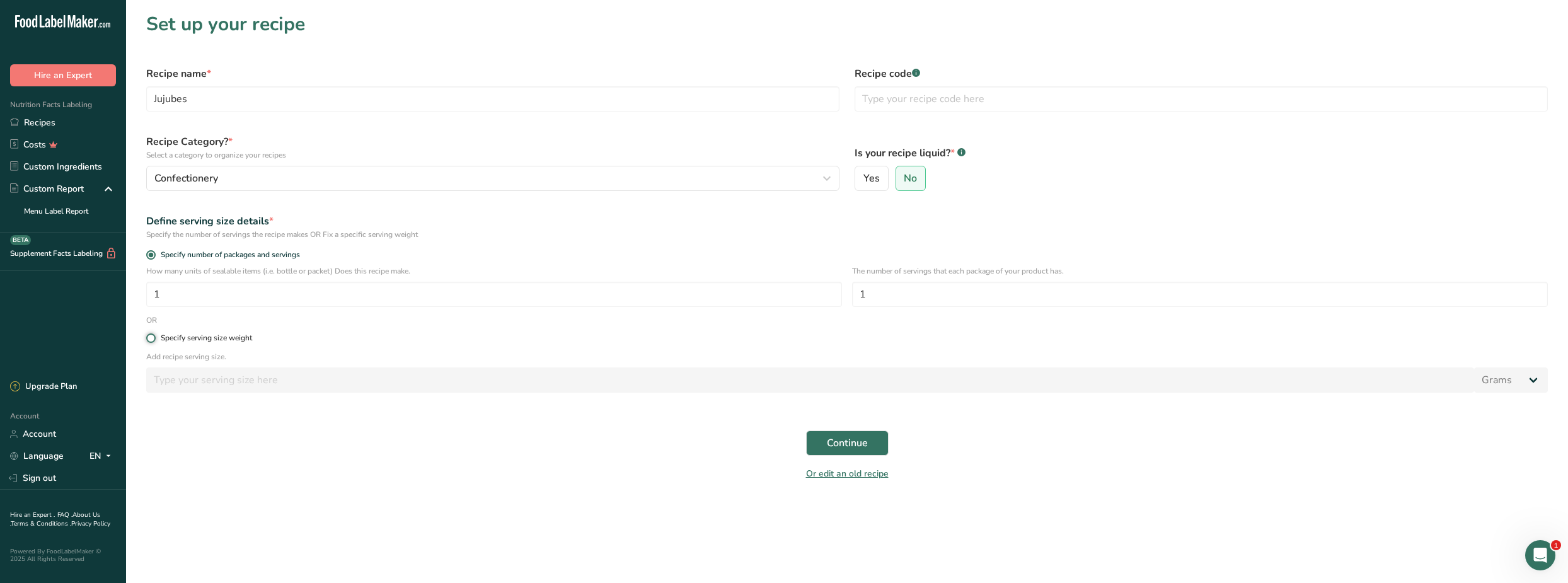 click on "Specify serving size weight" at bounding box center [150, 338] 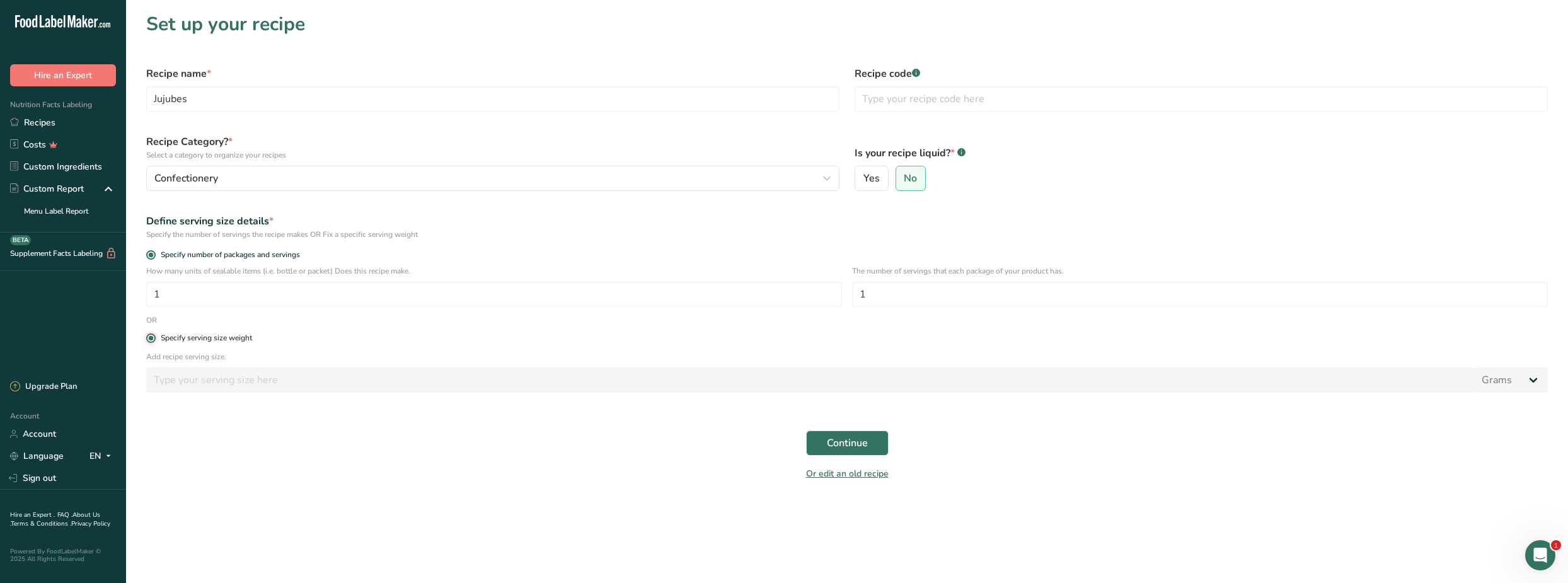 radio on "false" 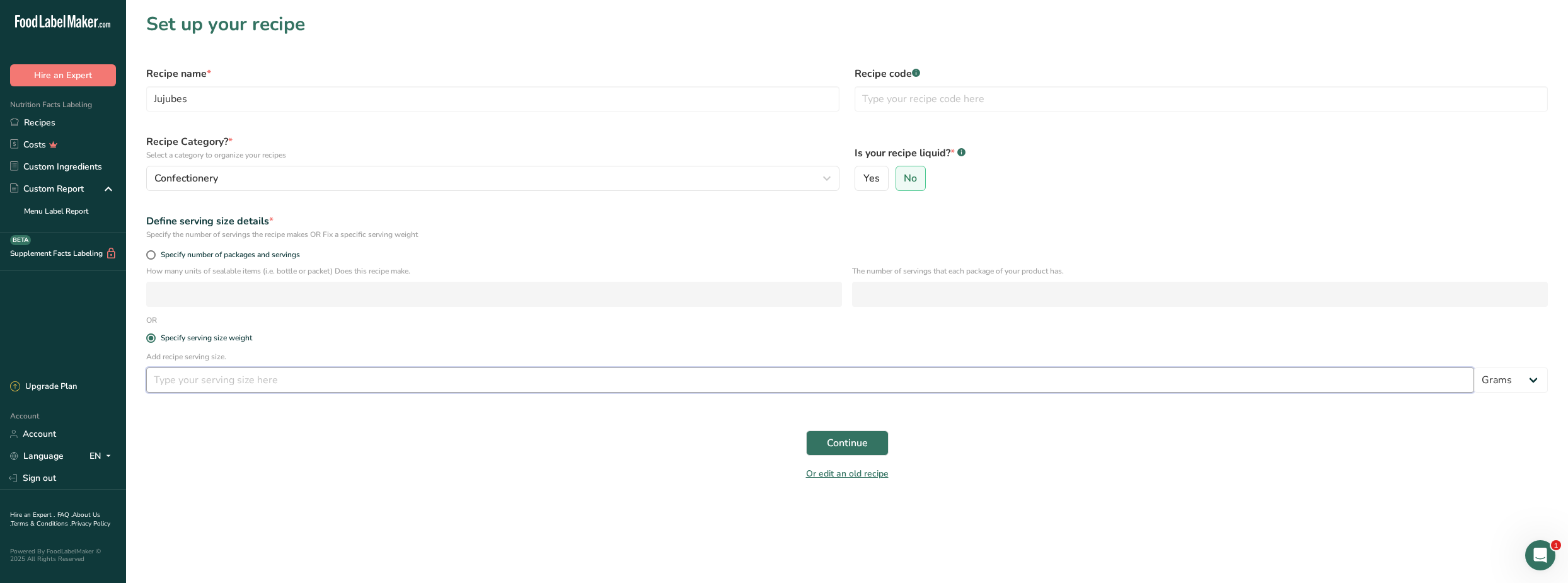 click at bounding box center (810, 380) 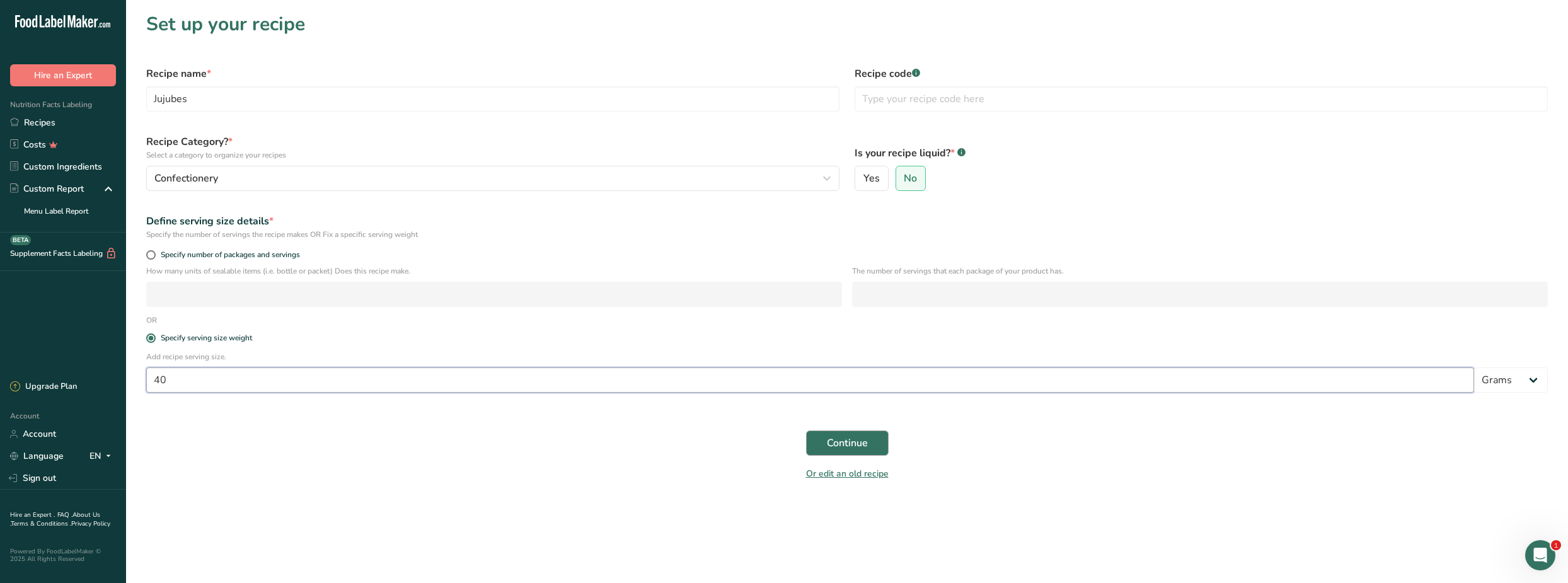 type on "40" 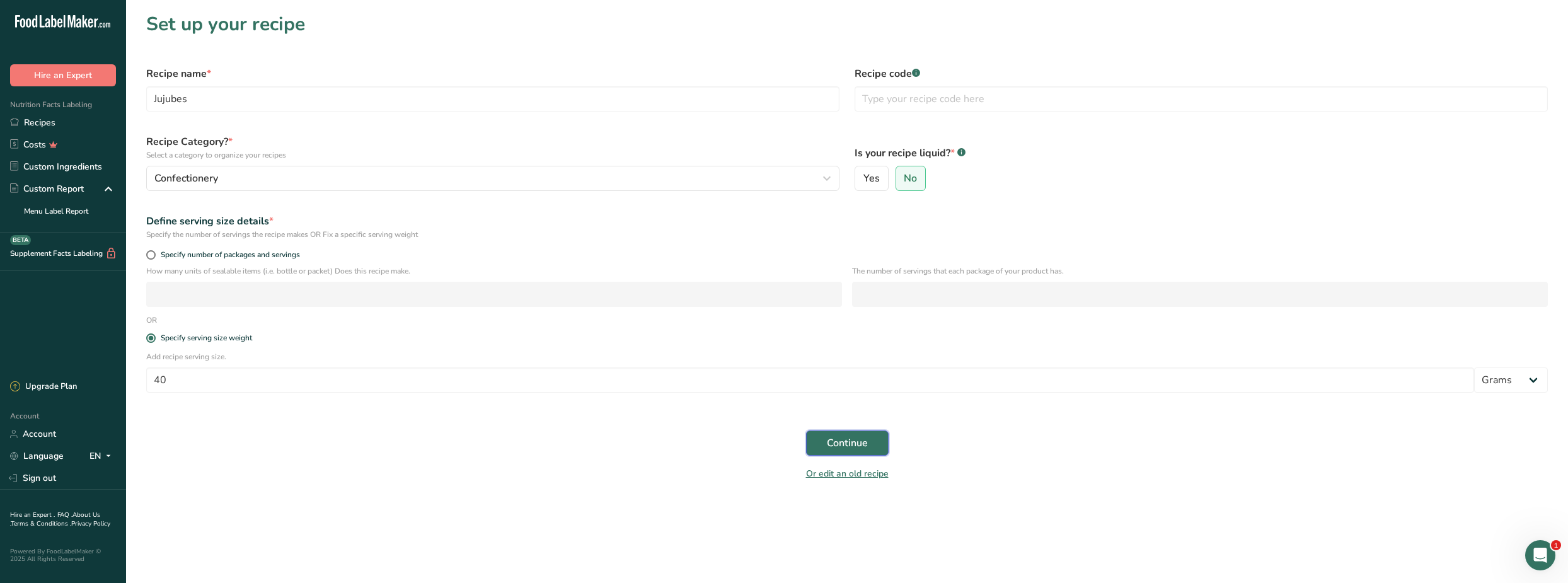 click on "Continue" at bounding box center [847, 443] 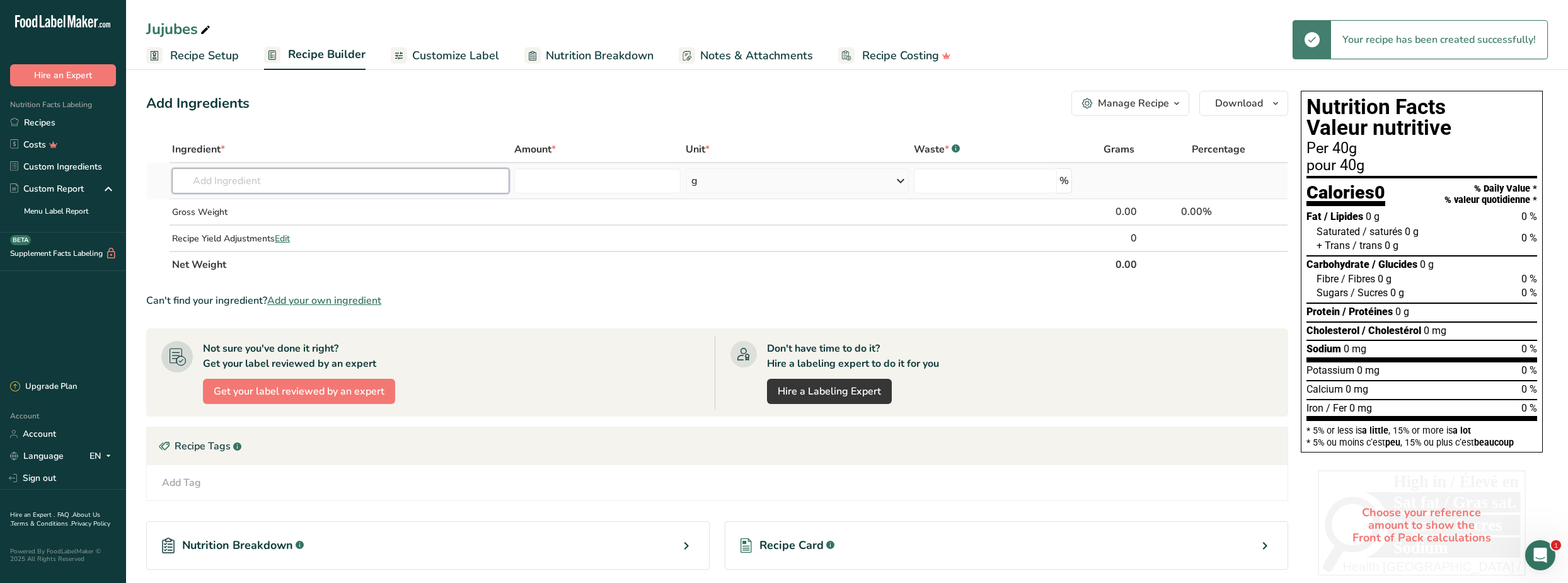 click at bounding box center (340, 181) 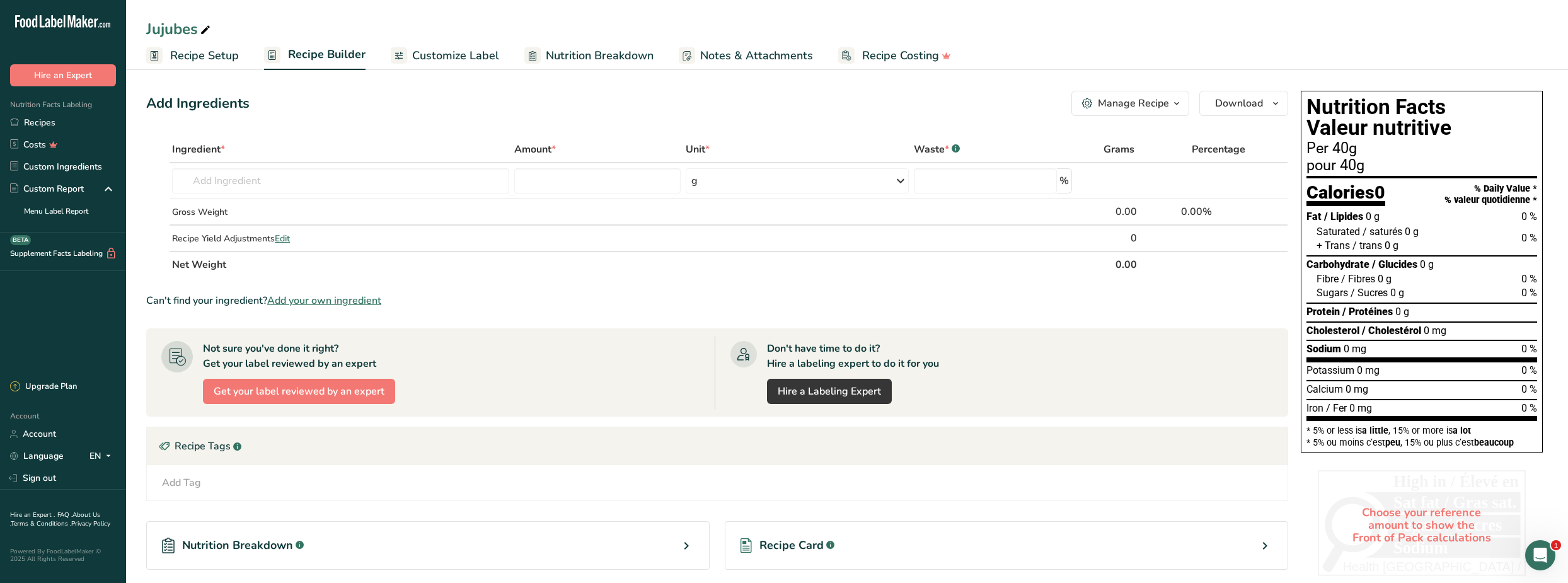 click on "Add your own ingredient" at bounding box center (324, 301) 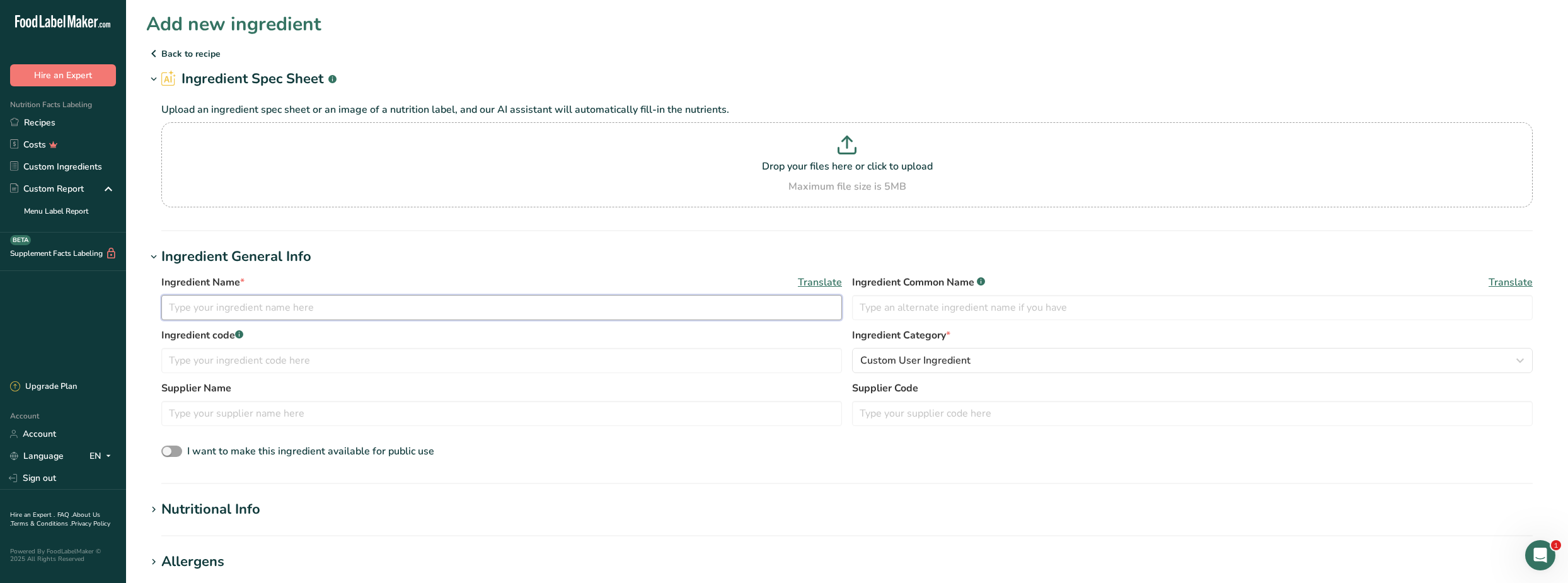 click at bounding box center [502, 308] 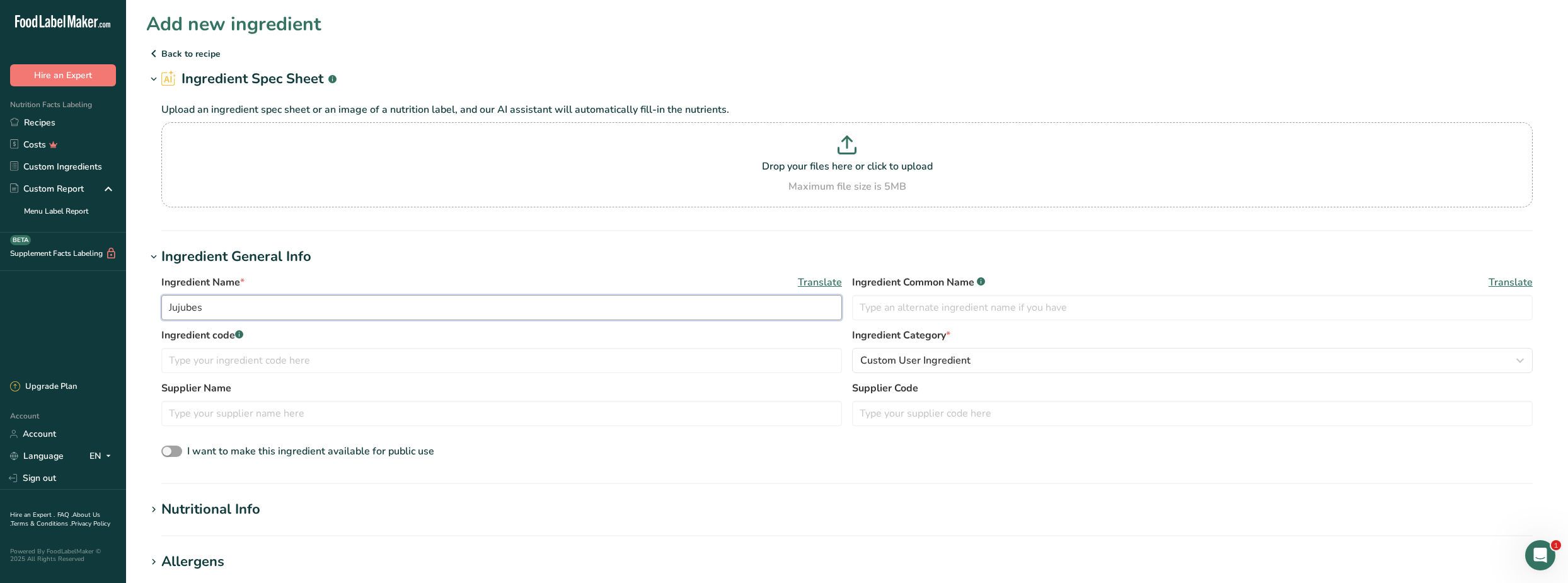 type on "Jujubes" 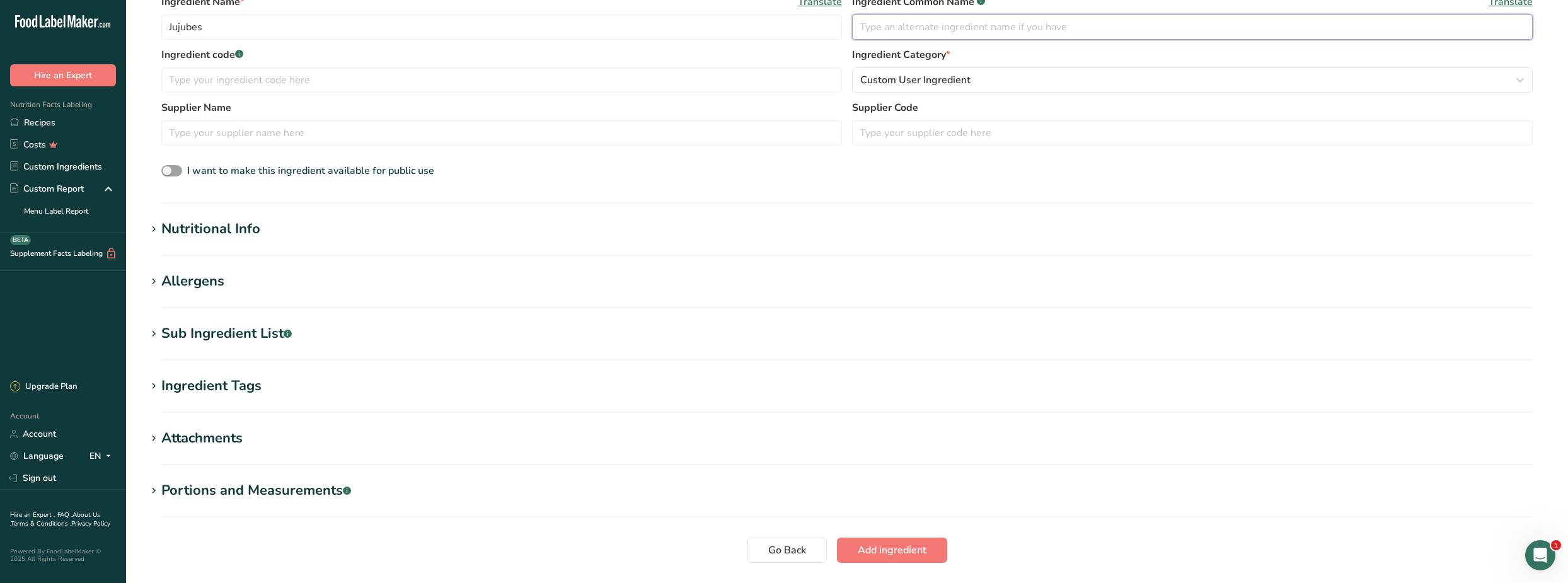 scroll, scrollTop: 286, scrollLeft: 0, axis: vertical 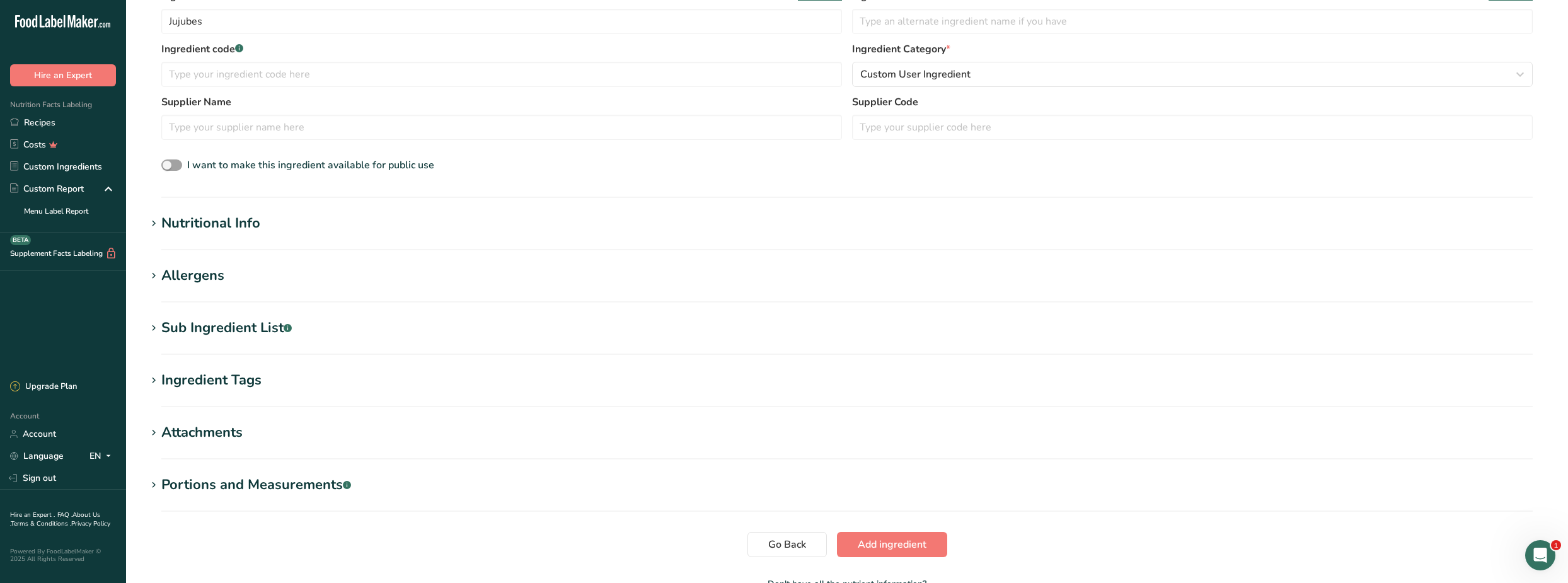 click on "Nutritional Info" at bounding box center [210, 223] 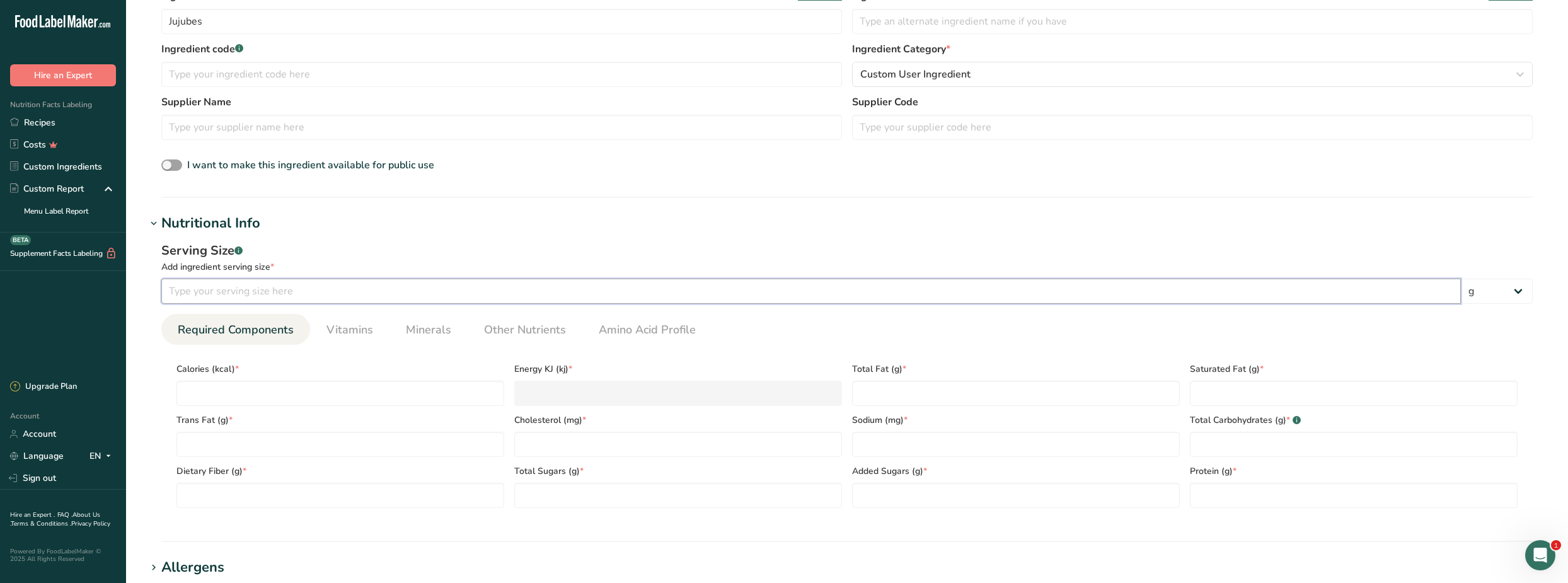 click at bounding box center (811, 291) 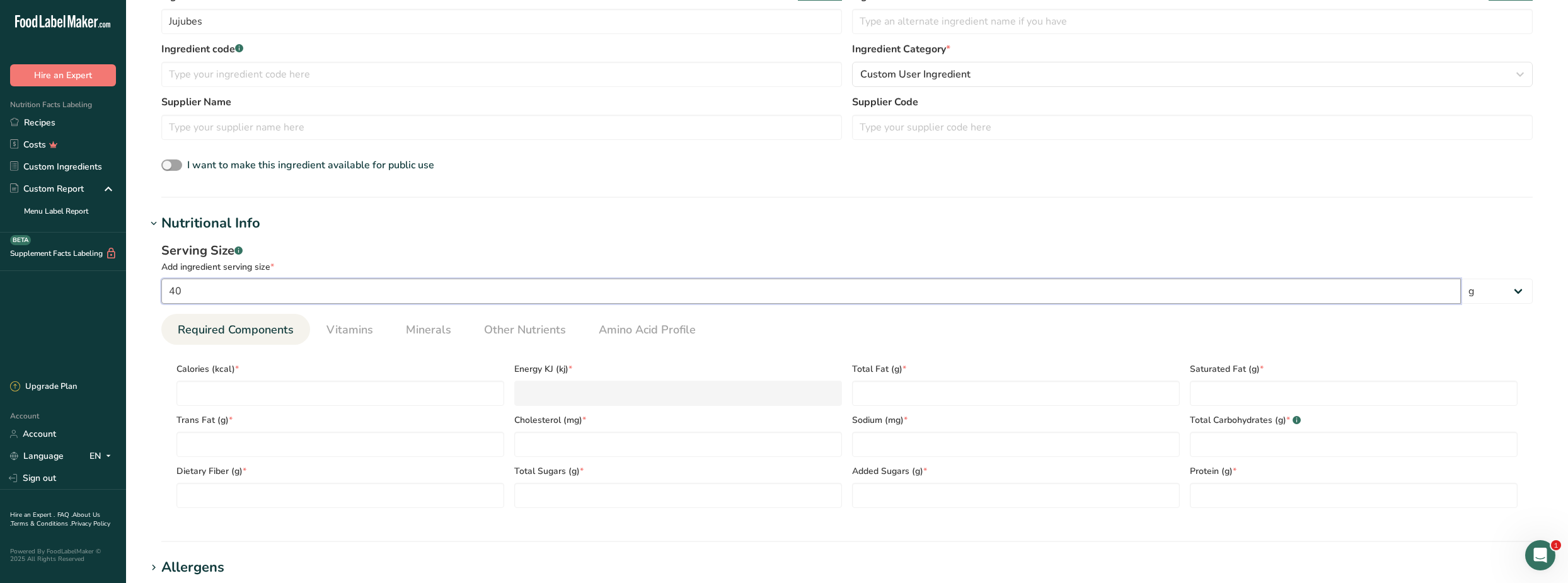 type on "40" 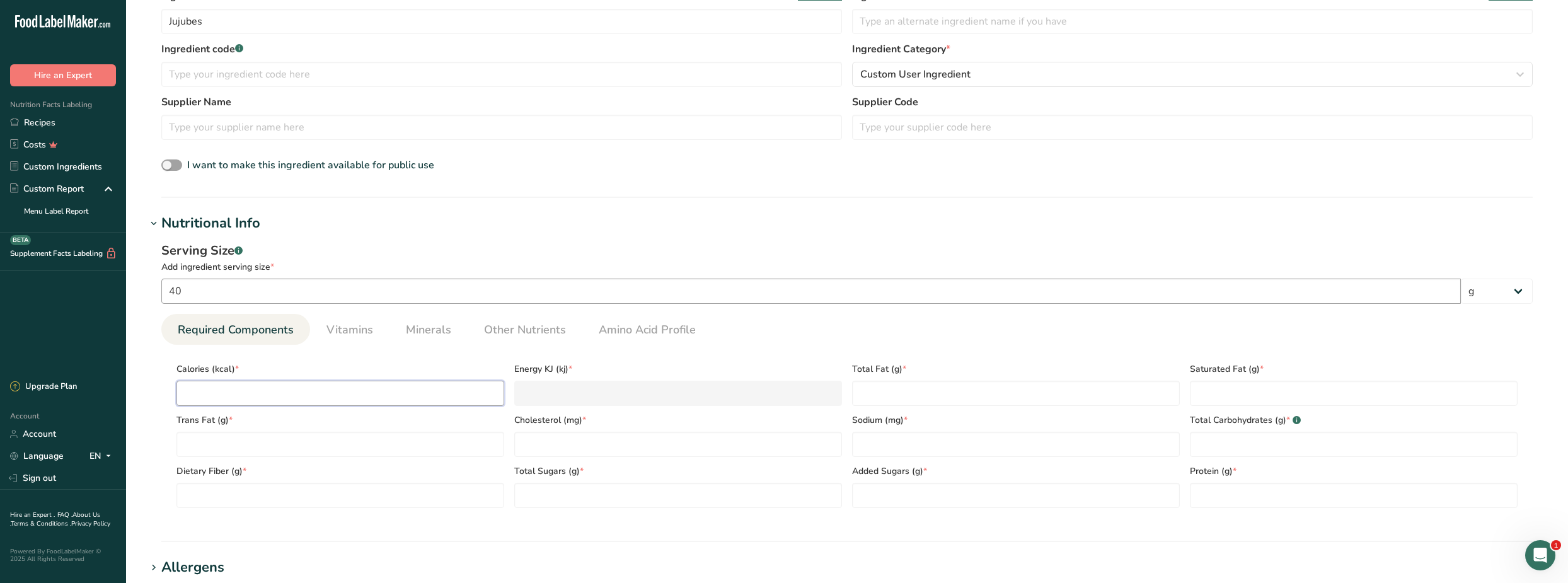 type on "1" 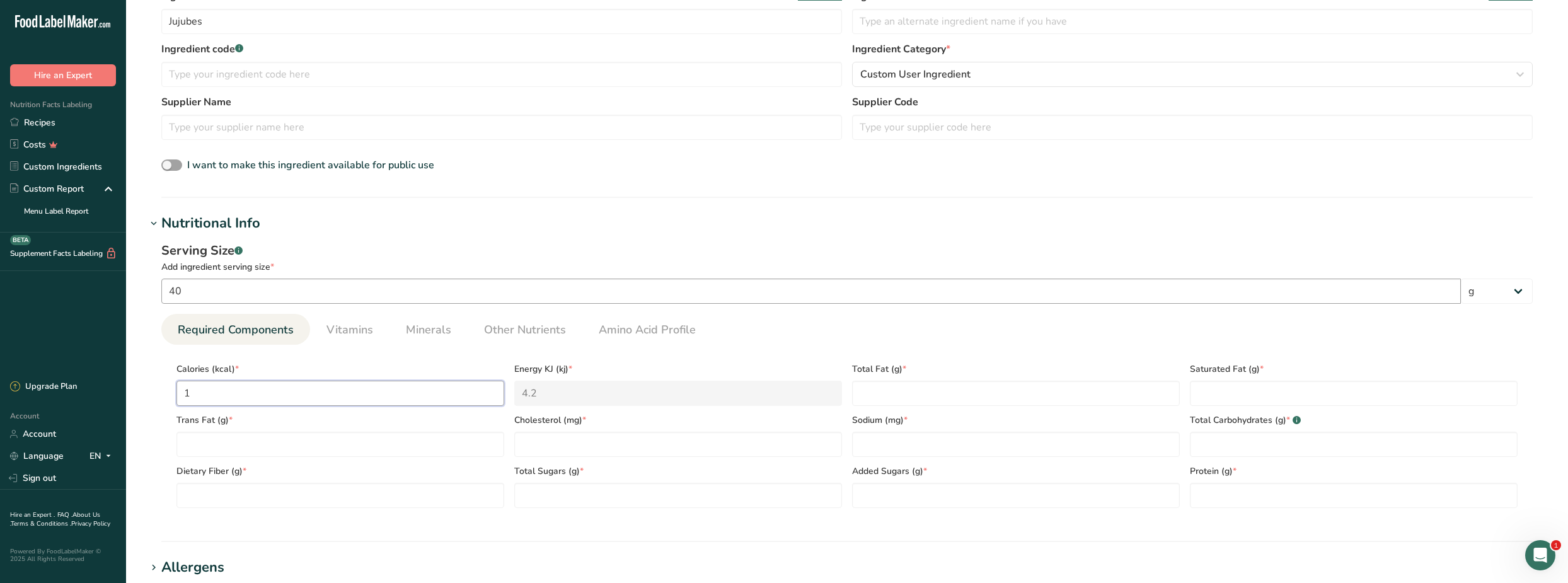 type on "11" 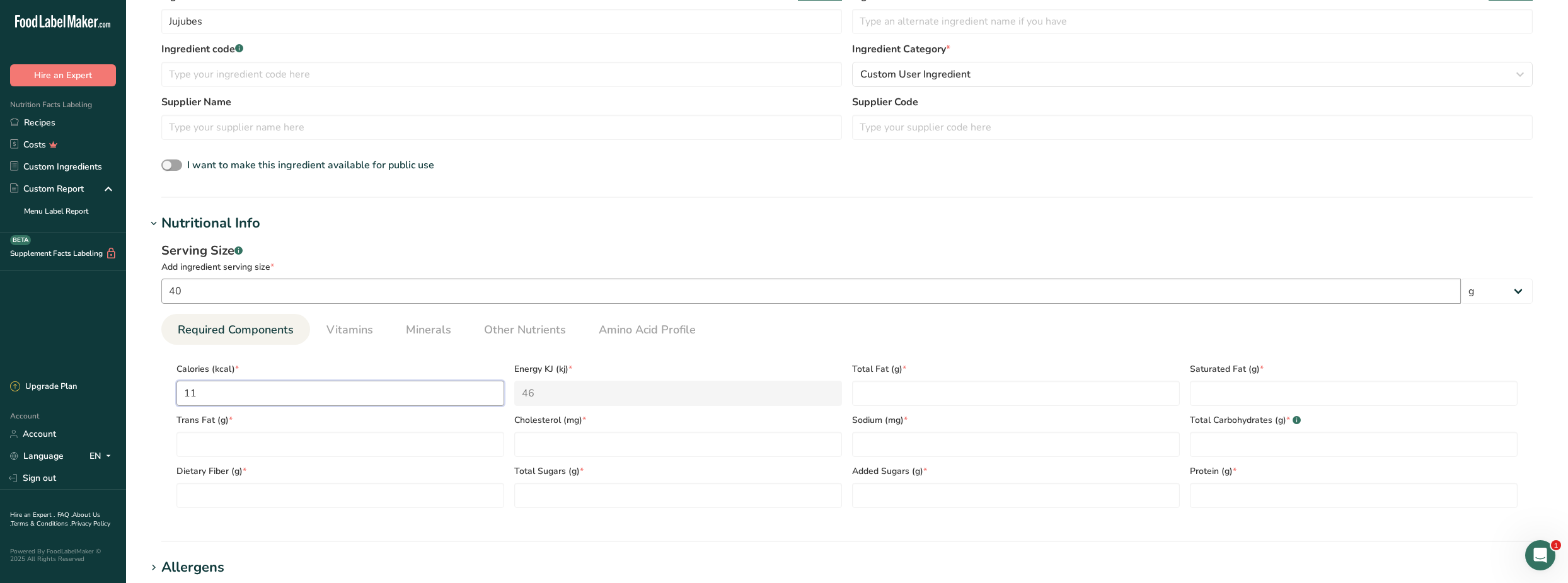 type on "110" 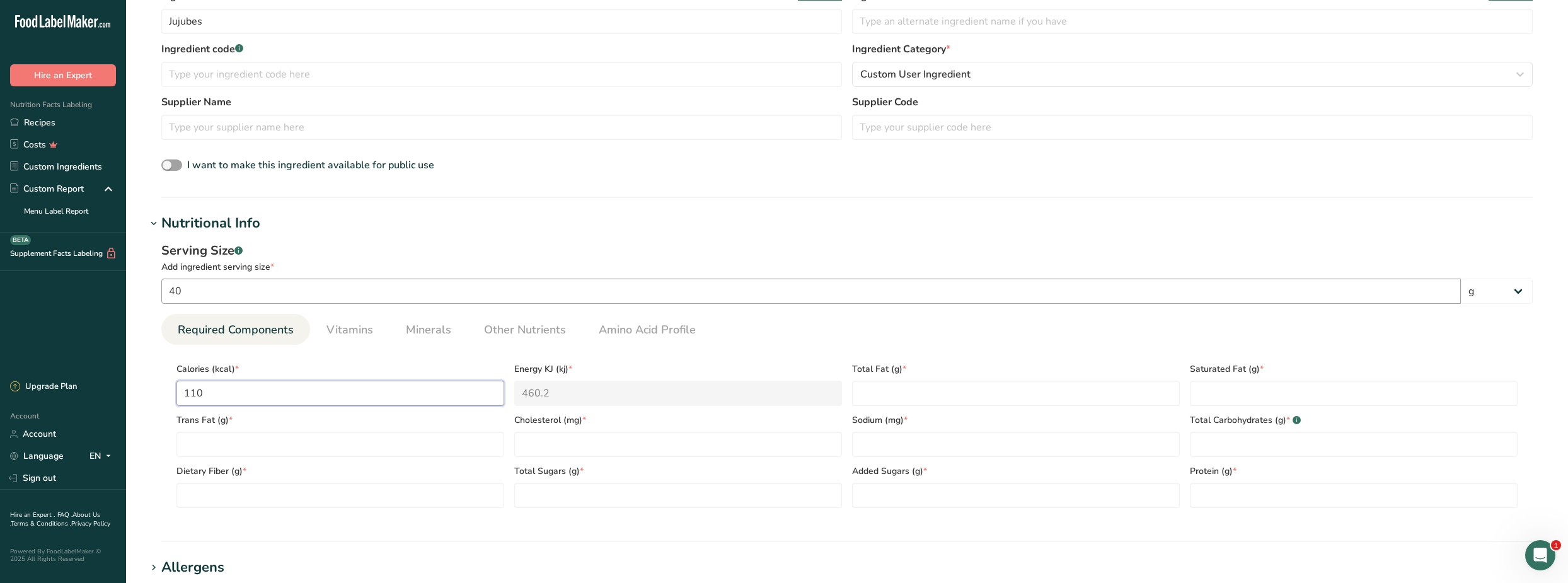 type on "110" 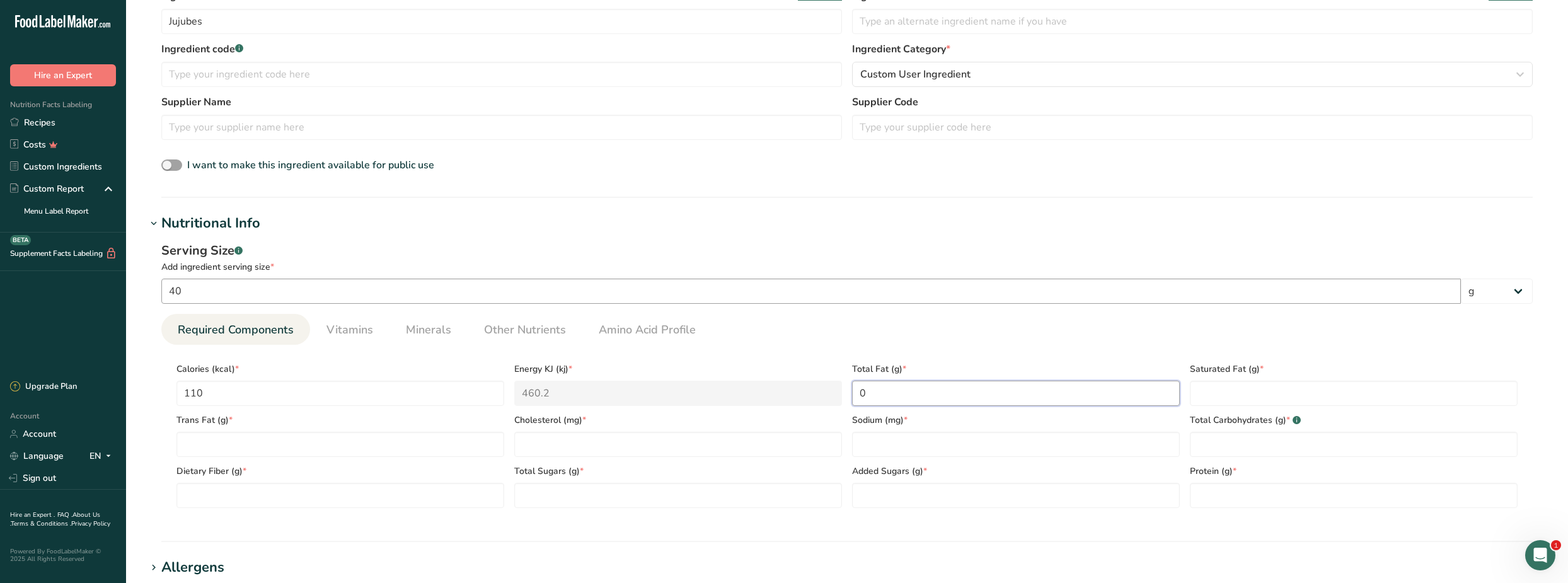 type on "0" 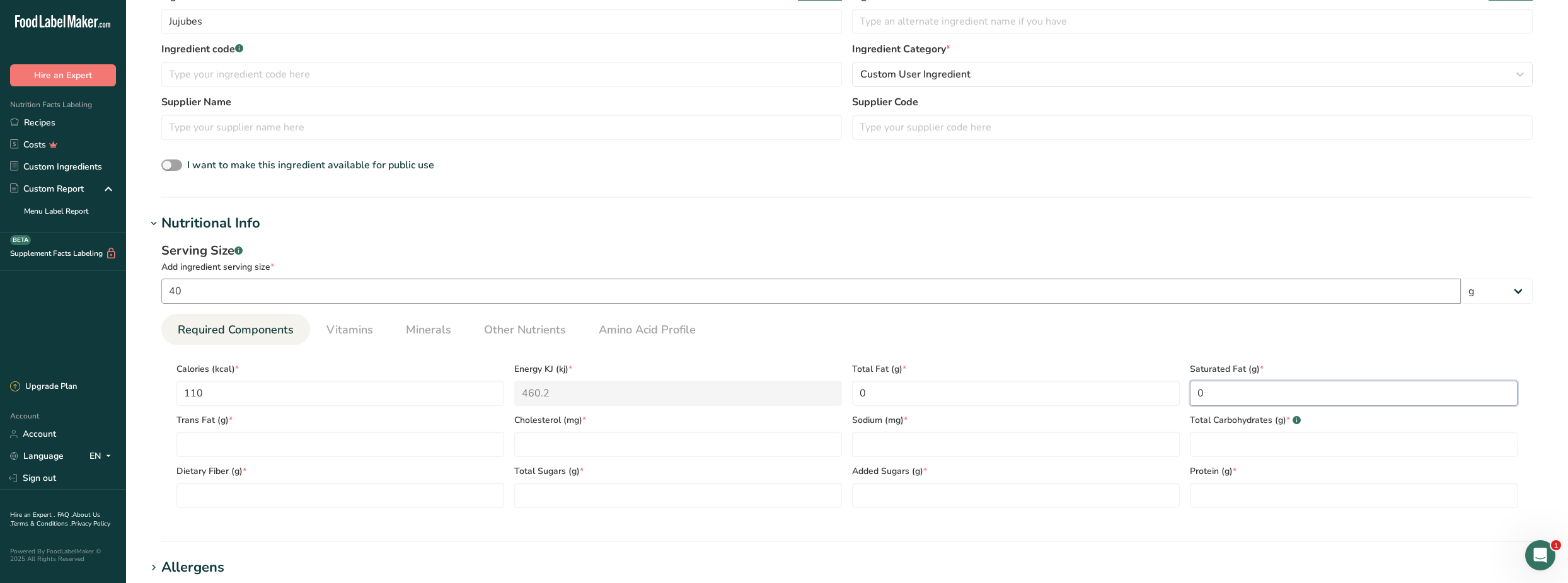 type on "0" 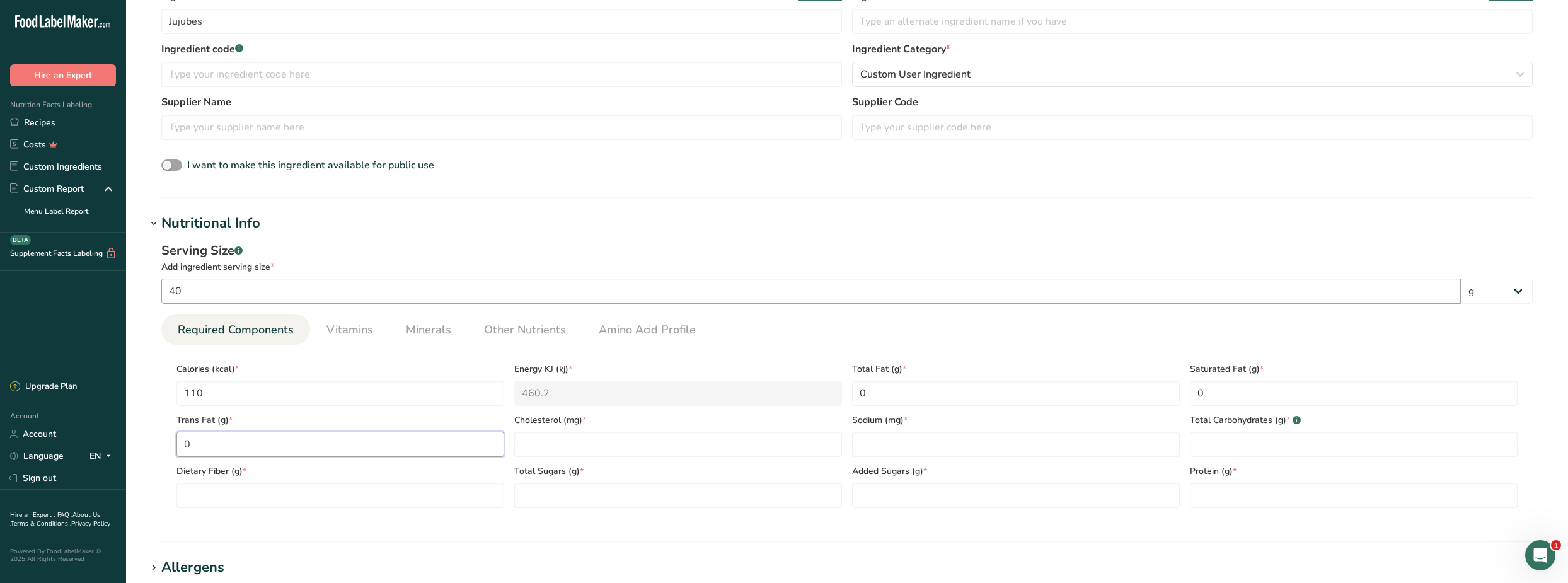 type on "0" 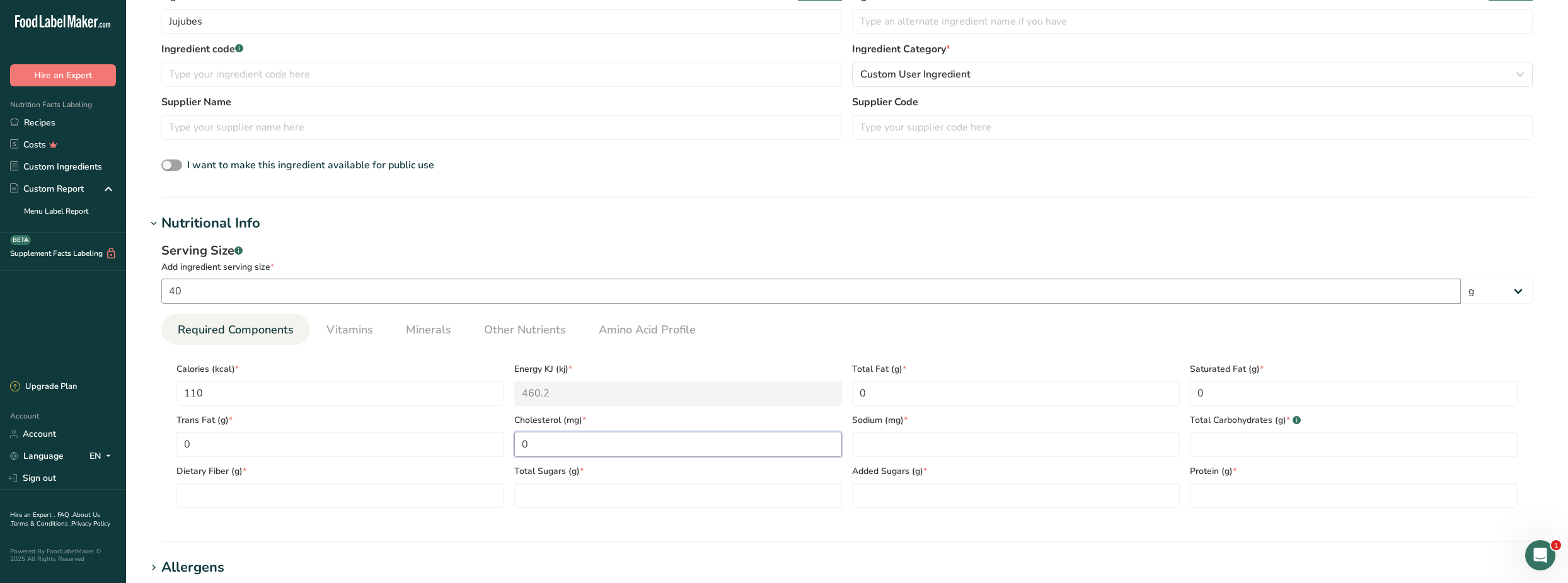type on "0" 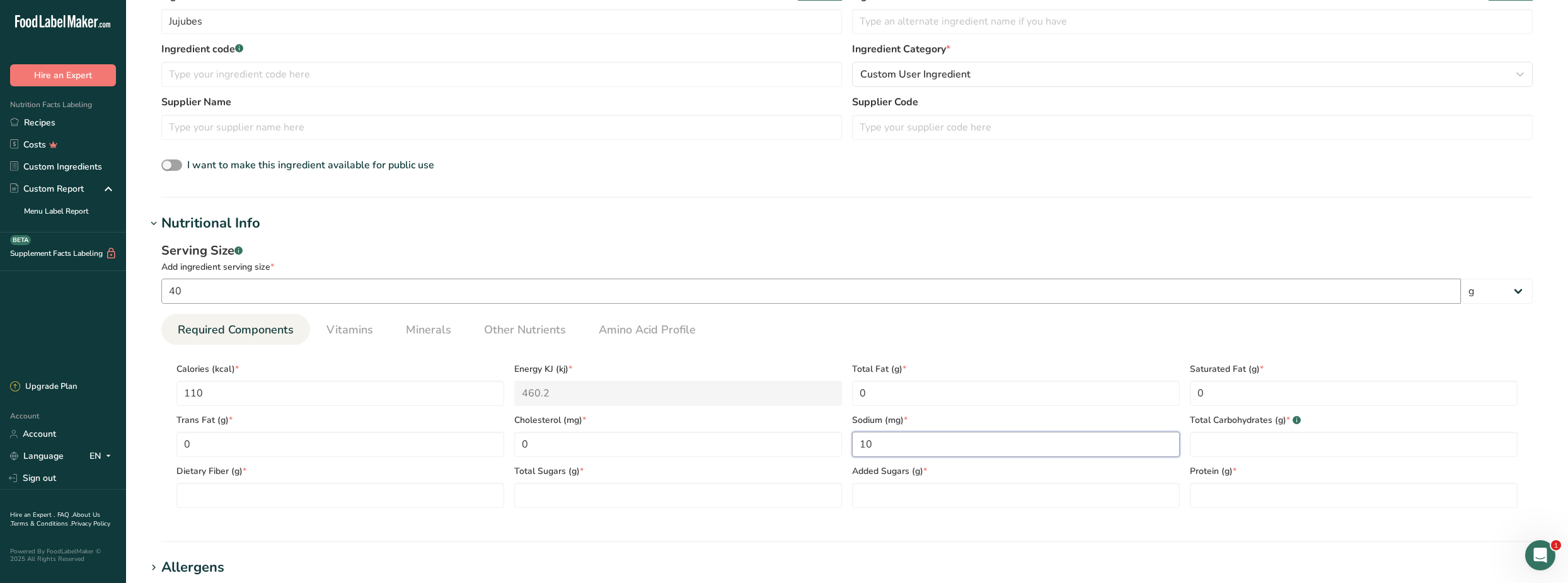 type on "10" 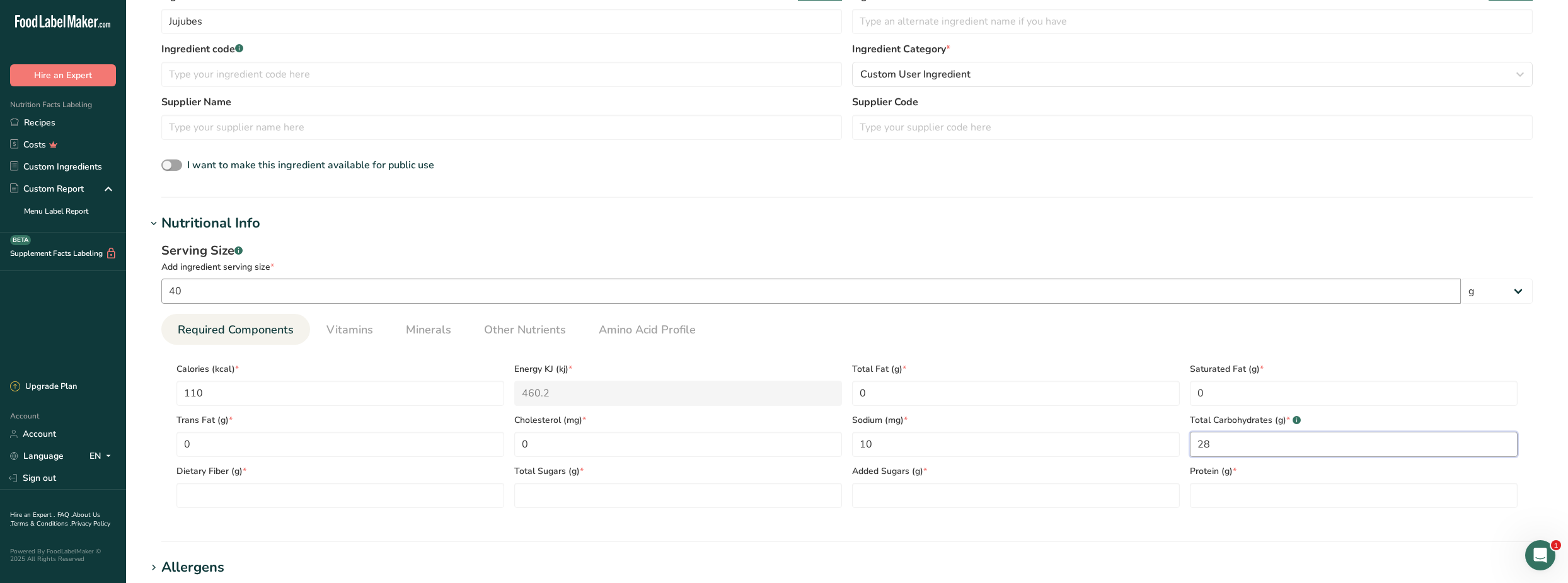type on "28" 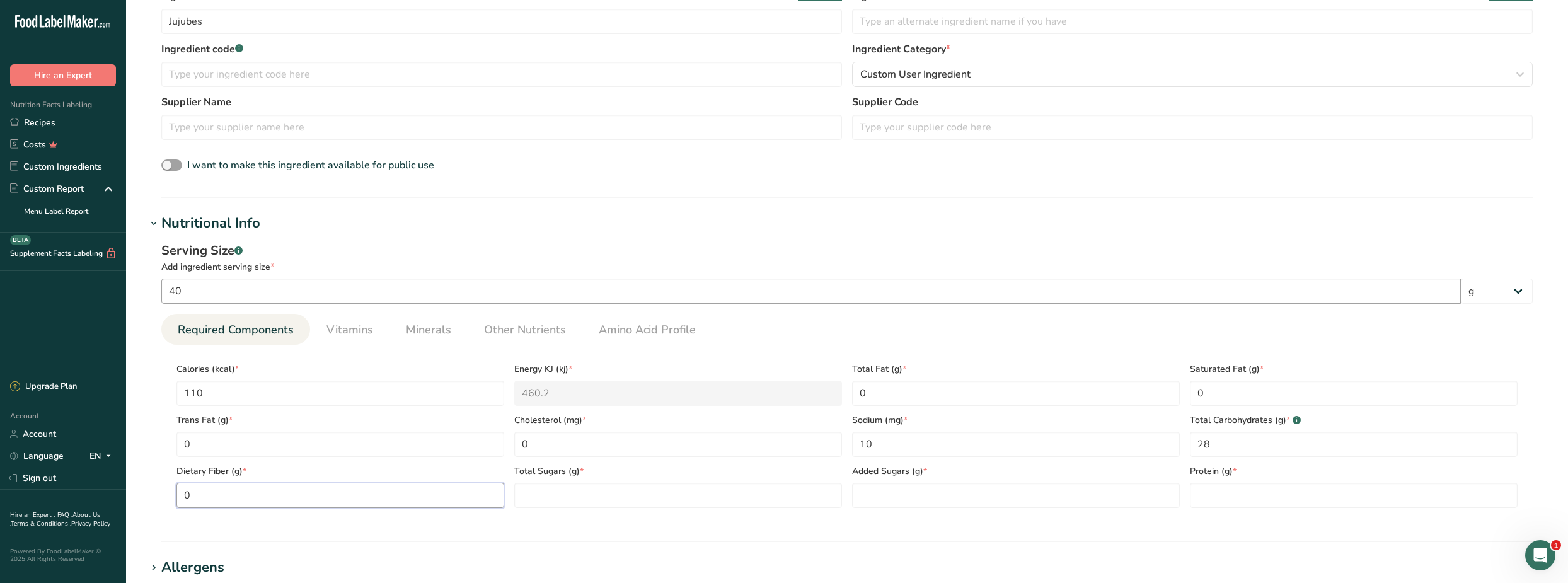 type on "0" 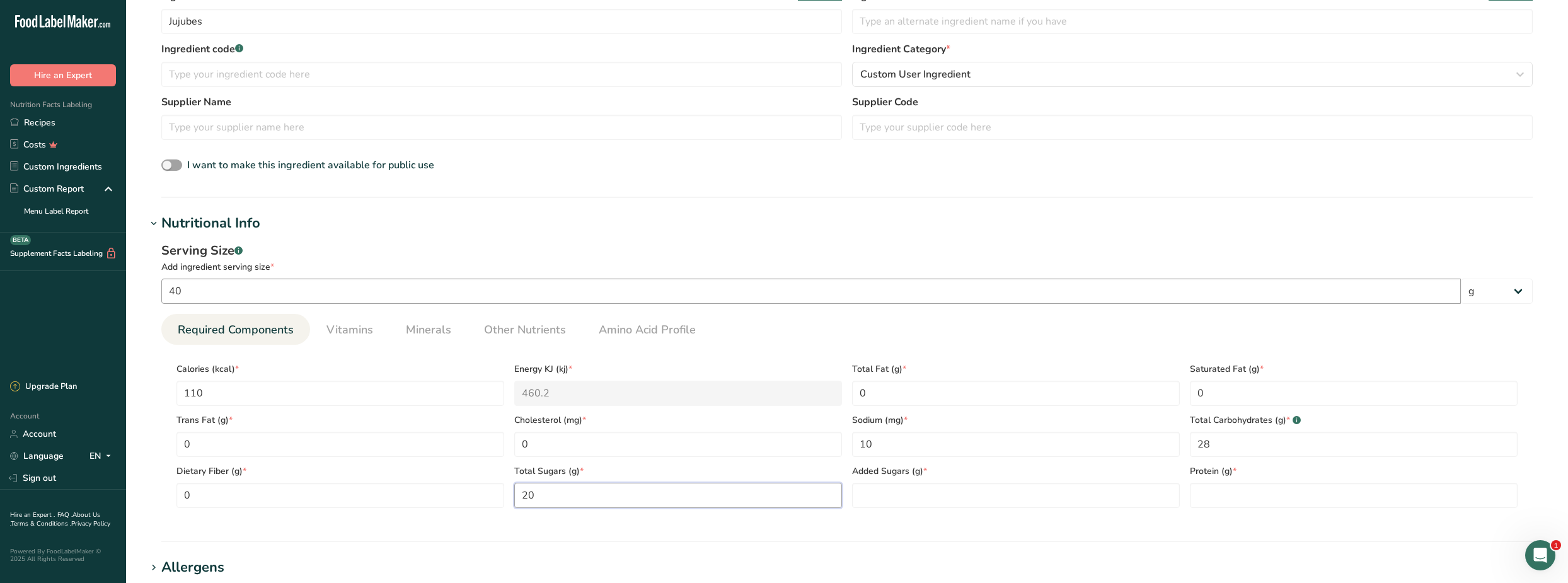 type on "20" 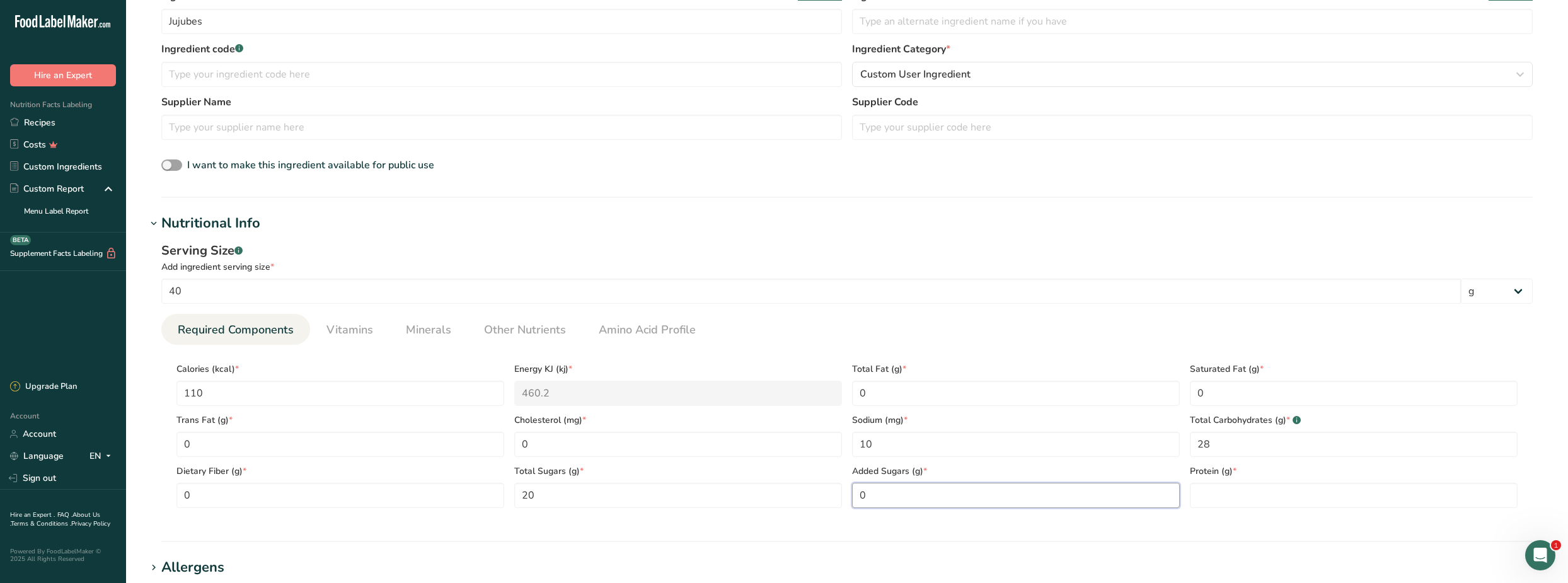 drag, startPoint x: 873, startPoint y: 488, endPoint x: 844, endPoint y: 497, distance: 30.36445 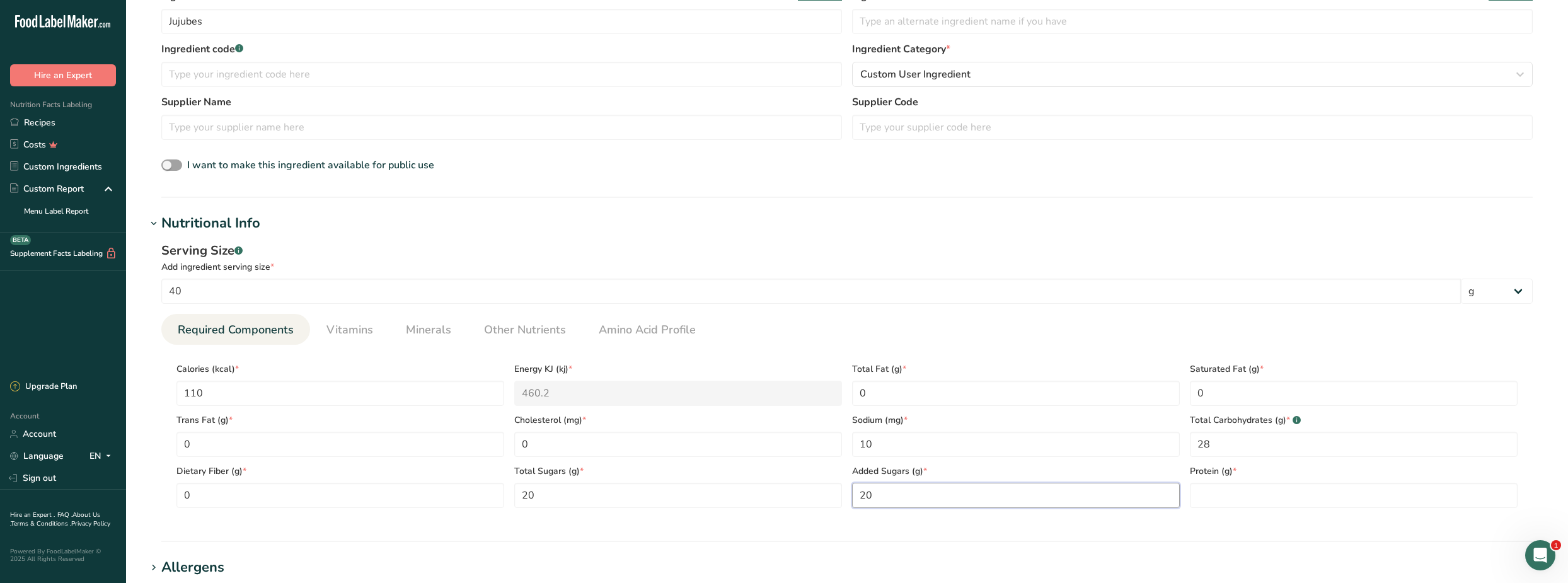 type on "20" 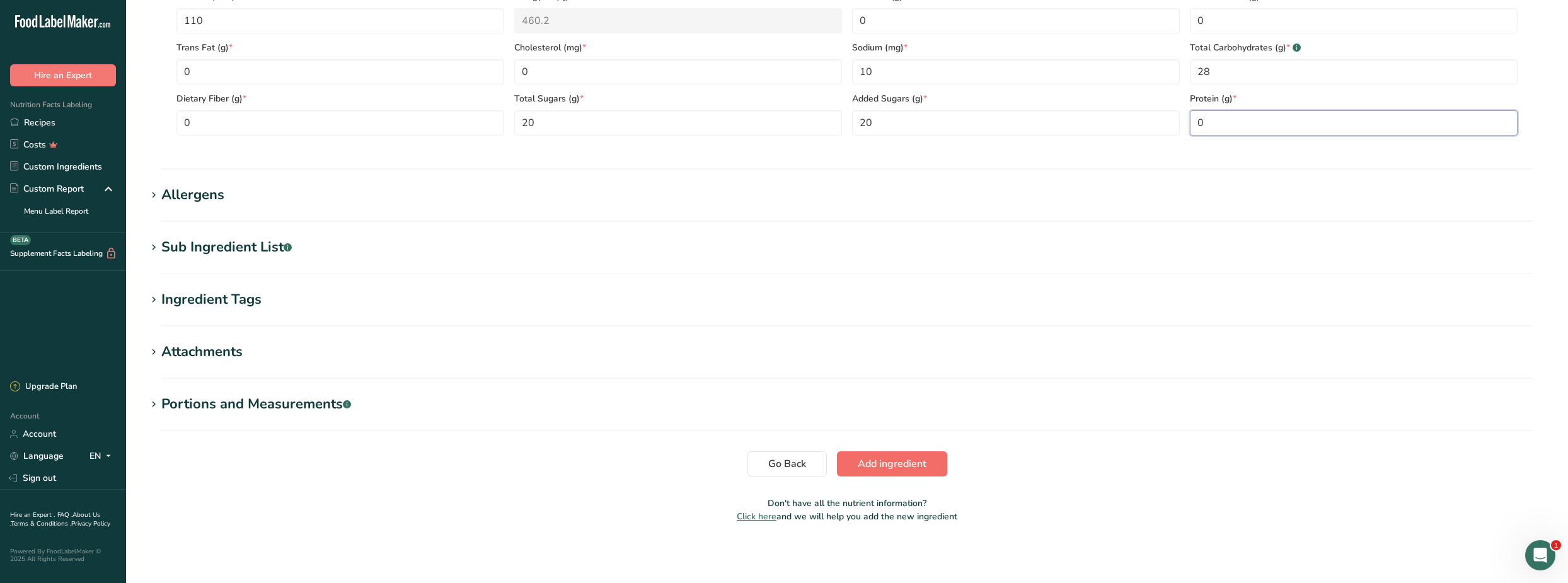 type on "0" 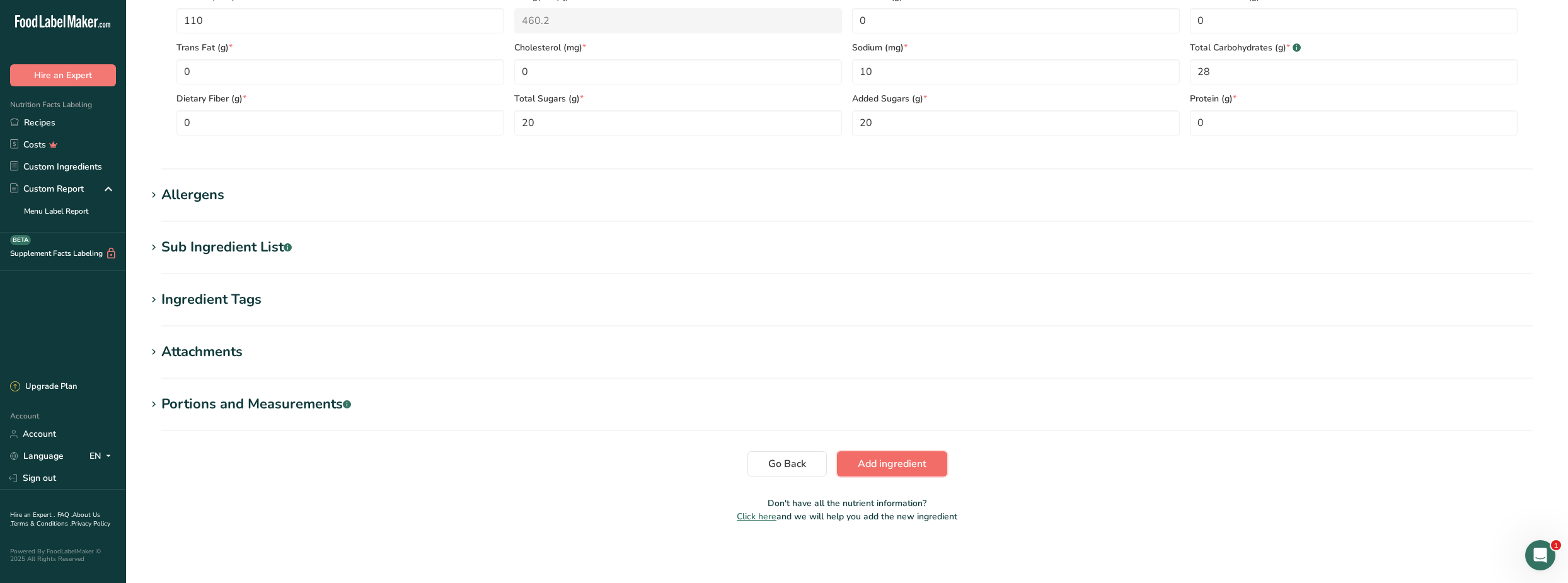 click on "Add ingredient" at bounding box center (892, 464) 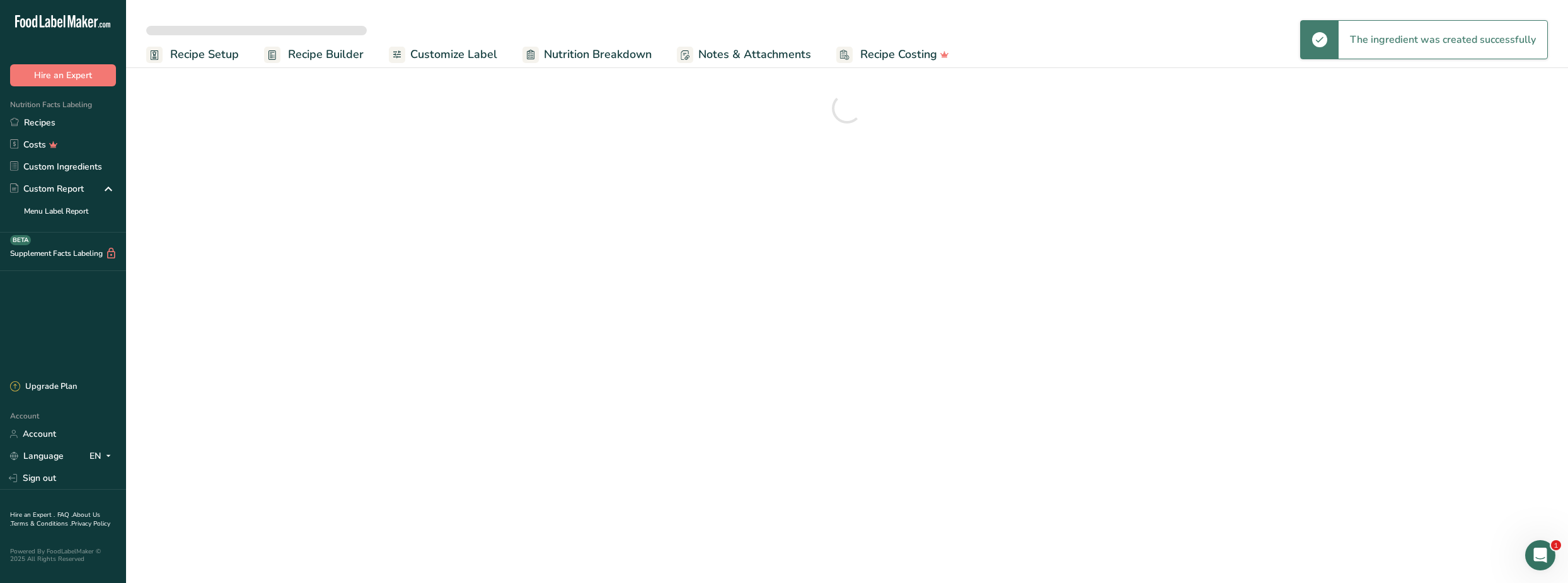 scroll, scrollTop: 0, scrollLeft: 0, axis: both 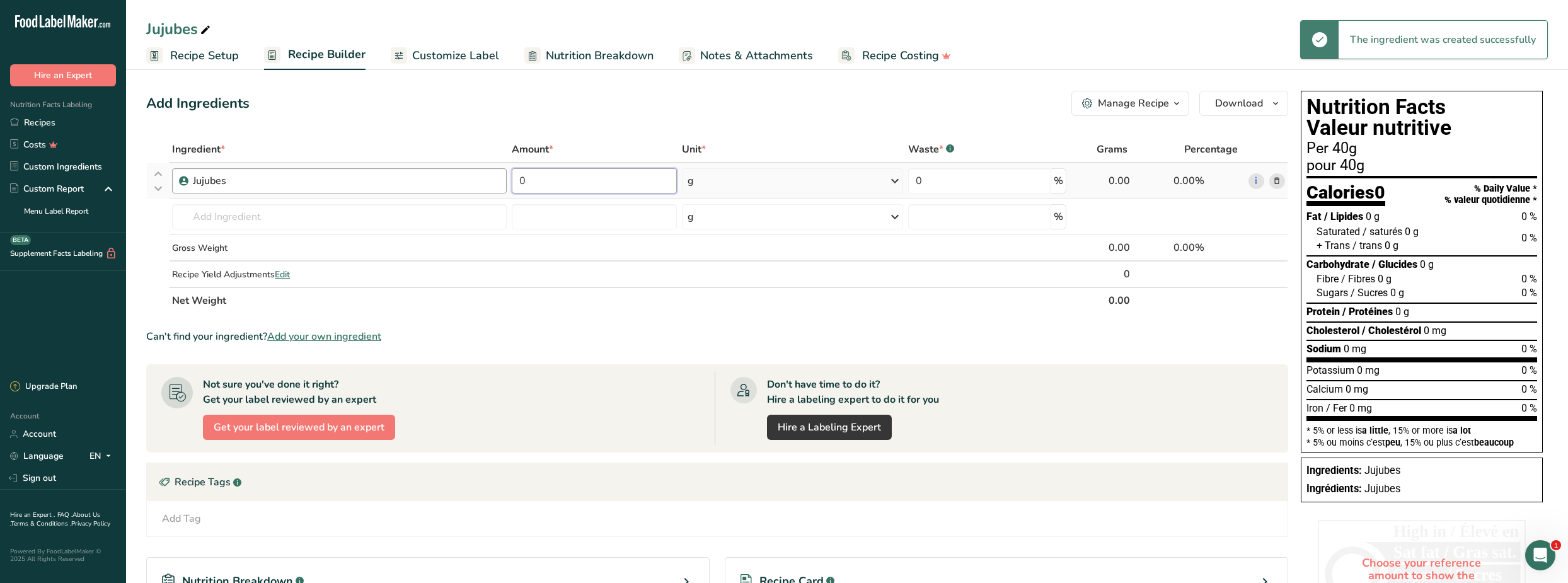 drag, startPoint x: 540, startPoint y: 186, endPoint x: 495, endPoint y: 185, distance: 45.01111 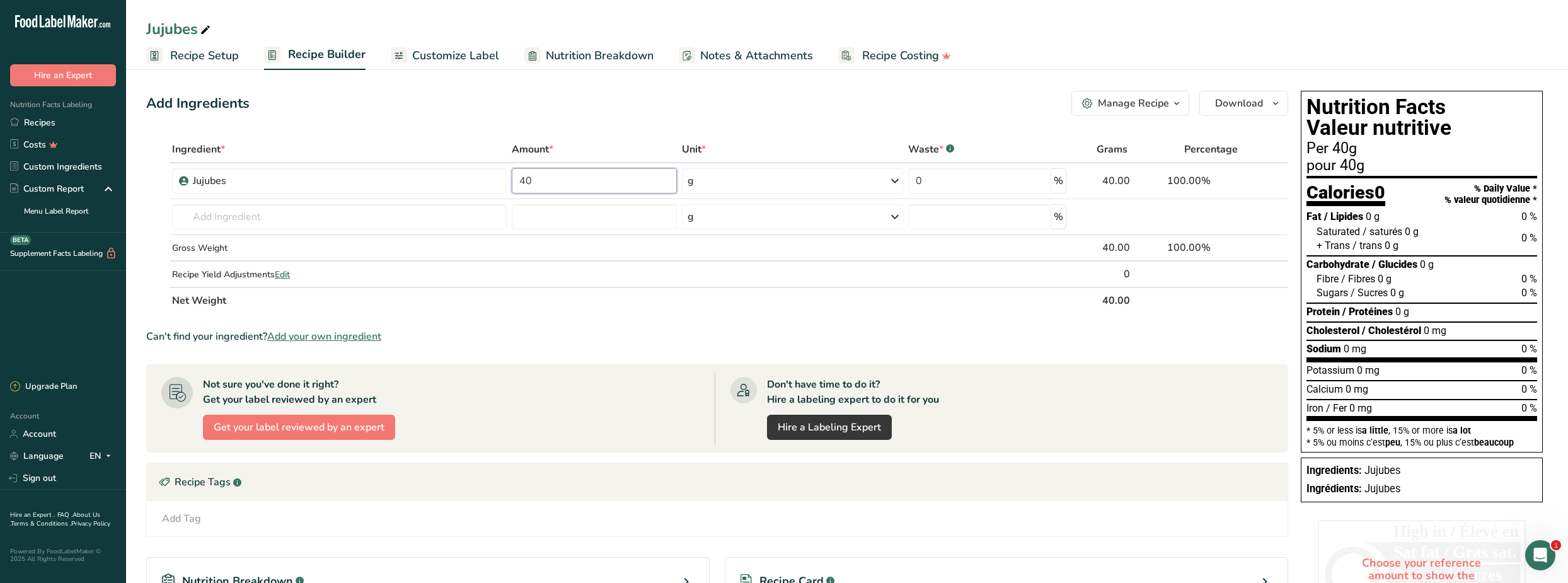 type on "40" 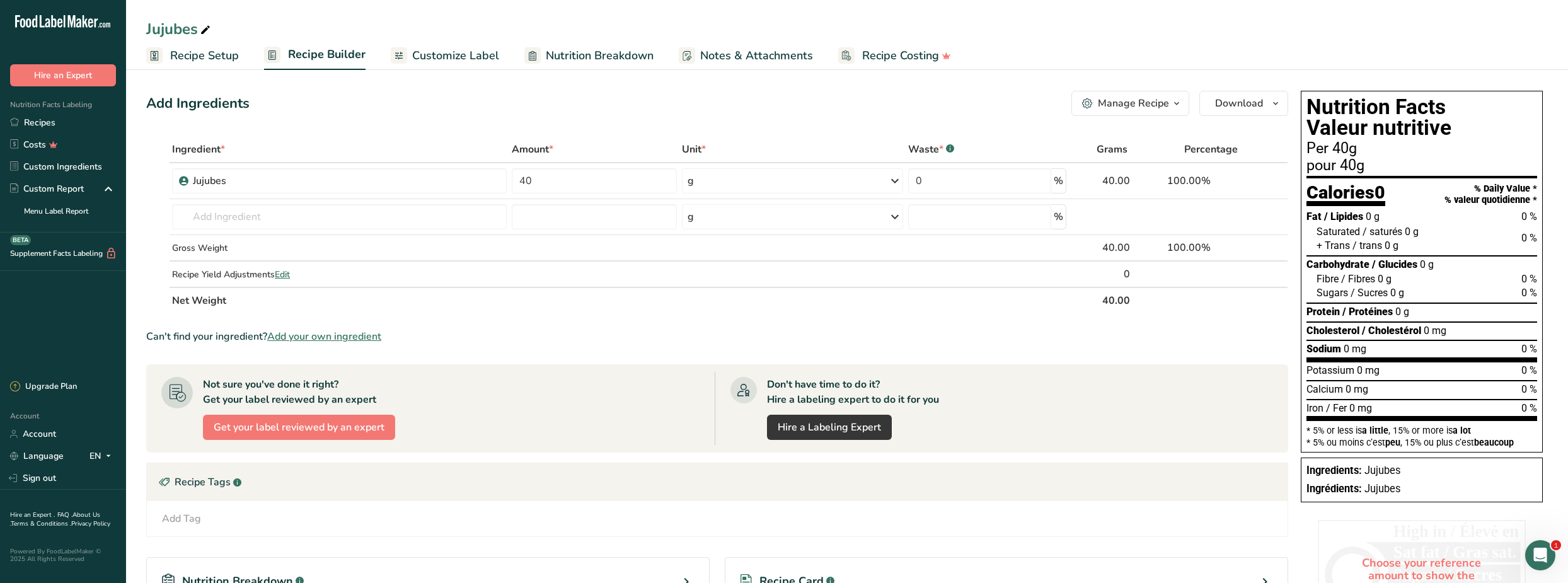 click on "Add Ingredients
Manage Recipe         Delete Recipe           Duplicate Recipe             Scale Recipe             Save as Sub-Recipe   .a-a{fill:#347362;}.b-a{fill:#fff;}                               Nutrition Breakdown                 Recipe Card
NEW
[MEDICAL_DATA] Pattern Report           Activity History
Download
Choose your preferred label style
Standard FDA label
Standard FDA label
The most common format for nutrition facts labels in compliance with the FDA's typeface, style and requirements
Tabular FDA label
A label format compliant with the FDA regulations presented in a tabular (horizontal) display.
Linear FDA label
A simple linear display for small sized packages.
Simplified FDA label" at bounding box center [717, 103] 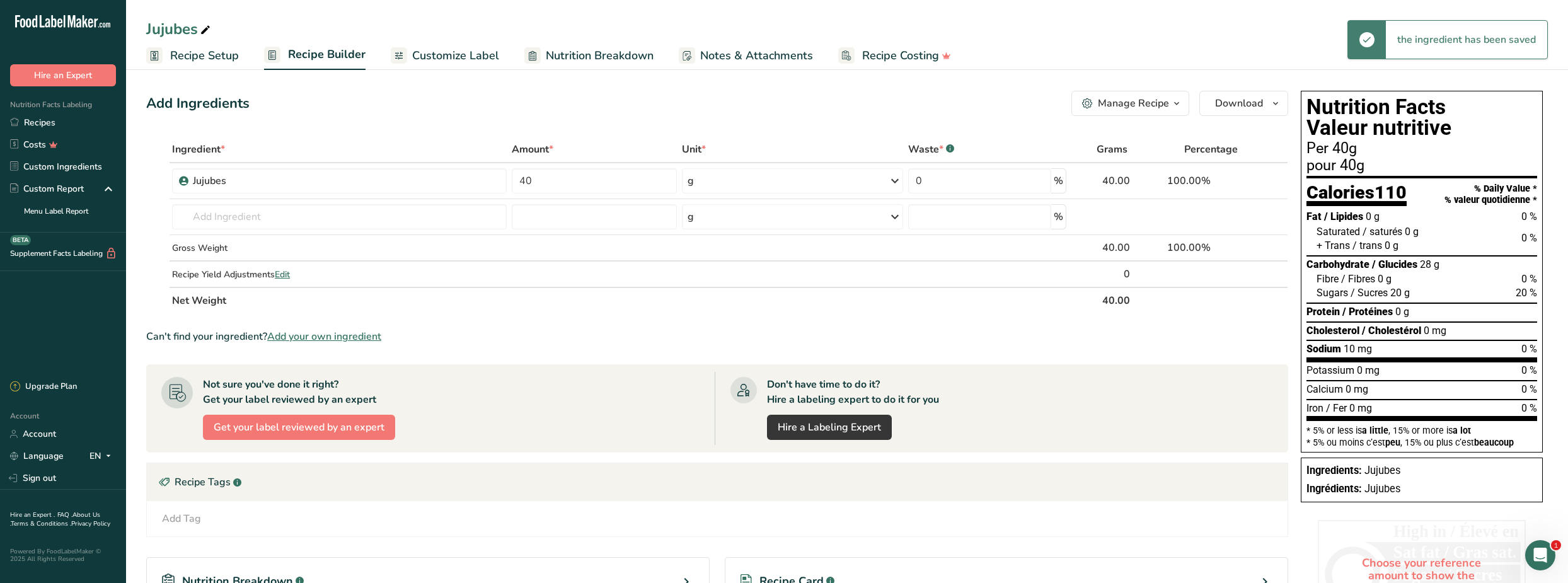 click on "Customize Label" at bounding box center (456, 55) 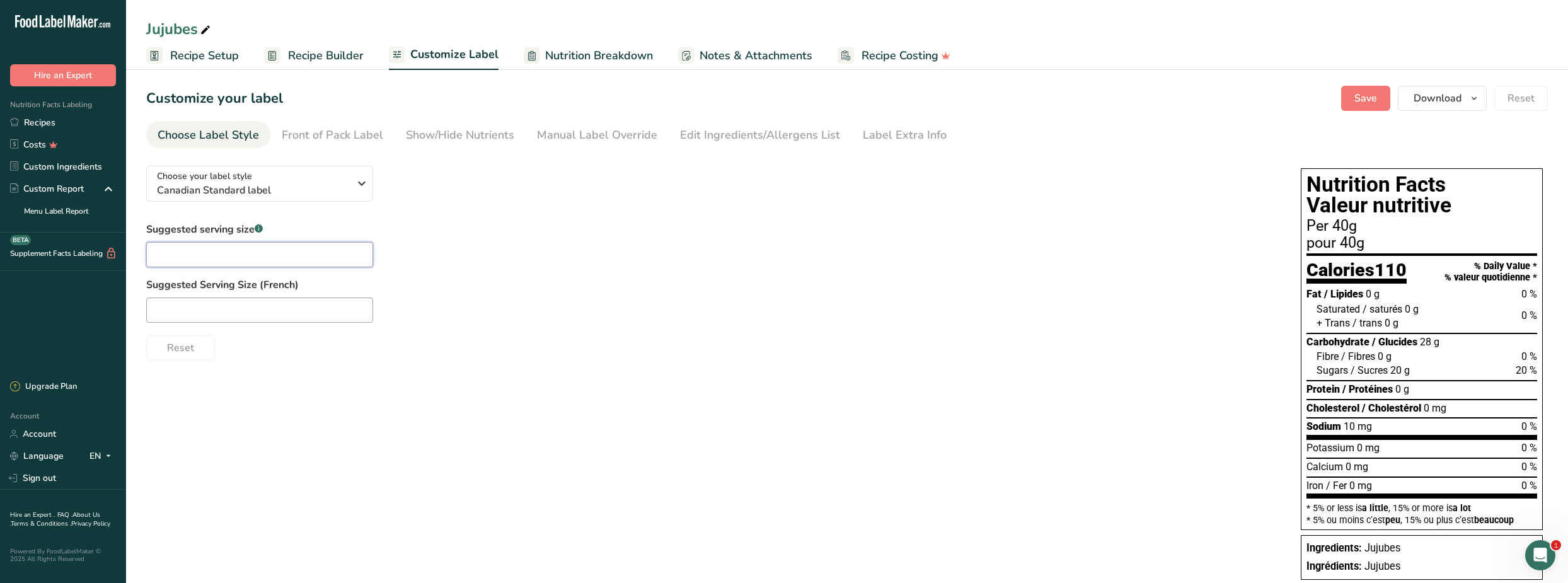 click at bounding box center (260, 255) 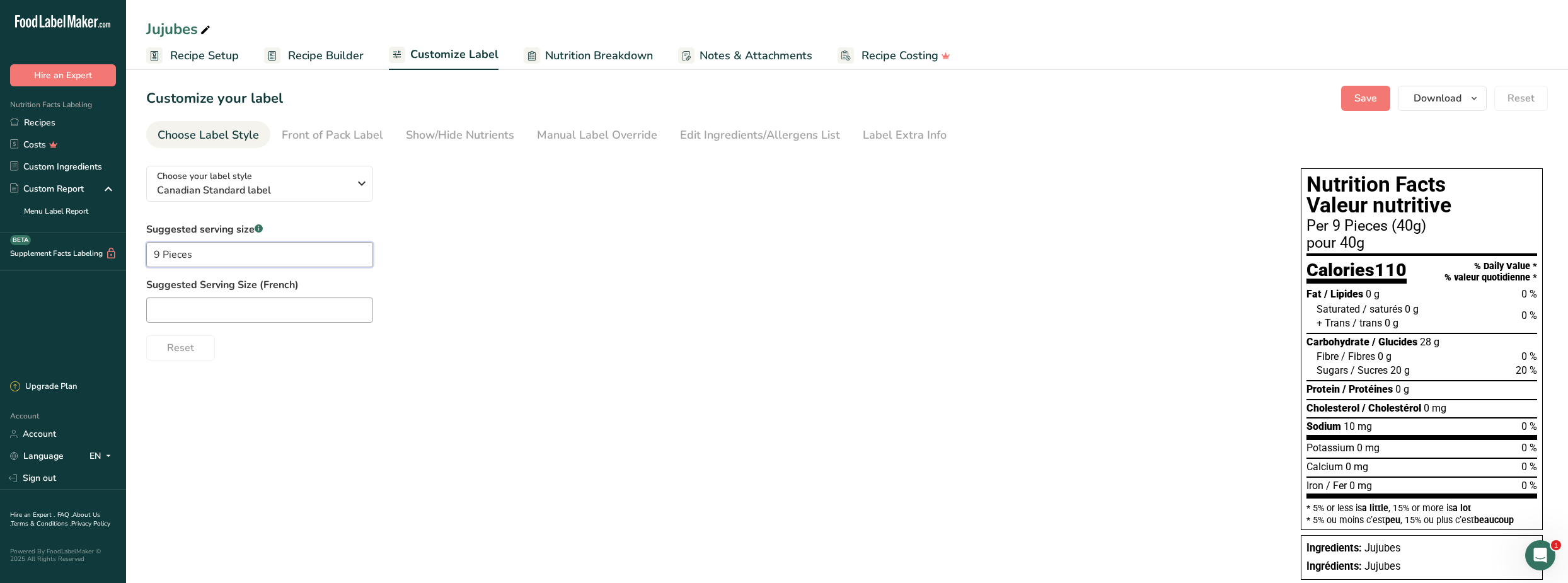 type on "9 Pieces" 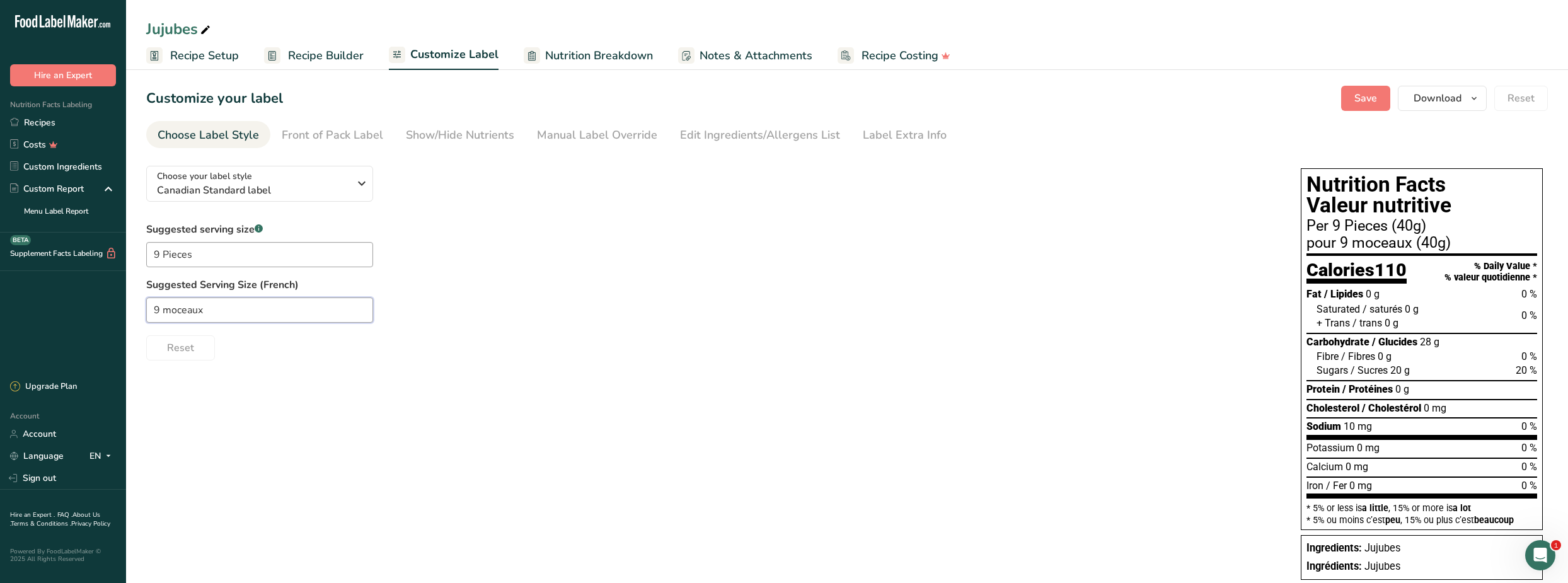drag, startPoint x: 212, startPoint y: 315, endPoint x: 164, endPoint y: 321, distance: 48.37355 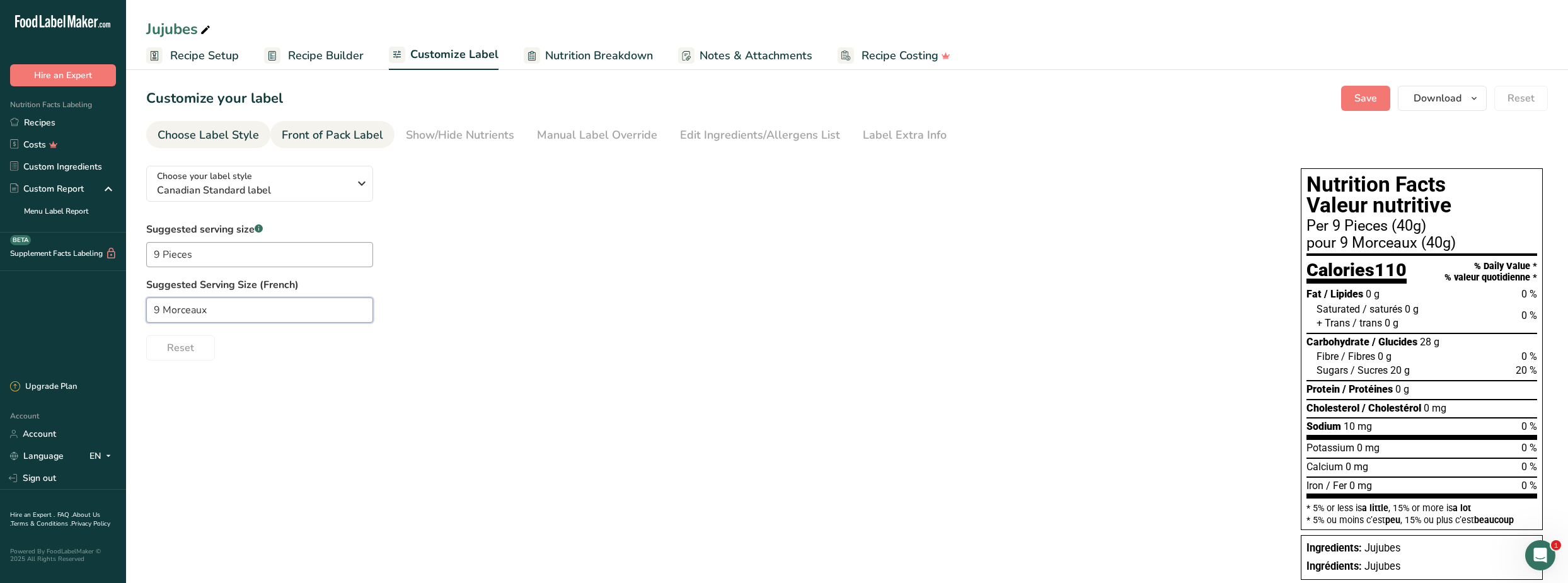 type on "9 Morceaux" 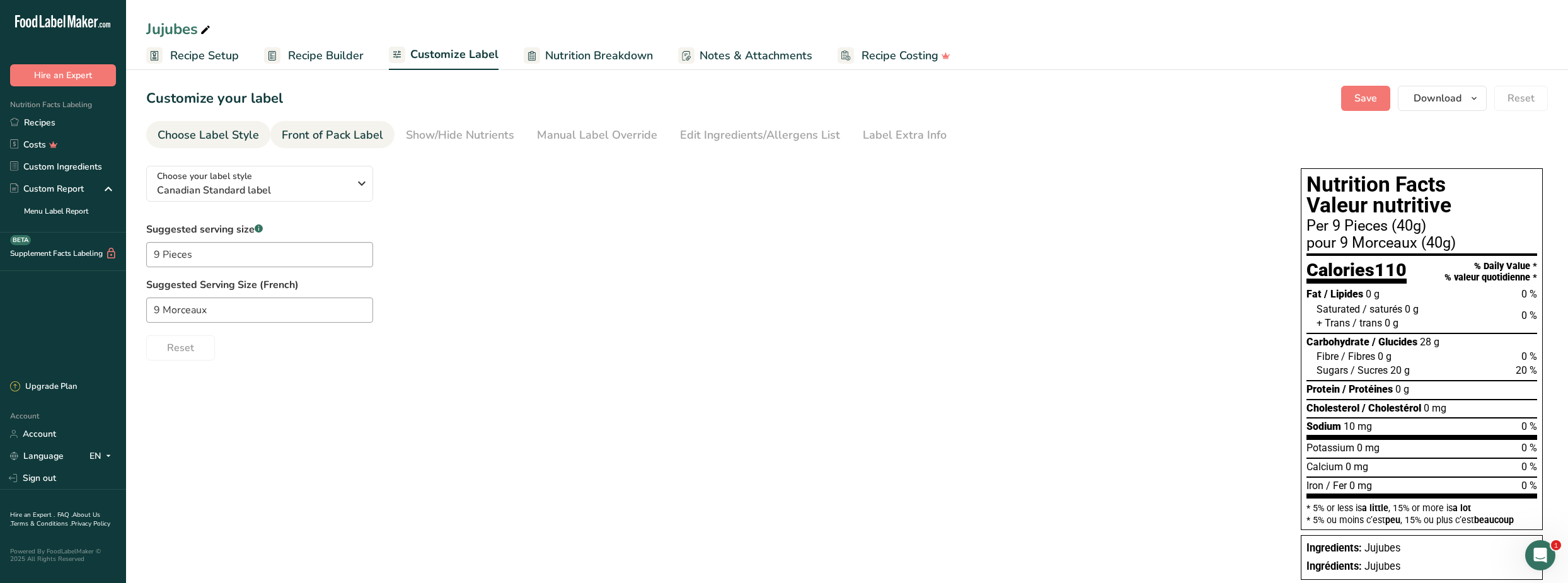 click on "Front of Pack Label" at bounding box center [332, 135] 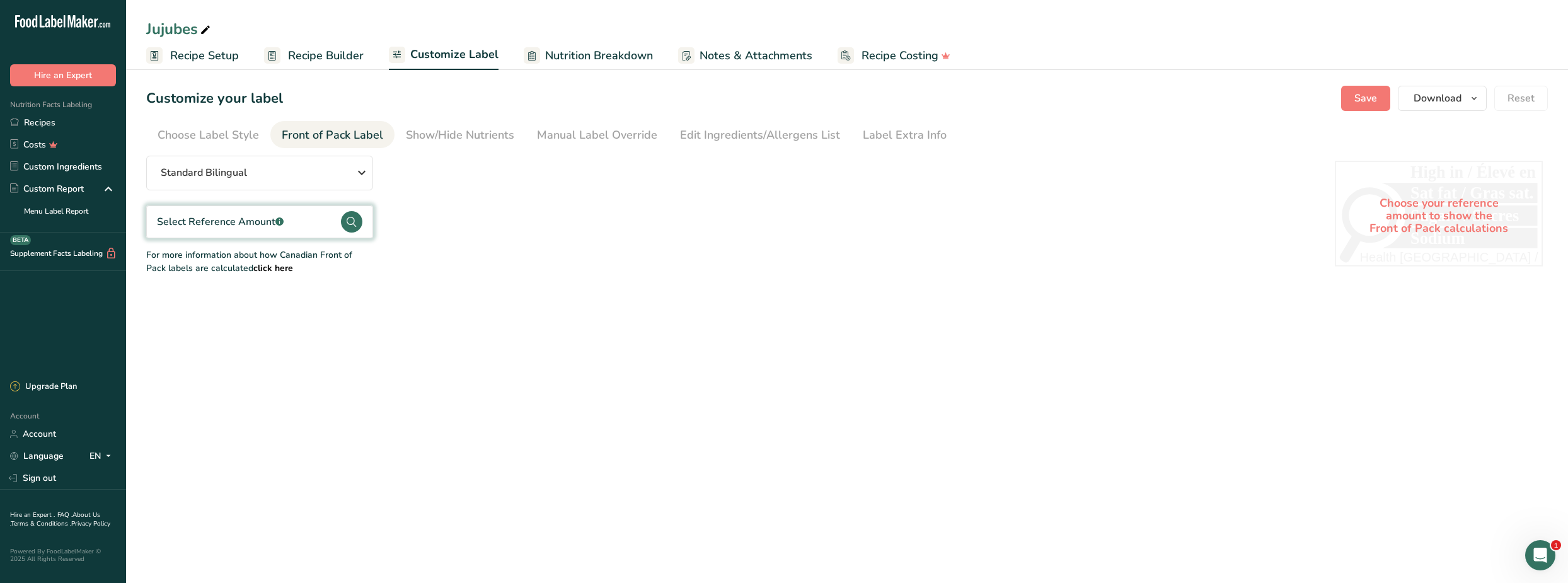 click on "Select Reference Amount
.a-a{fill:#347362;}.b-a{fill:#fff;}" at bounding box center [260, 222] 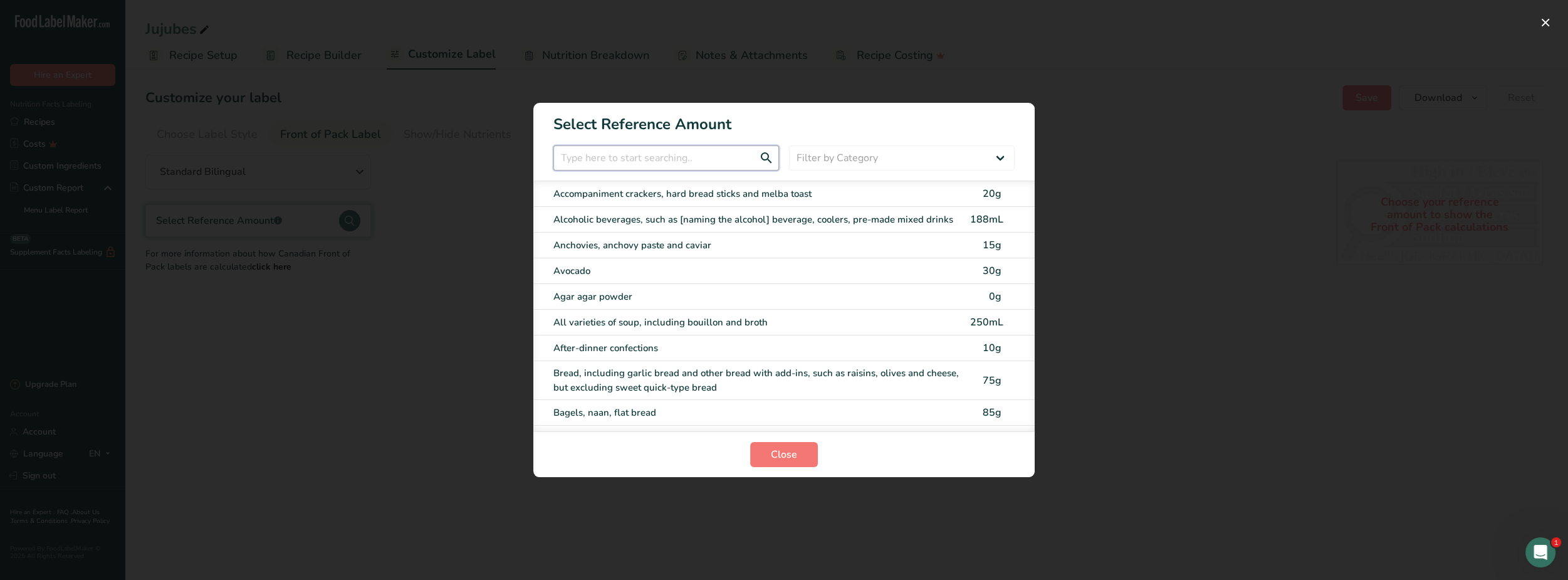 click at bounding box center [666, 158] 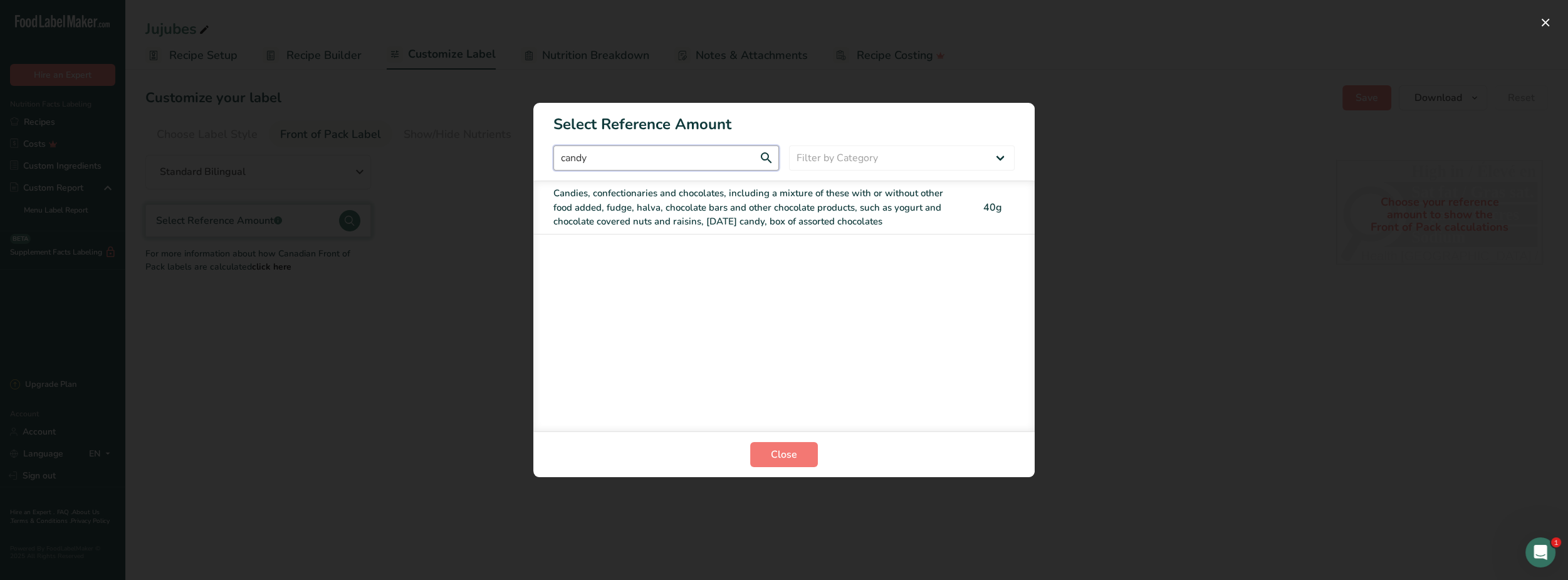 type on "candy" 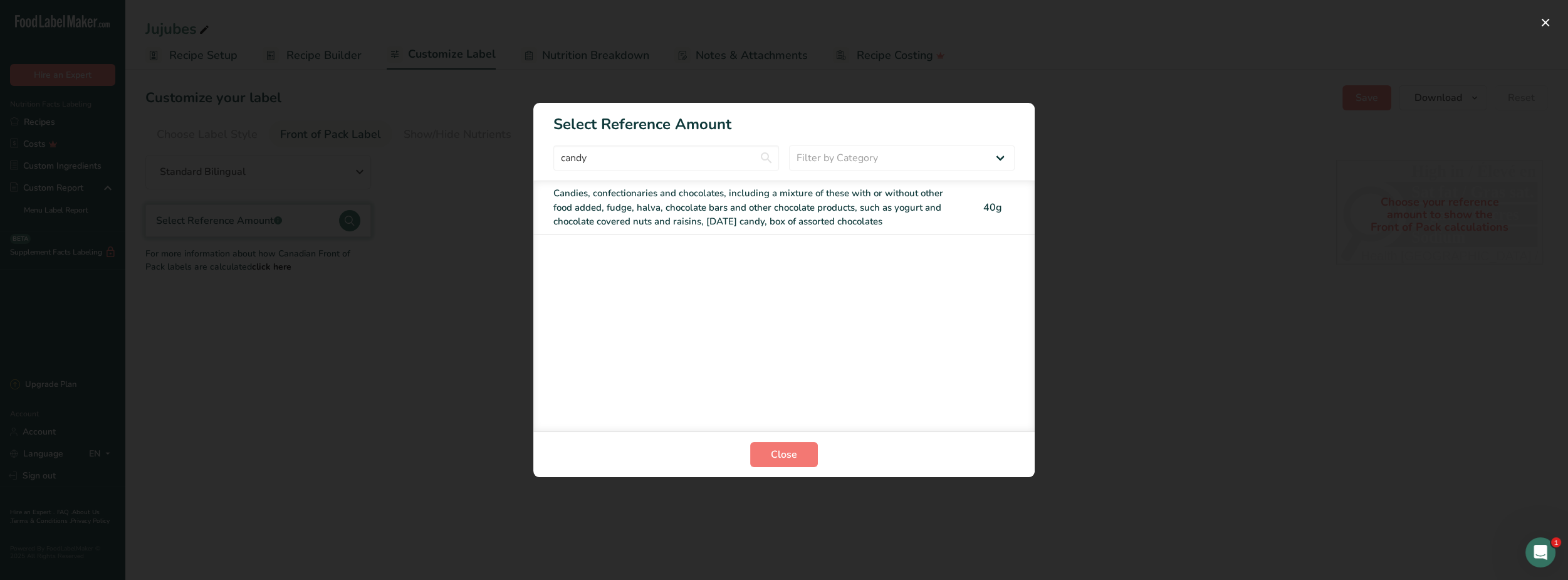 click on "Candies, confectionaries and chocolates, including a mixture of these with or without other food added, fudge, halva, chocolate bars and other chocolate products, such as yogurt and chocolate covered nuts and raisins, [DATE] candy, box of assorted chocolates" at bounding box center [758, 208] 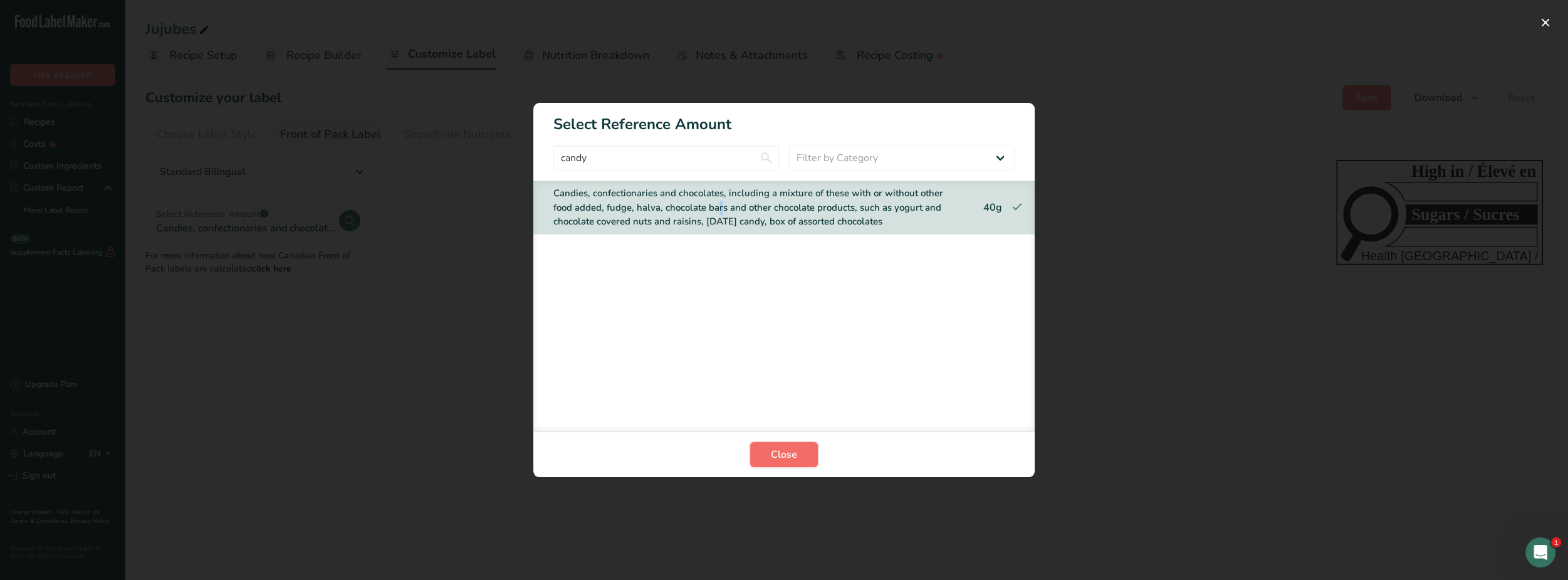 click on "Close" at bounding box center [784, 455] 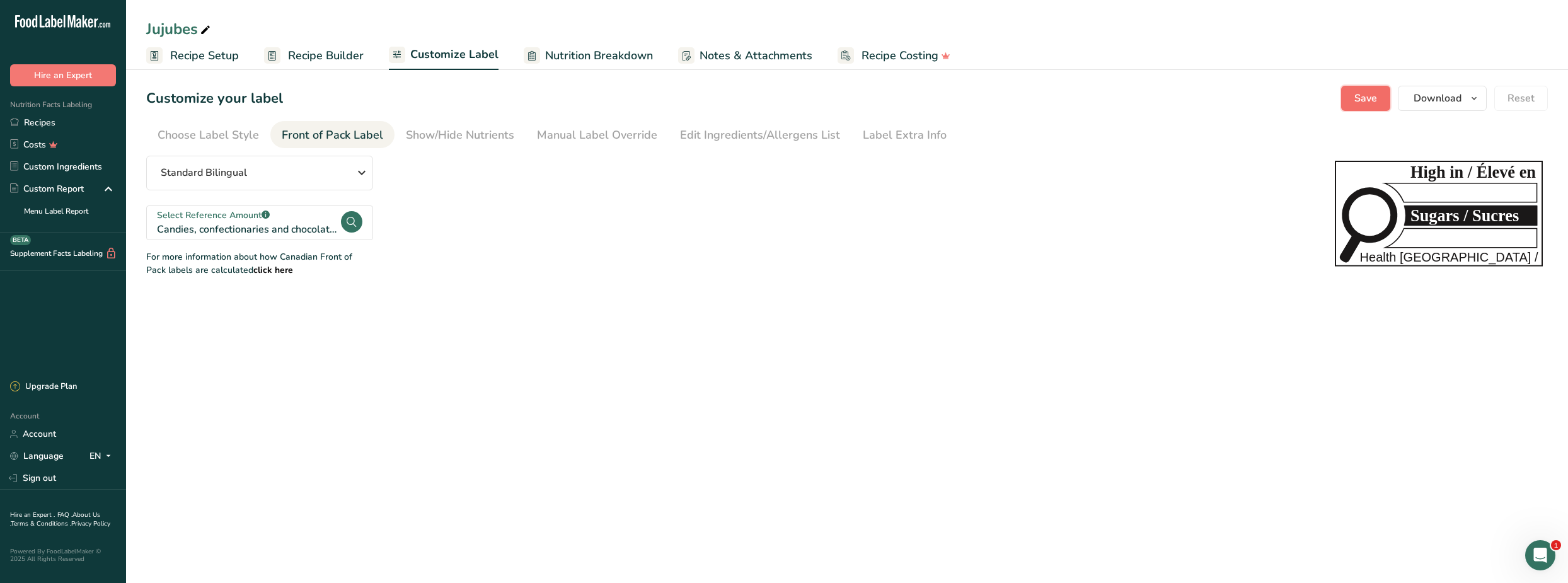 click on "Save" at bounding box center (1366, 98) 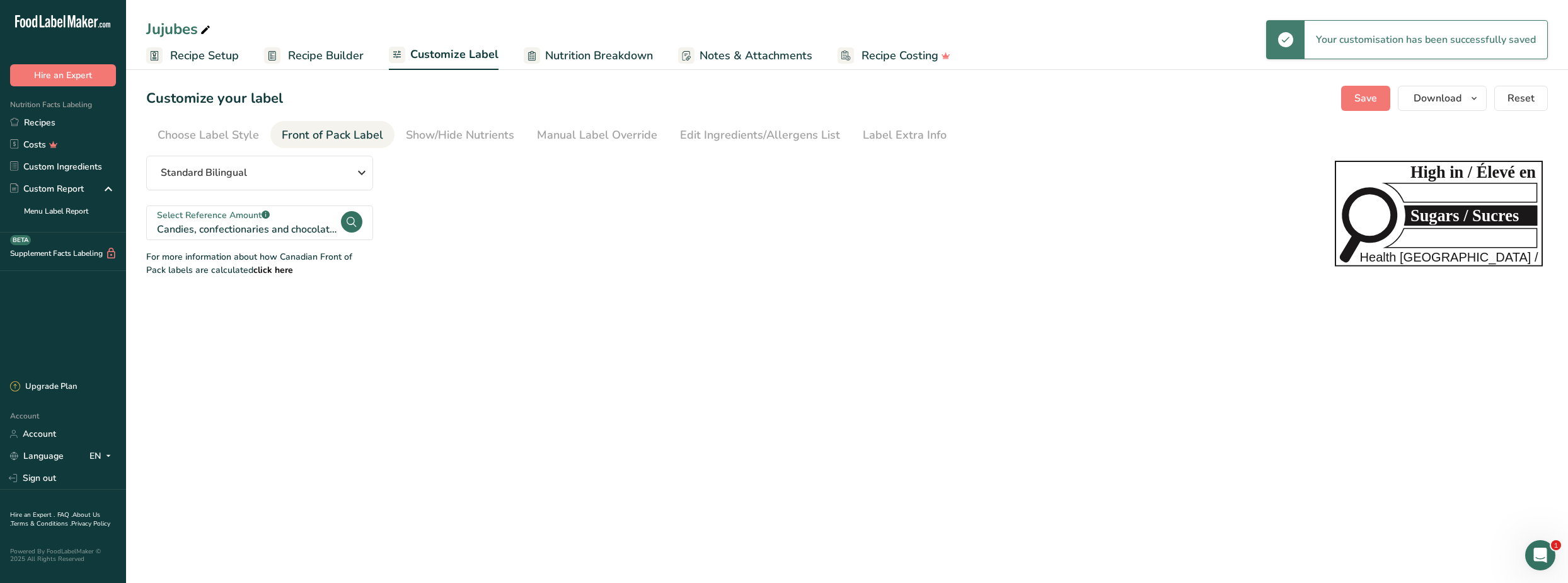 click on "Recipe Builder" at bounding box center (326, 55) 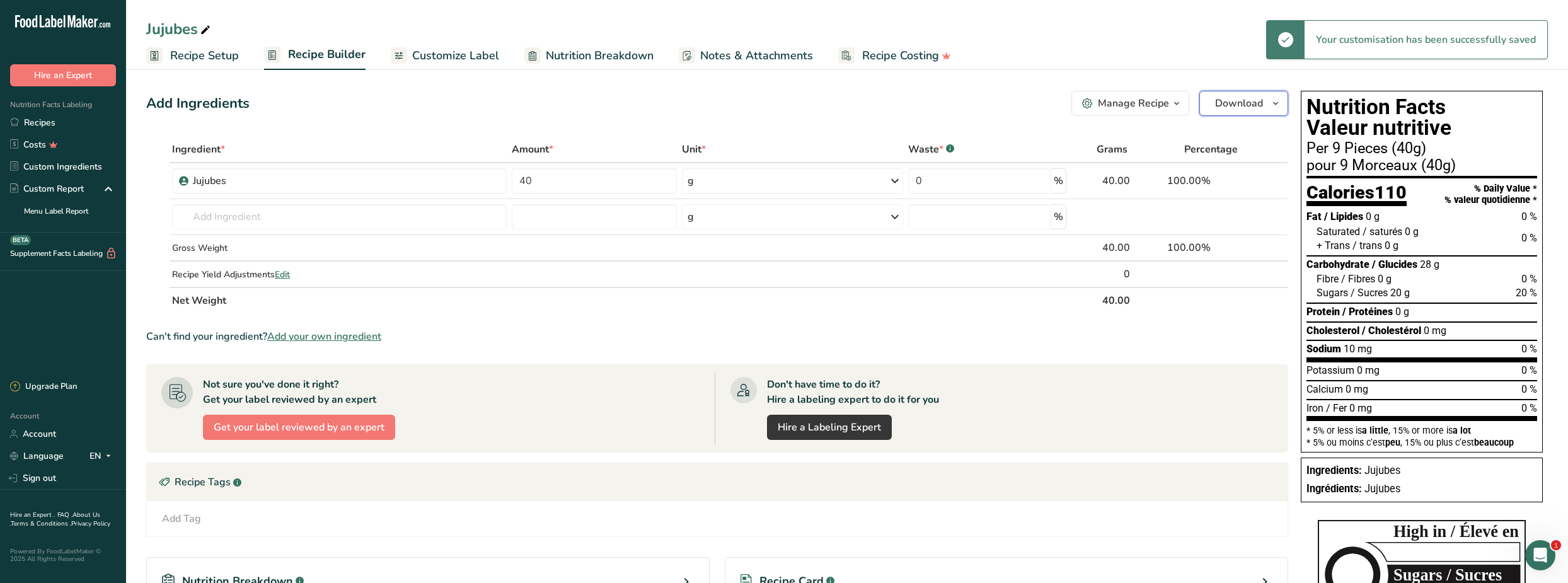 click on "Download" at bounding box center (1239, 103) 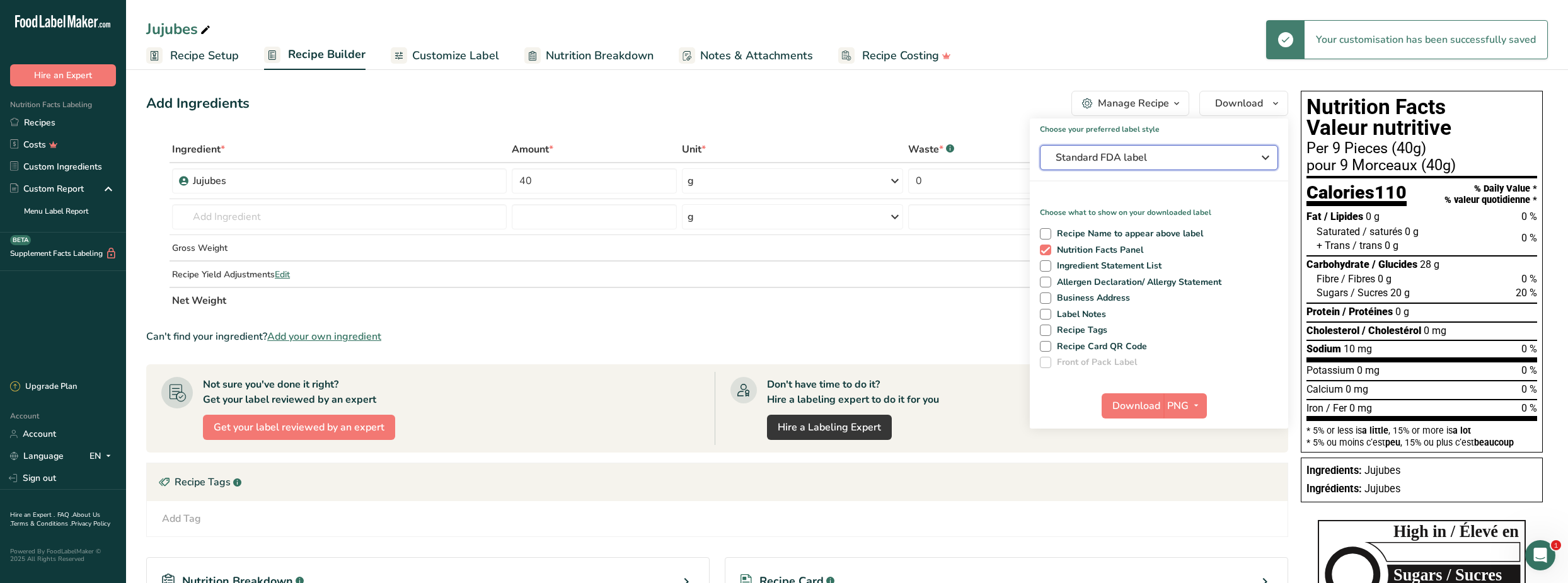 click on "Standard FDA label" at bounding box center (1150, 158) 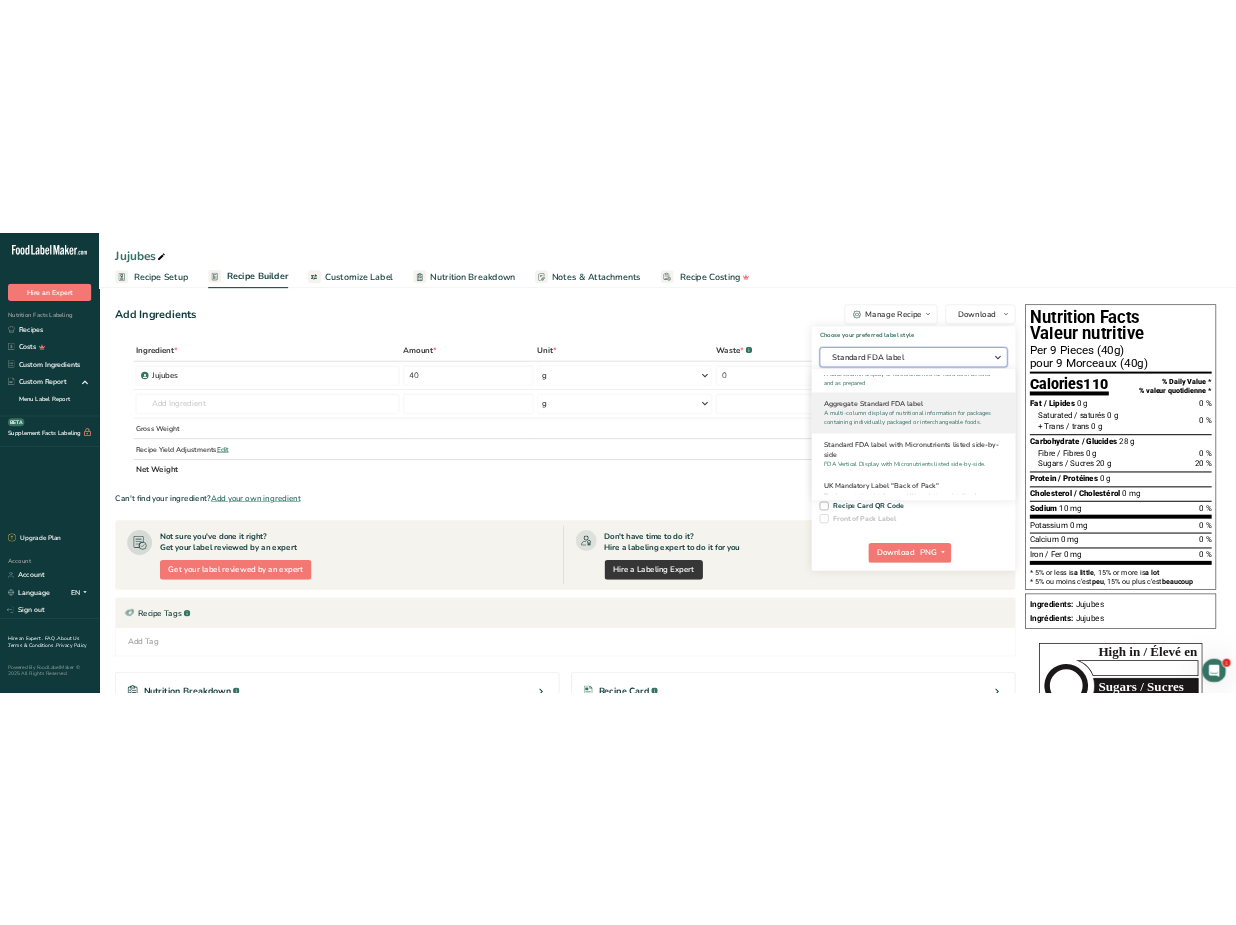 scroll, scrollTop: 727, scrollLeft: 0, axis: vertical 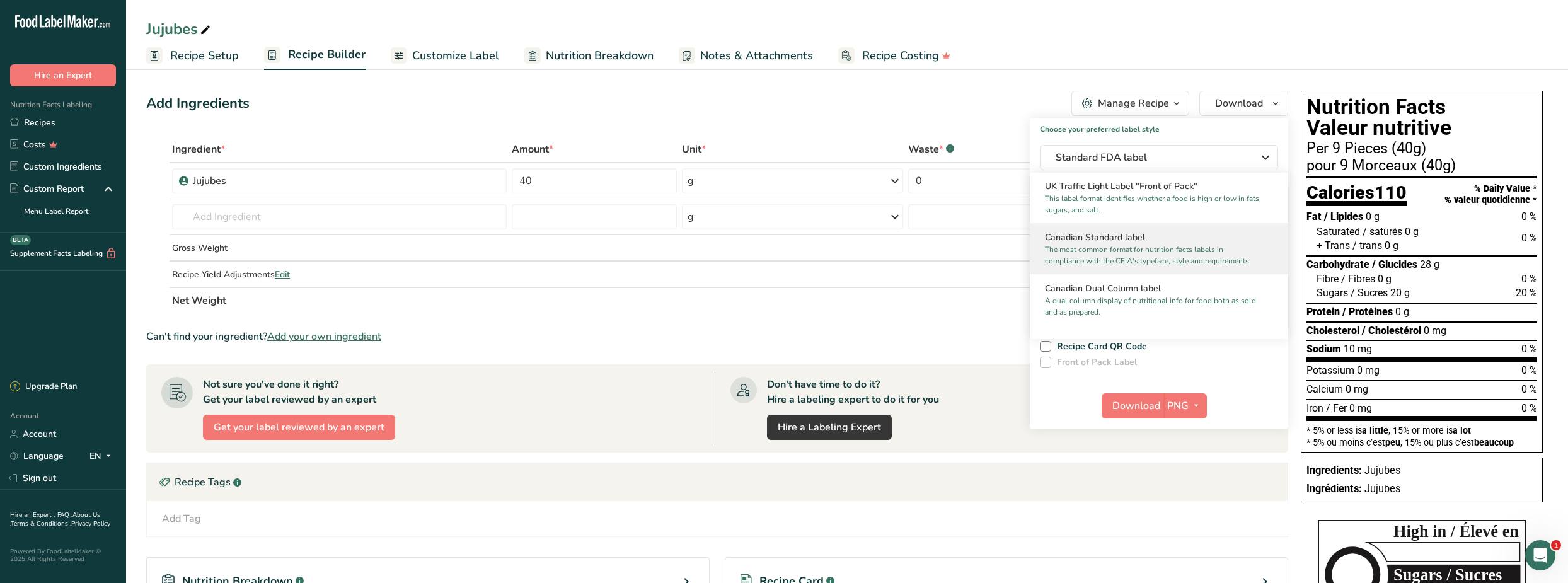click on "The most common format for nutrition facts labels in compliance with the CFIA's typeface, style and requirements." at bounding box center [1153, 255] 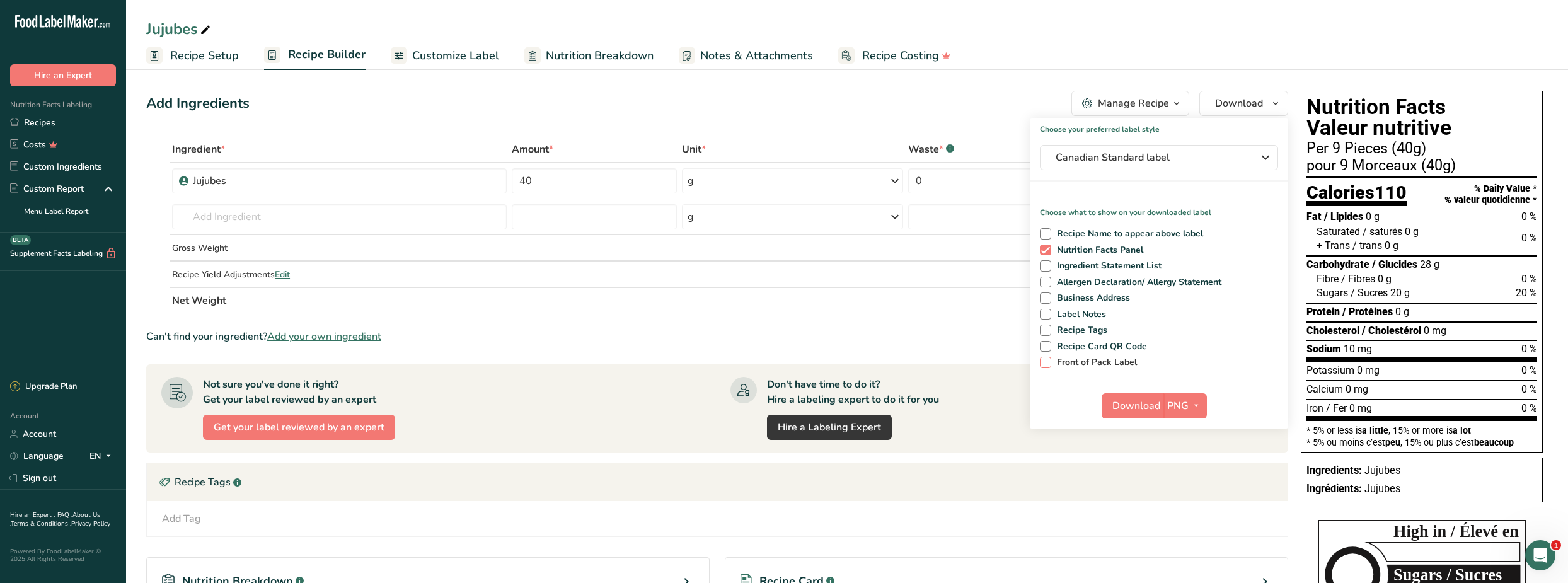 click on "Front of Pack Label" at bounding box center (1094, 362) 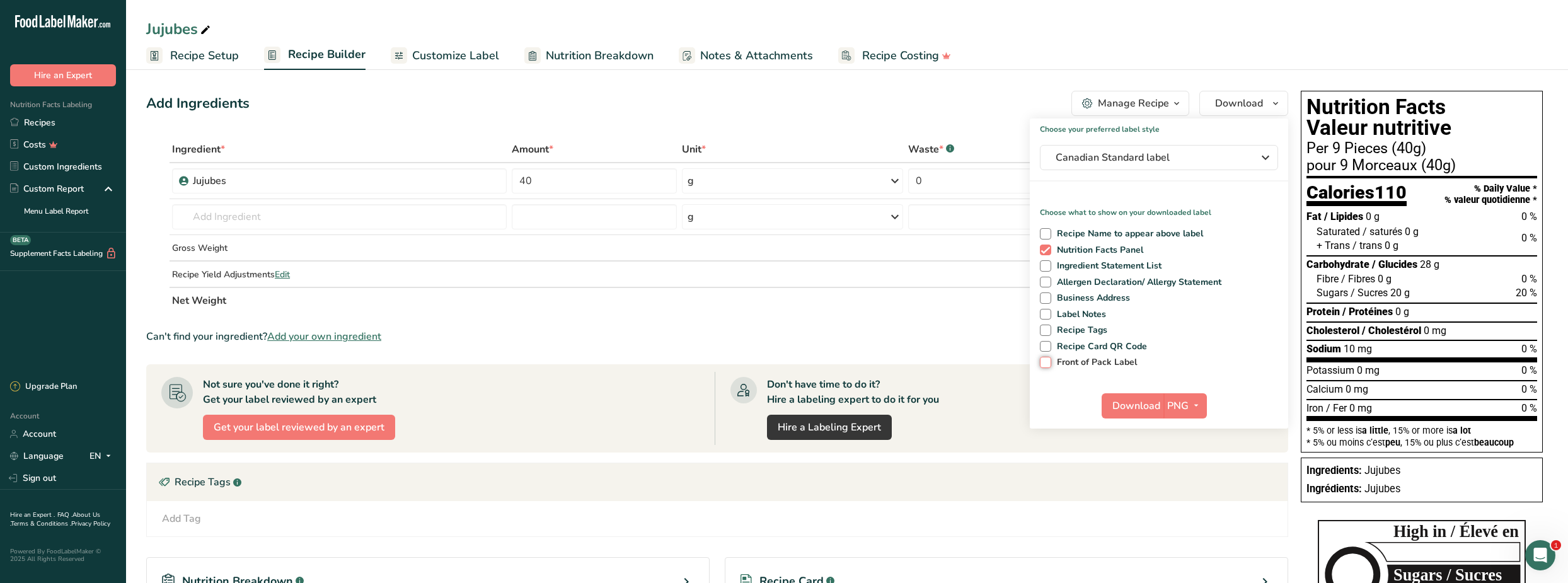 click on "Front of Pack Label" at bounding box center [1044, 362] 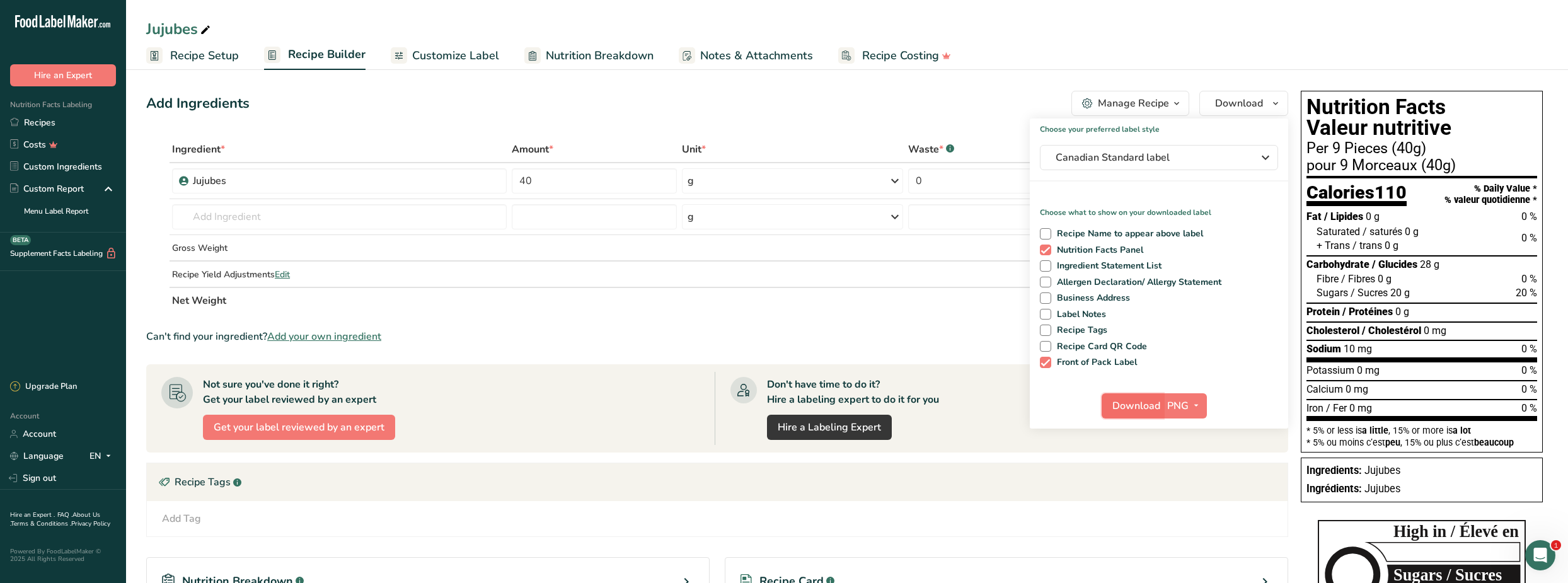 click on "Download" at bounding box center (1136, 406) 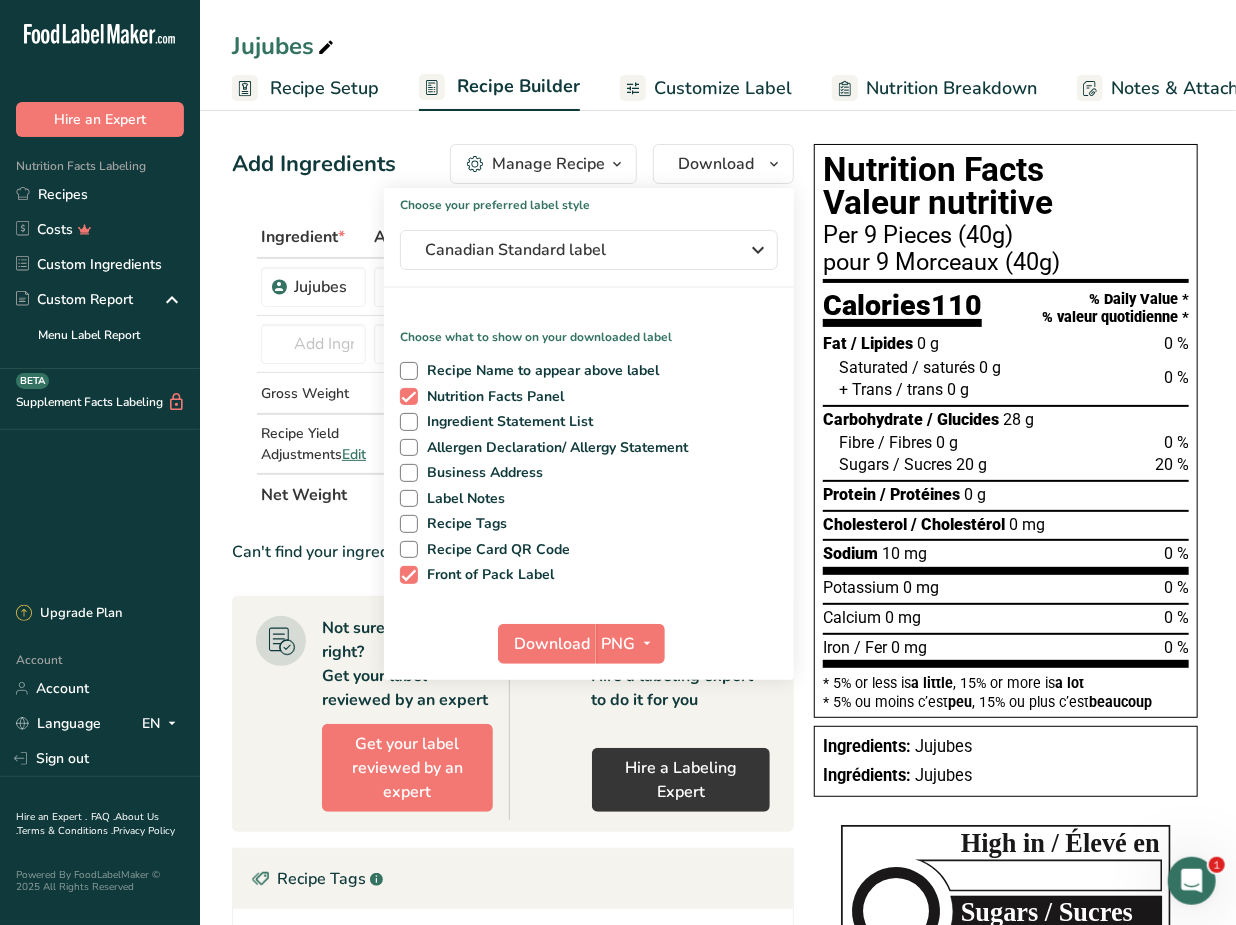 click on "Add Ingredients
Manage Recipe         Delete Recipe           Duplicate Recipe             Scale Recipe             Save as Sub-Recipe   .a-a{fill:#347362;}.b-a{fill:#fff;}                               Nutrition Breakdown                 Recipe Card
NEW
[MEDICAL_DATA] Pattern Report           Activity History
Download
Choose your preferred label style
Canadian Standard label
Standard FDA label
The most common format for nutrition facts labels in compliance with the FDA's typeface, style and requirements
Tabular FDA label
A label format compliant with the FDA regulations presented in a tabular (horizontal) display.
Linear FDA label
A simple linear display for small sized packages.
Simplified FDA label" at bounding box center (519, 732) 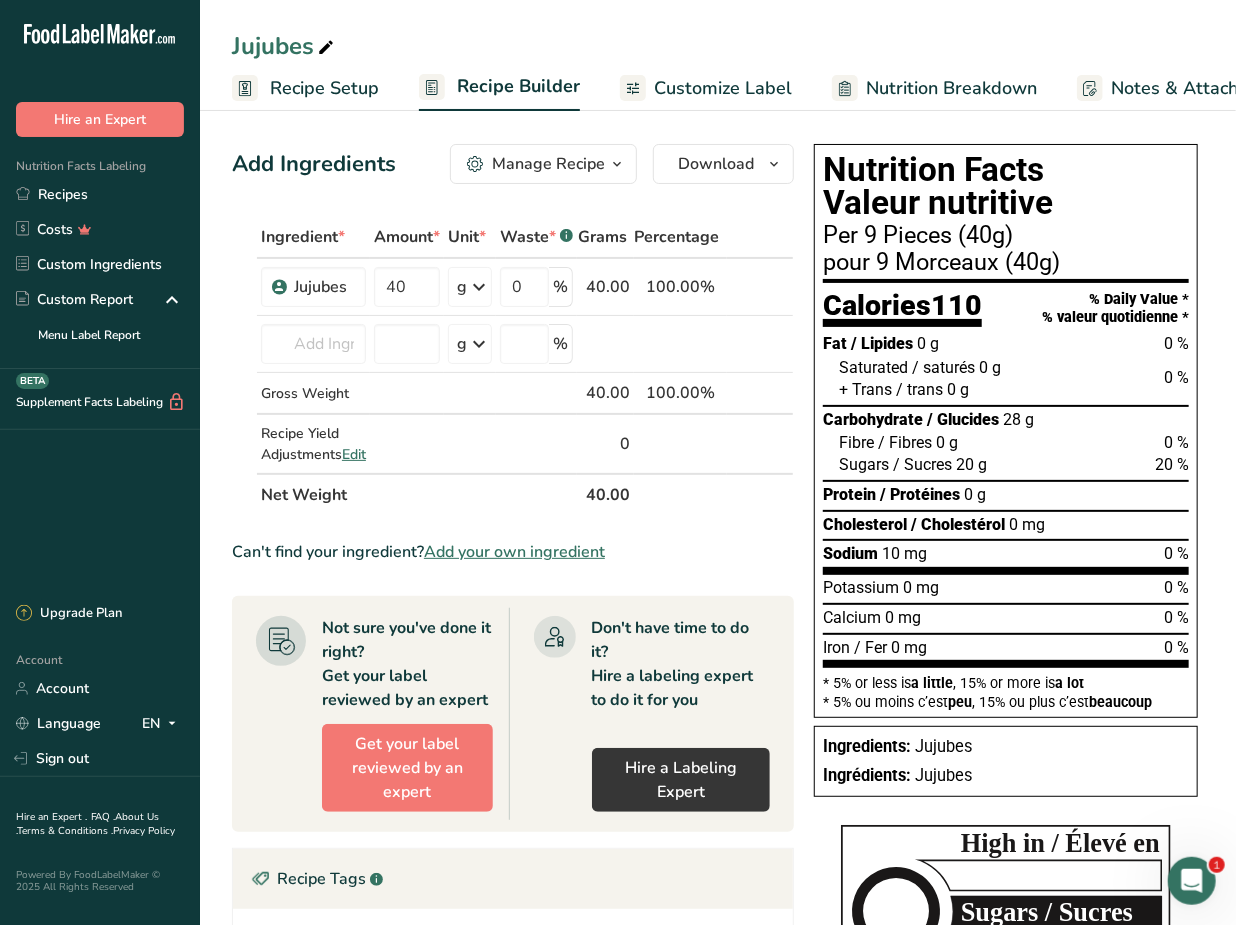 click on "Manage Recipe" at bounding box center [548, 164] 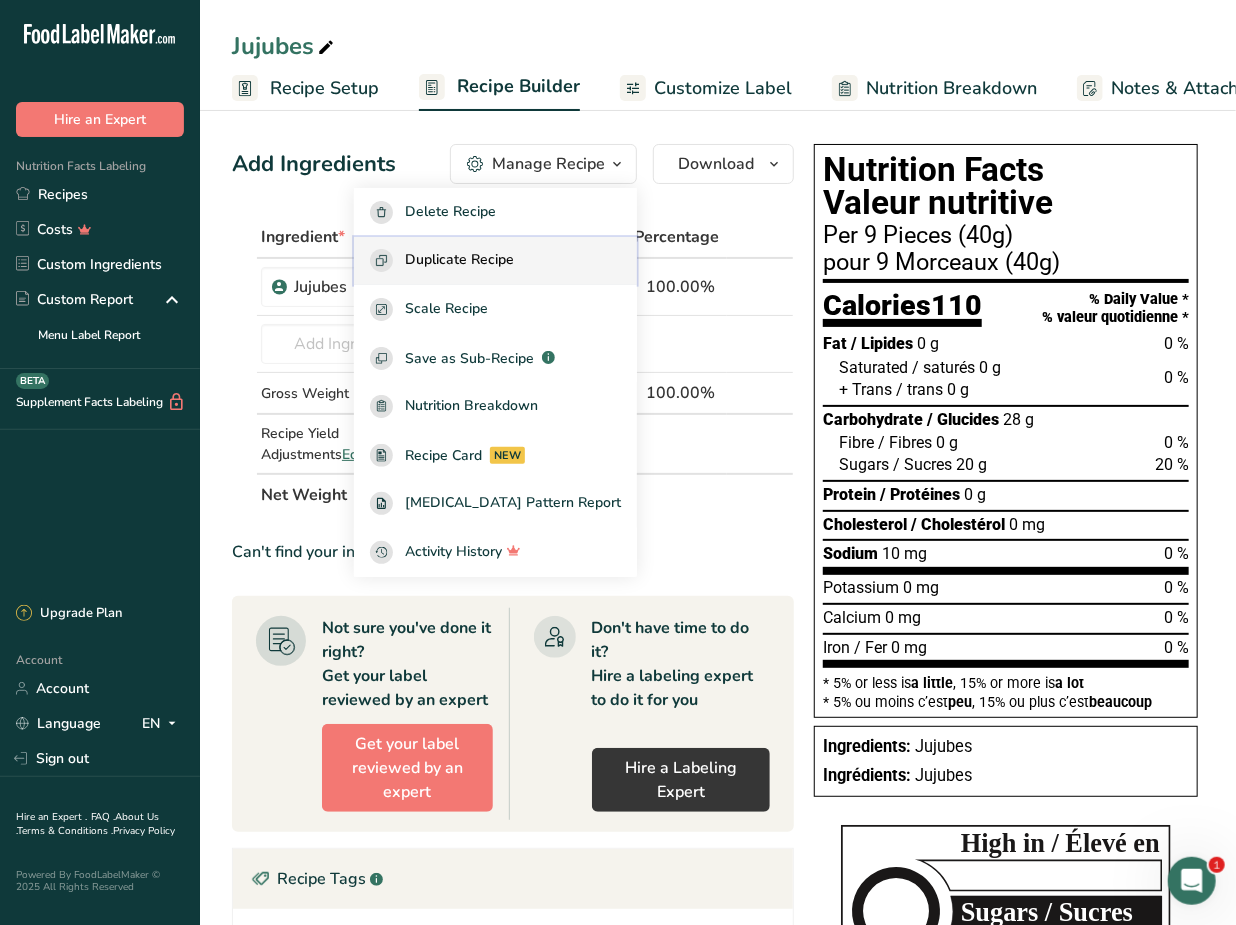click on "Duplicate Recipe" at bounding box center [459, 260] 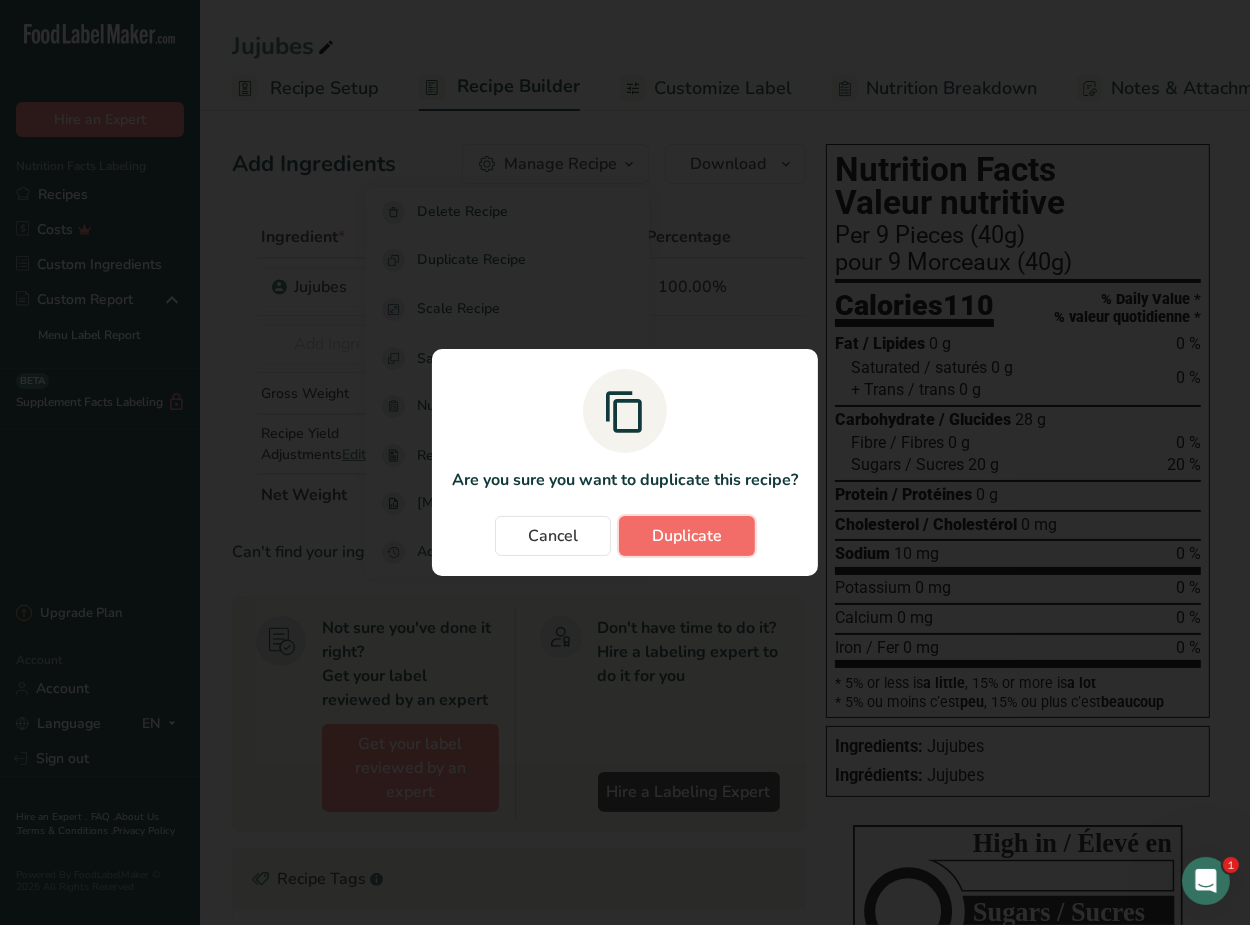 click on "Duplicate" at bounding box center [687, 536] 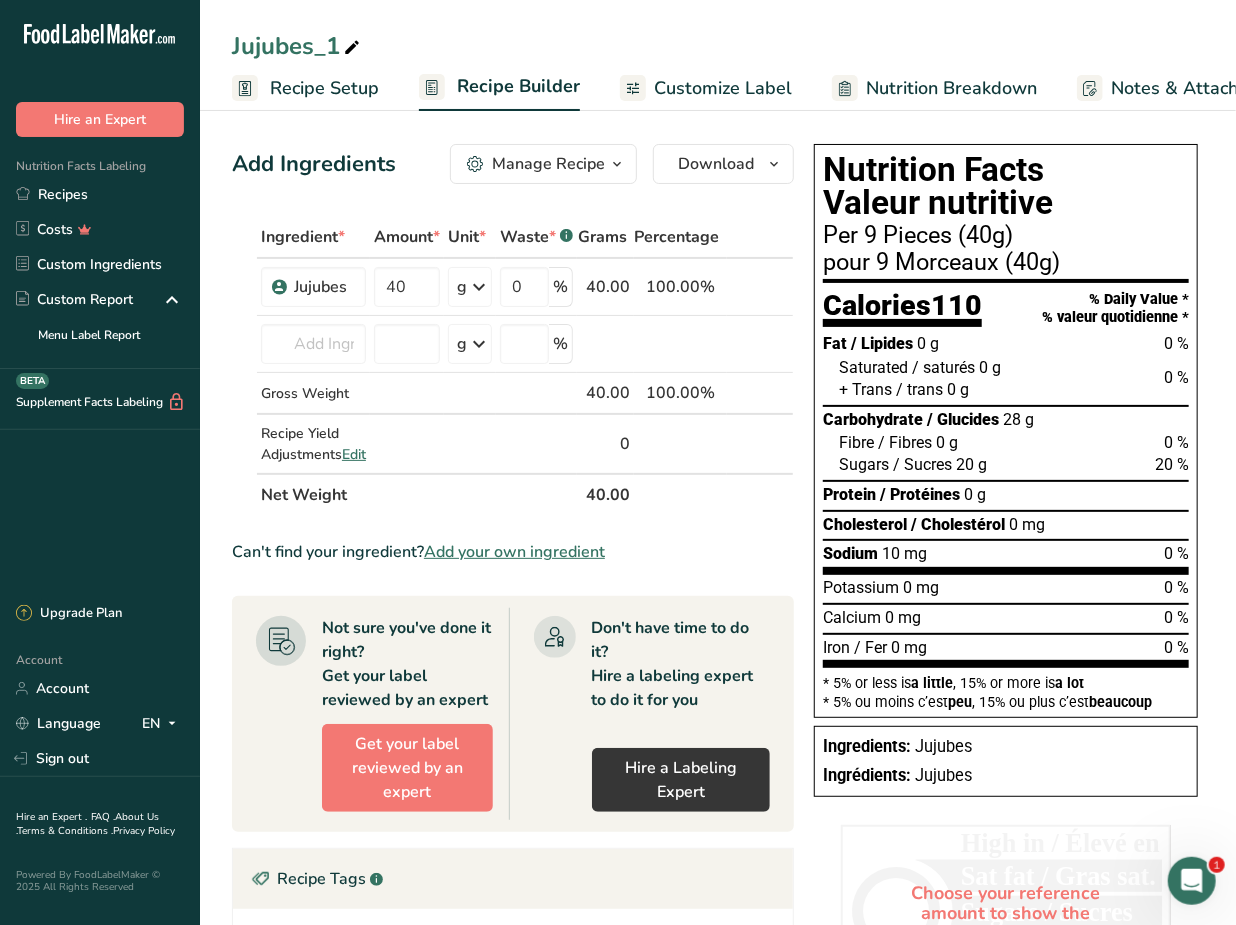 click at bounding box center [352, 48] 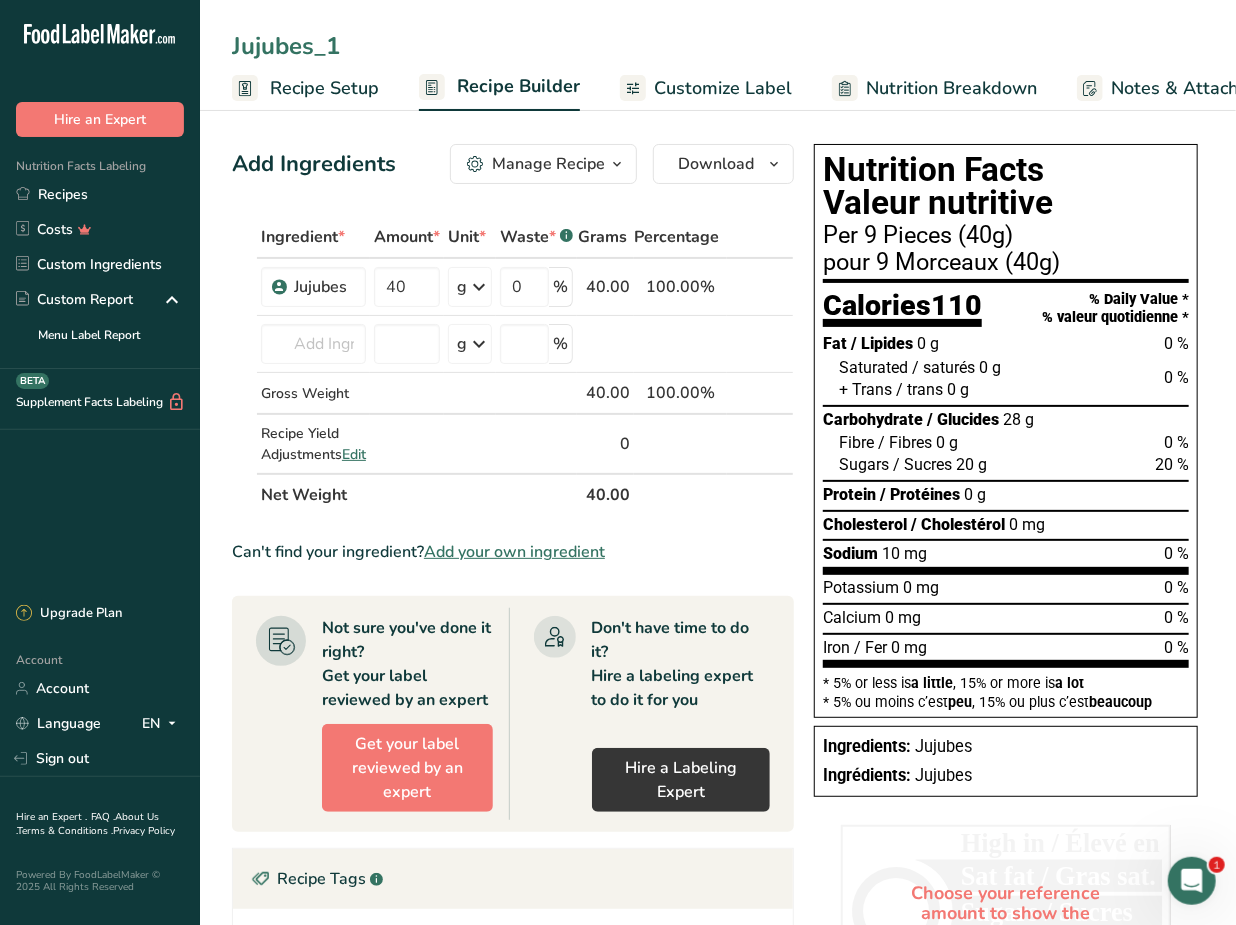 drag, startPoint x: 360, startPoint y: 51, endPoint x: 117, endPoint y: 49, distance: 243.00822 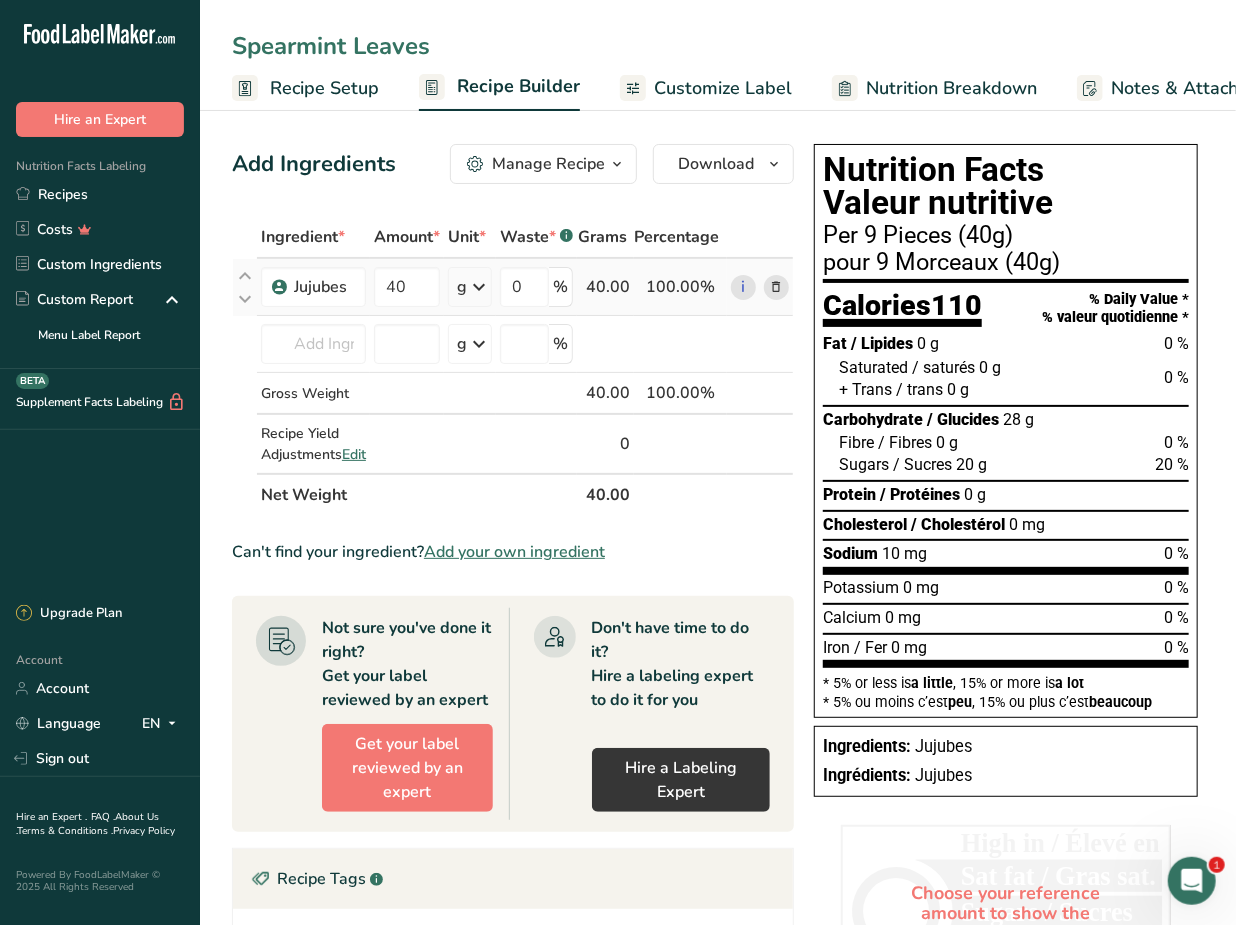 type on "Spearmint Leaves" 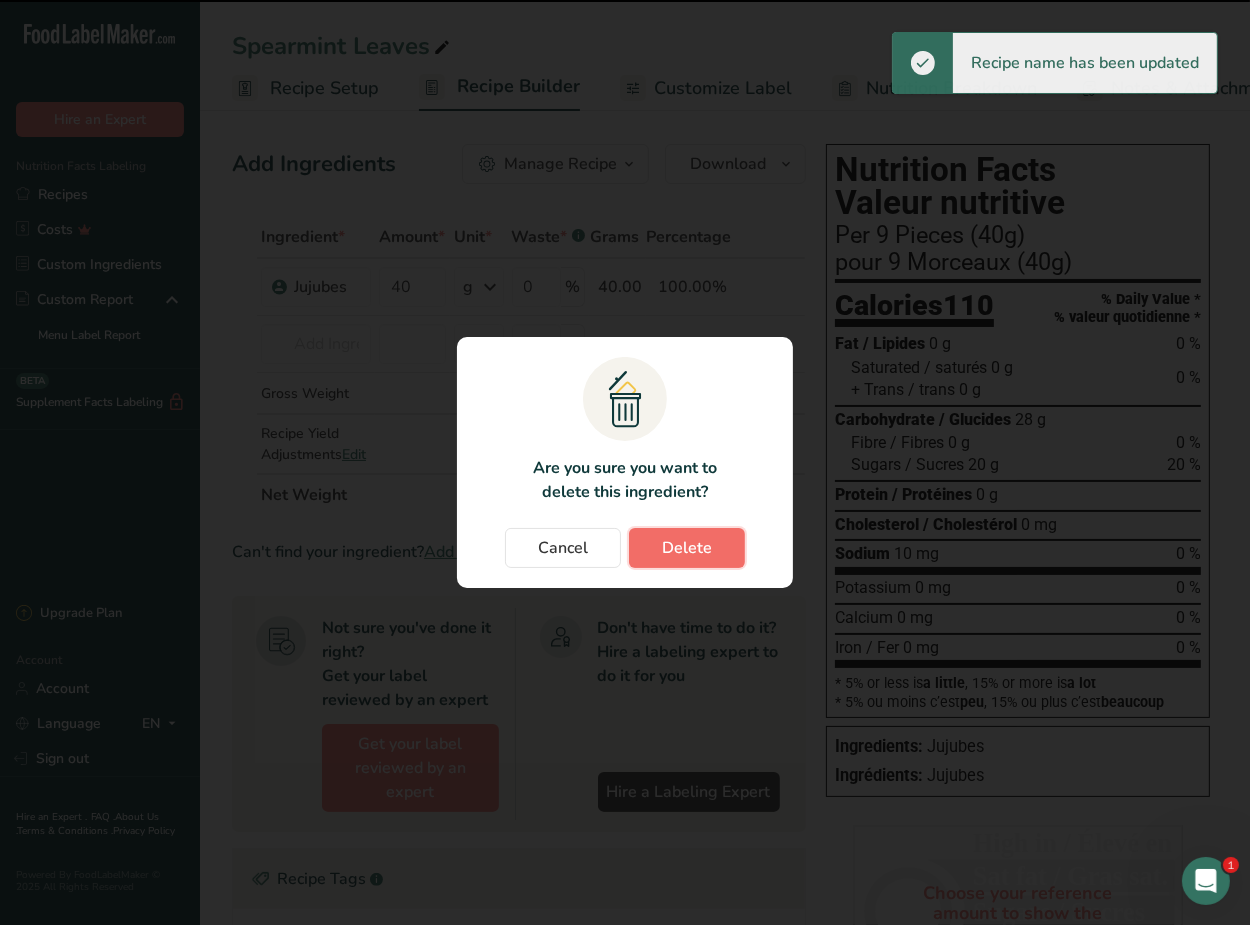 click on "Delete" at bounding box center [687, 548] 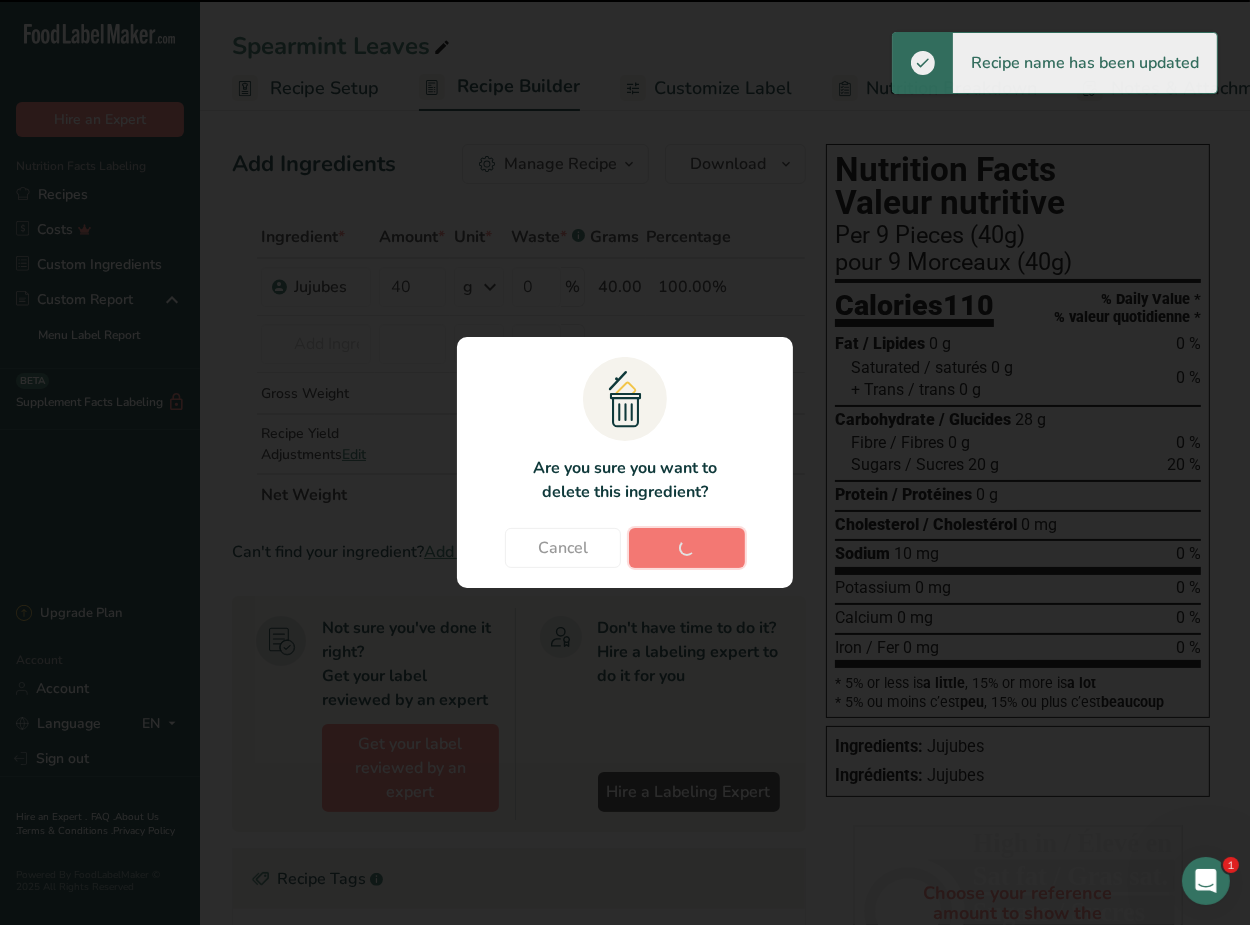 type 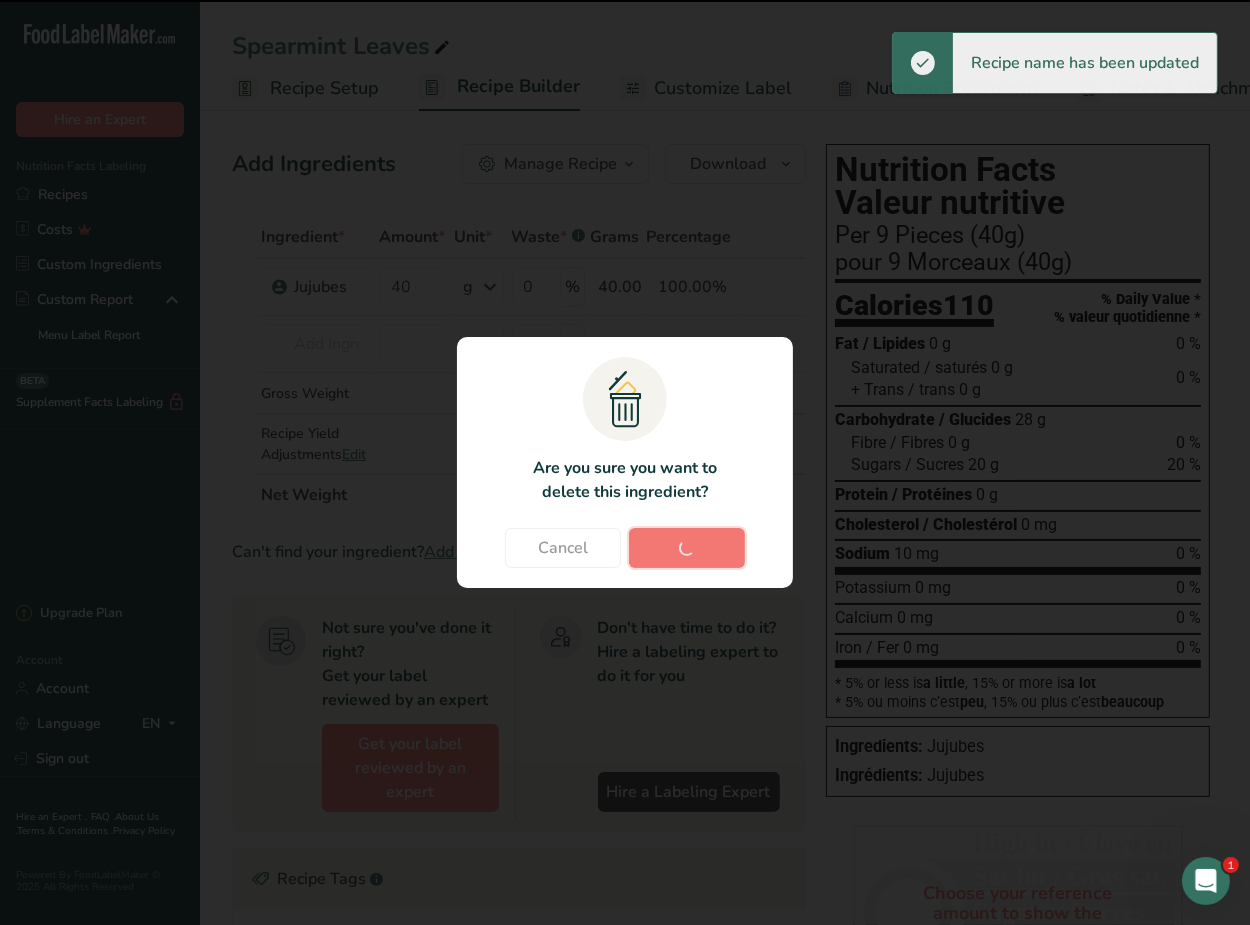 type 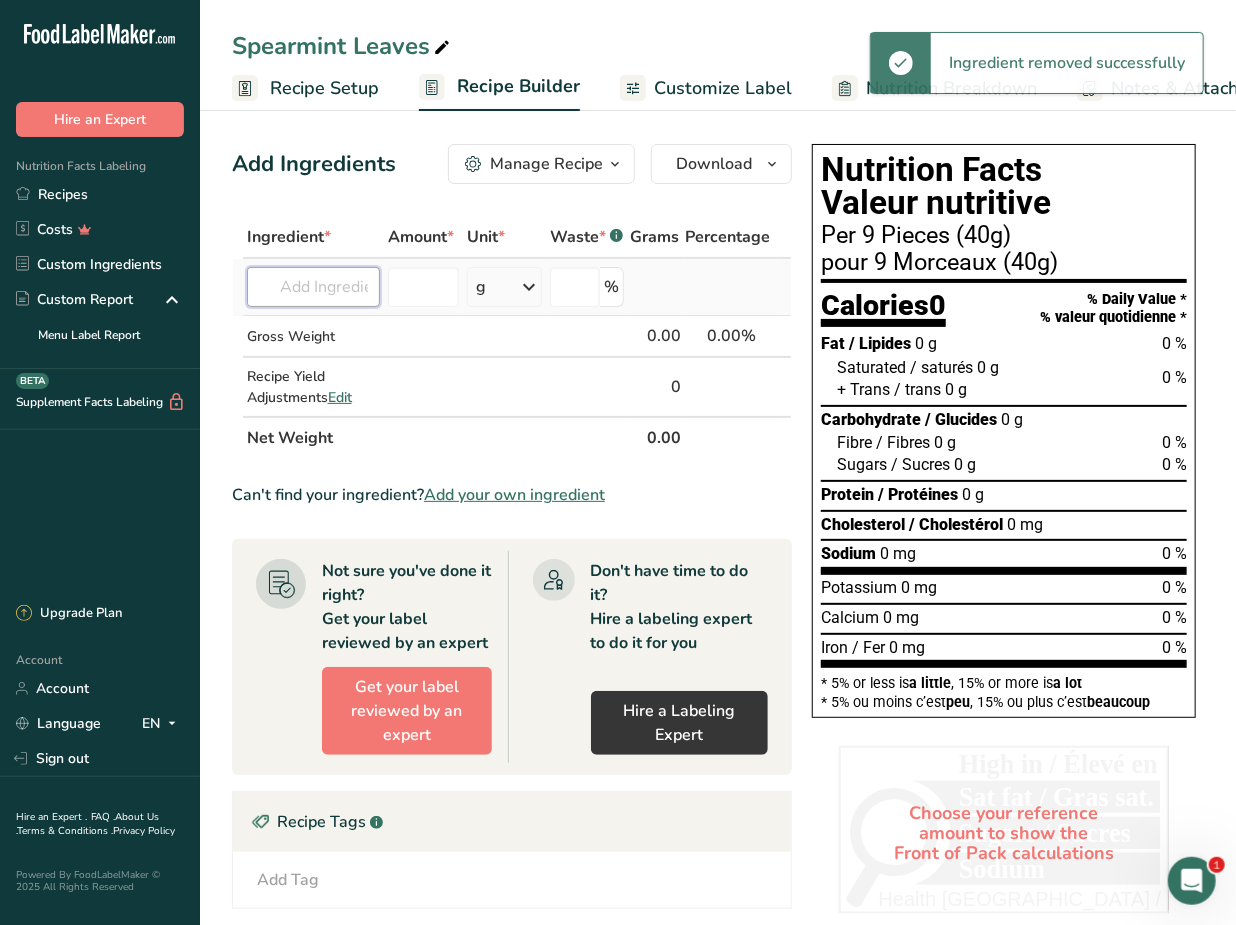 click at bounding box center (313, 287) 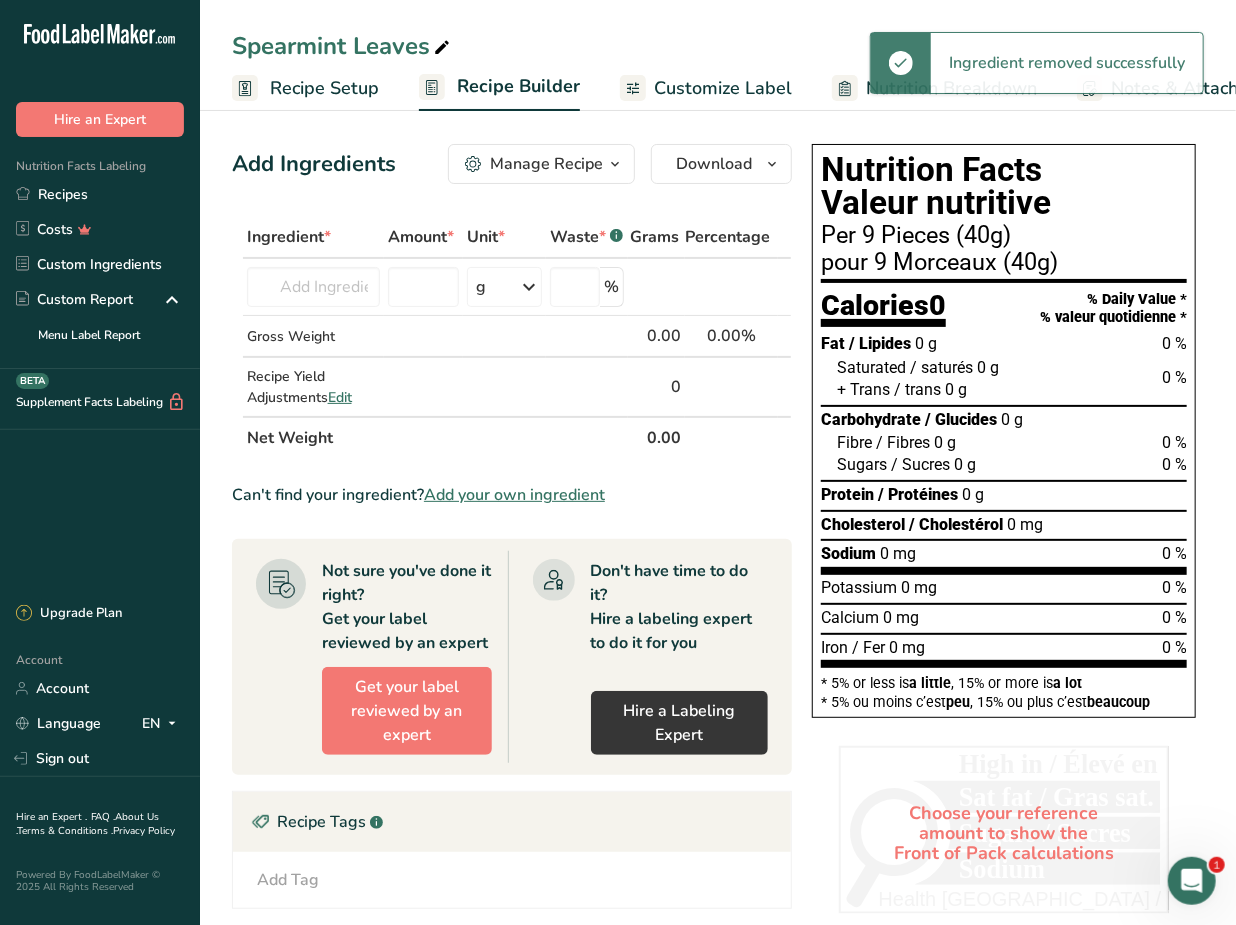 click on "Add your own ingredient" at bounding box center (514, 495) 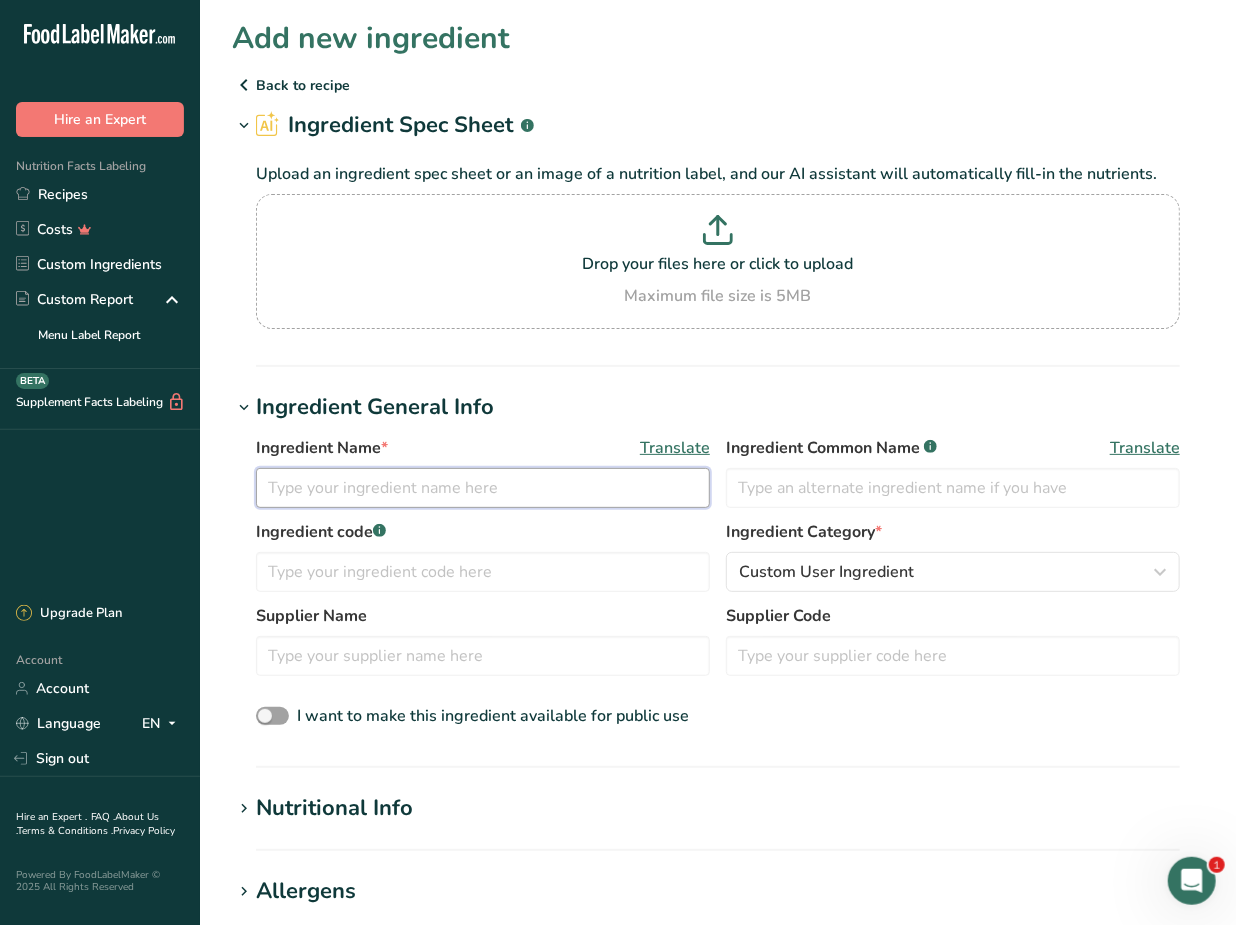 click at bounding box center (483, 488) 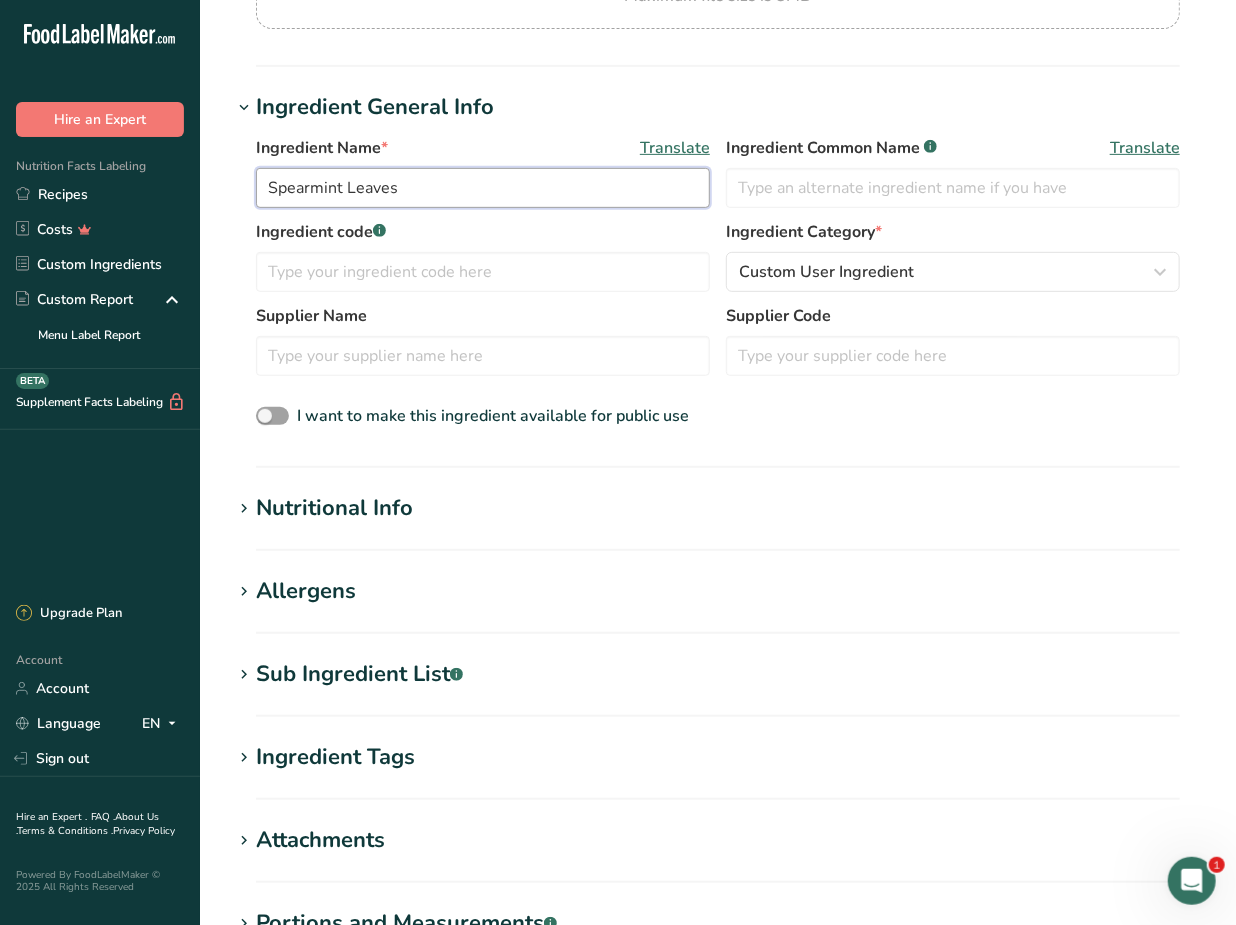 scroll, scrollTop: 363, scrollLeft: 0, axis: vertical 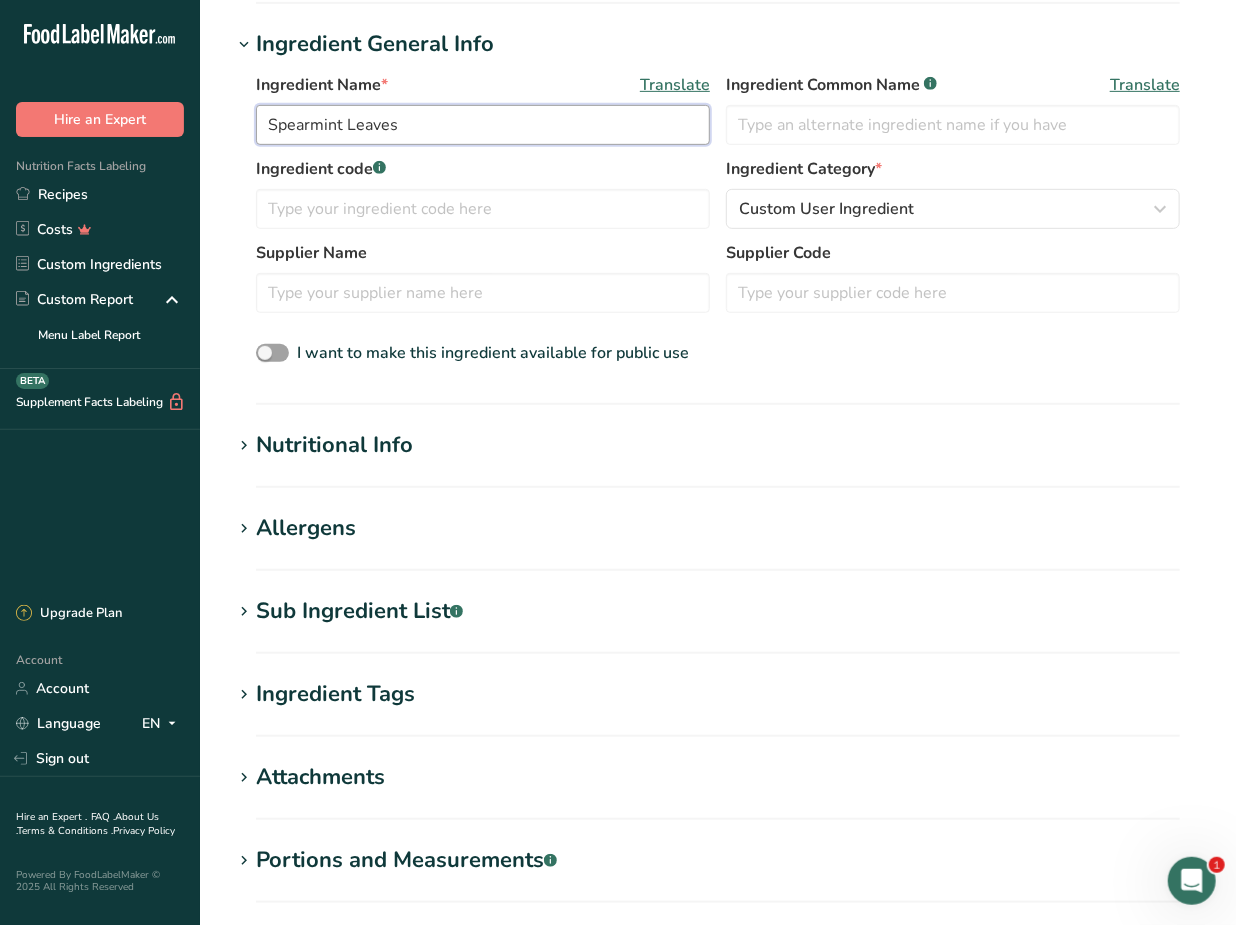 type on "Spearmint Leaves" 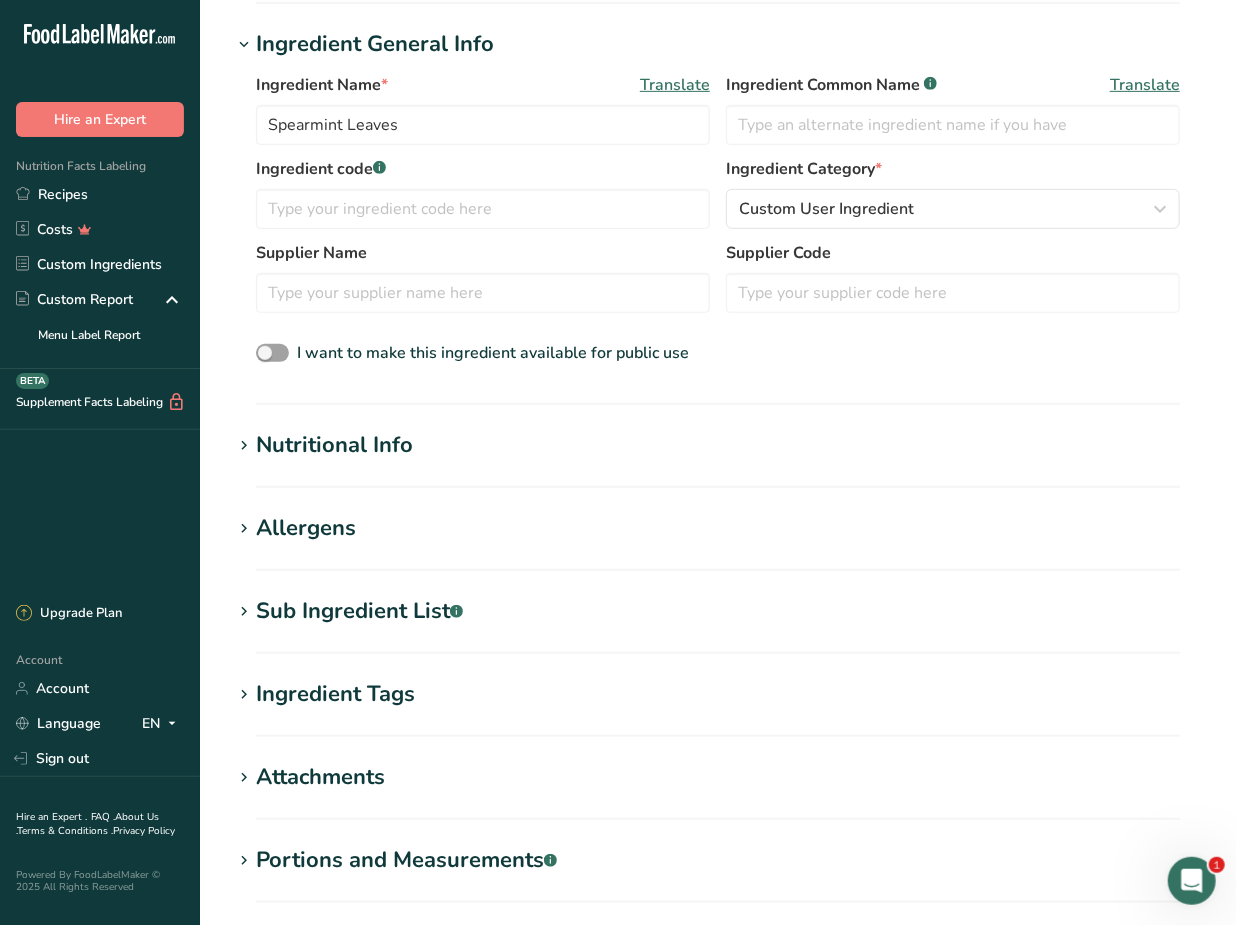 drag, startPoint x: 343, startPoint y: 450, endPoint x: 346, endPoint y: 475, distance: 25.179358 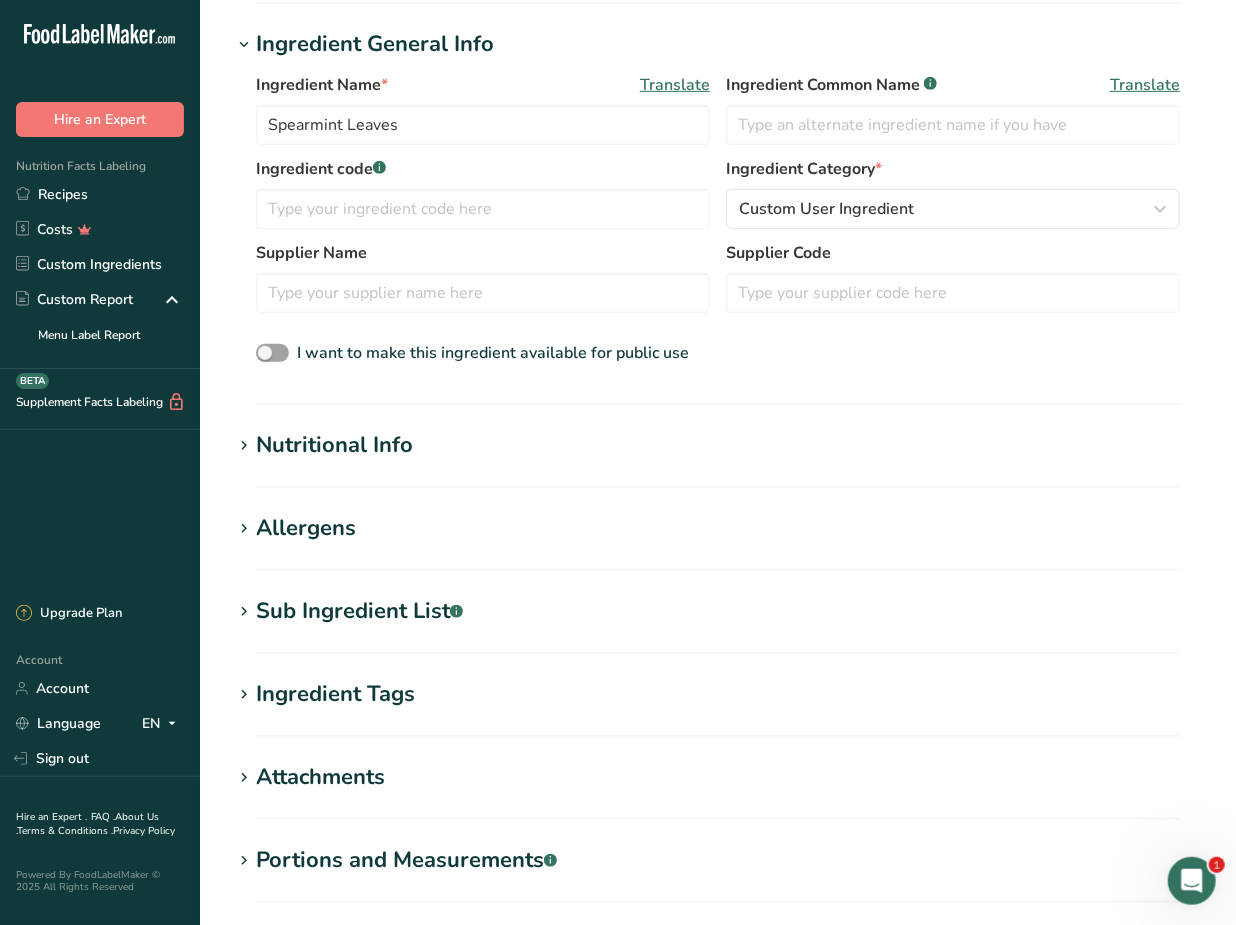 click on "Nutritional Info" at bounding box center [334, 445] 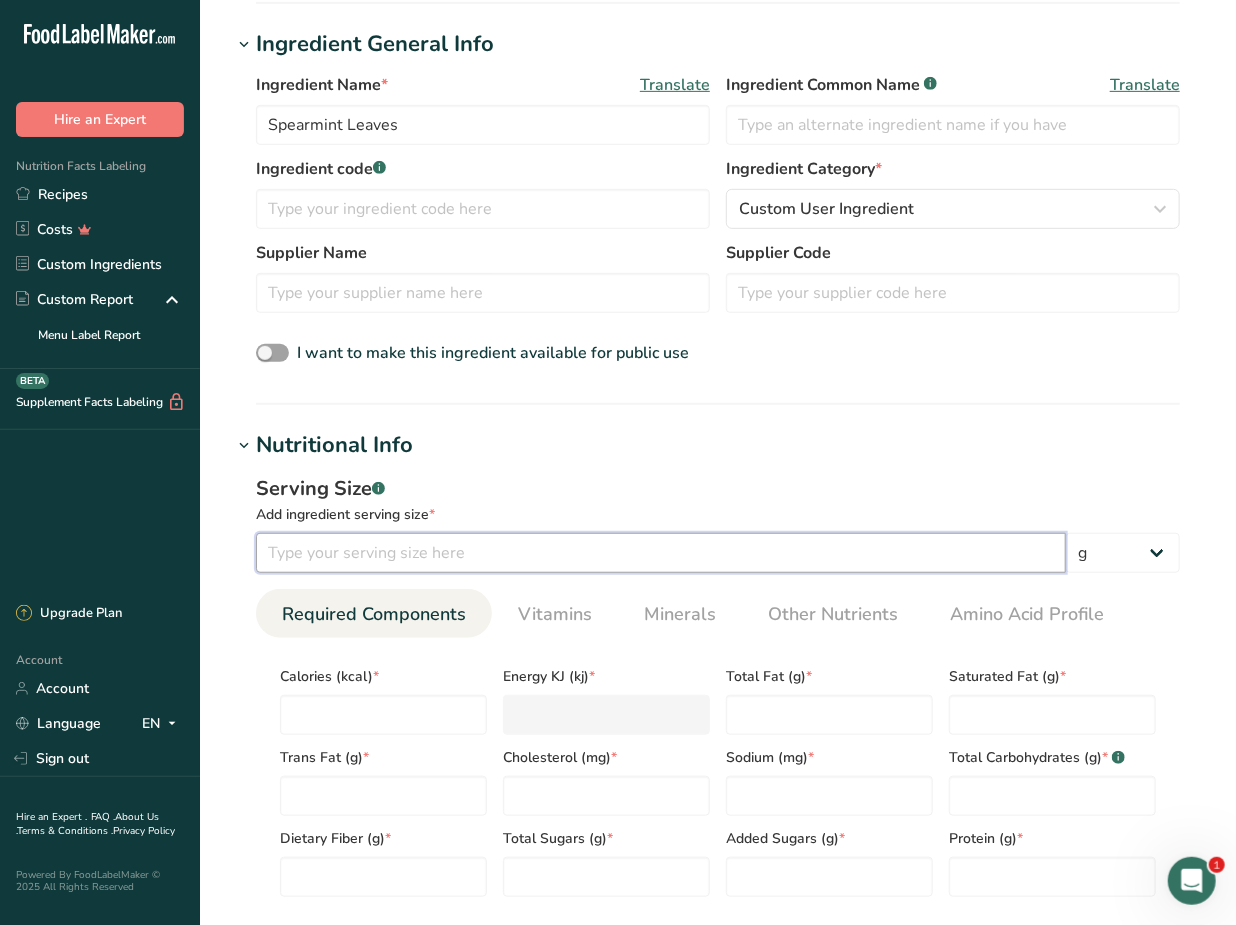 click at bounding box center [661, 553] 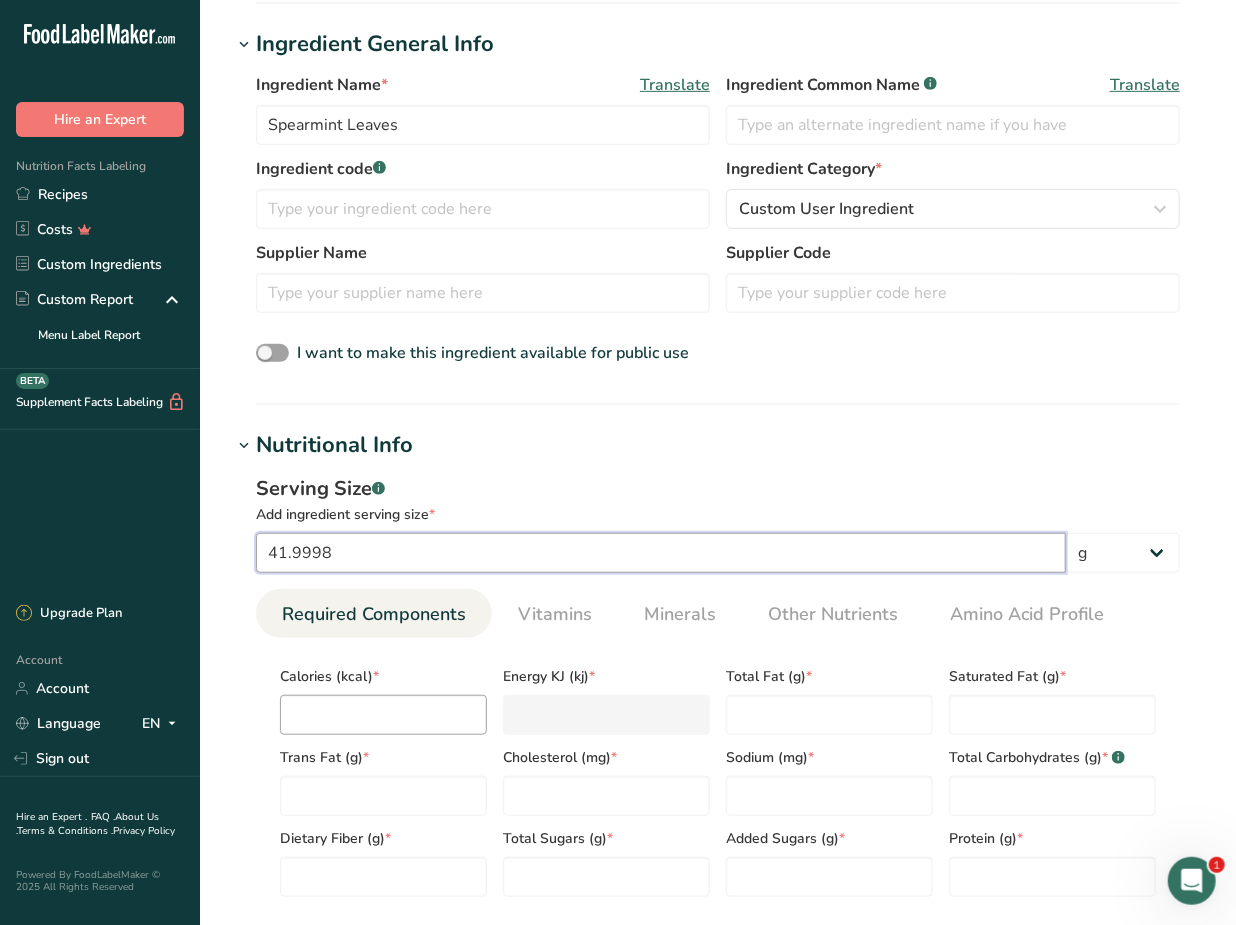 scroll, scrollTop: 545, scrollLeft: 0, axis: vertical 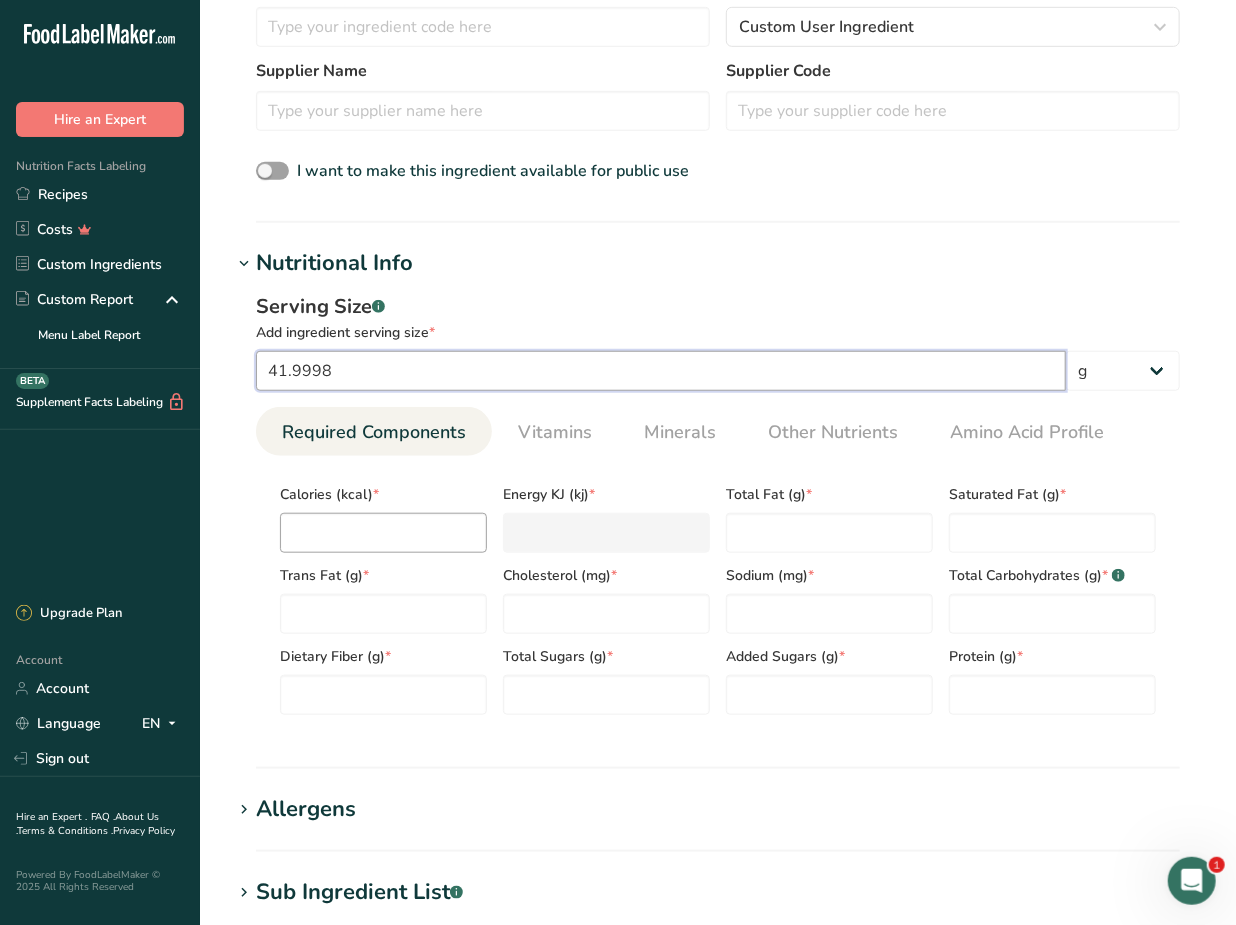 type on "41.9998" 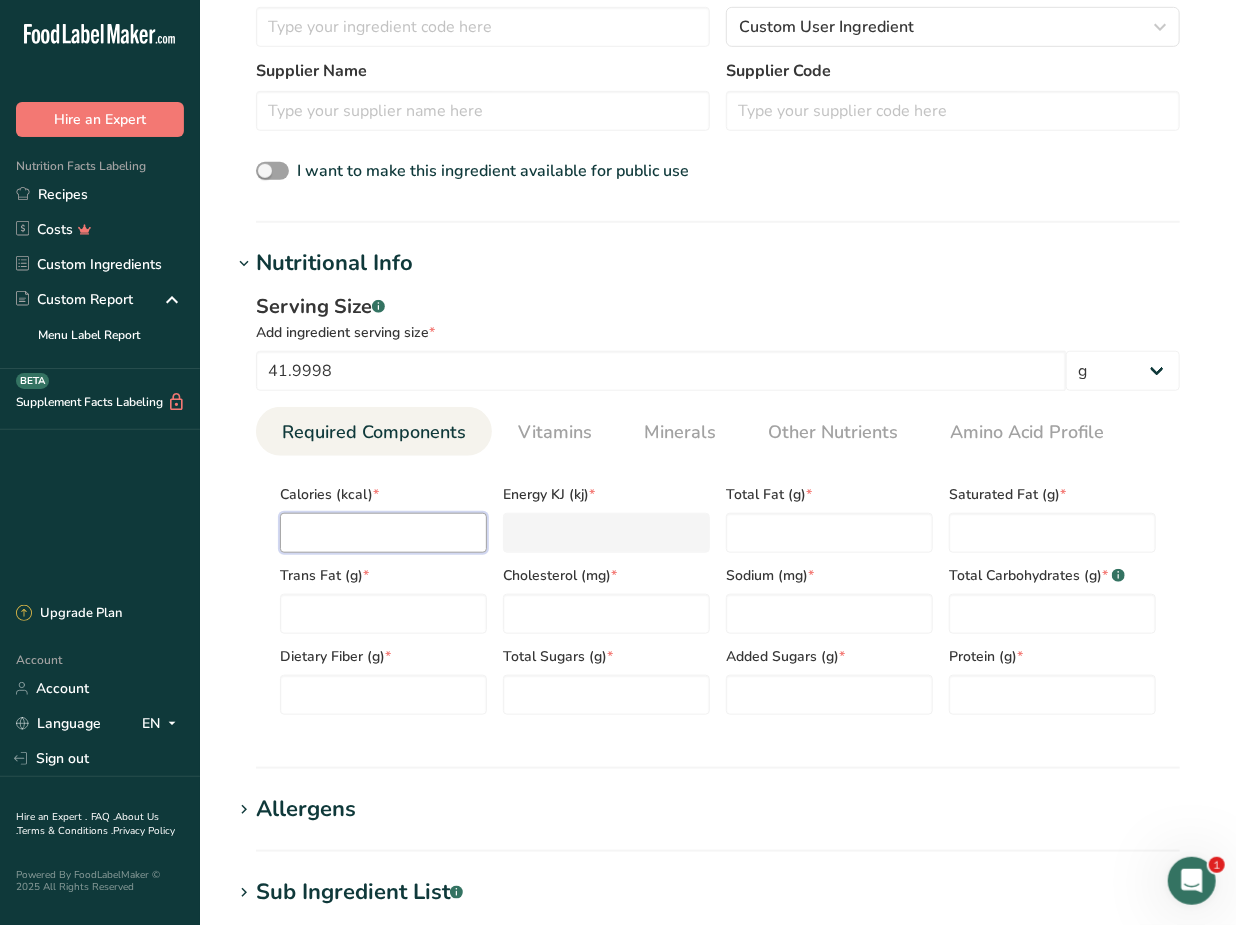 click at bounding box center (383, 533) 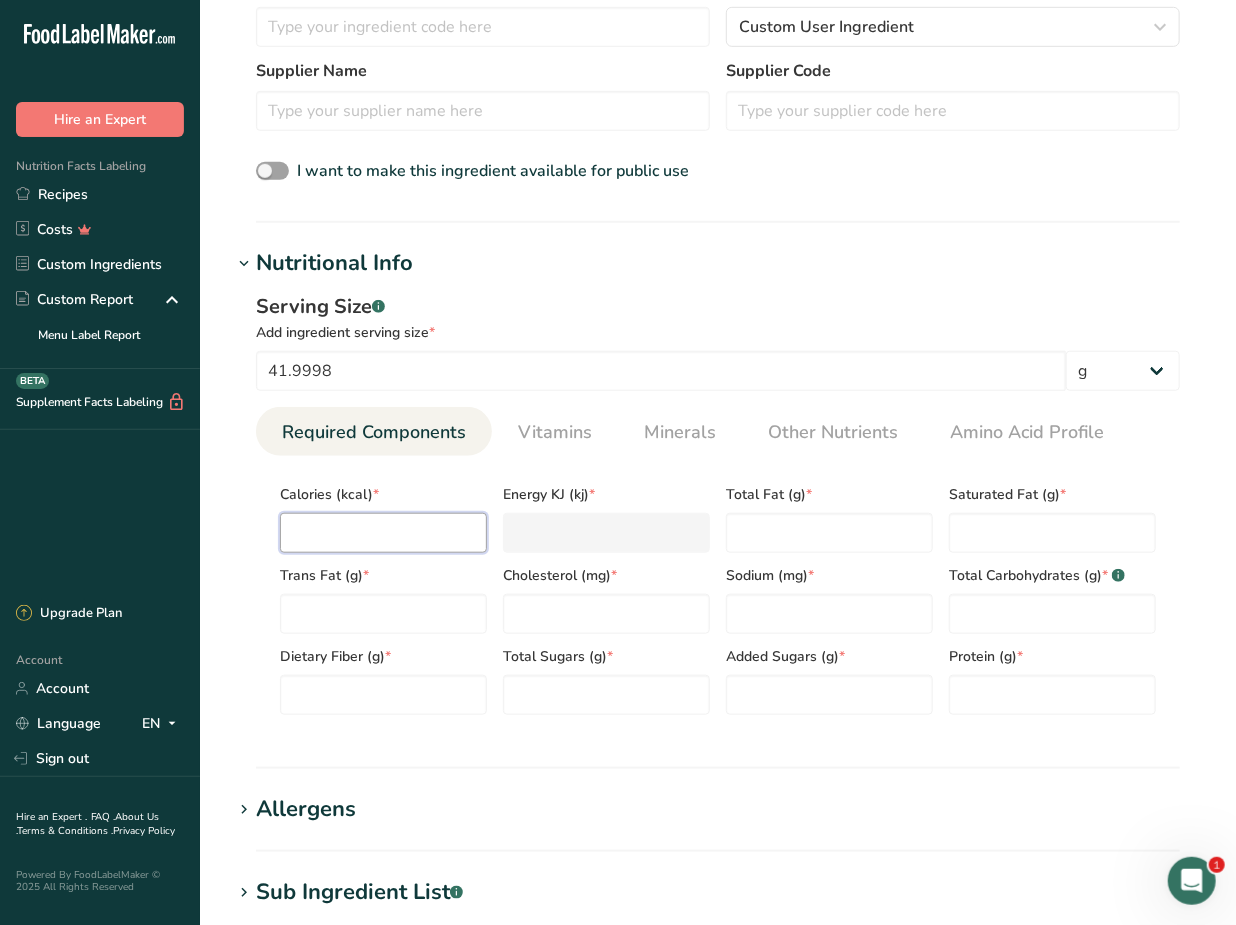 type on "1" 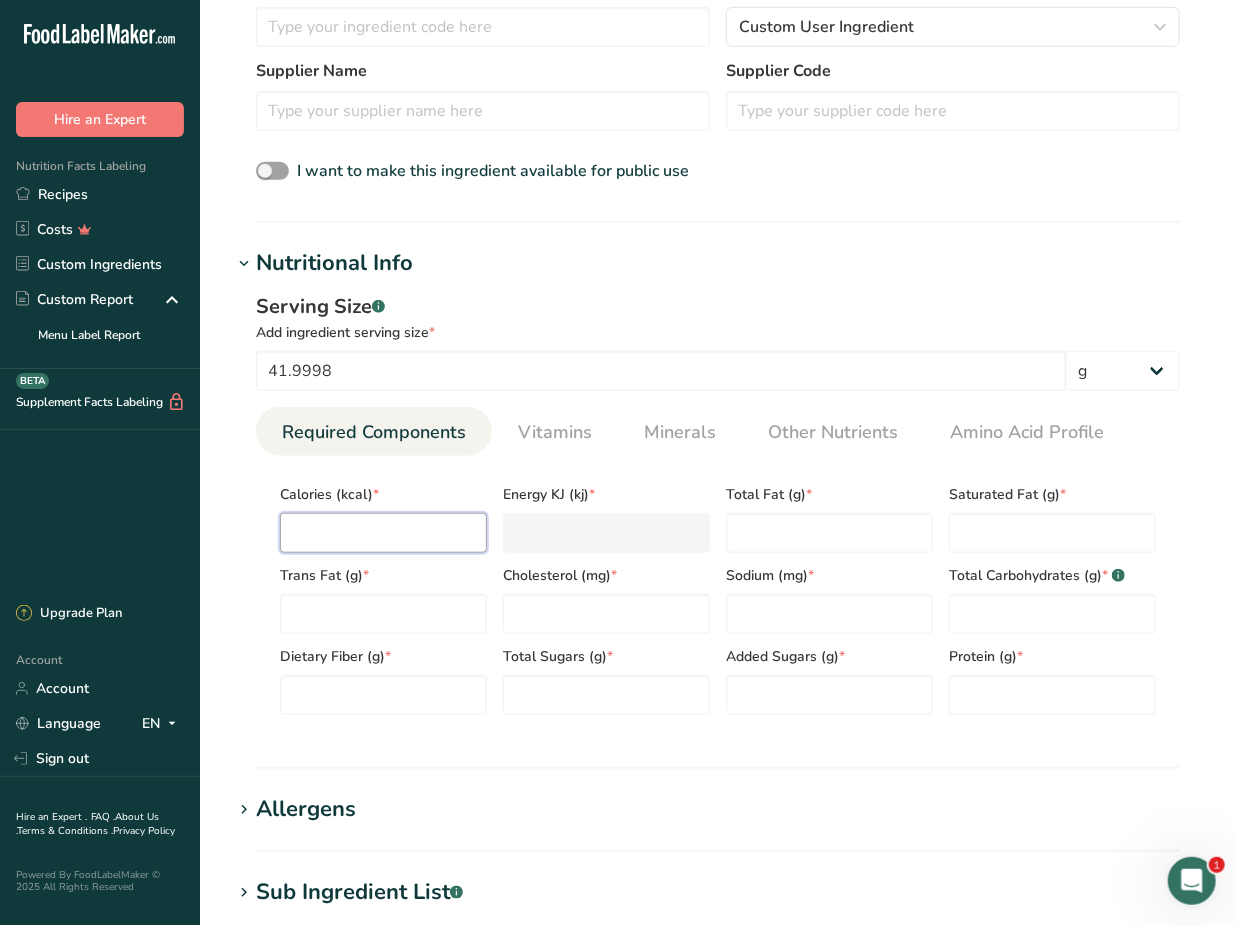 type on "4.2" 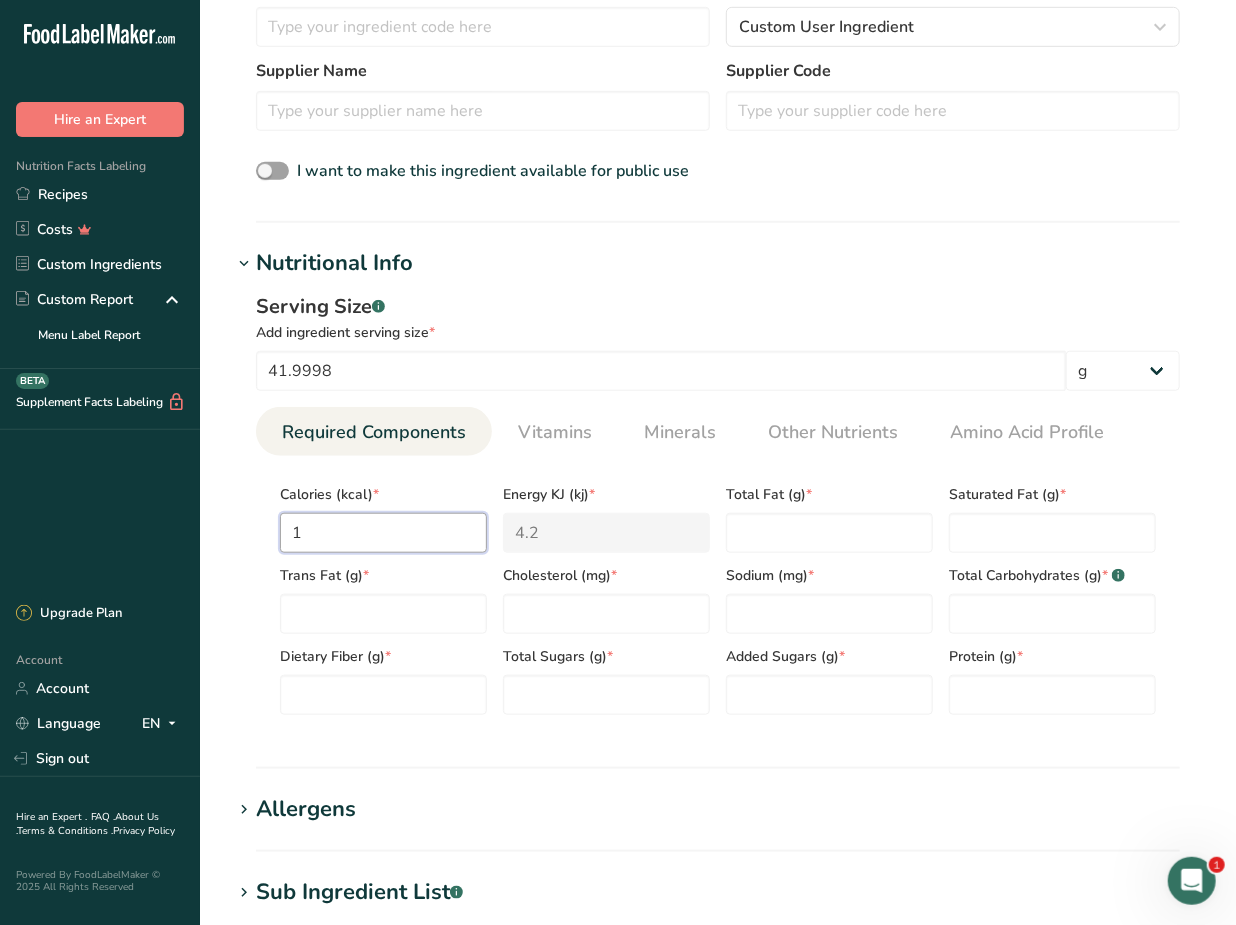 type on "13" 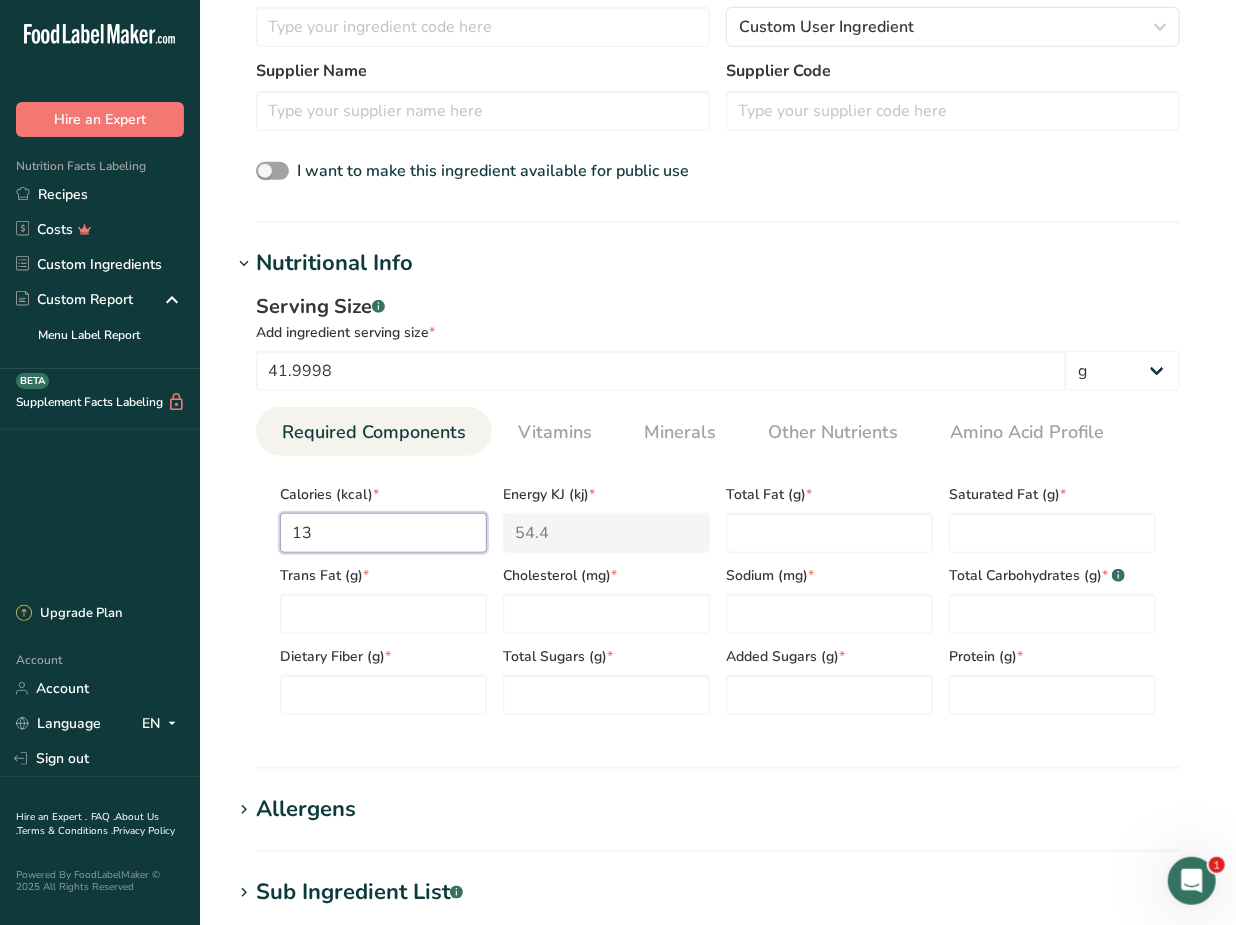 type on "130" 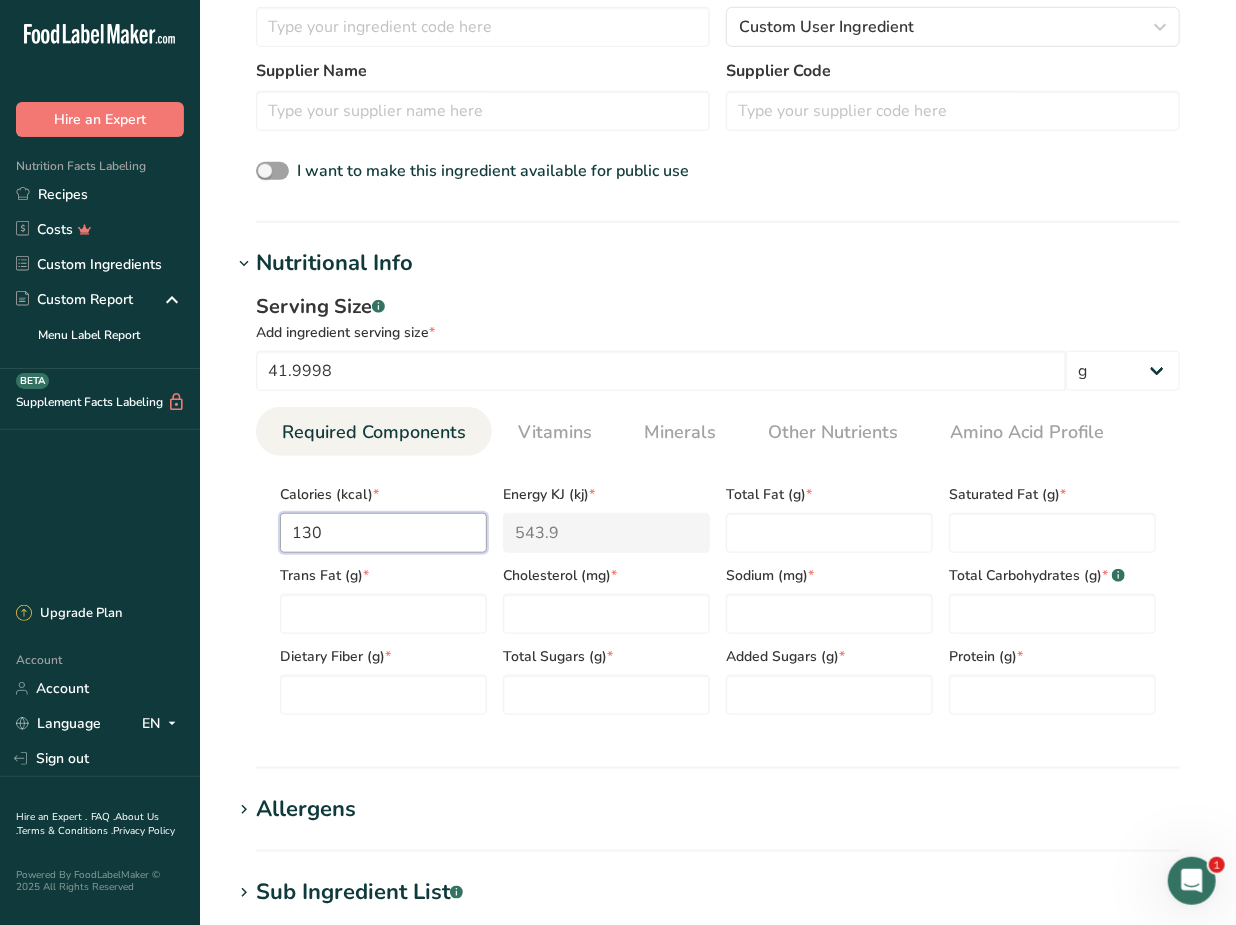 type on "130" 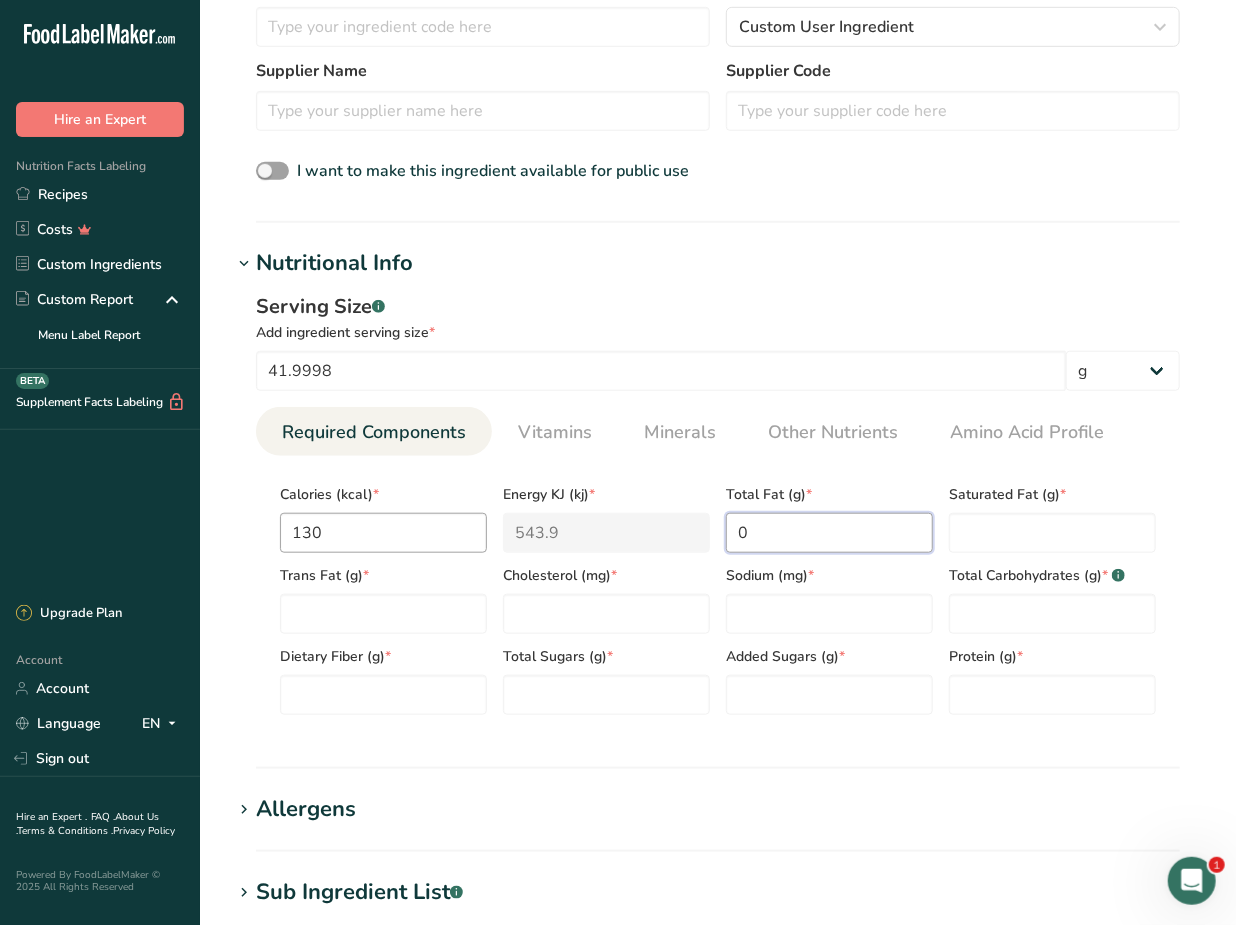 type on "0" 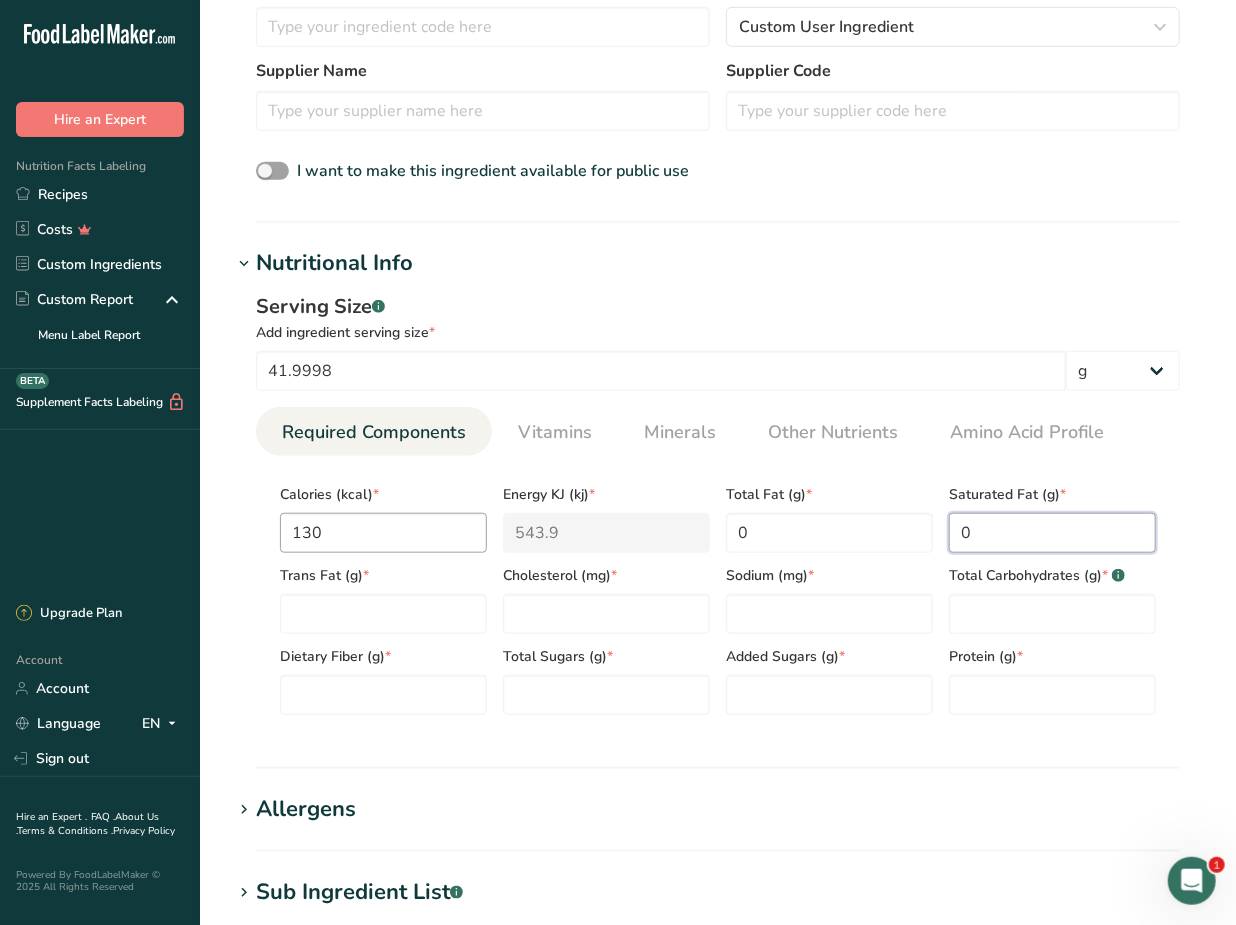 type on "0" 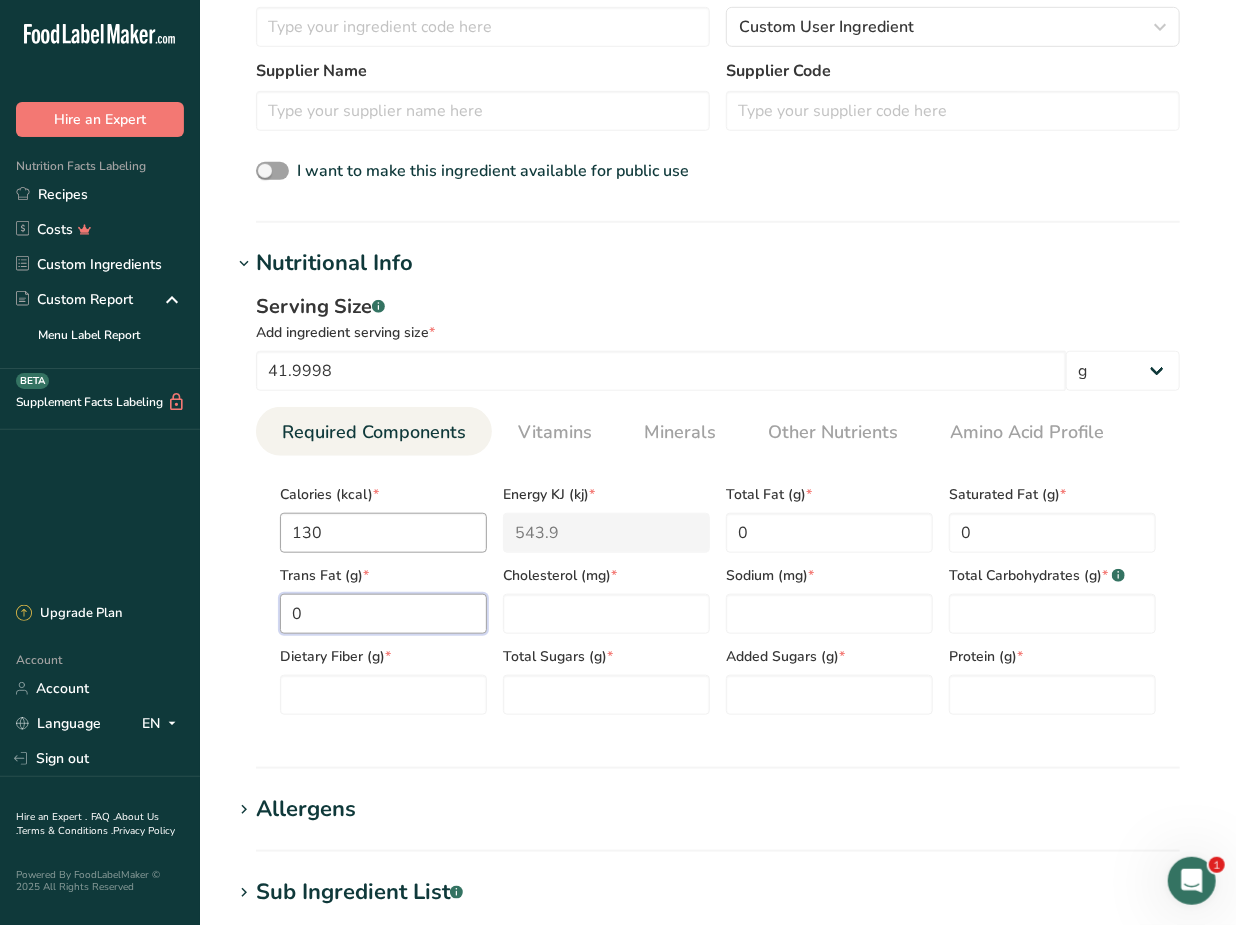 type on "0" 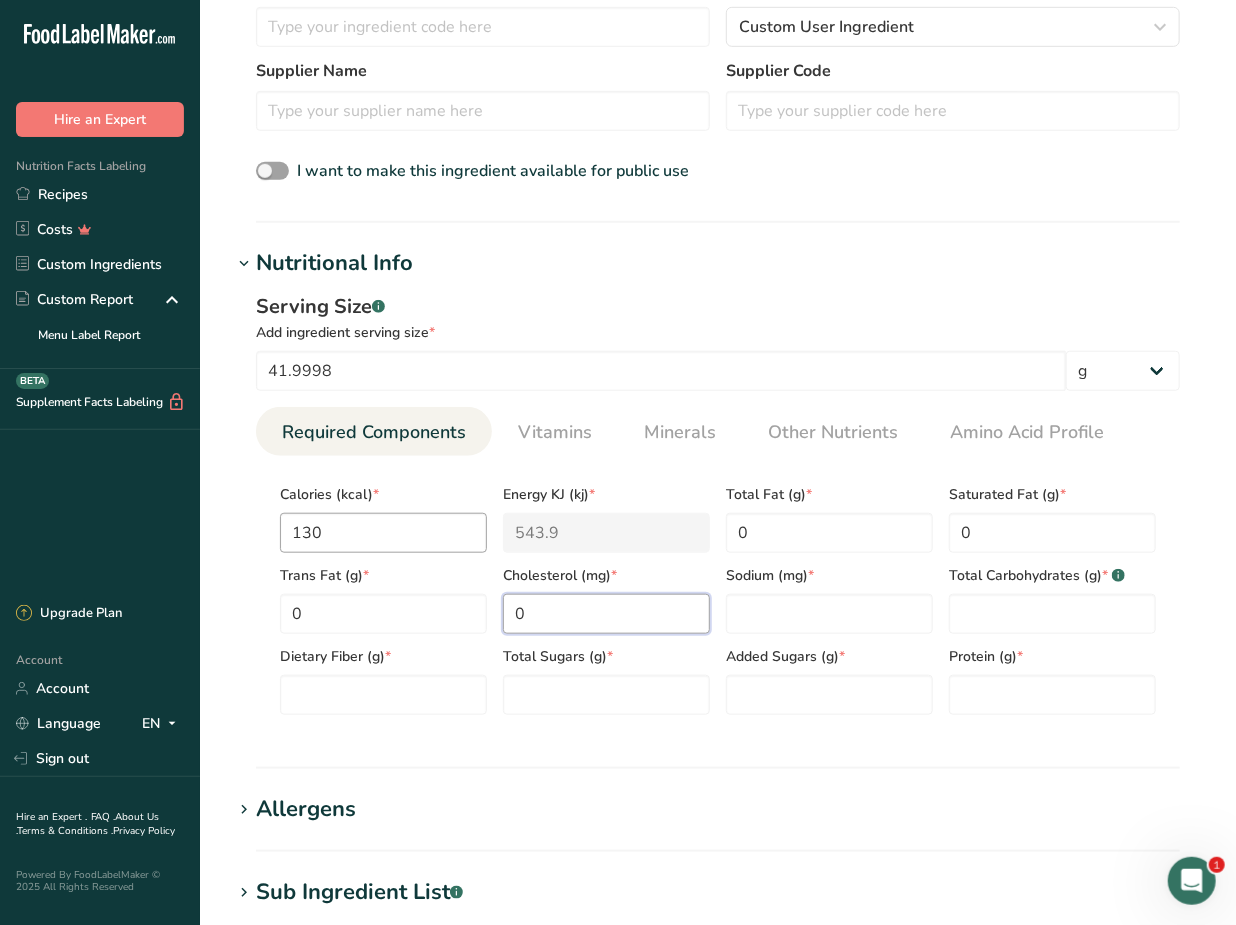 type on "0" 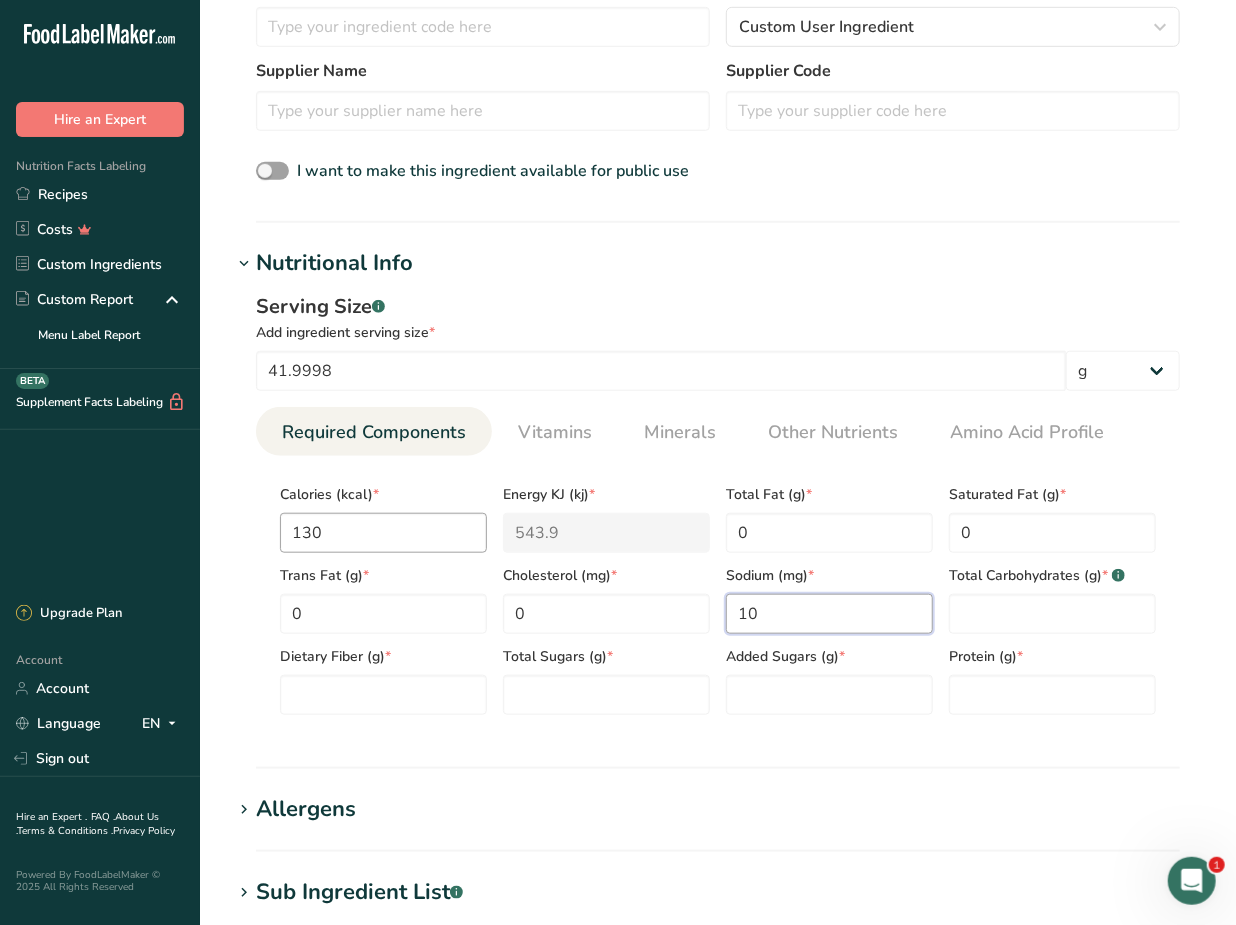 type on "10" 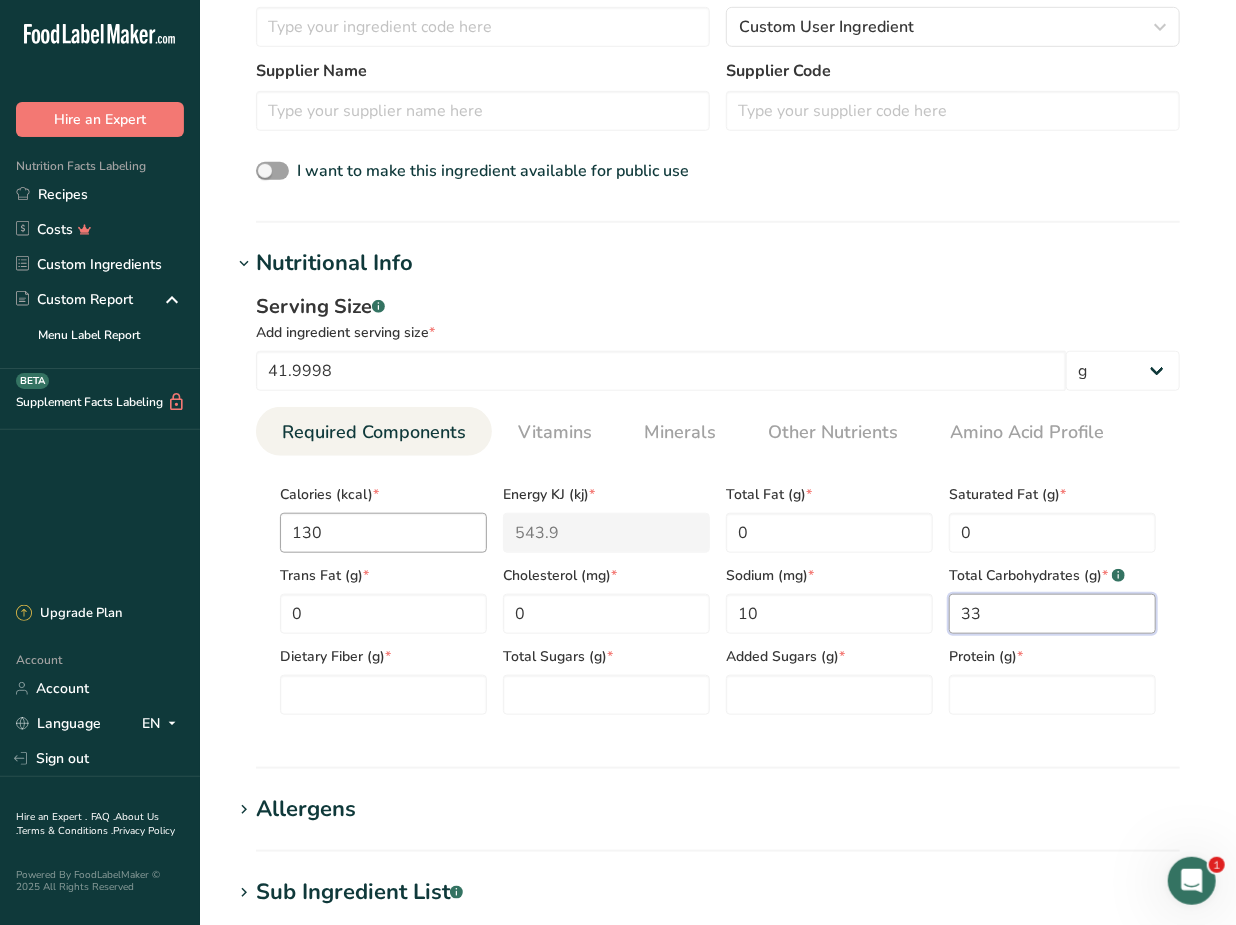type on "33" 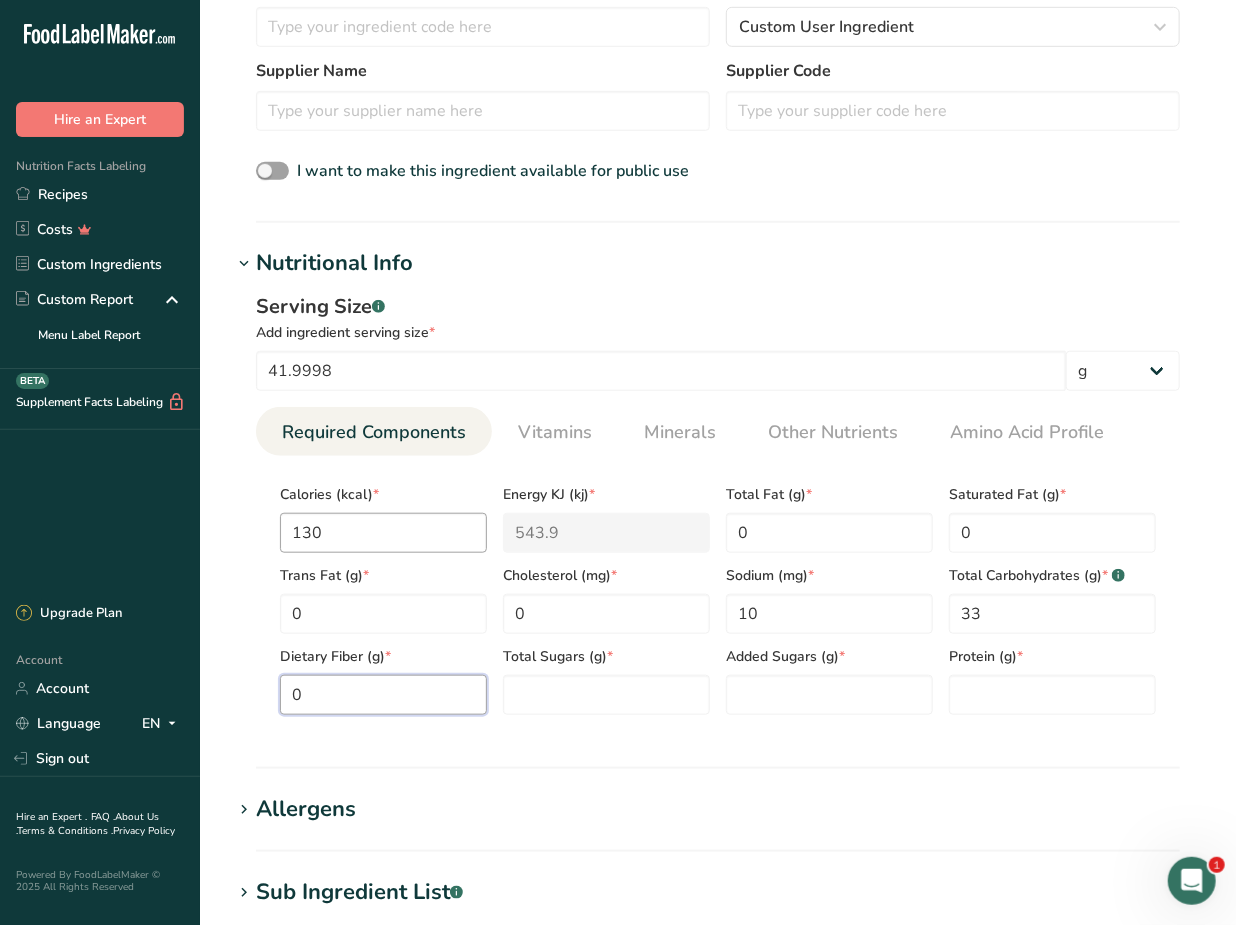type on "0" 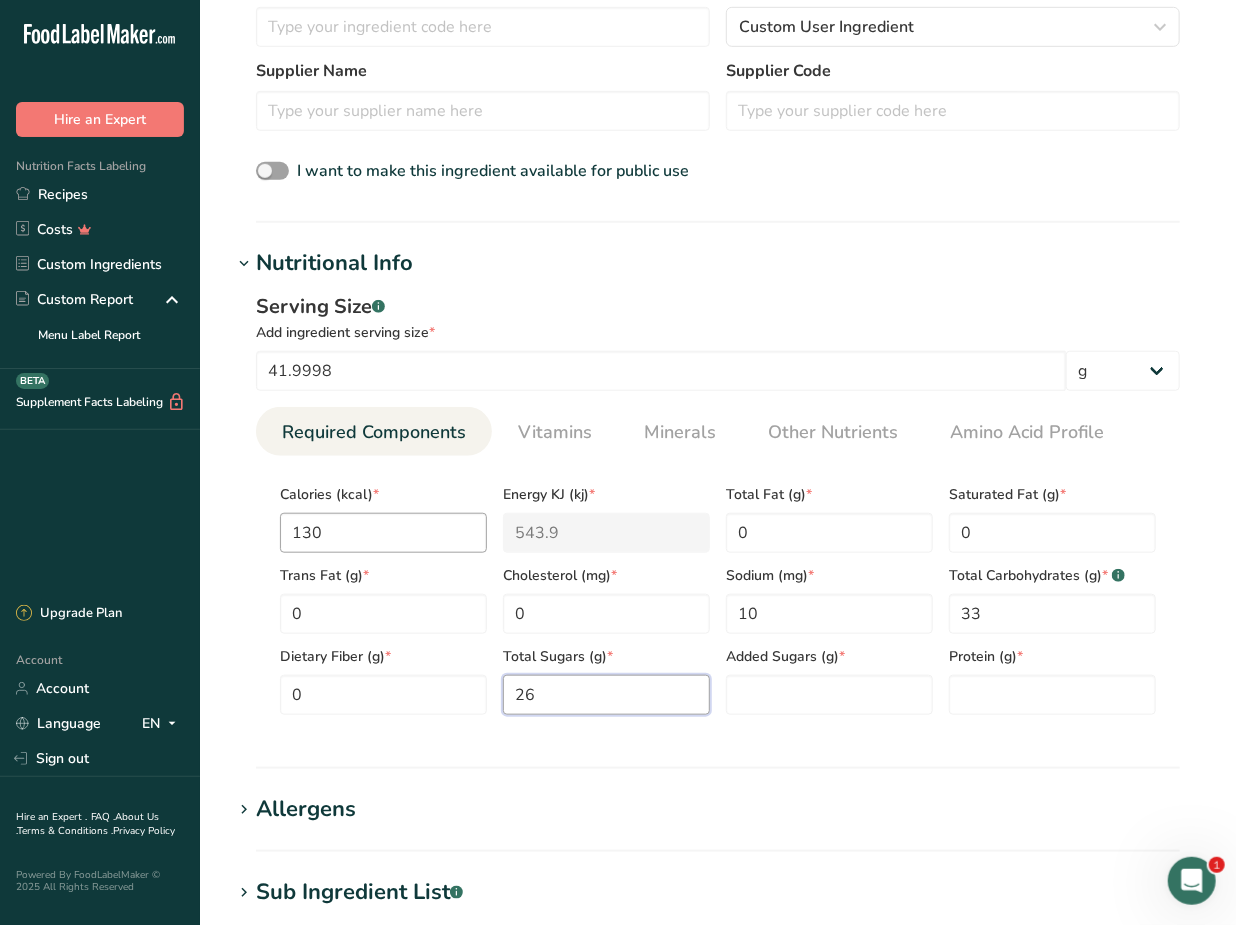 type on "26" 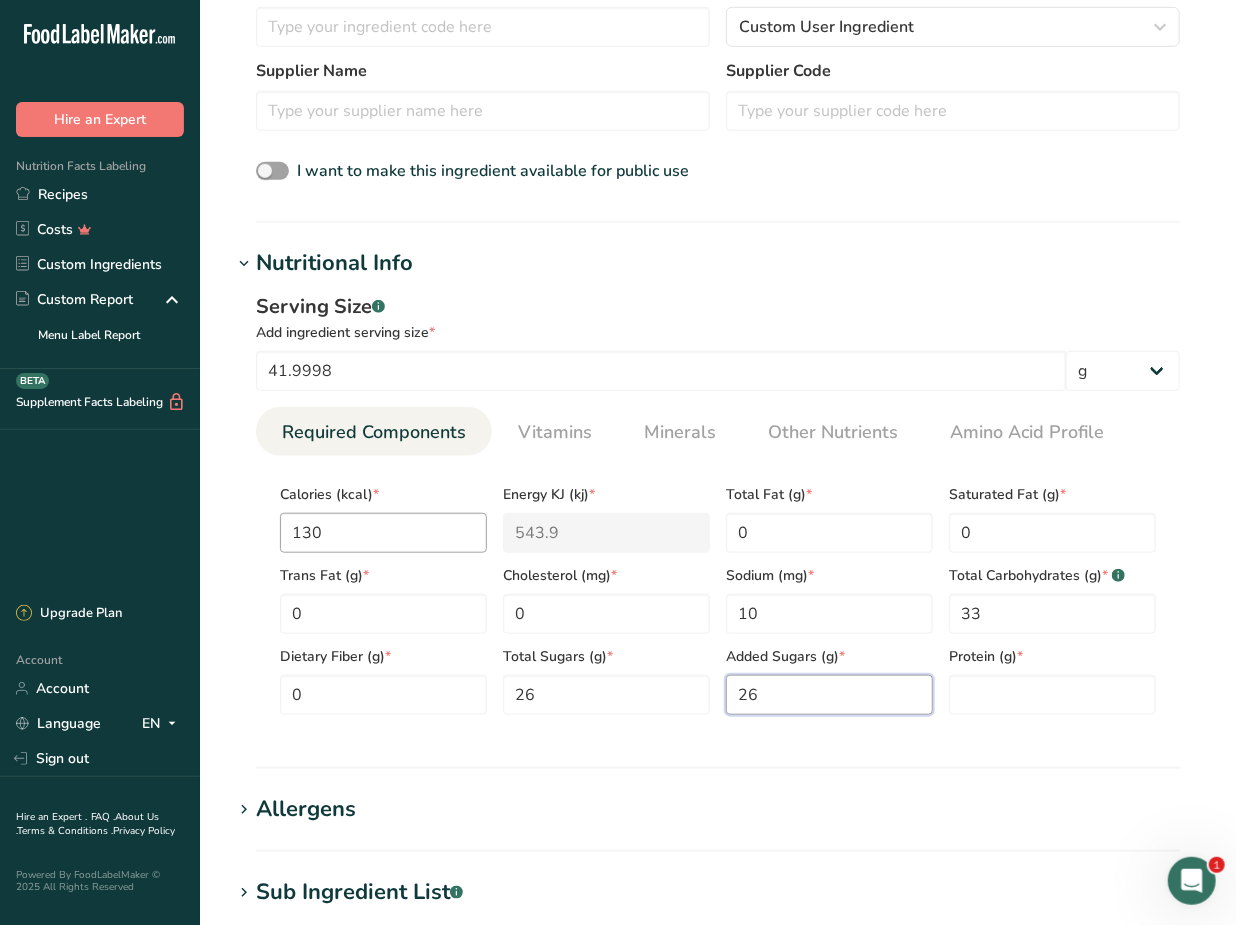 type on "26" 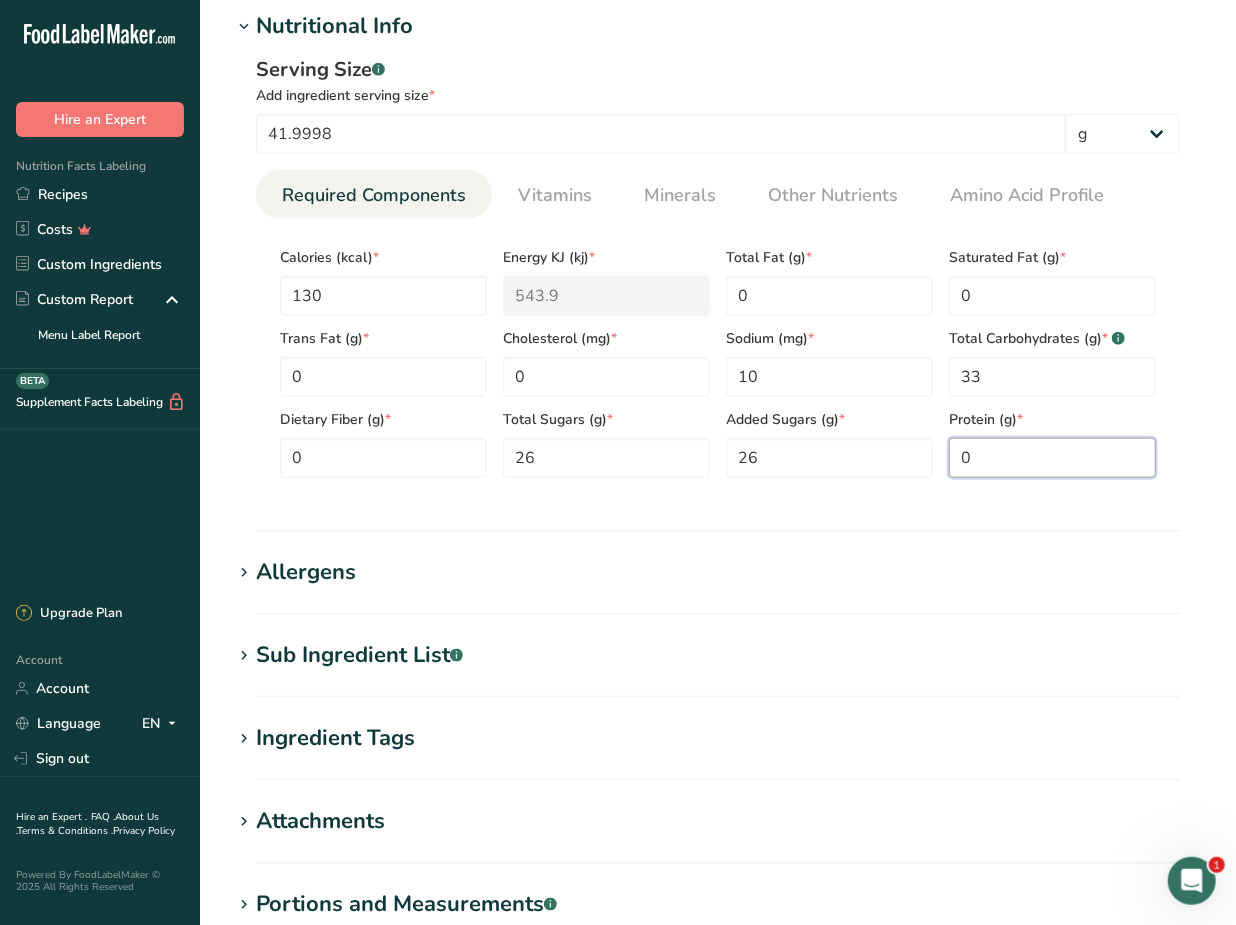 scroll, scrollTop: 909, scrollLeft: 0, axis: vertical 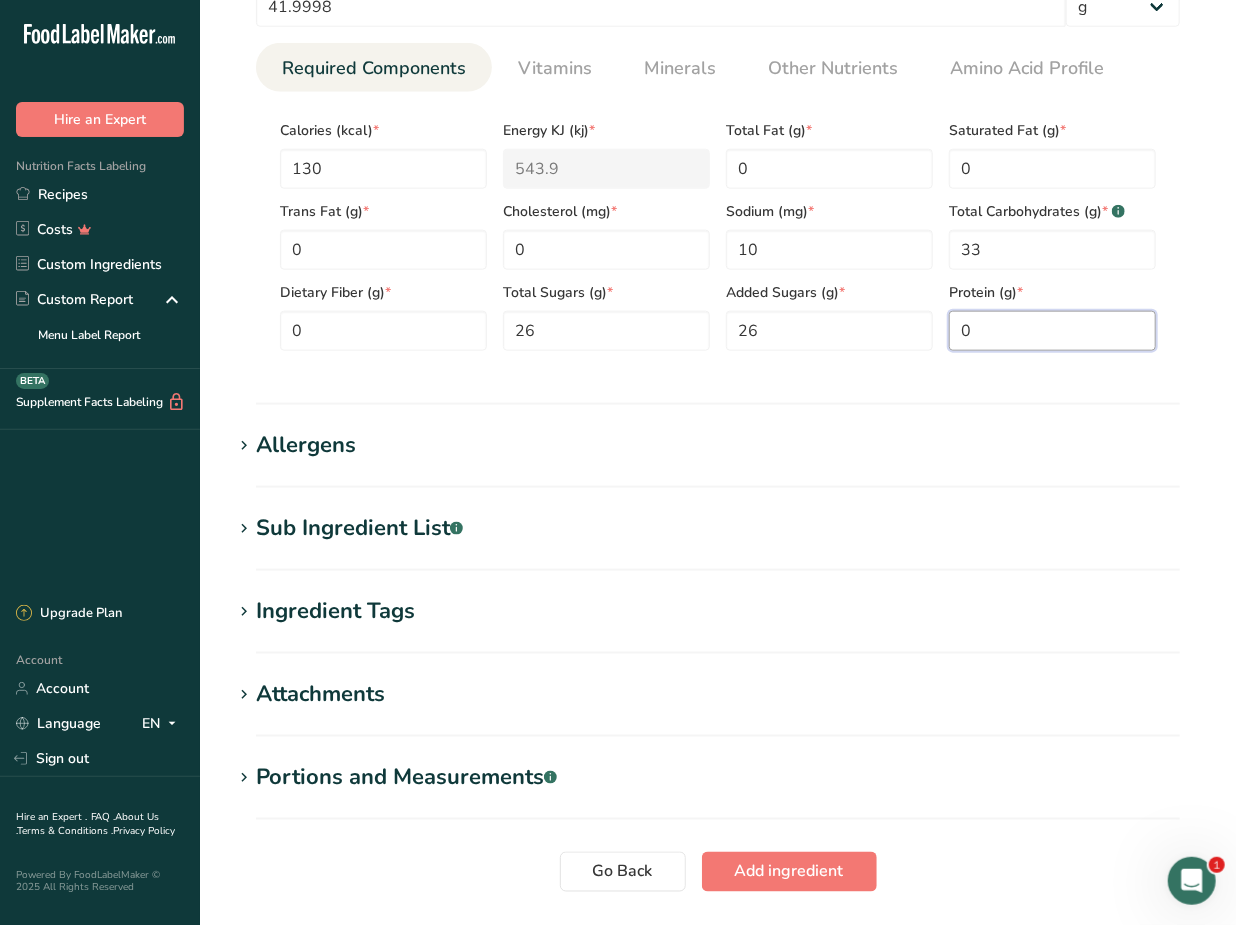 type on "0" 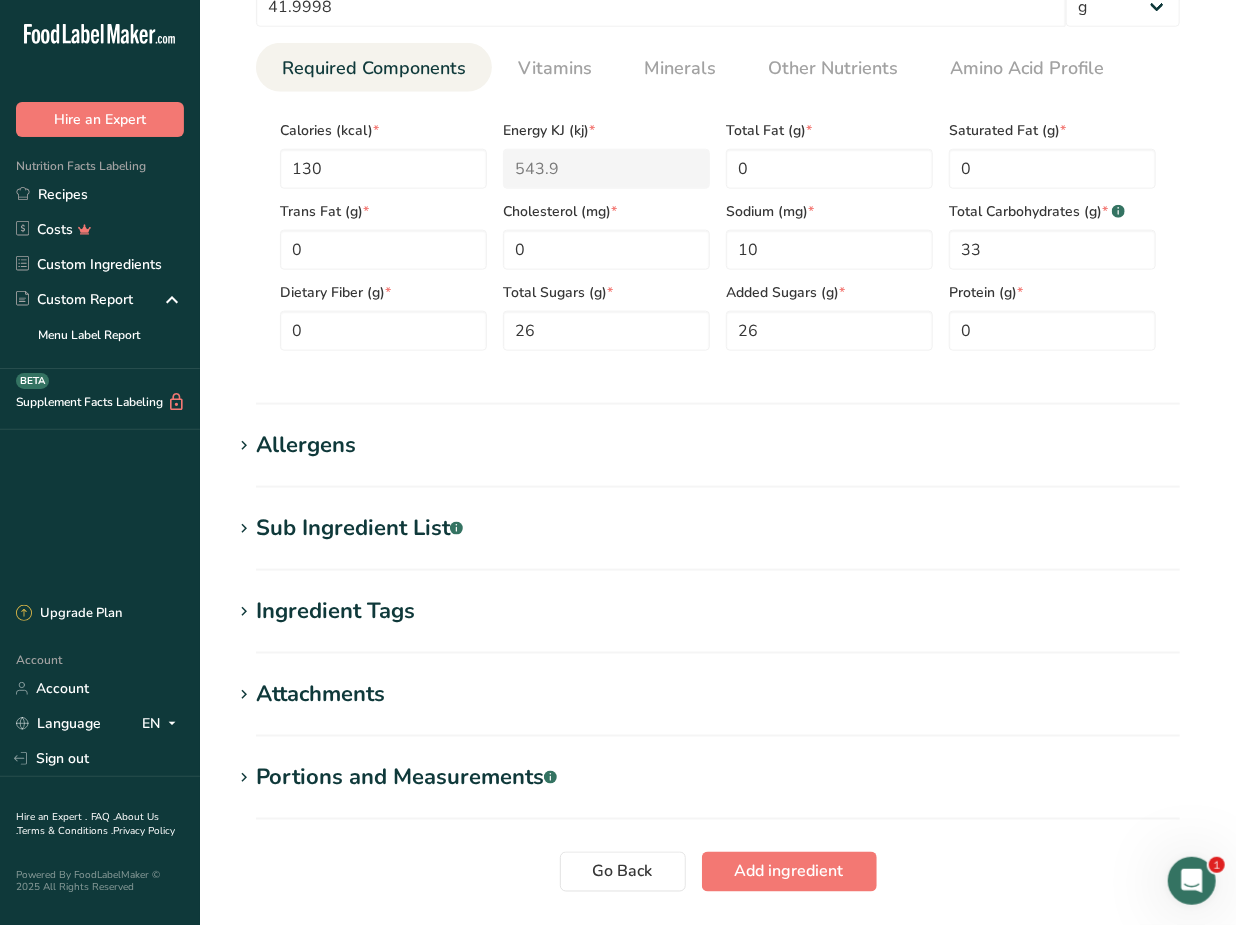 click on "Add new ingredient
Back to recipe
Ingredient Spec Sheet
.a-a{fill:#347362;}.b-a{fill:#fff;}
Upload an ingredient spec sheet or an image of a nutrition label, and our AI assistant will automatically fill-in the nutrients.
Drop your files here or click to upload
Maximum file size is 5MB
Ingredient General Info
Ingredient Name *
Translate
Spearmint Leaves
Ingredient Common Name
.a-a{fill:#347362;}.b-a{fill:#fff;}
Translate
Ingredient code
.a-a{fill:#347362;}.b-a{fill:#fff;}
Ingredient Category *
Custom User Ingredient
Standard Categories" at bounding box center [718, 44] 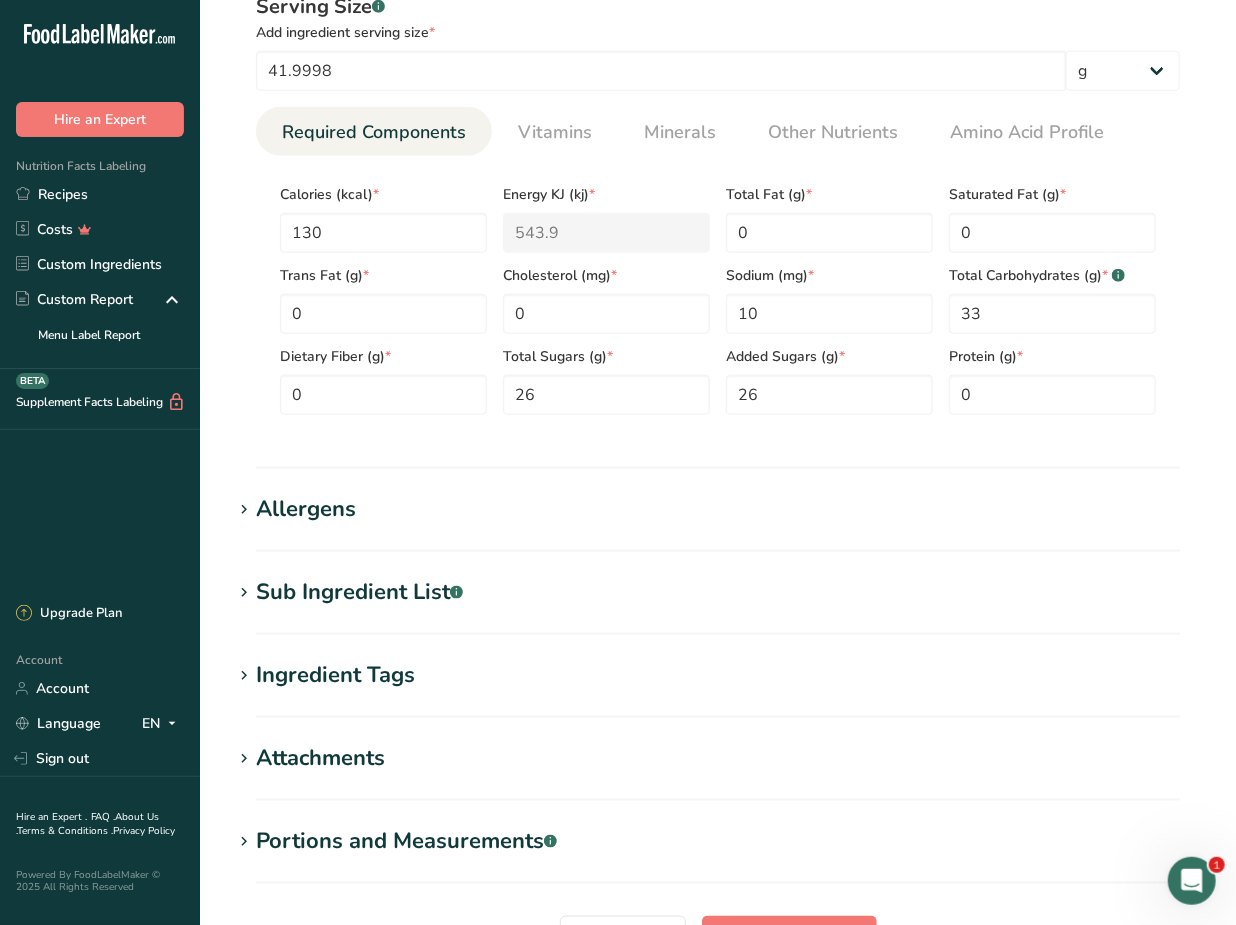 scroll, scrollTop: 727, scrollLeft: 0, axis: vertical 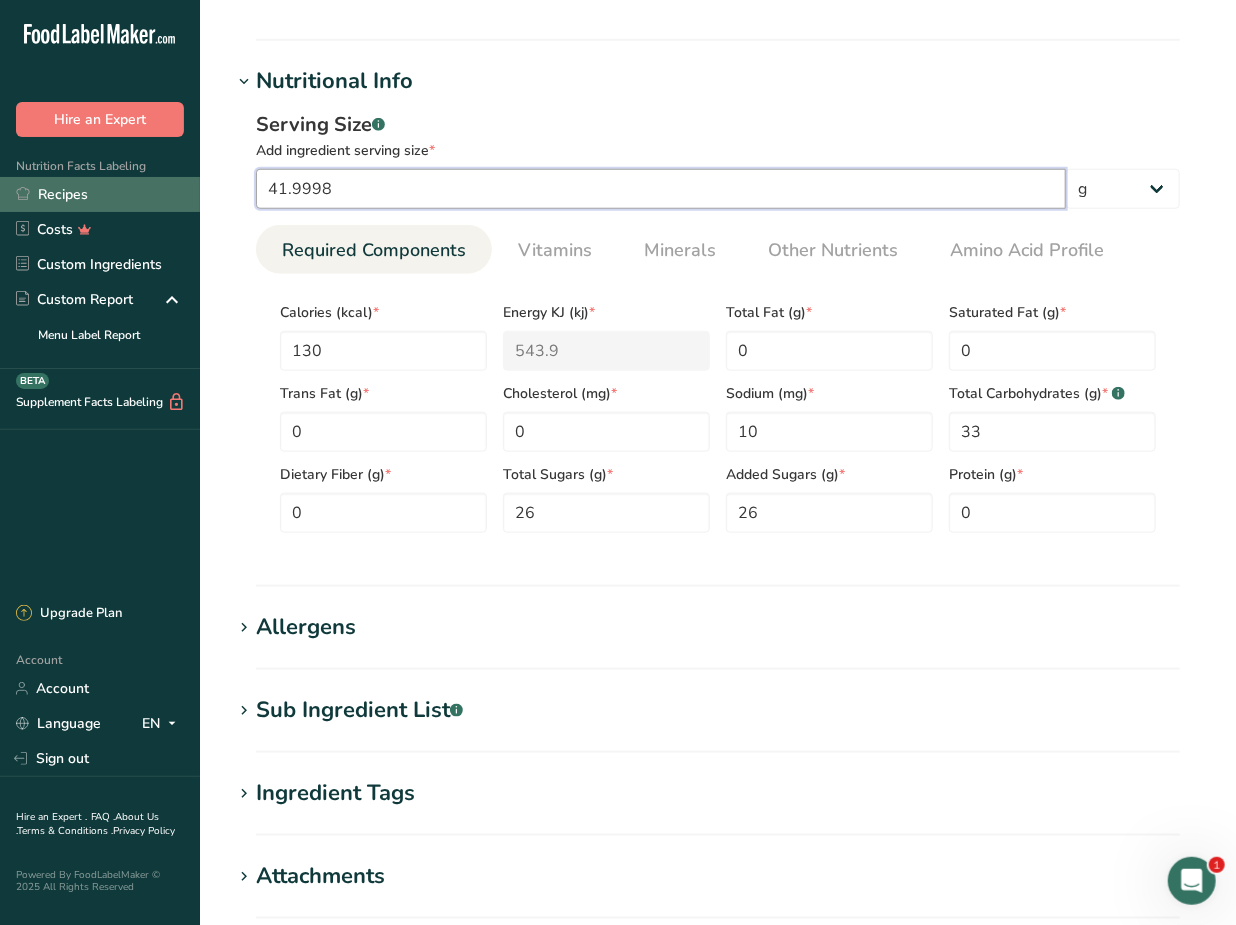 drag, startPoint x: 333, startPoint y: 190, endPoint x: 64, endPoint y: 196, distance: 269.0669 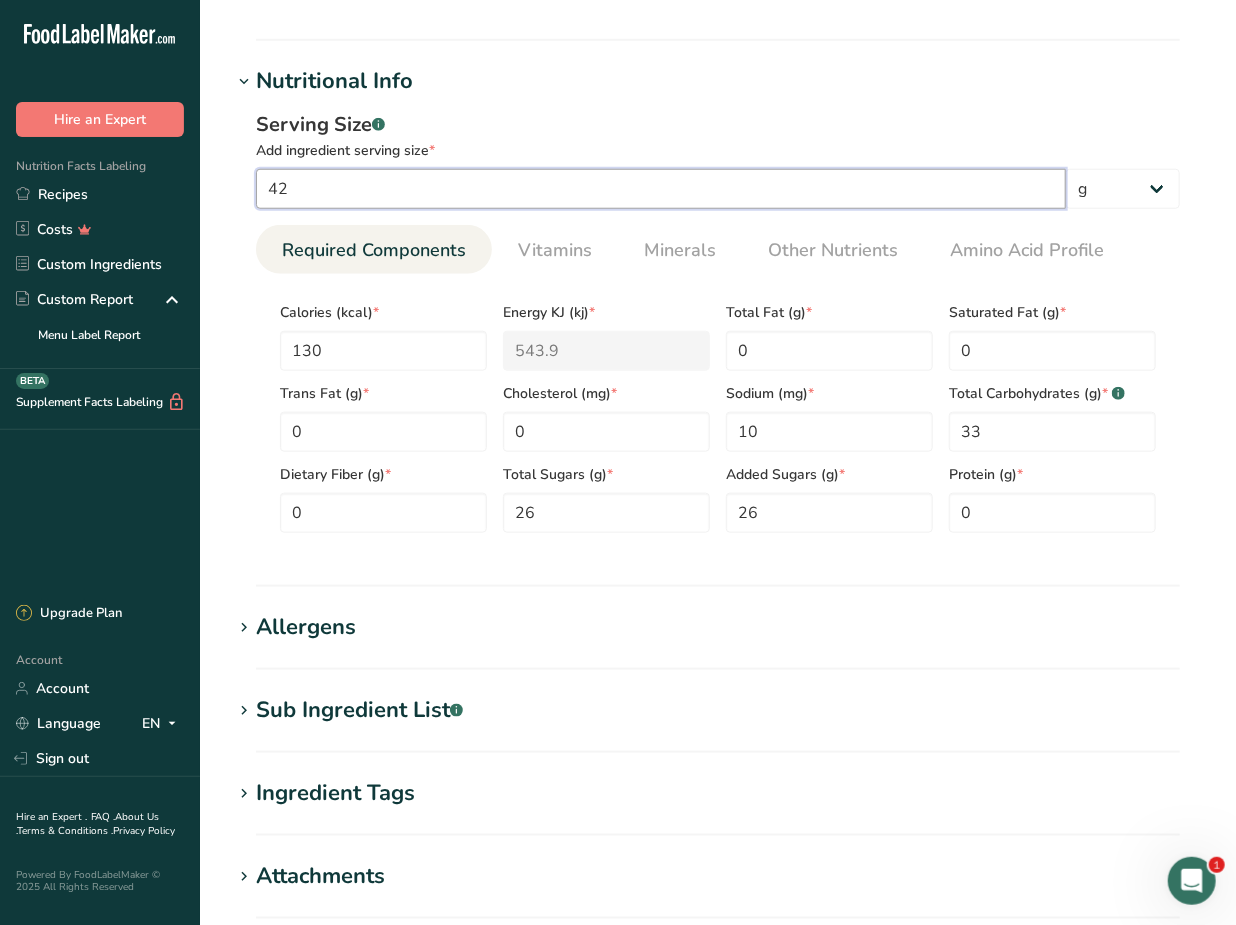 type on "42" 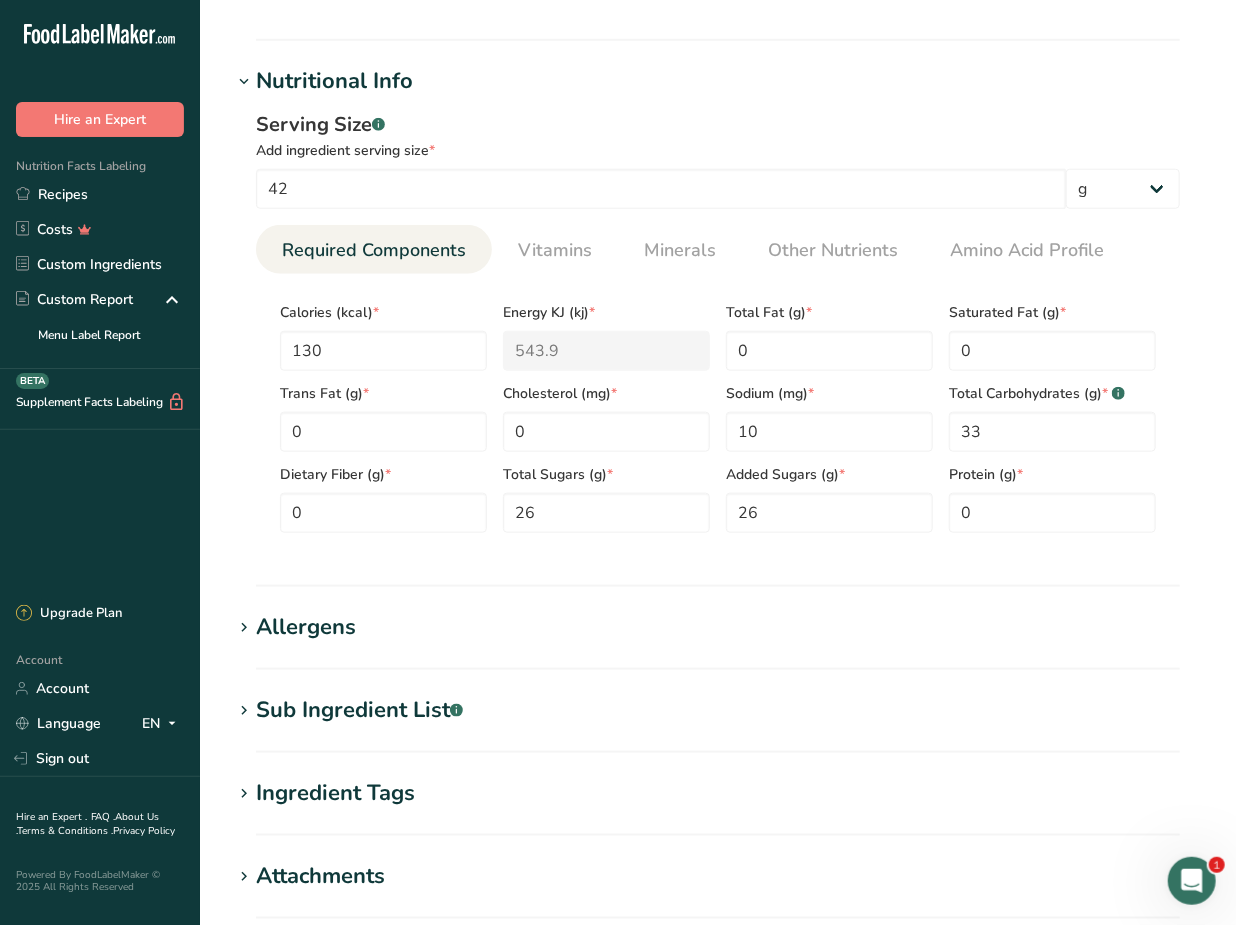 click on "Nutritional Info" at bounding box center (718, 81) 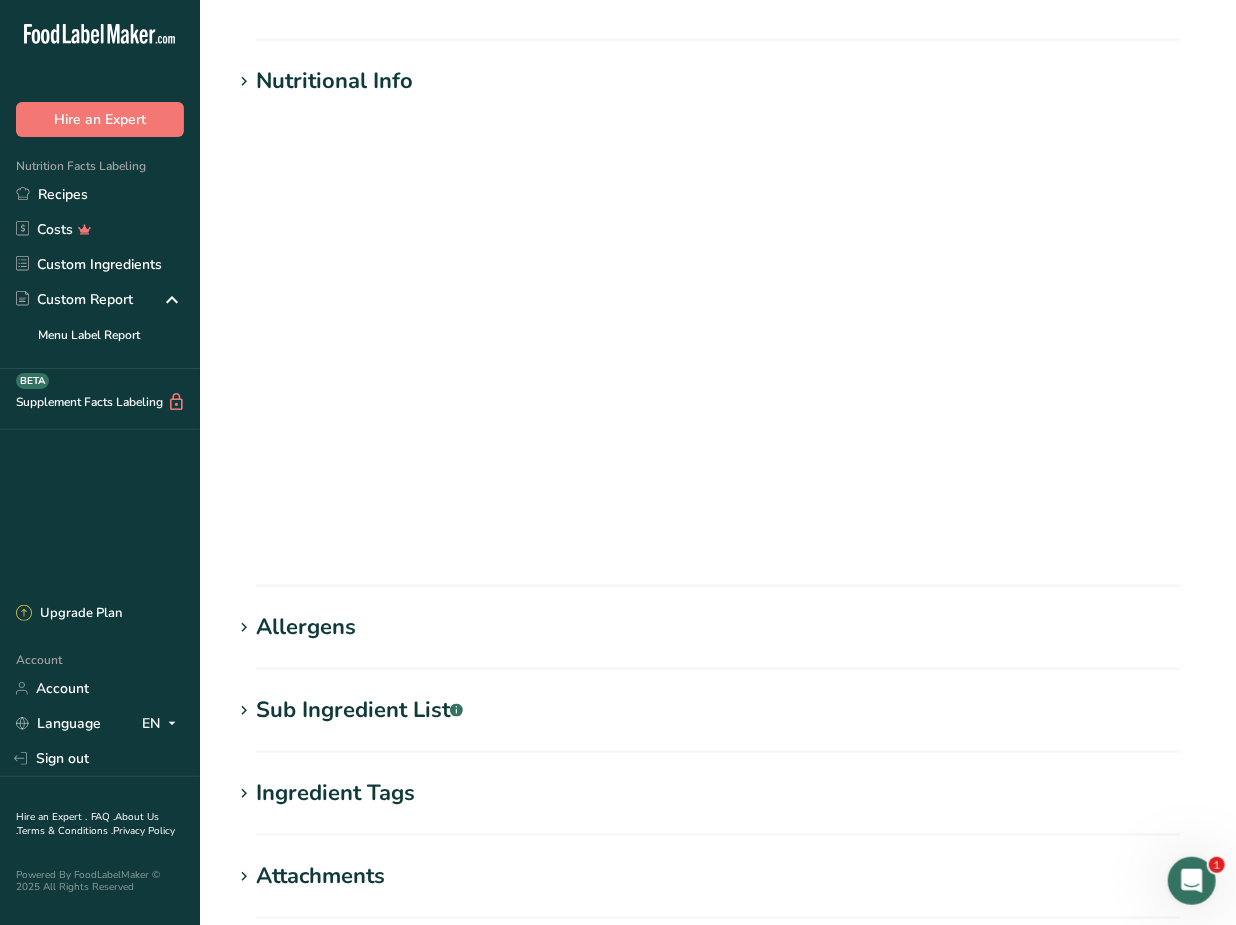 scroll, scrollTop: 583, scrollLeft: 0, axis: vertical 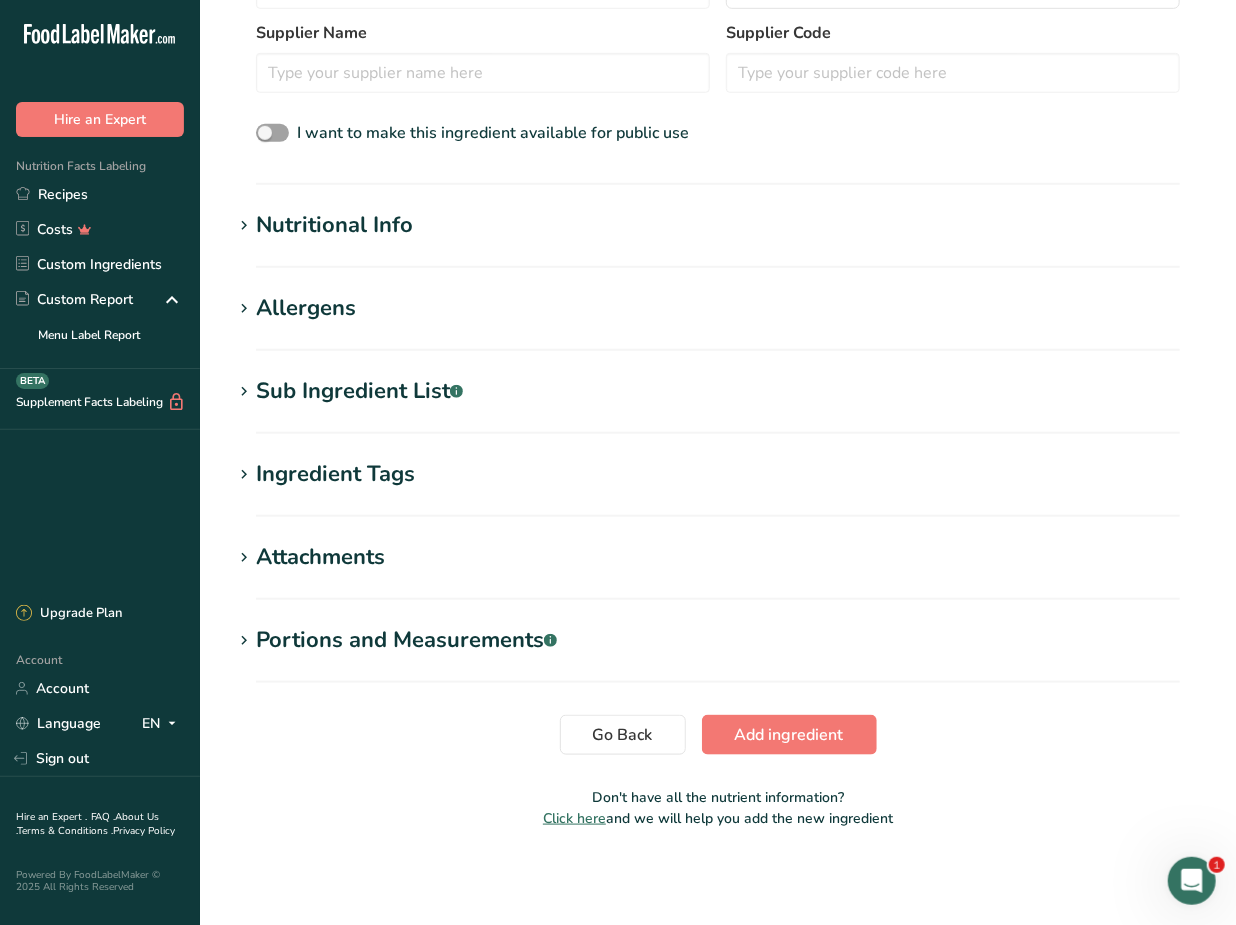 click on "Nutritional Info" at bounding box center [334, 225] 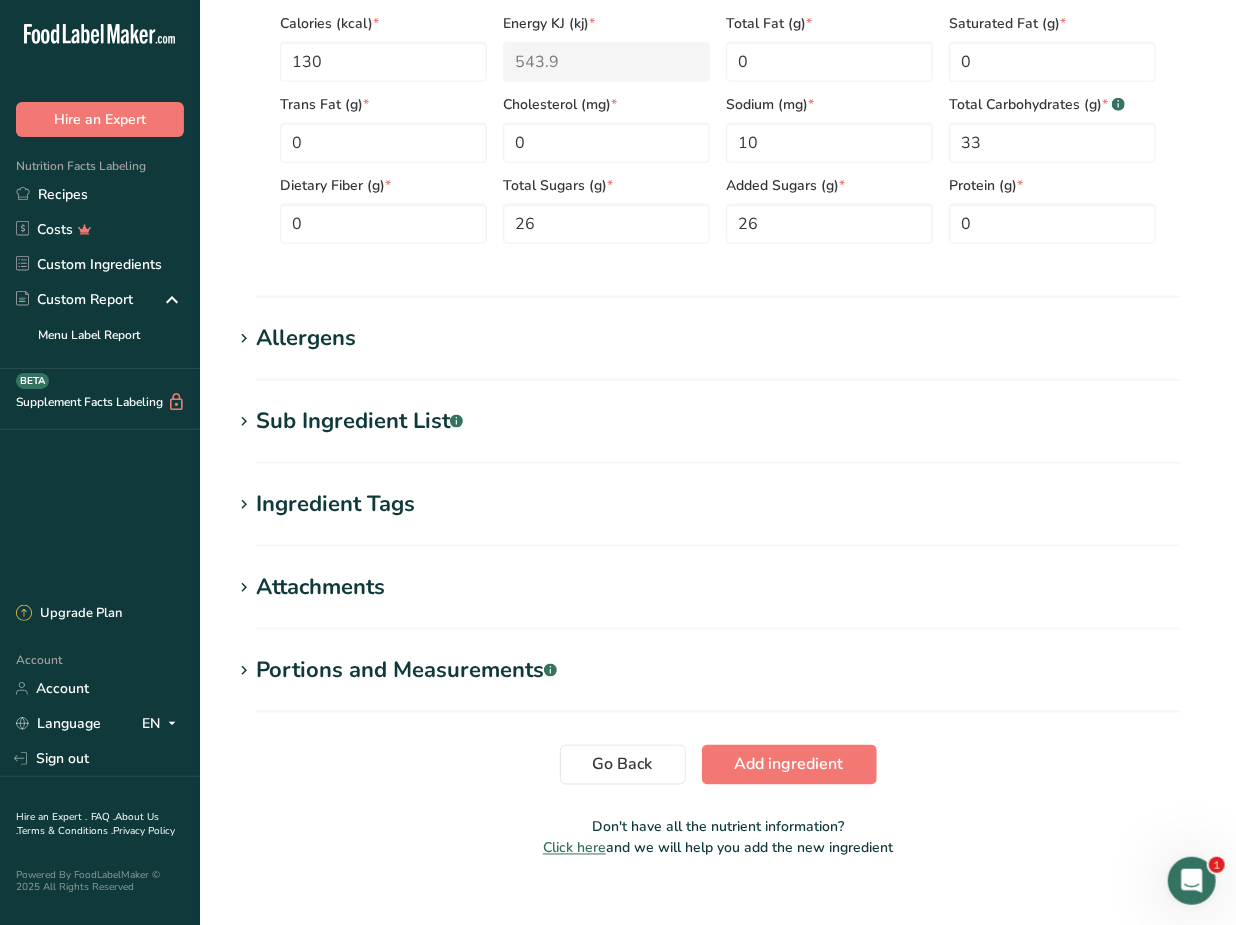 scroll, scrollTop: 1045, scrollLeft: 0, axis: vertical 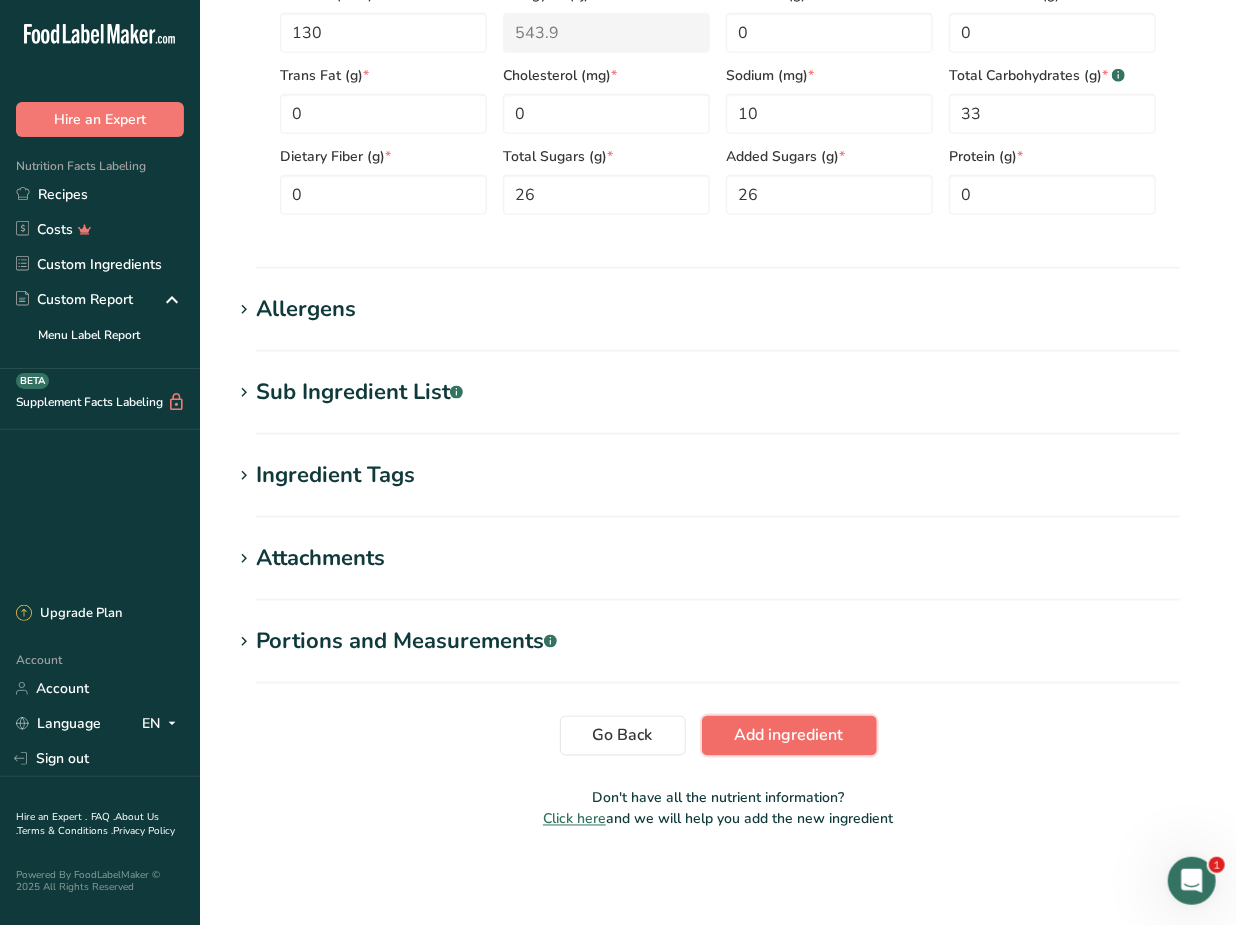 click on "Add ingredient" at bounding box center [789, 736] 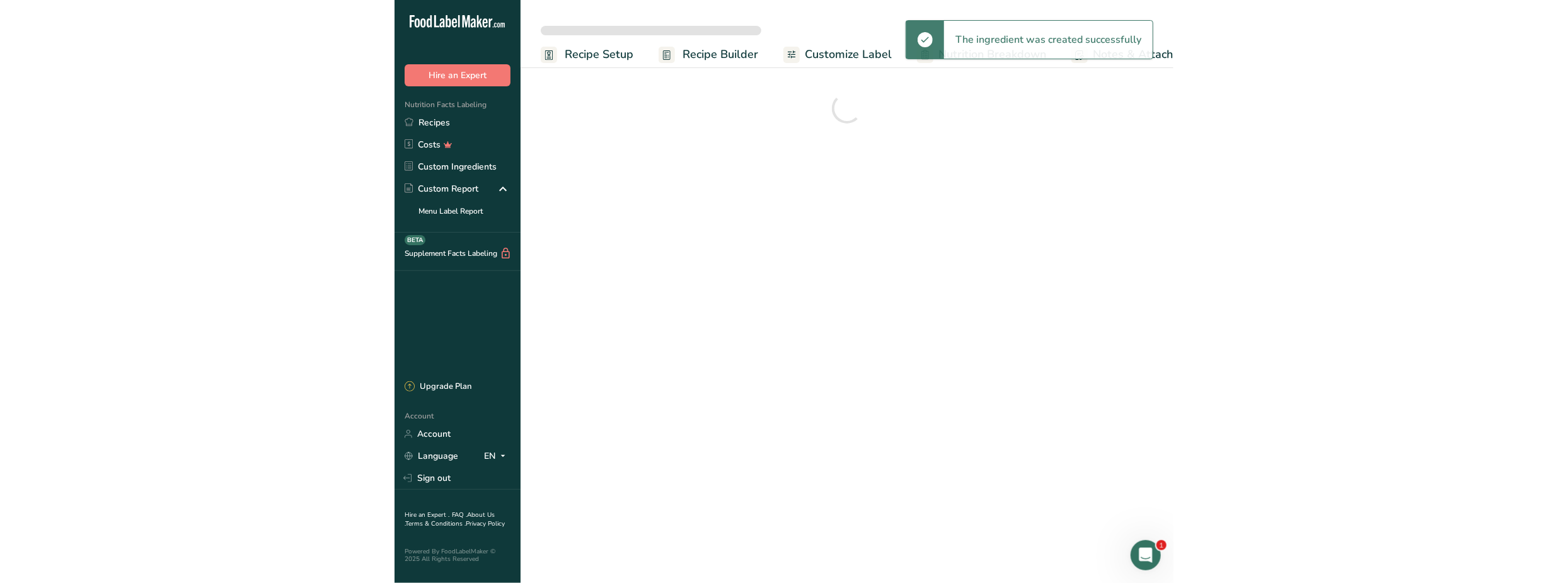 scroll, scrollTop: 0, scrollLeft: 0, axis: both 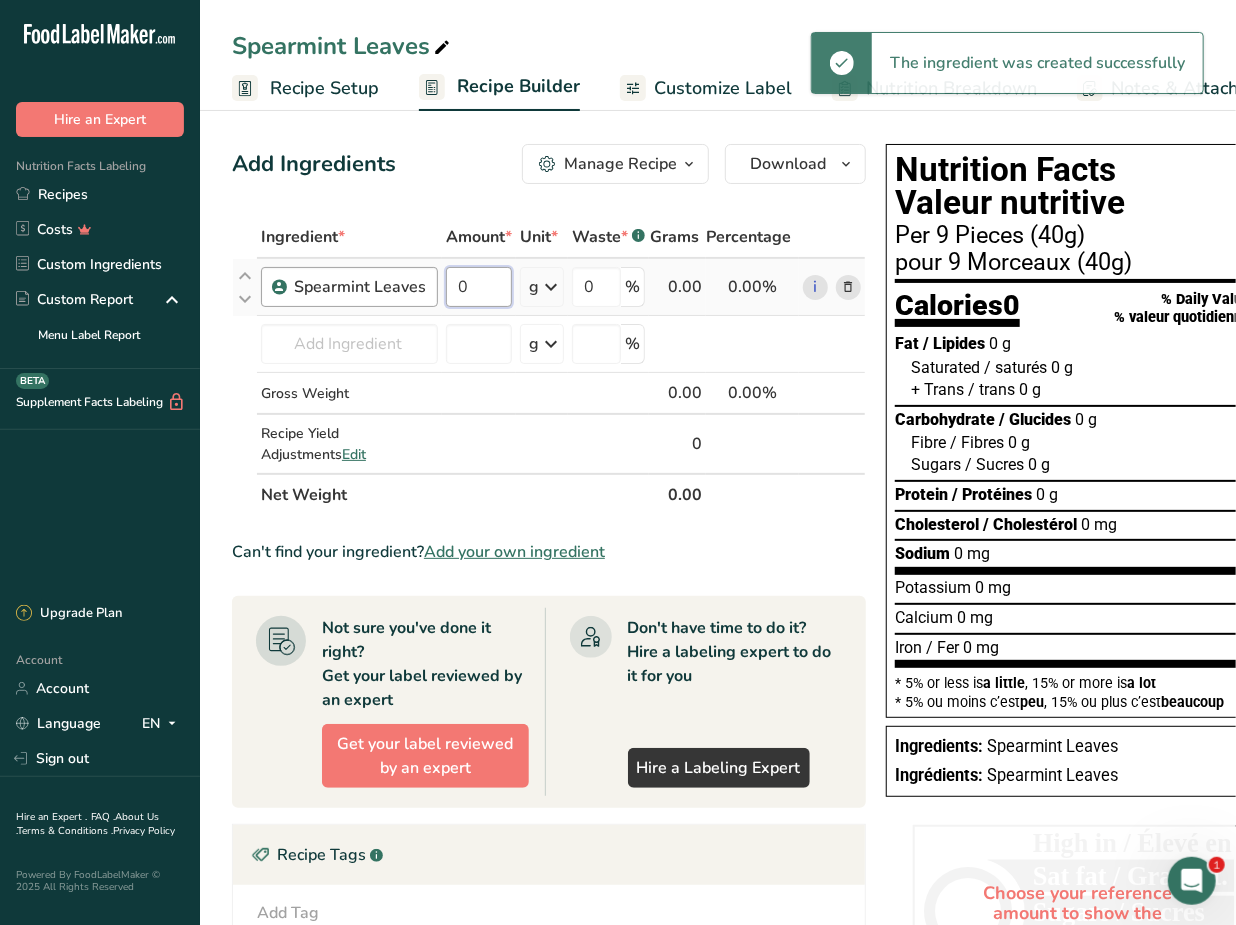 drag, startPoint x: 488, startPoint y: 287, endPoint x: 431, endPoint y: 286, distance: 57.00877 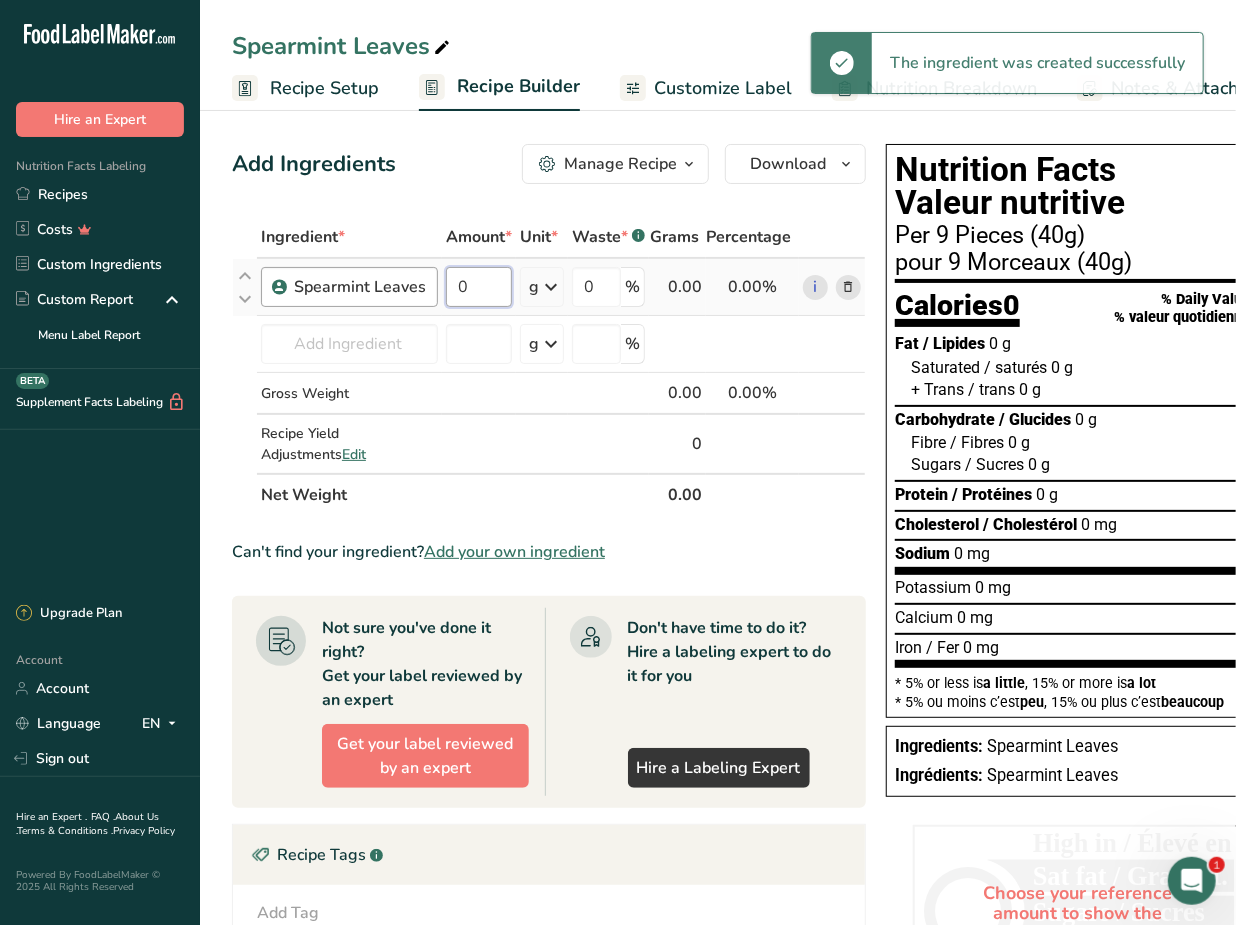 click on "Spearmint Leaves
0
g
Weight Units
g
kg
mg
See more
Volume Units
l
mL
fl oz
See more
0
%
0.00
0.00%
i" at bounding box center (549, 287) 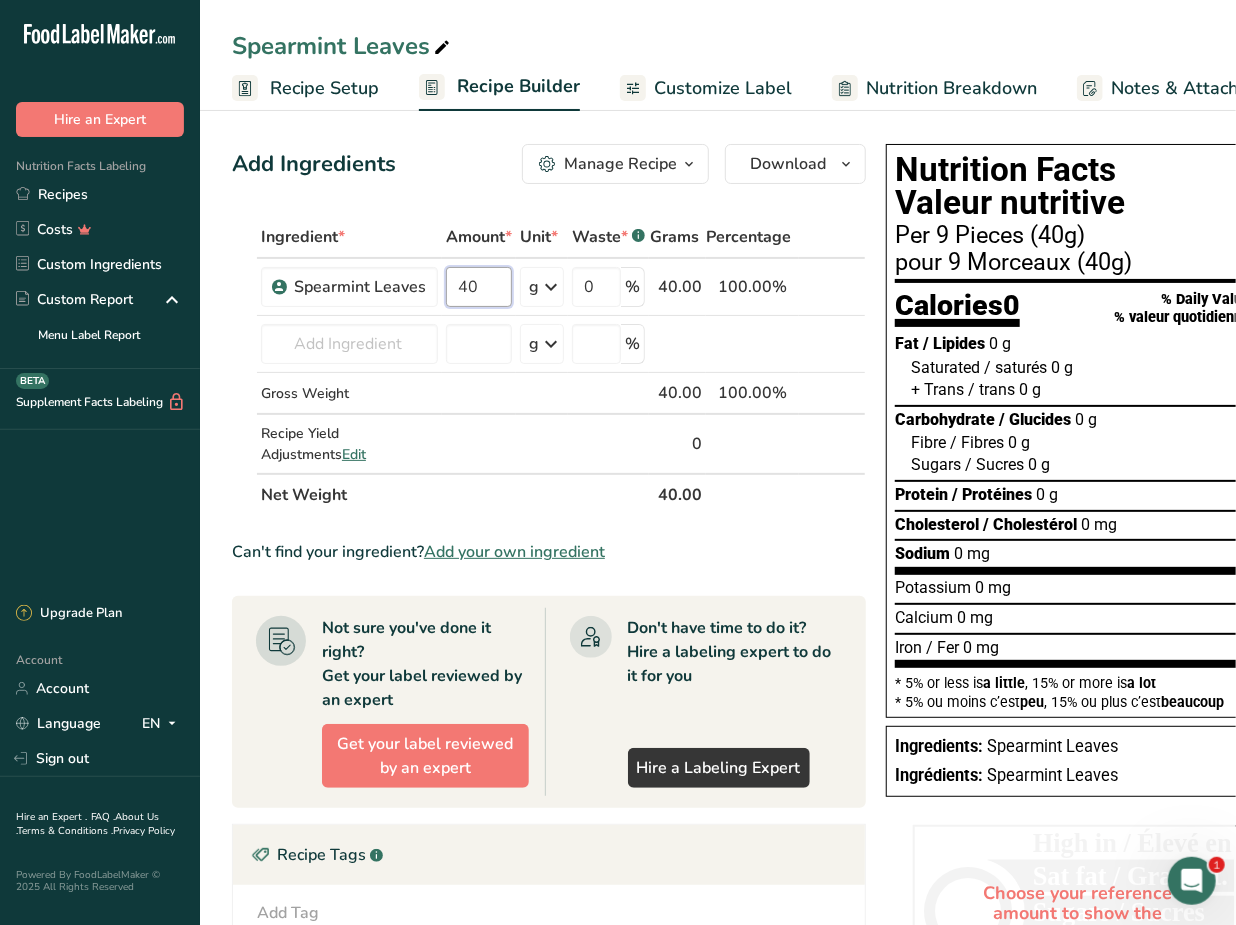 type on "40" 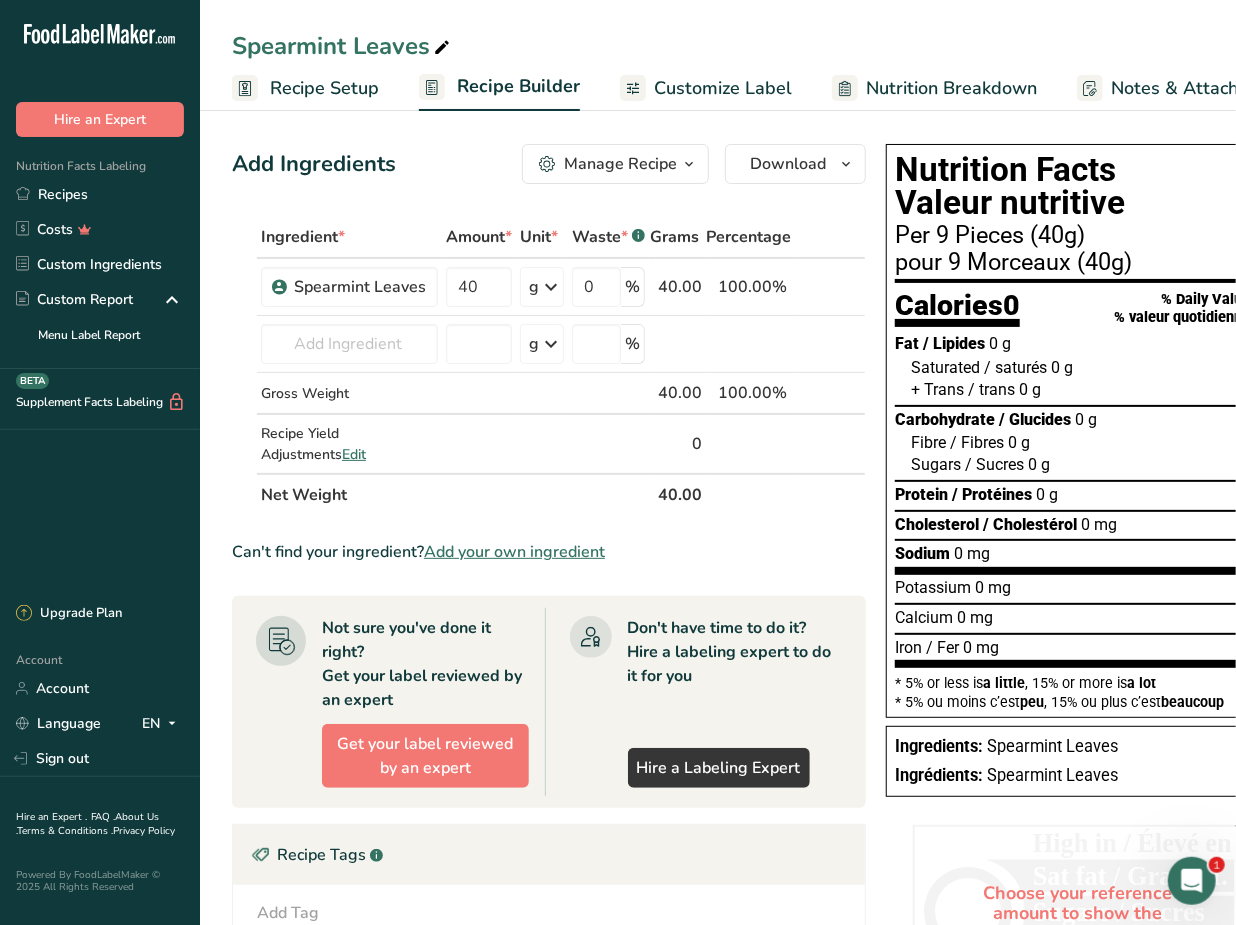 click on "Add Ingredients
Manage Recipe         Delete Recipe           Duplicate Recipe             Scale Recipe             Save as Sub-Recipe   .a-a{fill:#347362;}.b-a{fill:#fff;}                               Nutrition Breakdown                 Recipe Card
NEW
[MEDICAL_DATA] Pattern Report           Activity History
Download
Choose your preferred label style
Standard FDA label
Standard FDA label
The most common format for nutrition facts labels in compliance with the FDA's typeface, style and requirements
Tabular FDA label
A label format compliant with the FDA regulations presented in a tabular (horizontal) display.
Linear FDA label
A simple linear display for small sized packages.
Simplified FDA label" at bounding box center [549, 164] 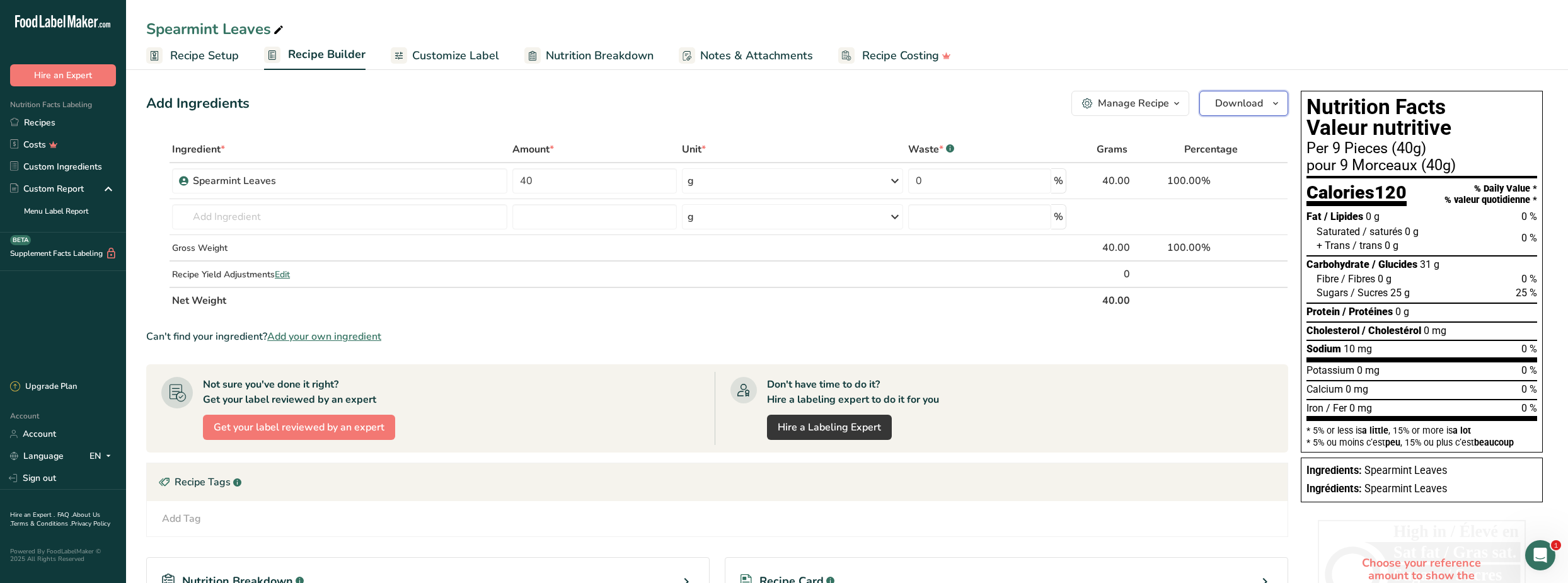 click on "Download" at bounding box center (1239, 103) 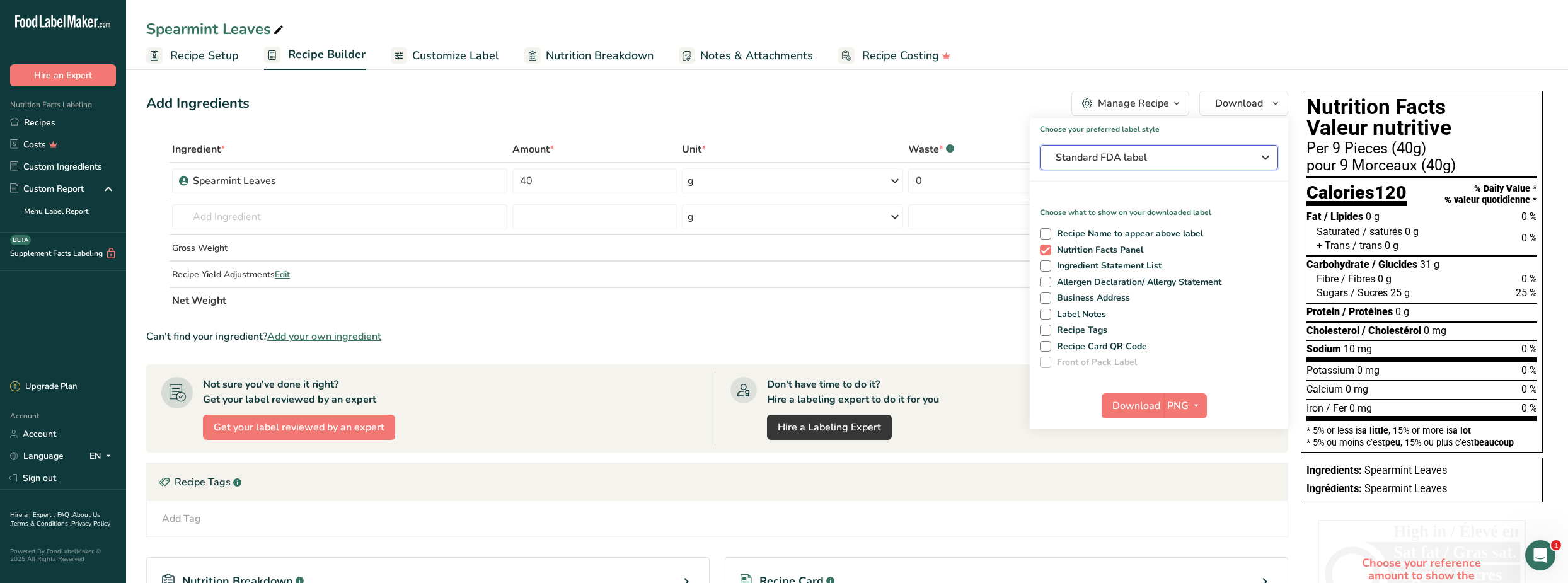click on "Standard FDA label" at bounding box center [1159, 158] 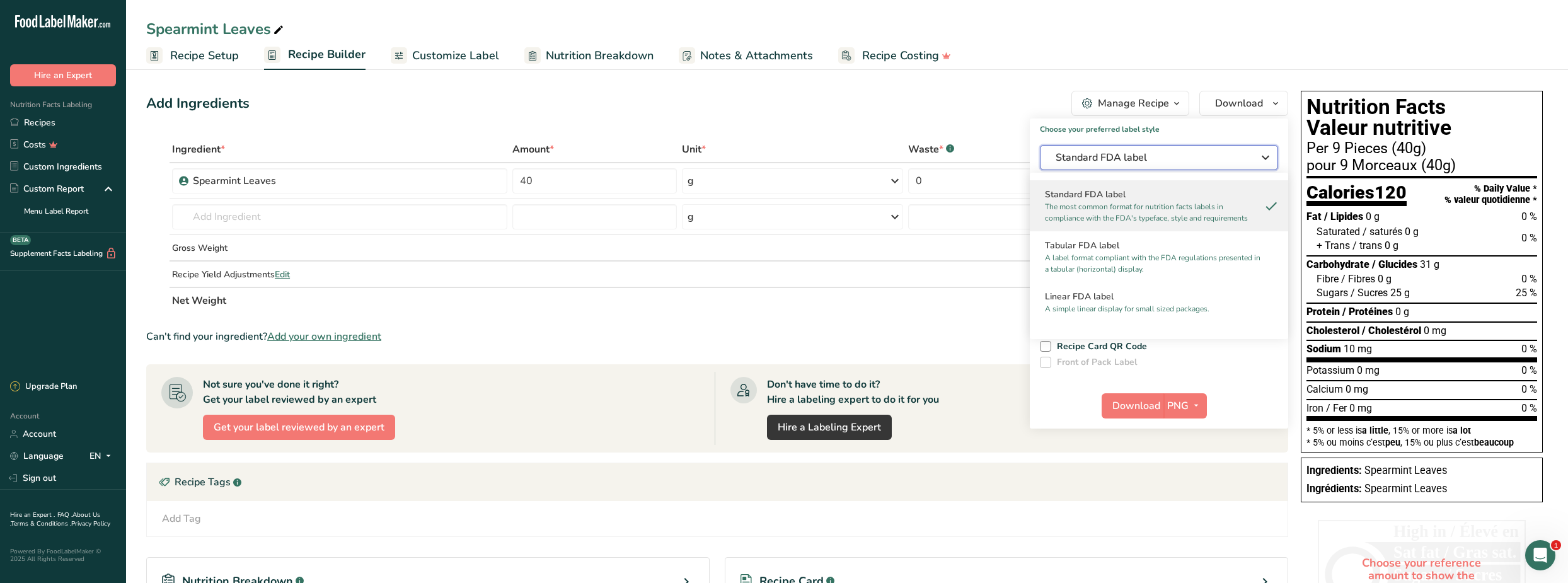 click on "Standard FDA label" at bounding box center (1150, 158) 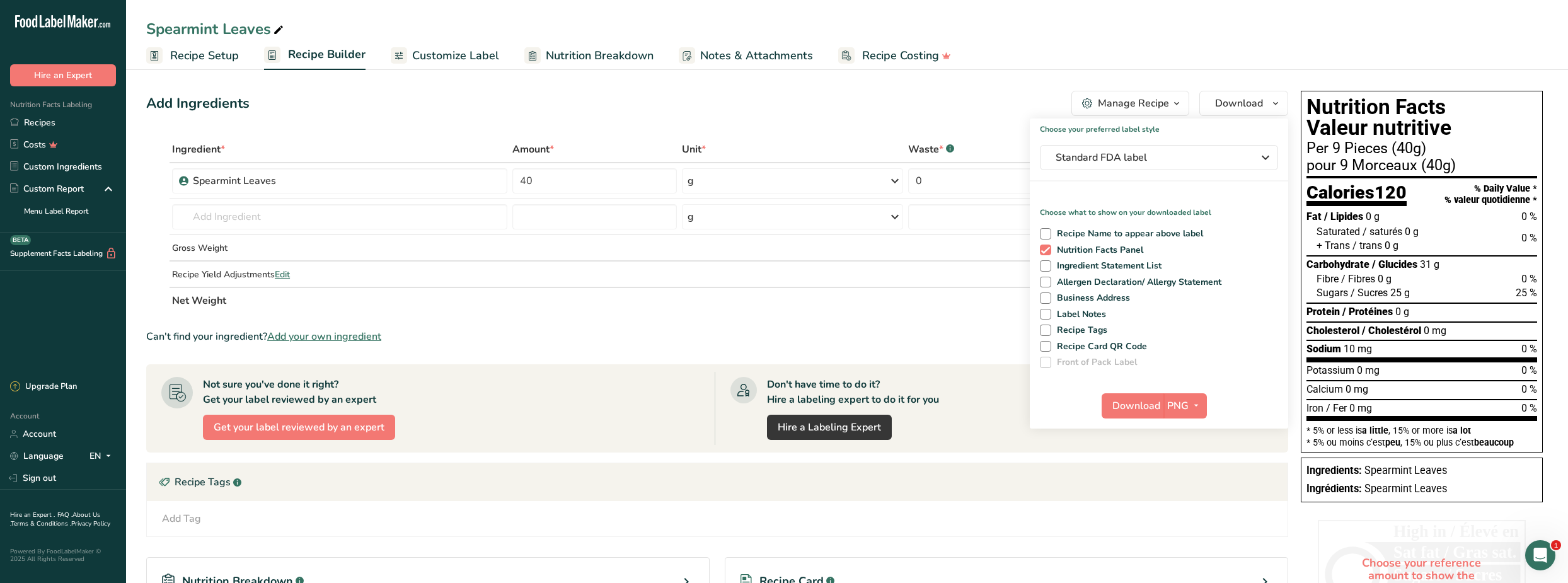 click at bounding box center (399, 55) 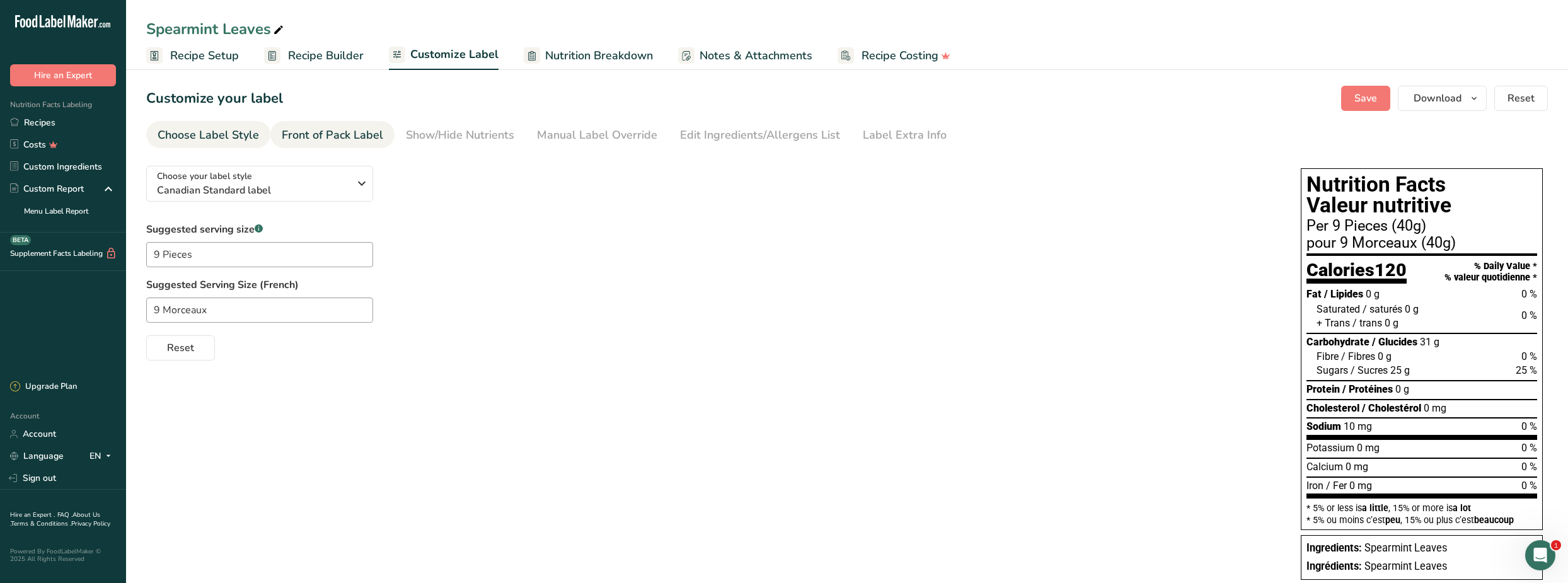 click on "Front of Pack Label" at bounding box center [332, 135] 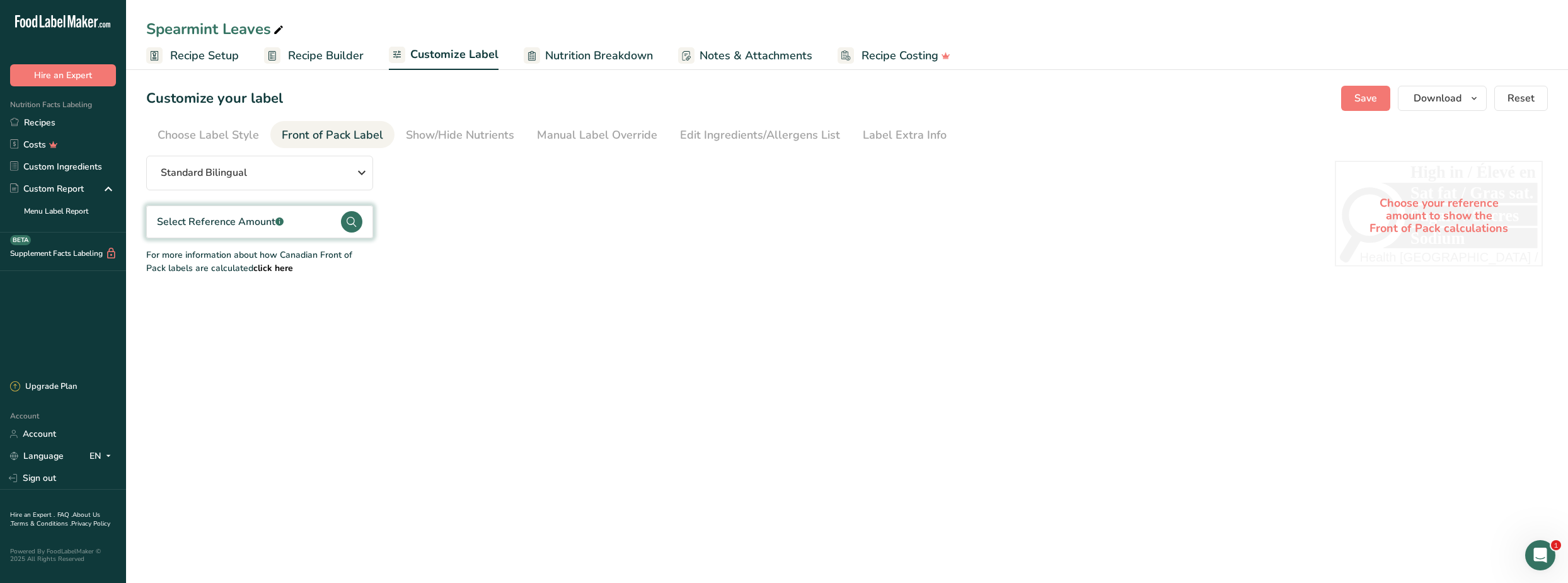 click on "Select Reference Amount
.a-a{fill:#347362;}.b-a{fill:#fff;}" at bounding box center (260, 222) 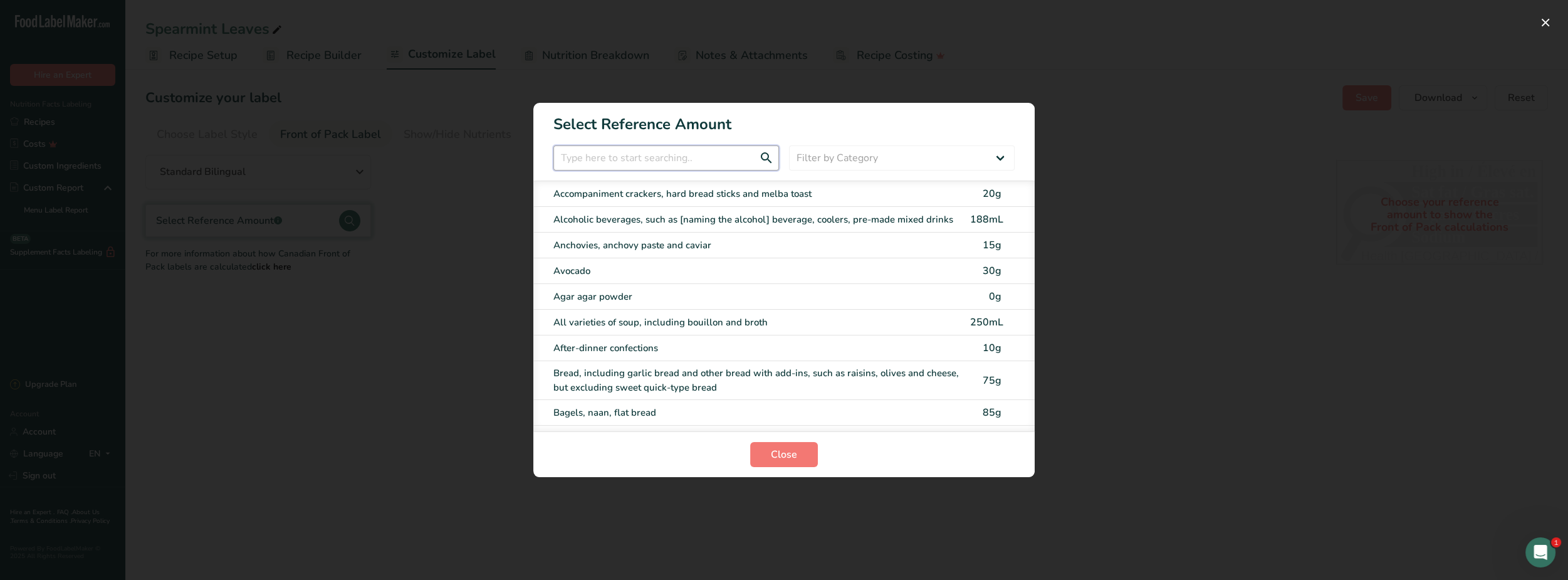 click at bounding box center (666, 158) 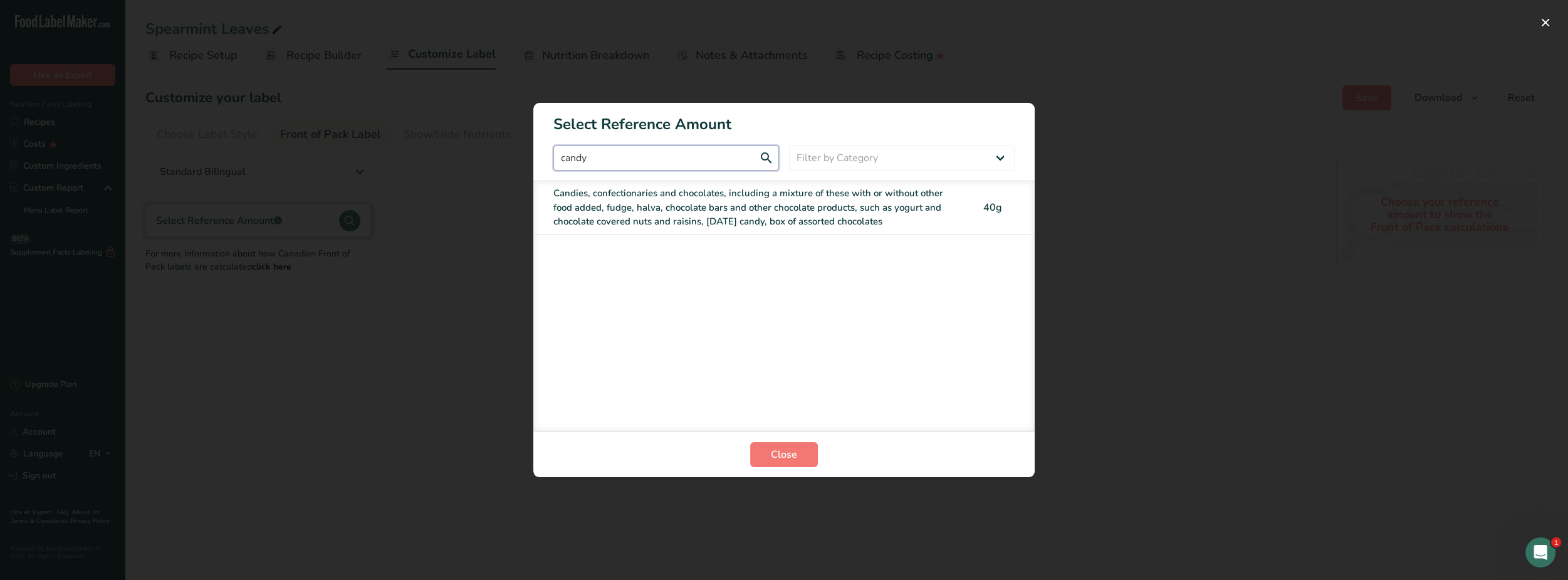 type on "candy" 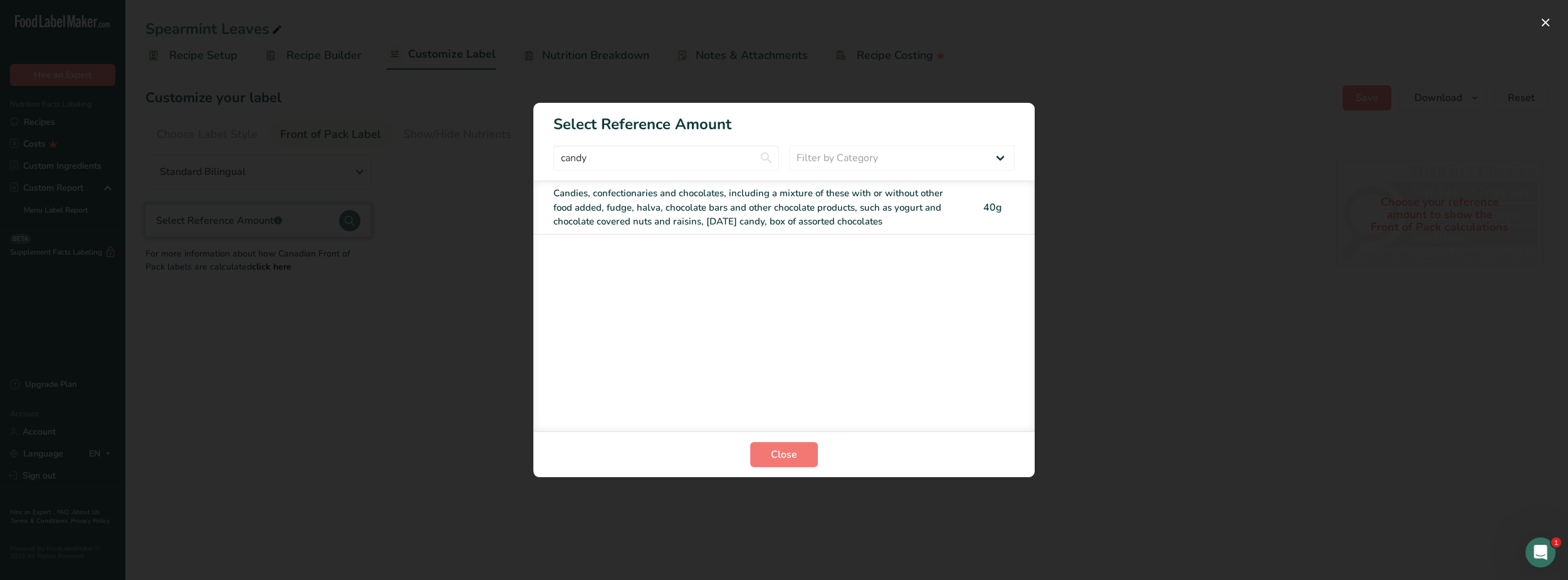click on "Candies, confectionaries and chocolates, including a mixture of these with or without other food added, fudge, halva, chocolate bars and other chocolate products, such as yogurt and chocolate covered nuts and raisins, [DATE] candy, box of assorted chocolates" at bounding box center [758, 208] 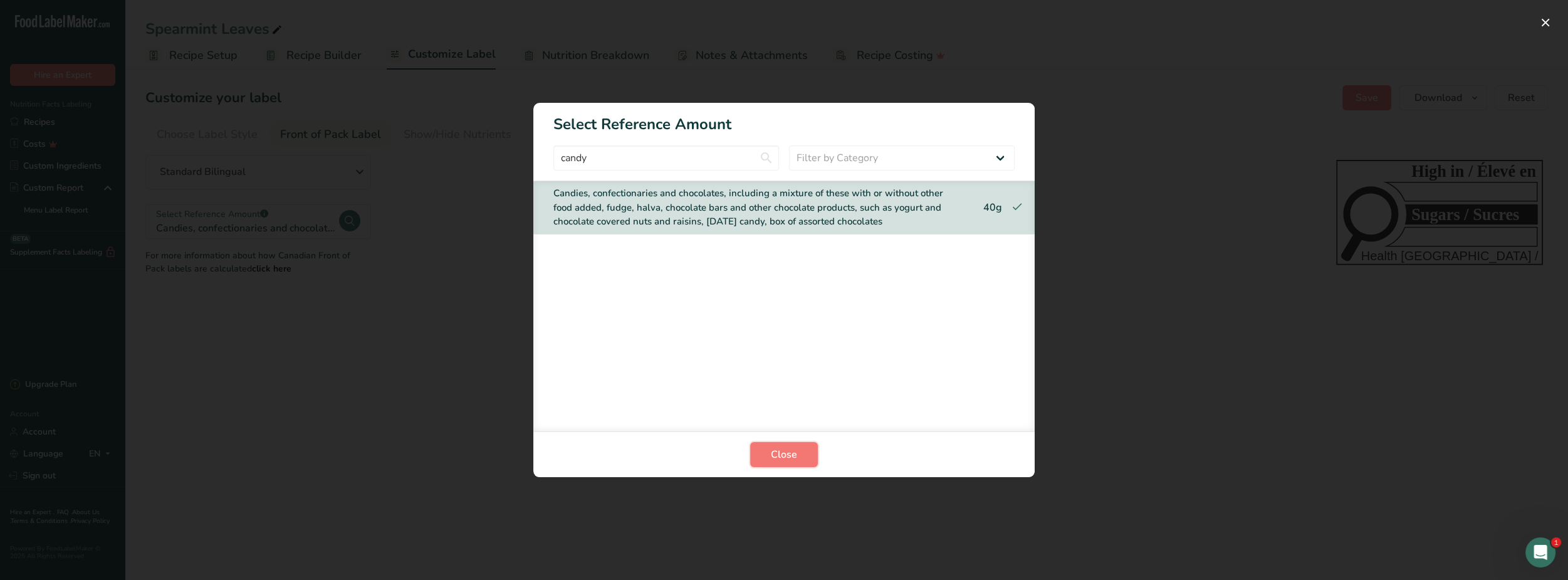 drag, startPoint x: 782, startPoint y: 453, endPoint x: 910, endPoint y: 395, distance: 140.52758 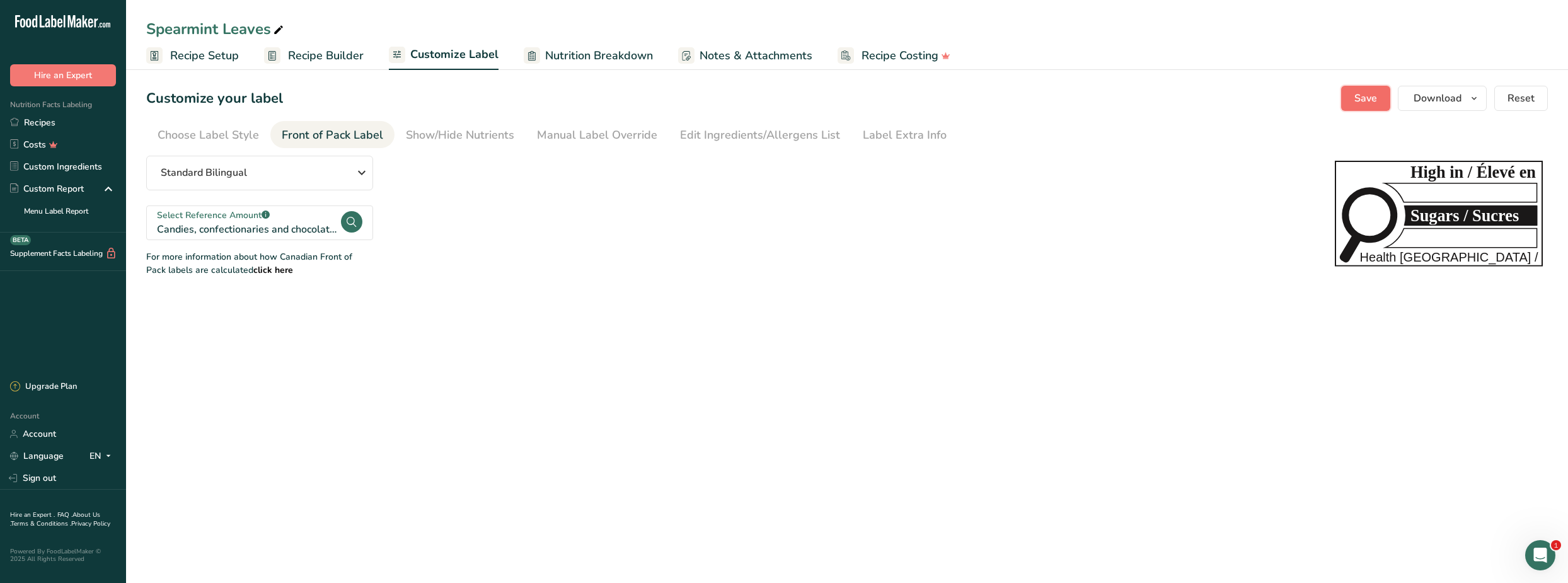 click on "Save" at bounding box center [1366, 98] 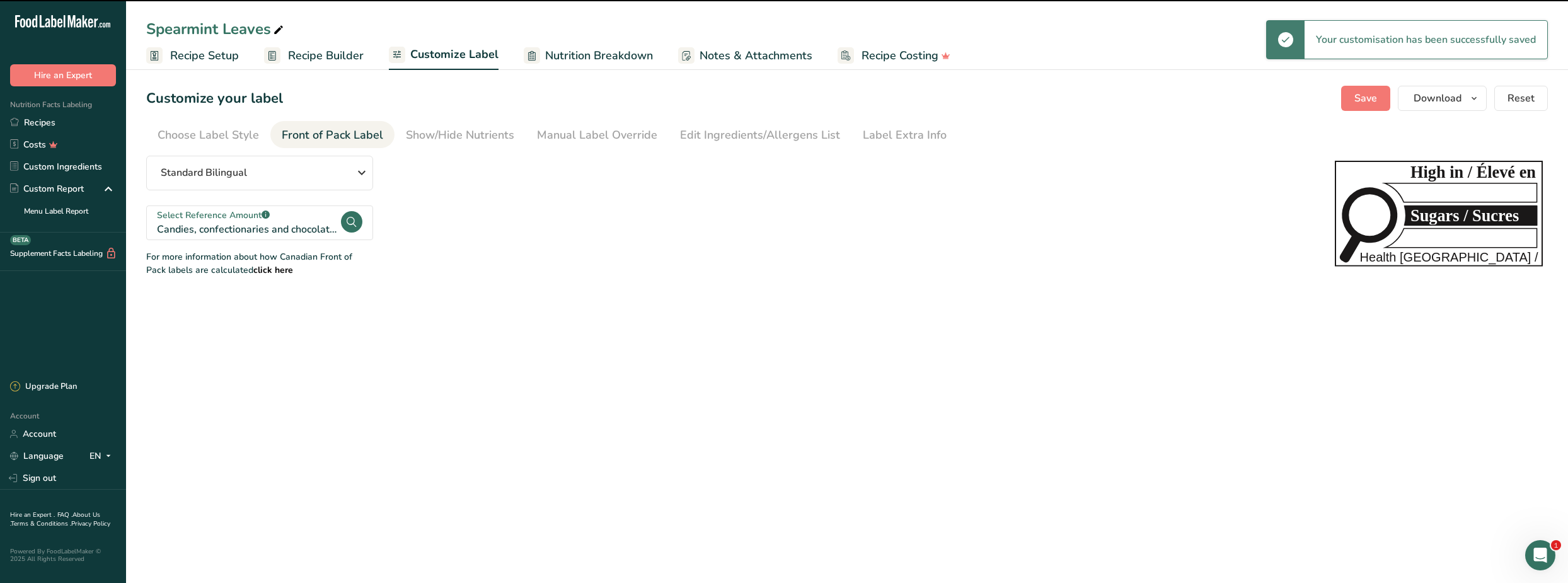 click on "Recipe Builder" at bounding box center (326, 55) 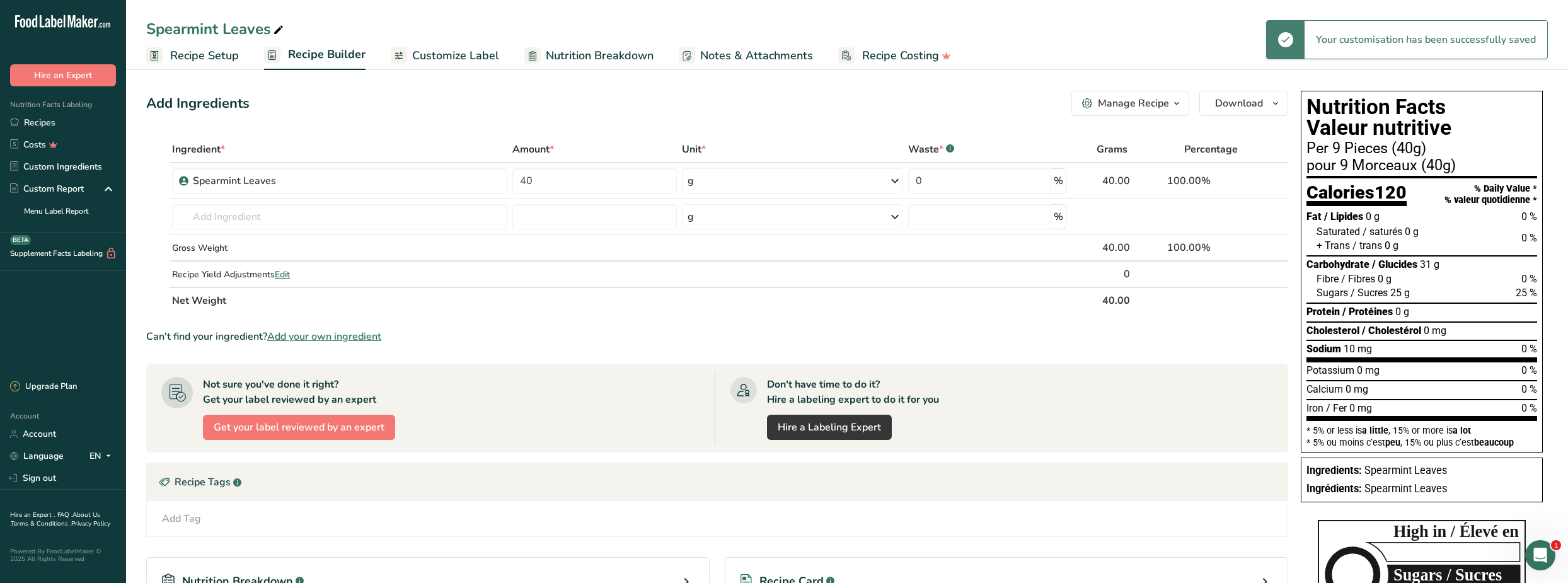 click on "Manage Recipe" at bounding box center (1133, 103) 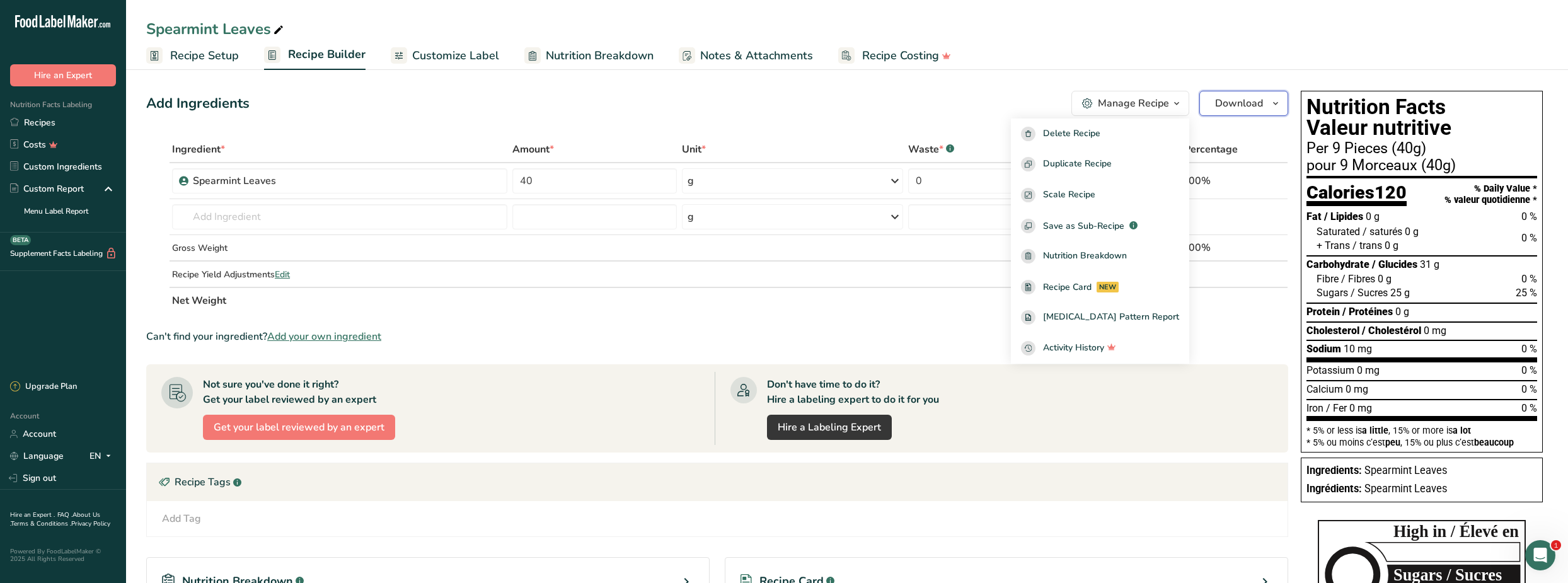 click on "Download" at bounding box center (1239, 103) 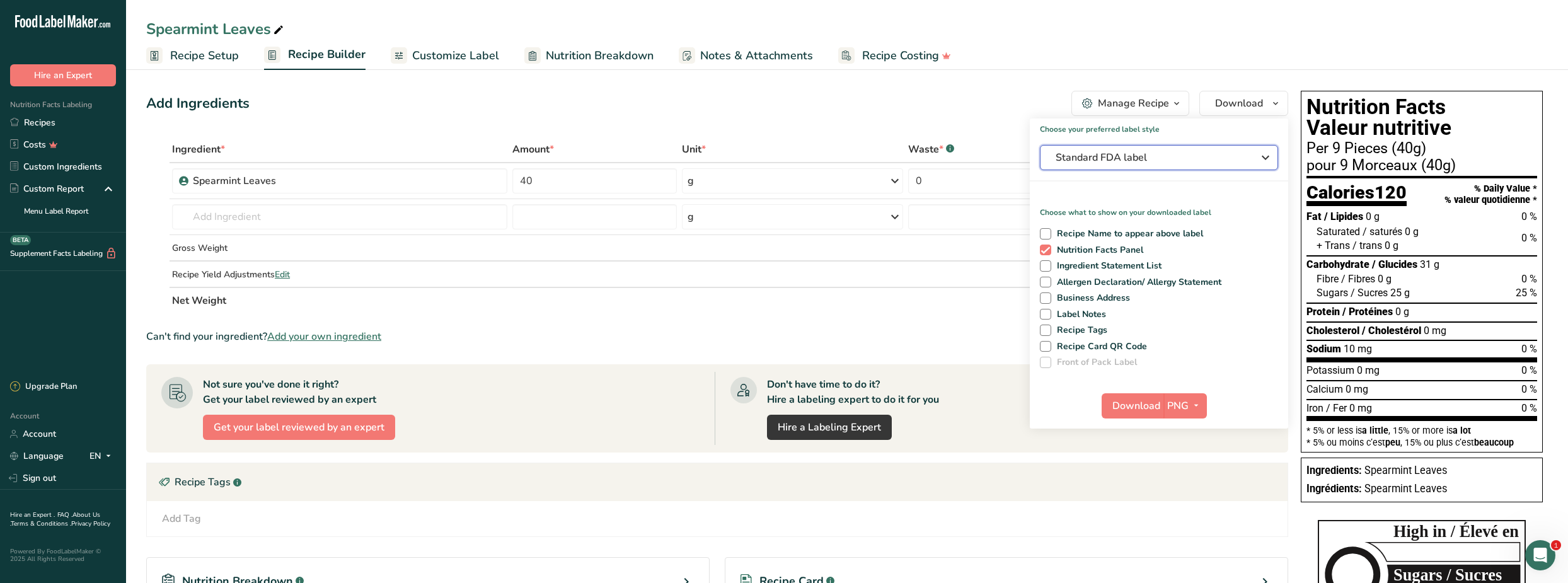 click on "Standard FDA label" at bounding box center [1150, 158] 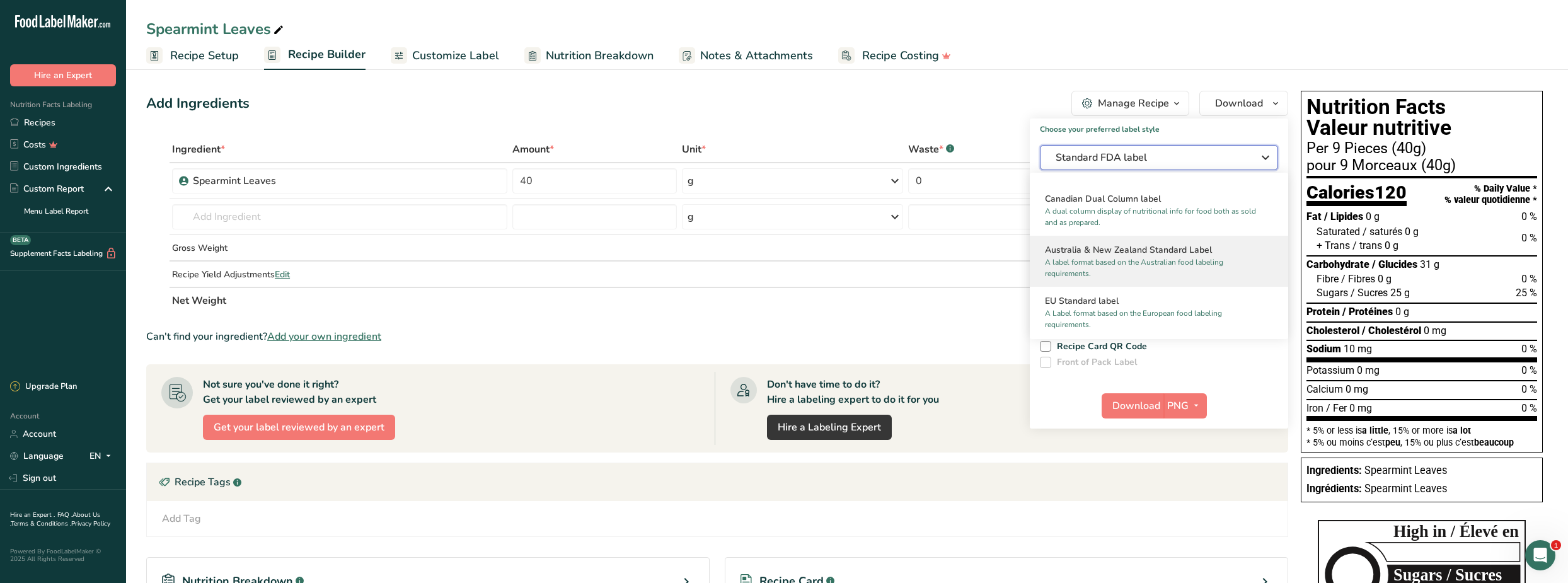 scroll, scrollTop: 516, scrollLeft: 0, axis: vertical 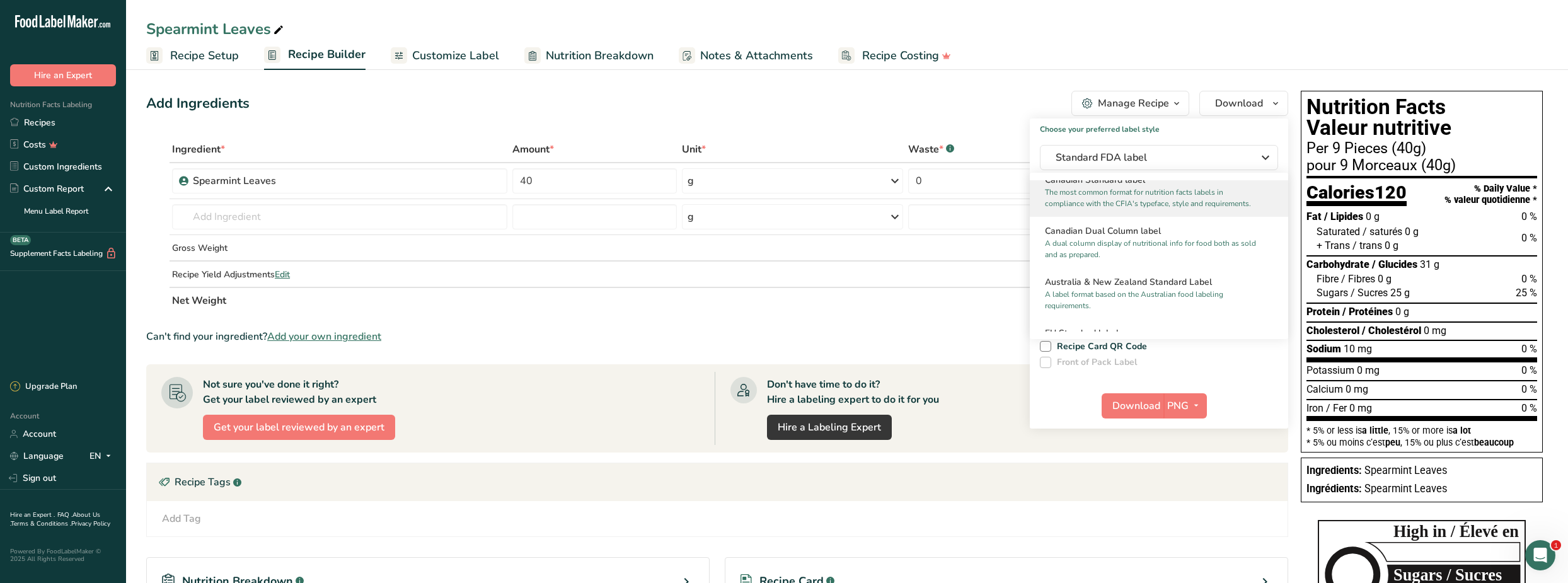 click on "The most common format for nutrition facts labels in compliance with the CFIA's typeface, style and requirements." at bounding box center [1153, 198] 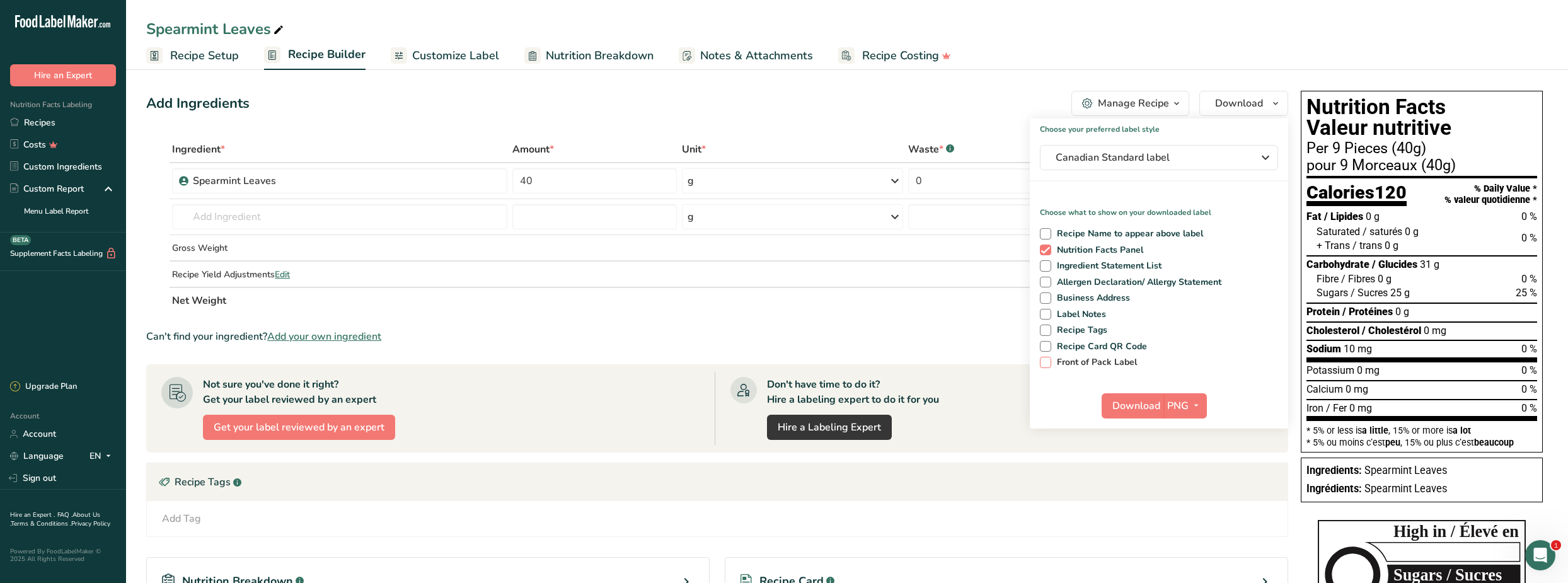 click on "Front of Pack Label" at bounding box center (1094, 362) 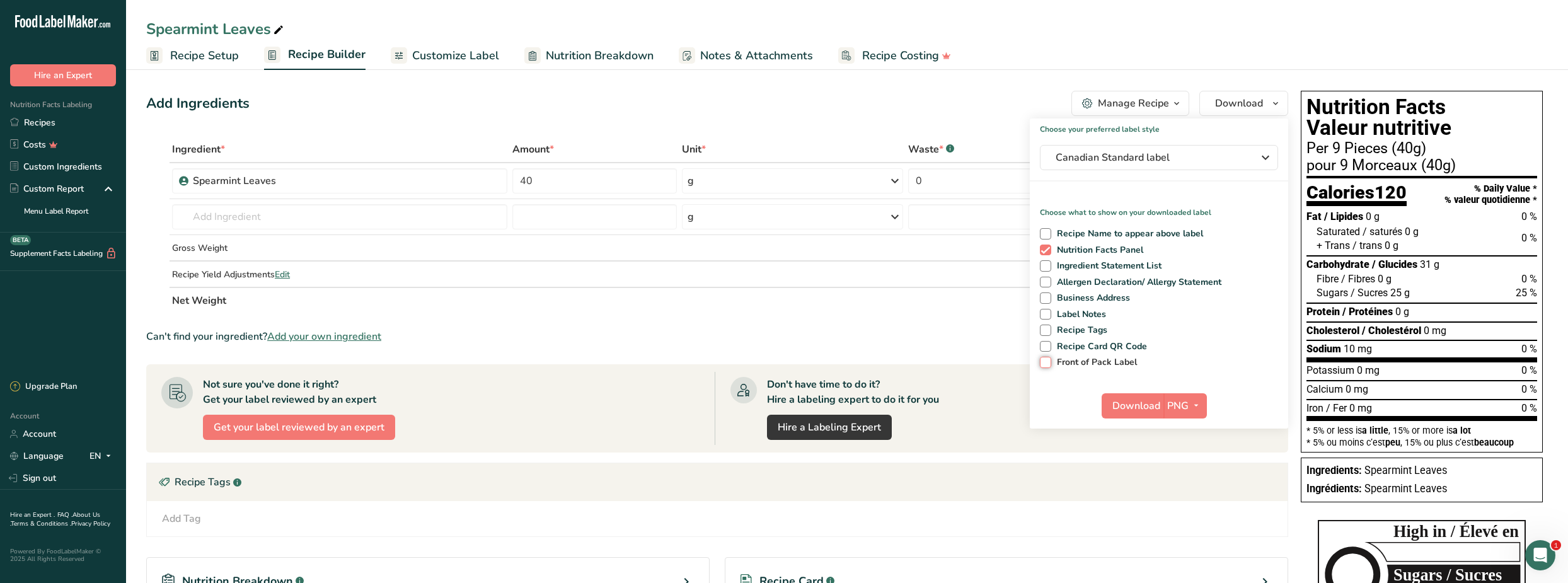 checkbox on "true" 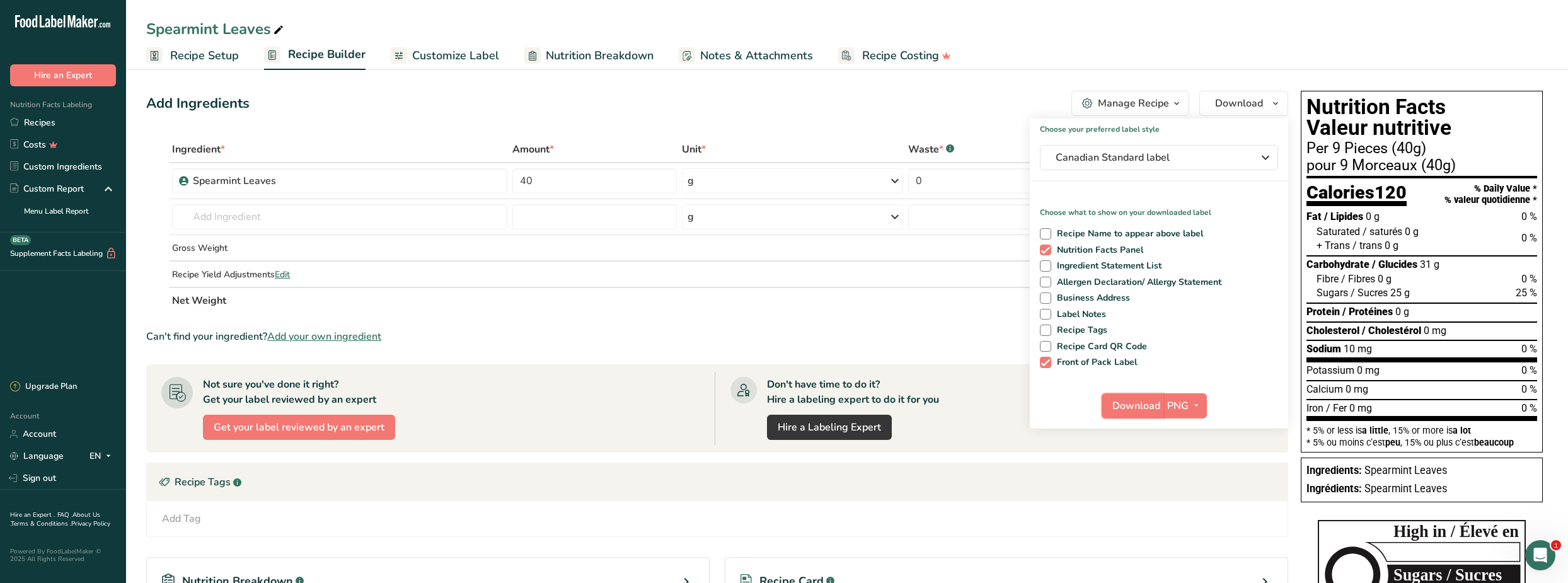 click on "Download" at bounding box center (1133, 406) 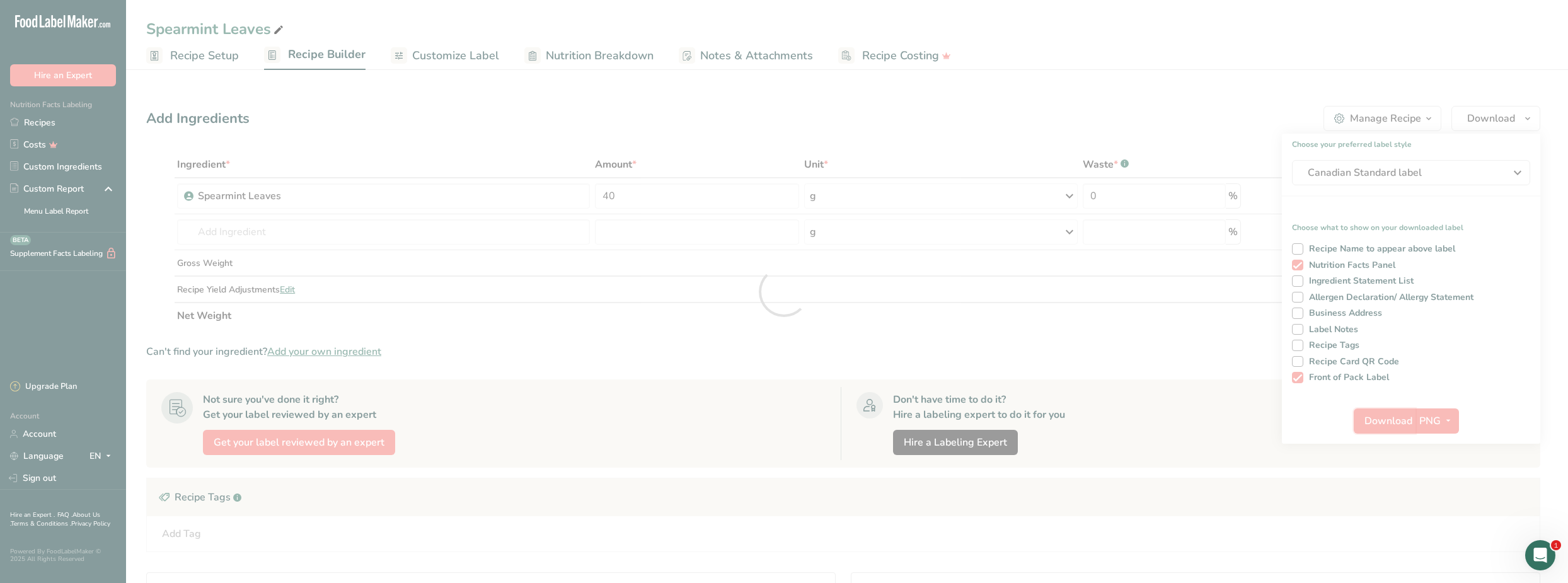 scroll, scrollTop: 0, scrollLeft: 0, axis: both 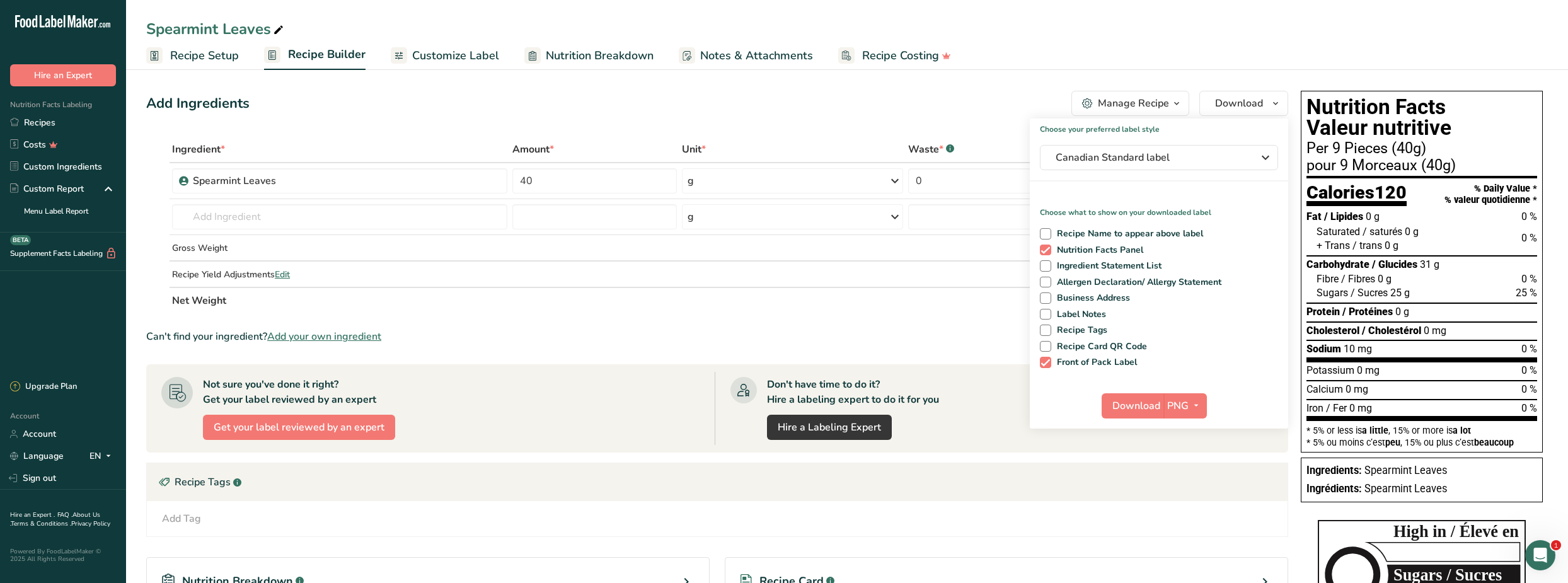 click on "Manage Recipe" at bounding box center (1133, 103) 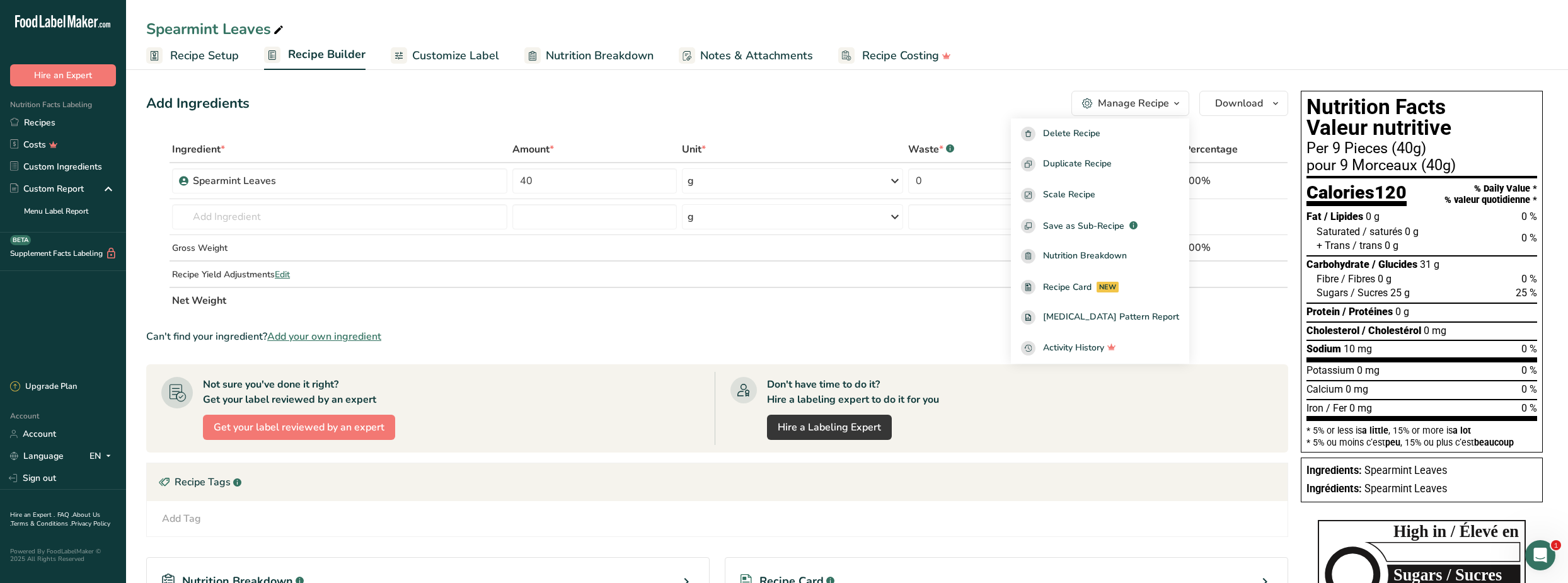 click on "Manage Recipe" at bounding box center (1133, 103) 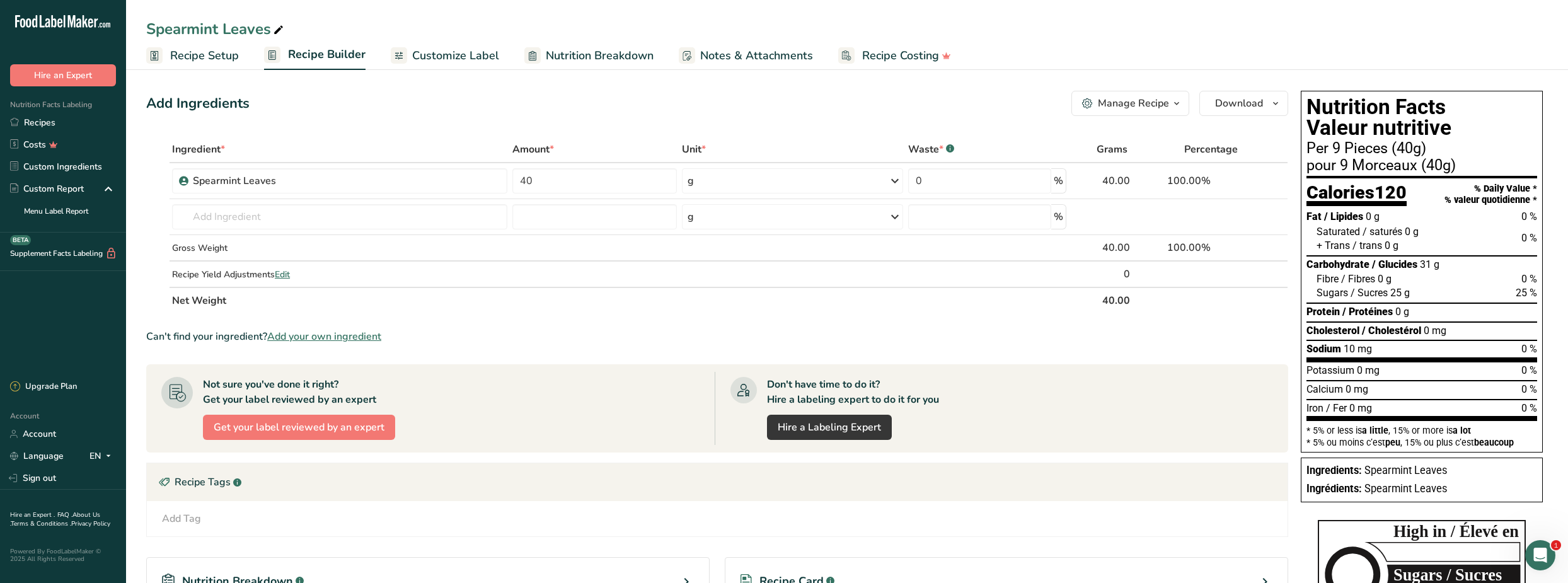 click on "Manage Recipe" at bounding box center [1133, 103] 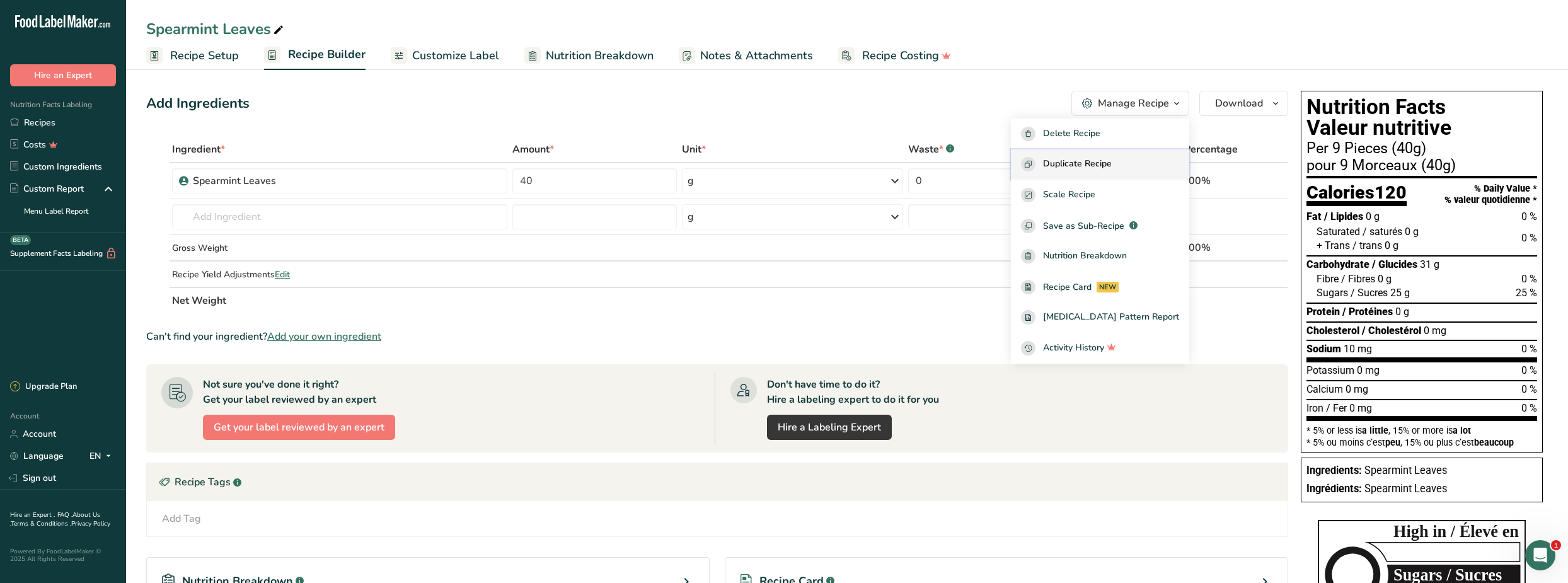 click on "Duplicate Recipe" at bounding box center (1077, 164) 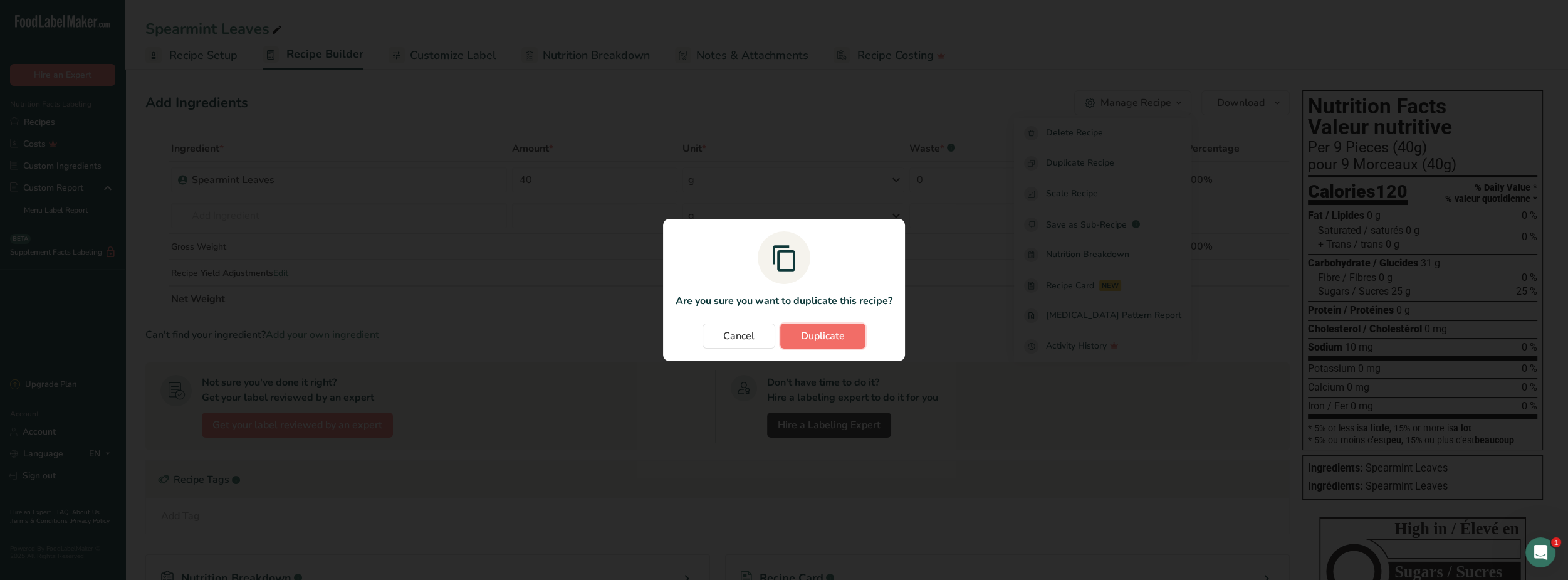 click on "Duplicate" at bounding box center (823, 336) 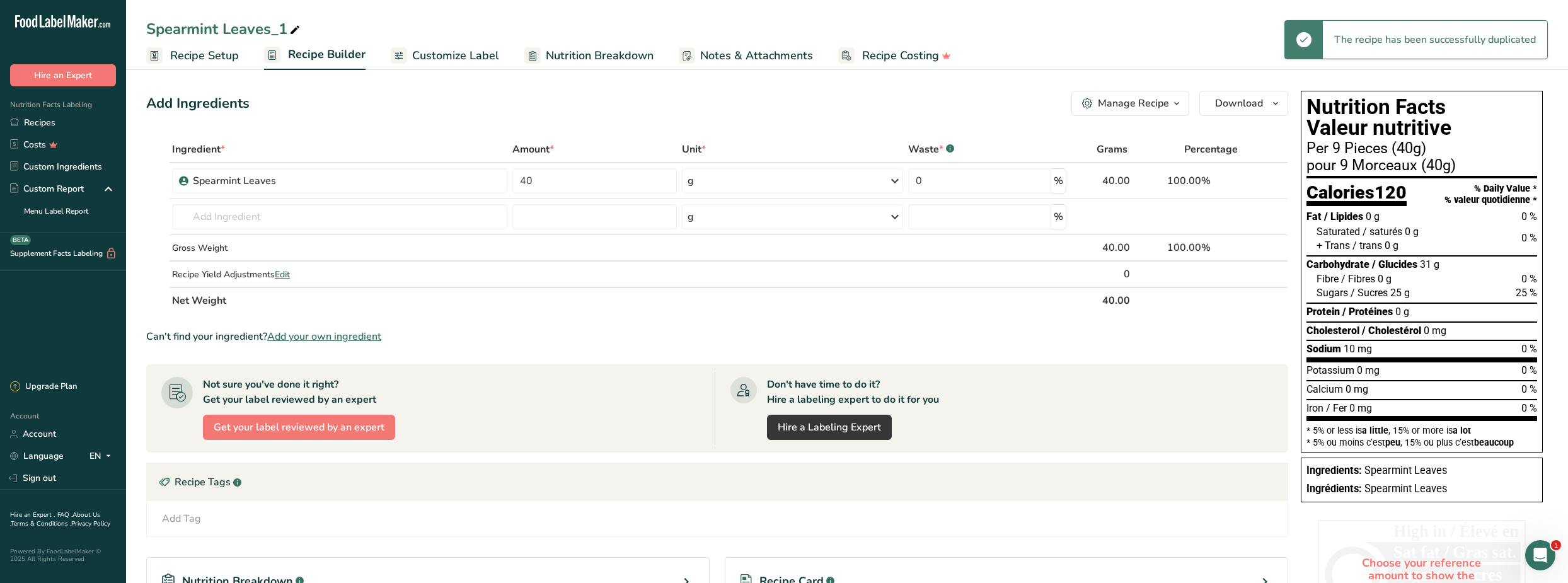 click at bounding box center [295, 30] 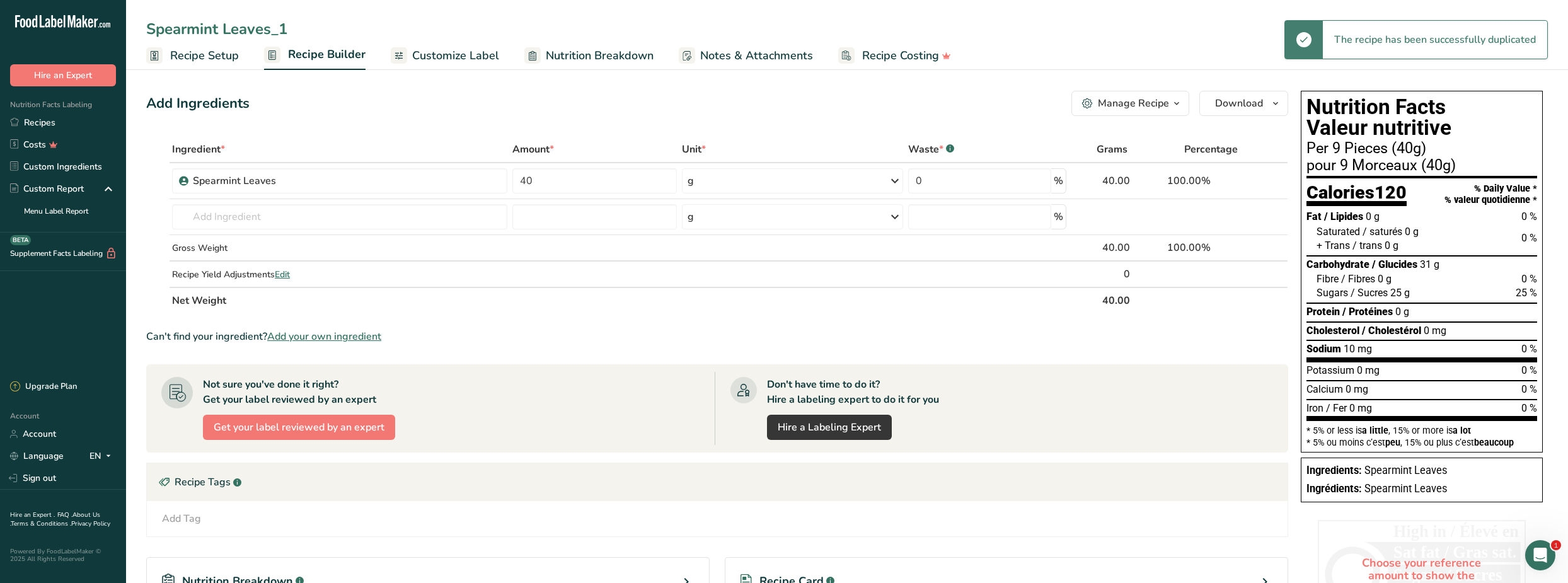 drag, startPoint x: 299, startPoint y: 27, endPoint x: 89, endPoint y: 23, distance: 210.0381 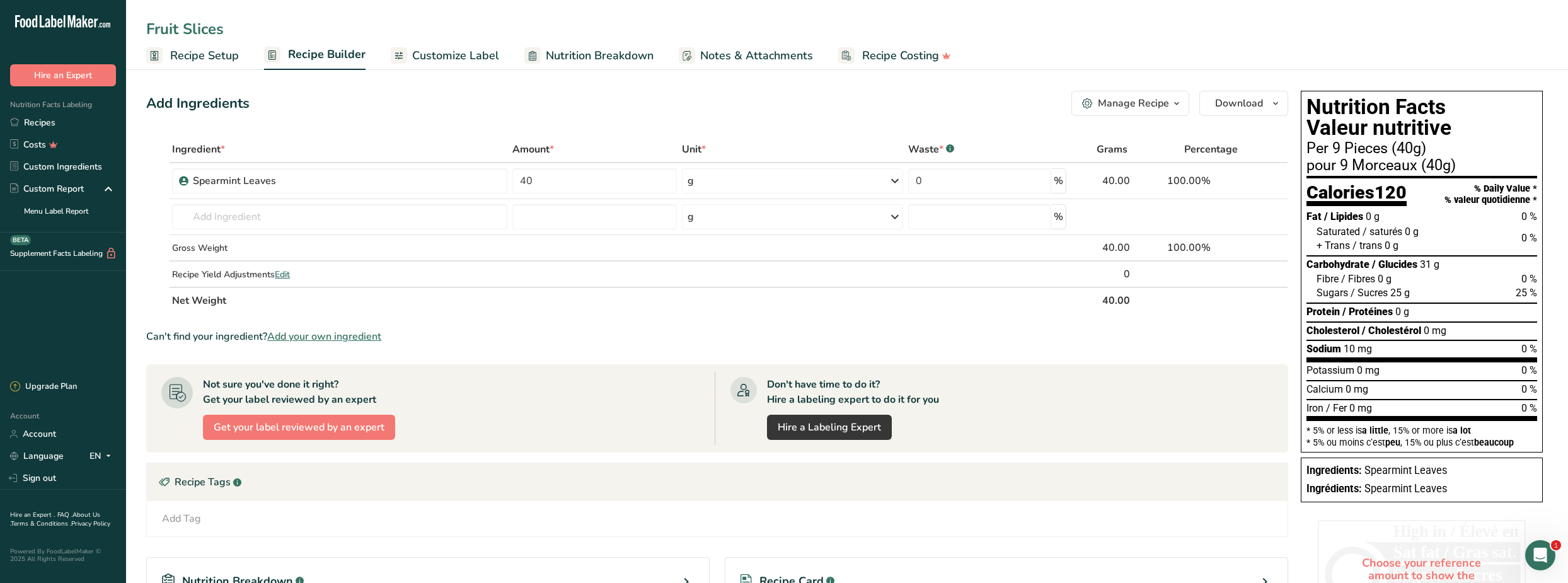 type on "Fruit Slices" 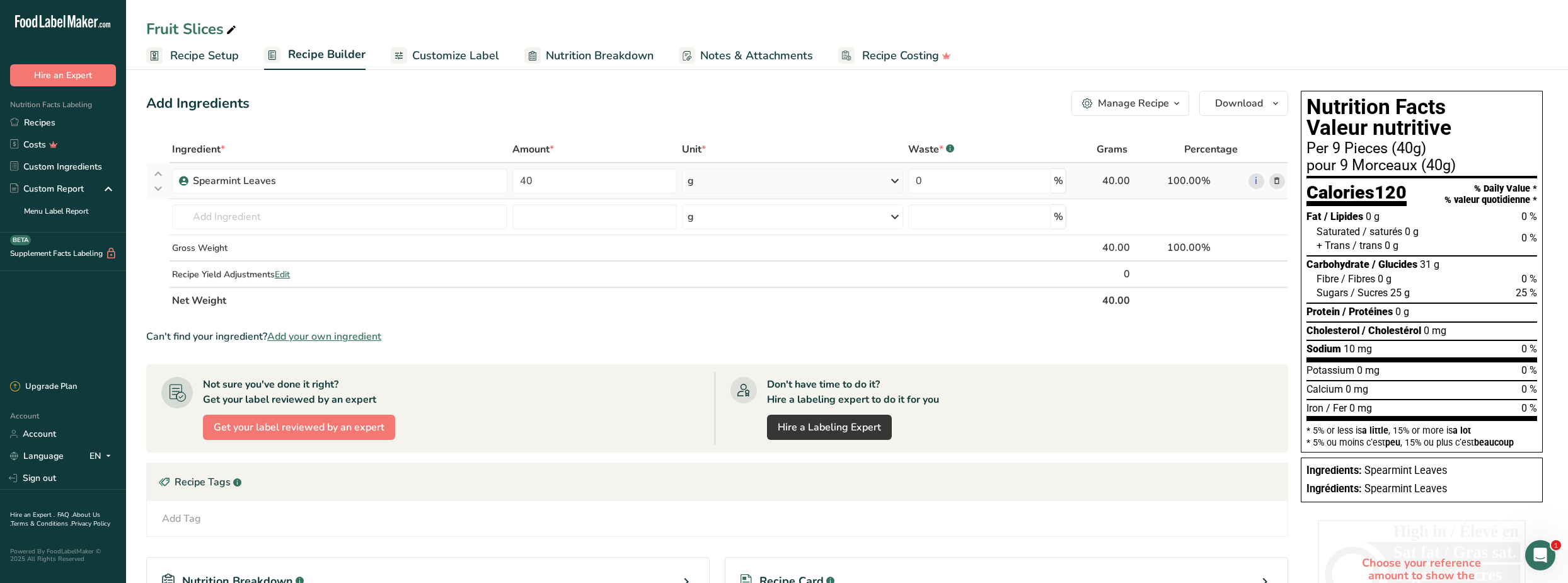 click at bounding box center [1277, 181] 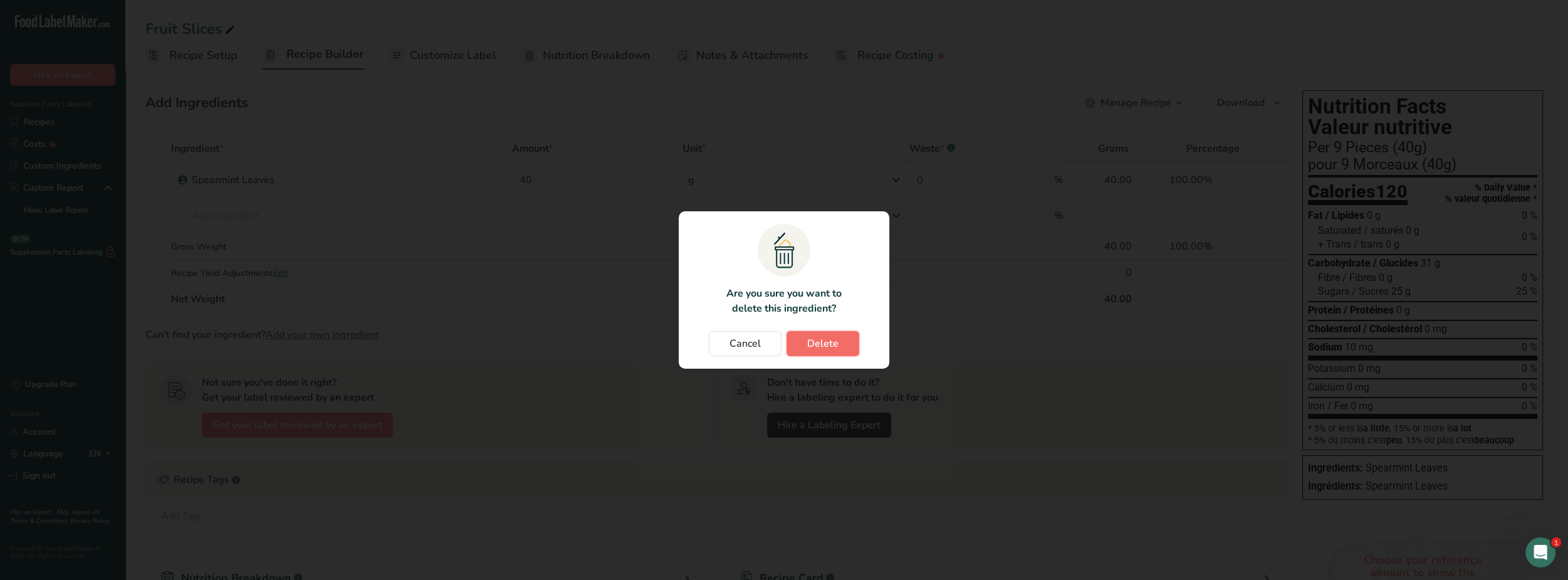 click on "Delete" at bounding box center [823, 344] 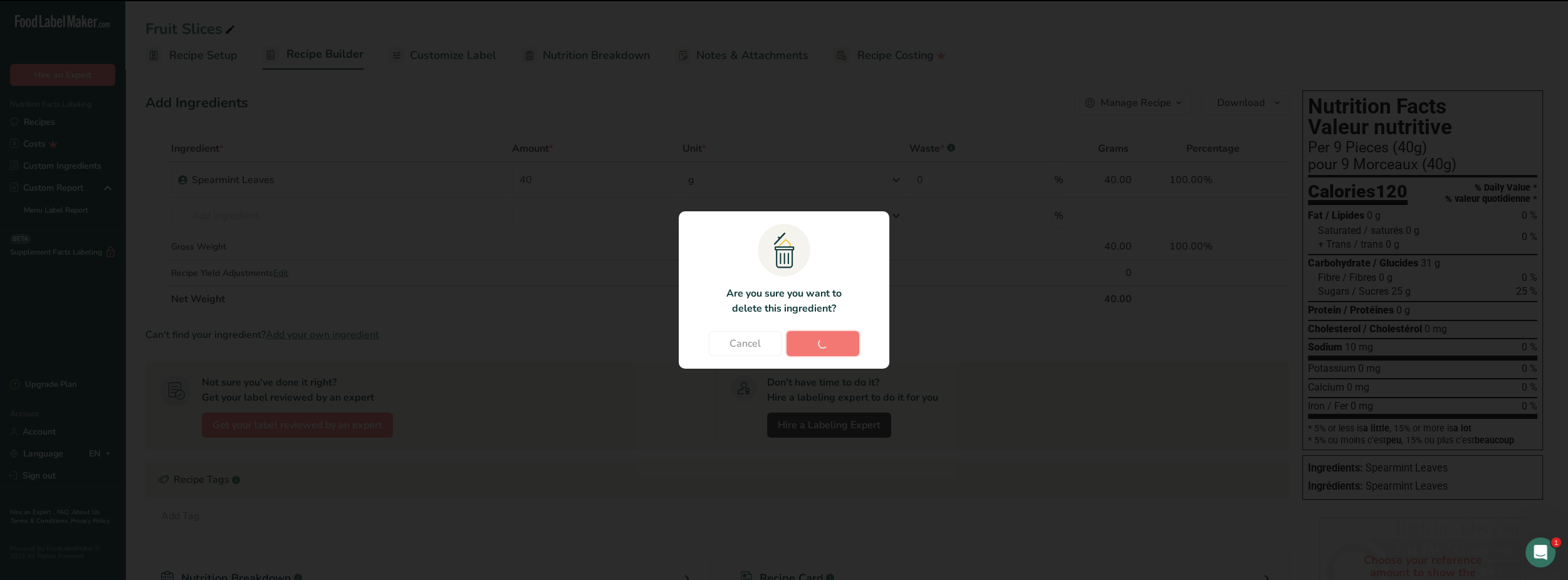 type 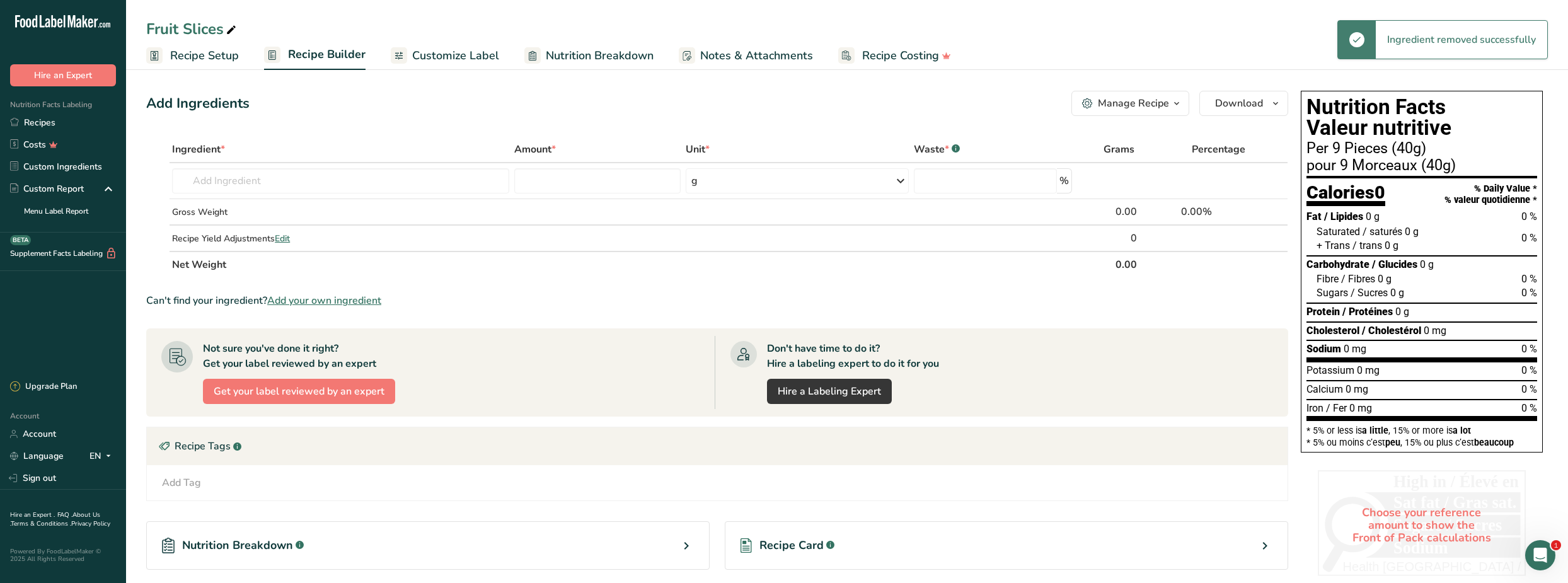 click on "Add your own ingredient" at bounding box center (324, 301) 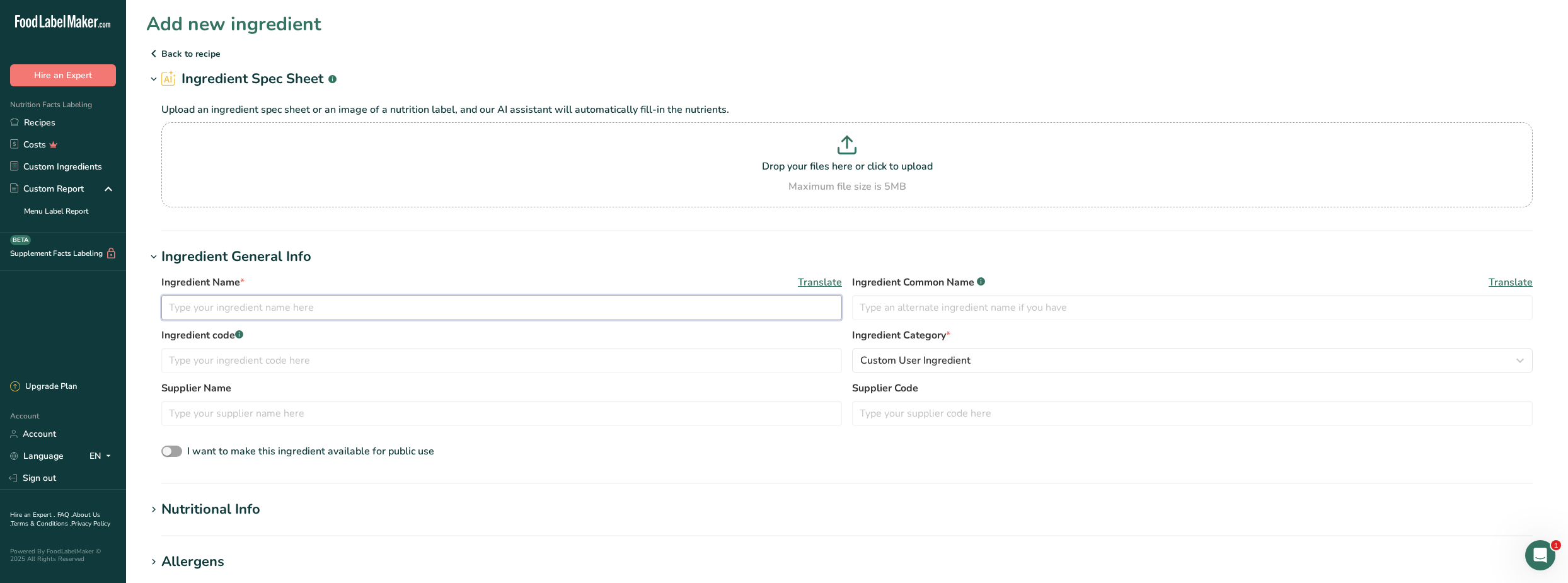 click at bounding box center (502, 308) 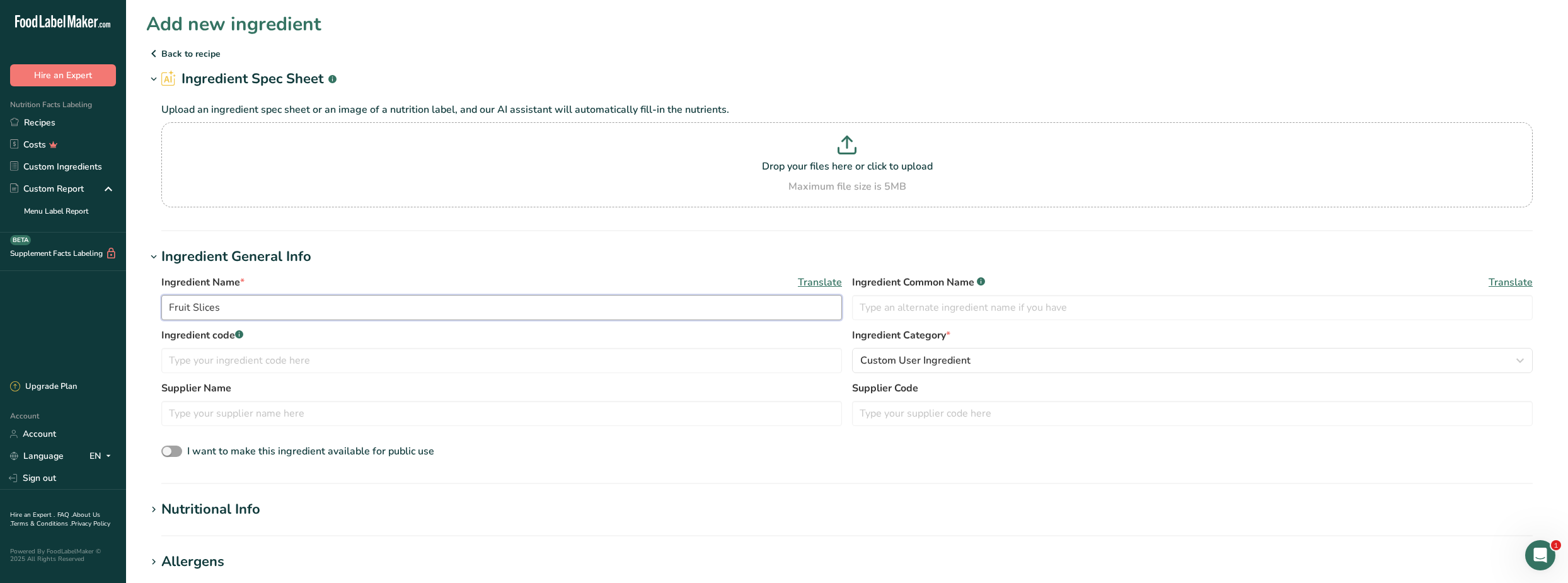 type on "Fruit Slices" 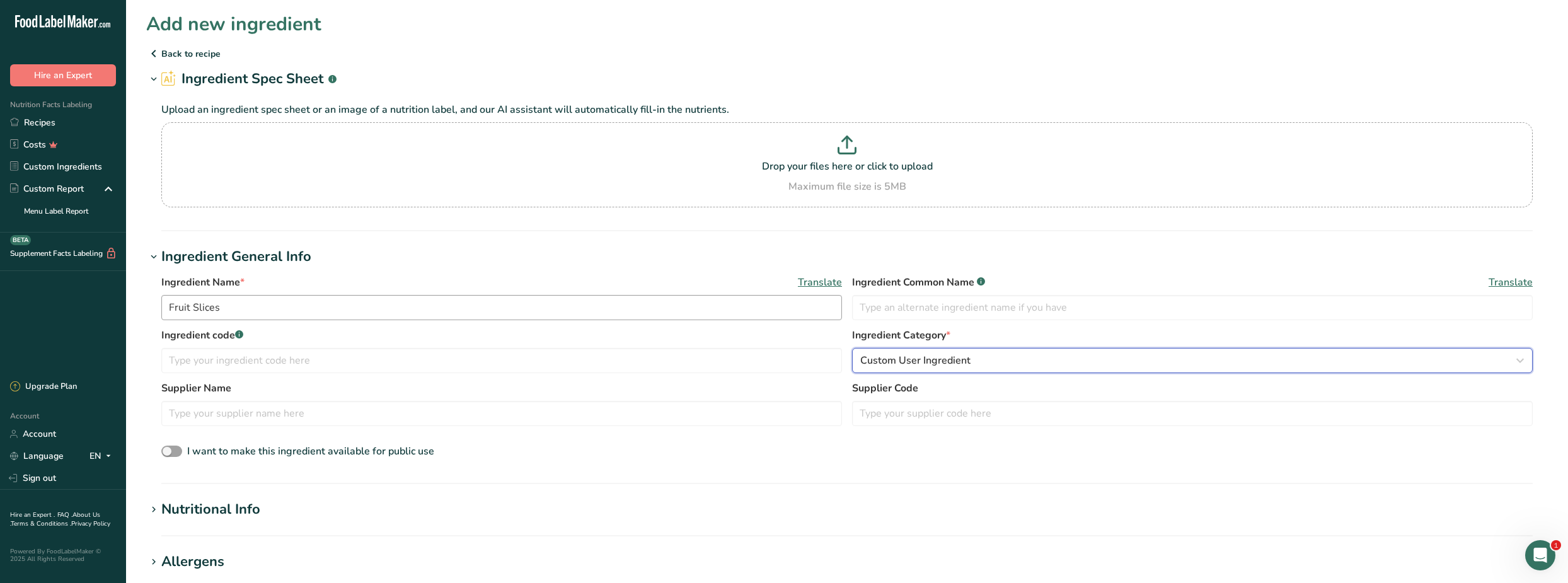 type 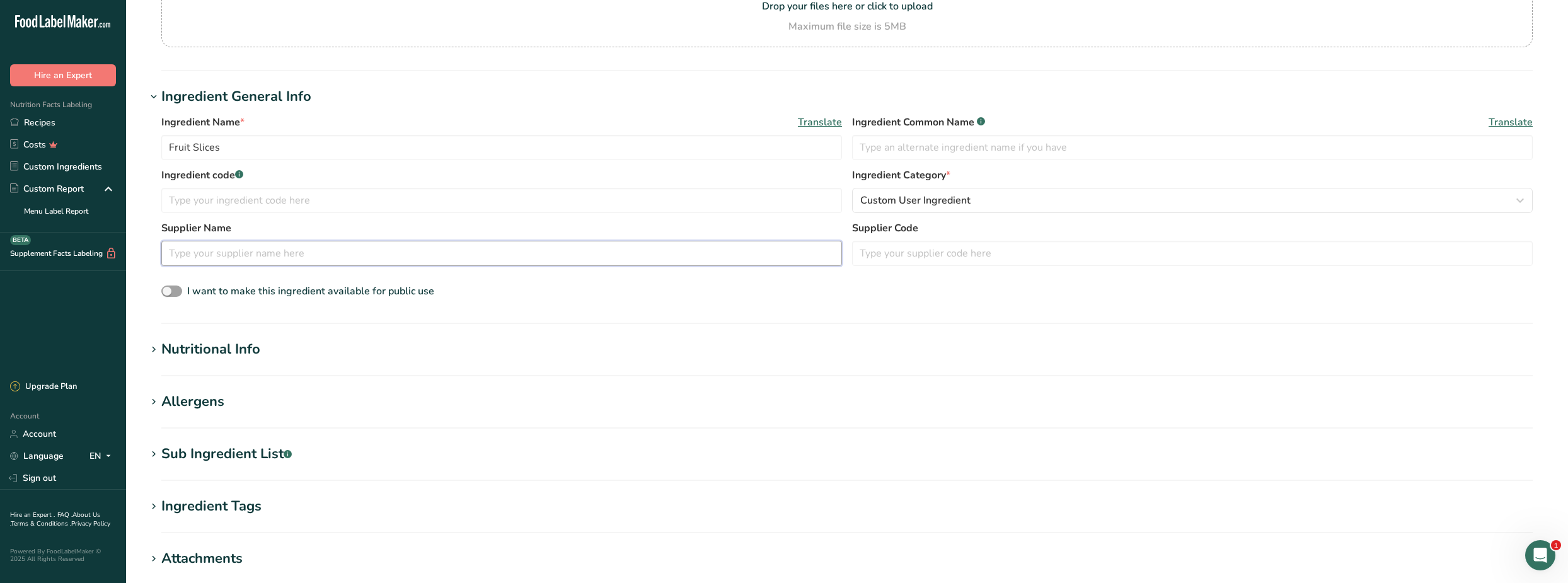 scroll, scrollTop: 171, scrollLeft: 0, axis: vertical 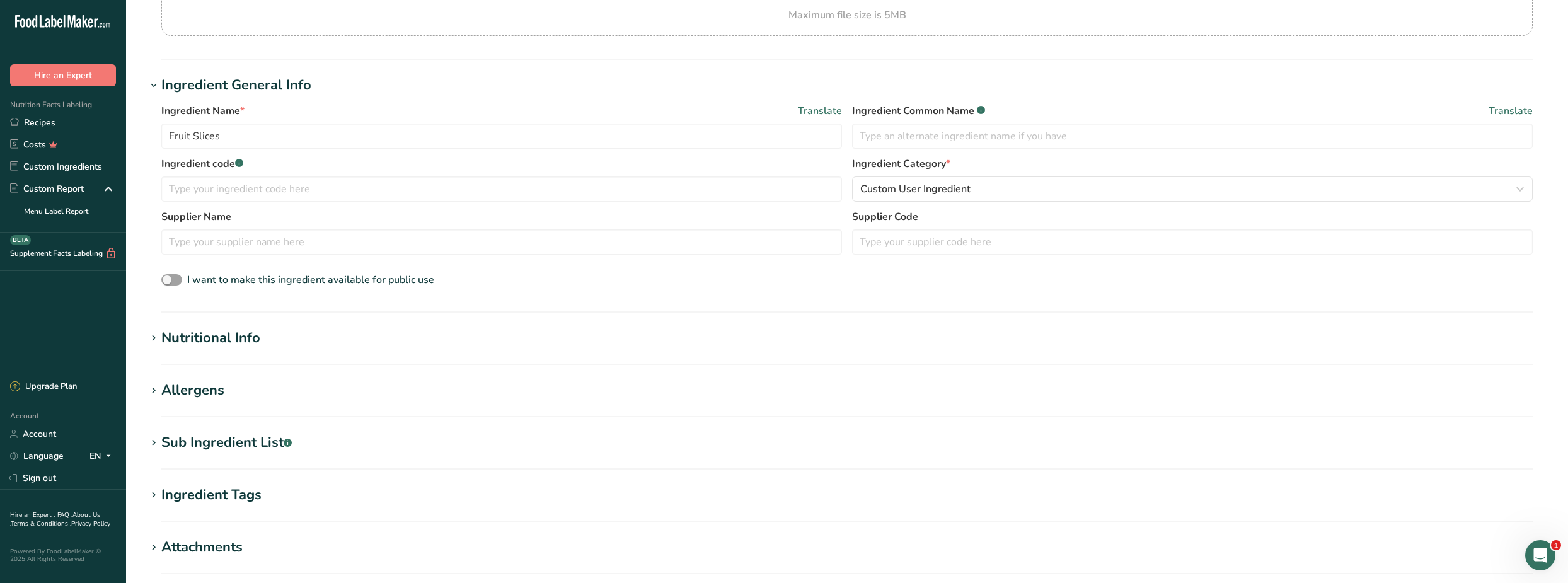 click on "Nutritional Info" at bounding box center (210, 338) 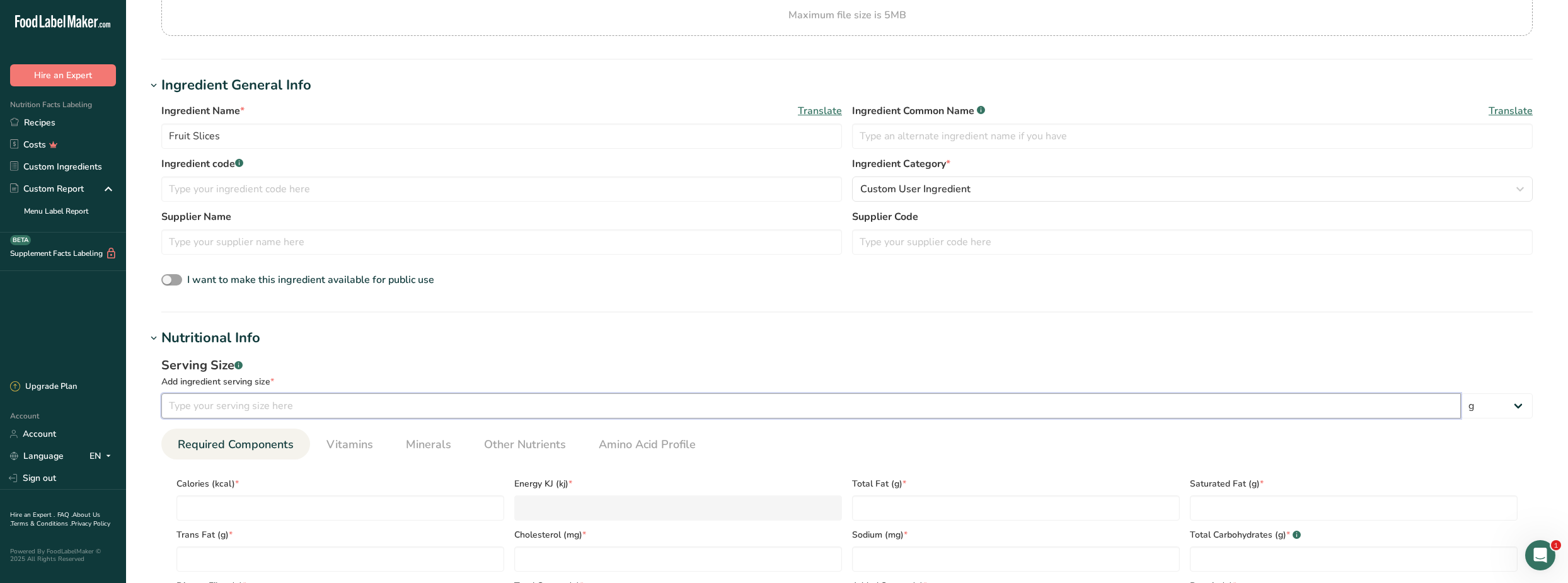 click at bounding box center (811, 406) 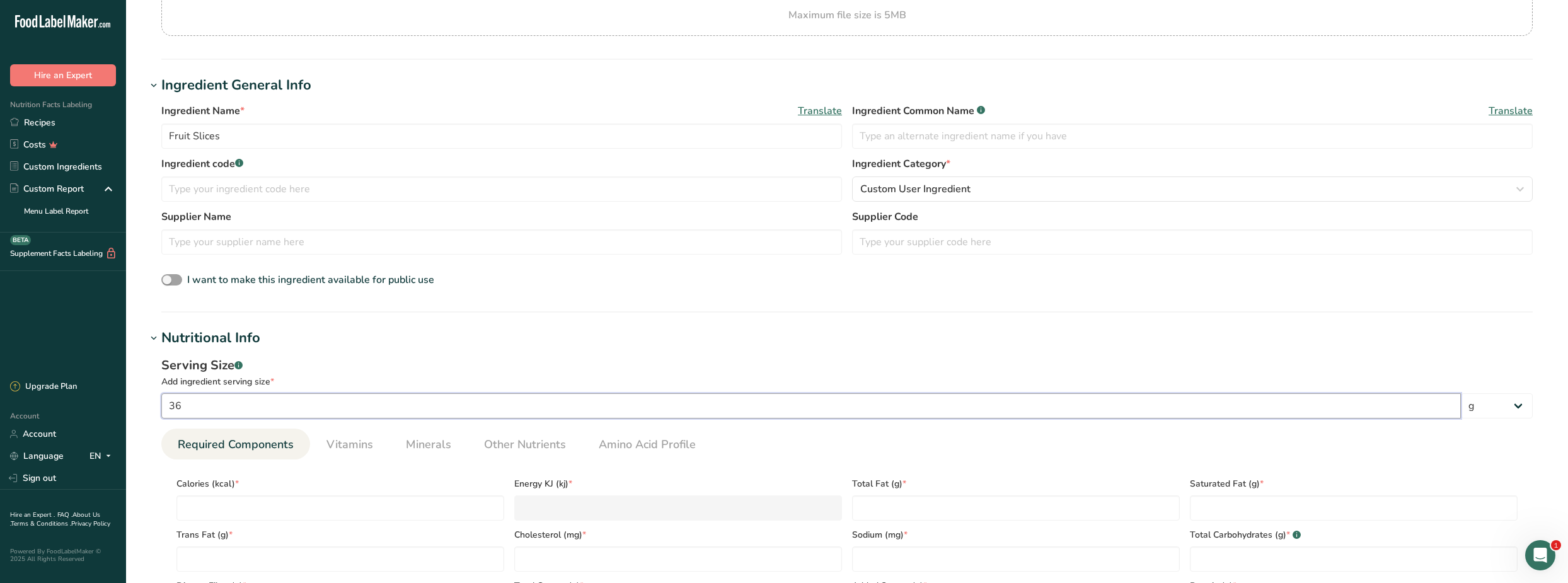 type on "36" 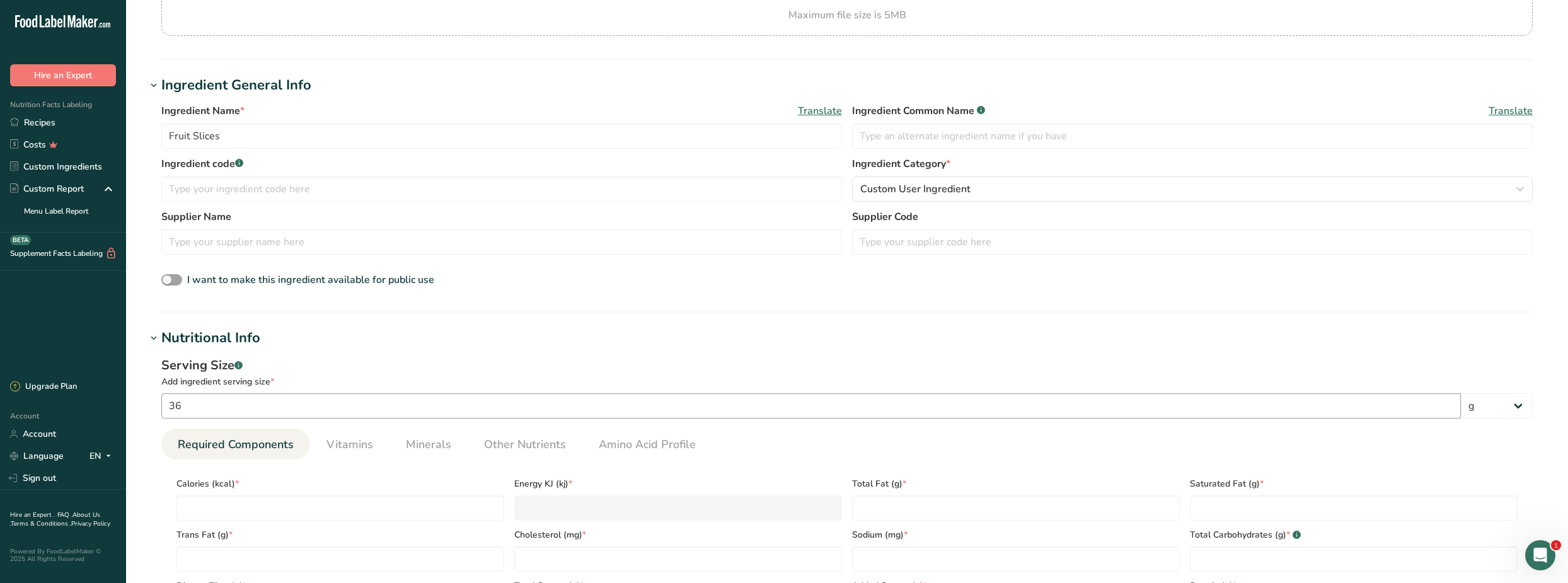 scroll, scrollTop: 211, scrollLeft: 0, axis: vertical 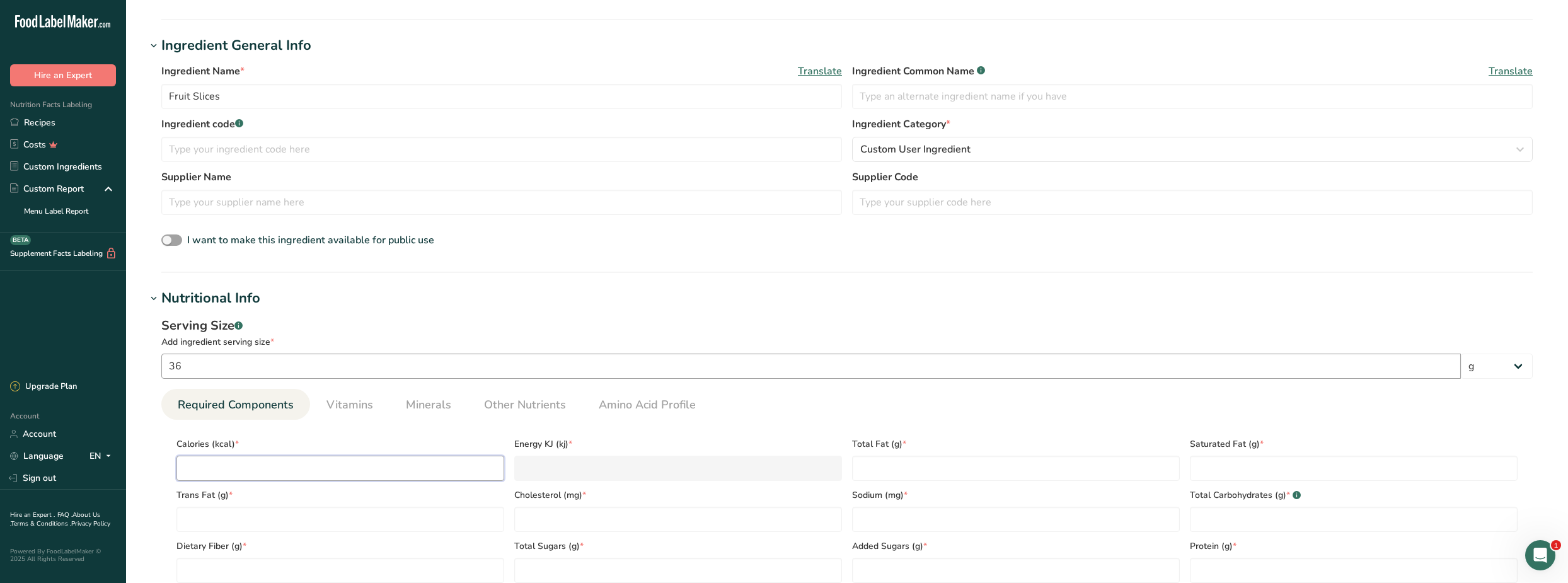 type on "1" 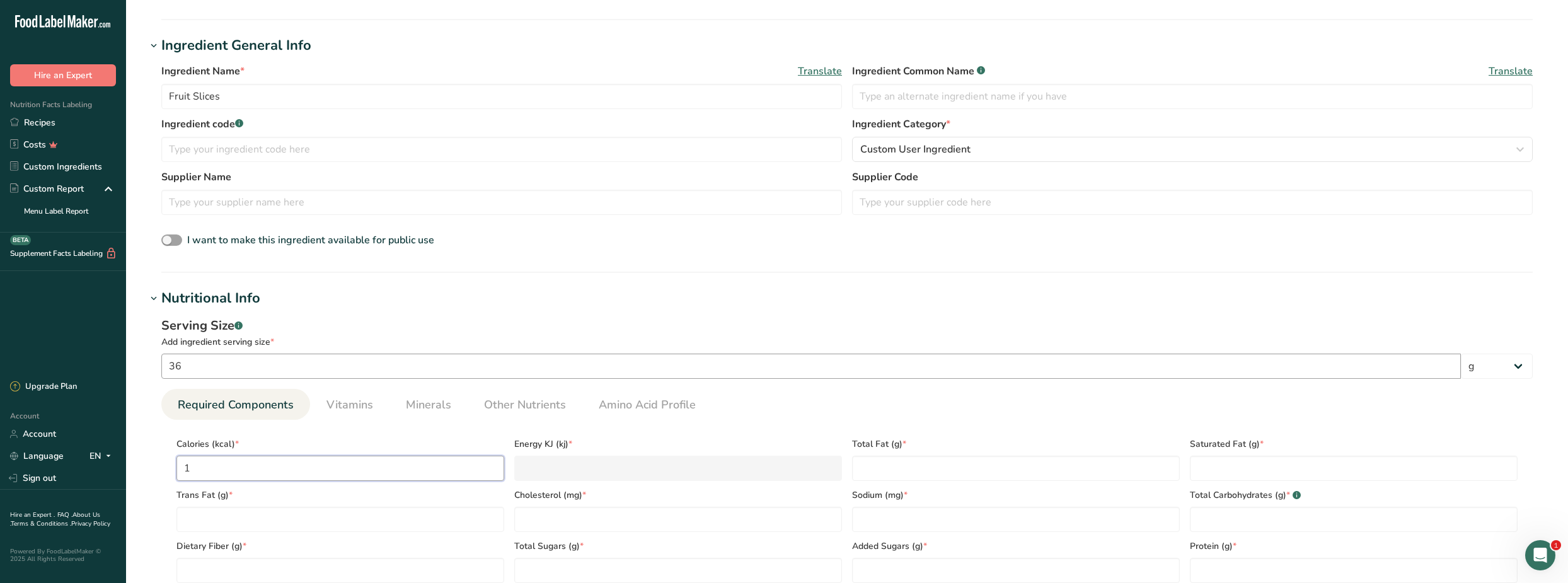 type on "4.2" 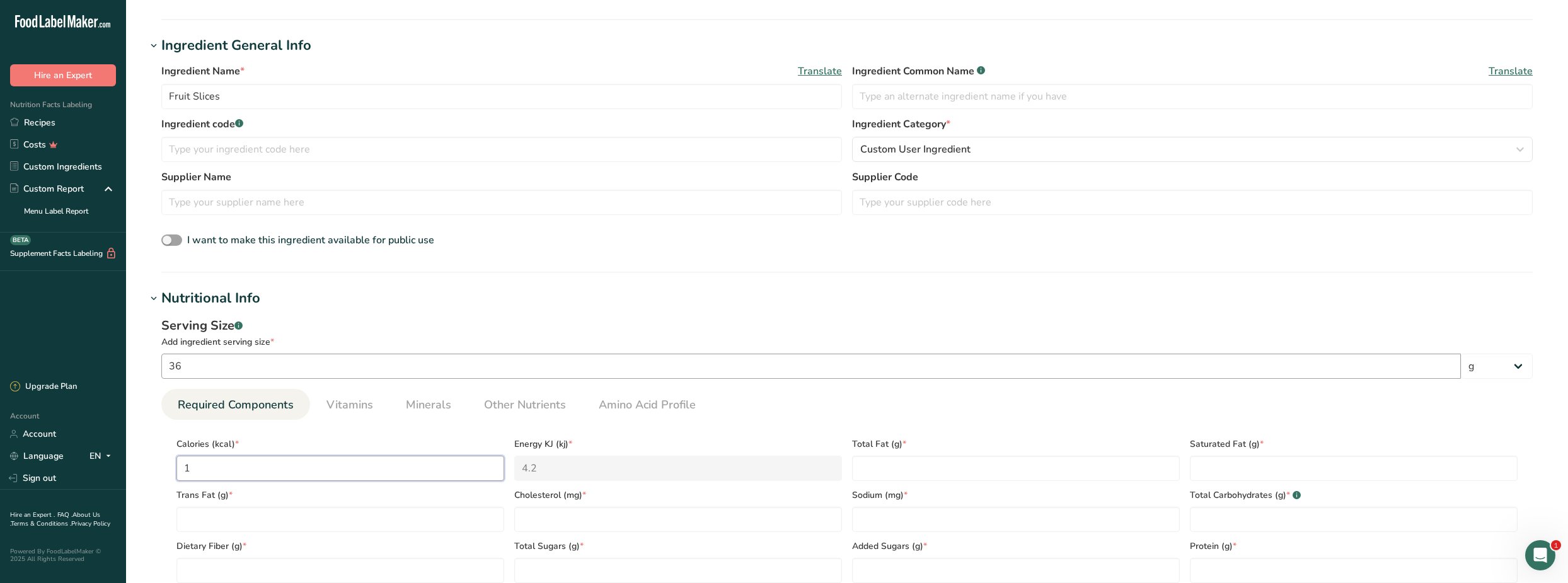 type on "11" 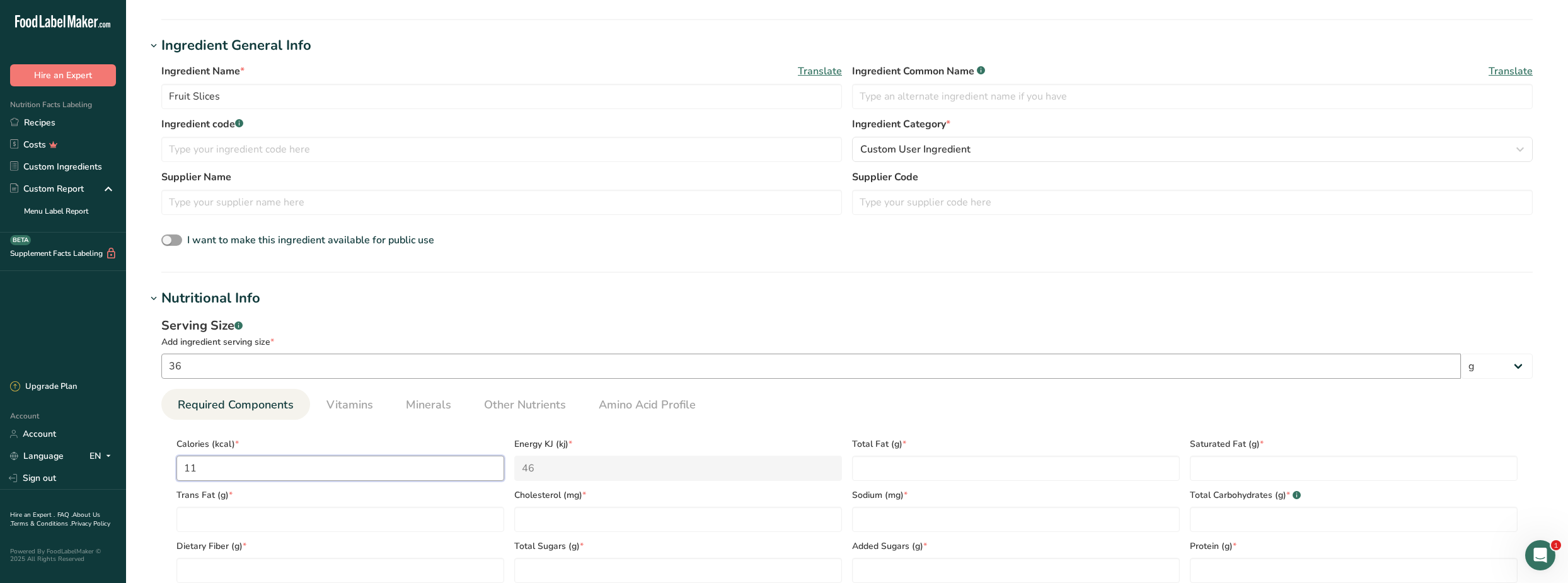 type on "110" 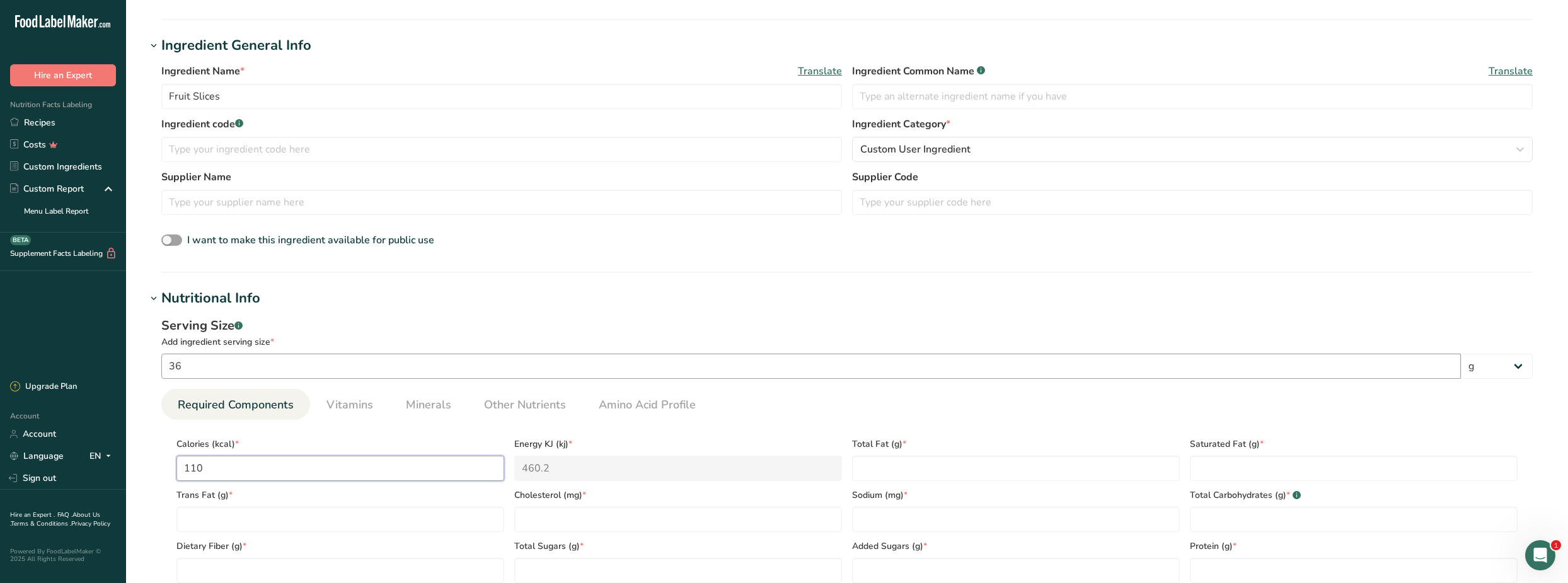type on "110" 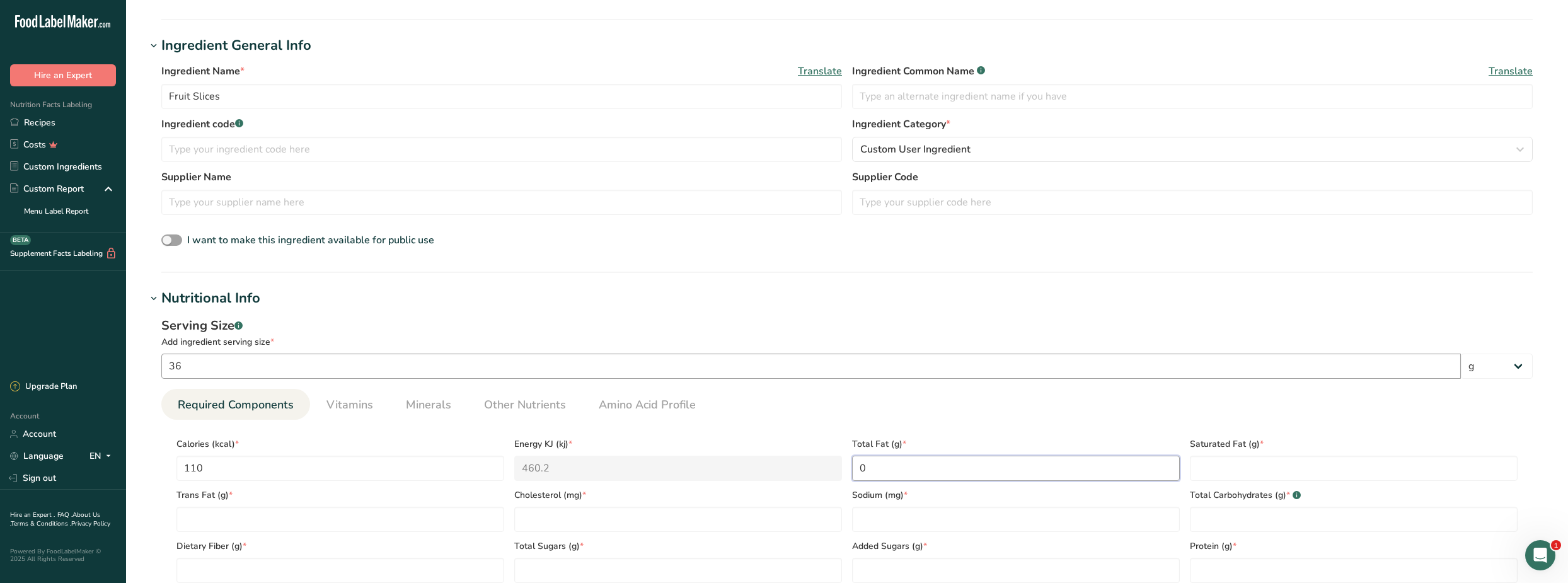 type on "0" 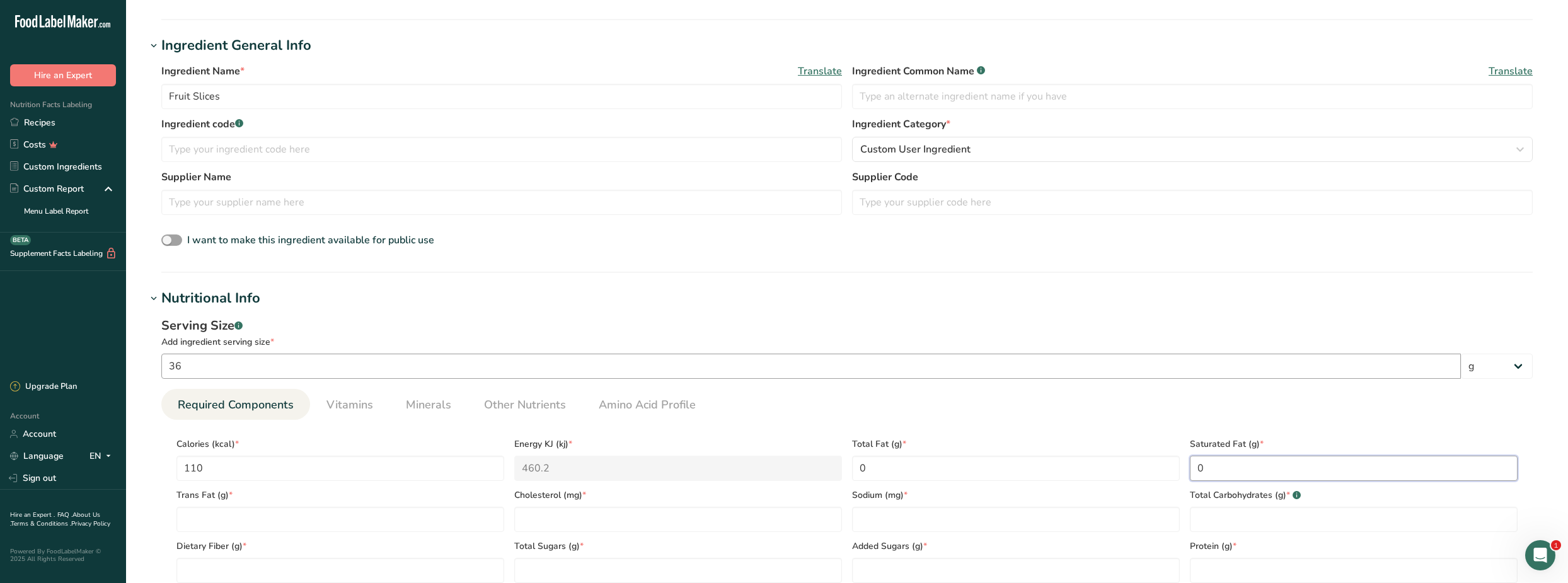 type on "0" 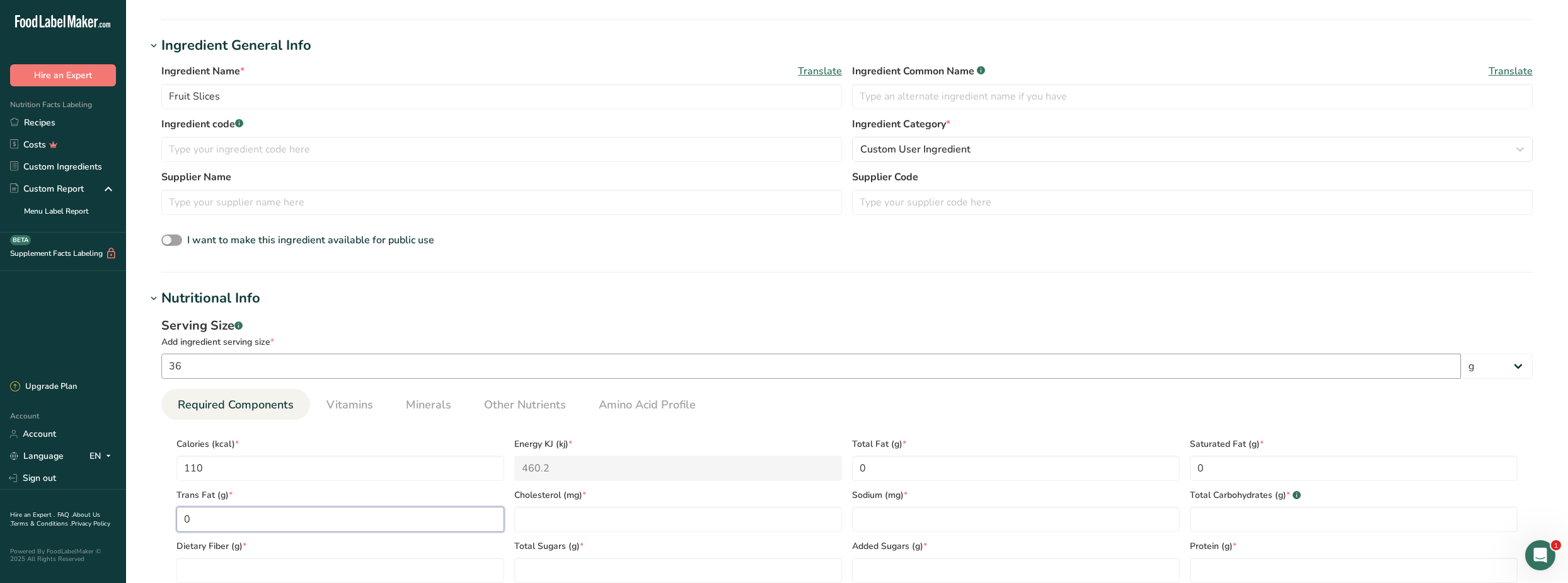 type on "0" 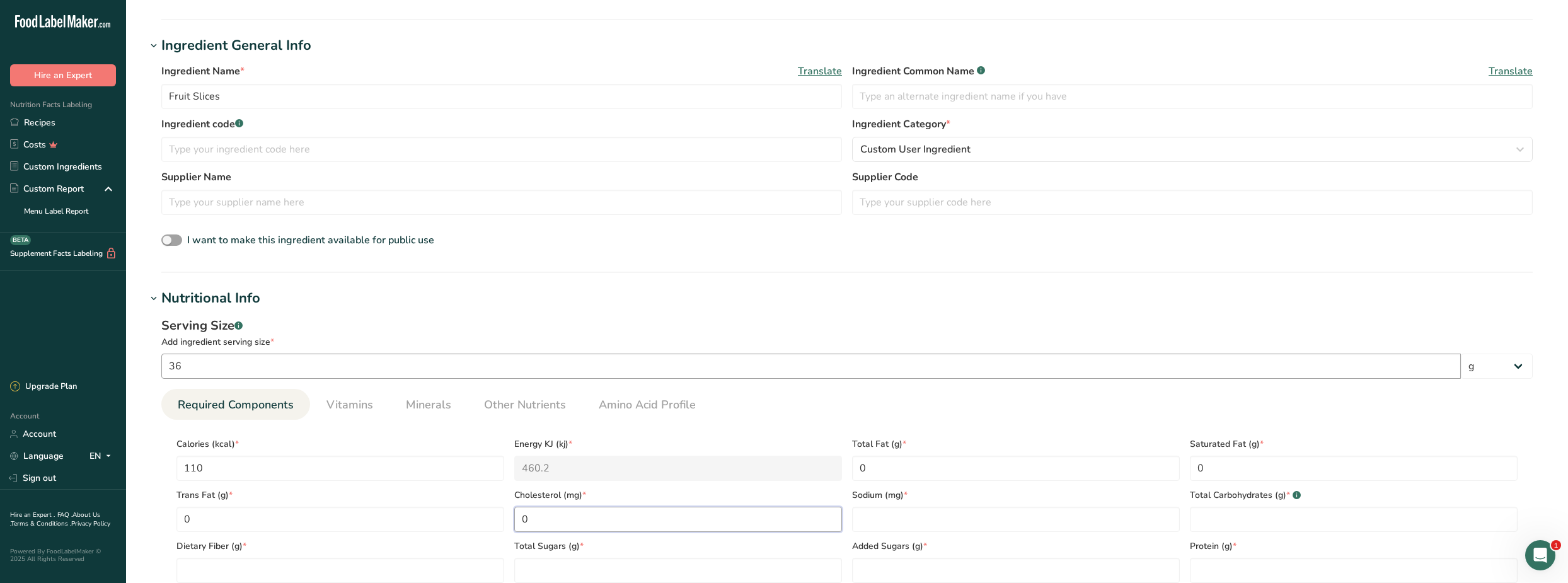 type on "0" 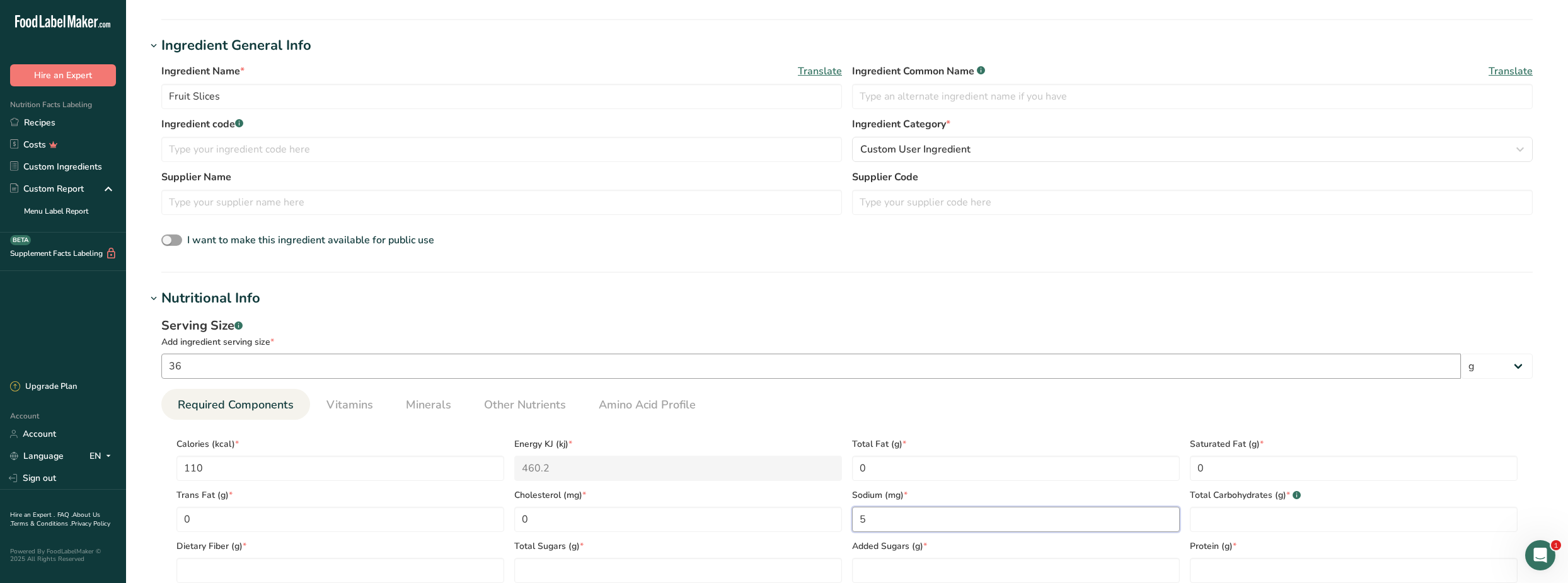 type on "5" 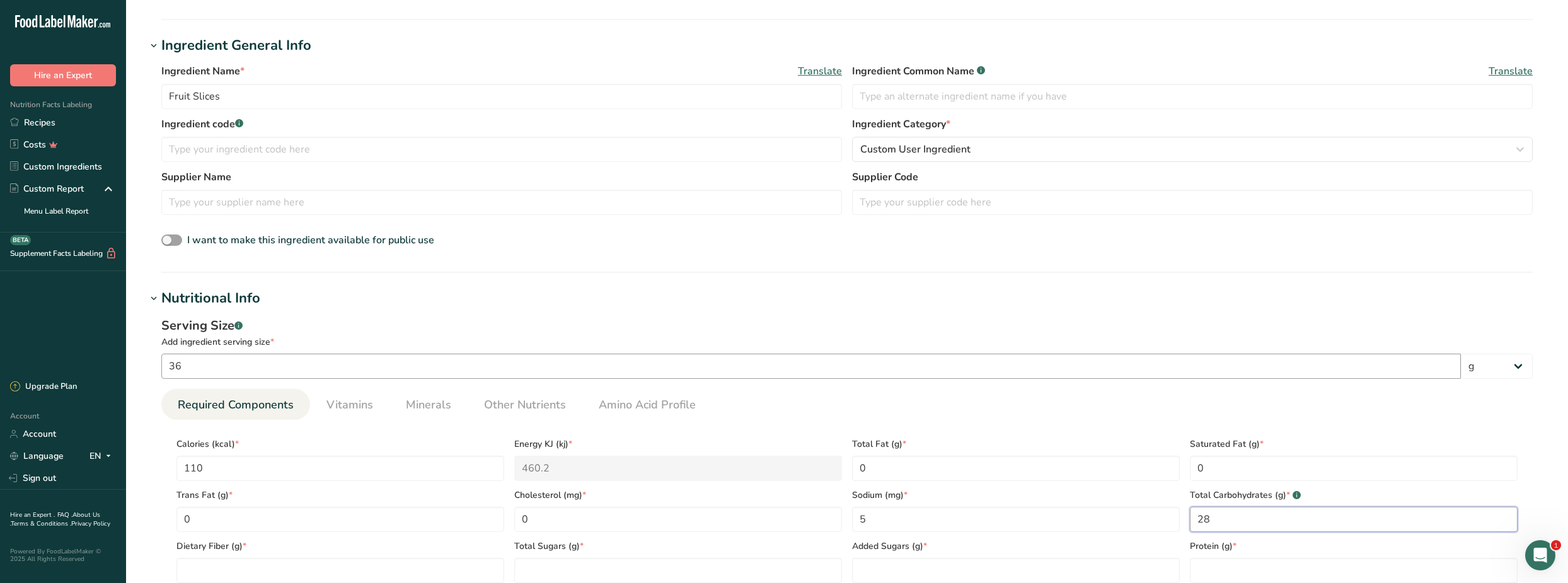type on "28" 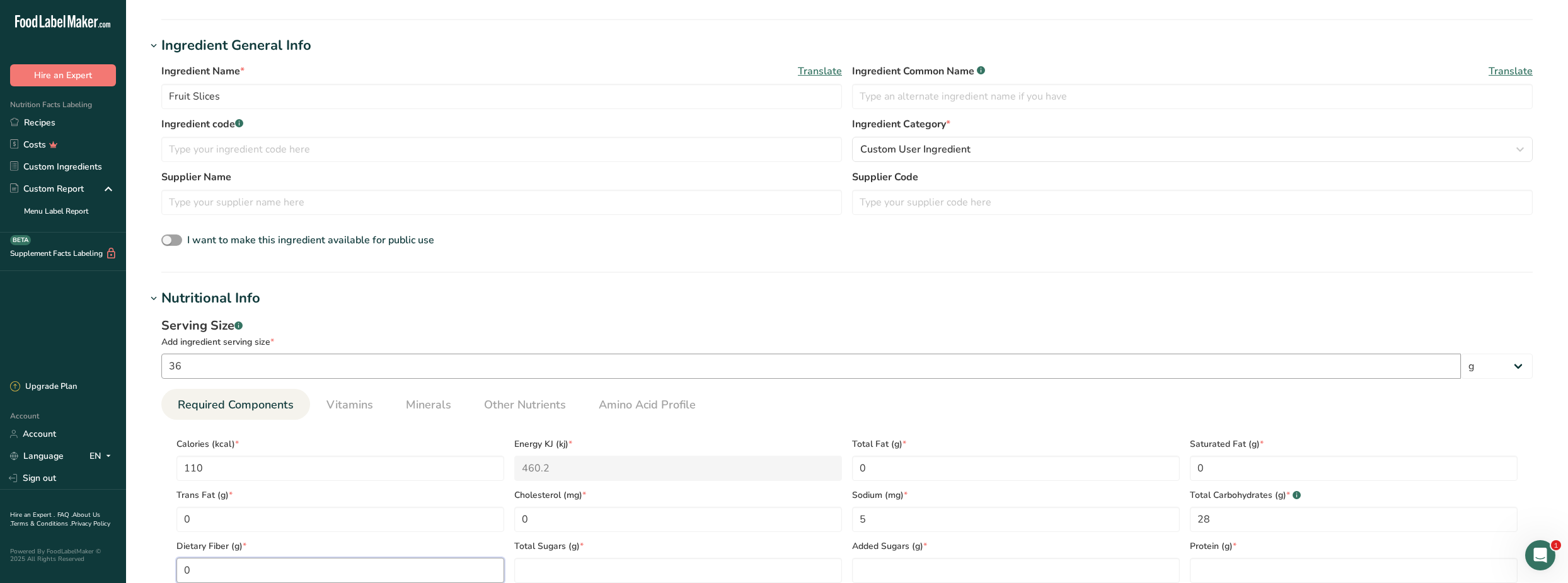 type on "0" 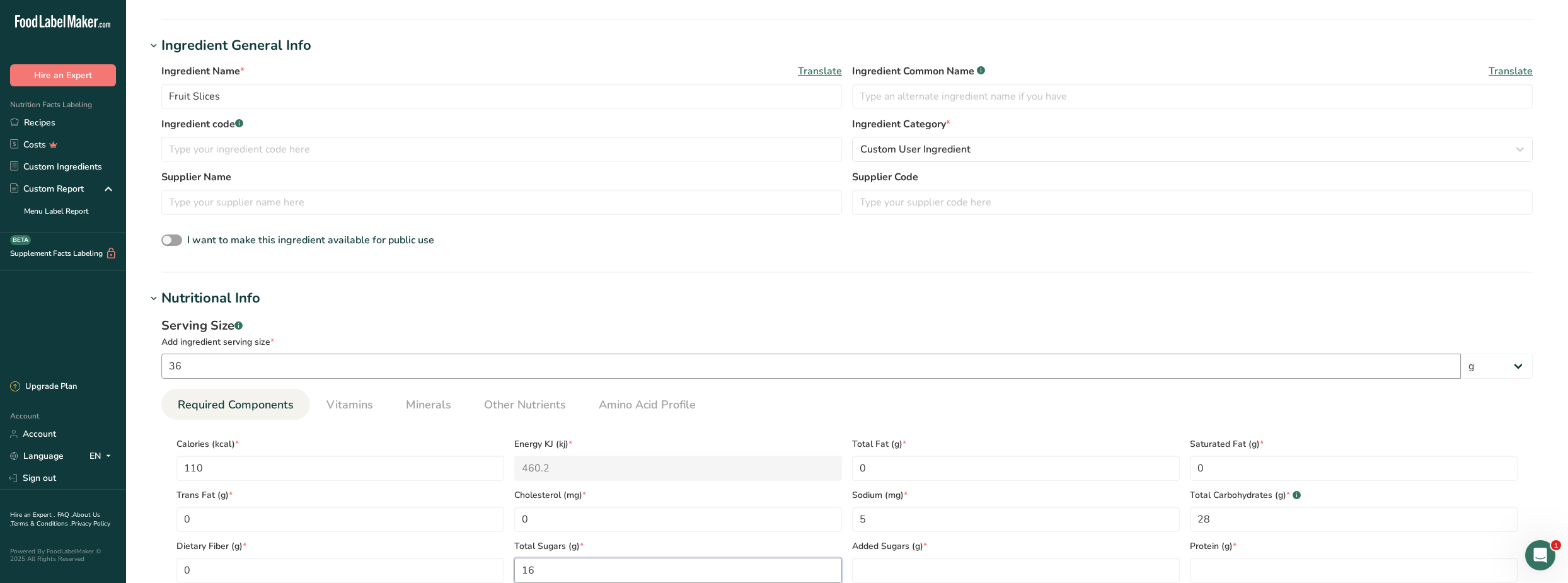 type on "16" 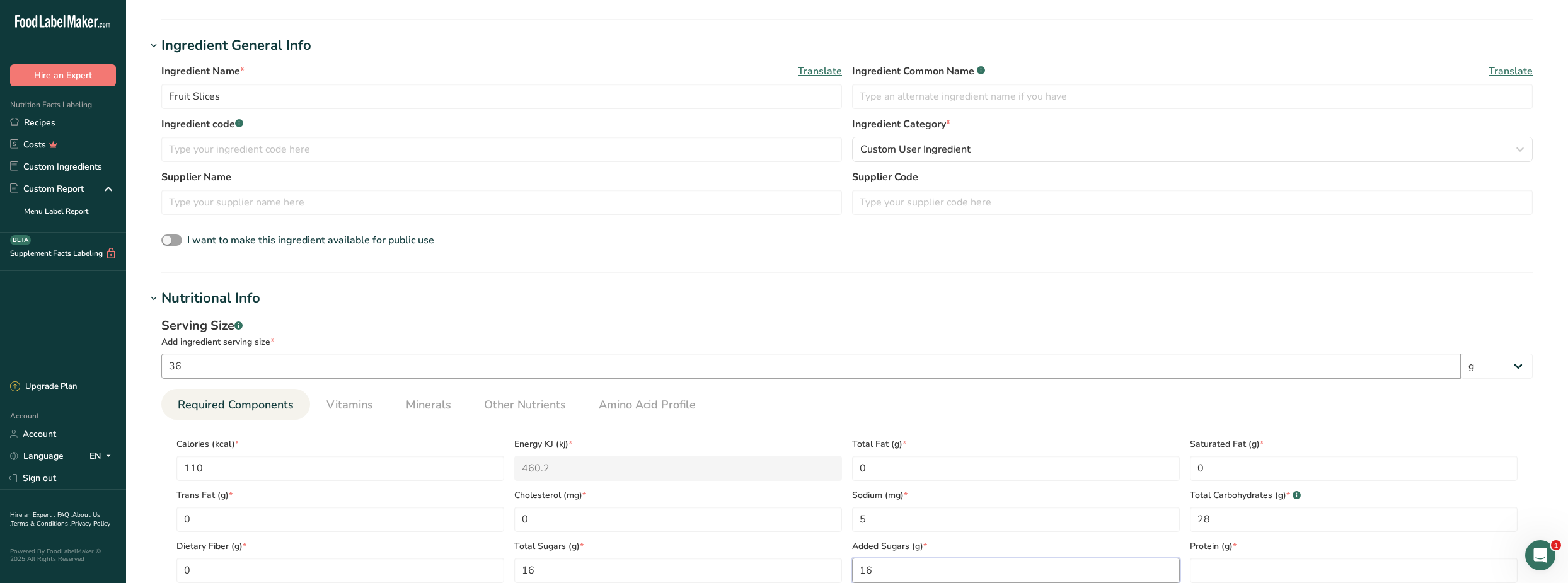 type on "16" 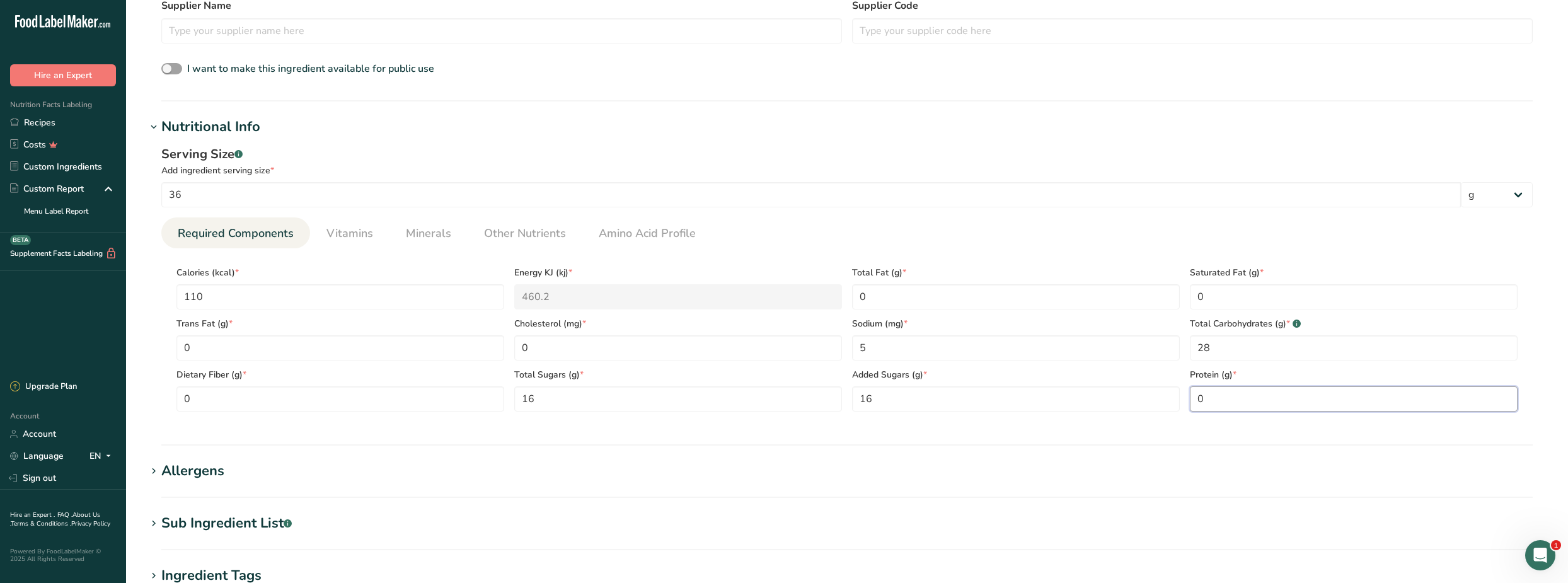scroll, scrollTop: 383, scrollLeft: 0, axis: vertical 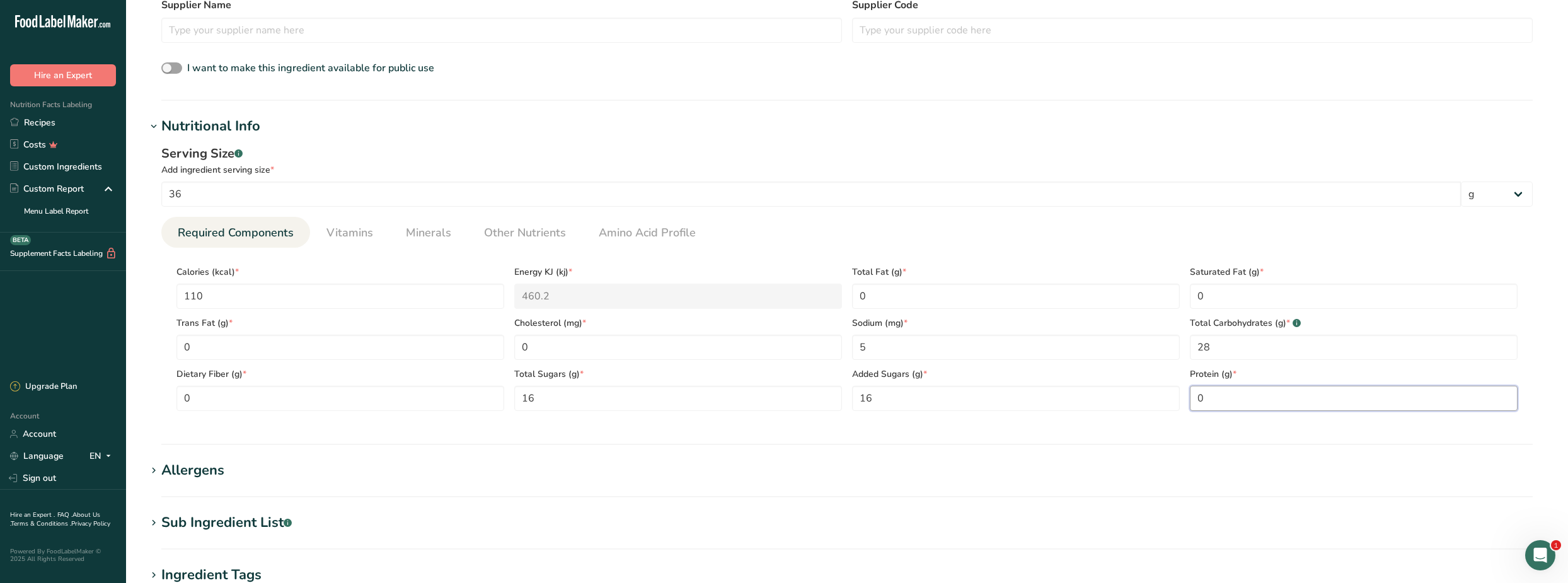 type on "0" 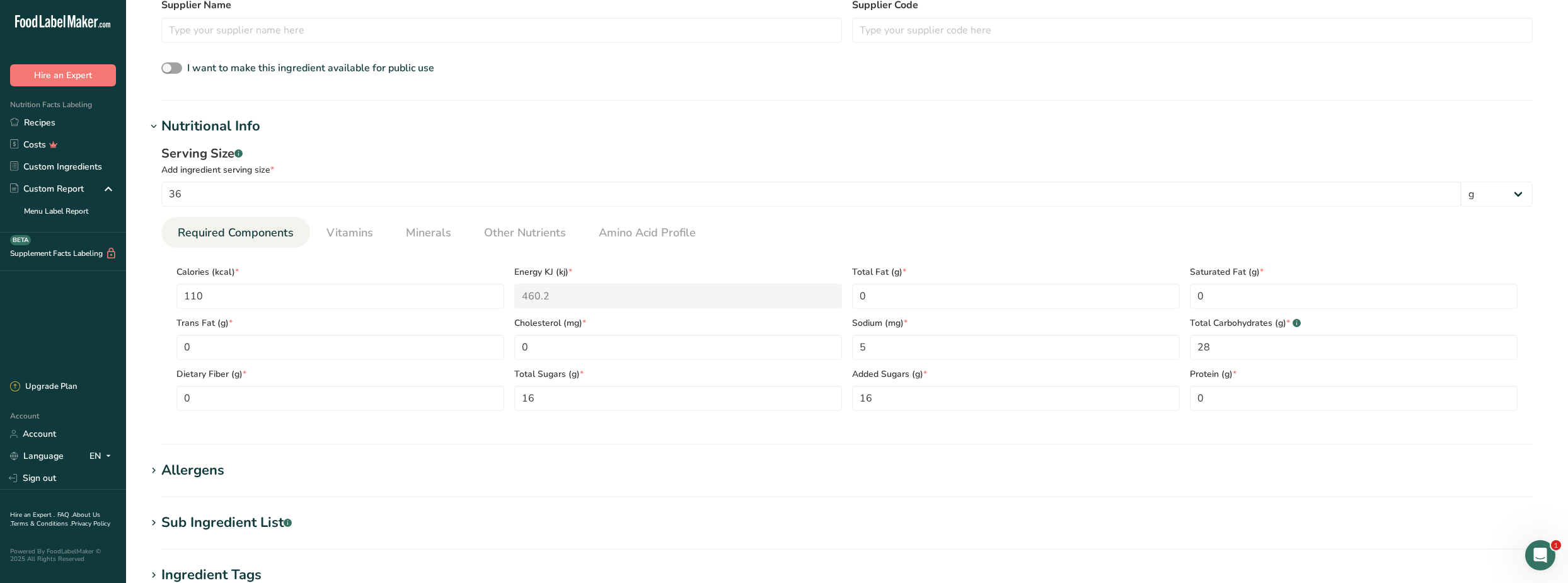 click on "Nutritional Info
Serving Size
.a-a{fill:#347362;}.b-a{fill:#fff;}
Add ingredient serving size *   36
g
kg
mg
mcg
lb
oz
l
mL
fl oz
tbsp
tsp
cup
qt
gallon
Required Components Vitamins Minerals Other Nutrients Amino Acid Profile
Calories
(kcal) *     110
Energy KJ
(kj) *     460.2
Total Fat
(g) *     0 *     0 *     0 *" at bounding box center [847, 280] 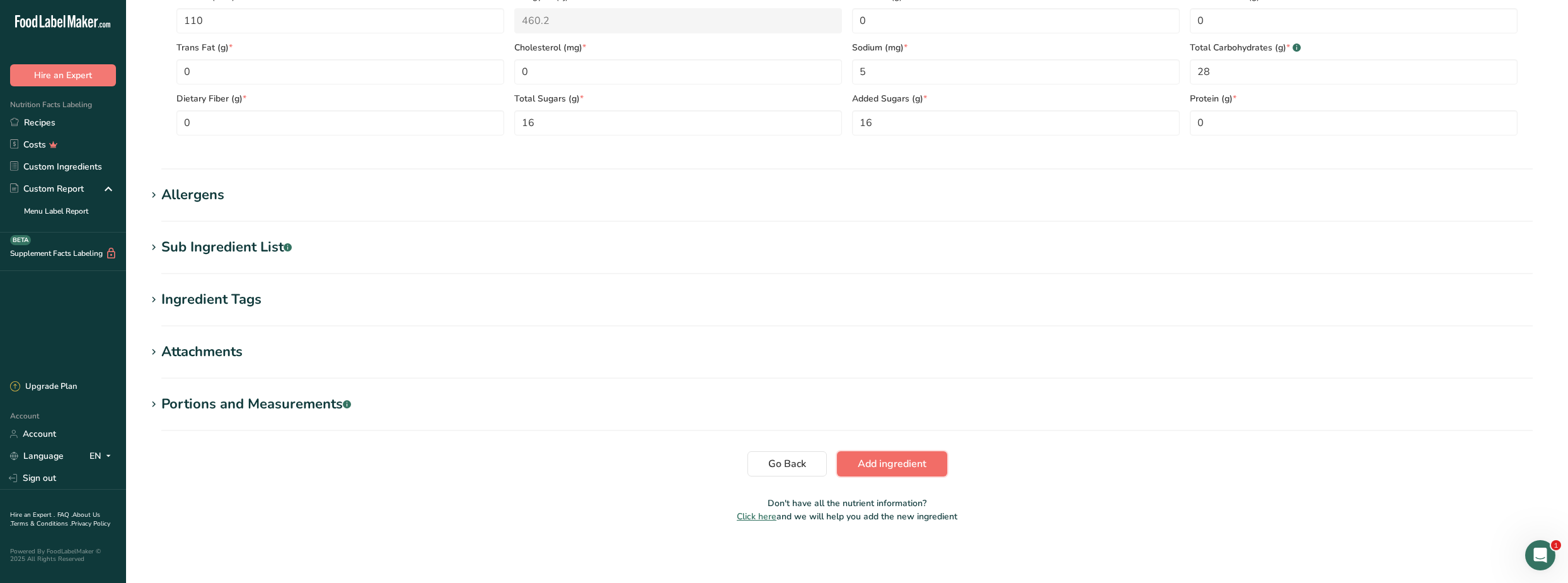 click on "Add ingredient" at bounding box center (892, 464) 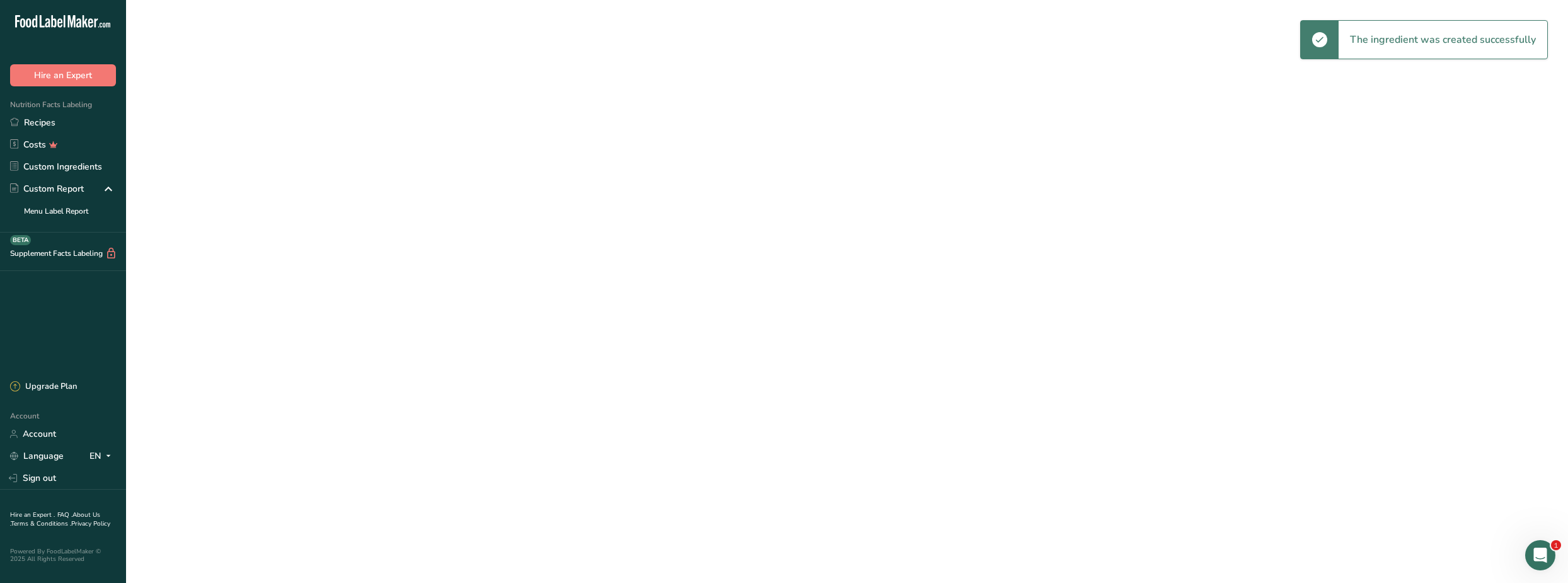 scroll, scrollTop: 0, scrollLeft: 0, axis: both 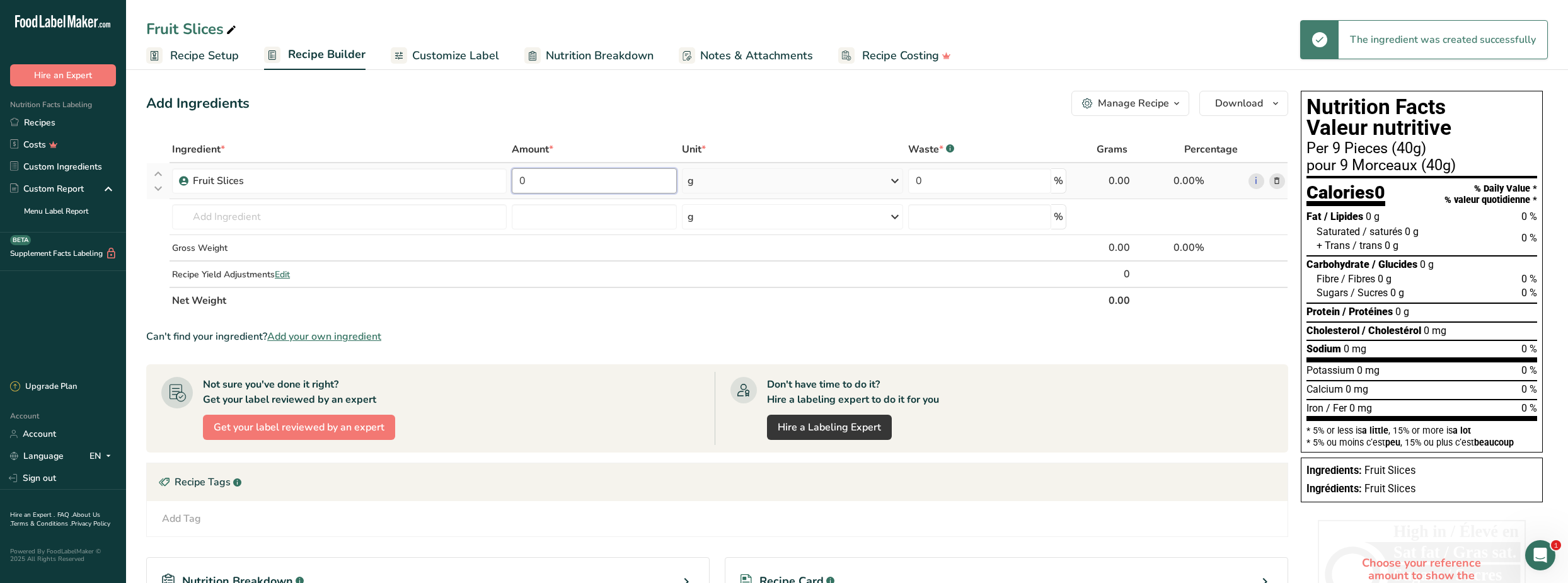 drag, startPoint x: 550, startPoint y: 182, endPoint x: 512, endPoint y: 185, distance: 38.1182 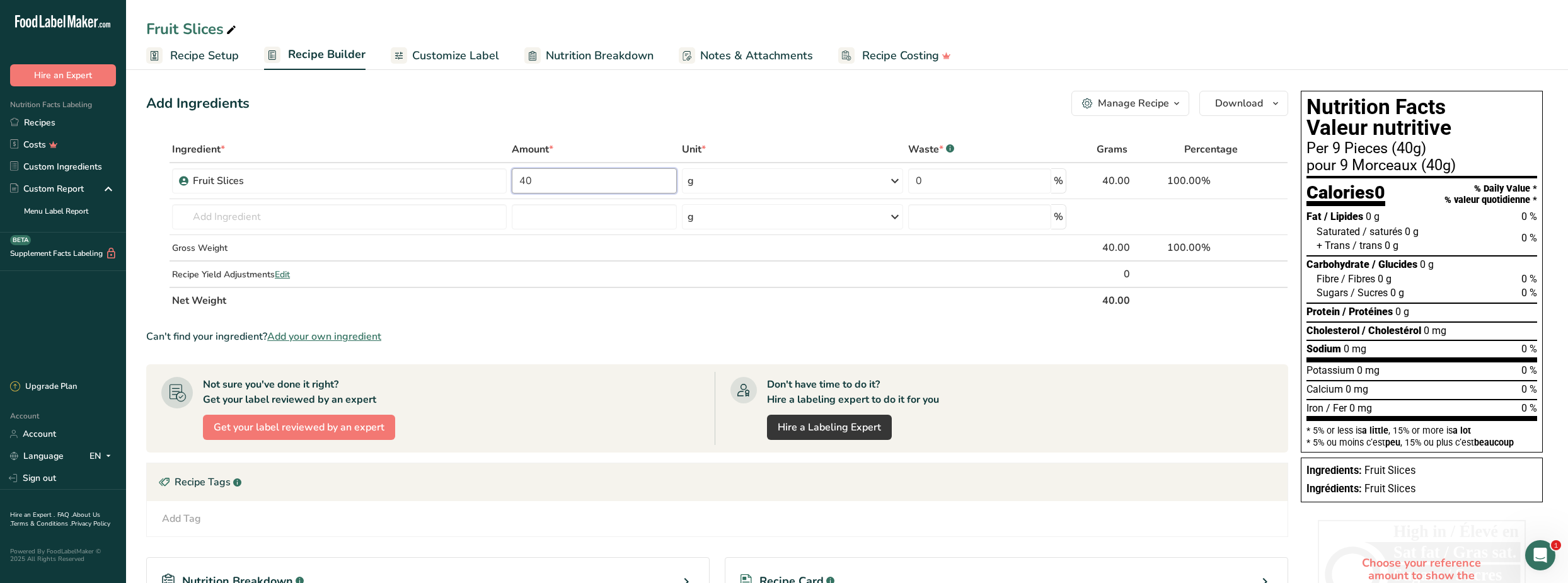 type on "40" 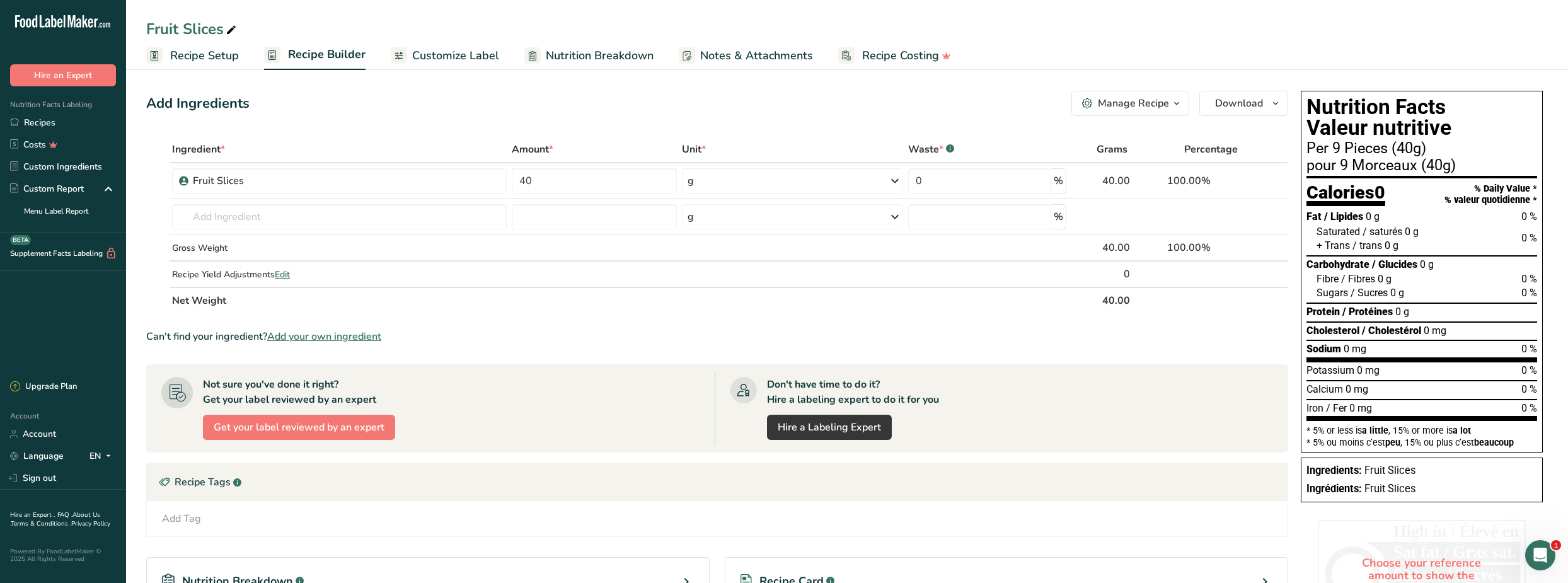 click on "Add Ingredients
Manage Recipe         Delete Recipe           Duplicate Recipe             Scale Recipe             Save as Sub-Recipe   .a-a{fill:#347362;}.b-a{fill:#fff;}                               Nutrition Breakdown                 Recipe Card
NEW
[MEDICAL_DATA] Pattern Report           Activity History
Download
Choose your preferred label style
Standard FDA label
Standard FDA label
The most common format for nutrition facts labels in compliance with the FDA's typeface, style and requirements
Tabular FDA label
A label format compliant with the FDA regulations presented in a tabular (horizontal) display.
Linear FDA label
A simple linear display for small sized packages.
Simplified FDA label" at bounding box center (721, 417) 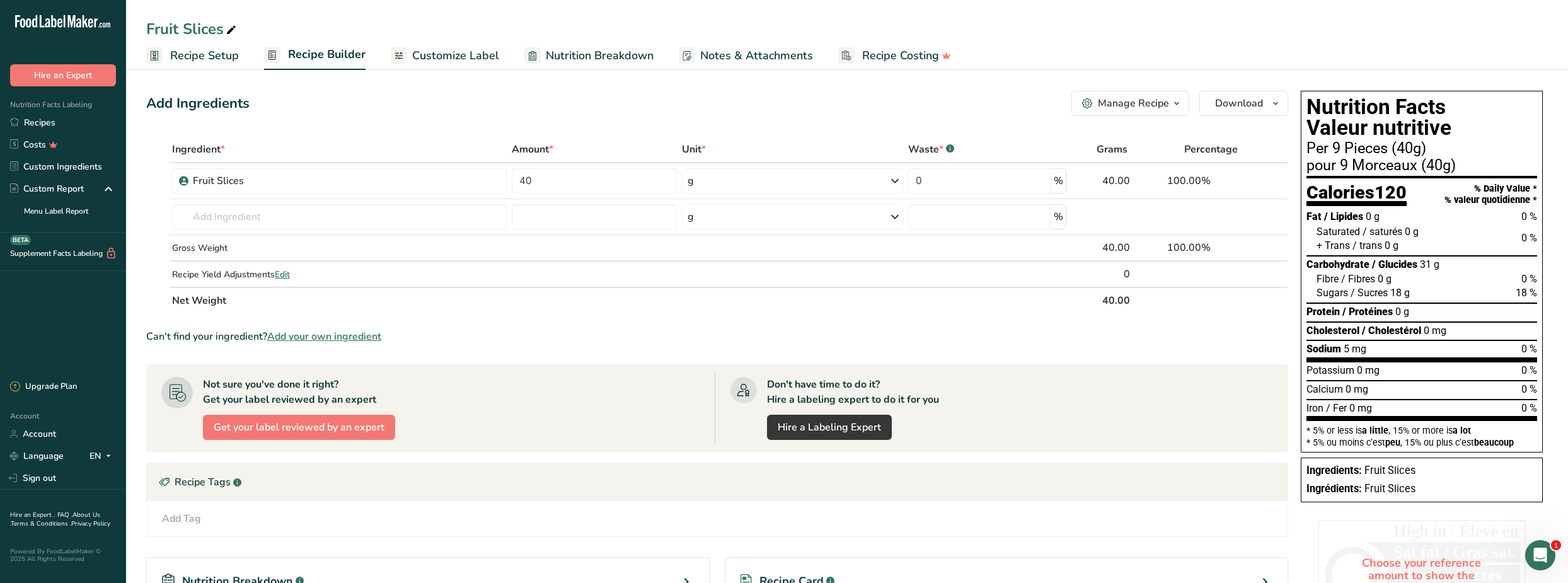 click on "Recipe Setup" at bounding box center [204, 55] 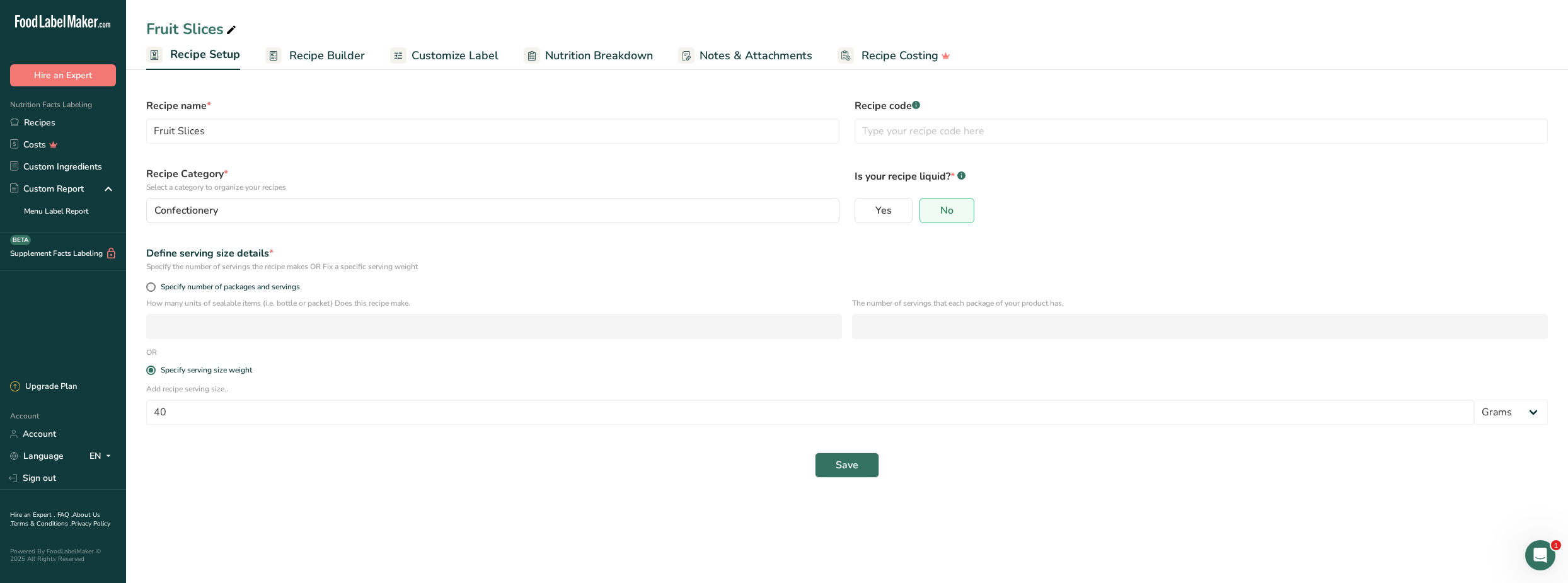drag, startPoint x: 329, startPoint y: 59, endPoint x: 336, endPoint y: 59, distance: 7 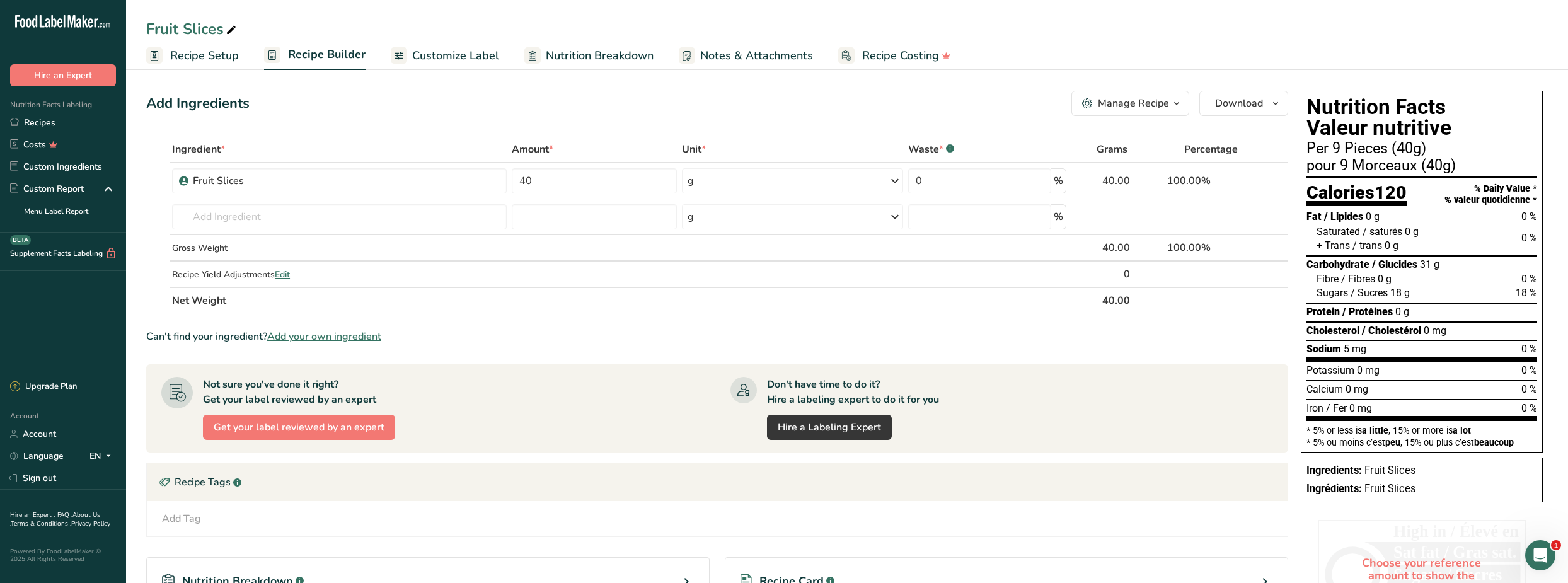click on "Customize Label" at bounding box center (456, 55) 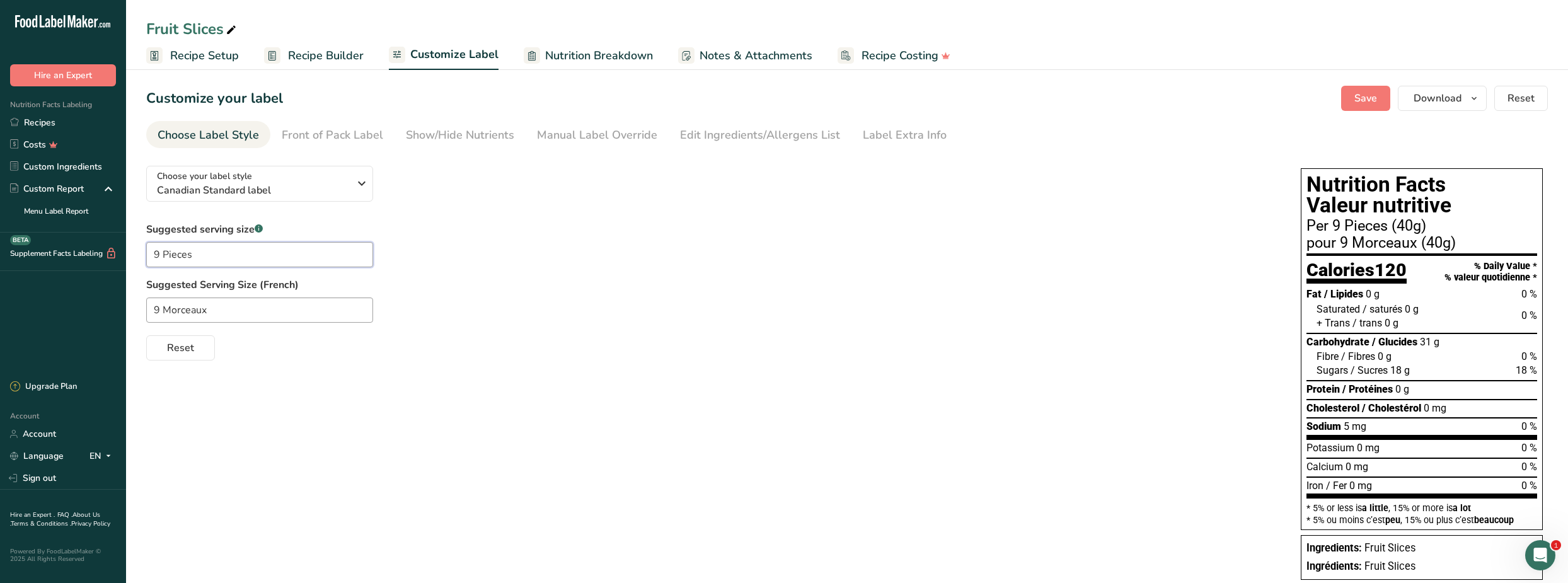 drag, startPoint x: 161, startPoint y: 255, endPoint x: 137, endPoint y: 255, distance: 24 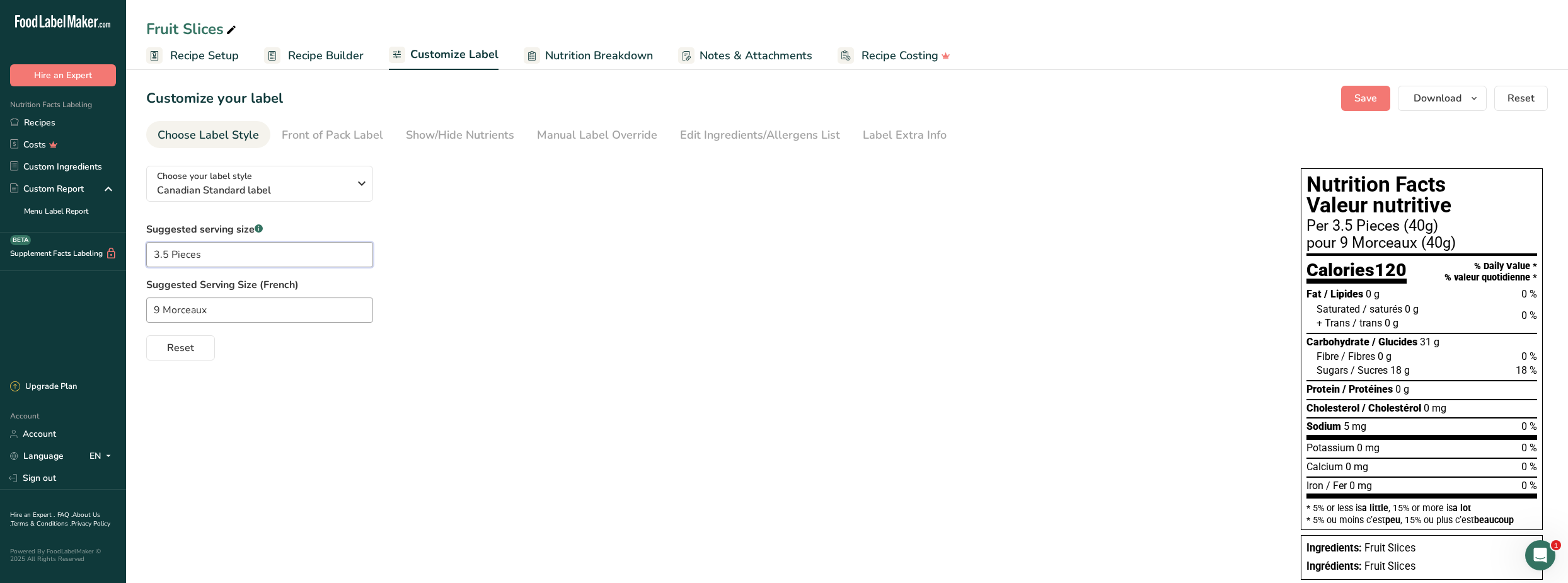 drag, startPoint x: 166, startPoint y: 255, endPoint x: 137, endPoint y: 255, distance: 29 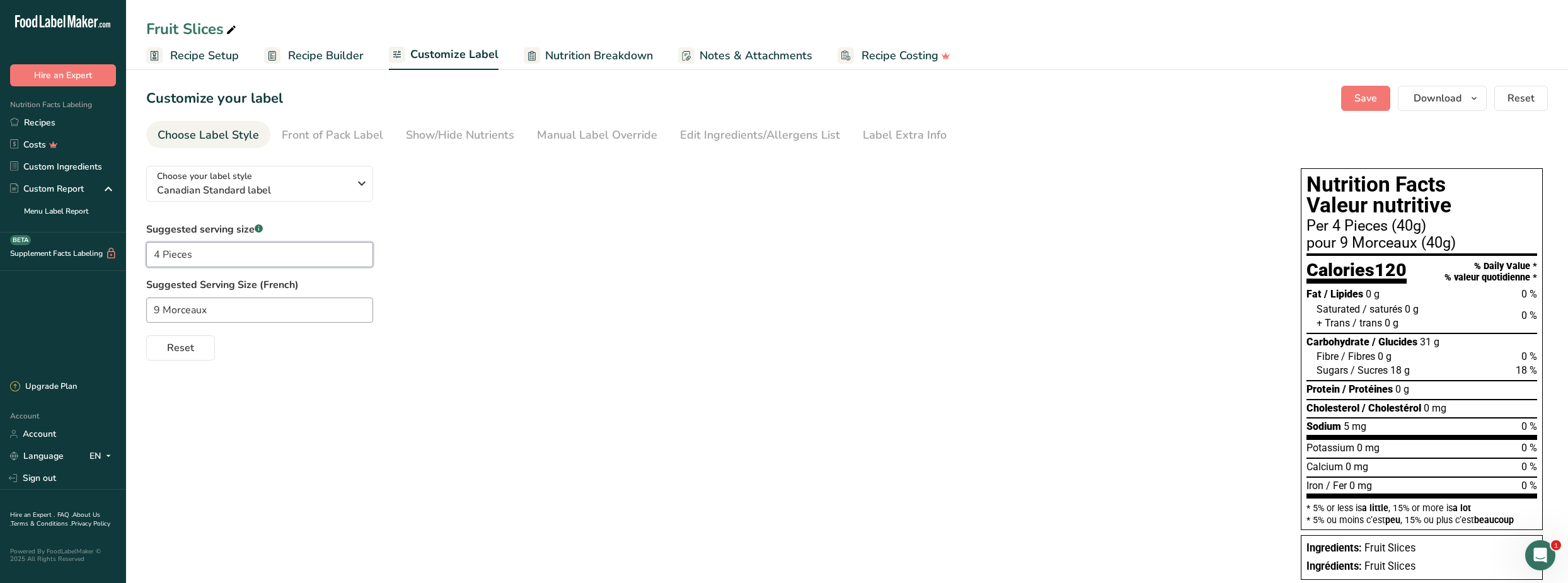 type on "4 Pieces" 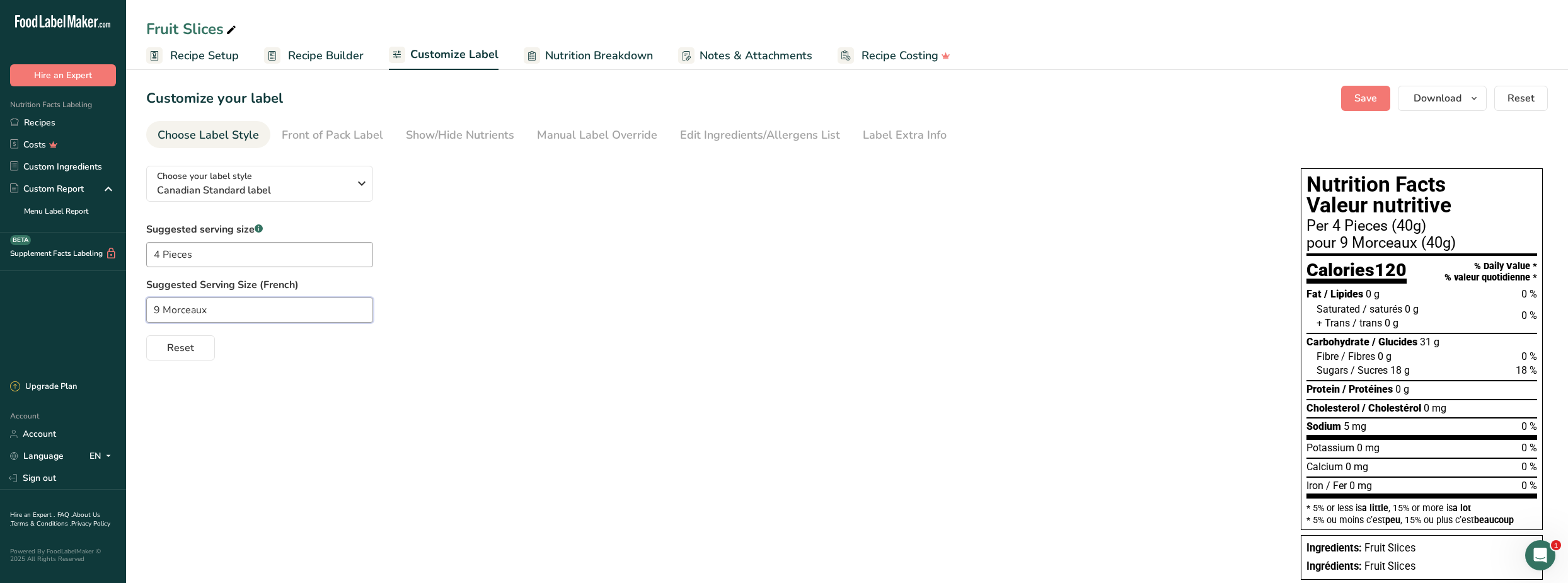 drag, startPoint x: 158, startPoint y: 308, endPoint x: 145, endPoint y: 310, distance: 13.152946 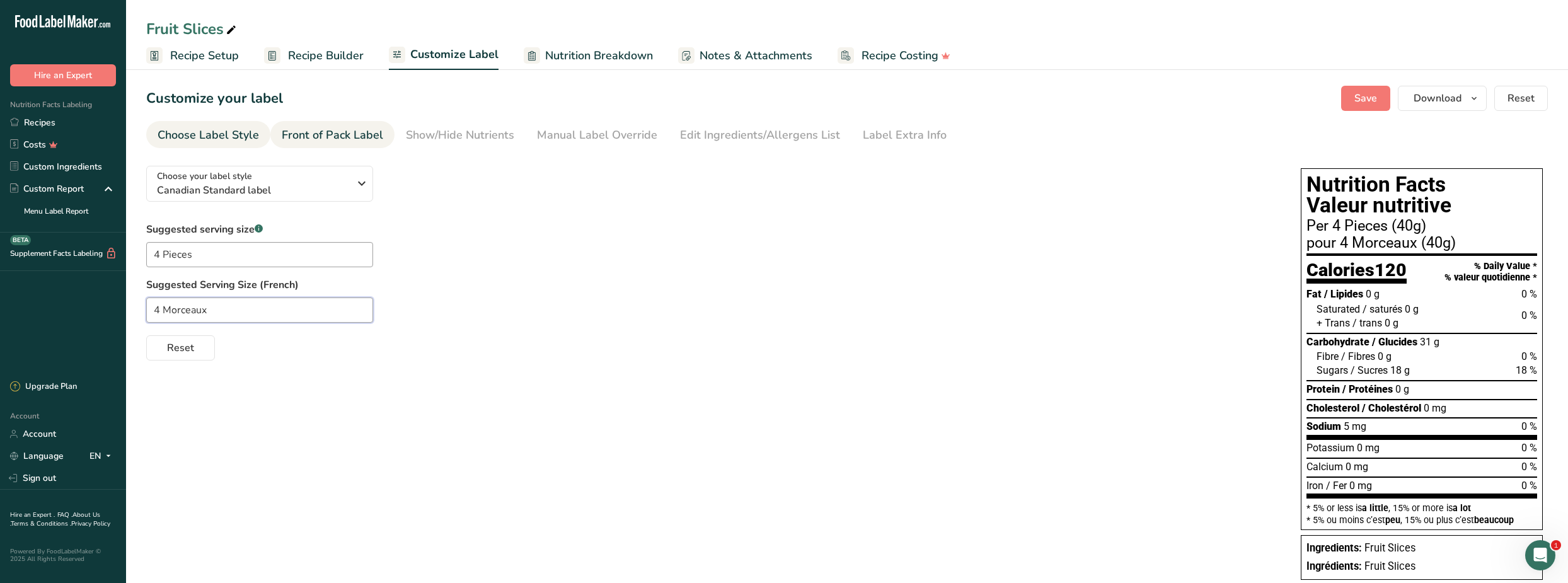 type on "4 Morceaux" 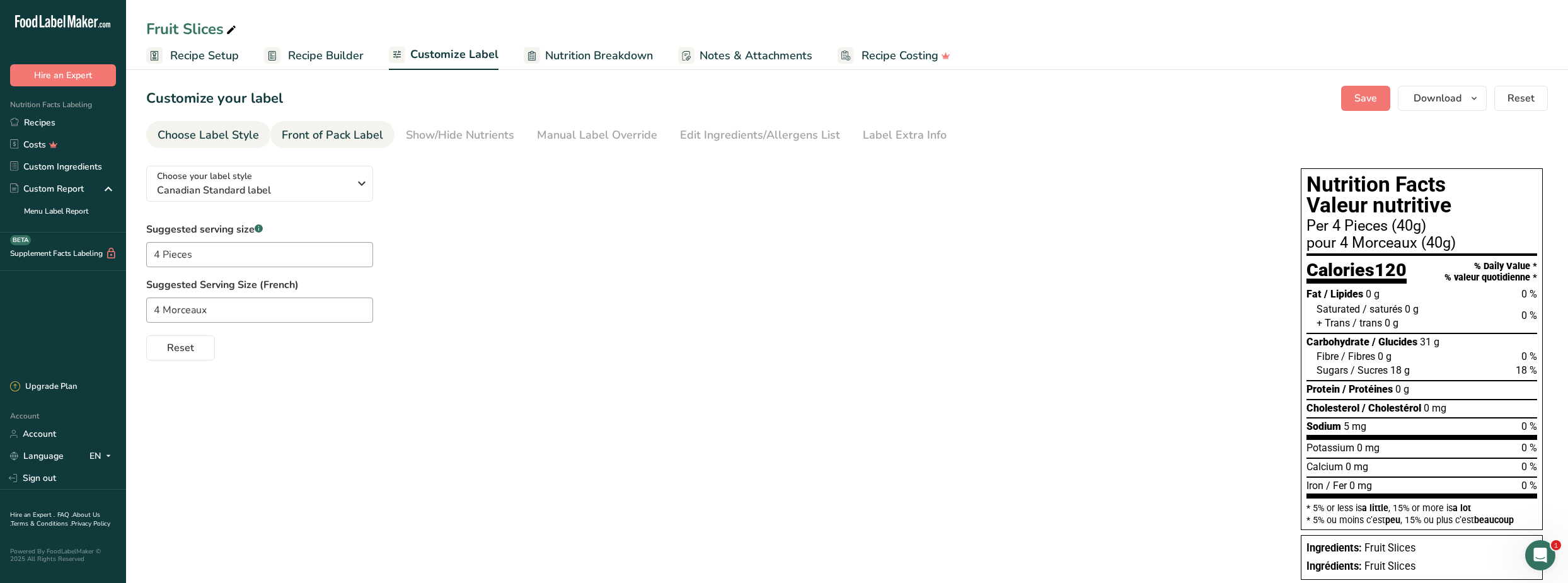 click on "Front of Pack Label" at bounding box center [332, 135] 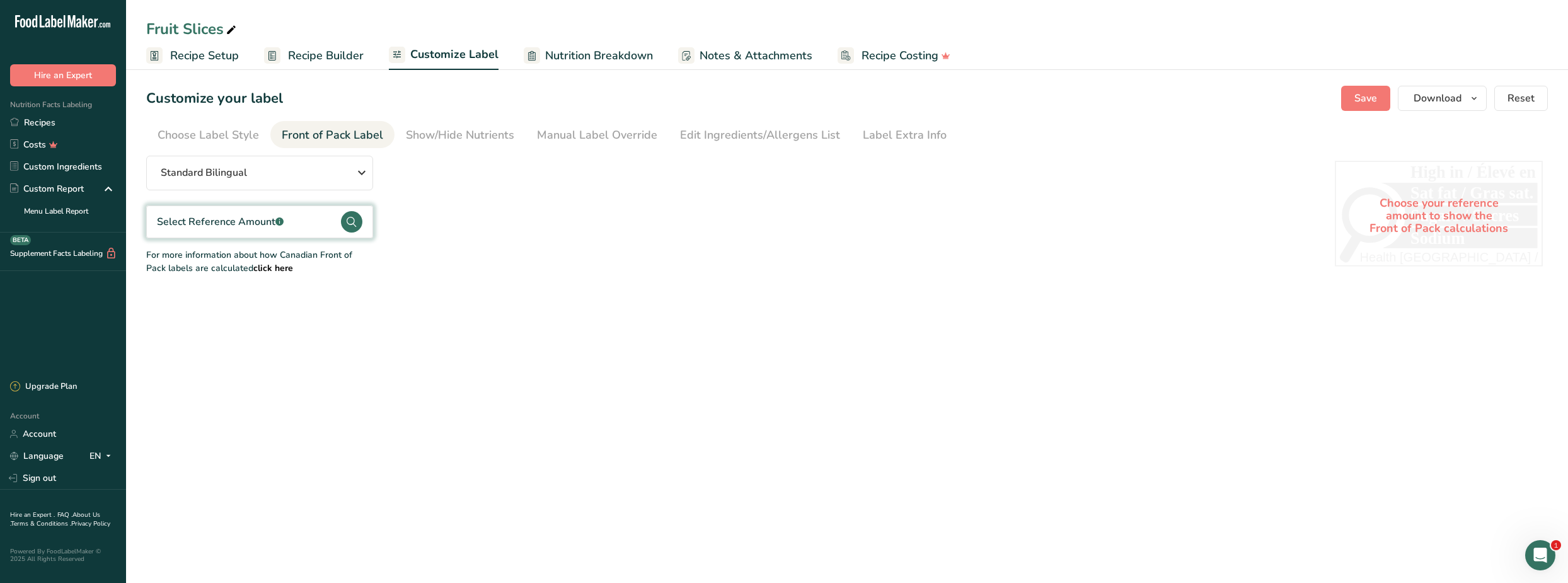 click on "Select Reference Amount
.a-a{fill:#347362;}.b-a{fill:#fff;}" at bounding box center [260, 222] 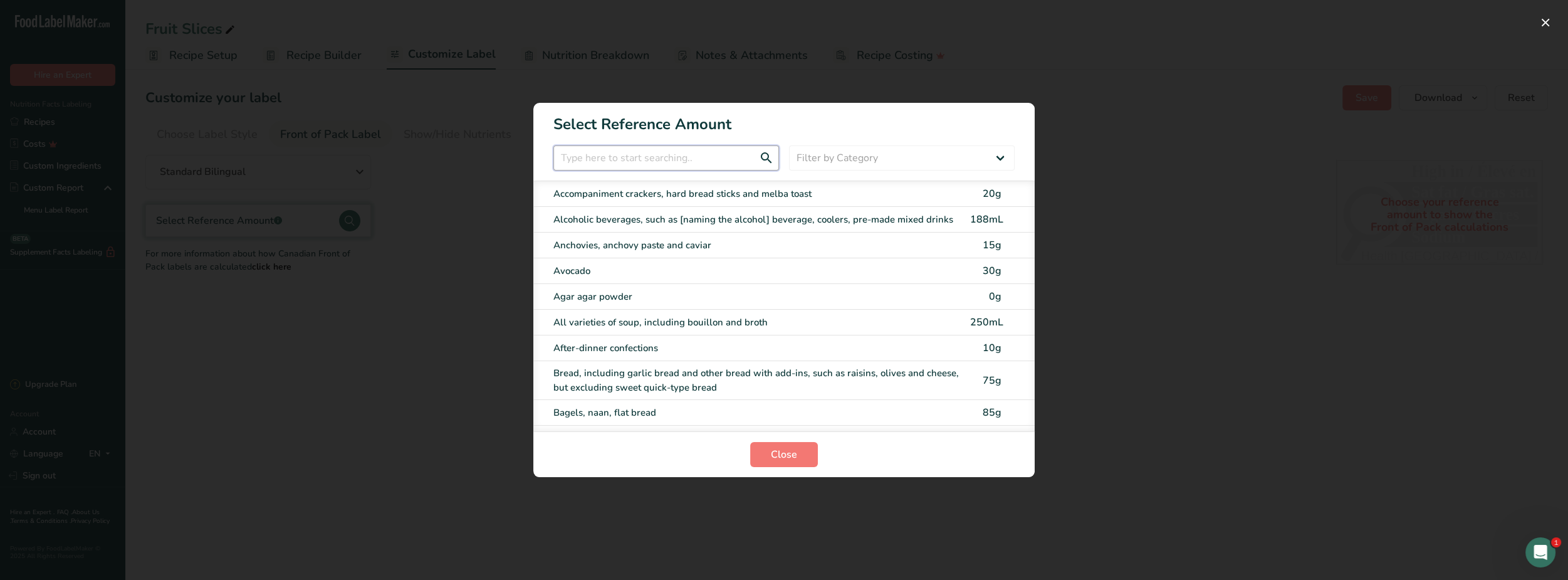 click at bounding box center (666, 158) 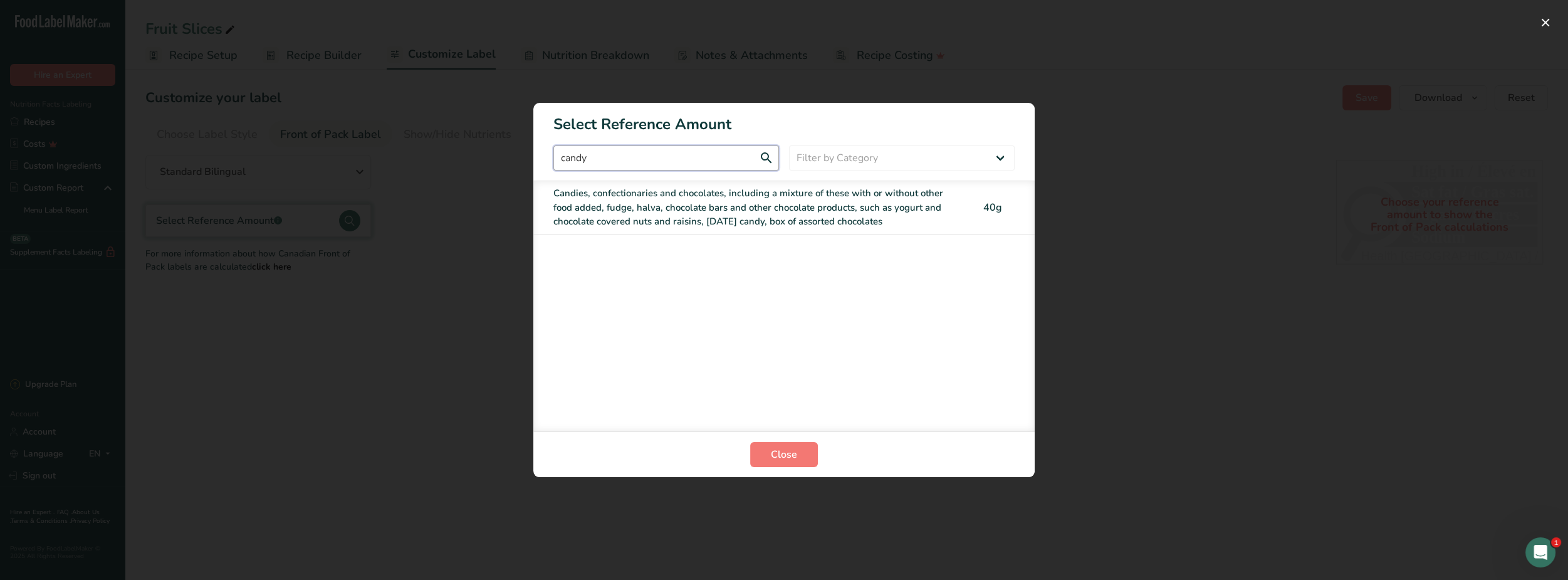 type on "candy" 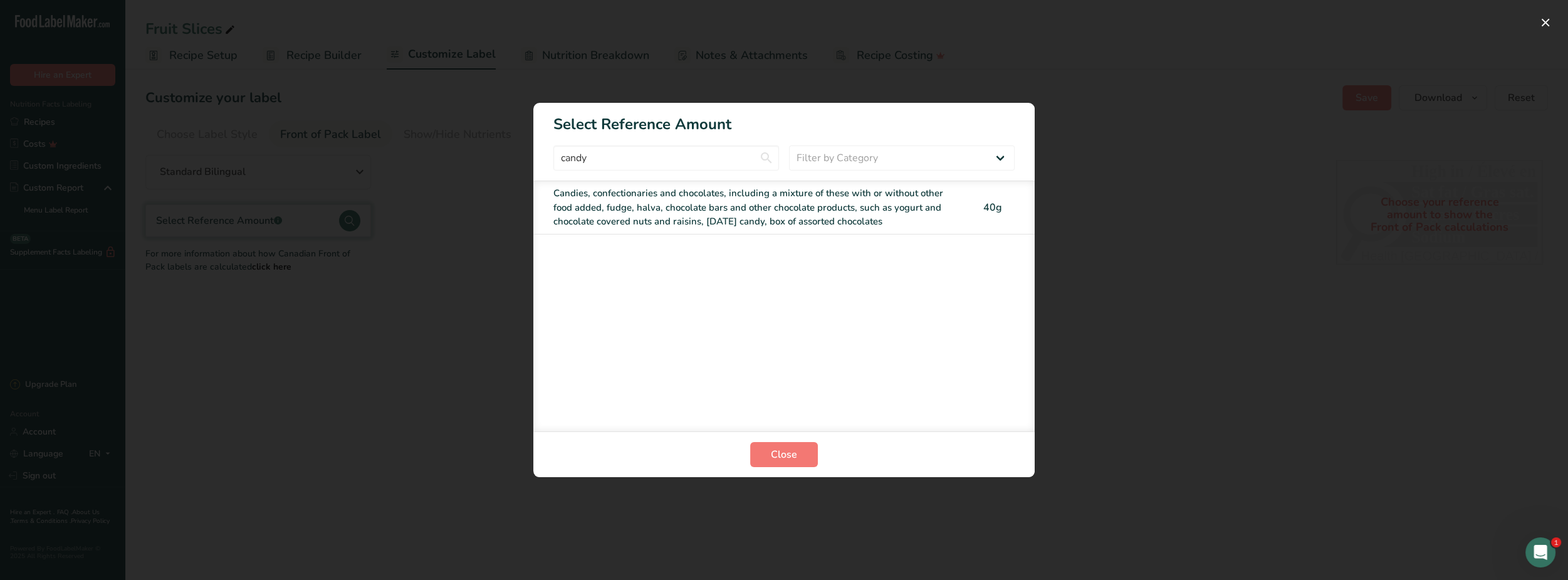 click on "Candies, confectionaries and chocolates, including a mixture of these with or without other food added, fudge, halva, chocolate bars and other chocolate products, such as yogurt and chocolate covered nuts and raisins, [DATE] candy, box of assorted chocolates" at bounding box center [758, 208] 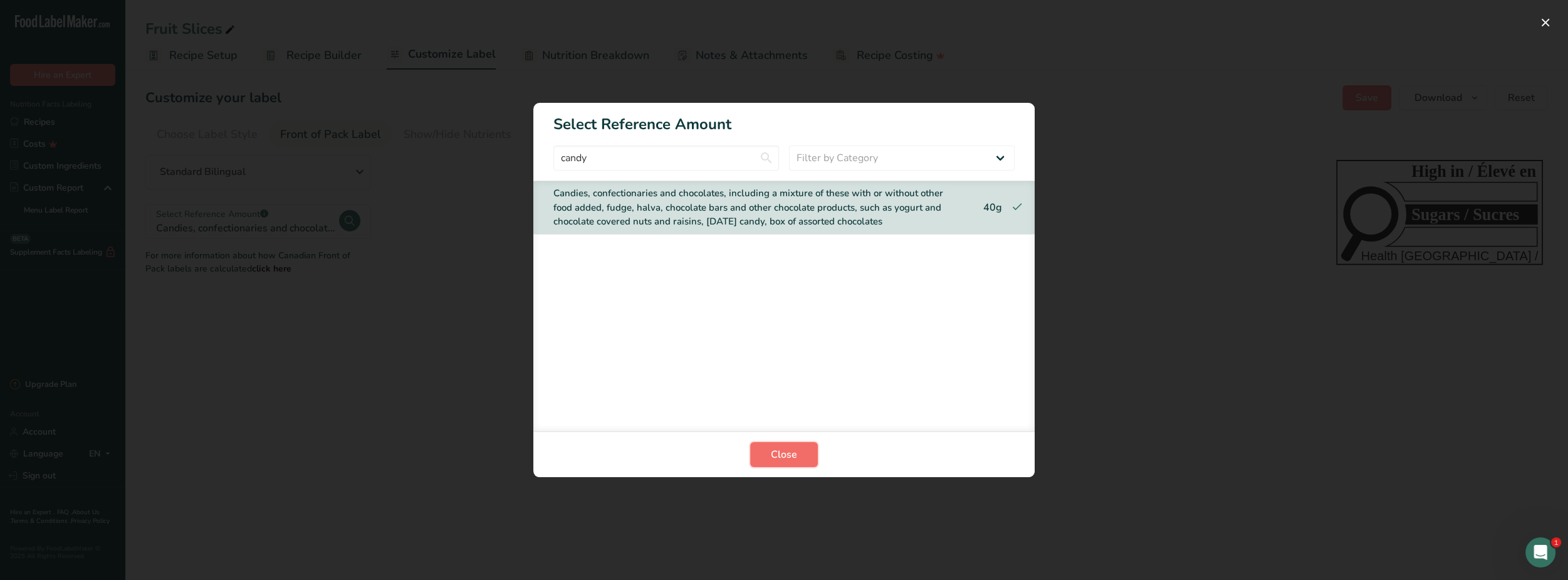click on "Close" at bounding box center (784, 455) 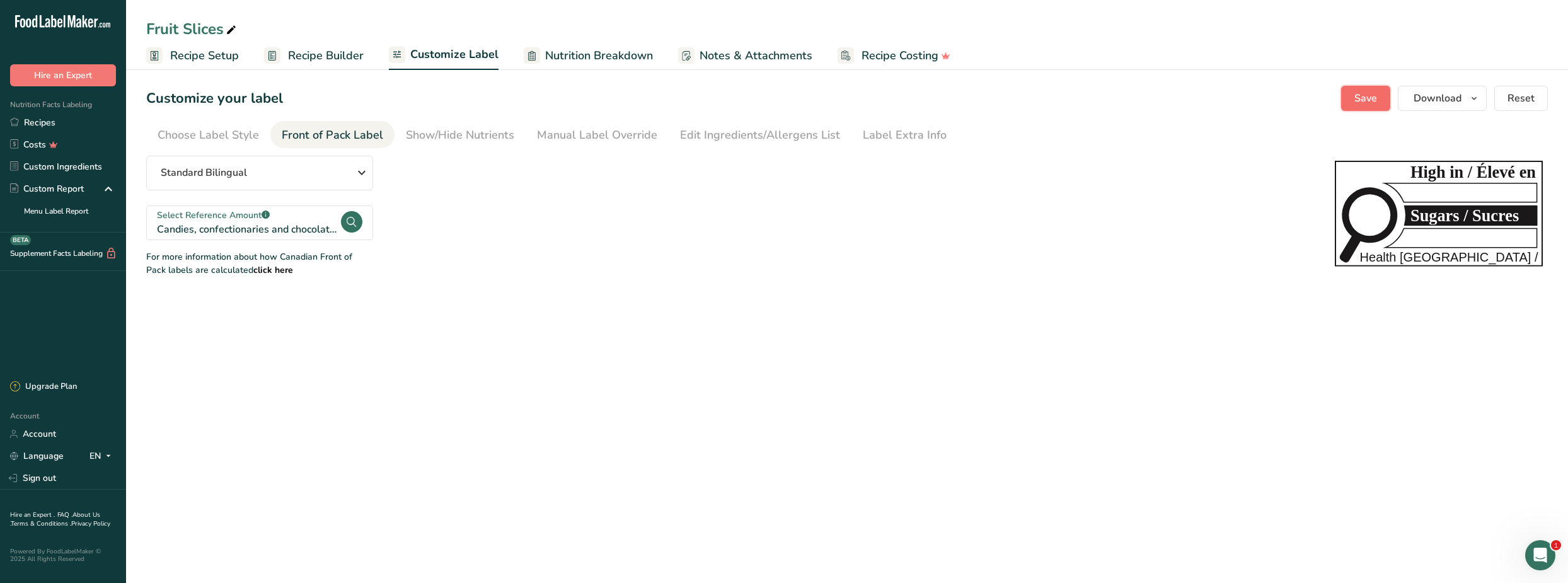 click on "Save" at bounding box center (1366, 98) 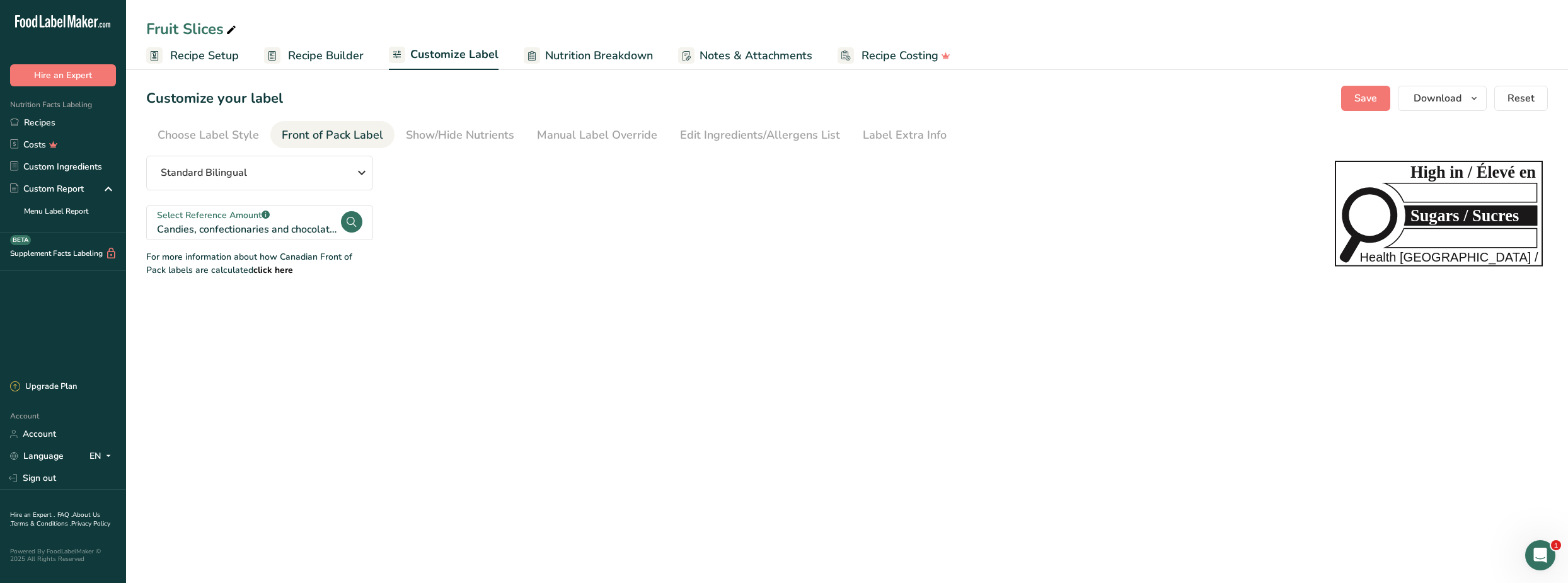 click on "Recipe Builder" at bounding box center [326, 55] 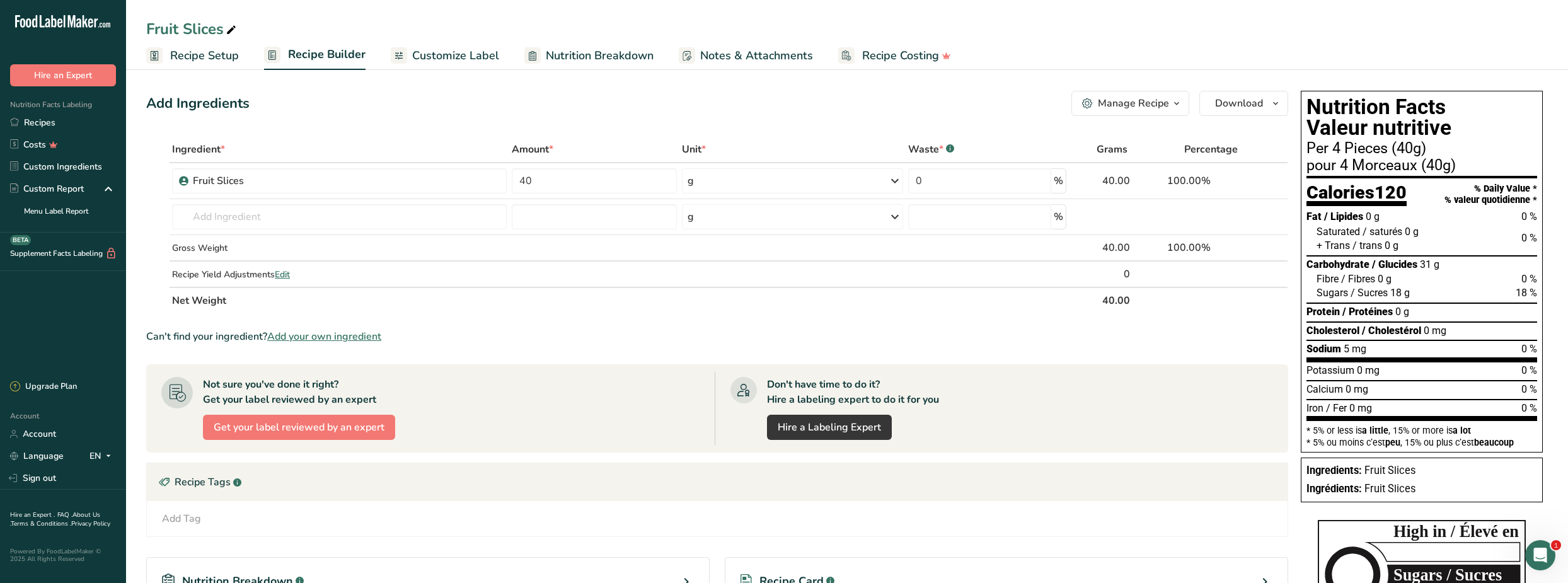 click on "Manage Recipe" at bounding box center (1133, 103) 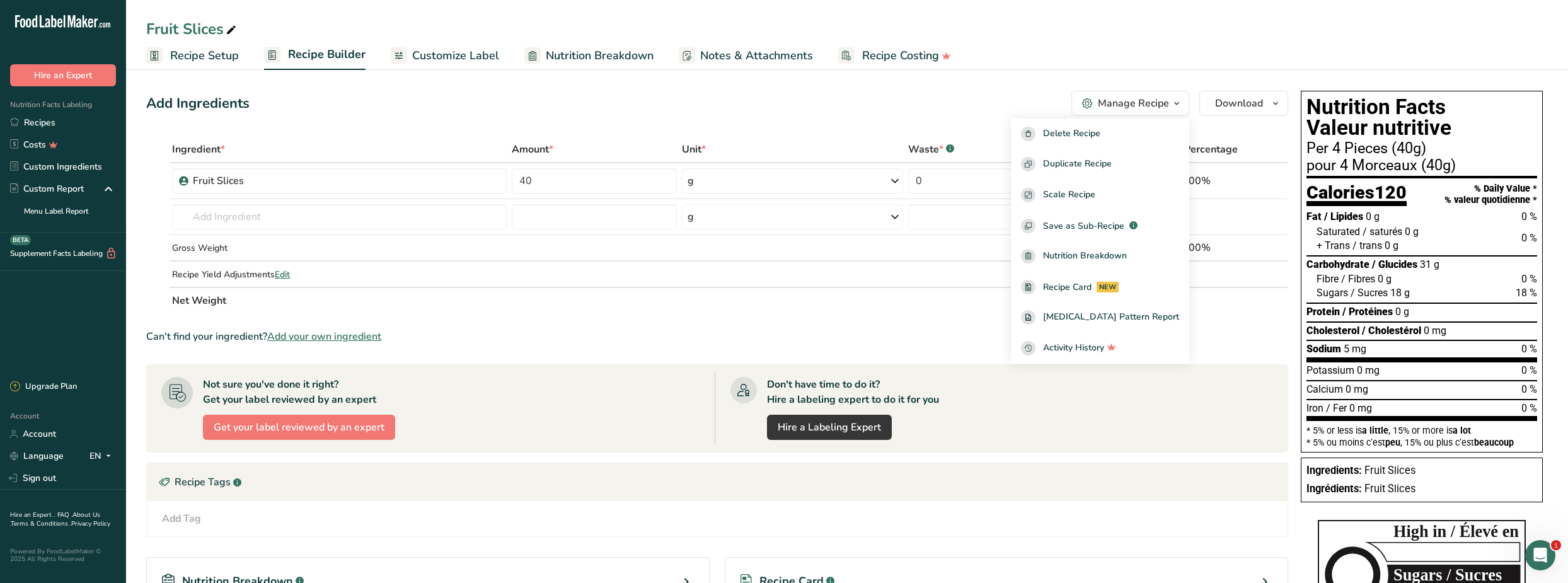 click on "Manage Recipe" at bounding box center [1133, 103] 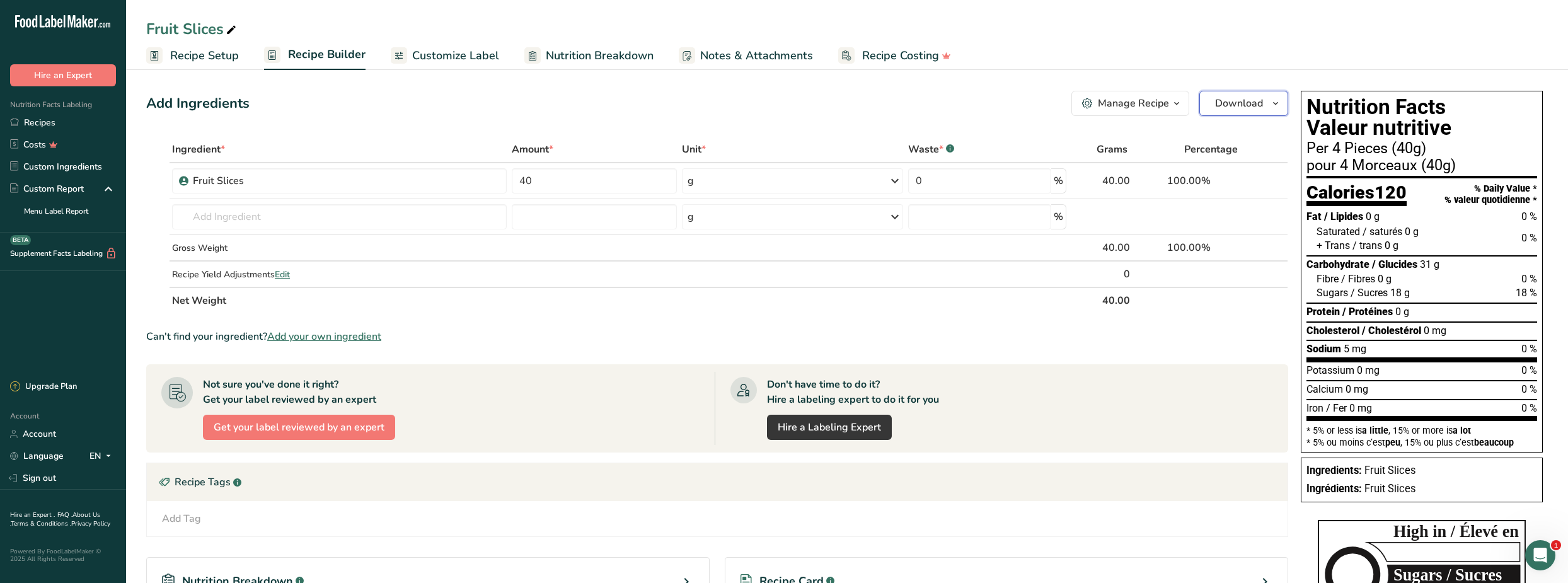 click on "Download" at bounding box center (1239, 103) 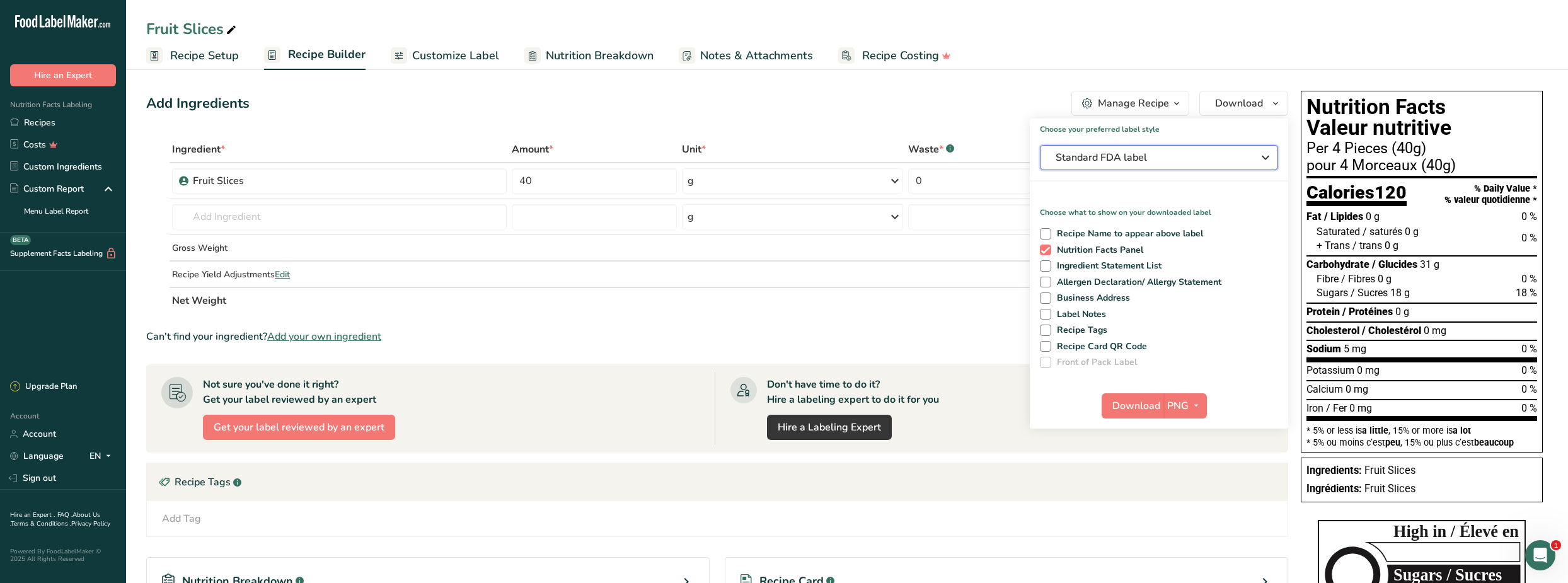 click on "Standard FDA label" at bounding box center (1159, 158) 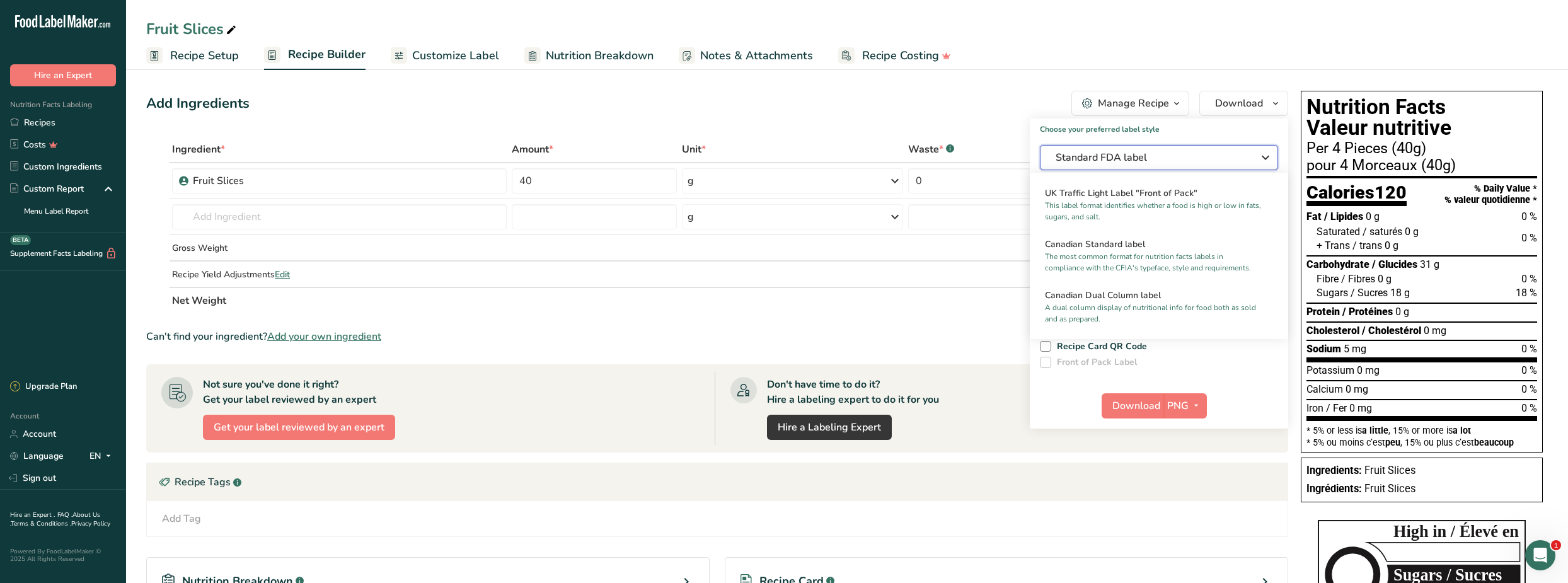 scroll, scrollTop: 458, scrollLeft: 0, axis: vertical 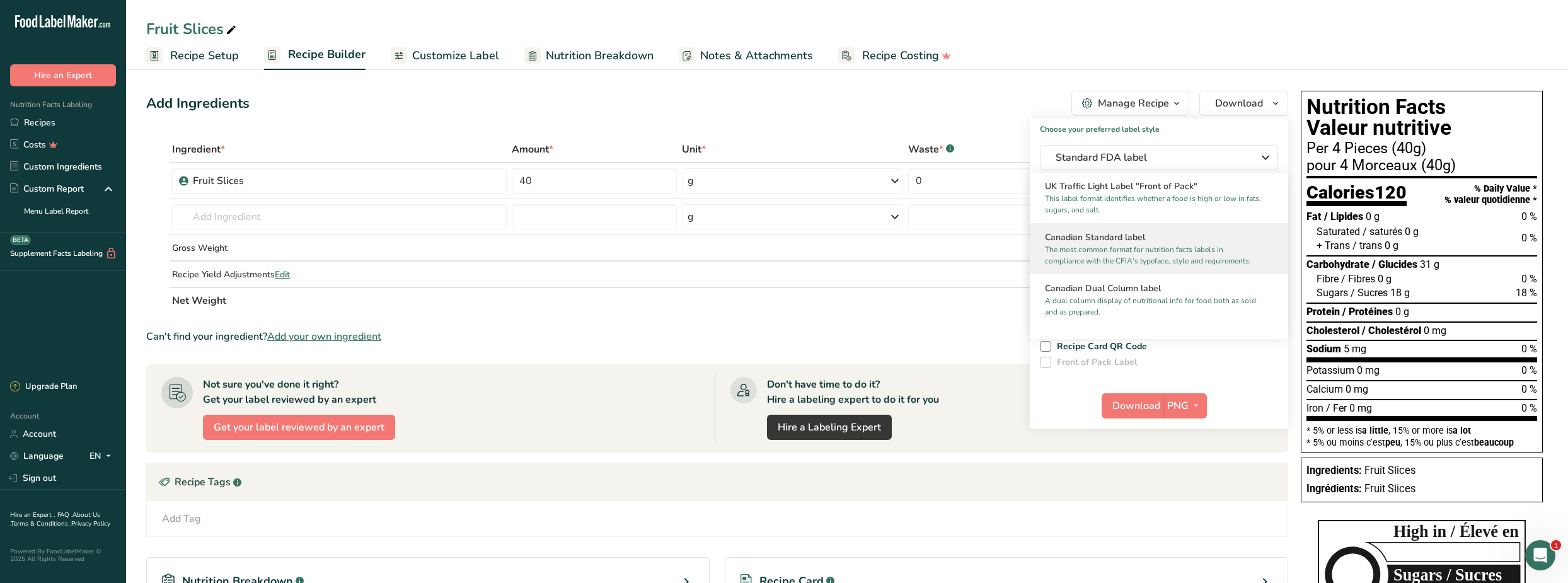 click on "Canadian Standard label" at bounding box center (1159, 237) 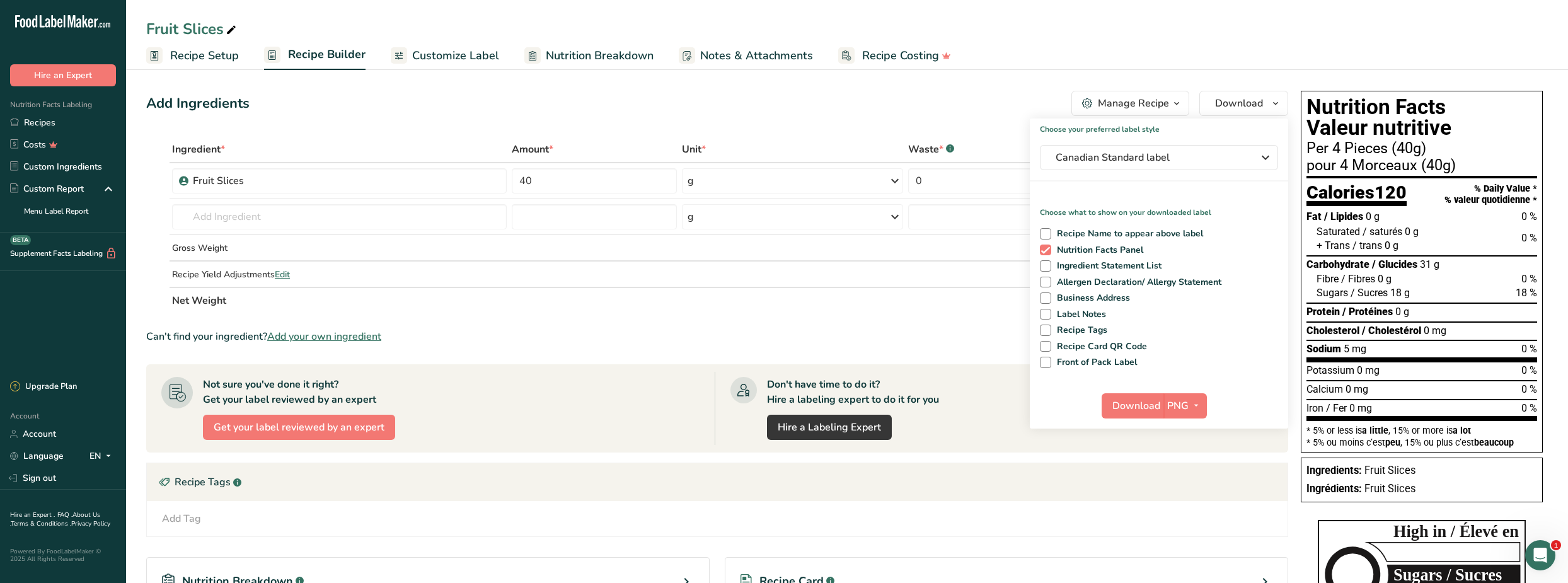 click on "Recipe Name to appear above label
Nutrition Facts Panel
Ingredient Statement List
Allergen Declaration/ Allergy Statement
Business Address
Label Notes
Recipe Tags
Recipe Card QR Code
Front of Pack Label" at bounding box center (1159, 296) 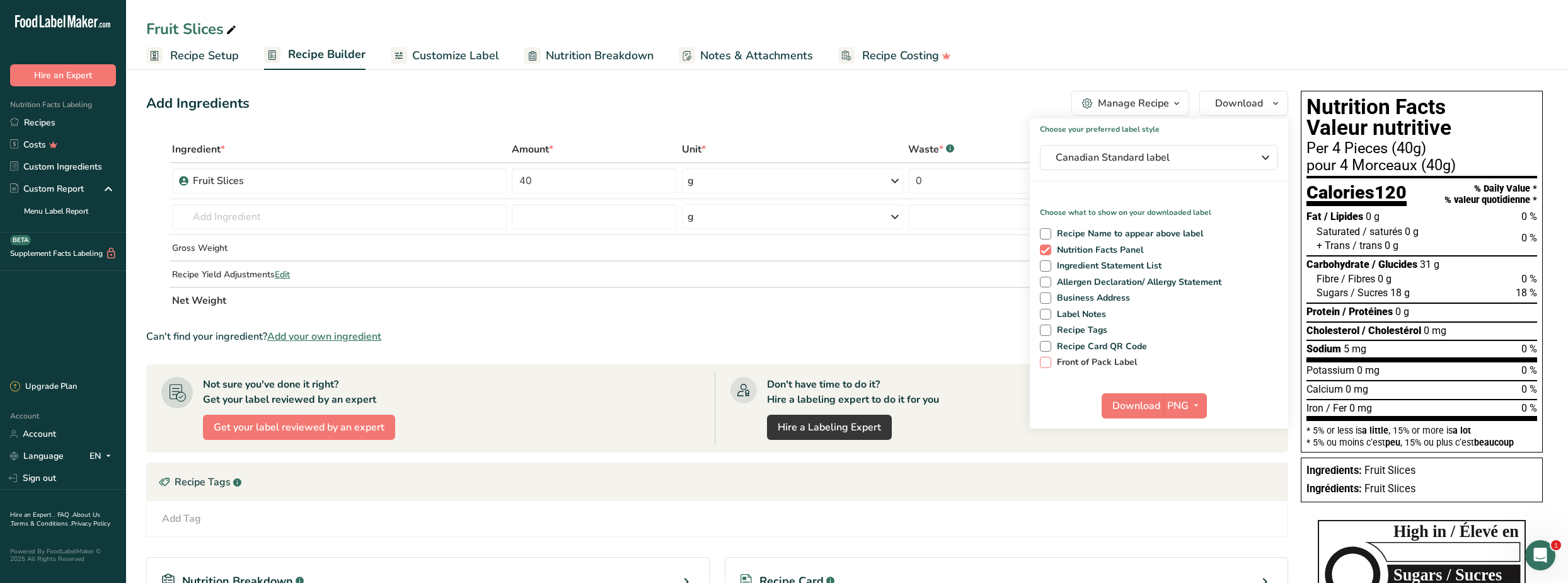 click on "Front of Pack Label" at bounding box center (1094, 362) 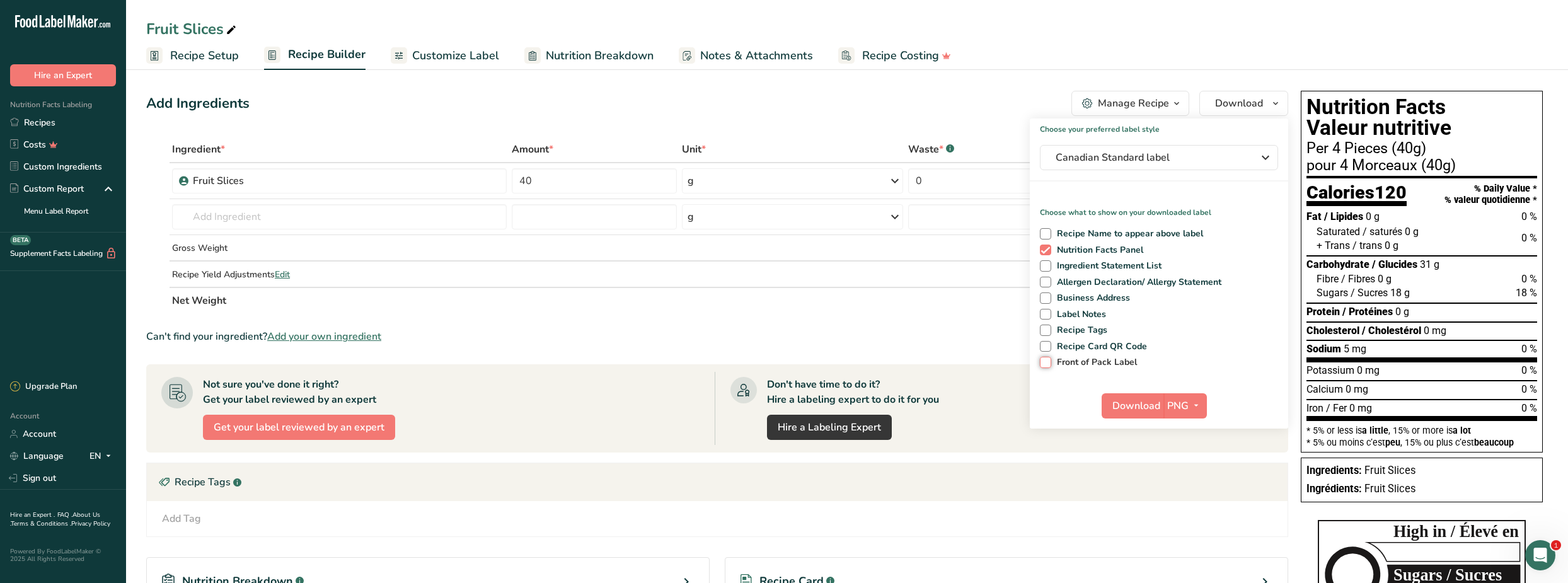 click on "Front of Pack Label" at bounding box center [1044, 362] 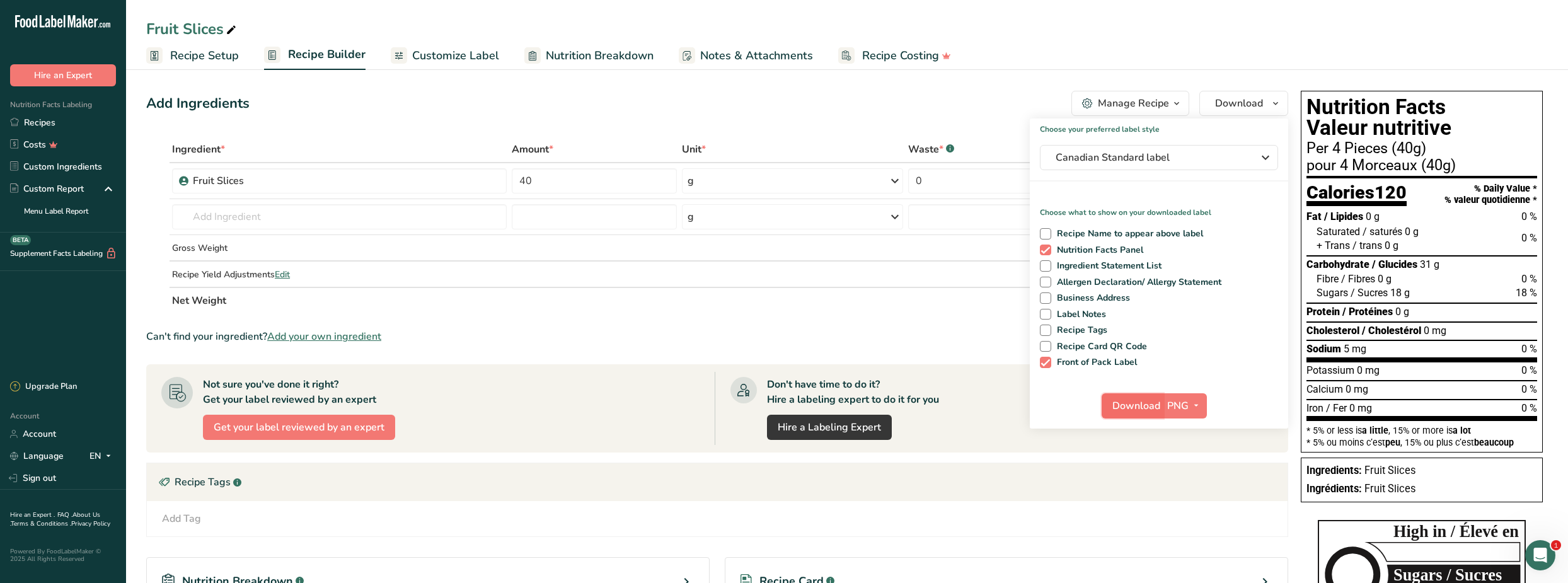 click on "Download" at bounding box center (1136, 406) 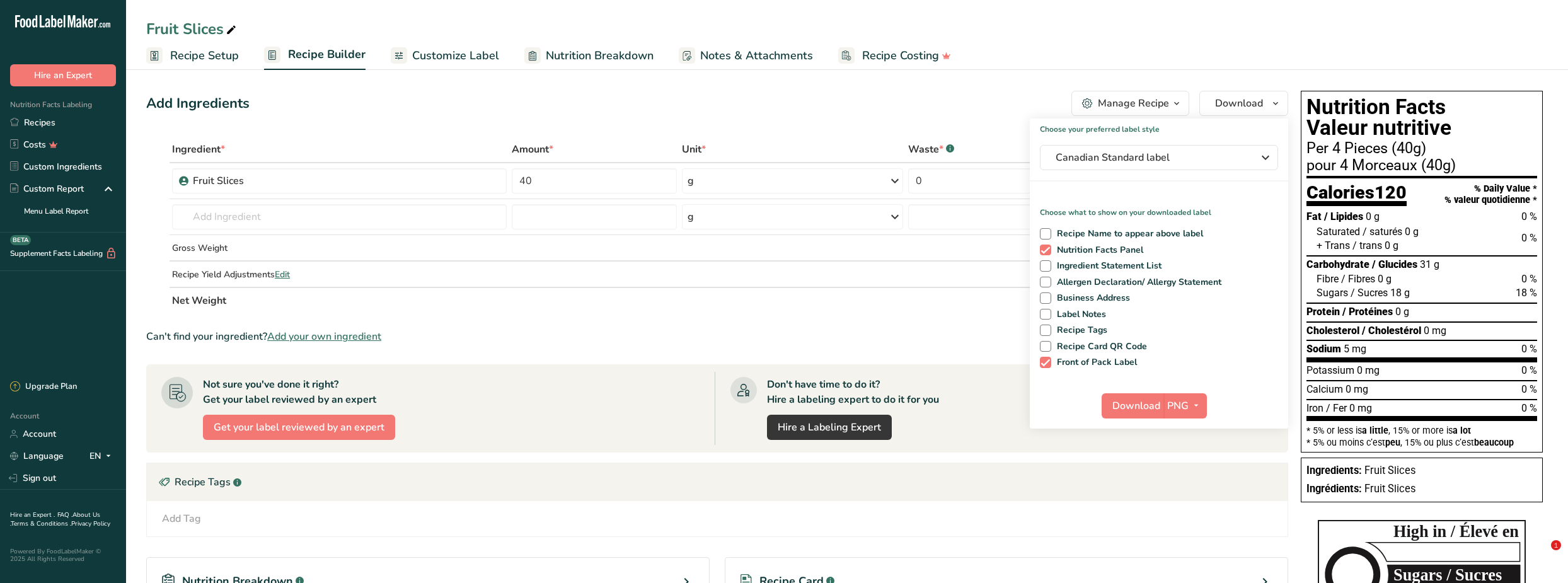 scroll, scrollTop: 0, scrollLeft: 0, axis: both 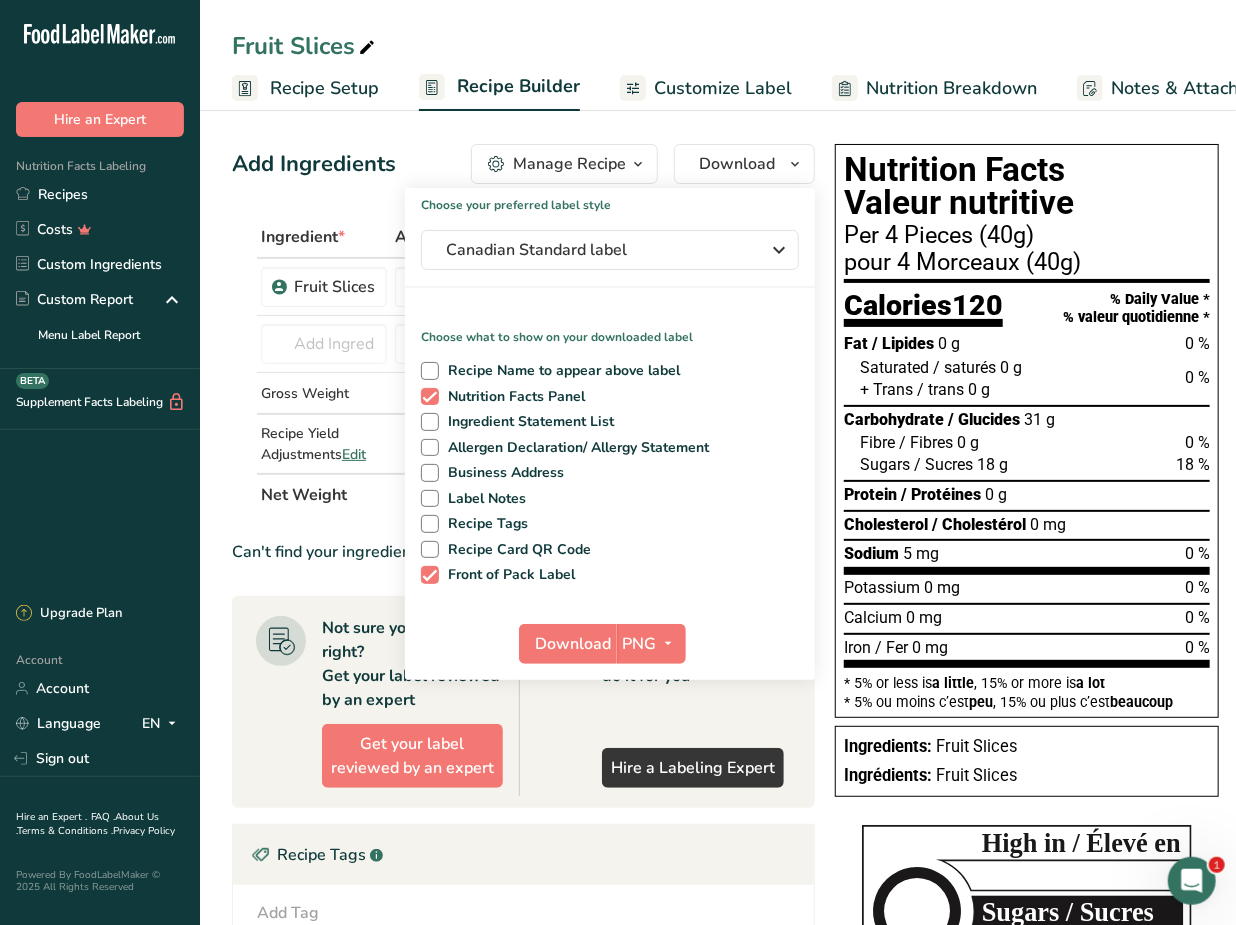 drag, startPoint x: 288, startPoint y: 183, endPoint x: 460, endPoint y: 164, distance: 173.04623 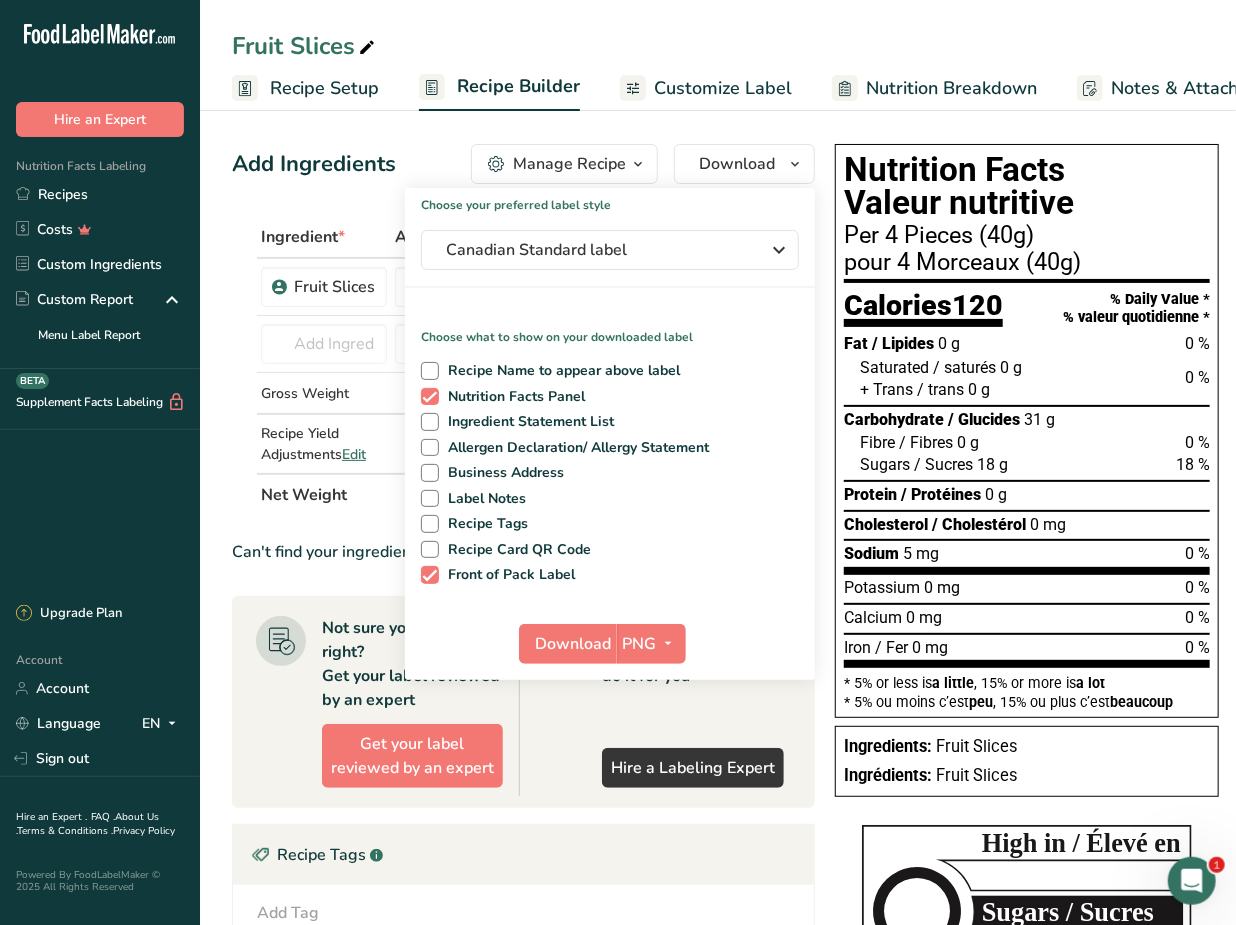 click on "Add Ingredients
Manage Recipe         Delete Recipe           Duplicate Recipe             Scale Recipe             Save as Sub-Recipe   .a-a{fill:#347362;}.b-a{fill:#fff;}                               Nutrition Breakdown                 Recipe Card
NEW
[MEDICAL_DATA] Pattern Report           Activity History
Download
Choose your preferred label style
Canadian Standard label
Standard FDA label
The most common format for nutrition facts labels in compliance with the FDA's typeface, style and requirements
Tabular FDA label
A label format compliant with the FDA regulations presented in a tabular (horizontal) display.
Linear FDA label
A simple linear display for small sized packages.
Simplified FDA label" at bounding box center [523, 164] 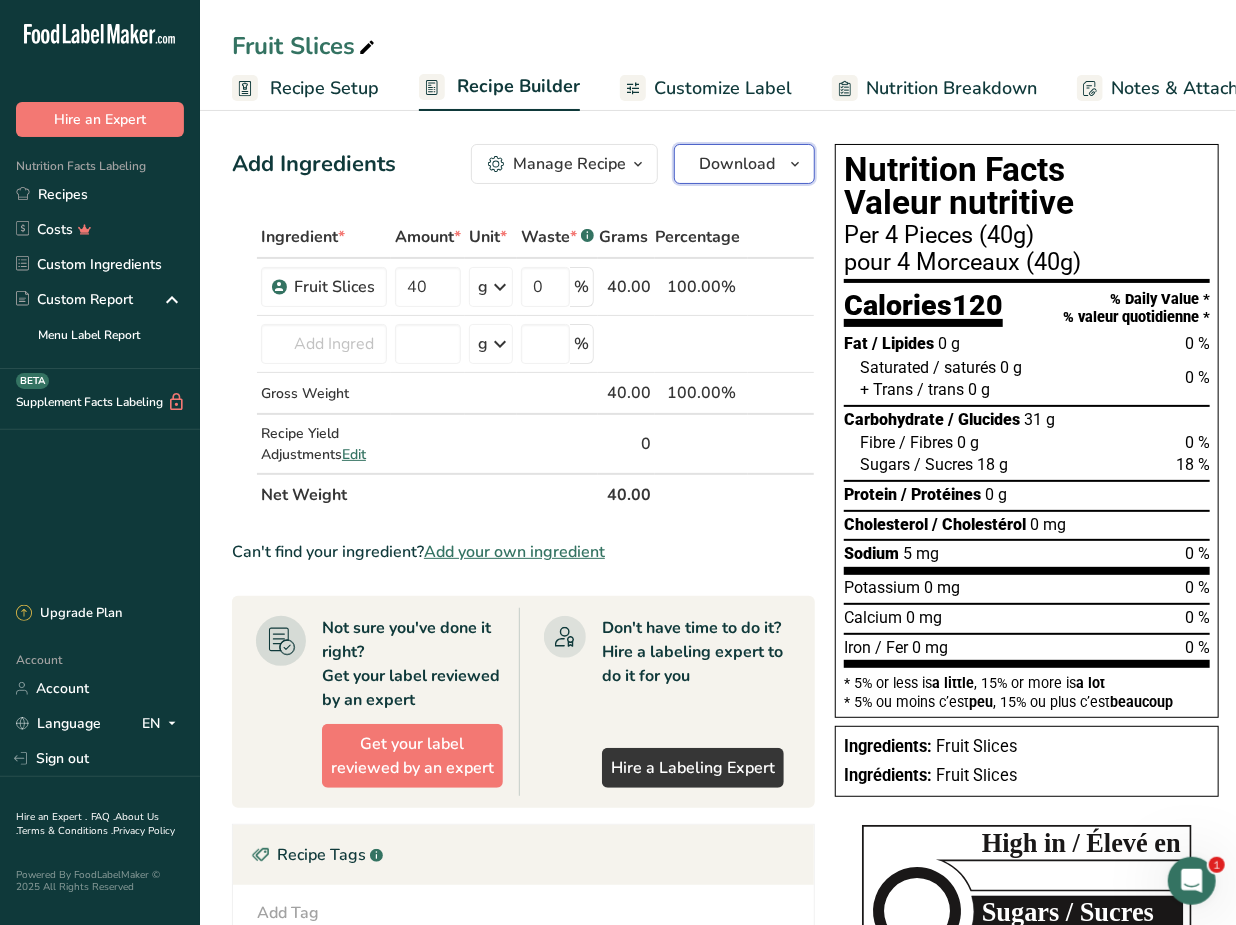 click on "Download" at bounding box center [737, 164] 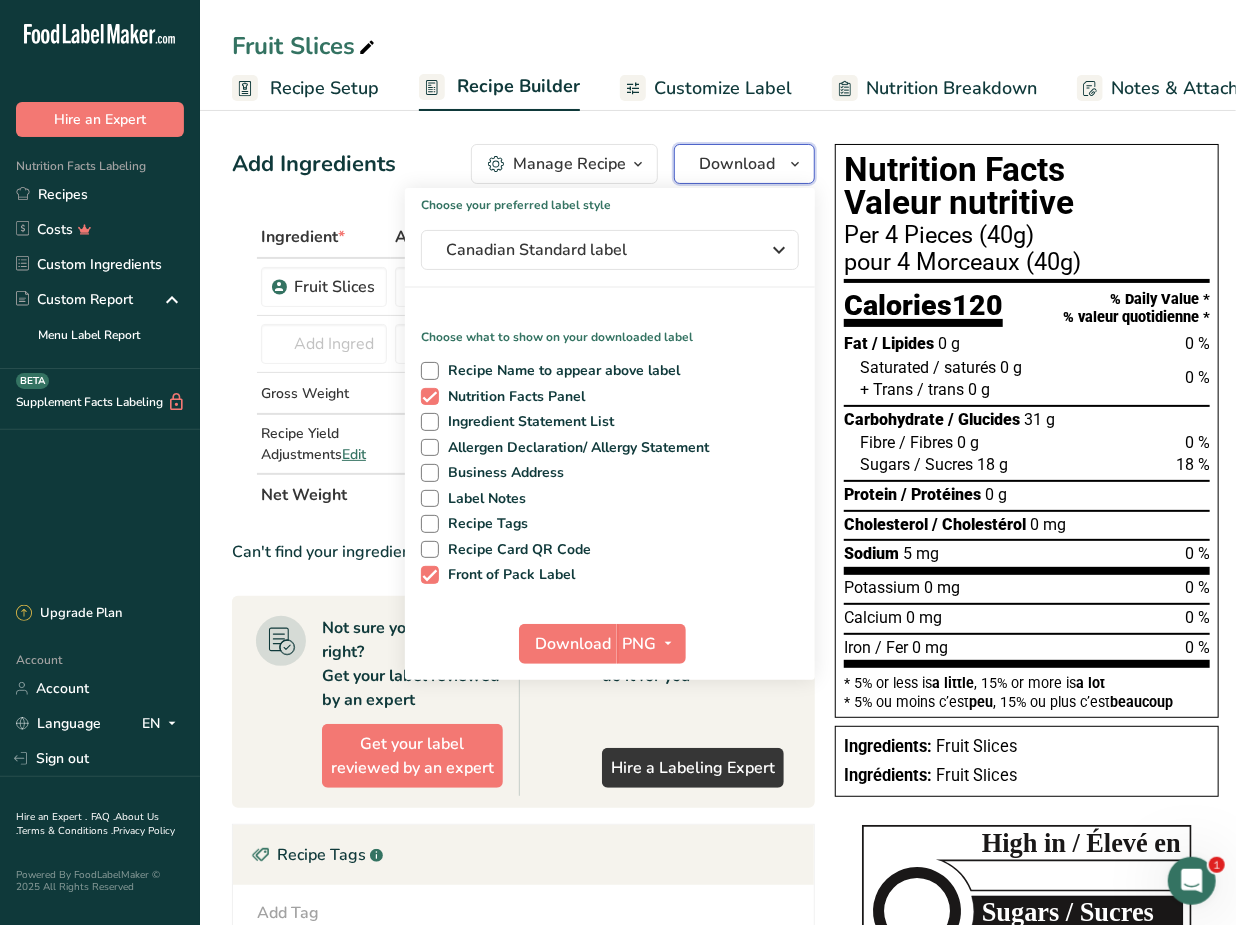 click on "Download" at bounding box center (737, 164) 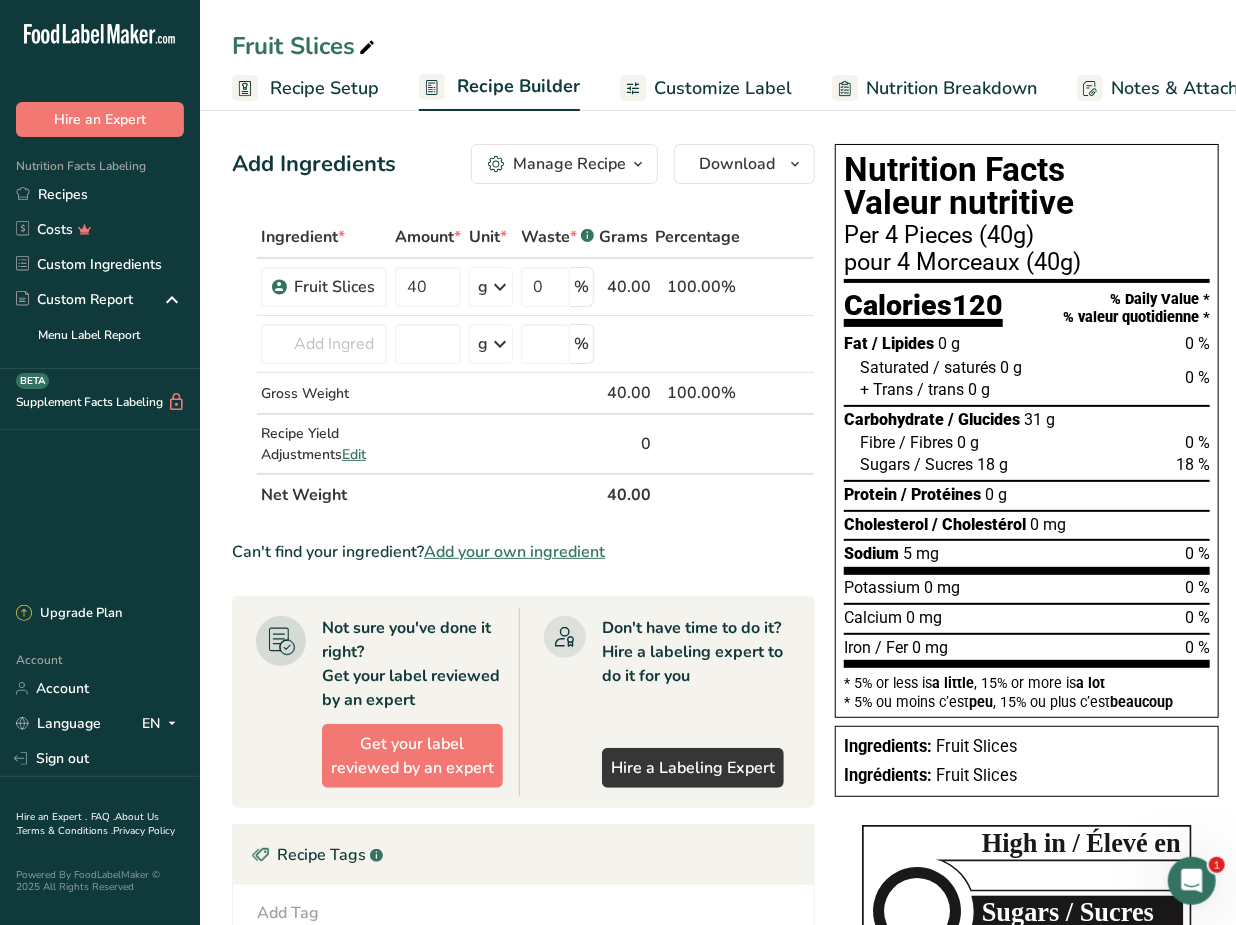 click on "Manage Recipe" at bounding box center (569, 164) 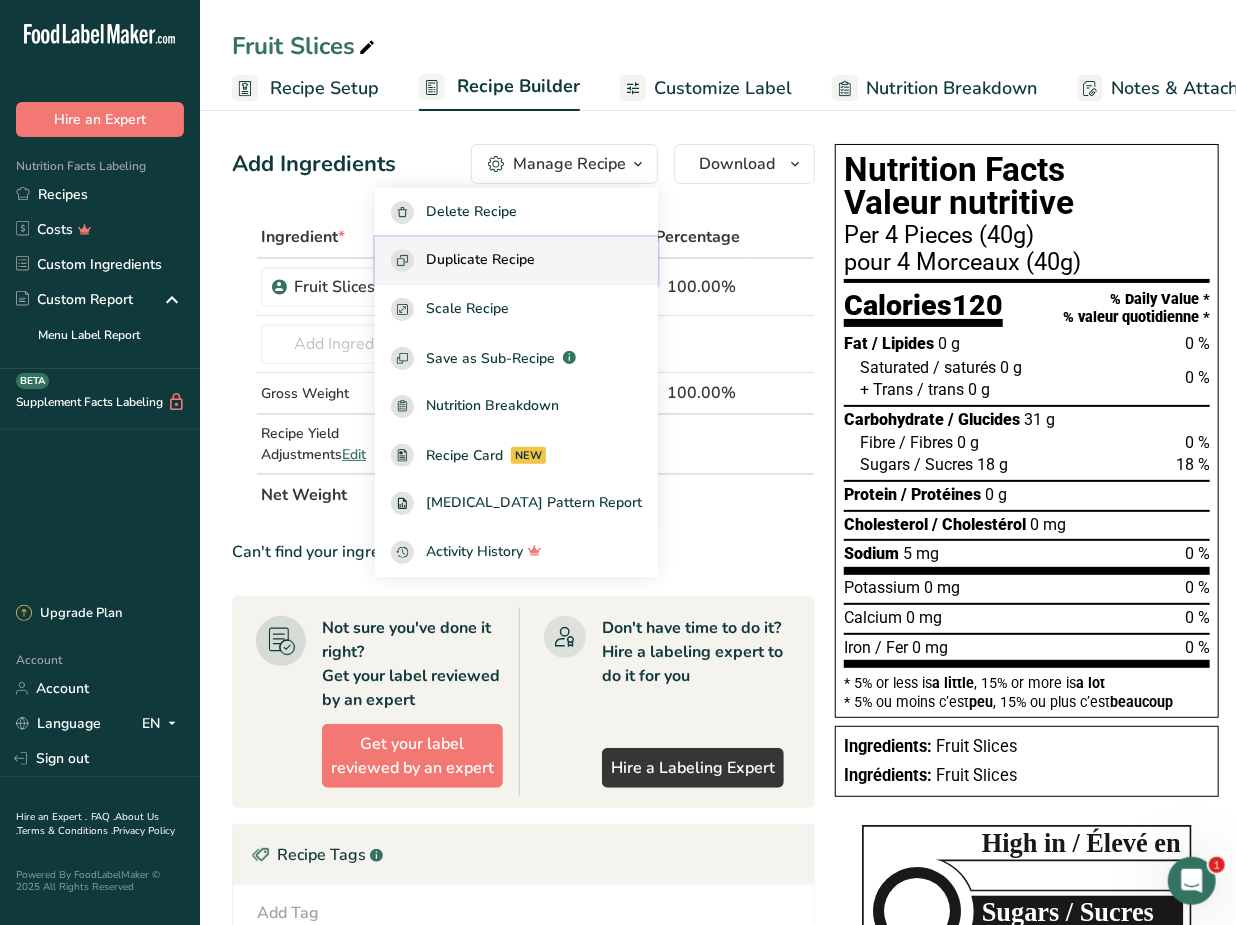 click on "Duplicate Recipe" at bounding box center (480, 260) 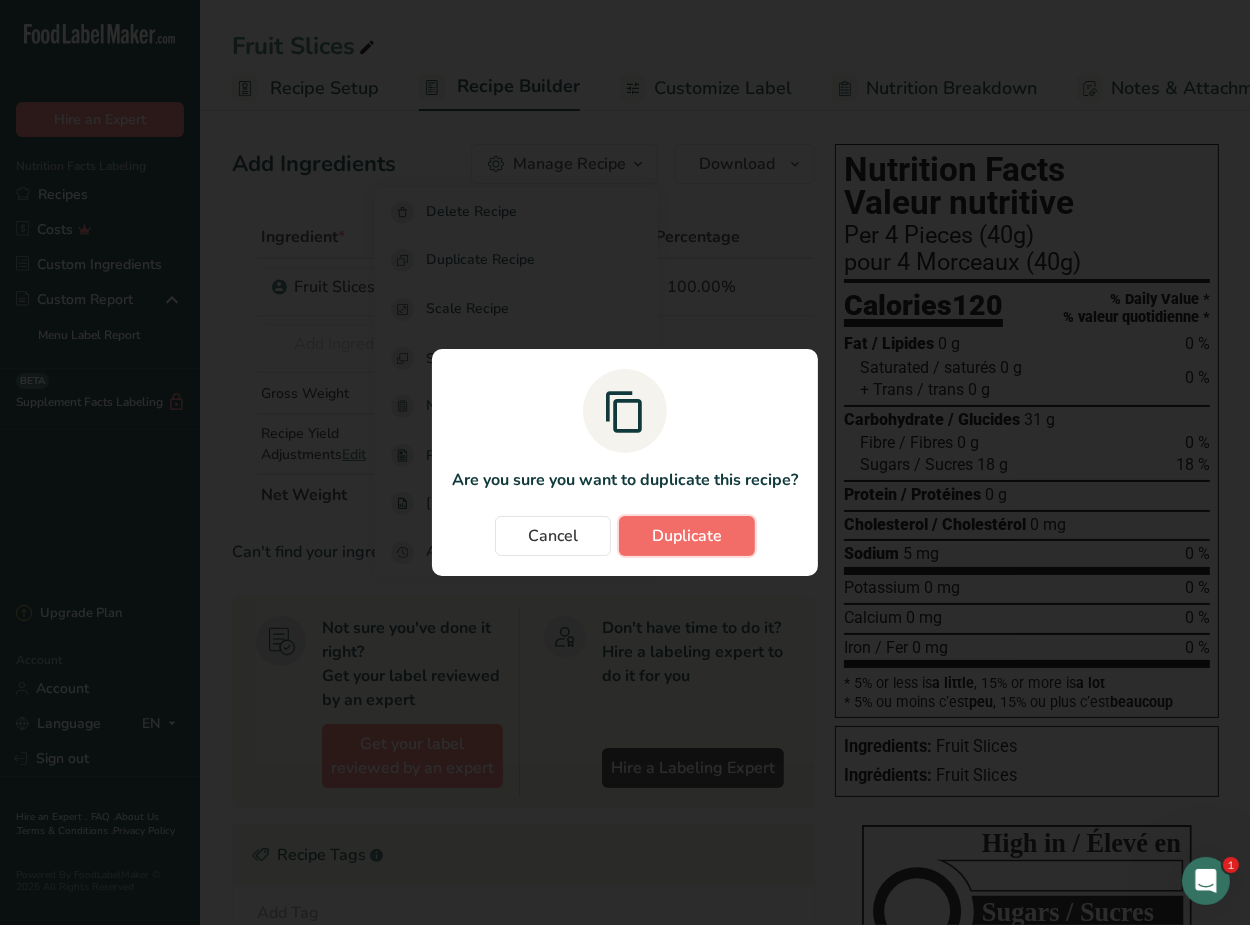 click on "Duplicate" at bounding box center (687, 536) 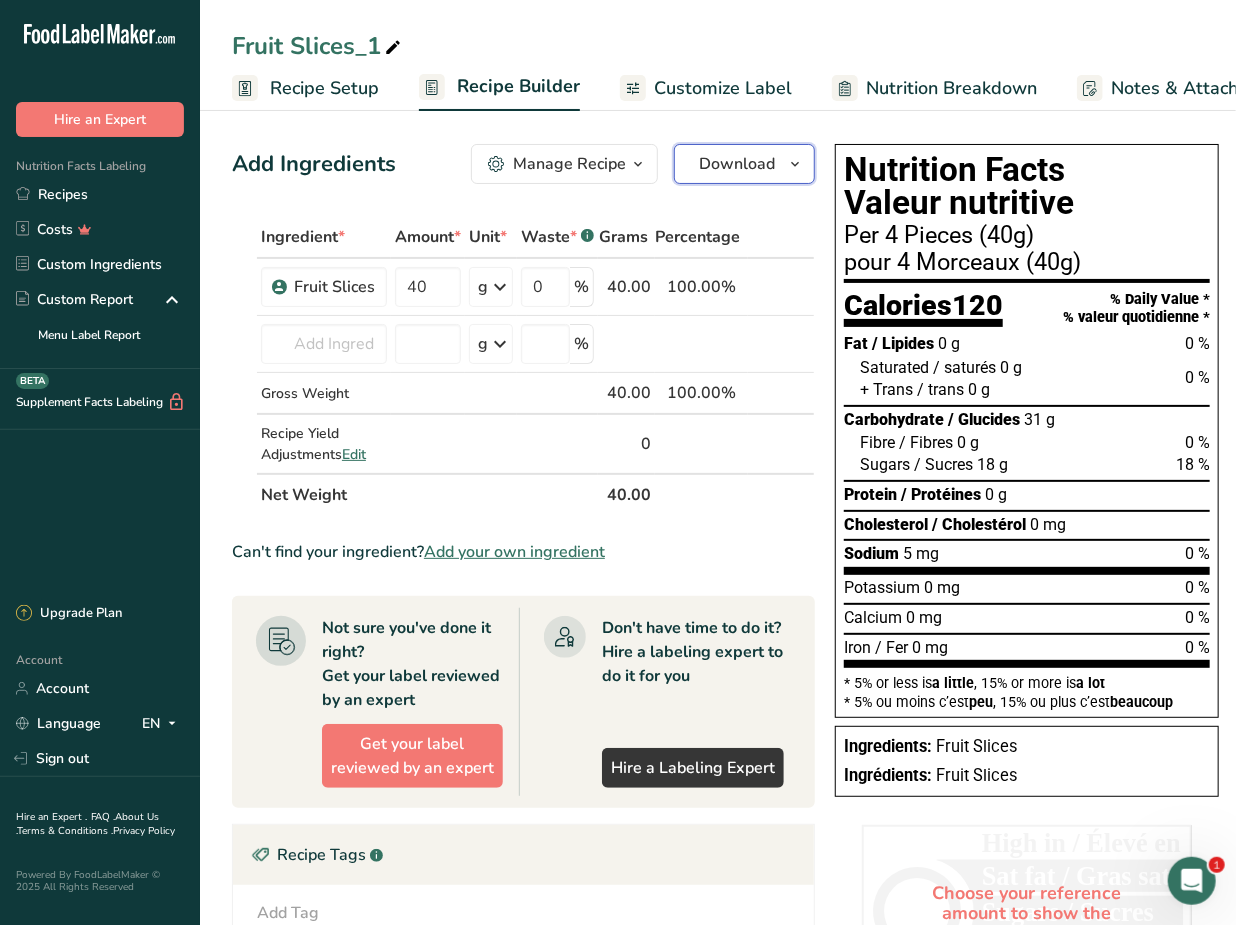 click on "Download" at bounding box center [737, 164] 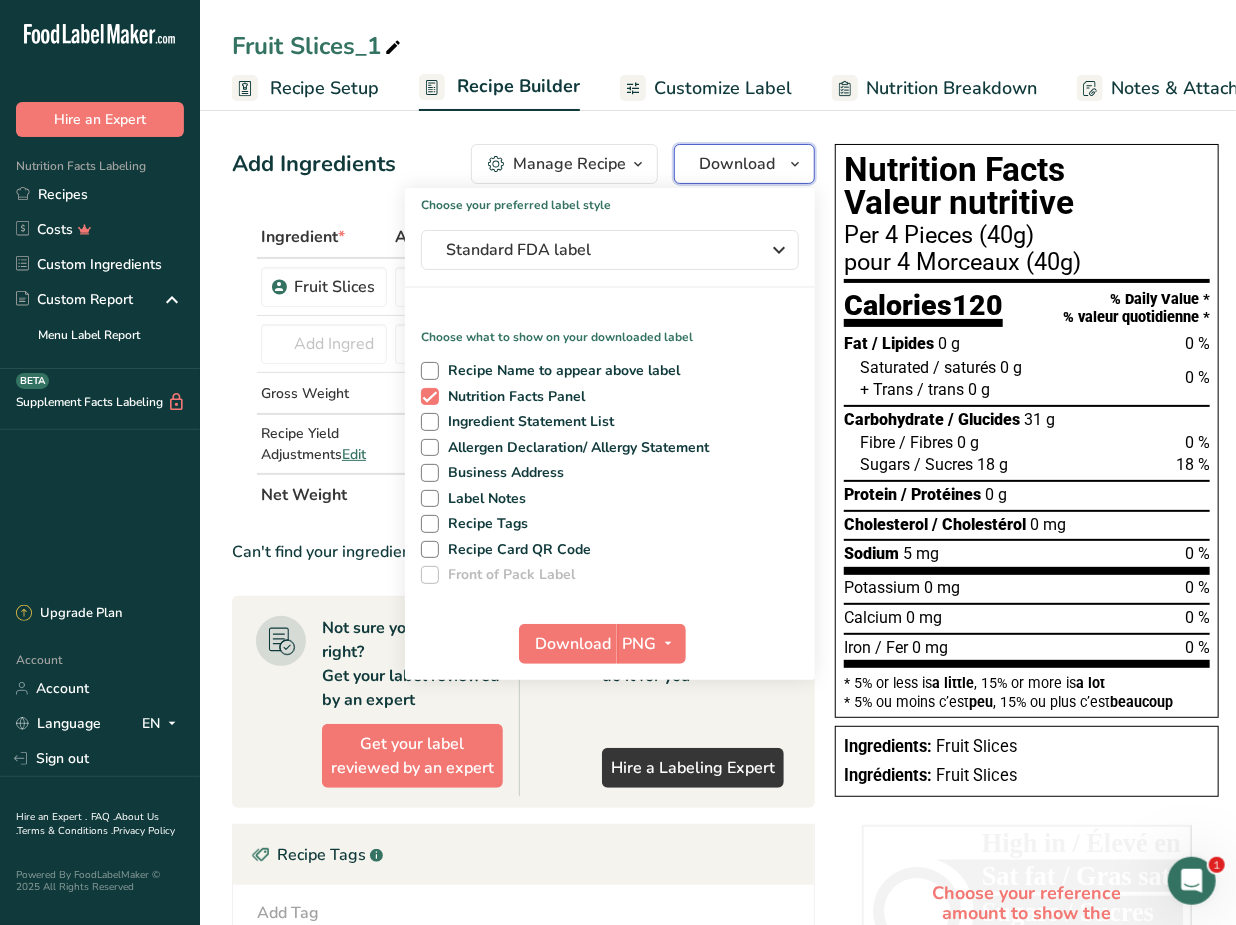 click on "Download" at bounding box center [737, 164] 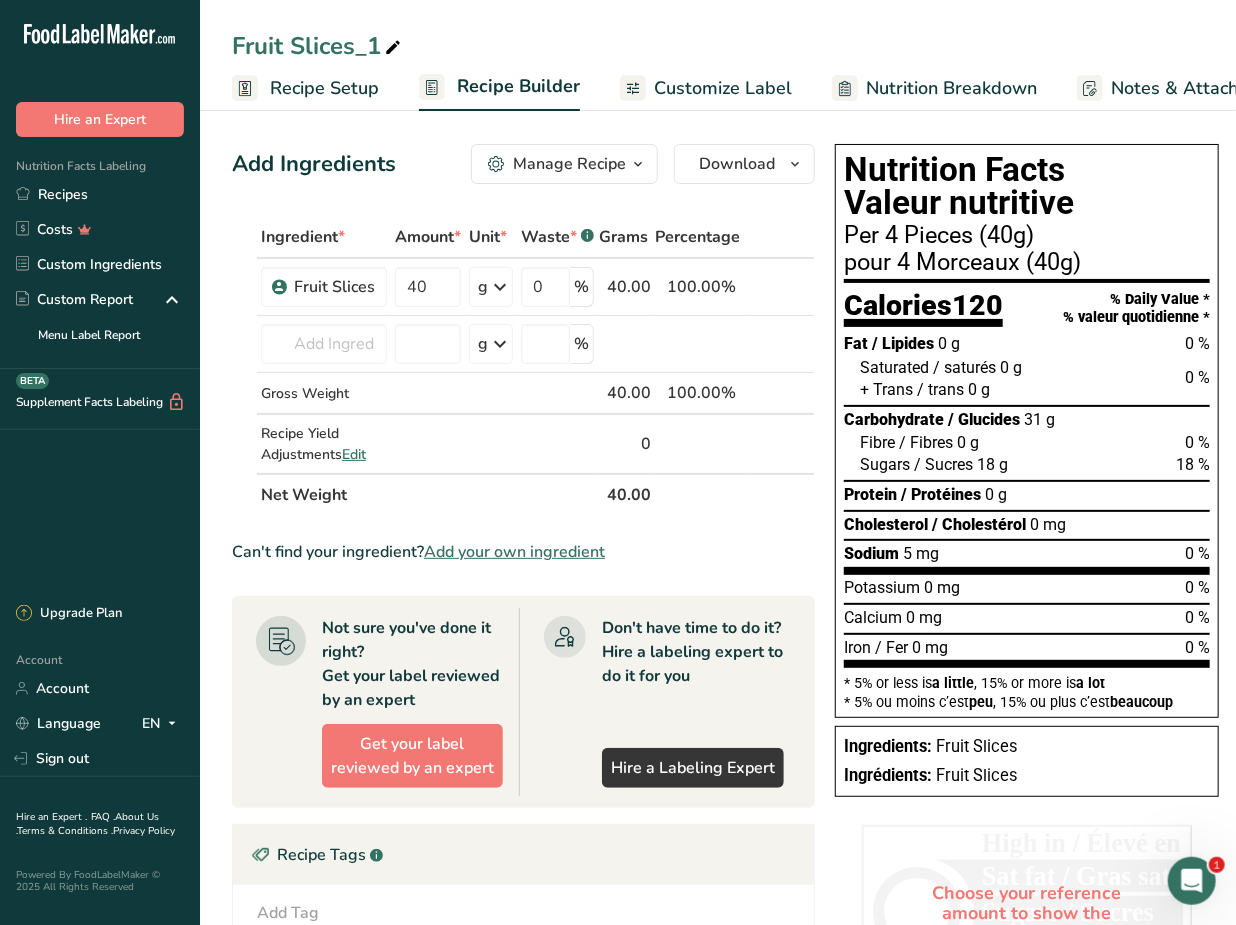 click at bounding box center (393, 48) 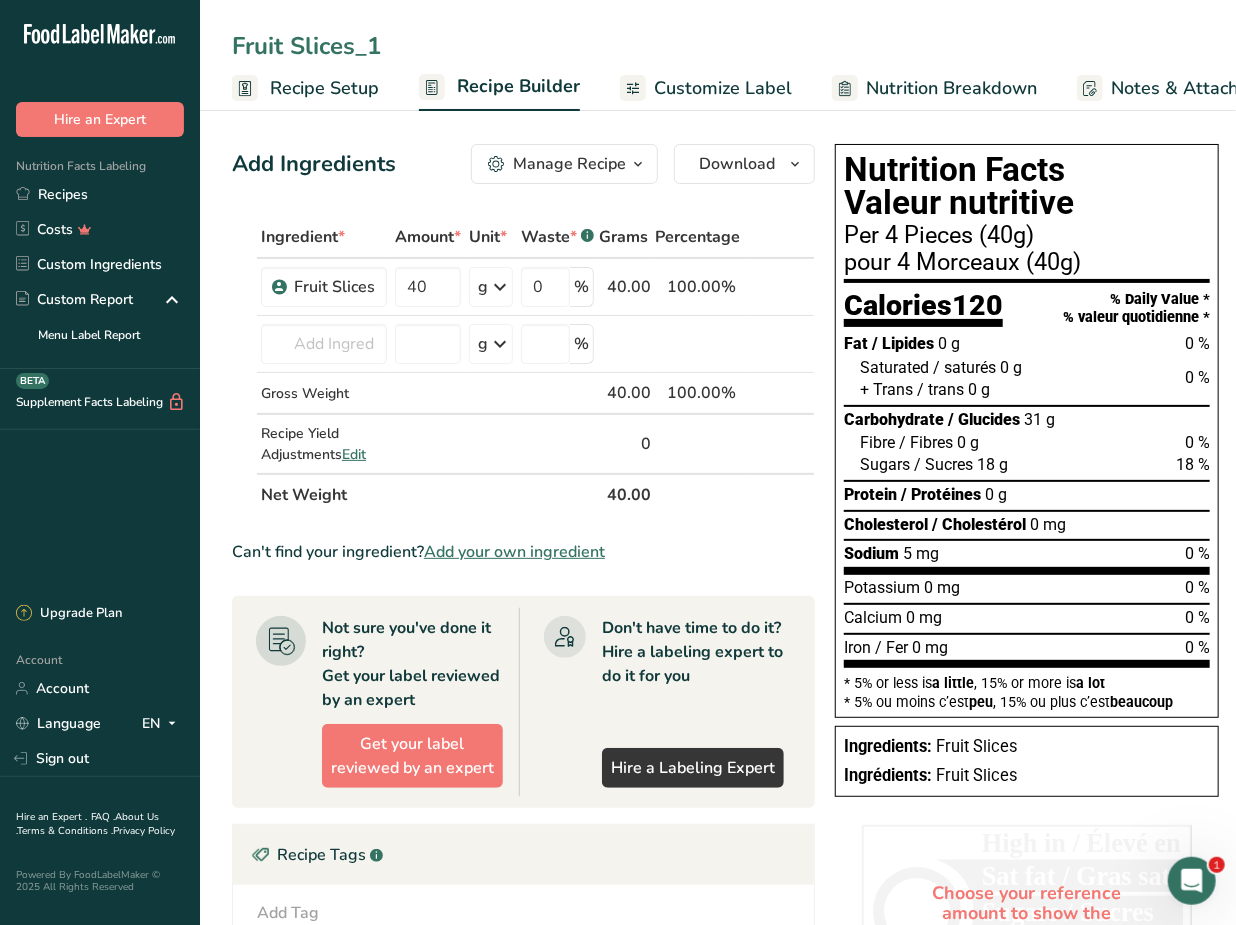 drag, startPoint x: 392, startPoint y: 44, endPoint x: 125, endPoint y: 35, distance: 267.15164 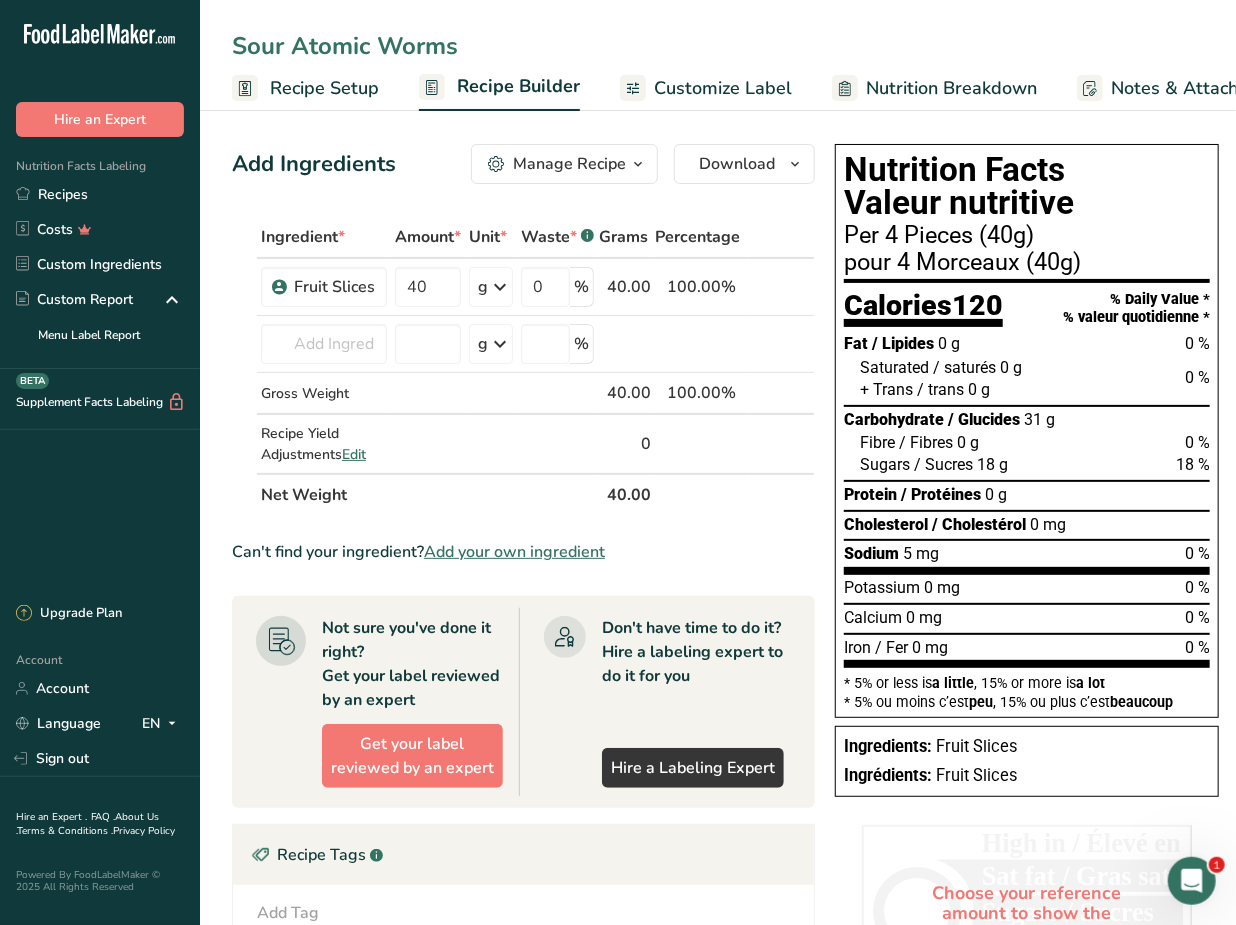 type on "Sour Atomic Worms" 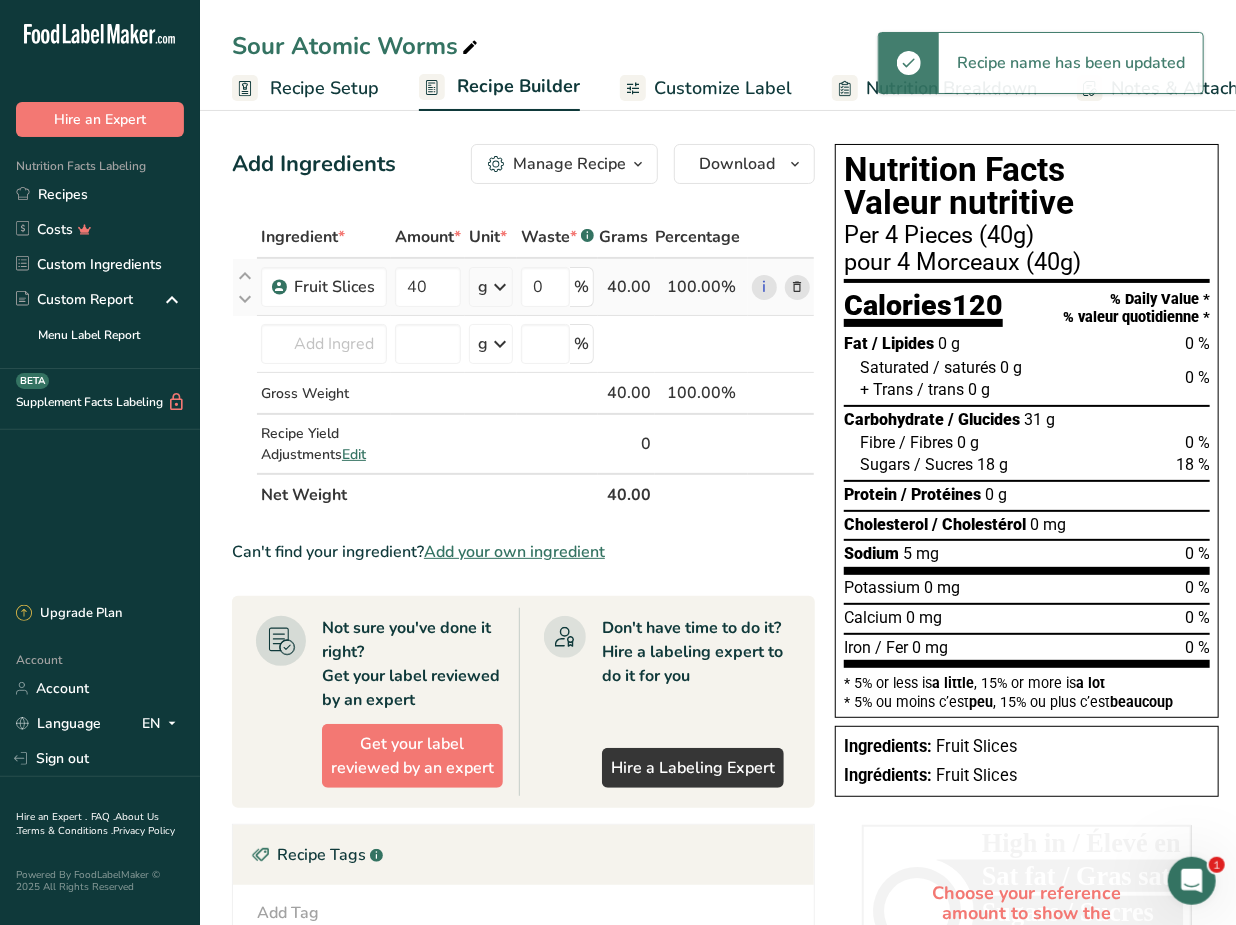 click at bounding box center (798, 287) 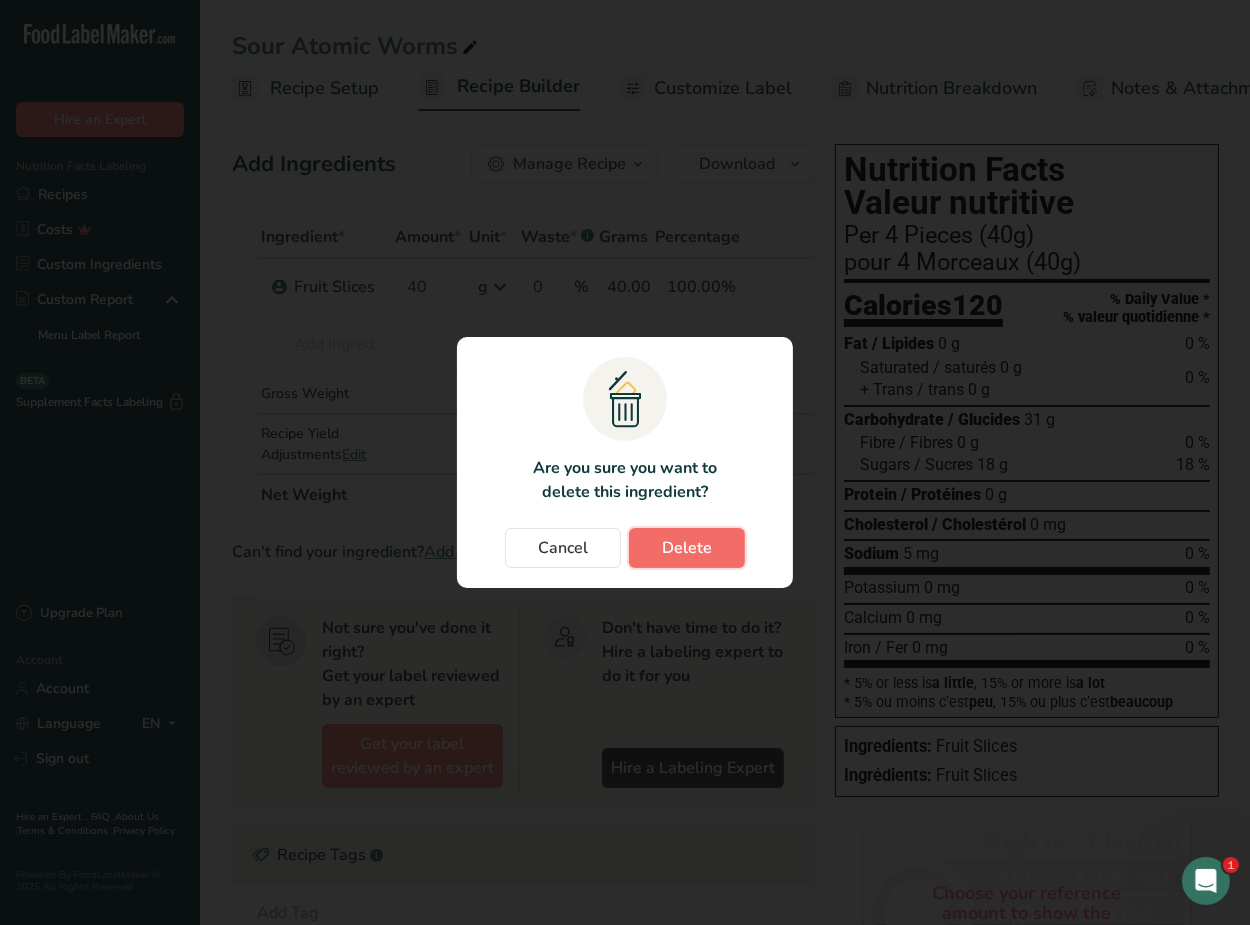 click on "Delete" at bounding box center [687, 548] 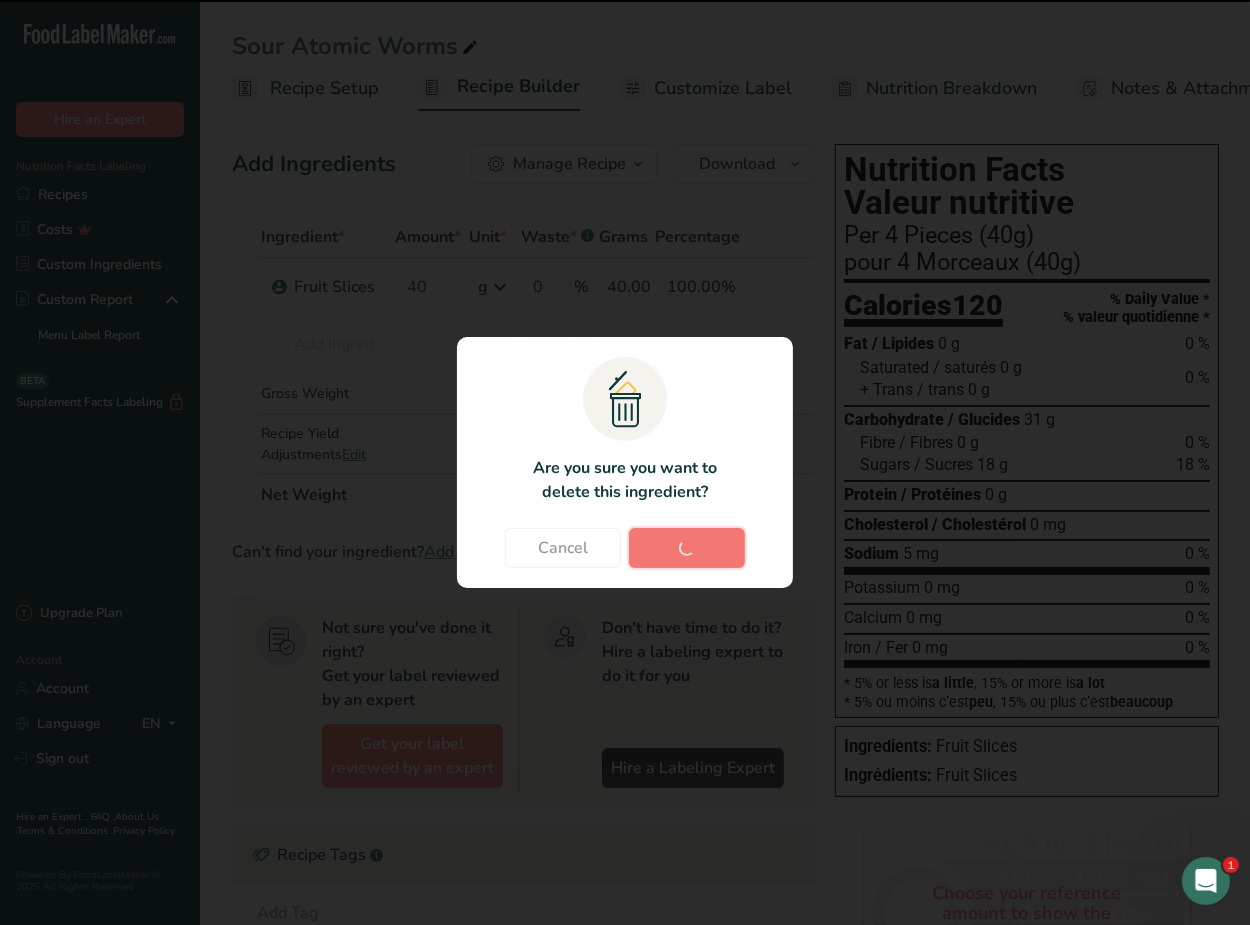 type 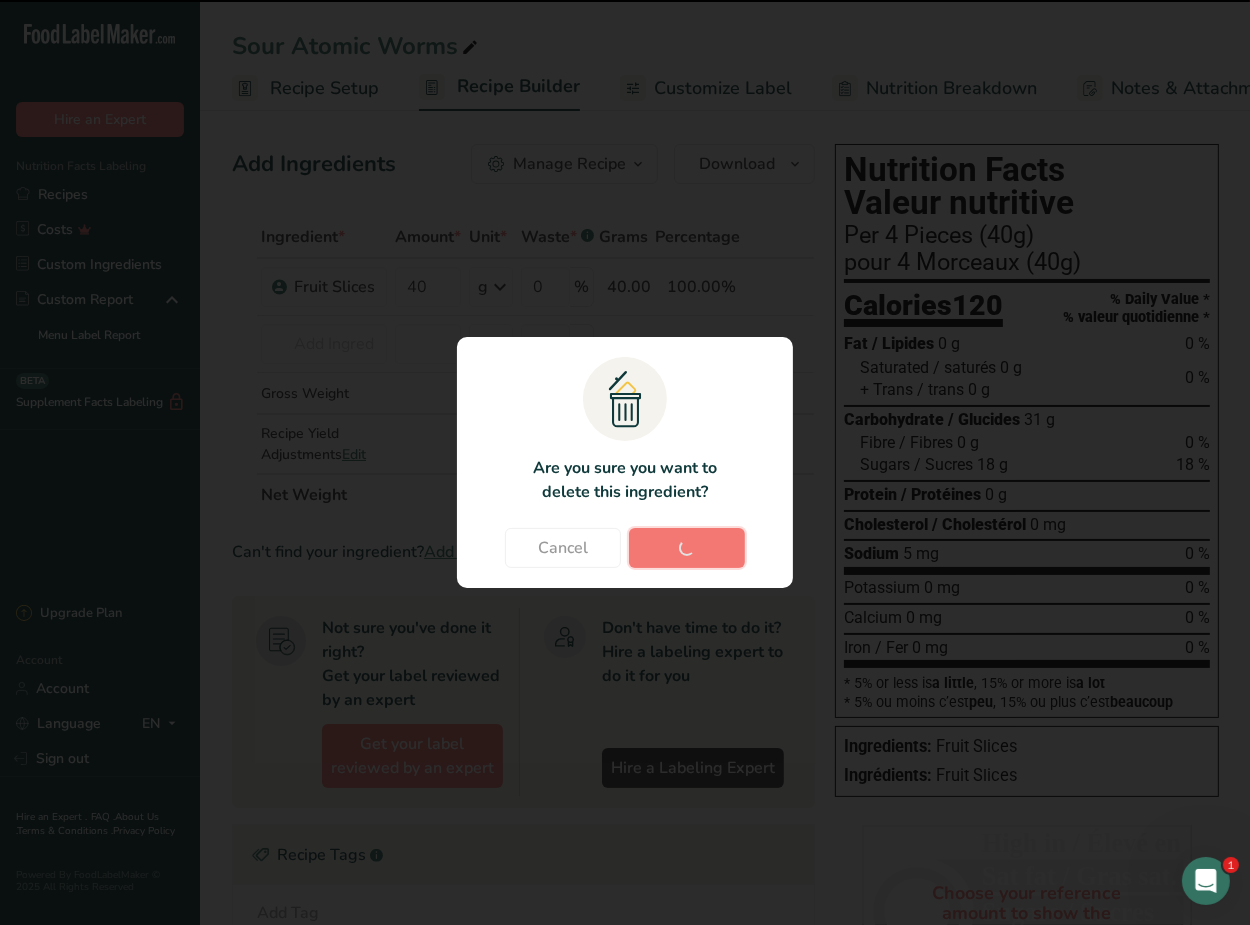 type 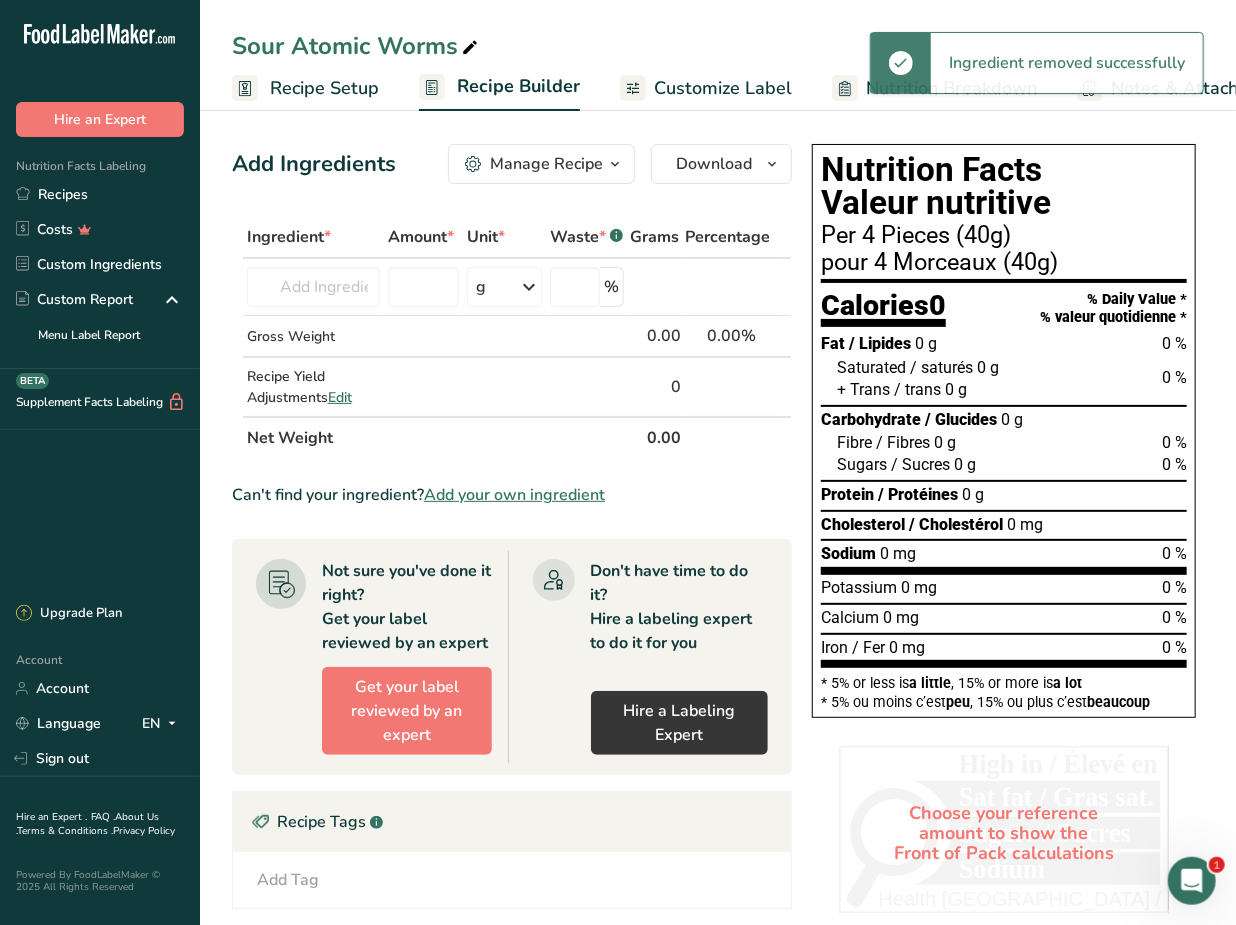 click on "Add your own ingredient" at bounding box center [514, 495] 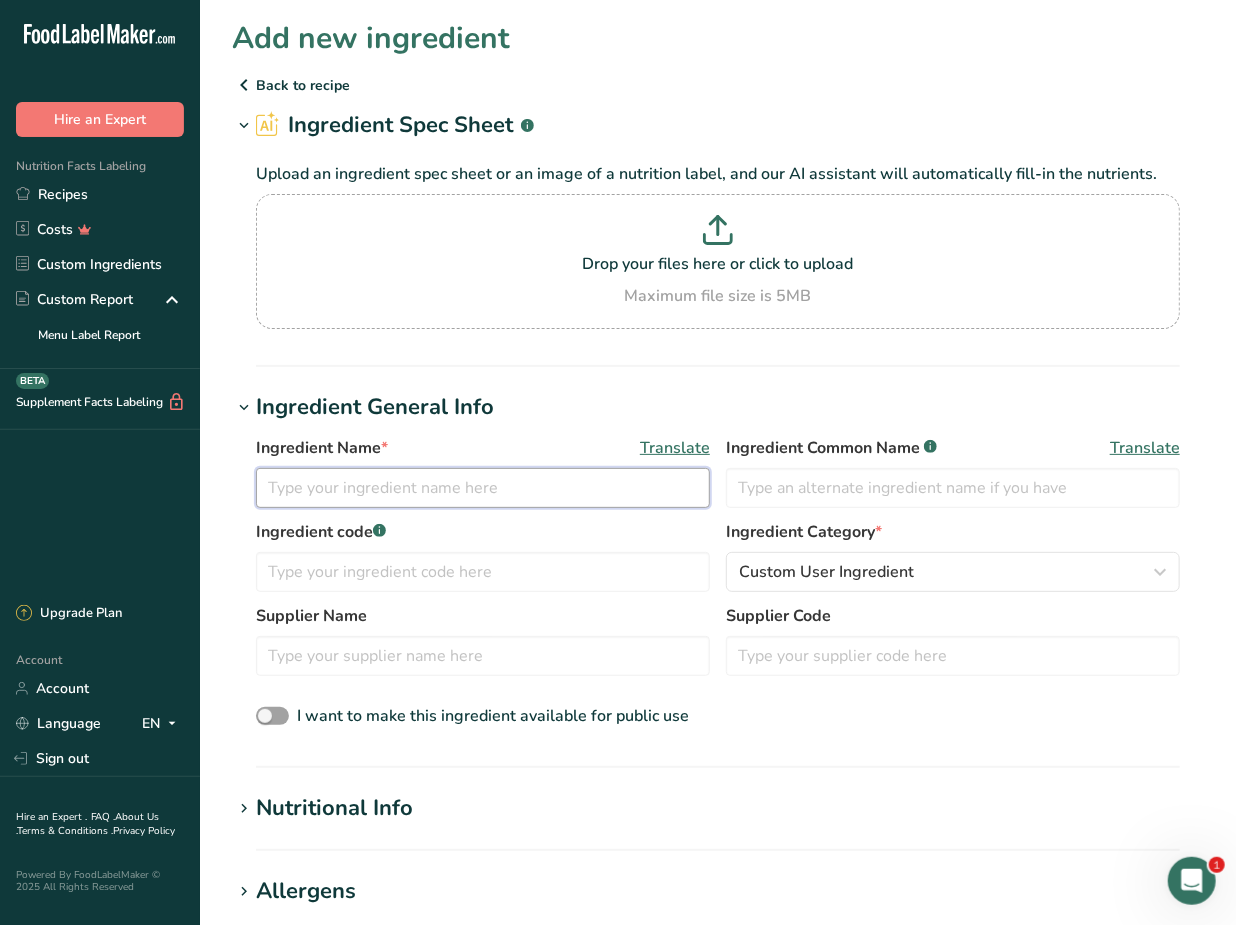 click at bounding box center (483, 488) 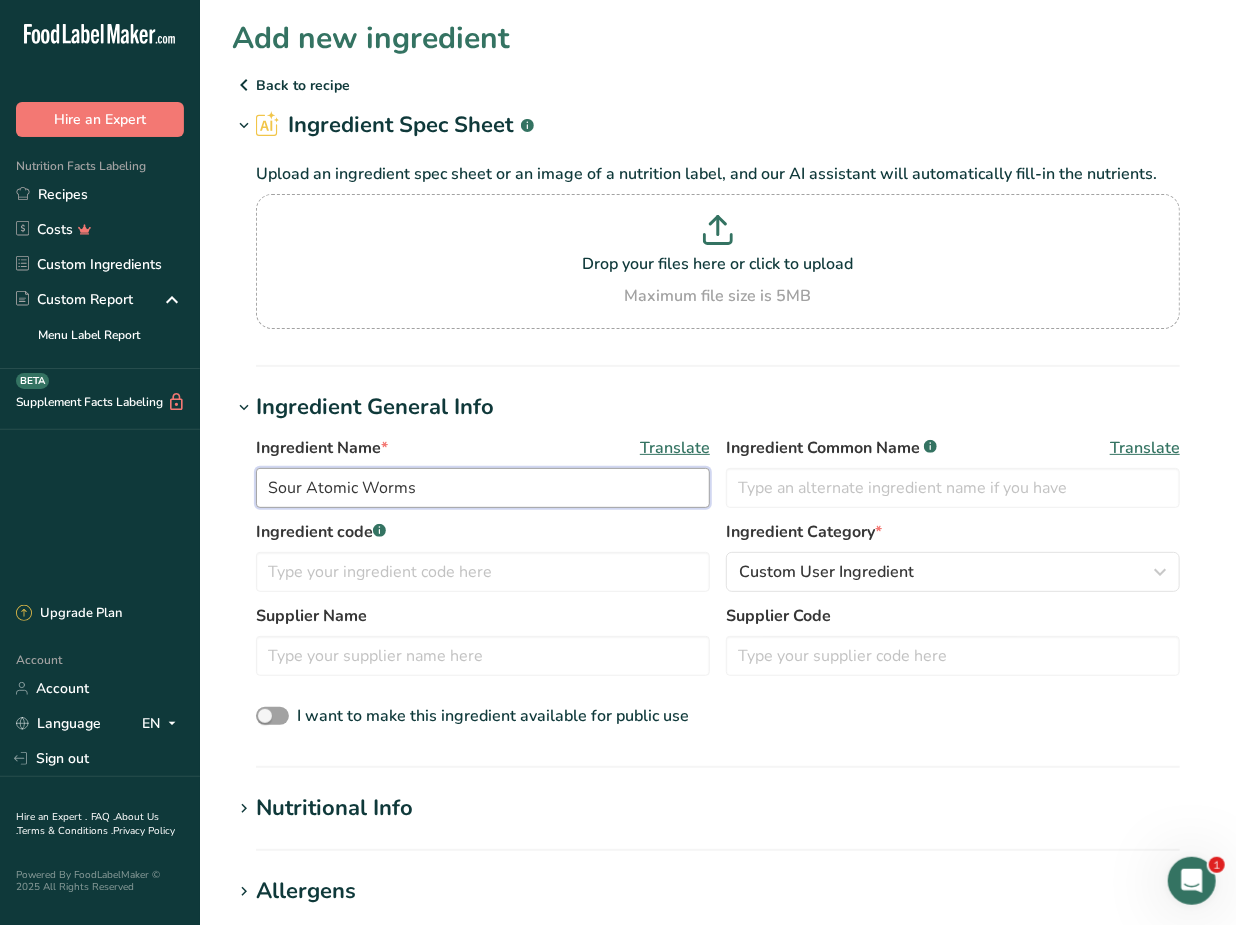 type on "Sour Atomic Worms" 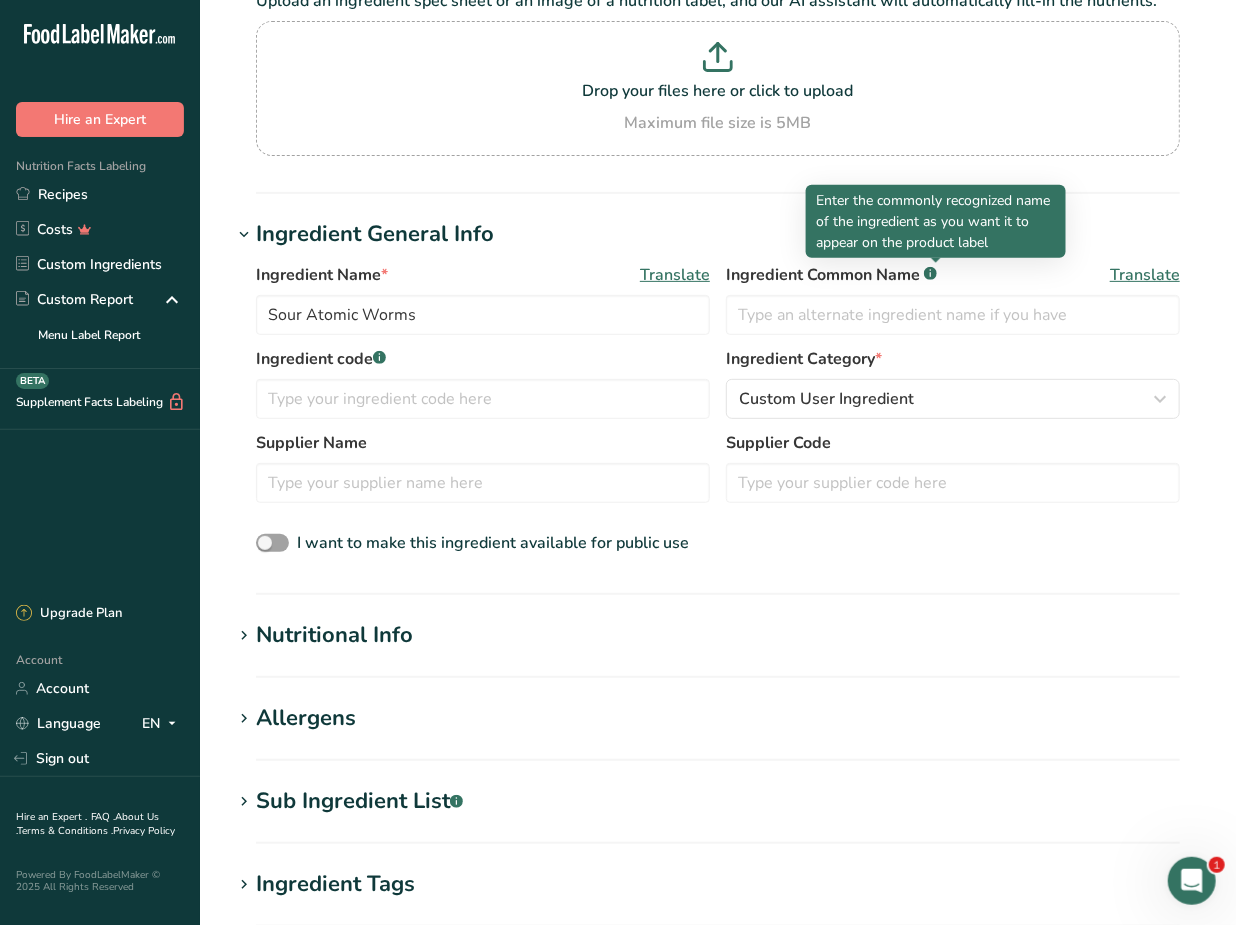 scroll, scrollTop: 181, scrollLeft: 0, axis: vertical 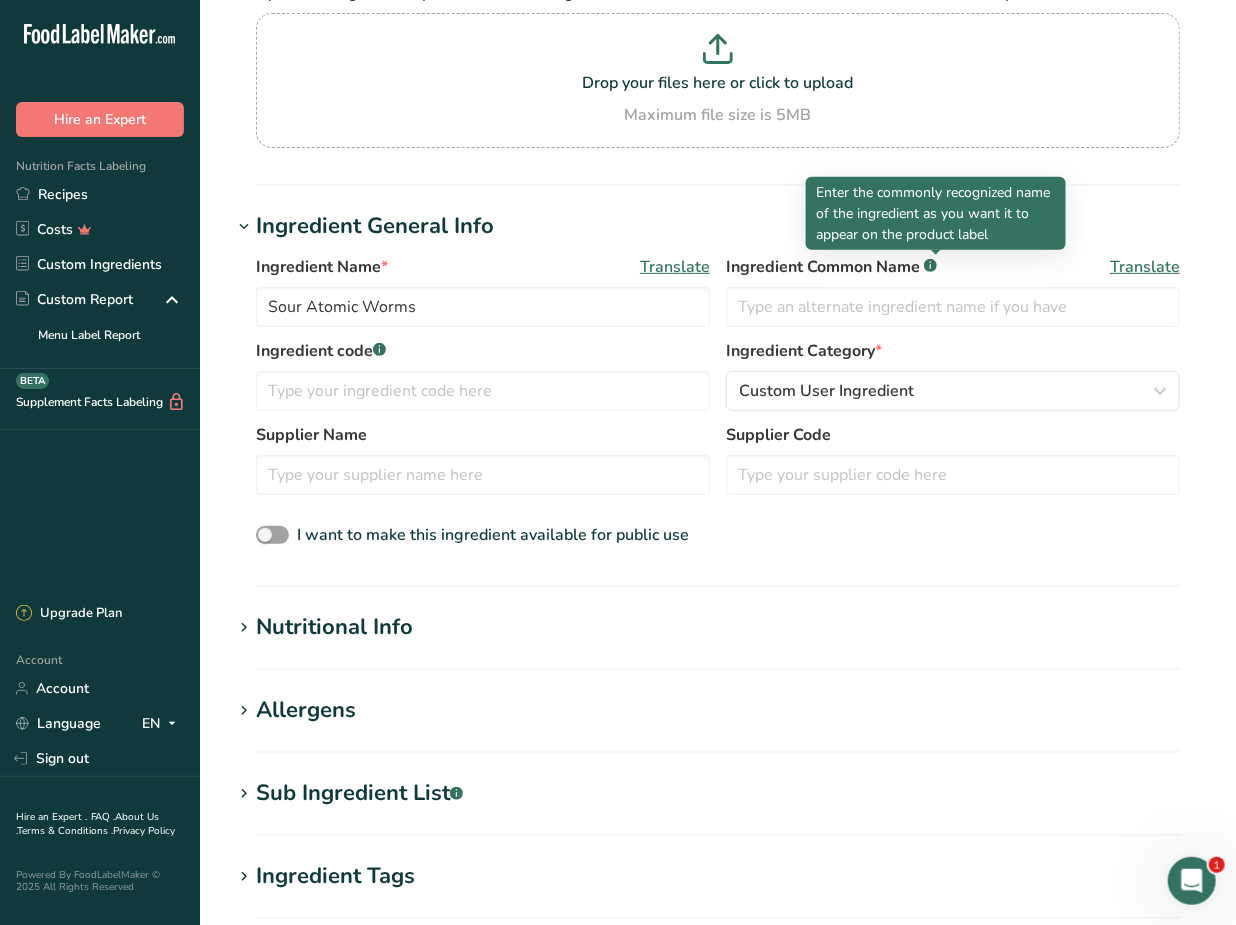 click on "Nutritional Info" at bounding box center (334, 627) 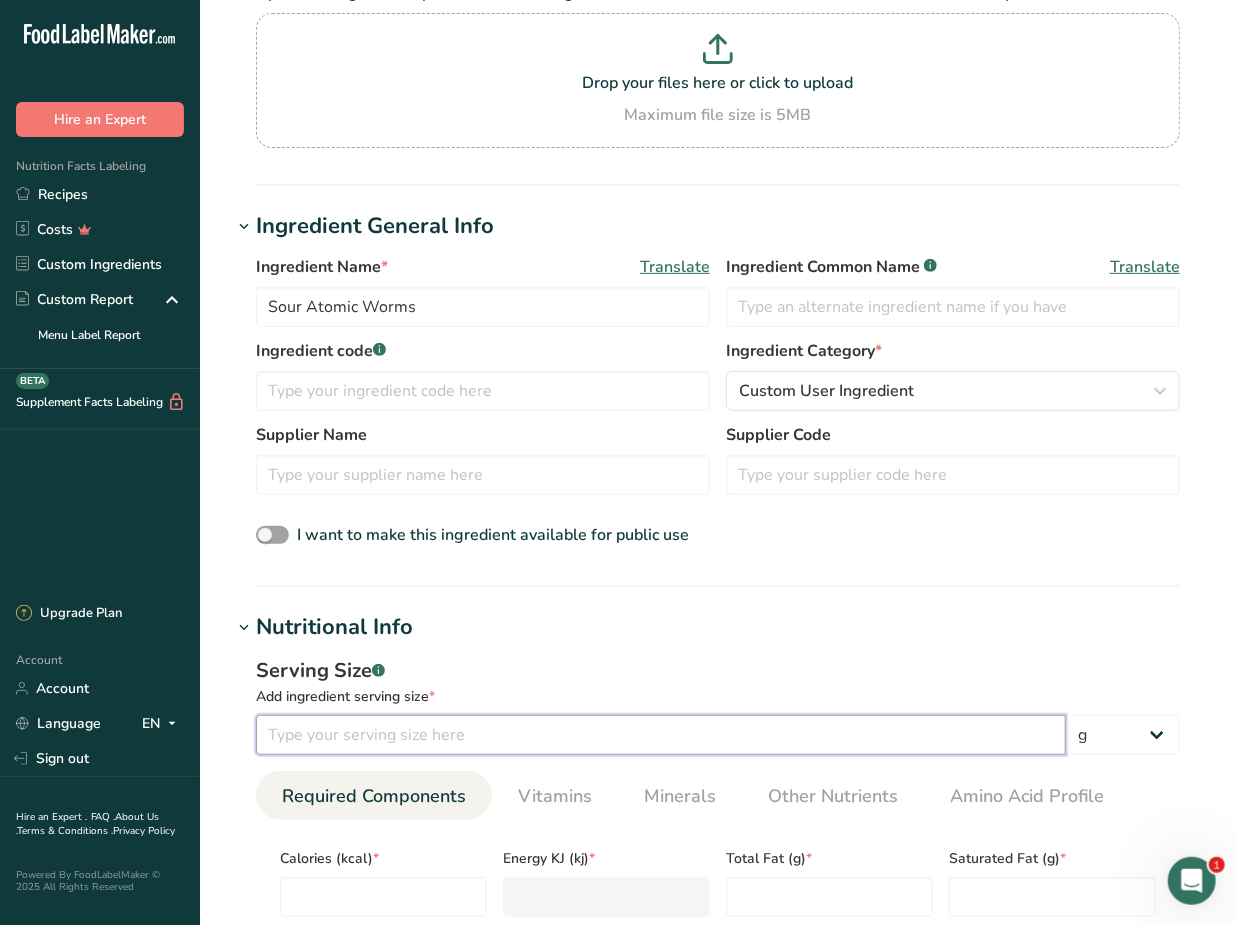 click at bounding box center (661, 735) 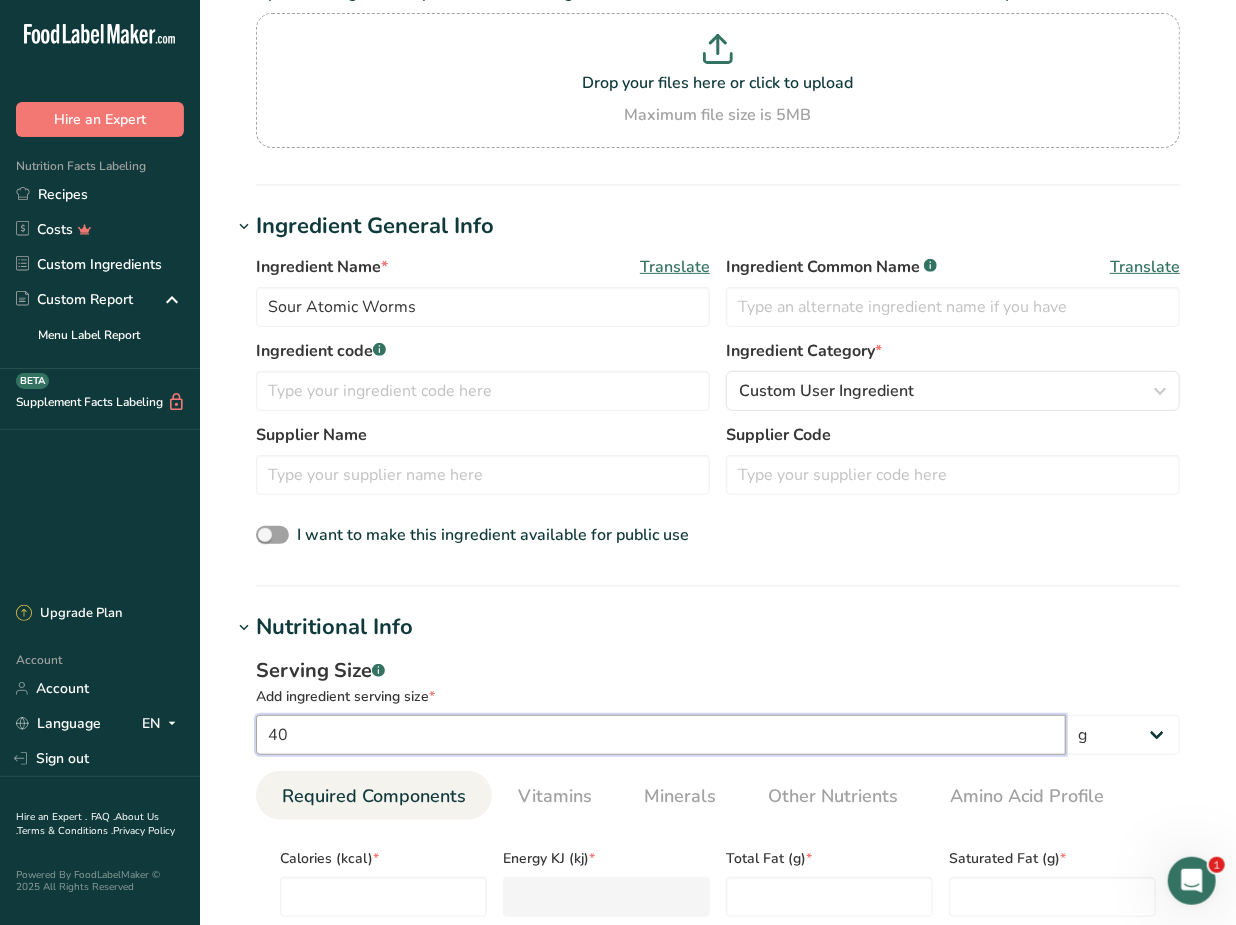 type on "40" 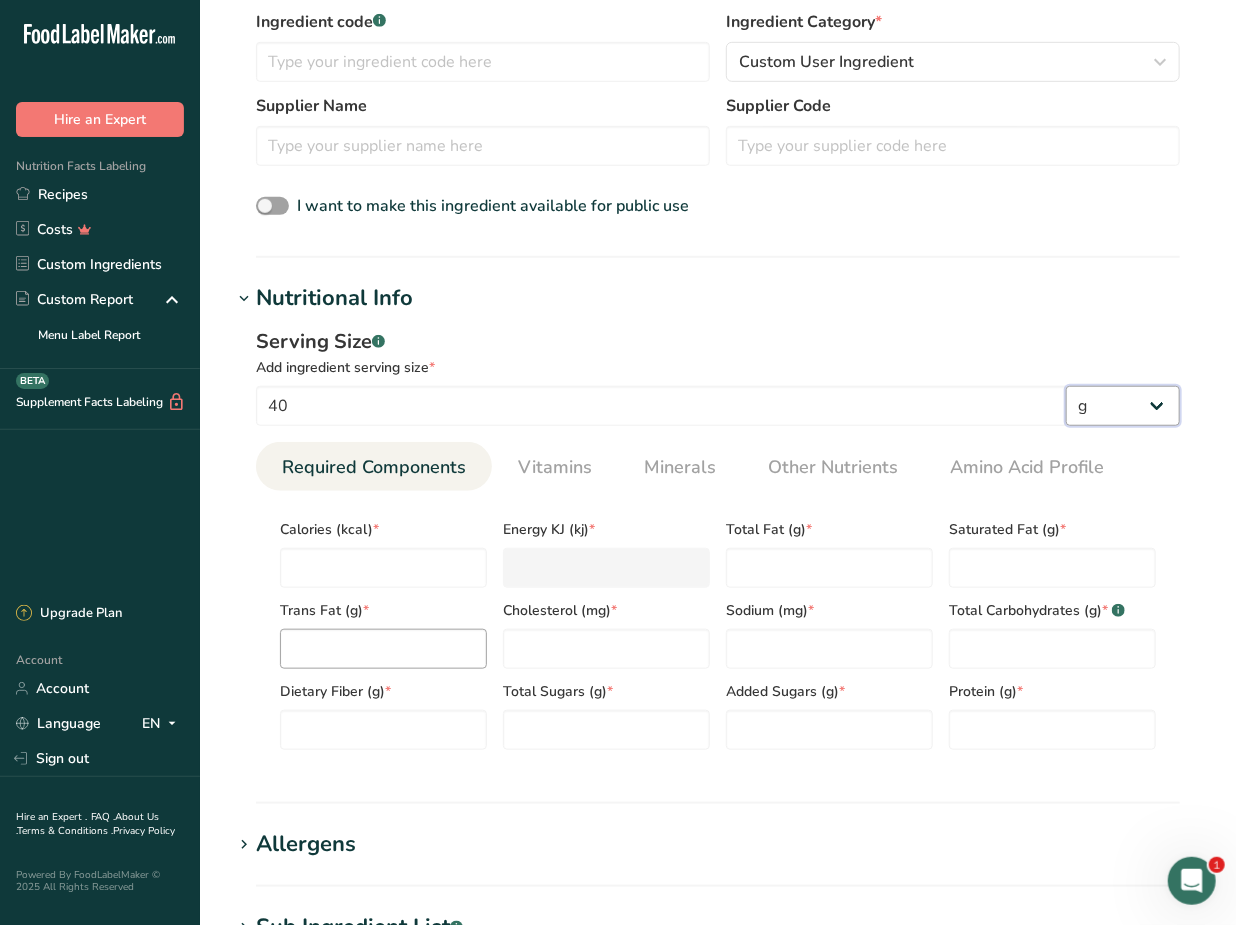 scroll, scrollTop: 545, scrollLeft: 0, axis: vertical 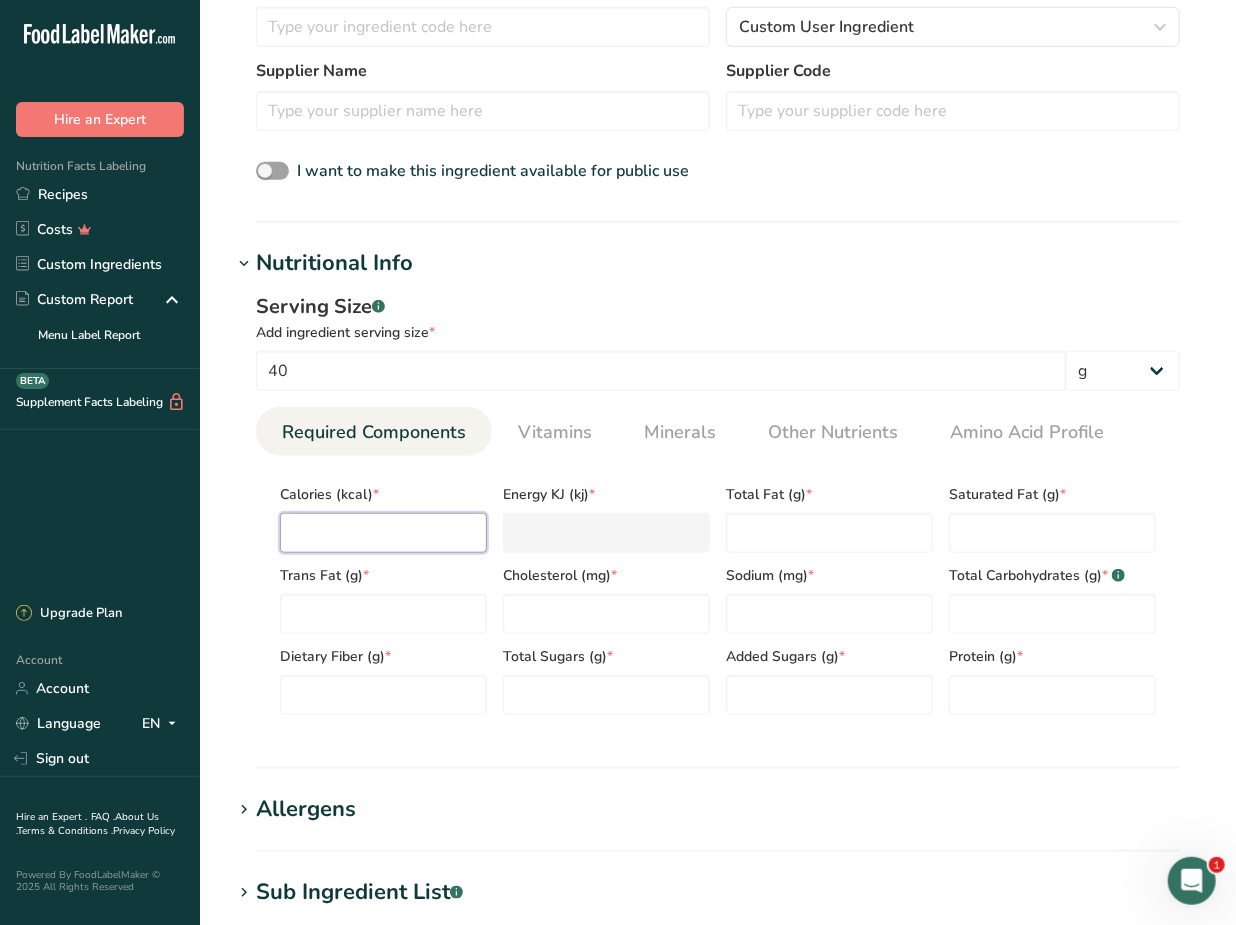 click at bounding box center [383, 533] 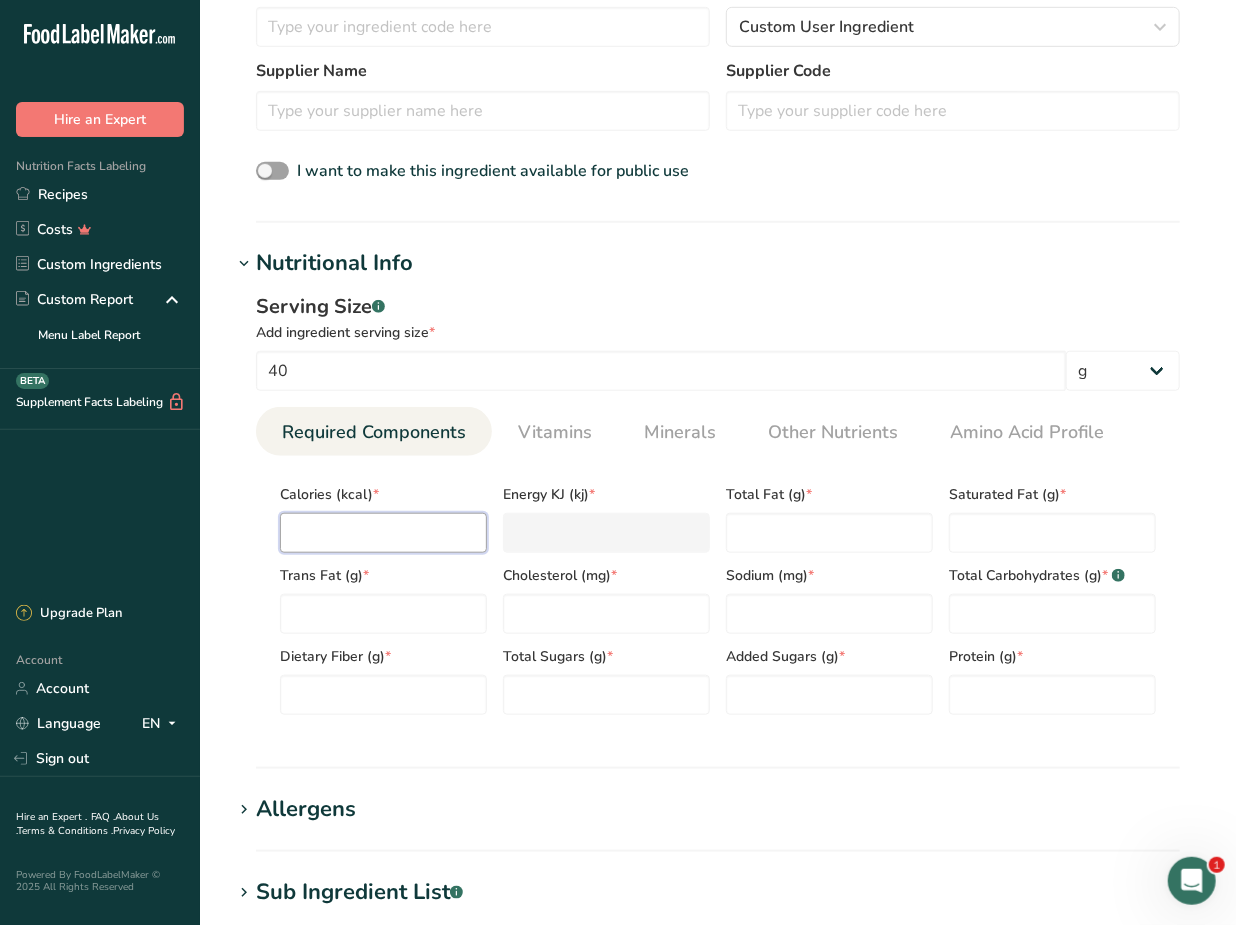 type on "1" 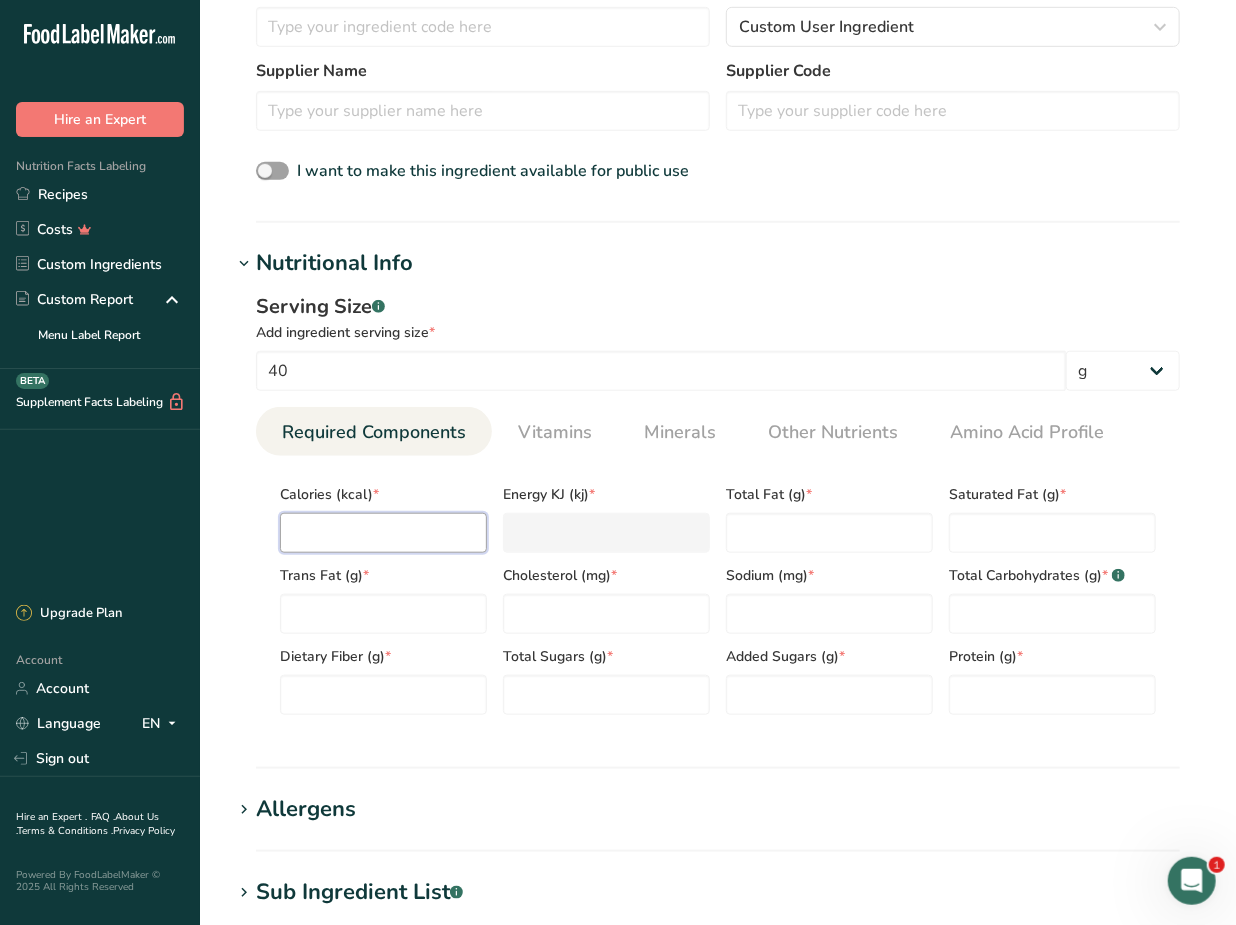 type on "4.2" 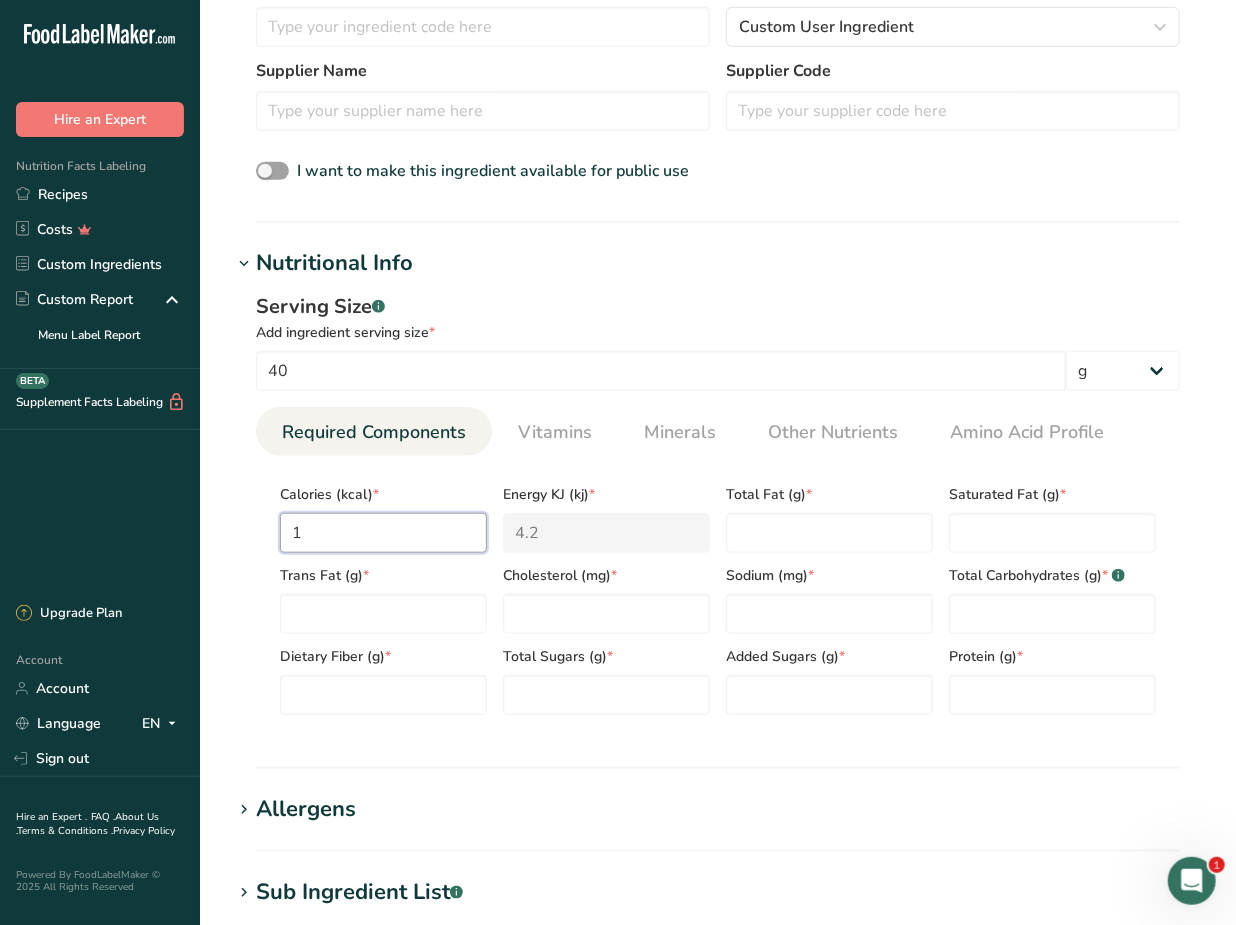 type on "12" 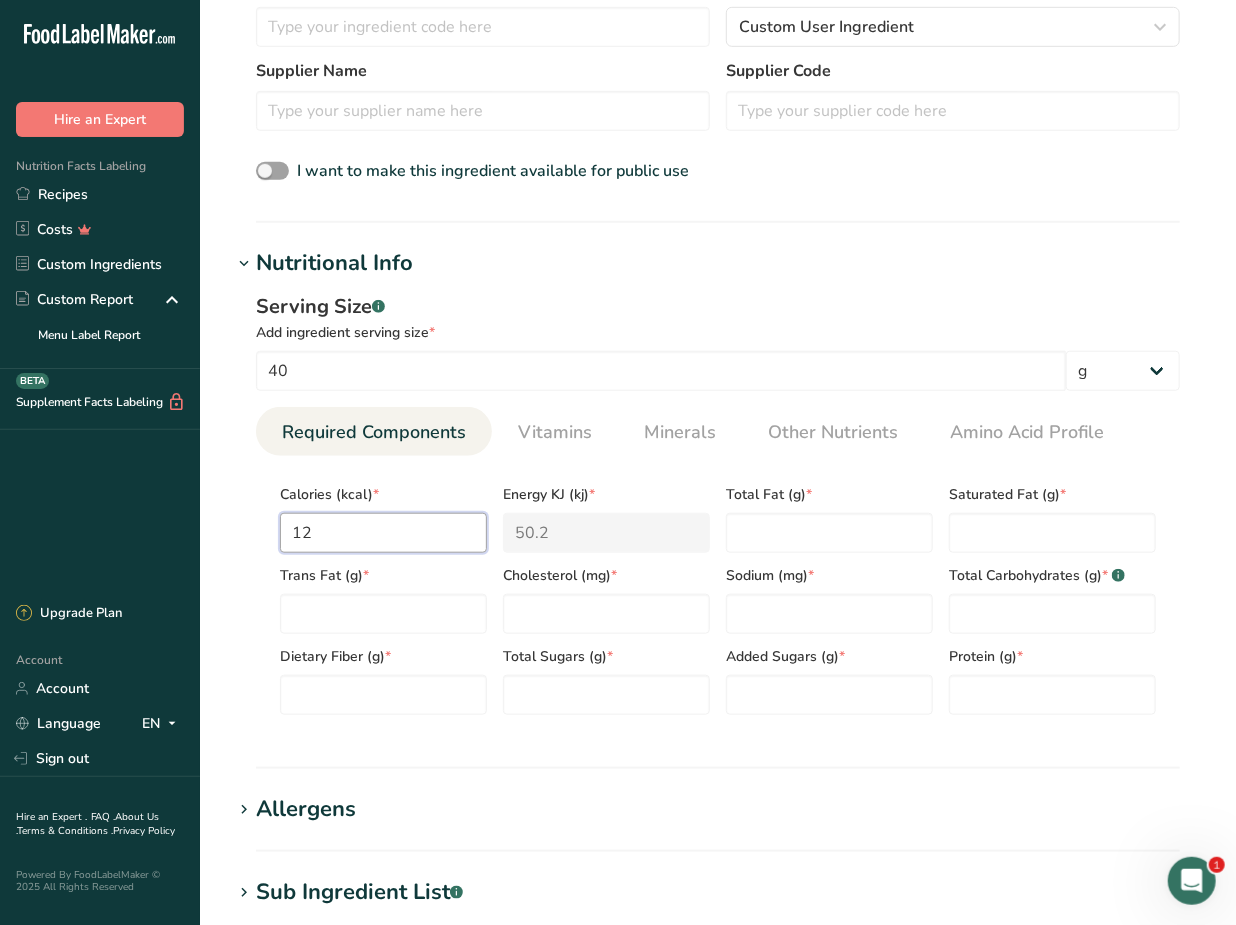 type on "120" 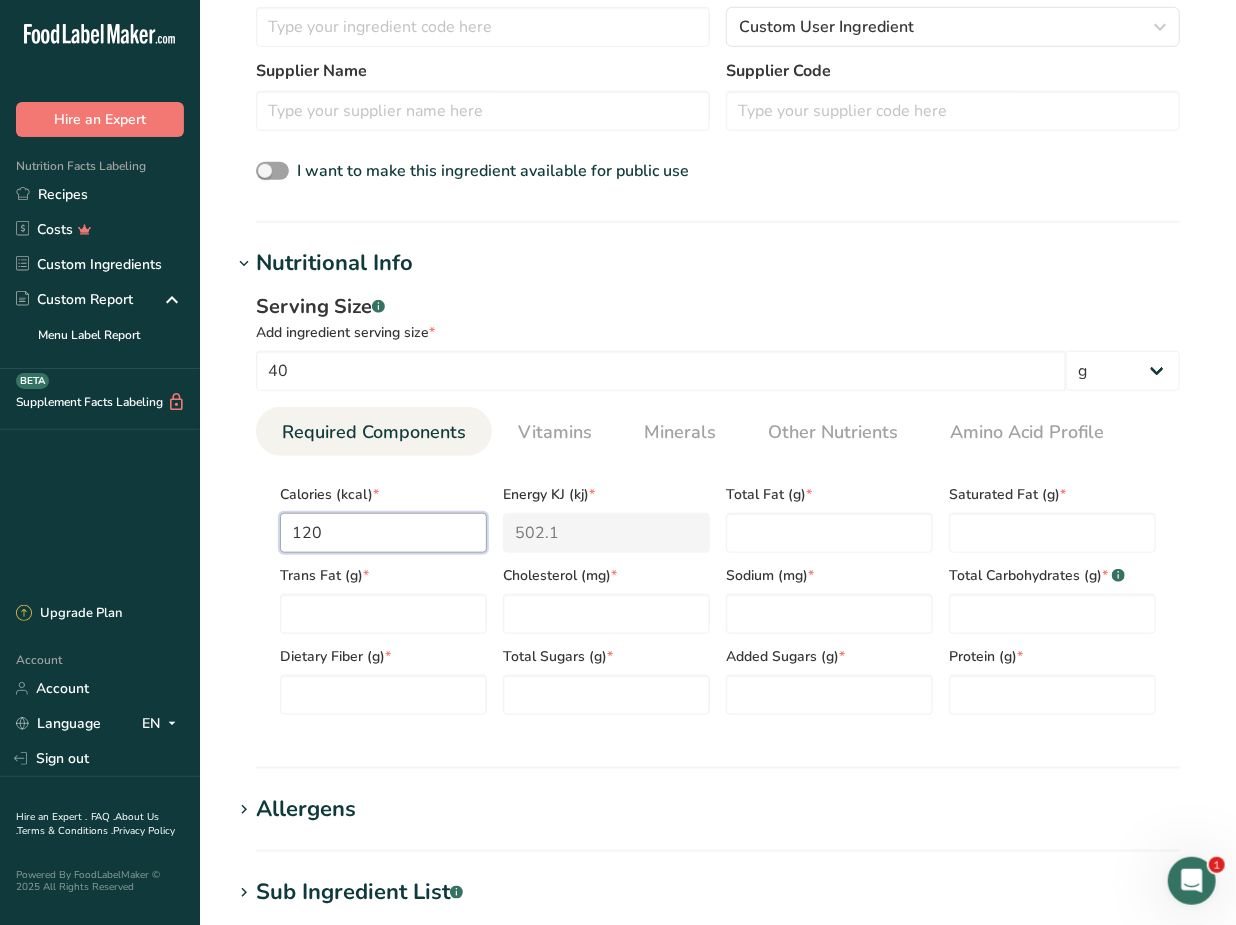 type on "120" 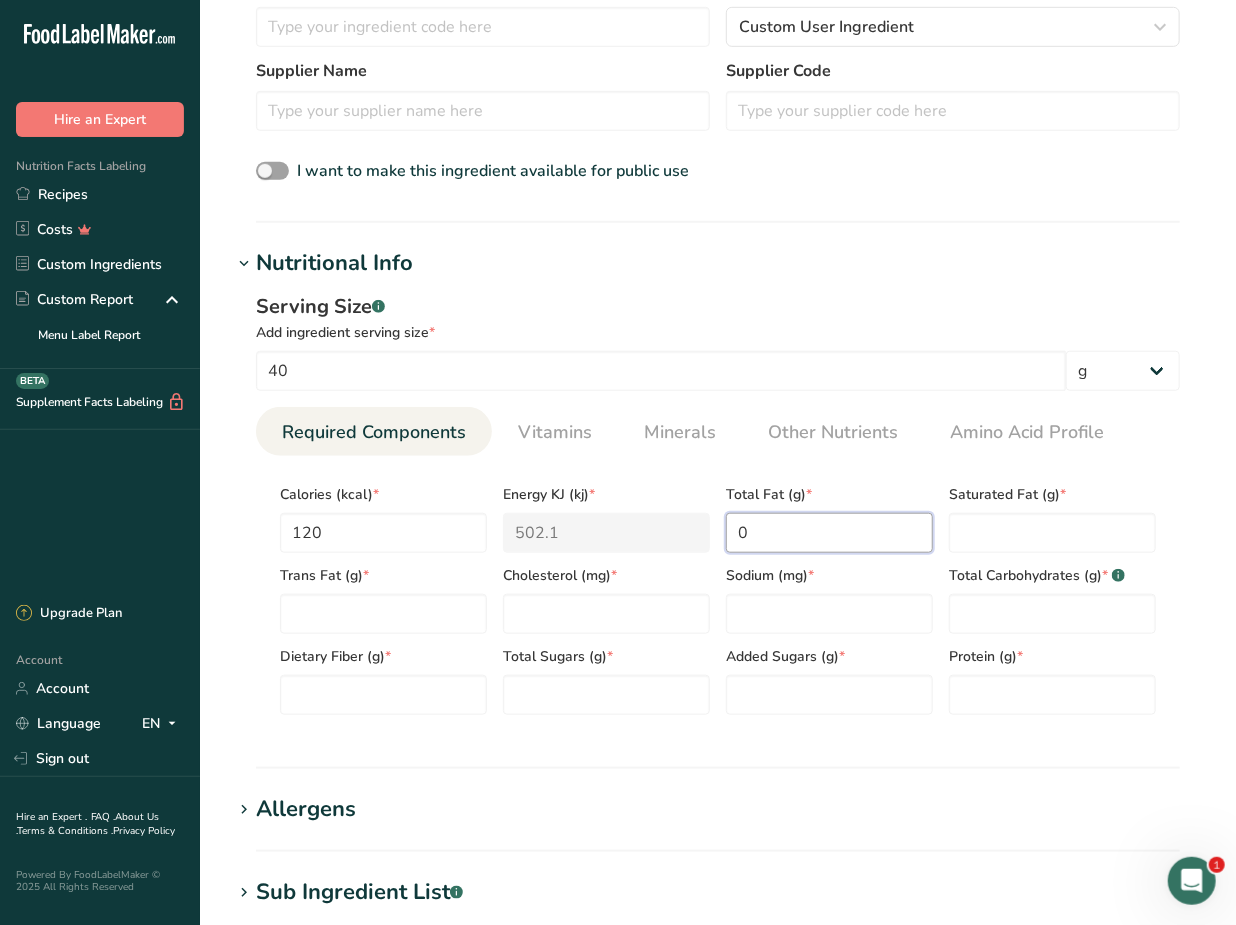type on "0" 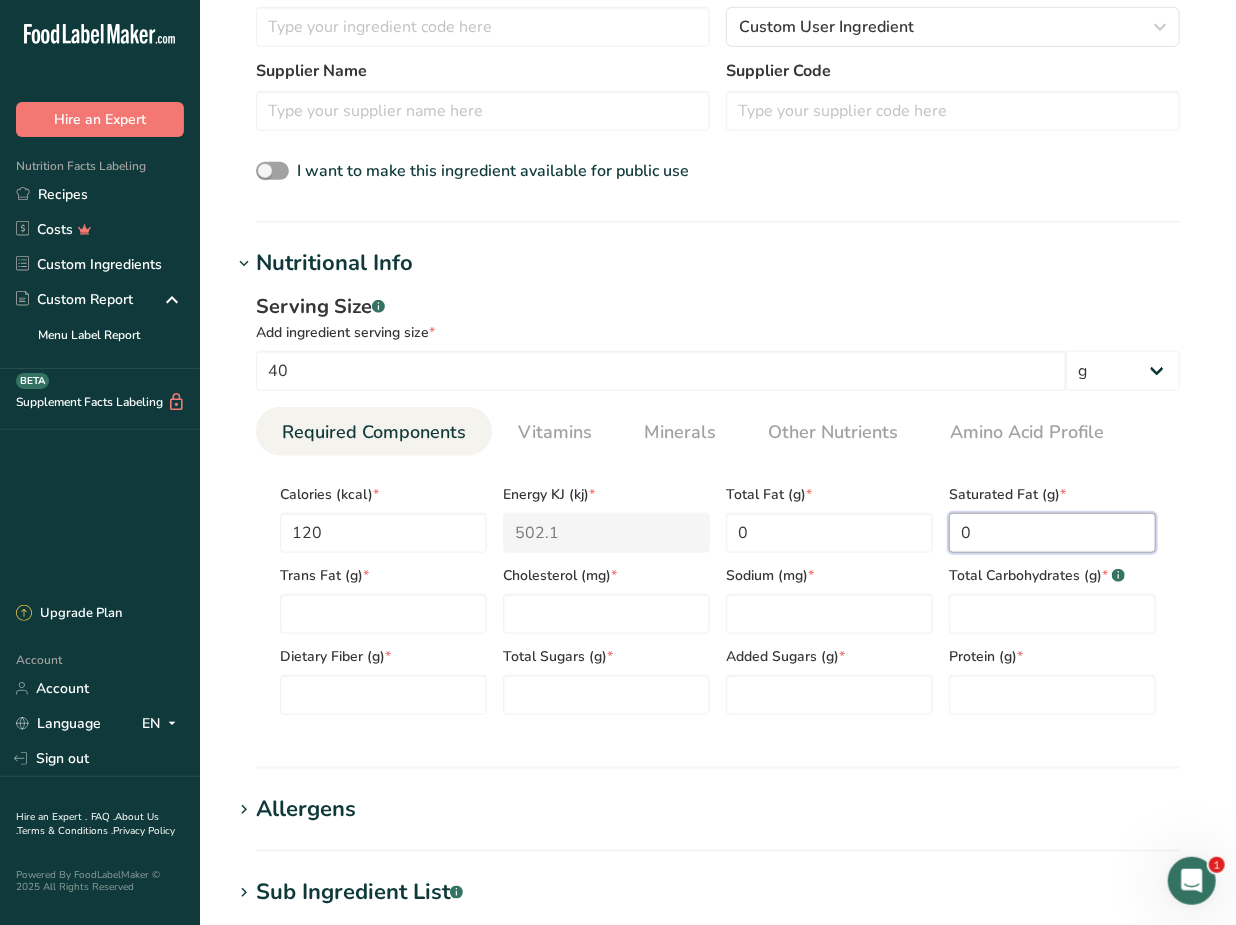 type on "0" 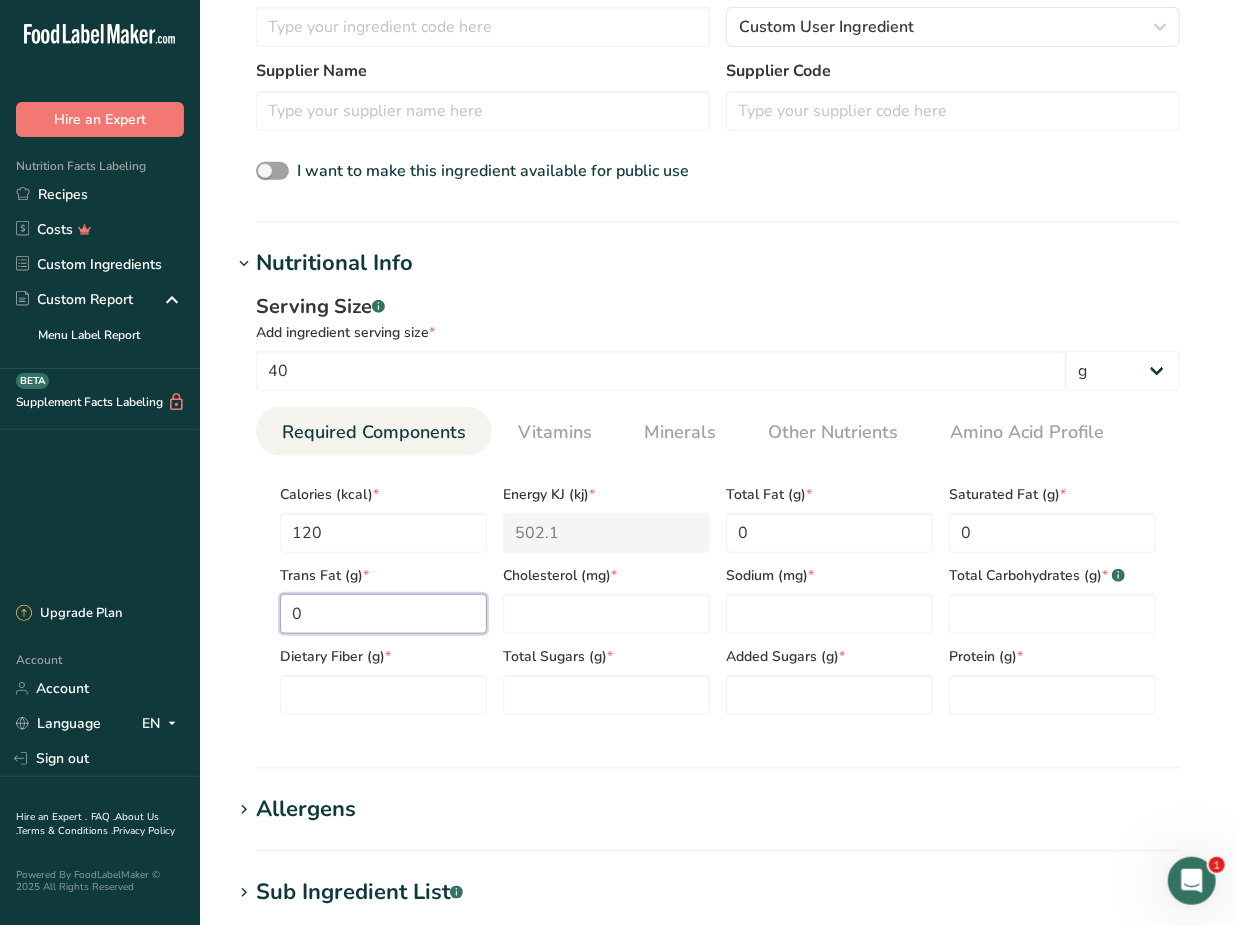 type on "0" 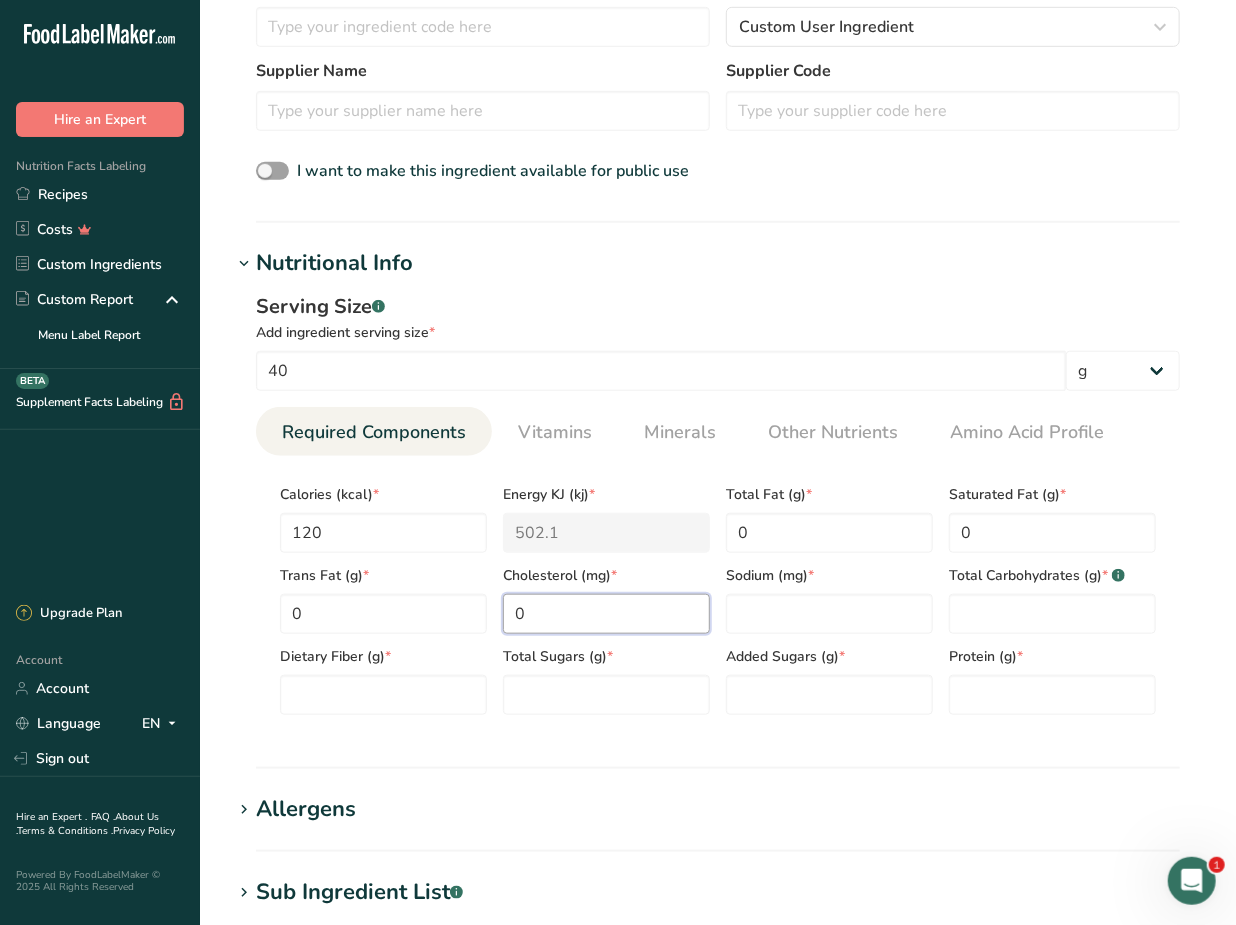 type on "0" 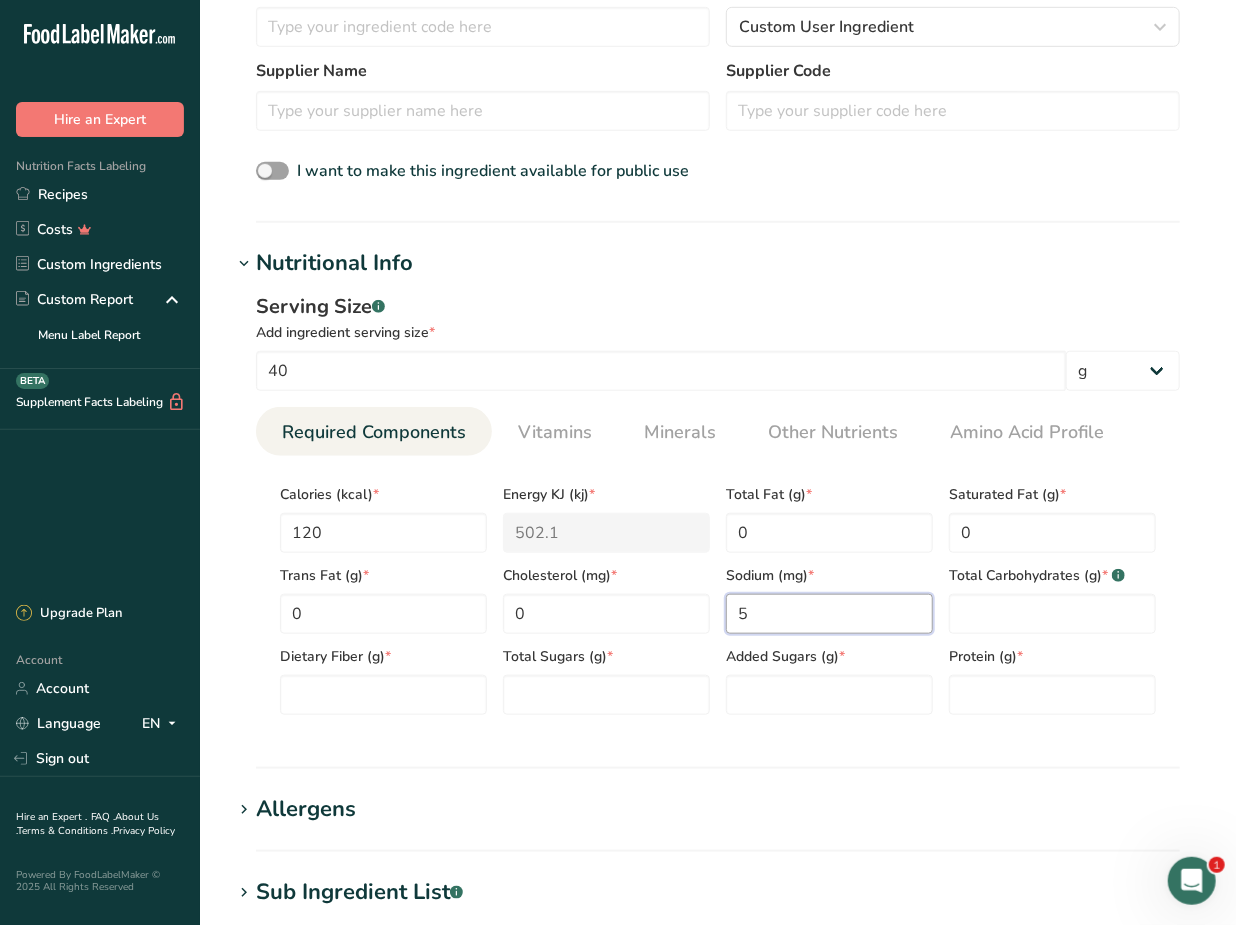 type on "5" 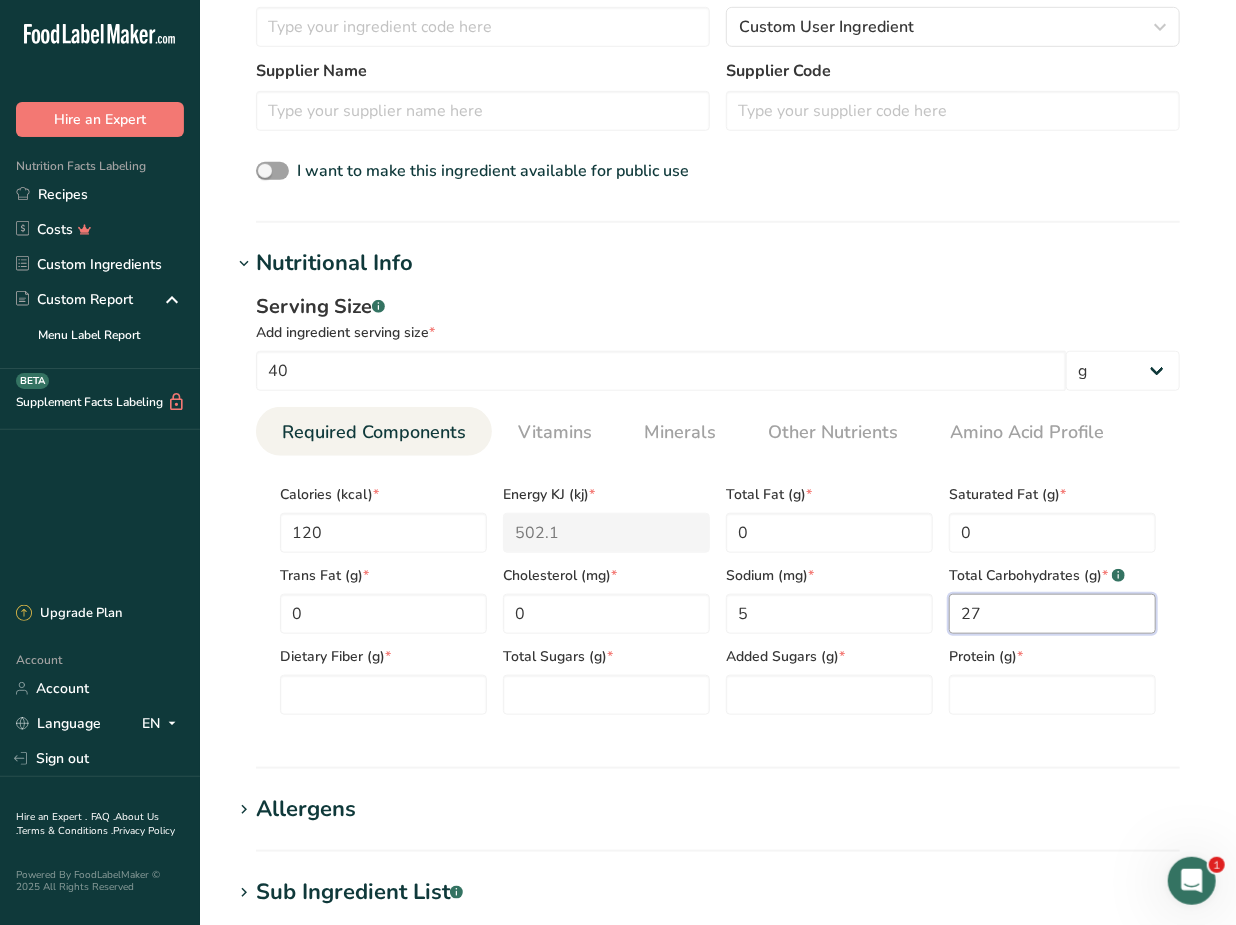 type on "27" 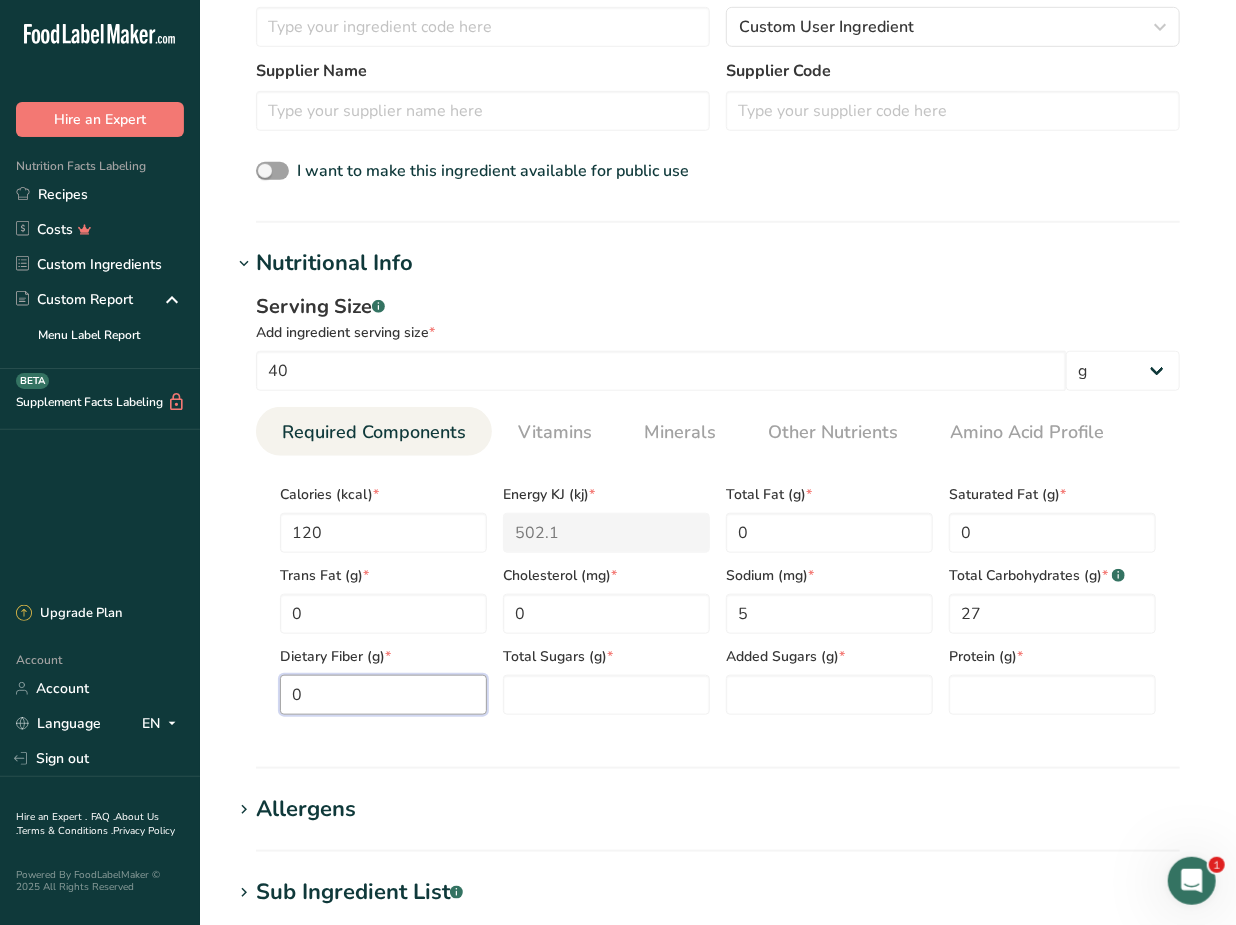 type on "0" 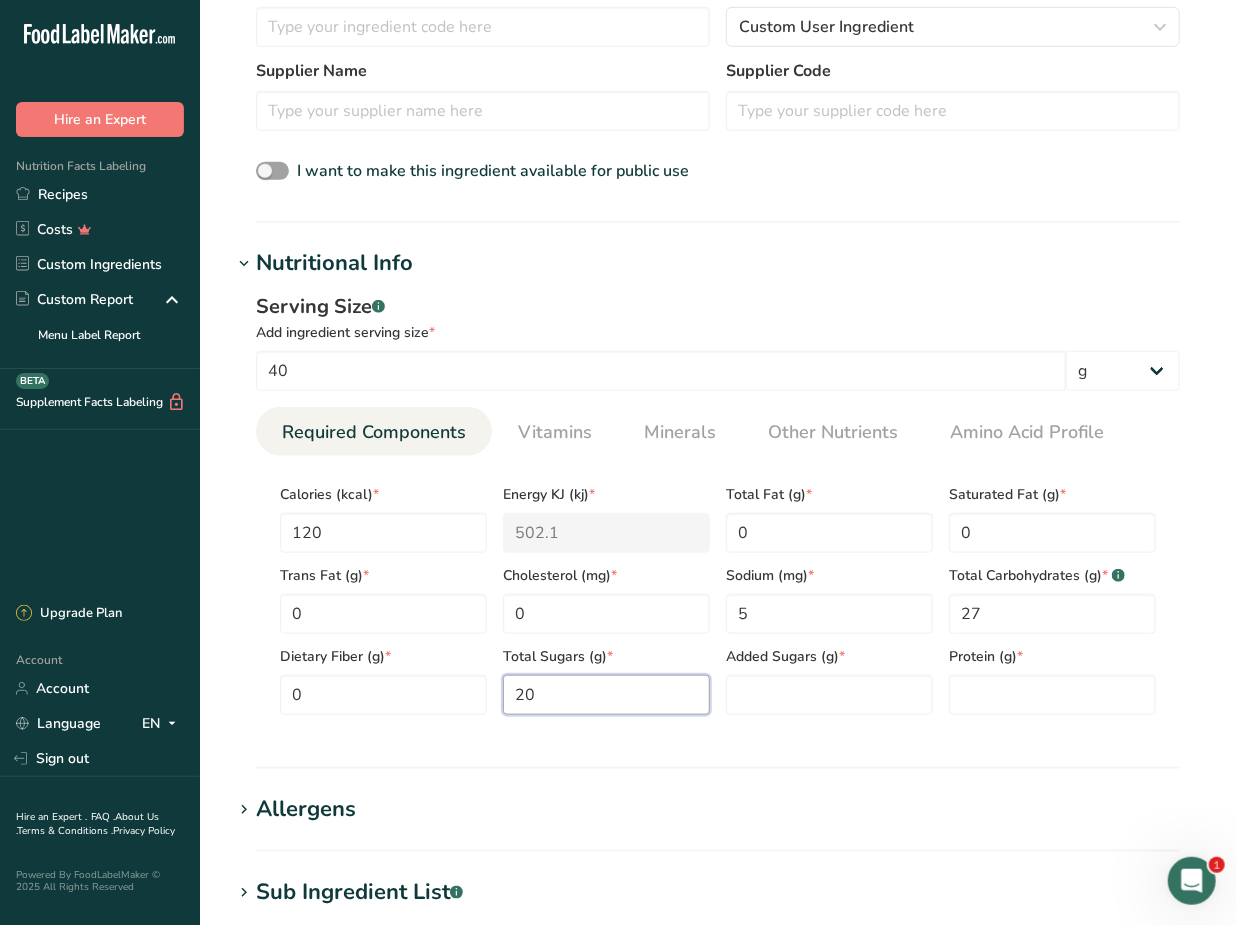 type on "20" 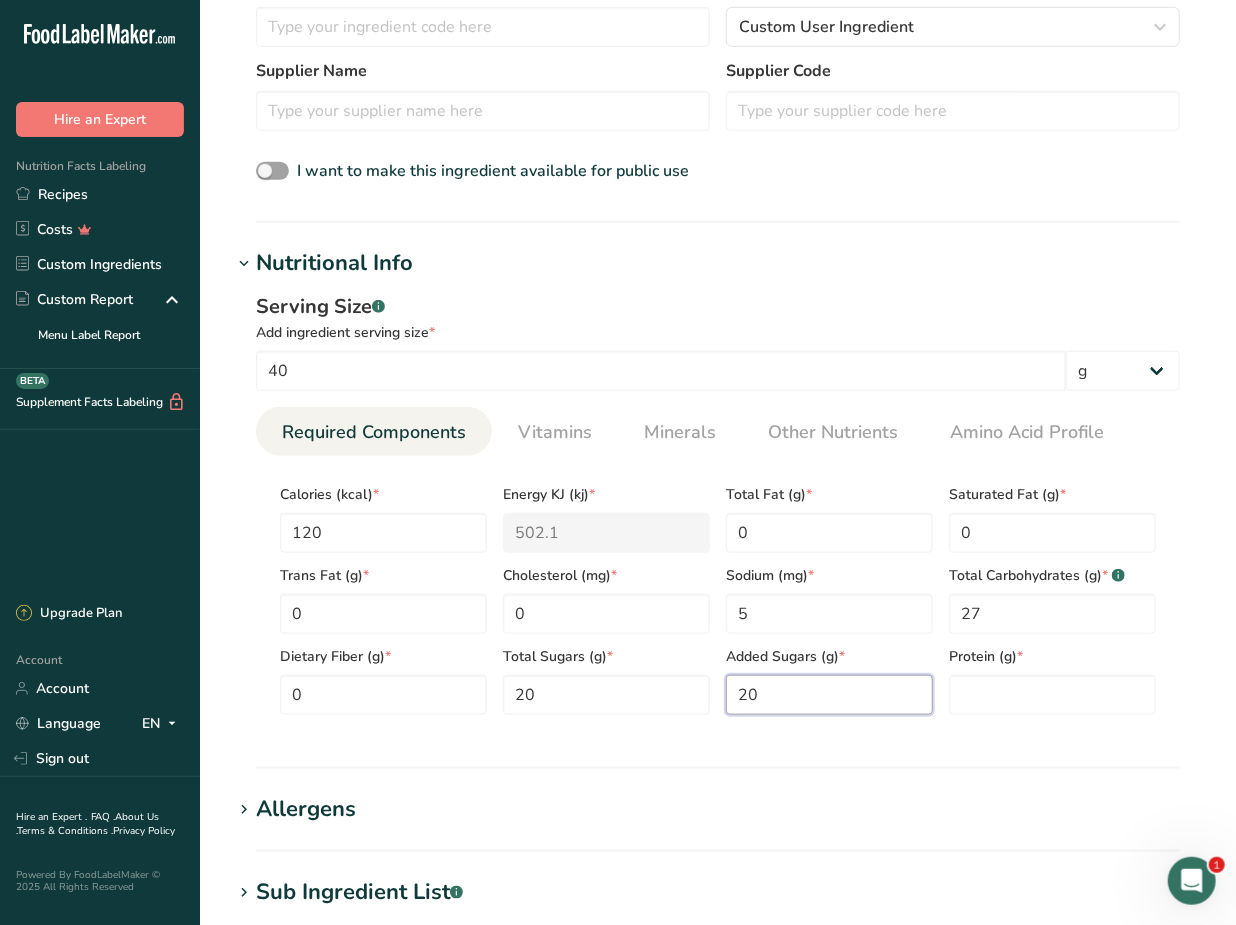 type on "20" 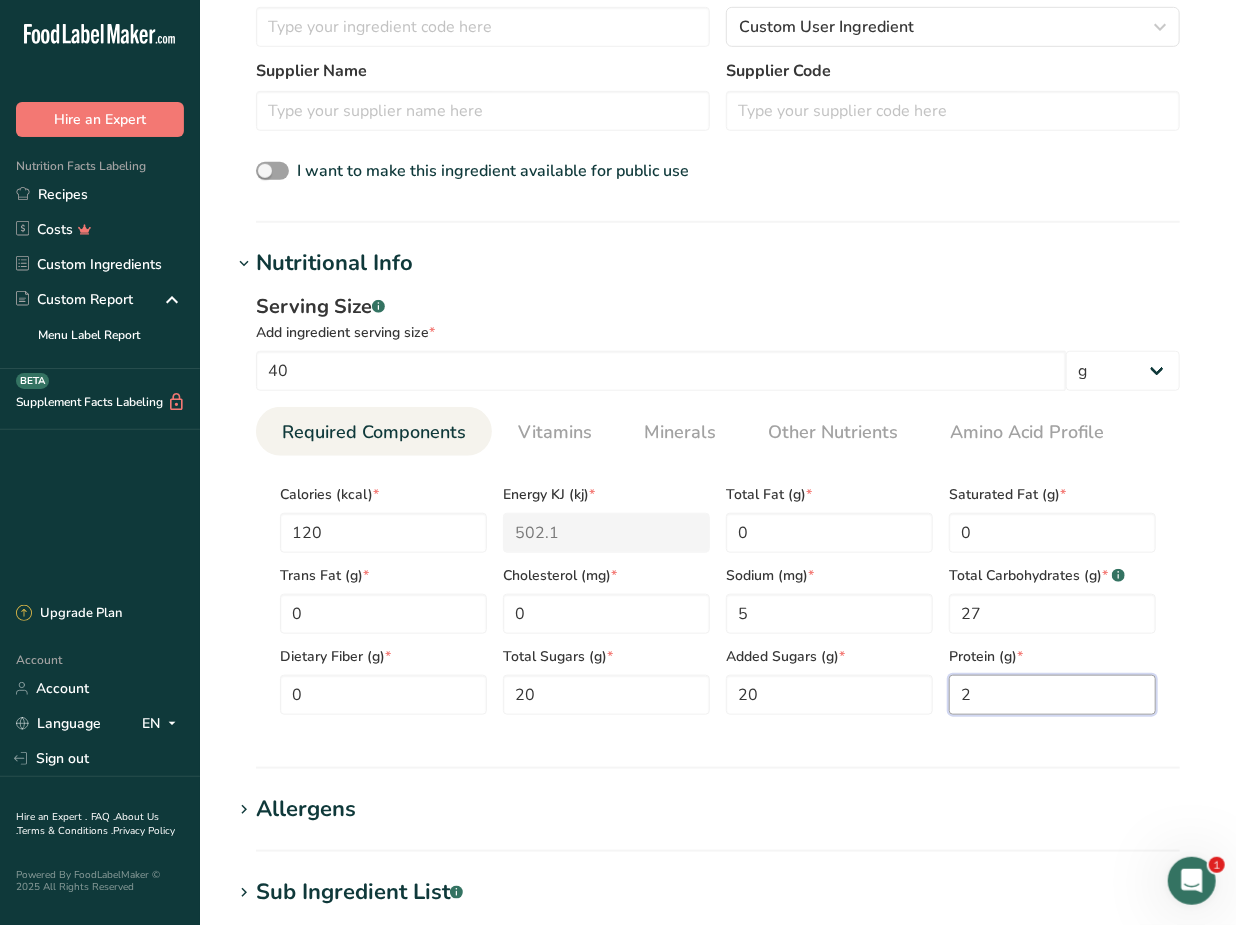 type on "2" 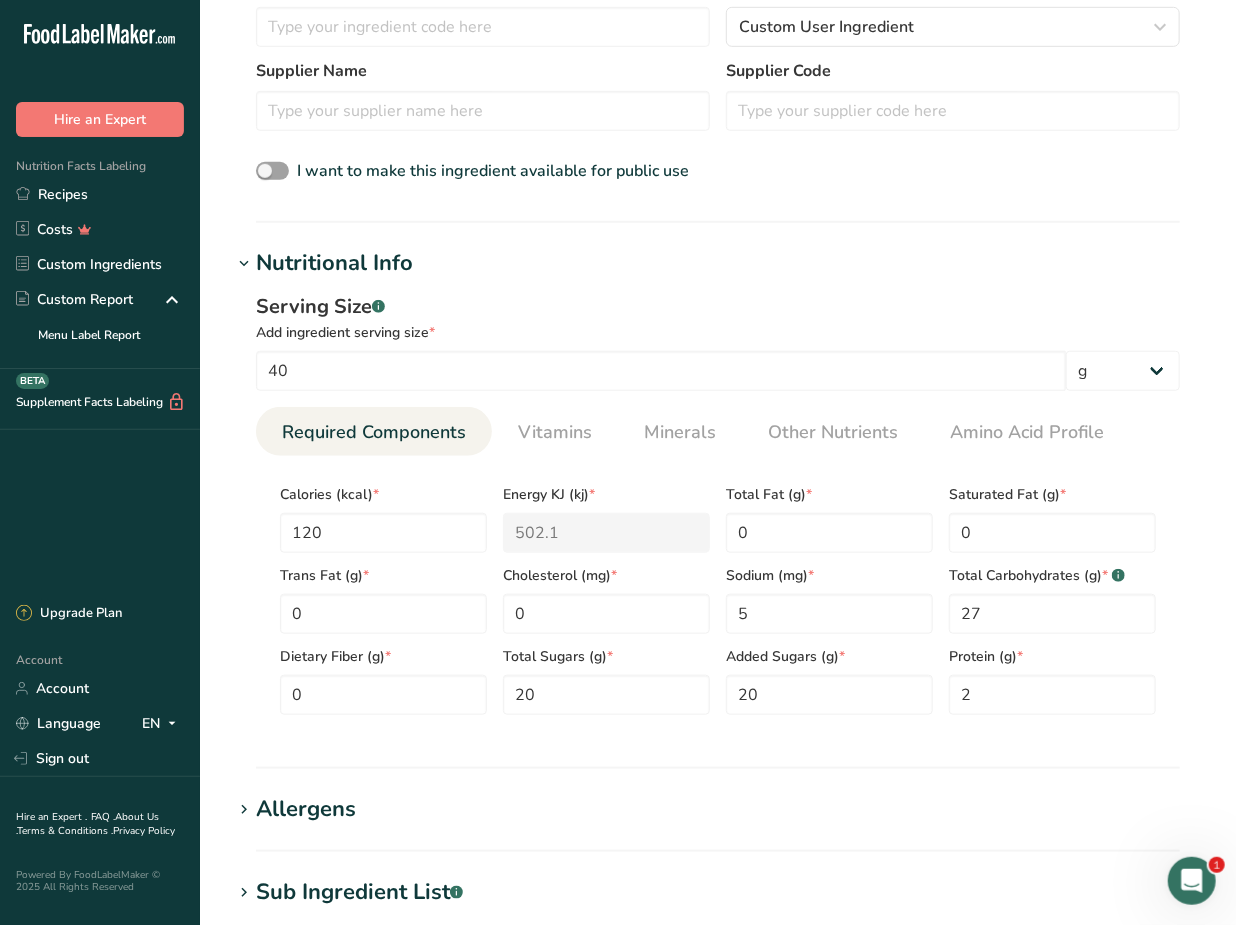 click on "Nutritional Info
Serving Size
.a-a{fill:#347362;}.b-a{fill:#fff;}
Add ingredient serving size *   40
g
kg
mg
mcg
lb
oz
l
mL
fl oz
tbsp
tsp
cup
qt
gallon
Required Components Vitamins Minerals Other Nutrients Amino Acid Profile
Calories
(kcal) *     120
Energy KJ
(kj) *     502.1
Total Fat
(g) *     0 *     0 *     0 *" at bounding box center [718, 508] 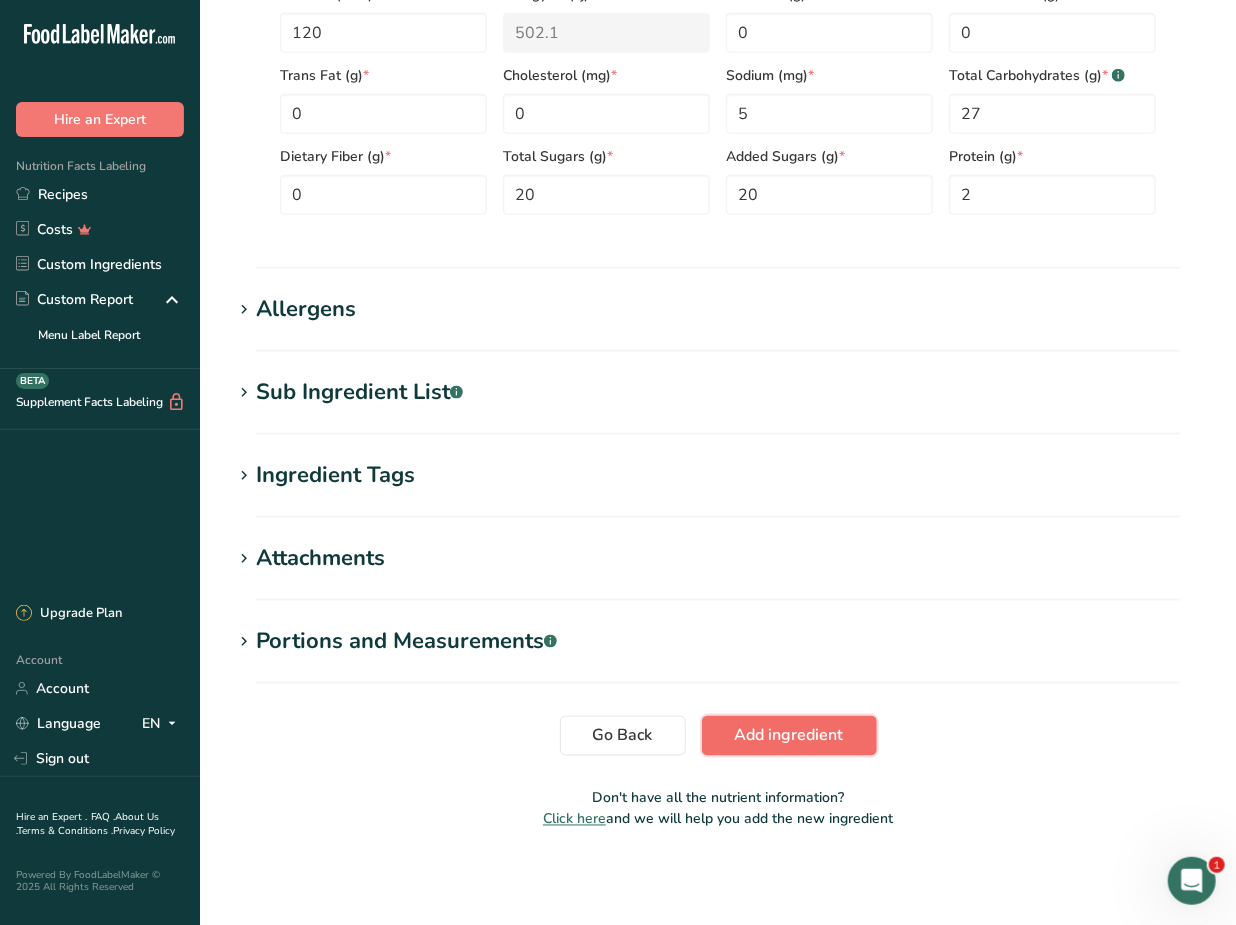 click on "Add ingredient" at bounding box center (789, 736) 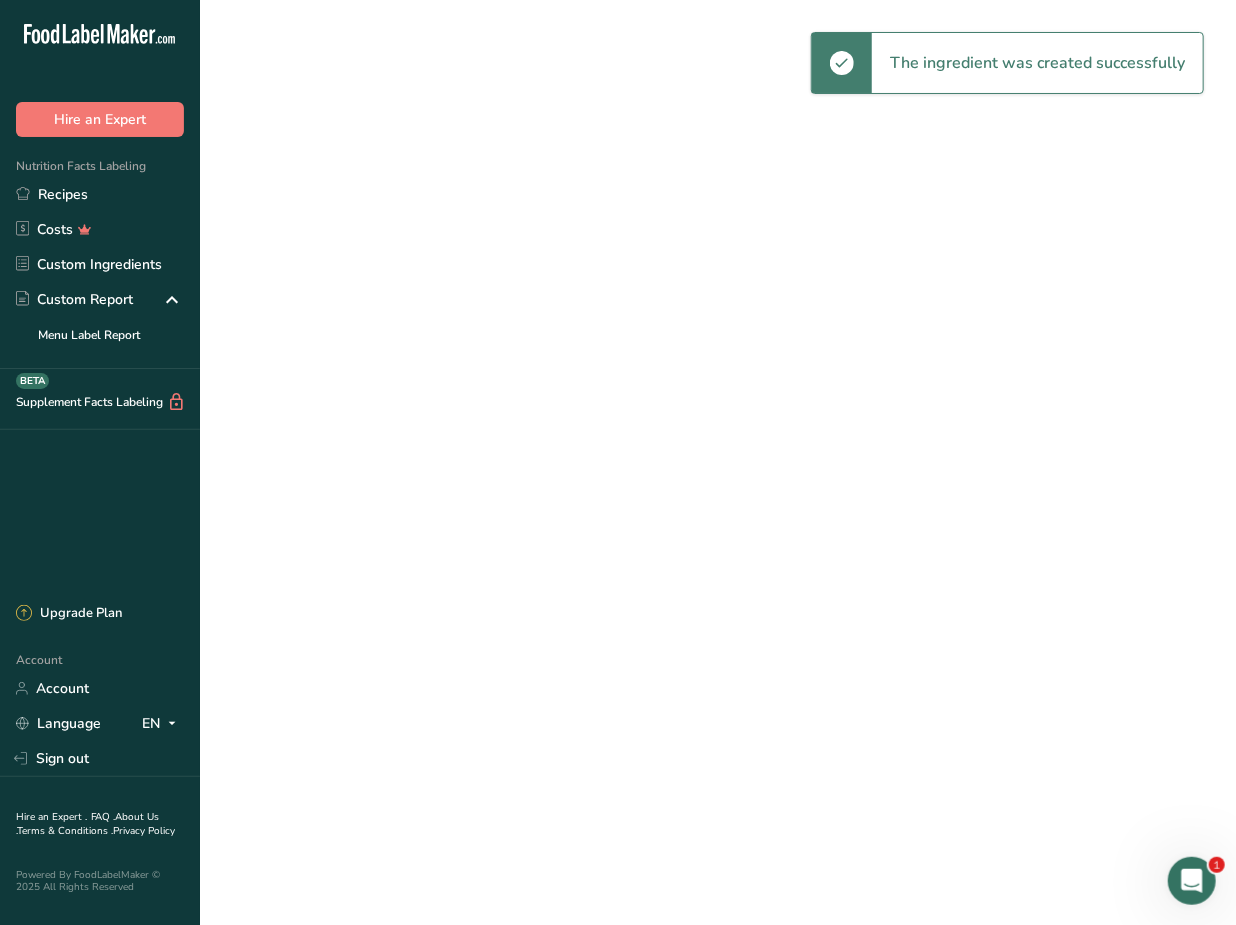 scroll, scrollTop: 0, scrollLeft: 0, axis: both 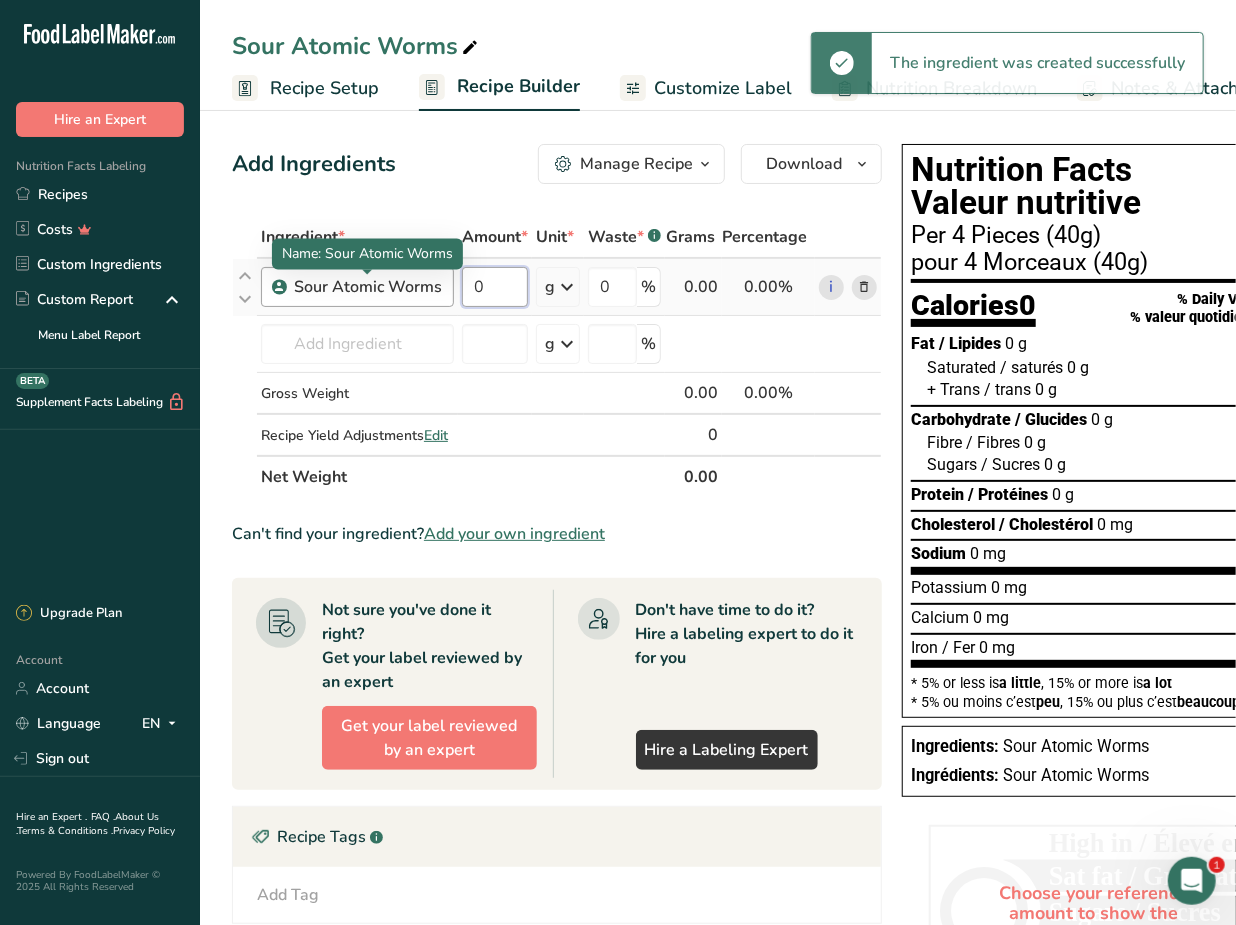 drag, startPoint x: 479, startPoint y: 296, endPoint x: 439, endPoint y: 297, distance: 40.012497 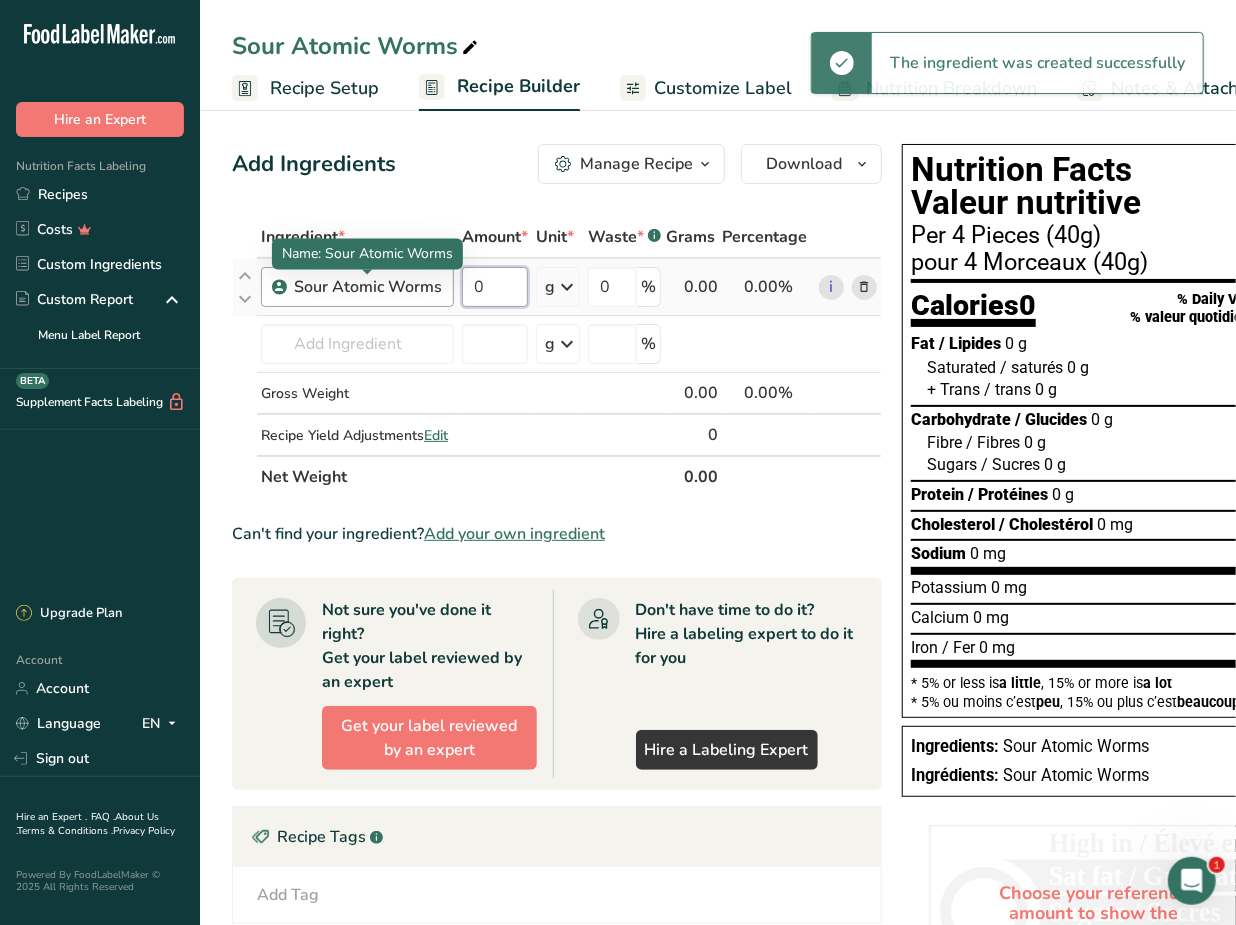 click on "Sour Atomic Worms
0
g
Weight Units
g
kg
mg
See more
Volume Units
l
mL
fl oz
See more
0
%
0.00
0.00%
i" at bounding box center (557, 287) 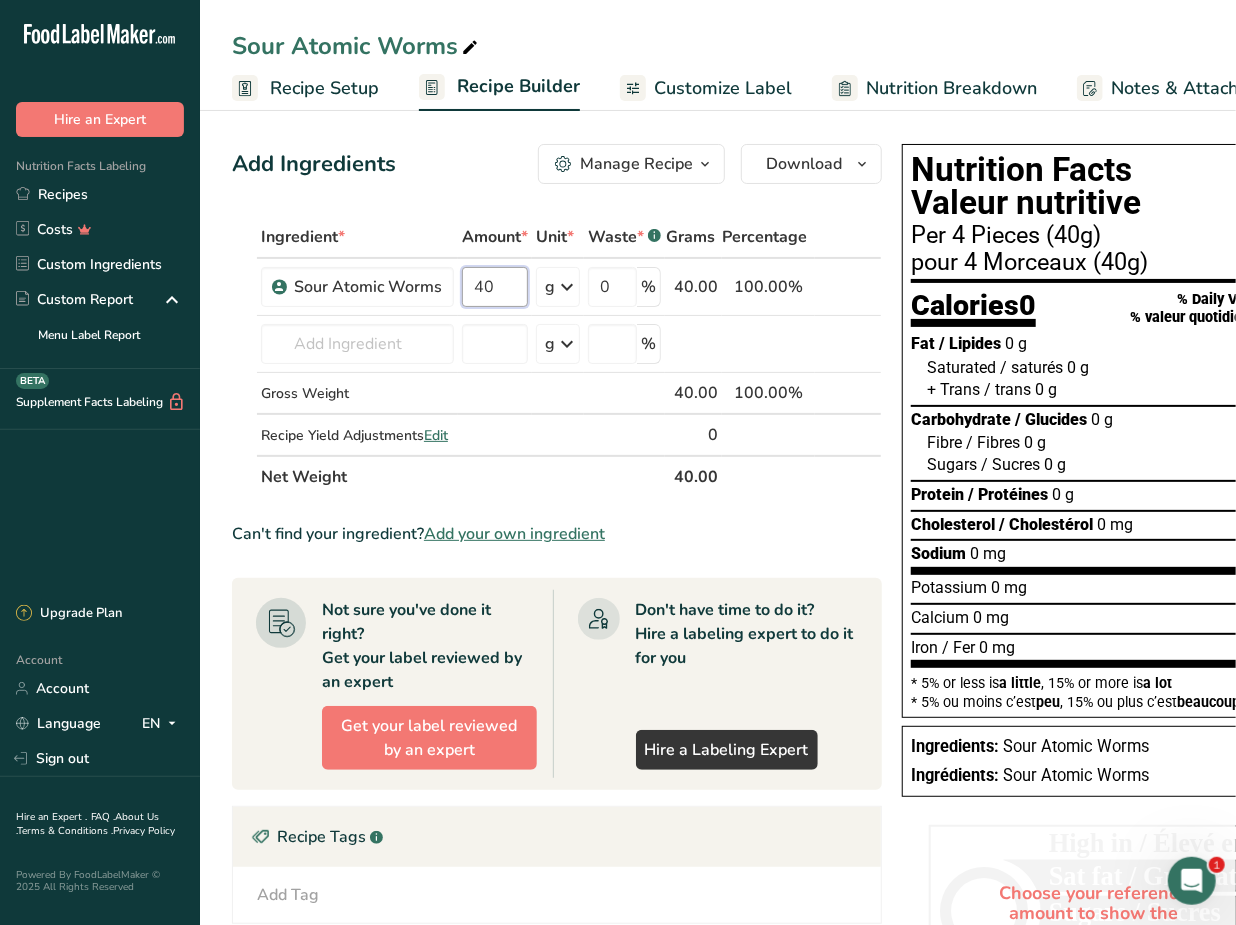 type on "40" 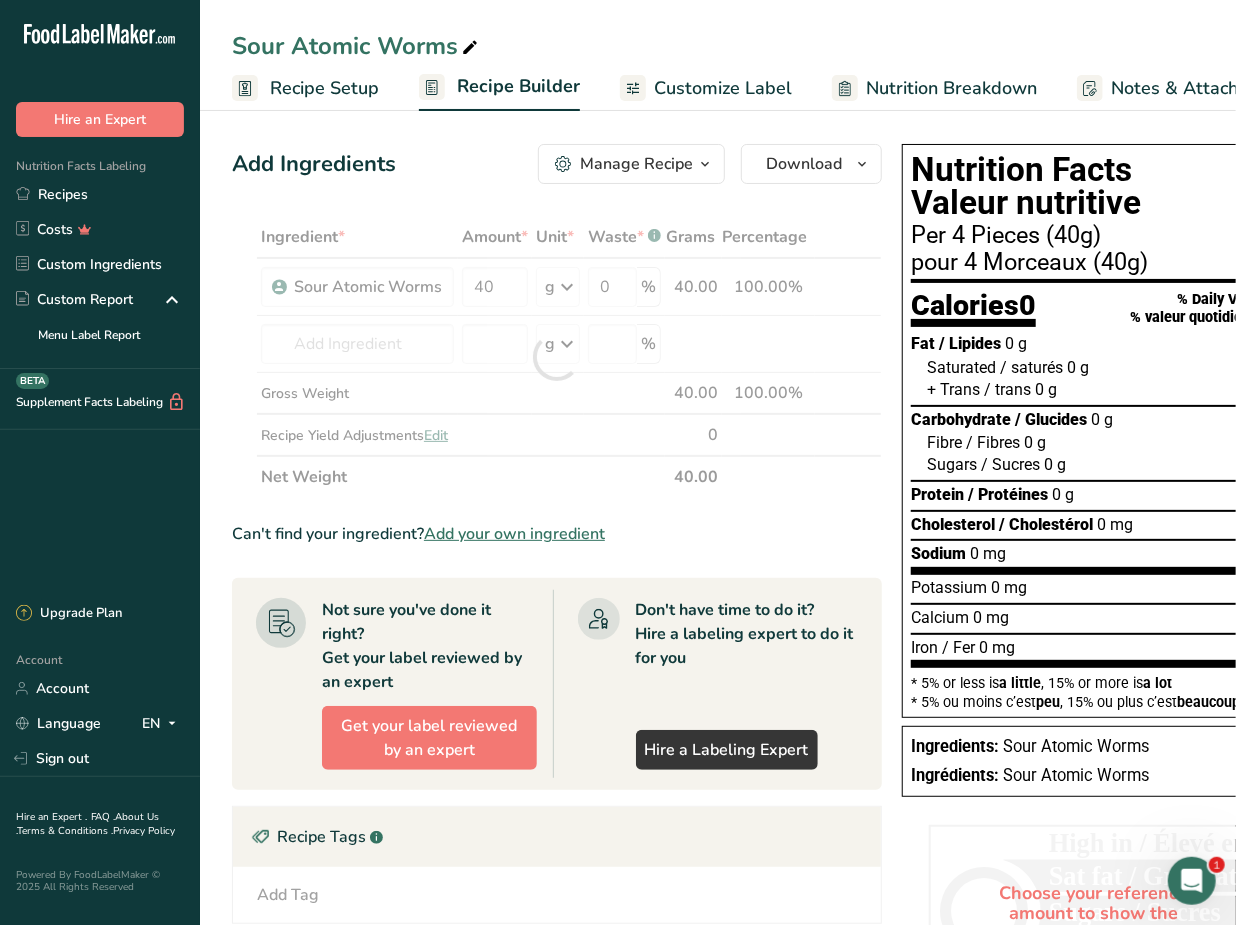 click on "Add Ingredients
Manage Recipe         Delete Recipe           Duplicate Recipe             Scale Recipe             Save as Sub-Recipe   .a-a{fill:#347362;}.b-a{fill:#fff;}                               Nutrition Breakdown                 Recipe Card
NEW
[MEDICAL_DATA] Pattern Report           Activity History
Download
Choose your preferred label style
Standard FDA label
Standard FDA label
The most common format for nutrition facts labels in compliance with the FDA's typeface, style and requirements
Tabular FDA label
A label format compliant with the FDA regulations presented in a tabular (horizontal) display.
Linear FDA label
A simple linear display for small sized packages.
Simplified FDA label" at bounding box center [557, 164] 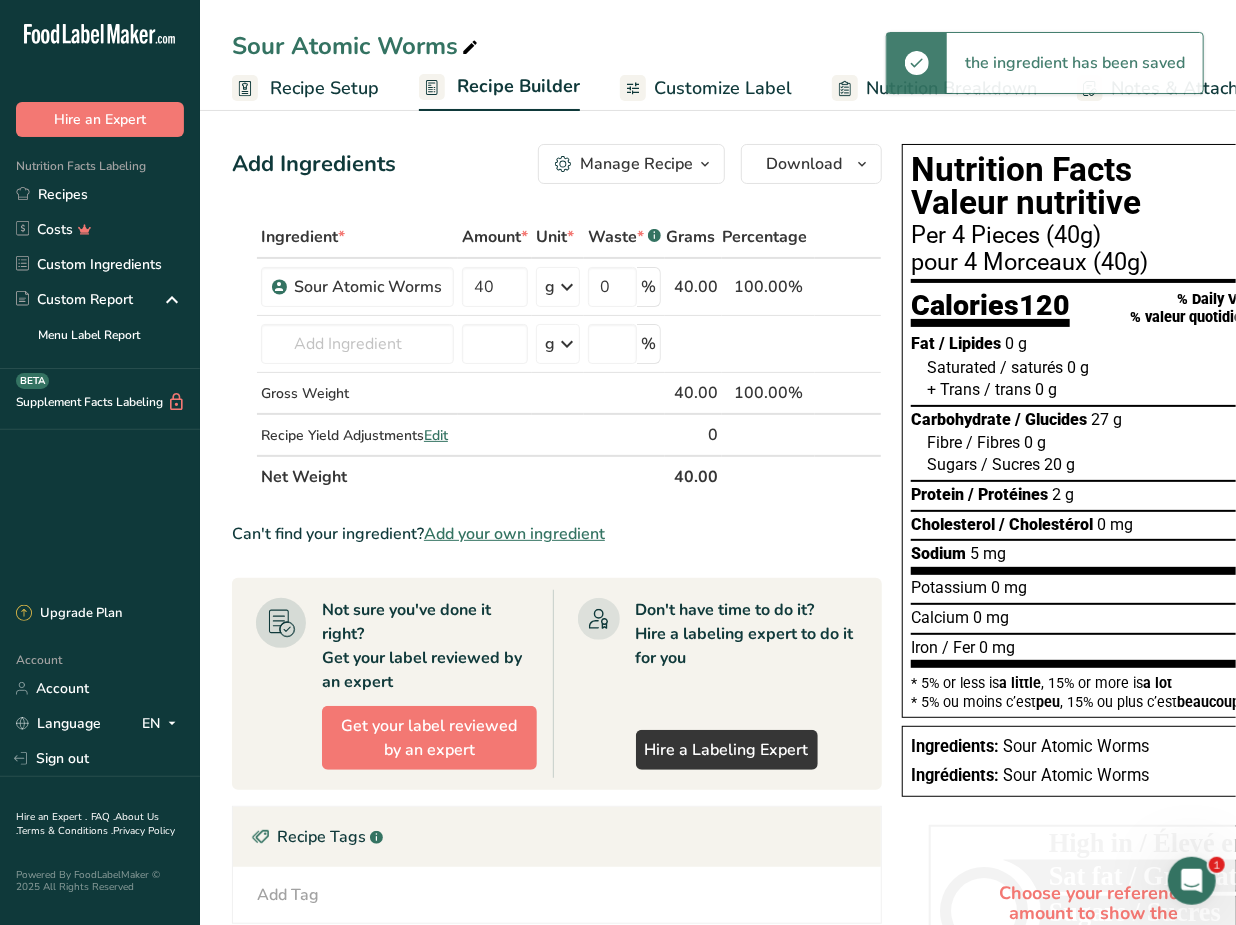 click on "Customize Label" at bounding box center [723, 88] 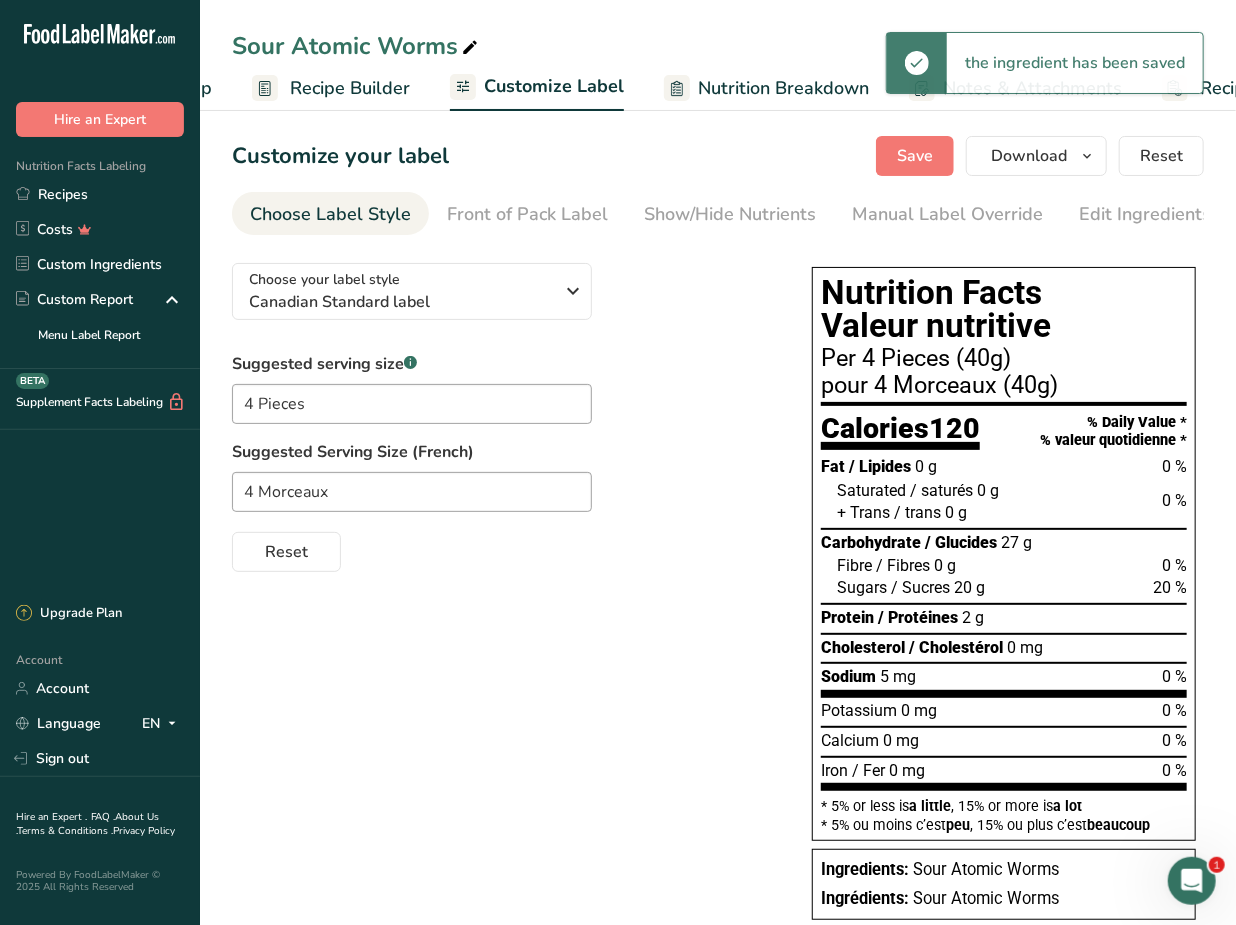 scroll, scrollTop: 0, scrollLeft: 304, axis: horizontal 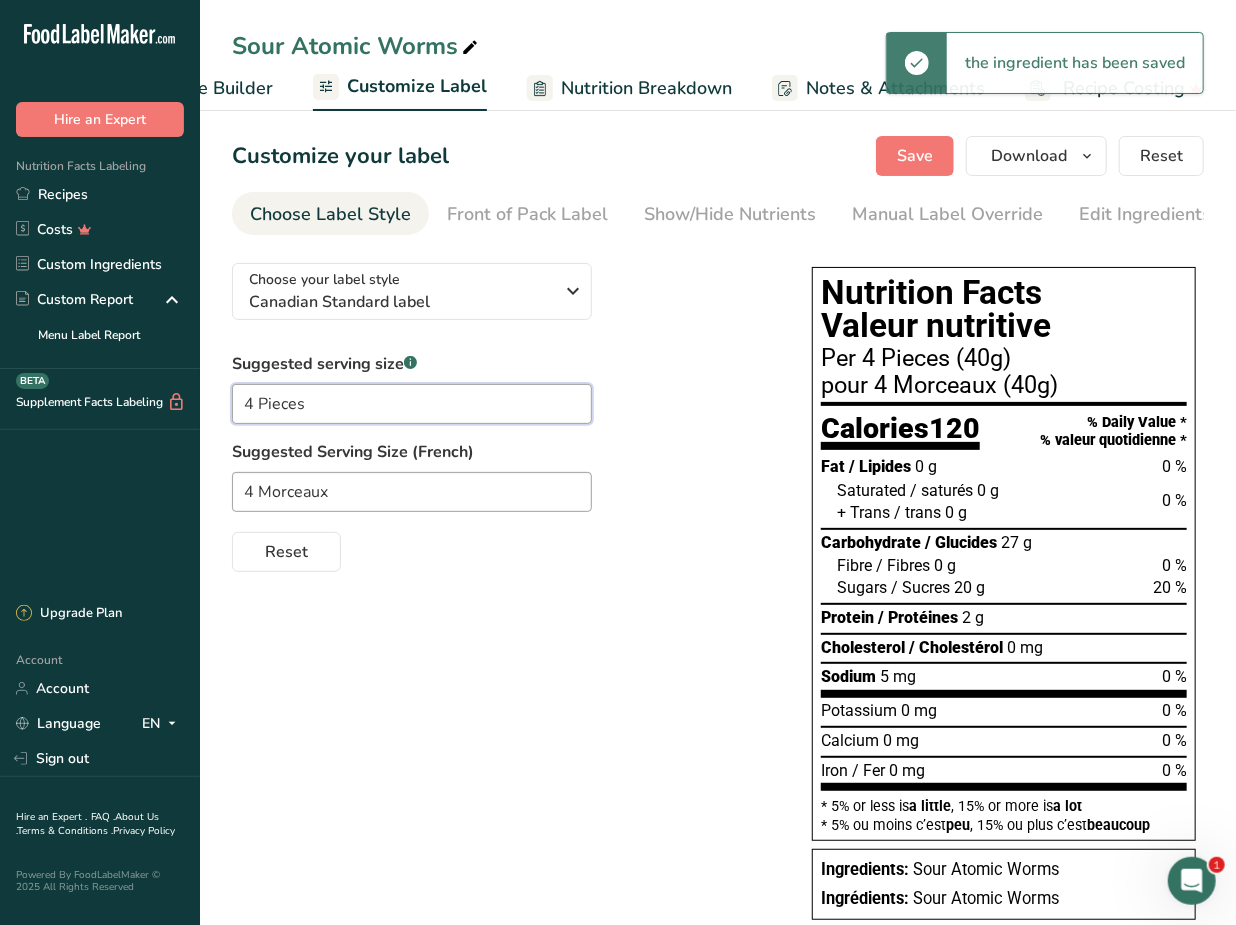 drag, startPoint x: 253, startPoint y: 407, endPoint x: 224, endPoint y: 411, distance: 29.274563 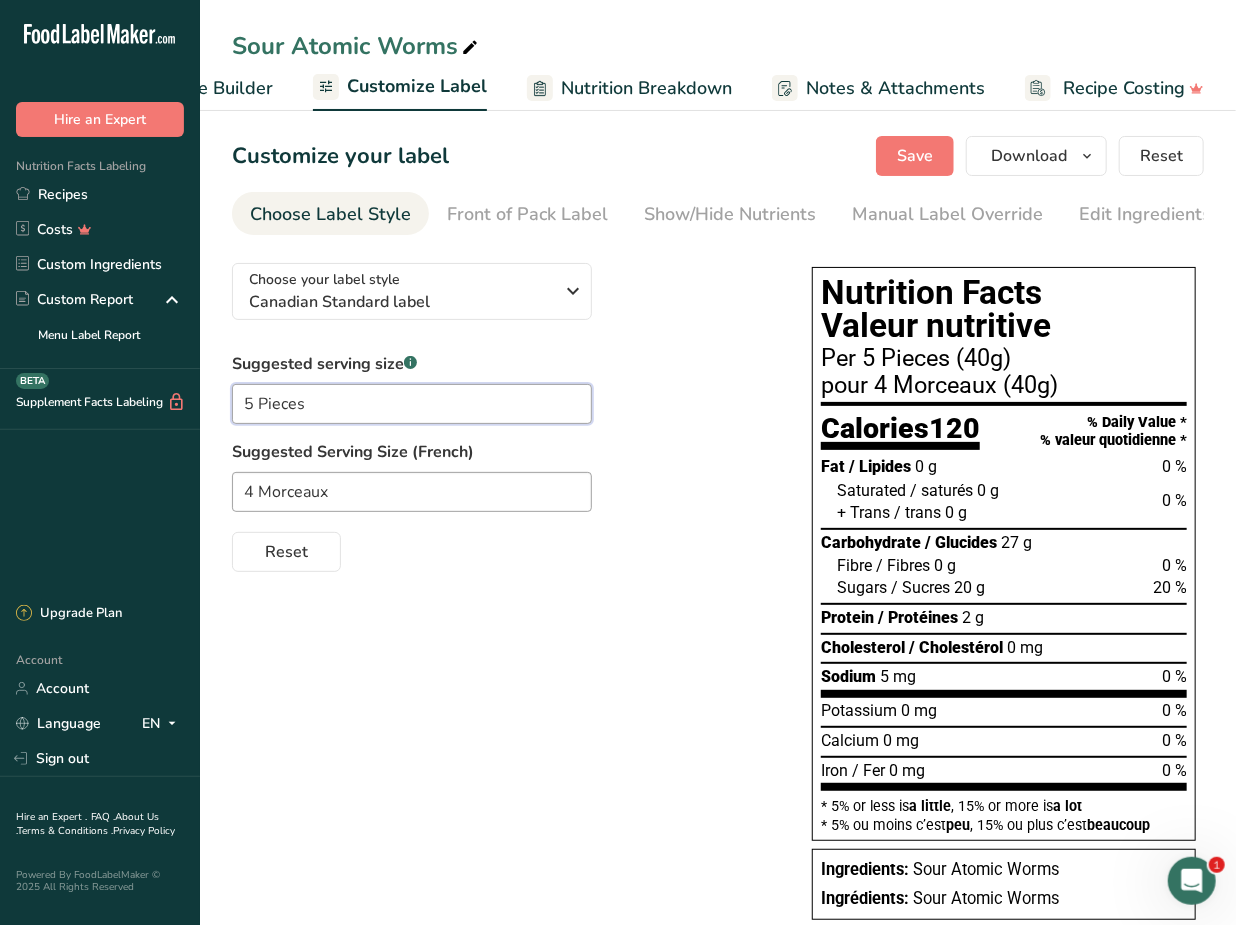 type on "5 Pieces" 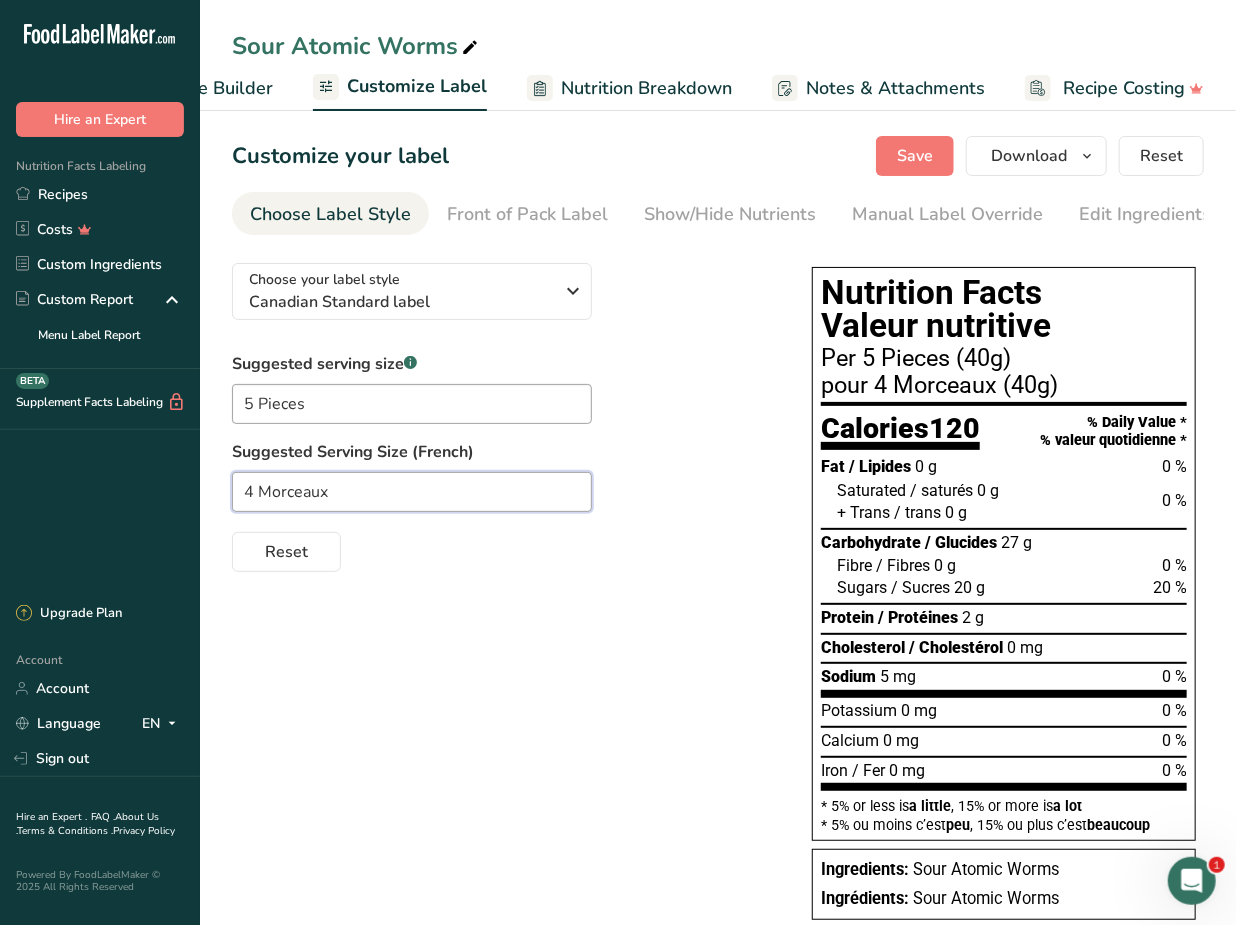 click on "4 Morceaux" at bounding box center [412, 492] 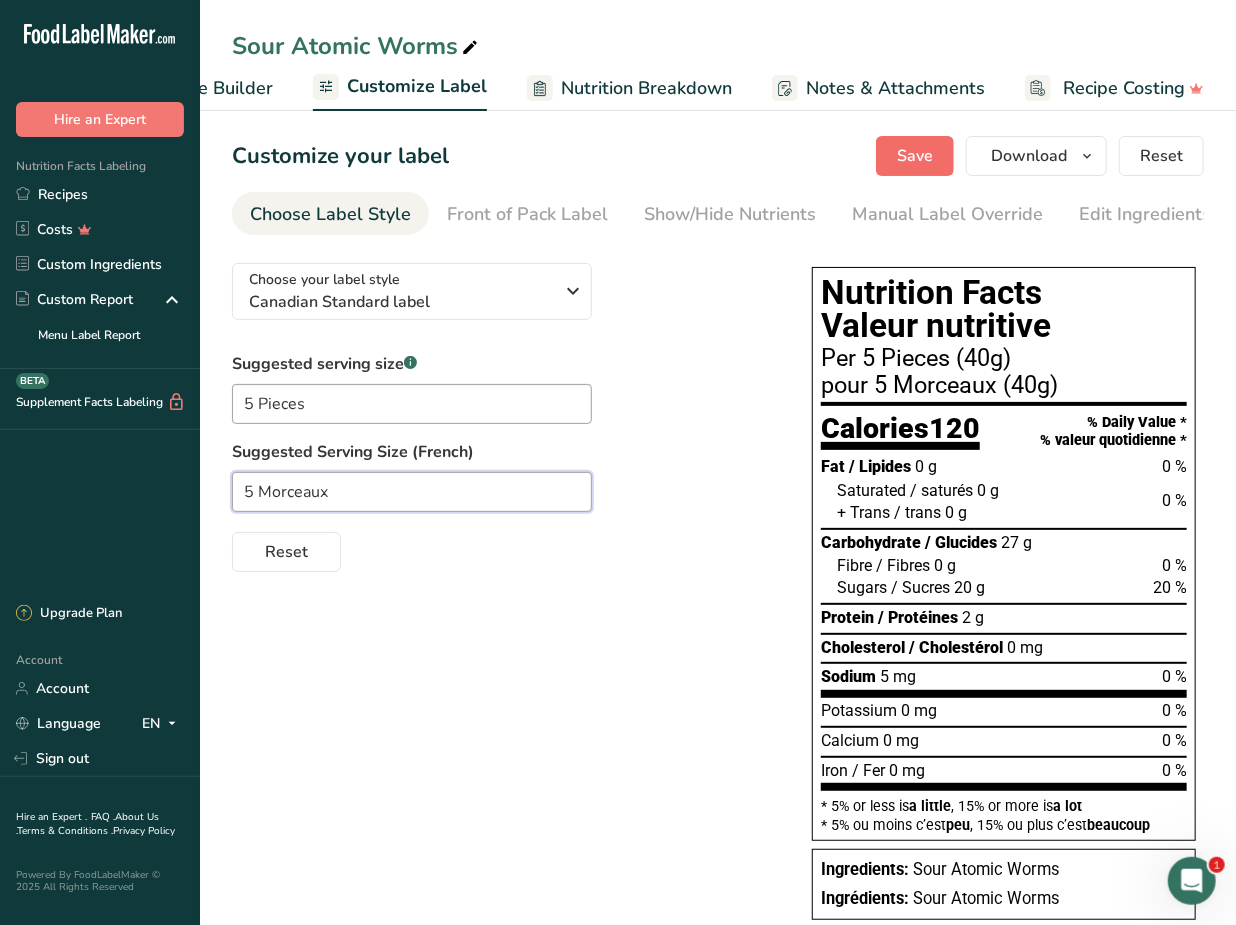 type on "5 Morceaux" 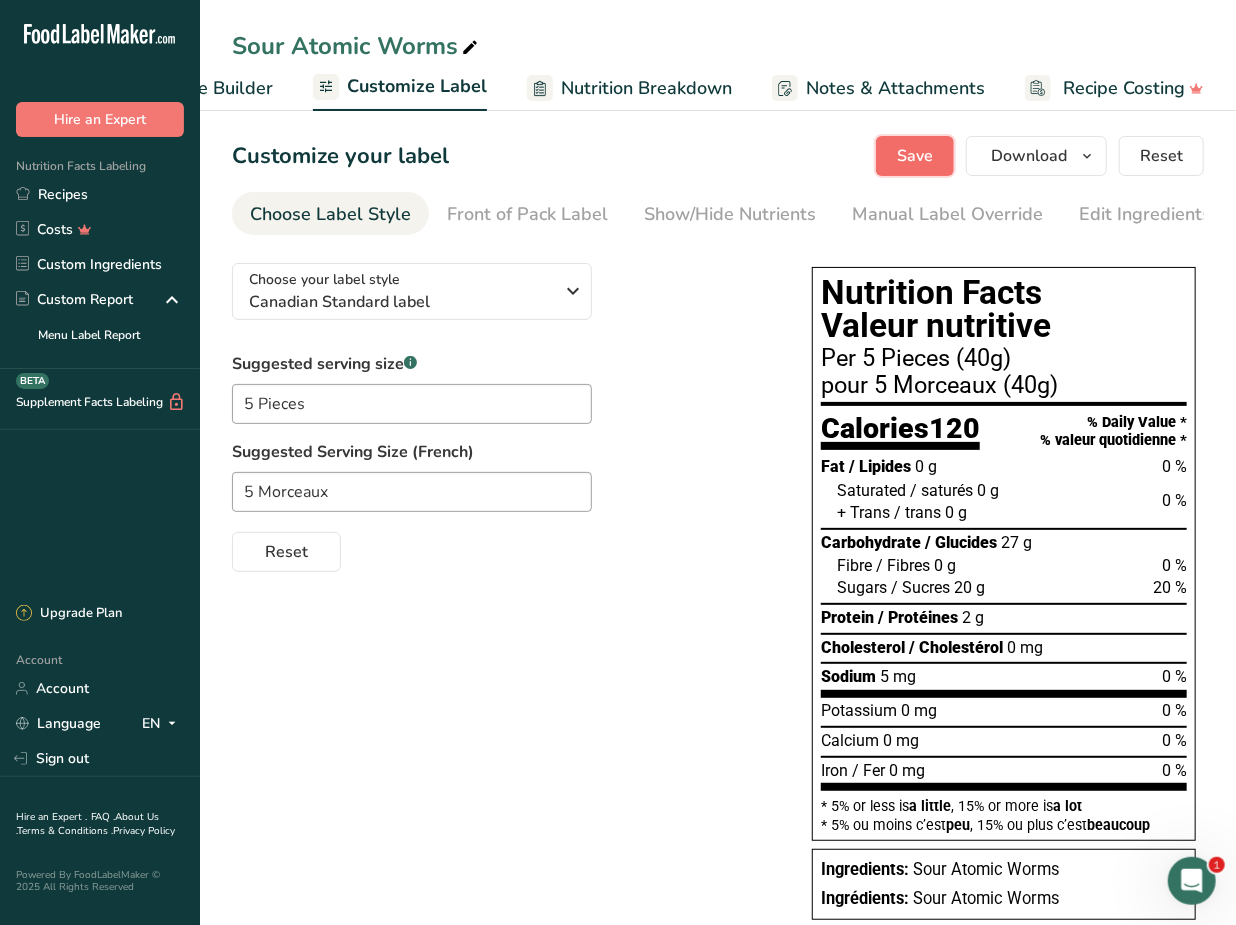 click on "Save" at bounding box center (915, 156) 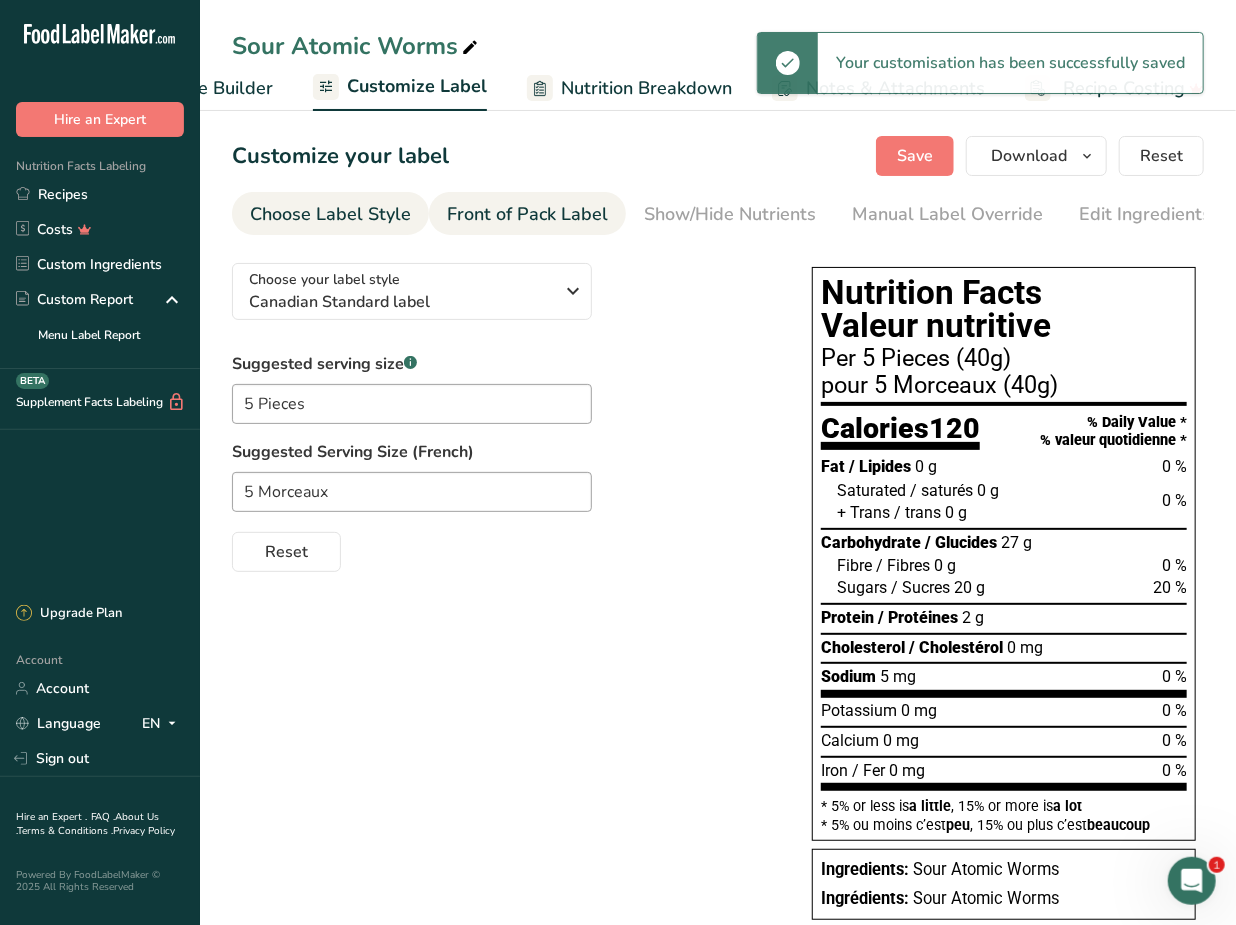 click on "Front of Pack Label" at bounding box center (527, 214) 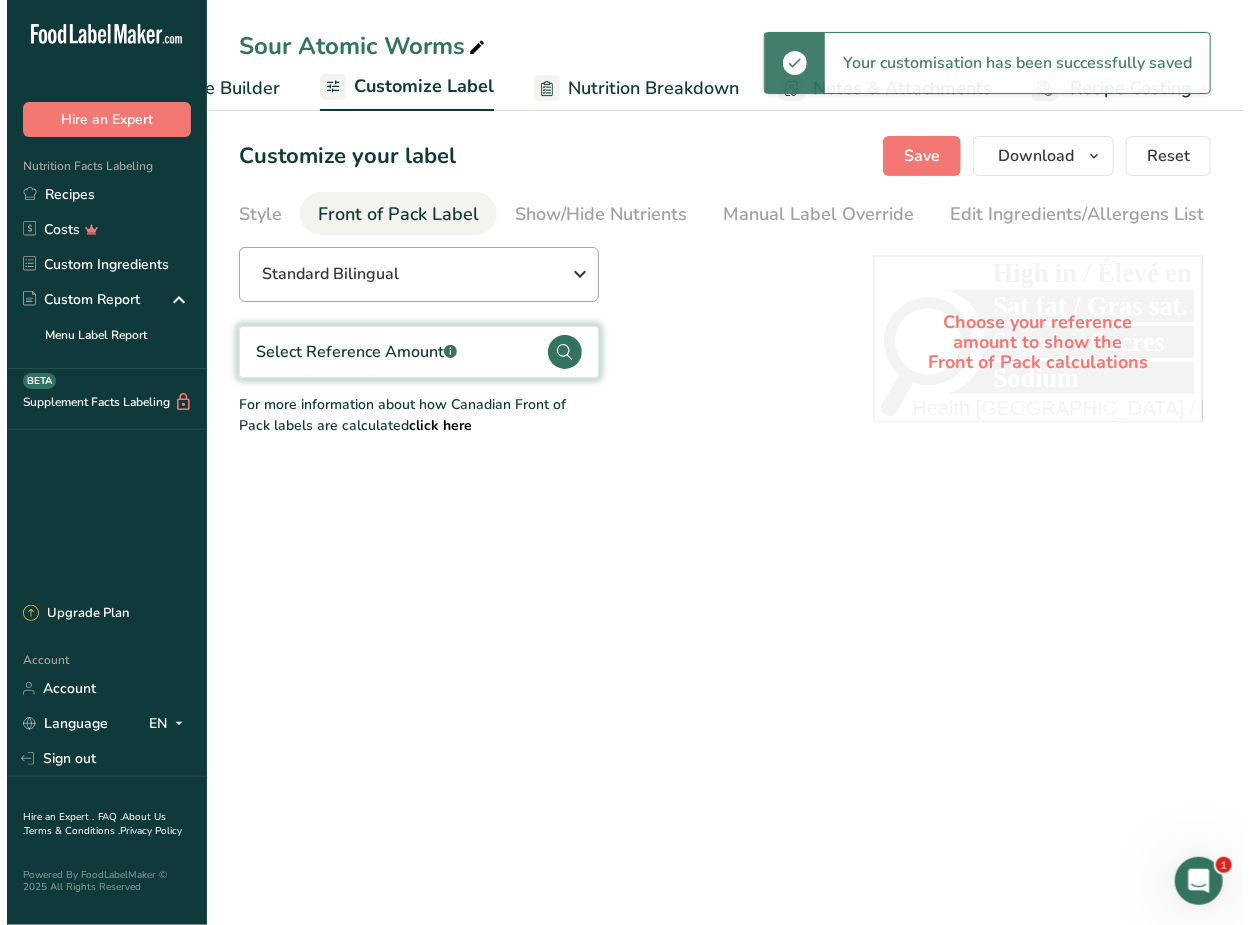 scroll, scrollTop: 0, scrollLeft: 194, axis: horizontal 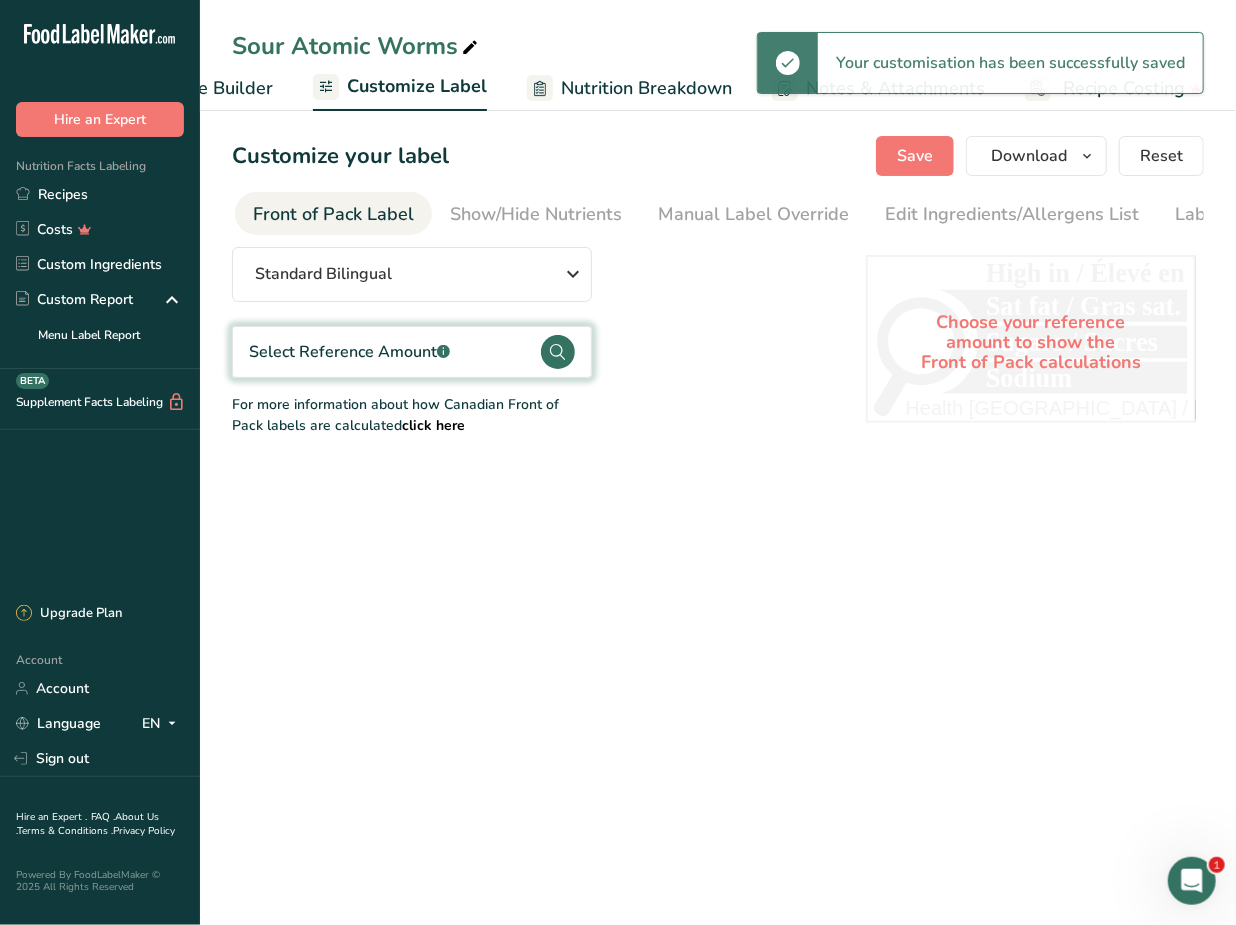 click on "Select Reference Amount
.a-a{fill:#347362;}.b-a{fill:#fff;}" at bounding box center [412, 352] 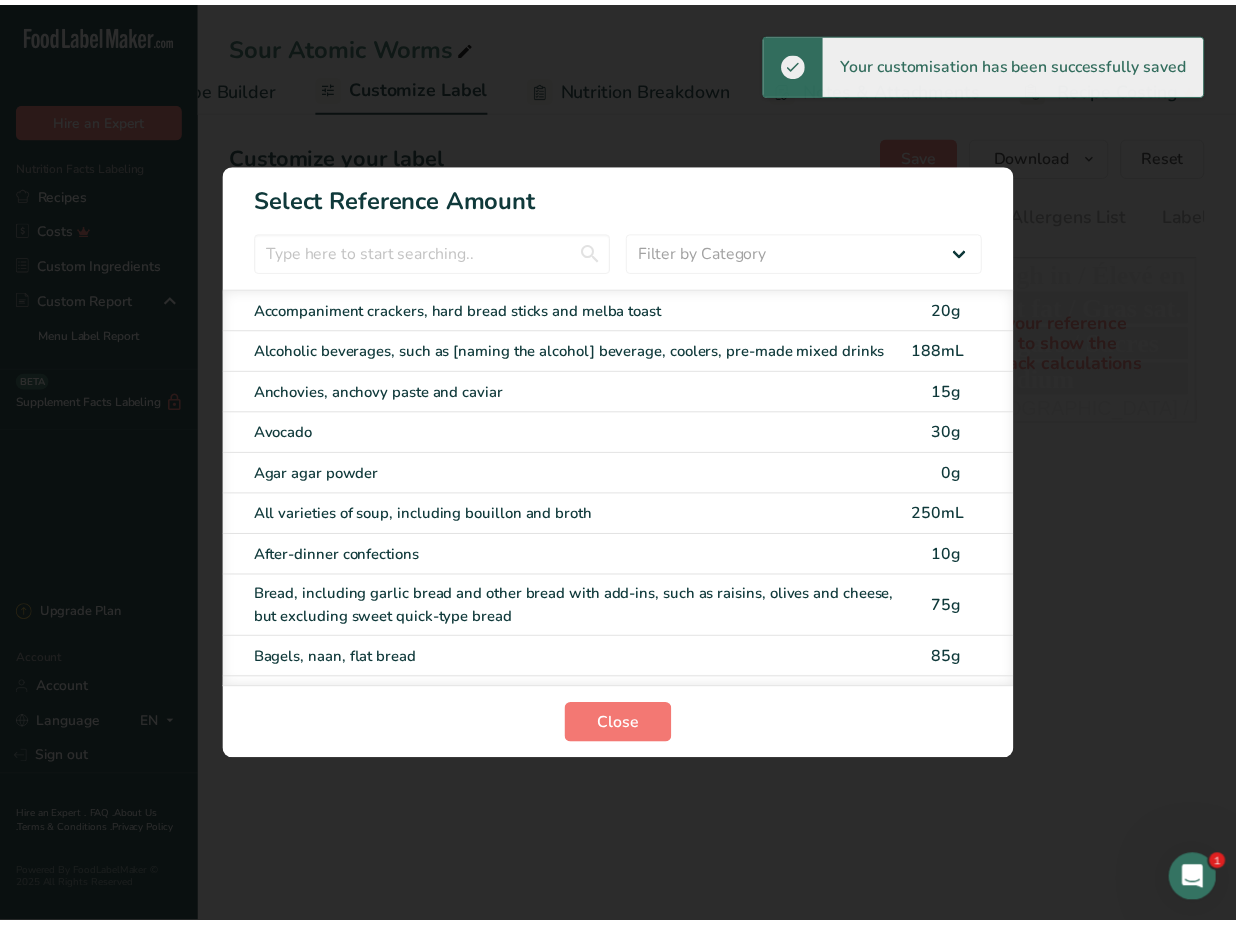 scroll, scrollTop: 0, scrollLeft: 290, axis: horizontal 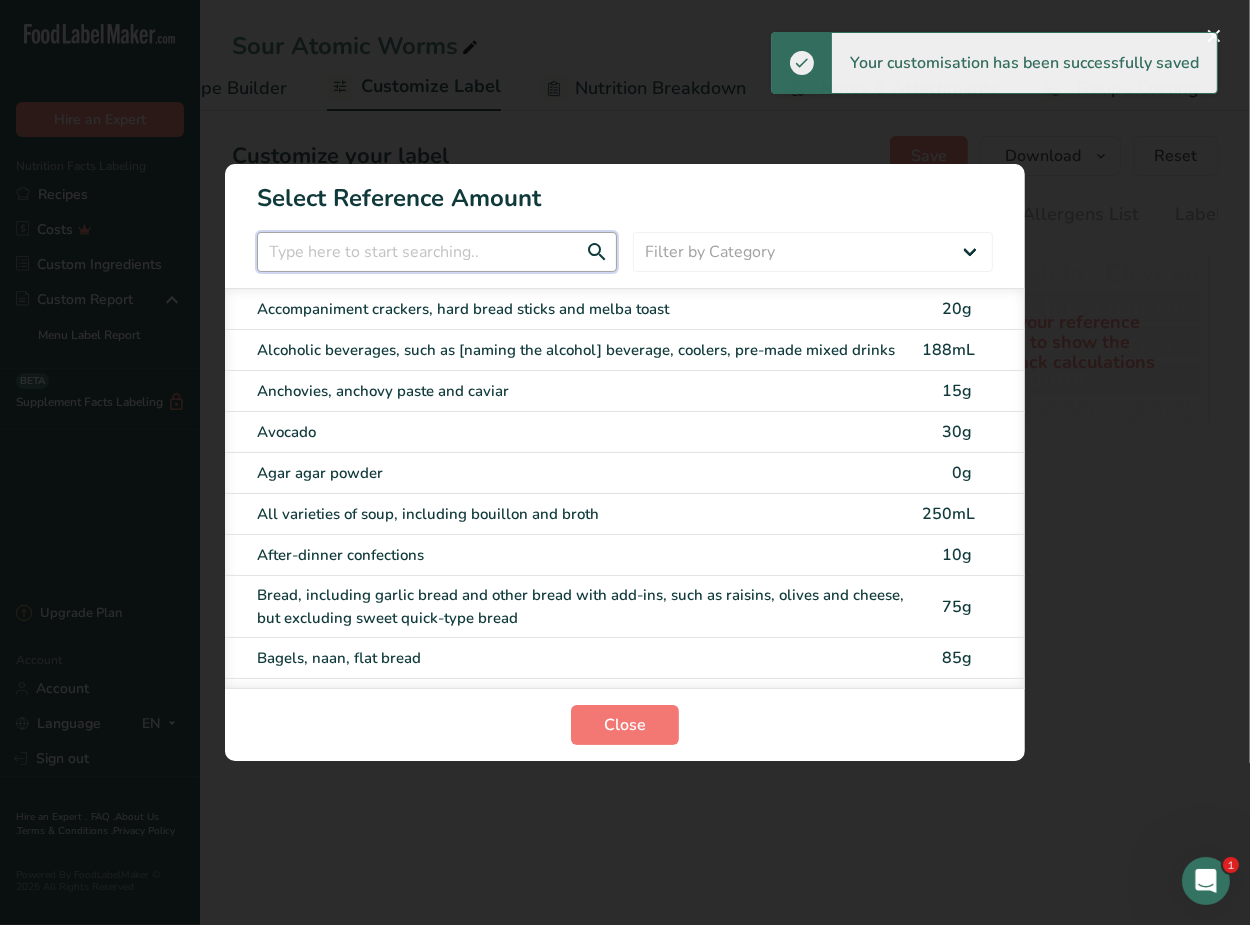 click at bounding box center [437, 252] 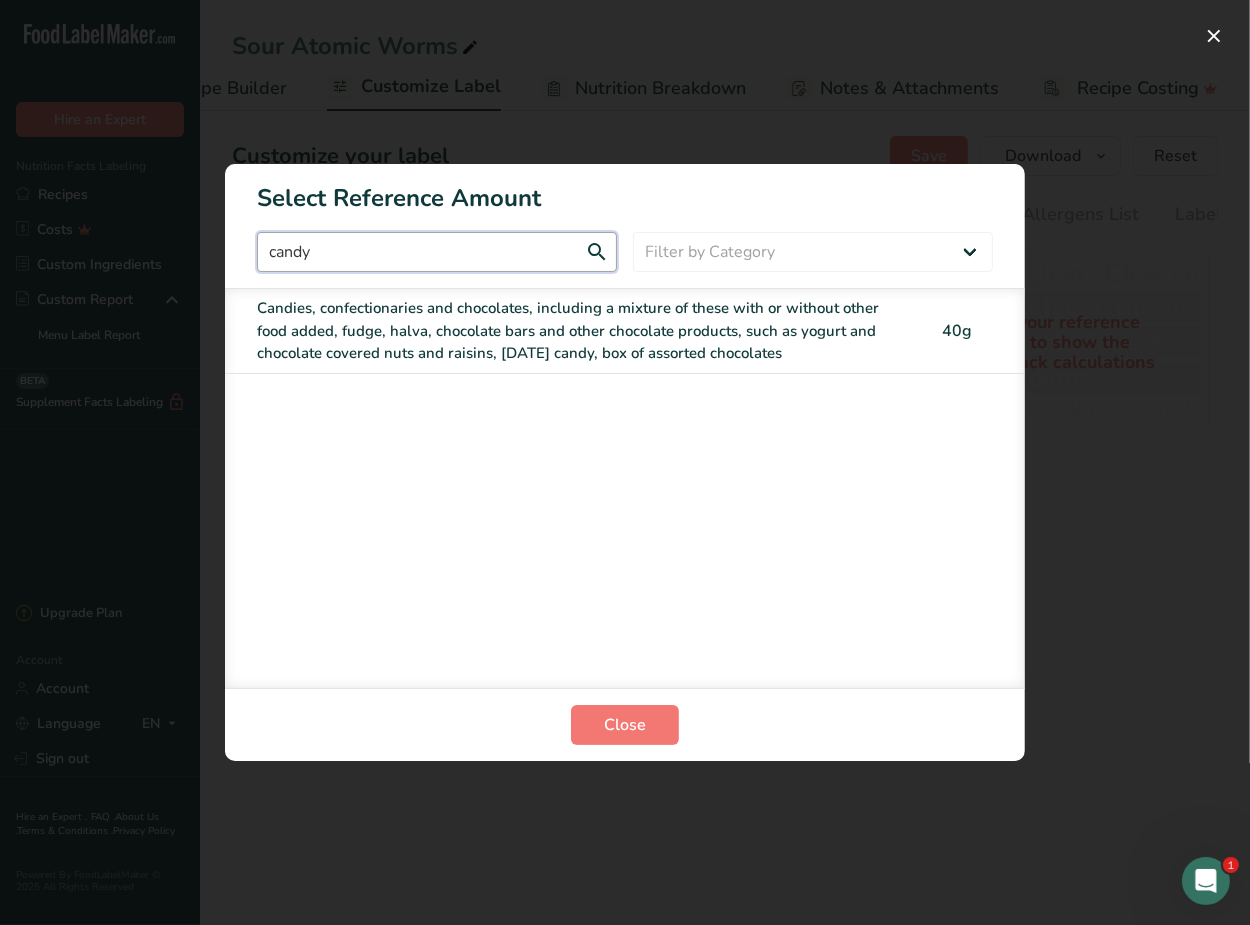 type on "candy" 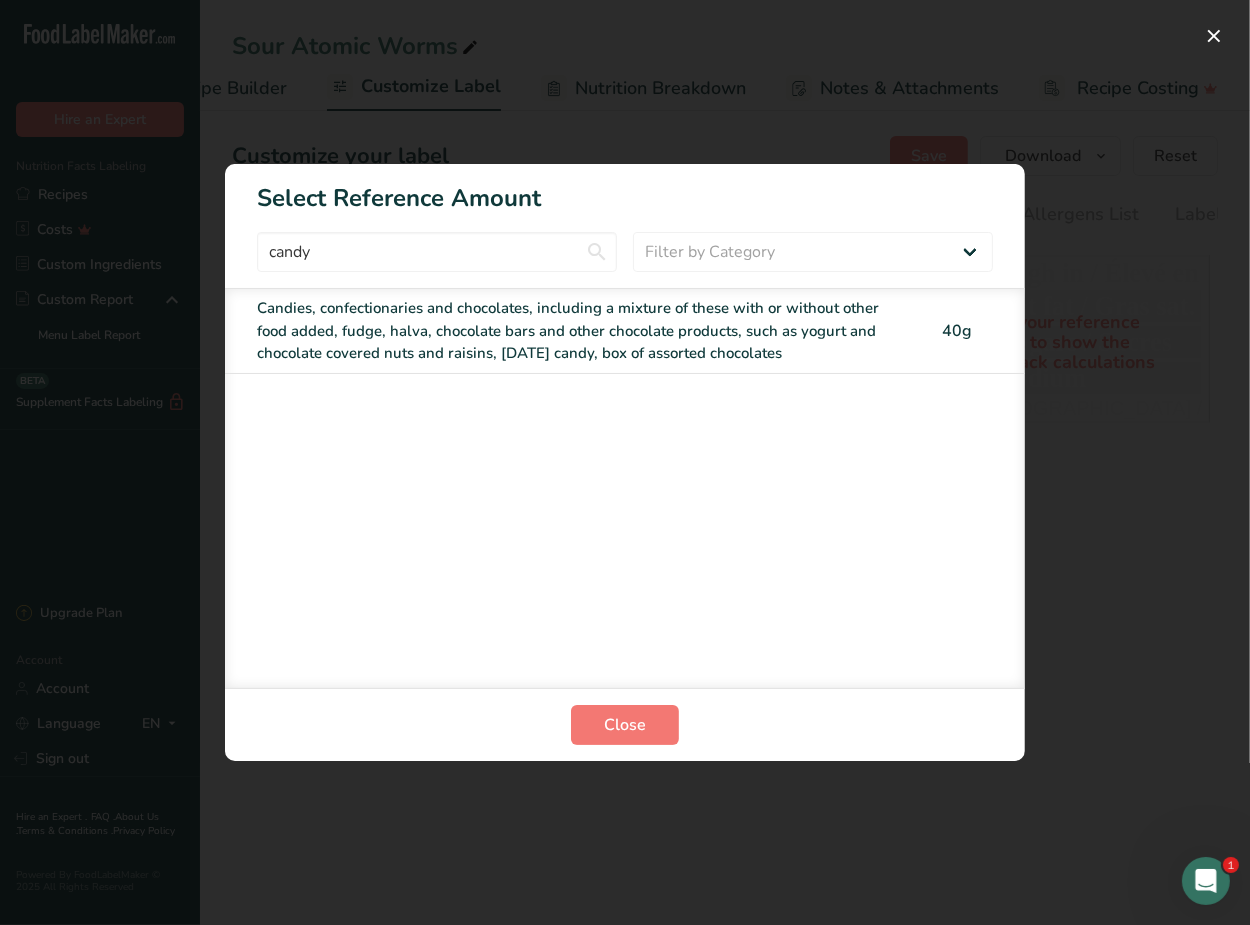 click on "Candies, confectionaries and chocolates, including a mixture of these with or without other food added, fudge, halva, chocolate bars and other chocolate products, such as yogurt and chocolate covered nuts and raisins, [DATE] candy, box of assorted chocolates" at bounding box center (583, 331) 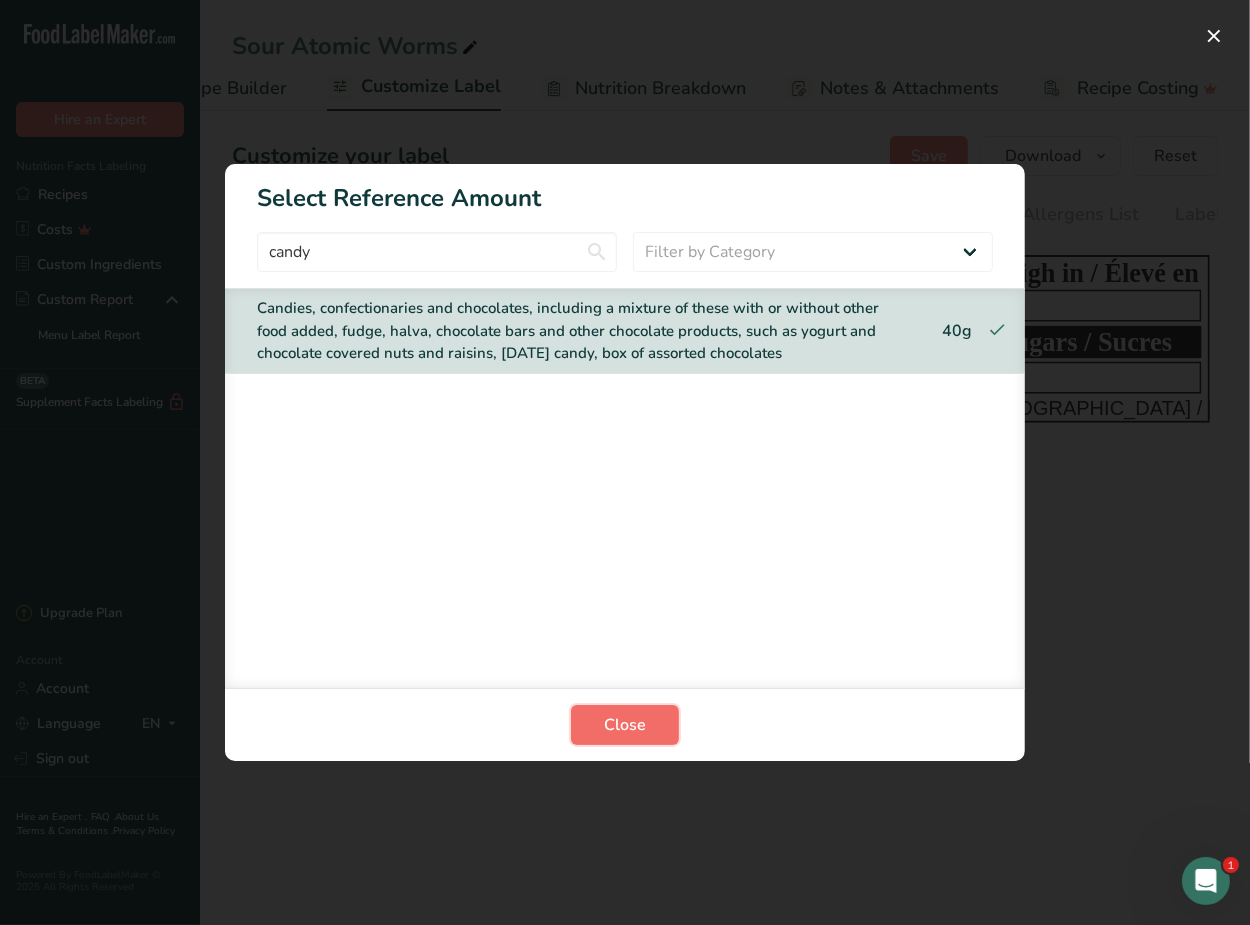 click on "Close" at bounding box center (625, 725) 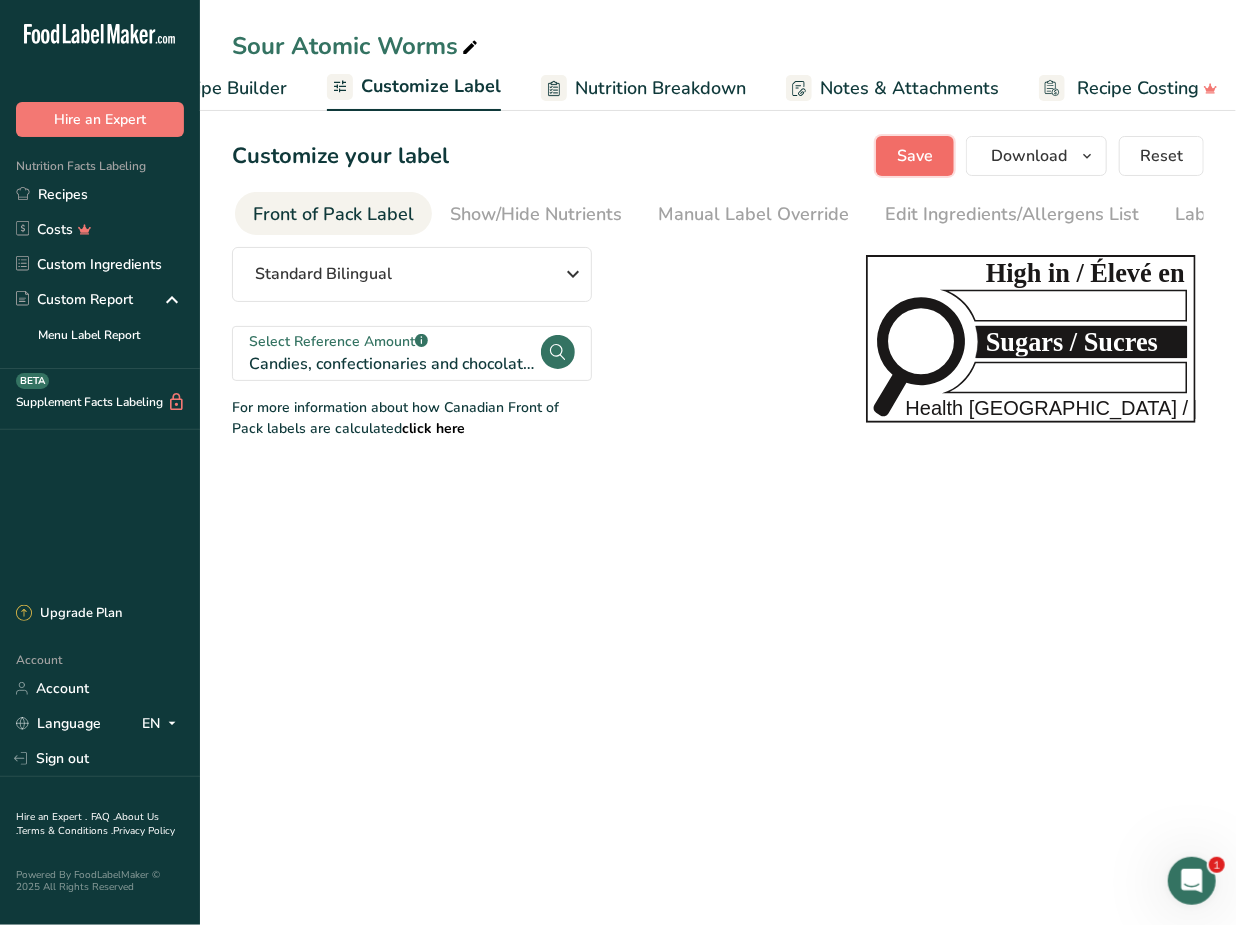 click on "Save" at bounding box center [915, 156] 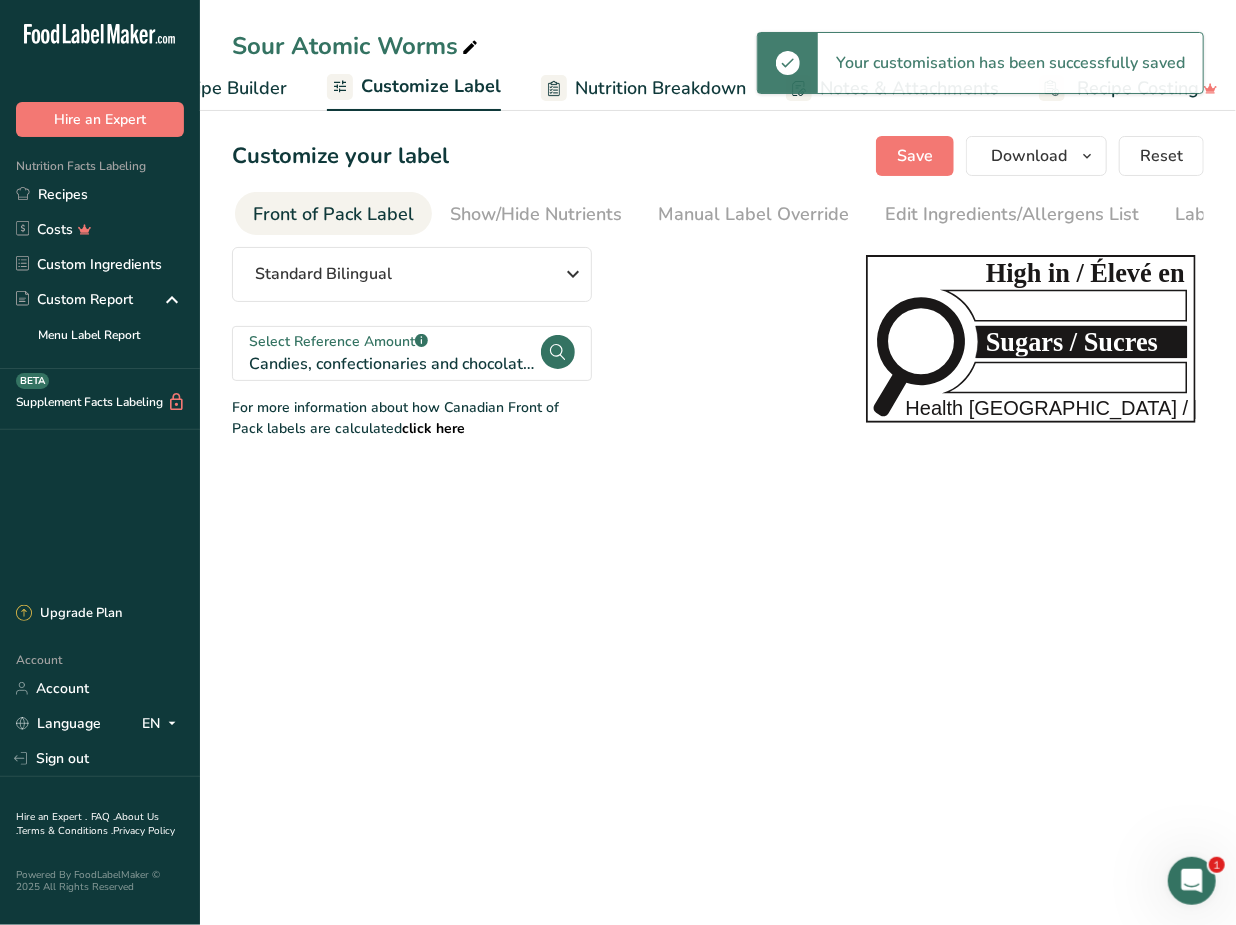 click on "Recipe Builder" at bounding box center [227, 88] 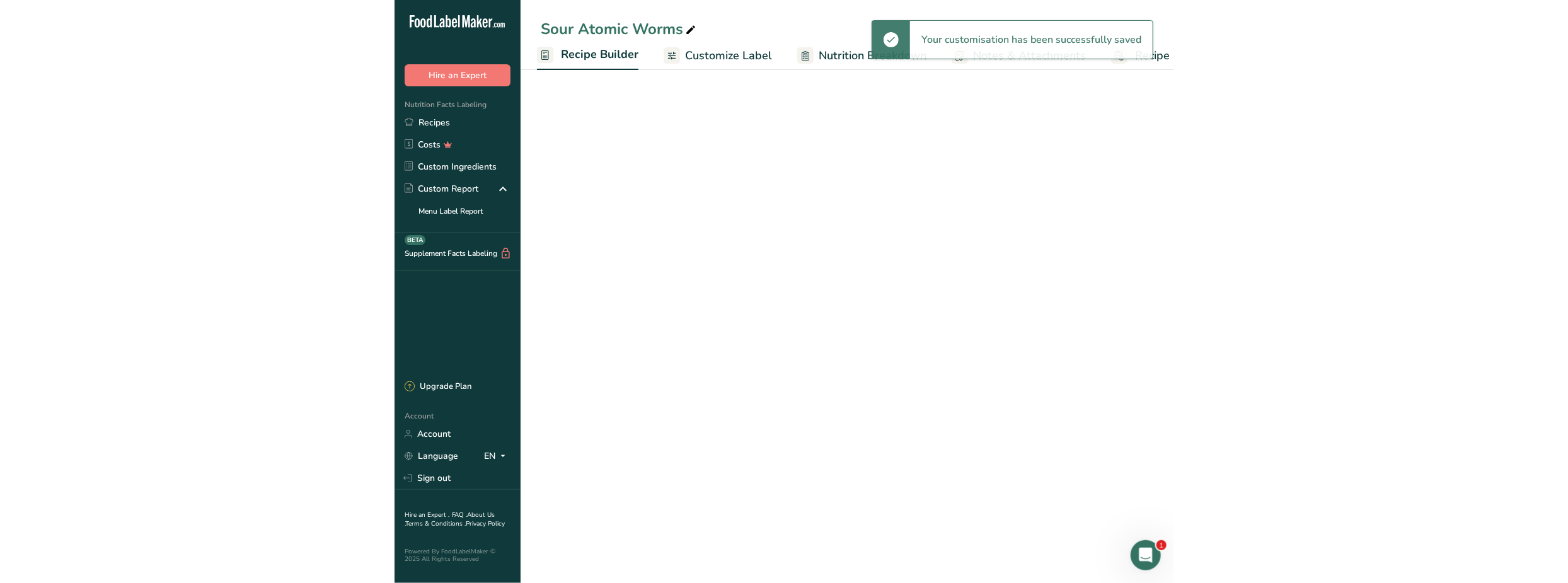 scroll, scrollTop: 0, scrollLeft: 121, axis: horizontal 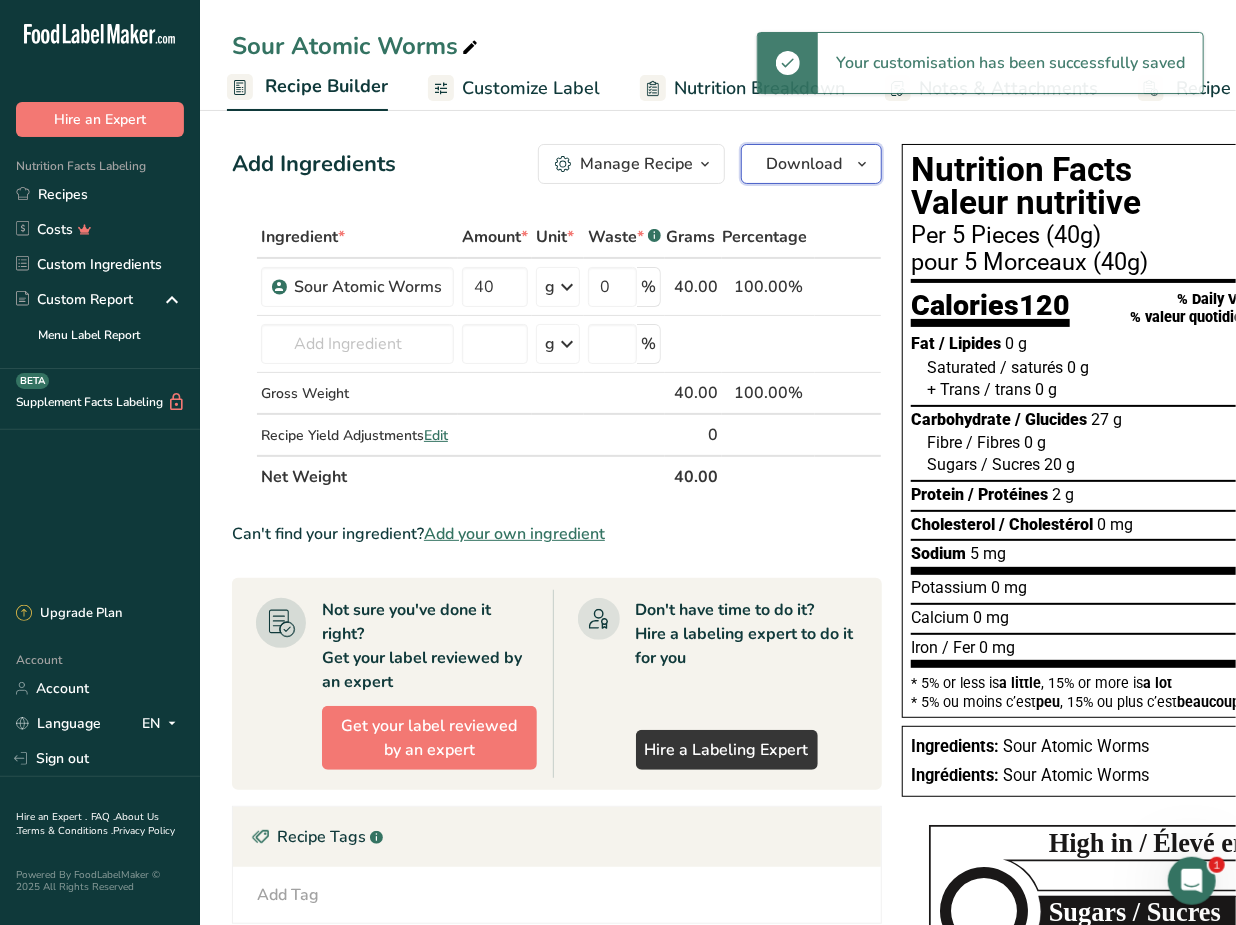 click on "Download" at bounding box center (804, 164) 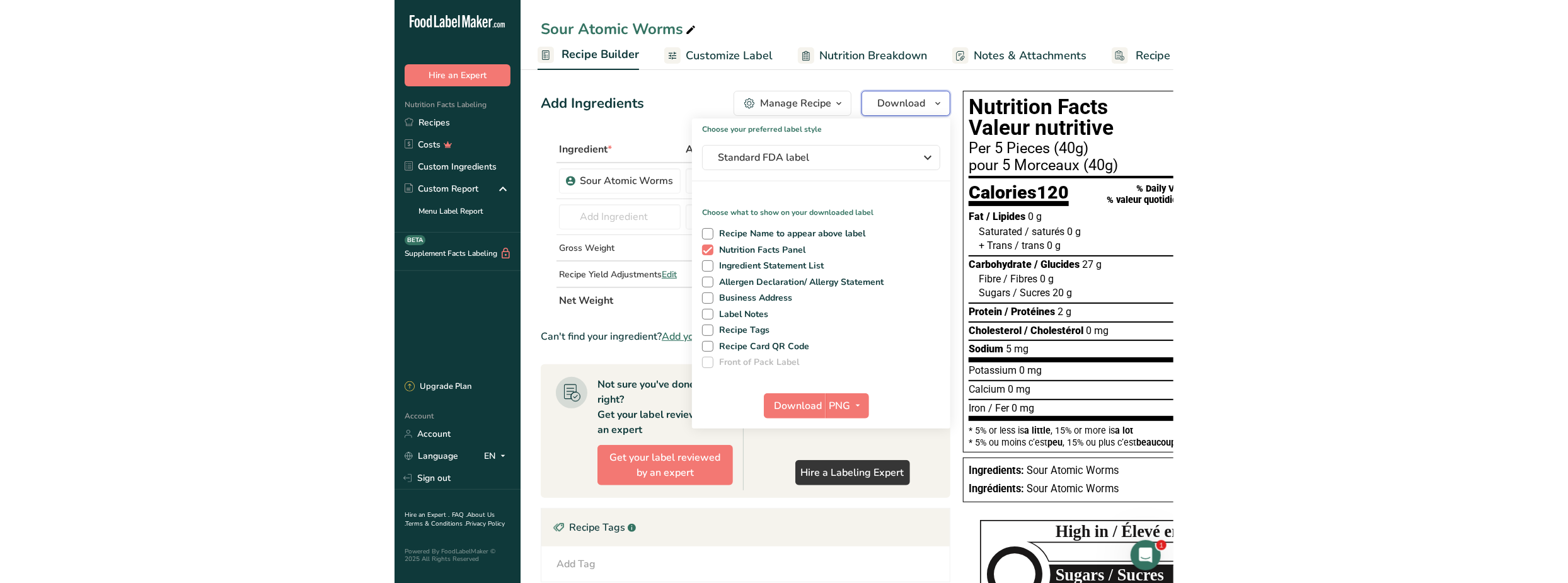 scroll, scrollTop: 0, scrollLeft: 0, axis: both 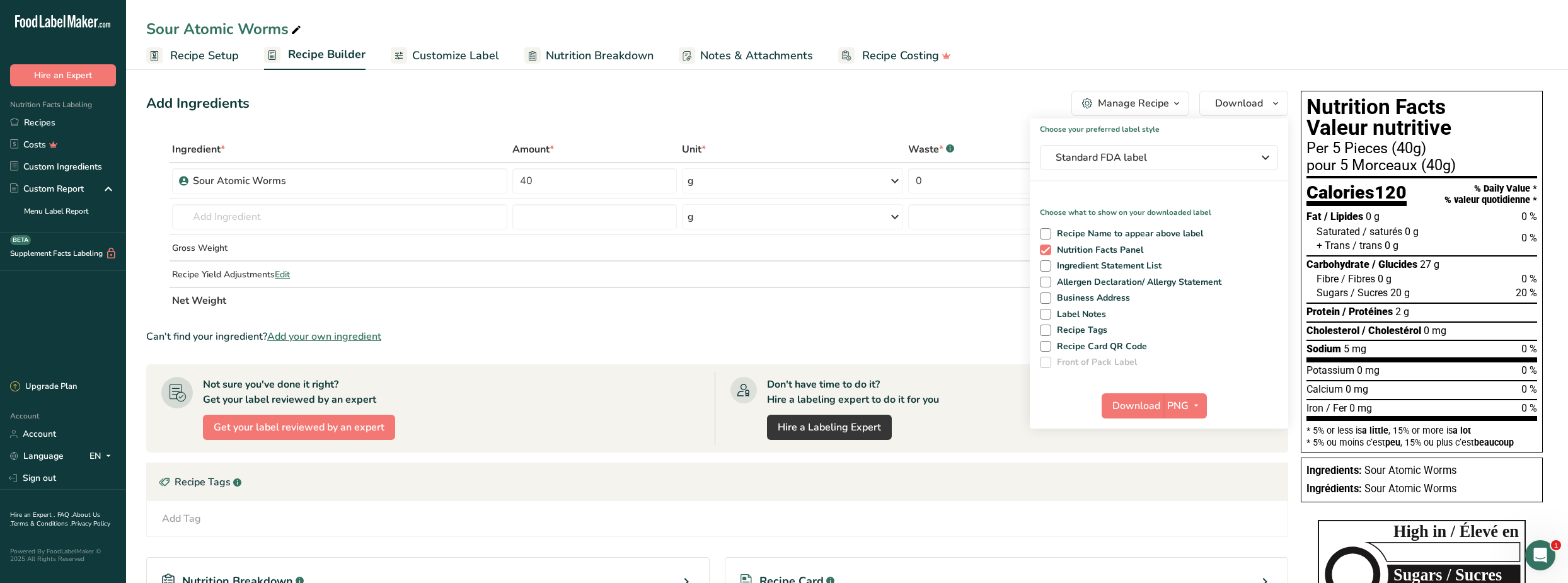 click on "Add Ingredients
Manage Recipe         Delete Recipe           Duplicate Recipe             Scale Recipe             Save as Sub-Recipe   .a-a{fill:#347362;}.b-a{fill:#fff;}                               Nutrition Breakdown                 Recipe Card
NEW
[MEDICAL_DATA] Pattern Report           Activity History
Download
Choose your preferred label style
Standard FDA label
Standard FDA label
The most common format for nutrition facts labels in compliance with the FDA's typeface, style and requirements
Tabular FDA label
A label format compliant with the FDA regulations presented in a tabular (horizontal) display.
Linear FDA label
A simple linear display for small sized packages.
Simplified FDA label" at bounding box center [717, 103] 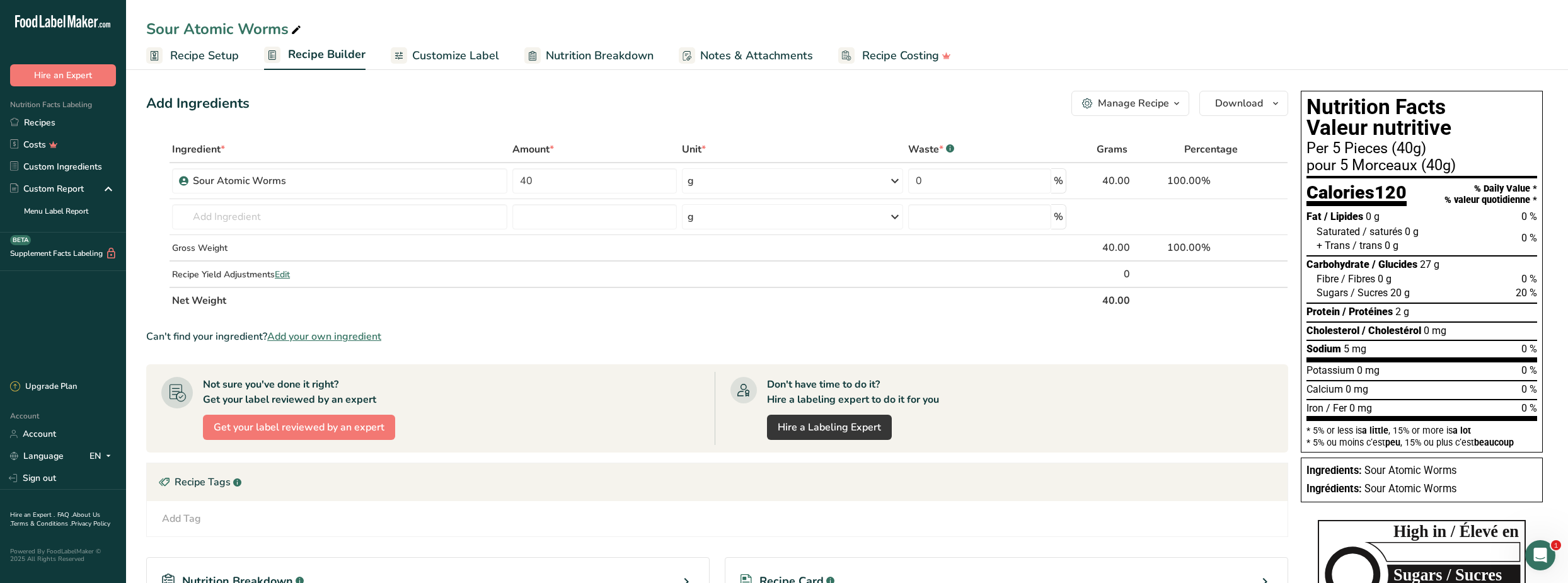 click on "Can't find your ingredient?
Add your own ingredient" at bounding box center [717, 337] 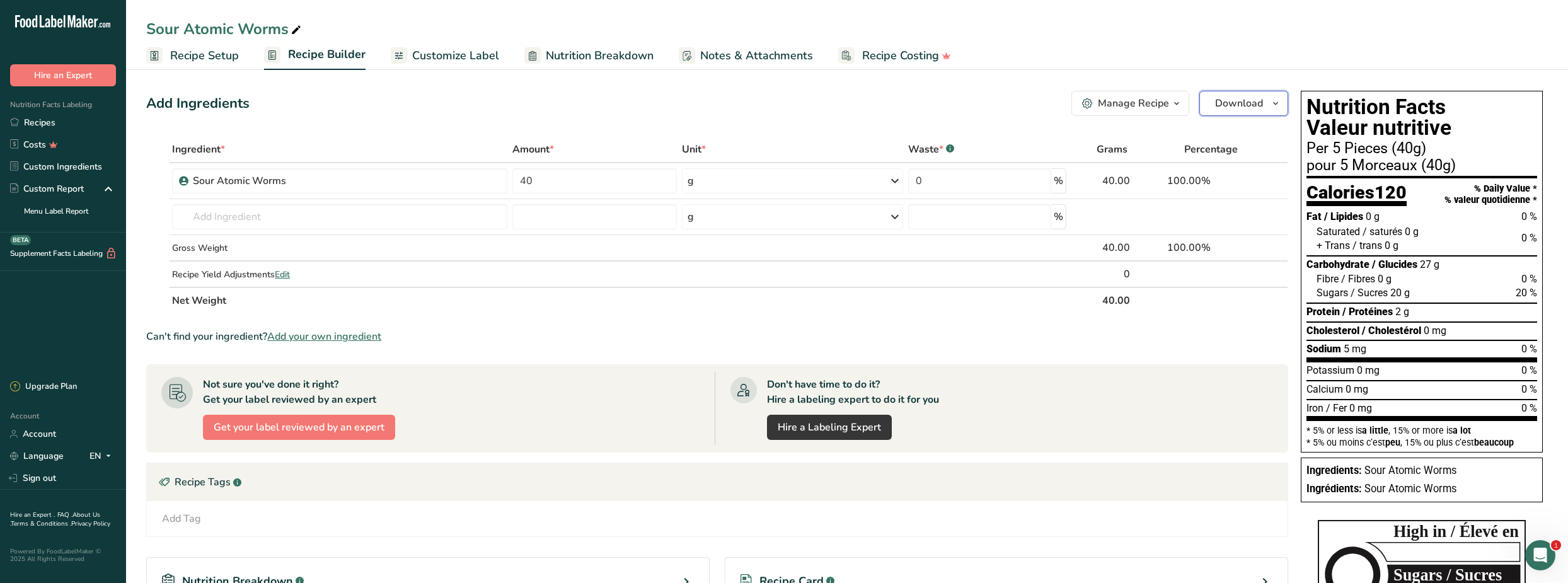 click on "Download" at bounding box center [1239, 103] 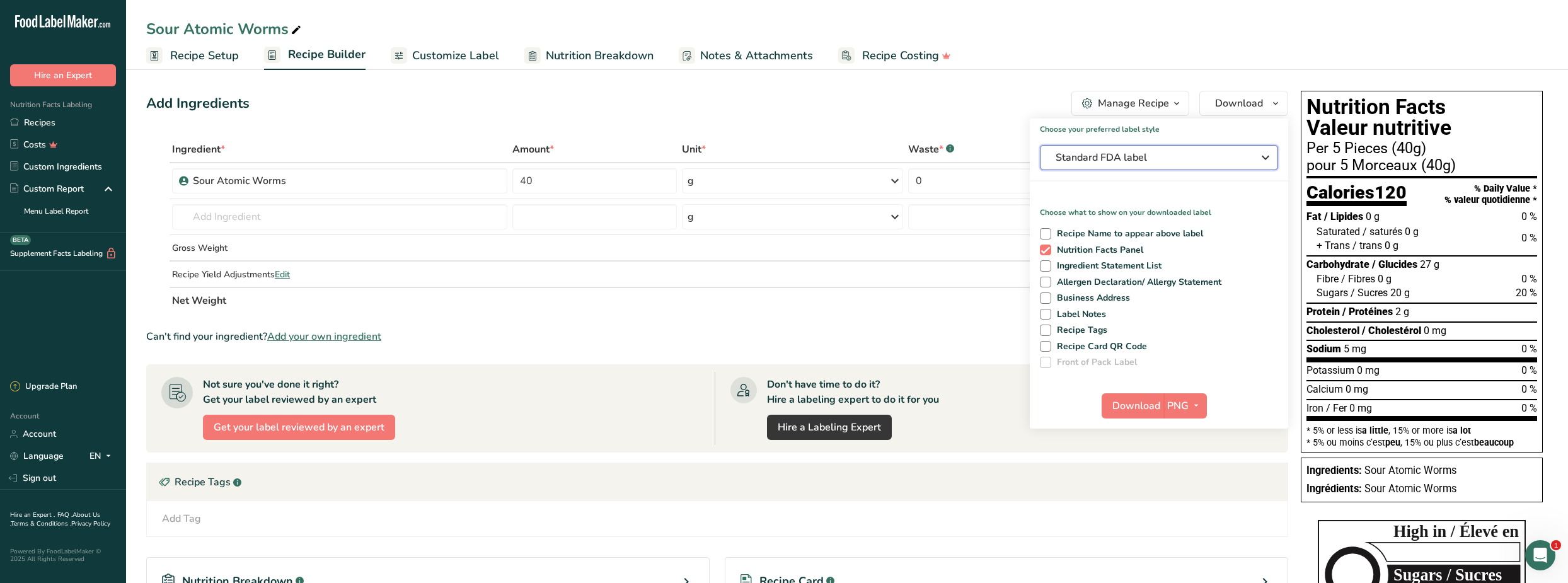 click on "Standard FDA label" at bounding box center (1150, 158) 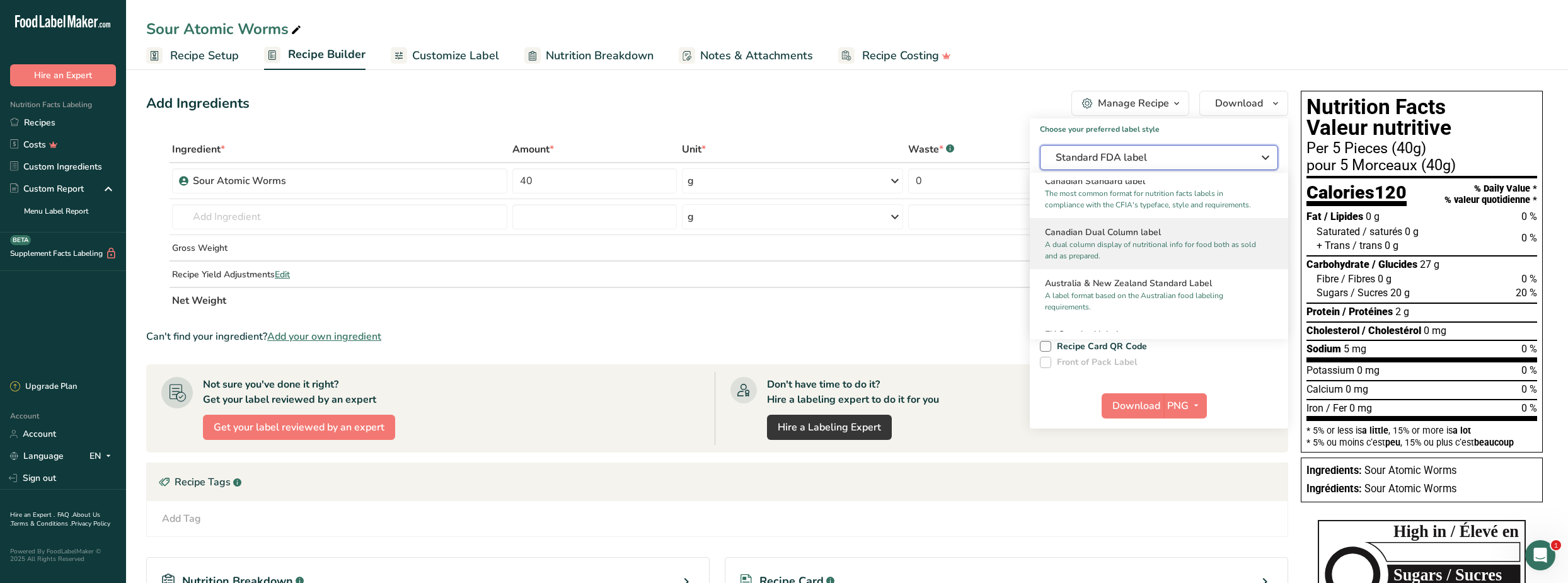 scroll, scrollTop: 516, scrollLeft: 0, axis: vertical 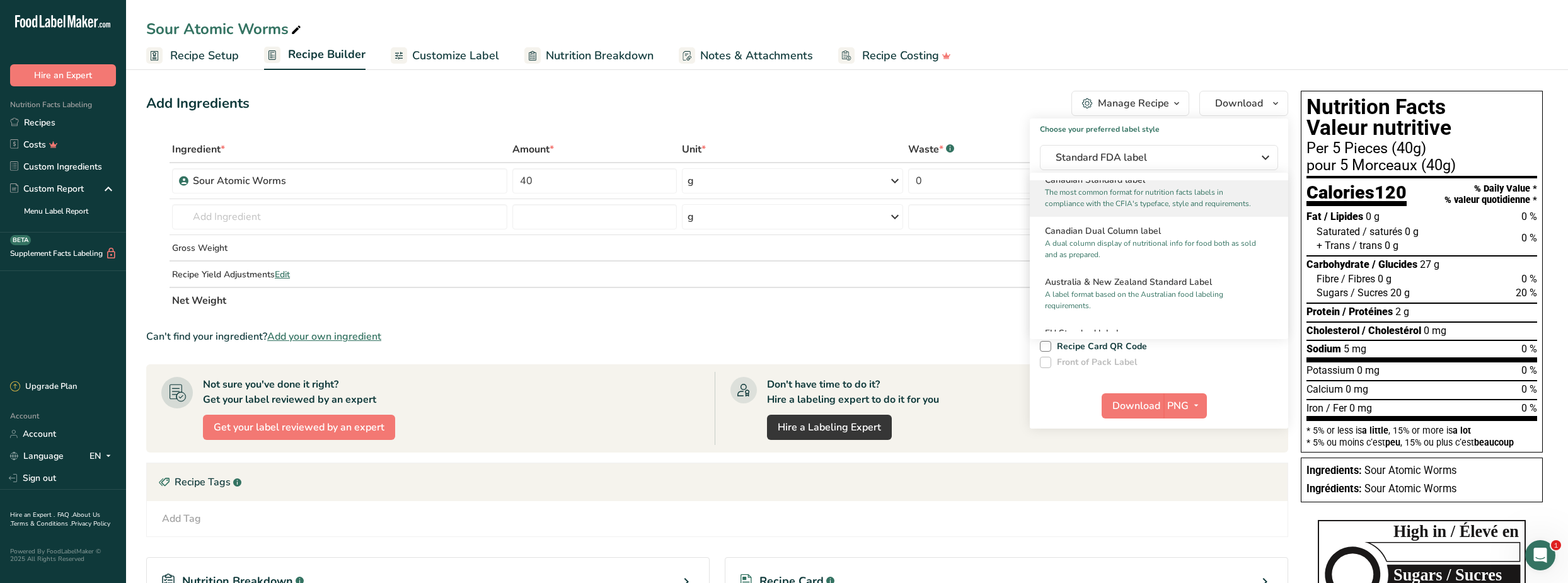 click on "The most common format for nutrition facts labels in compliance with the CFIA's typeface, style and requirements." at bounding box center (1153, 198) 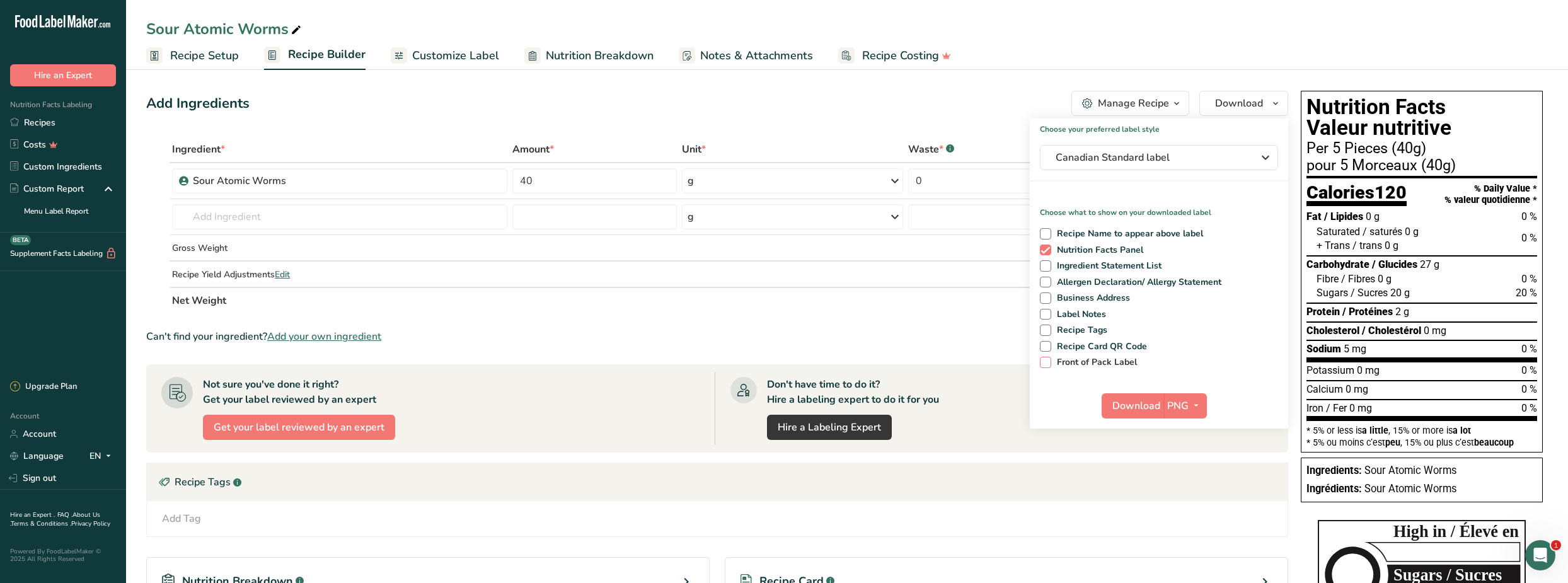 click on "Front of Pack Label" at bounding box center [1094, 362] 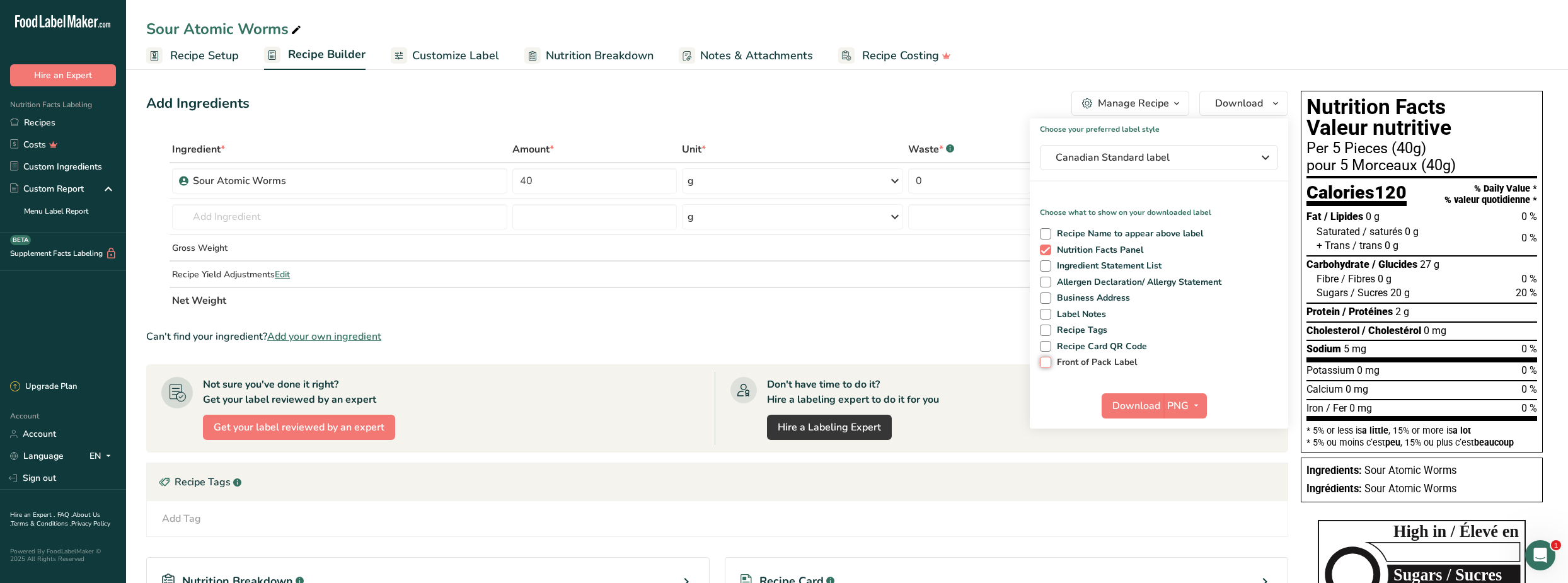 click on "Front of Pack Label" at bounding box center (1044, 362) 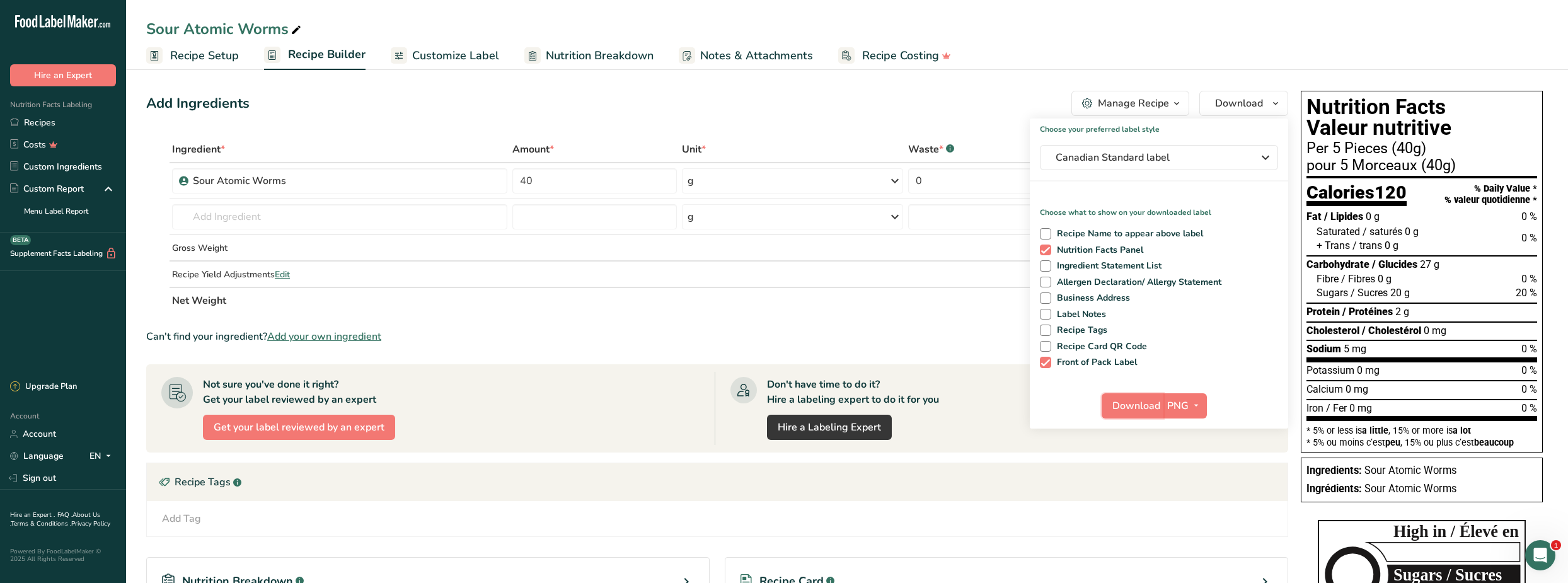 click on "Download" at bounding box center (1136, 406) 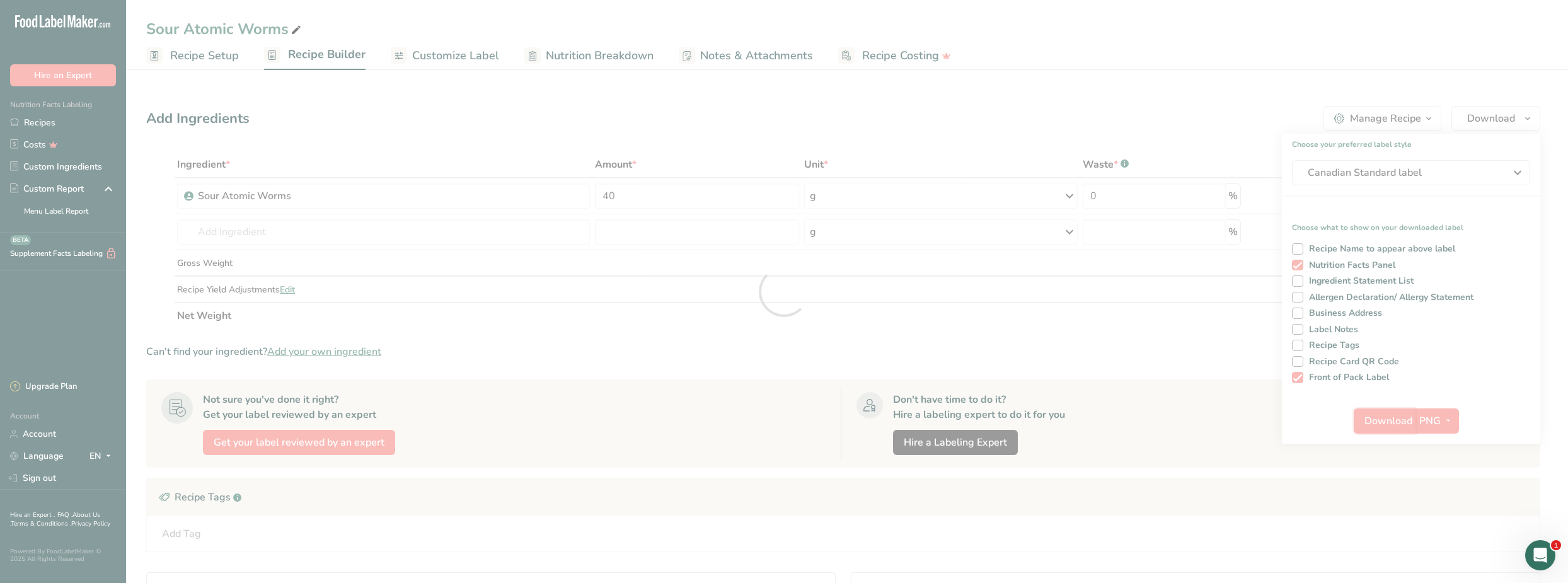 scroll, scrollTop: 0, scrollLeft: 0, axis: both 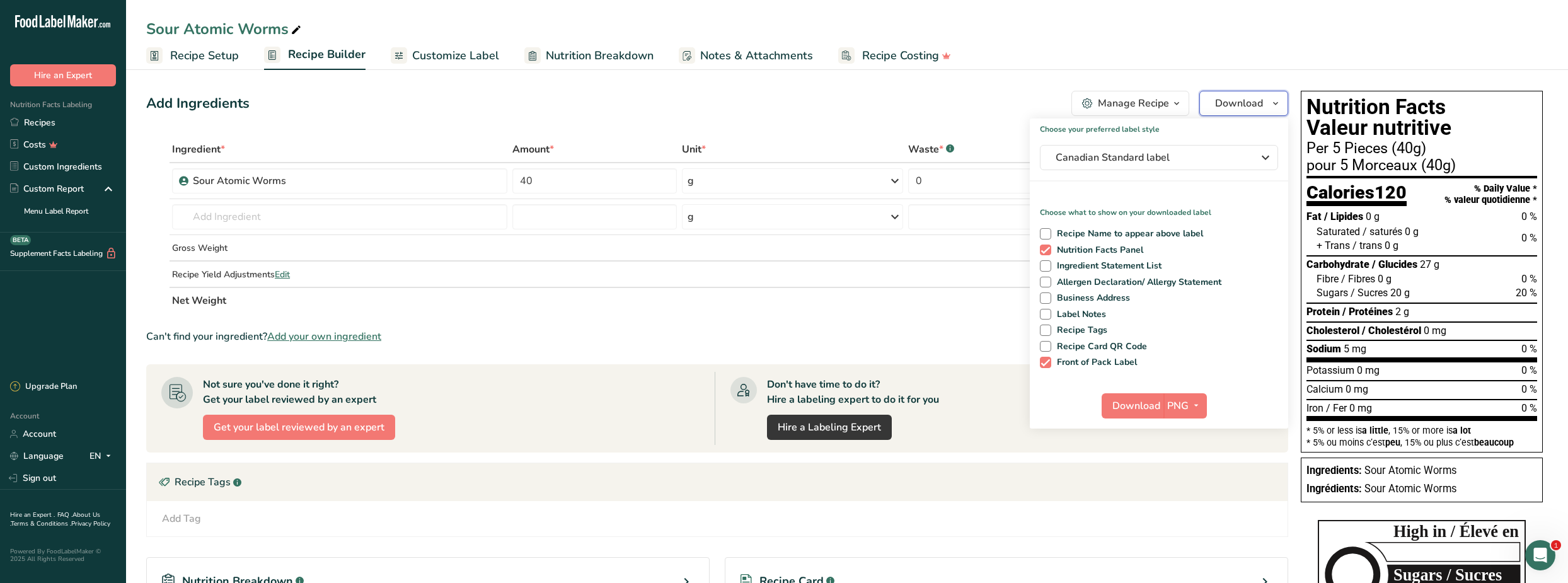click on "Download" at bounding box center (1239, 103) 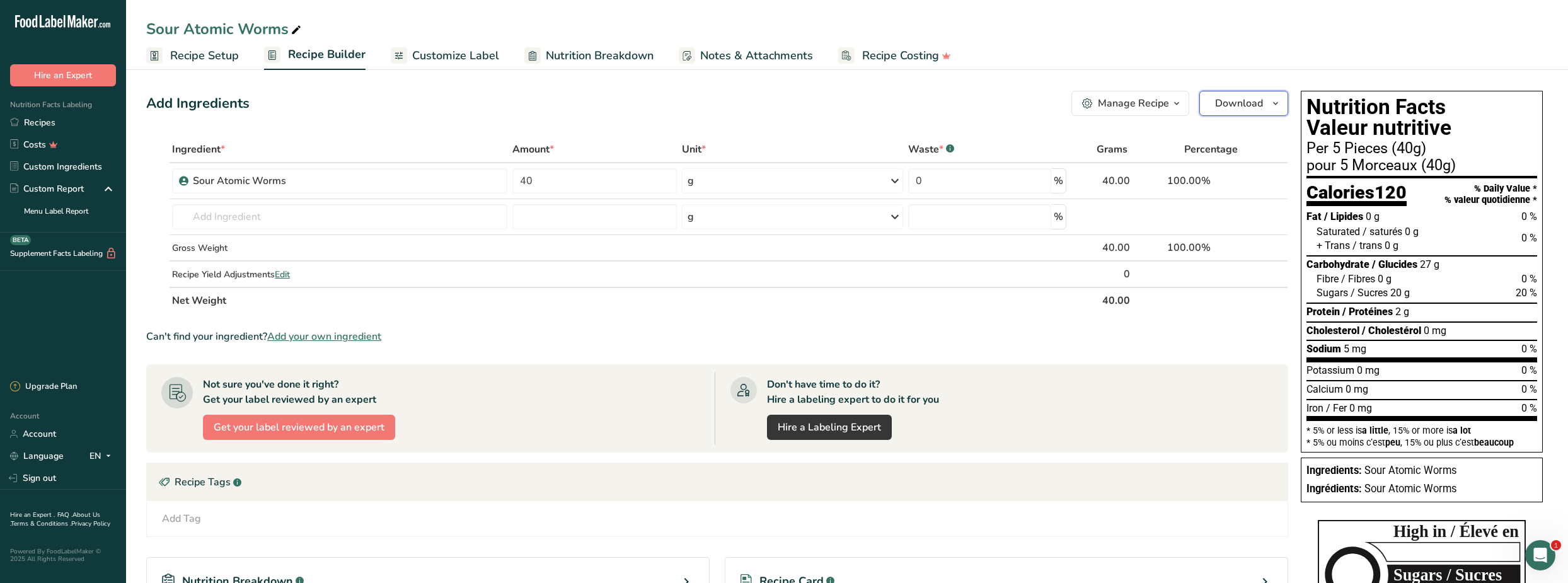 click on "Download" at bounding box center (1239, 103) 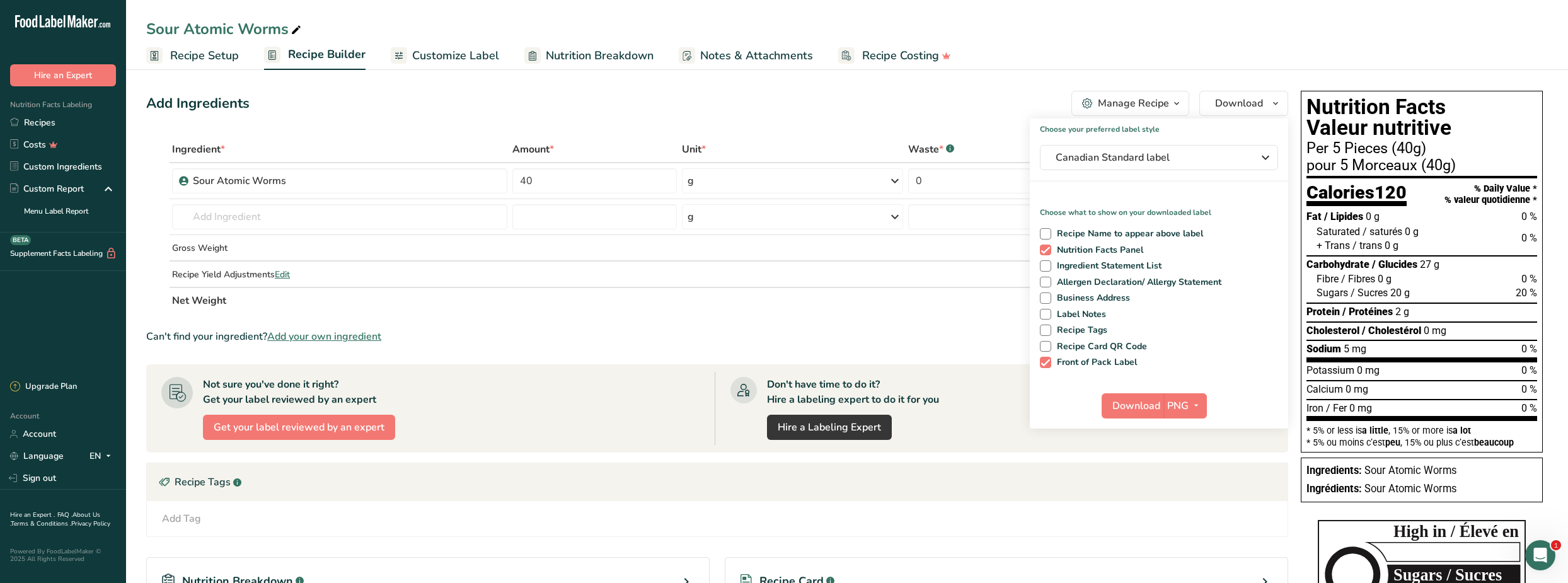 click on "Add Ingredients
Manage Recipe         Delete Recipe           Duplicate Recipe             Scale Recipe             Save as Sub-Recipe   .a-a{fill:#347362;}.b-a{fill:#fff;}                               Nutrition Breakdown                 Recipe Card
NEW
[MEDICAL_DATA] Pattern Report           Activity History
Download
Choose your preferred label style
Canadian Standard label
Standard FDA label
The most common format for nutrition facts labels in compliance with the FDA's typeface, style and requirements
Tabular FDA label
A label format compliant with the FDA regulations presented in a tabular (horizontal) display.
Linear FDA label
A simple linear display for small sized packages.
Simplified FDA label" at bounding box center (717, 103) 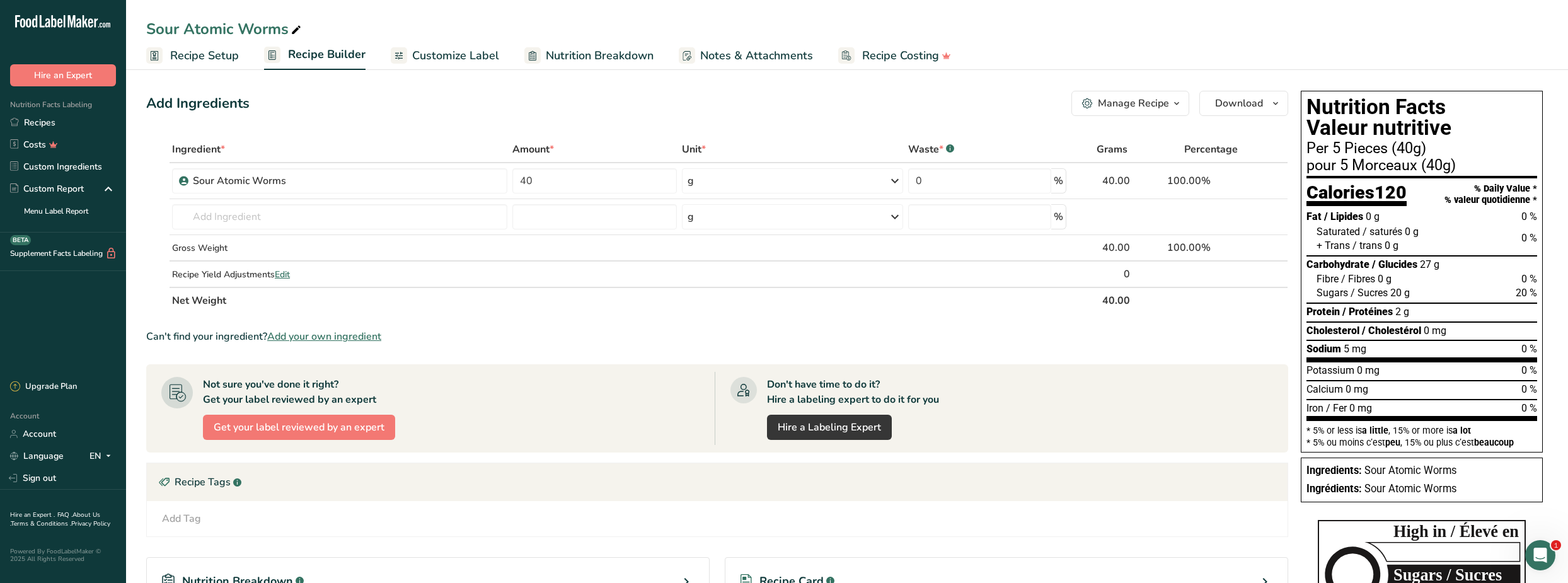 click on "Manage Recipe" at bounding box center (1133, 103) 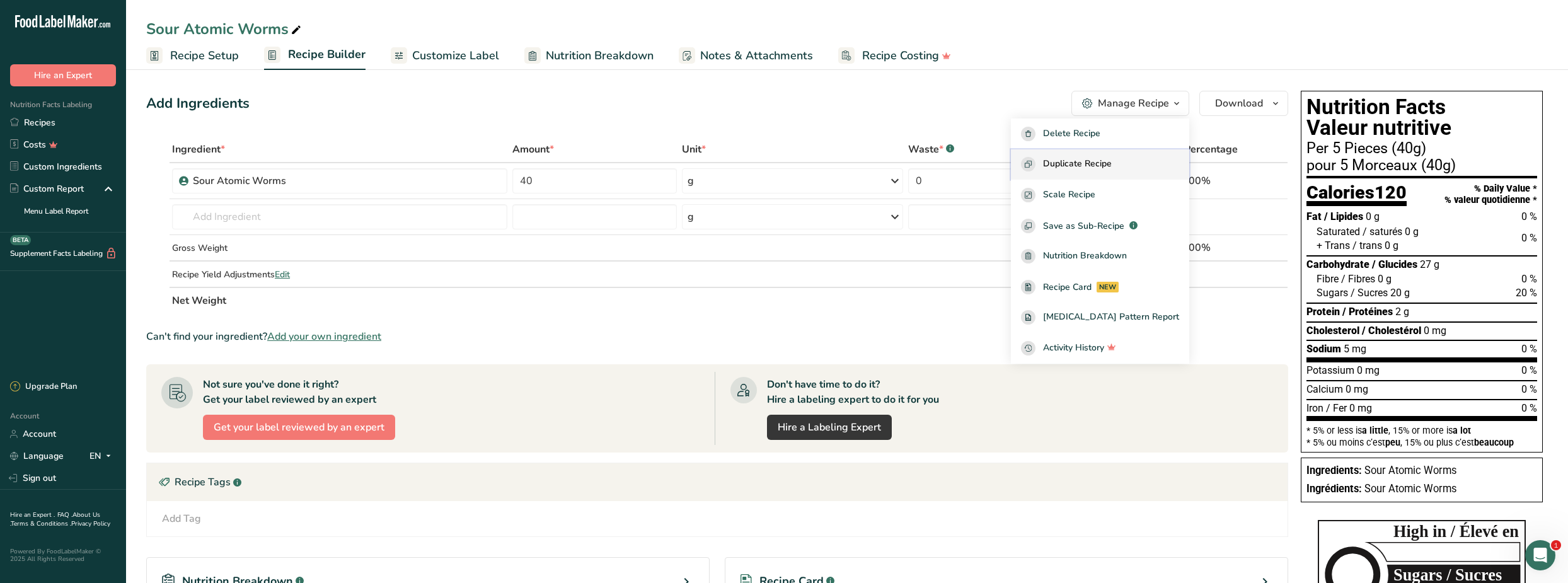 click on "Duplicate Recipe" at bounding box center (1077, 164) 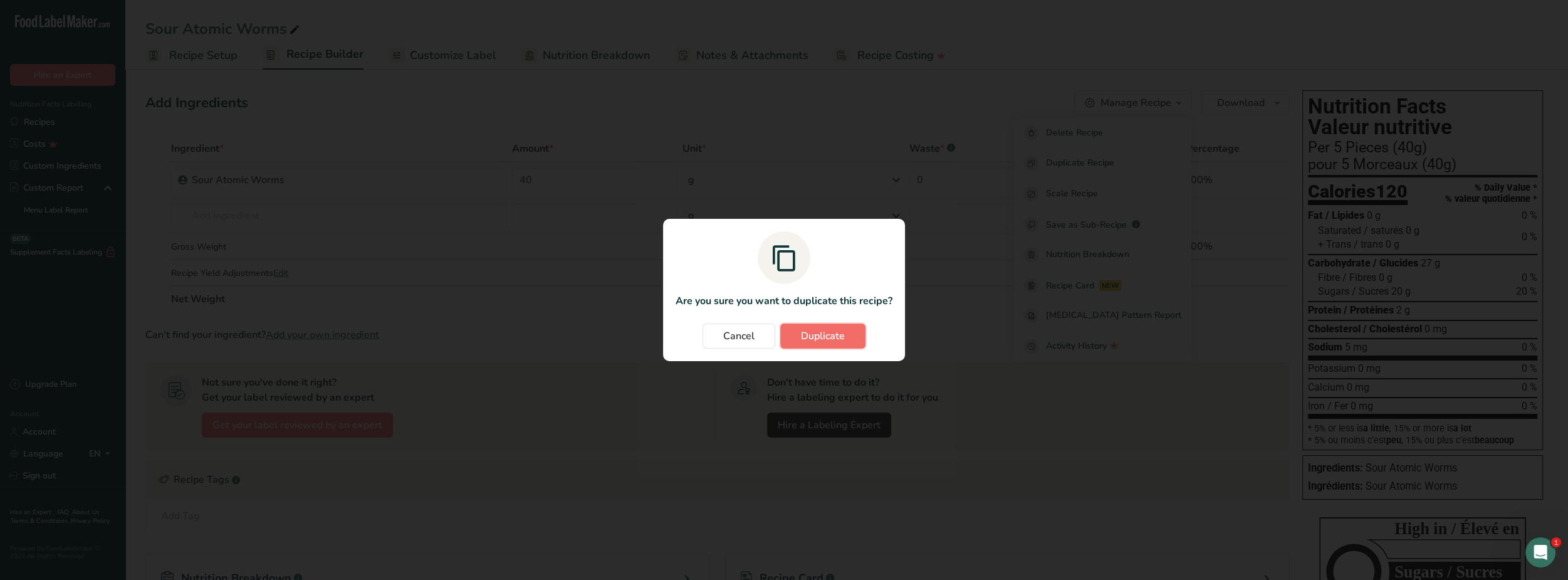 click on "Duplicate" at bounding box center [823, 336] 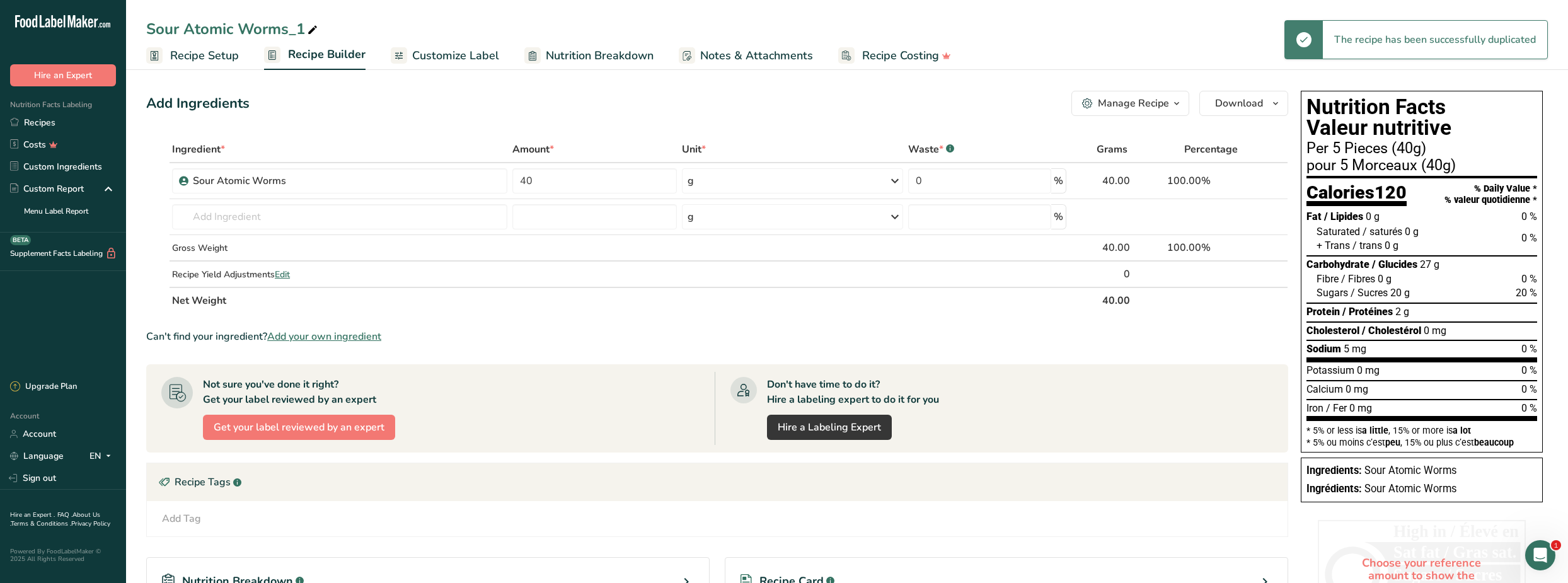 click at bounding box center (313, 30) 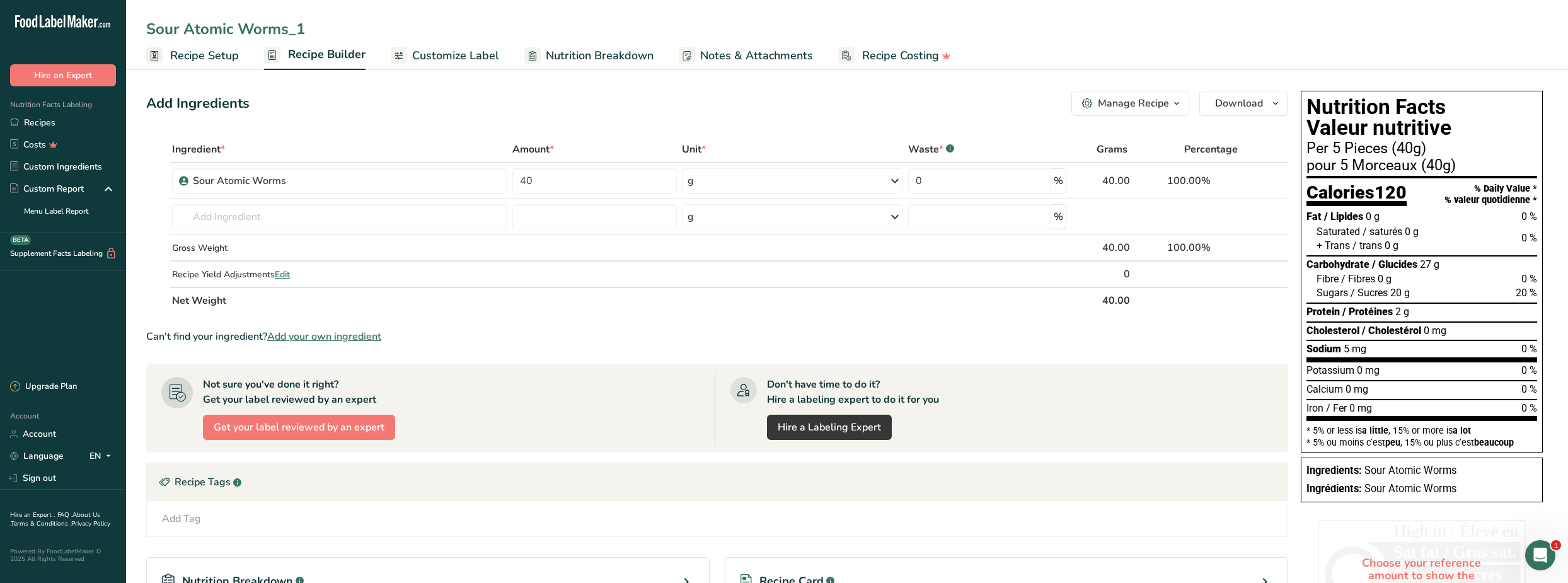 drag, startPoint x: 311, startPoint y: 29, endPoint x: 102, endPoint y: 35, distance: 209.08611 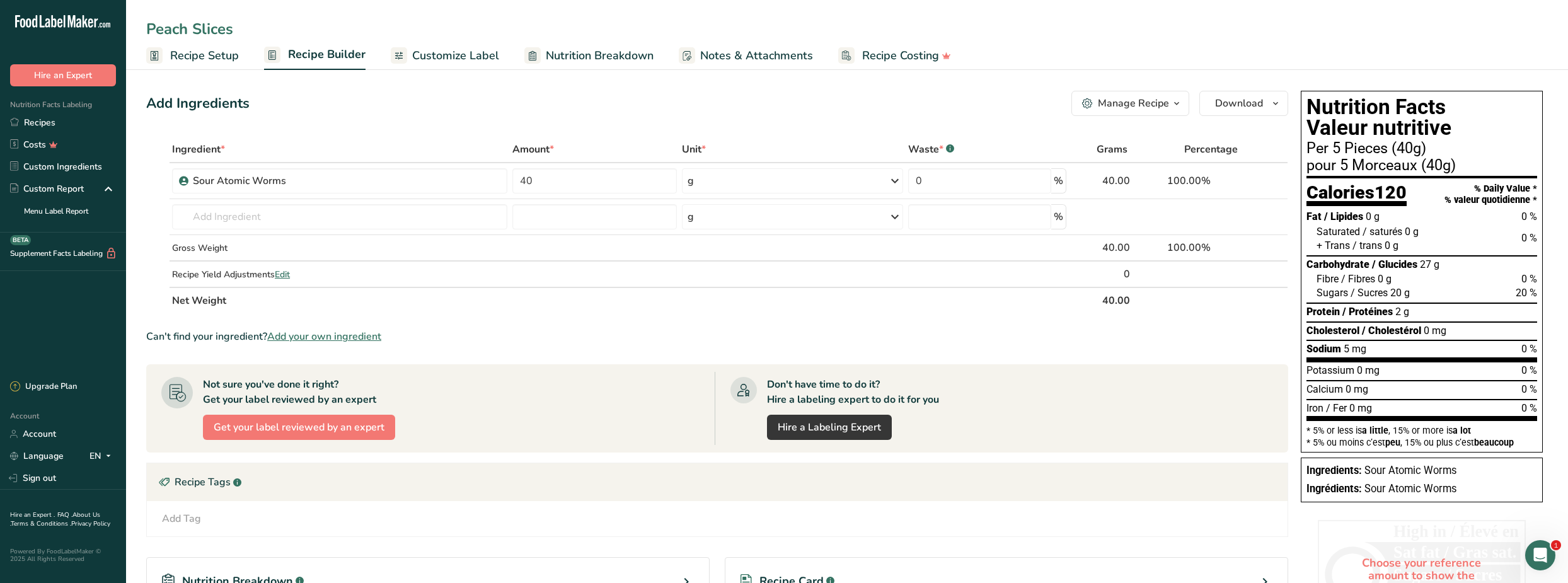 type on "Peach Slices" 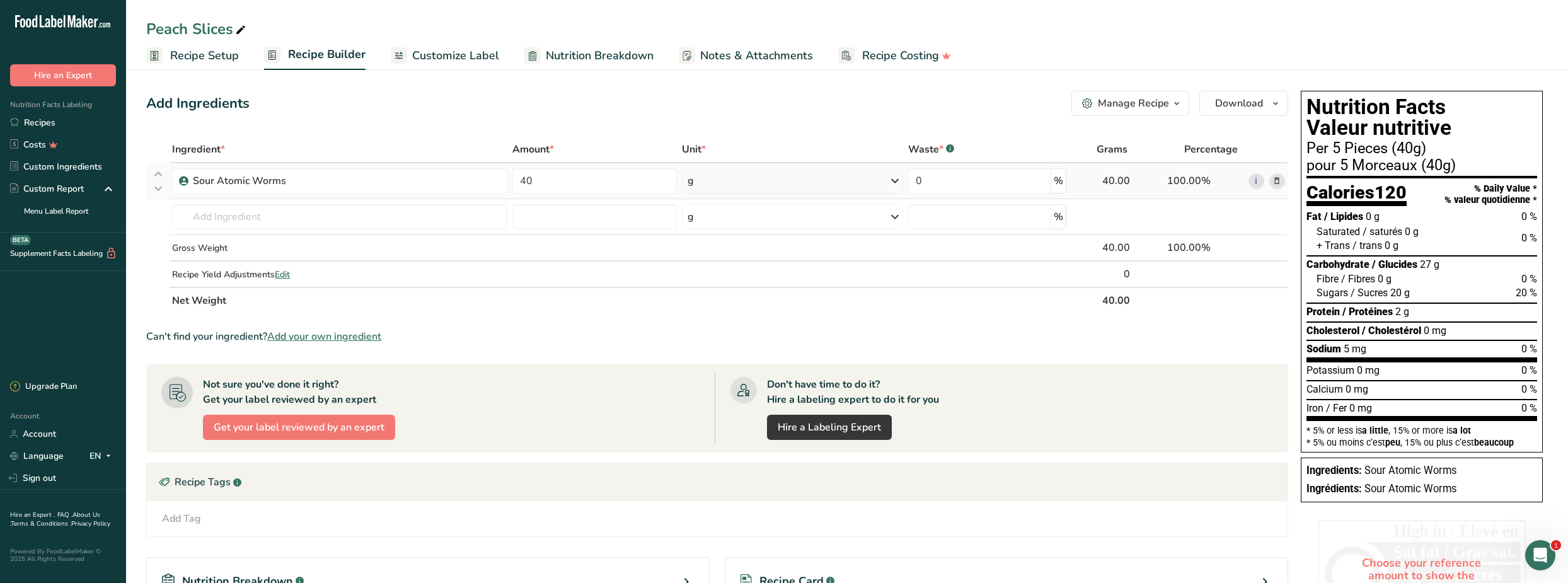 click at bounding box center (1277, 181) 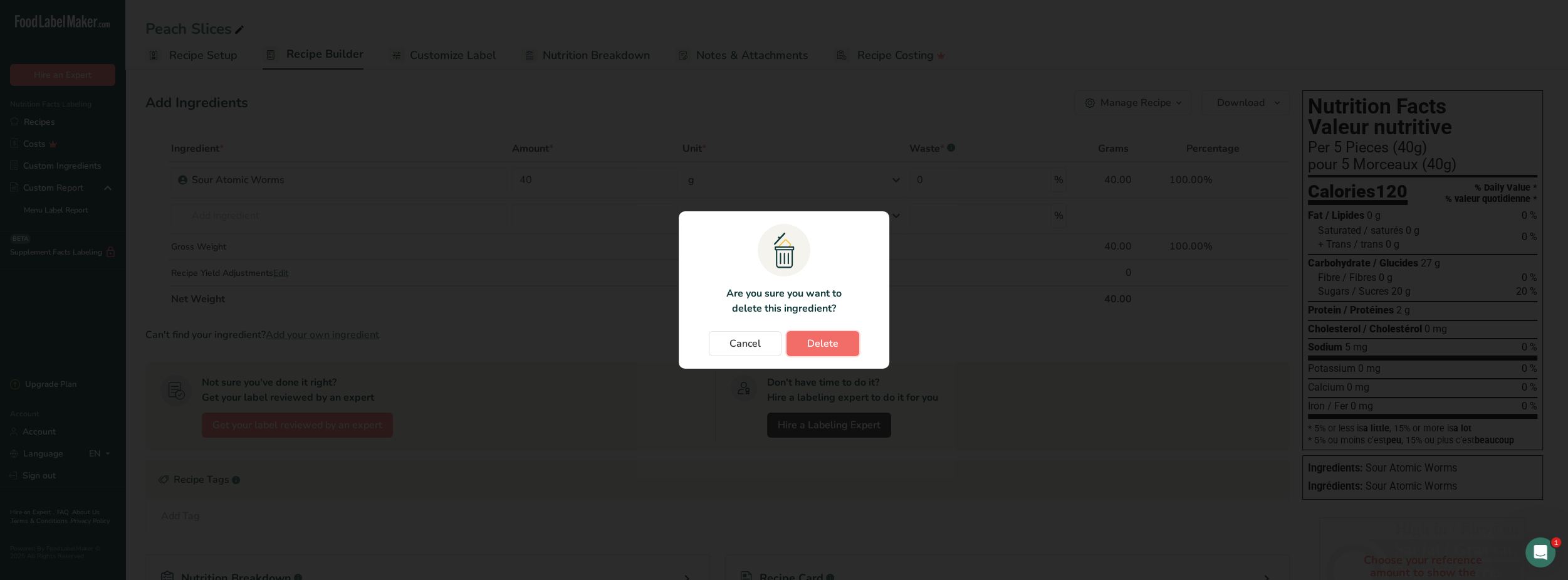 click on "Delete" at bounding box center [823, 344] 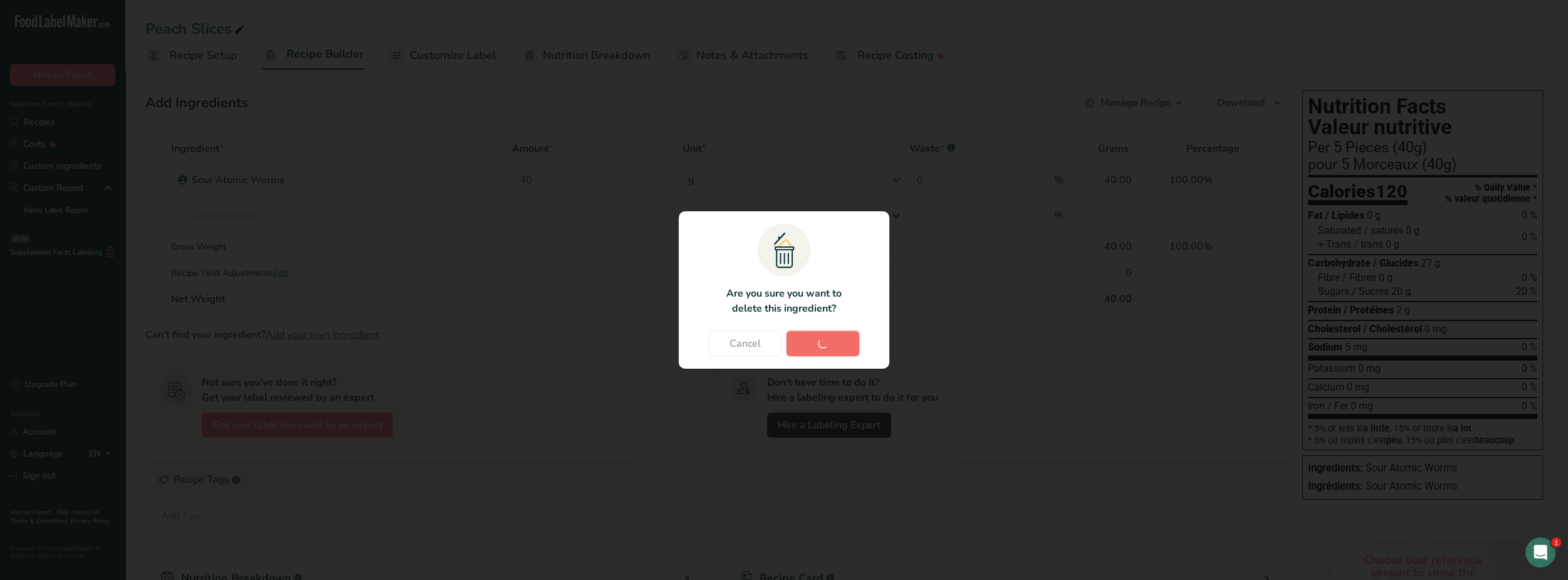 type 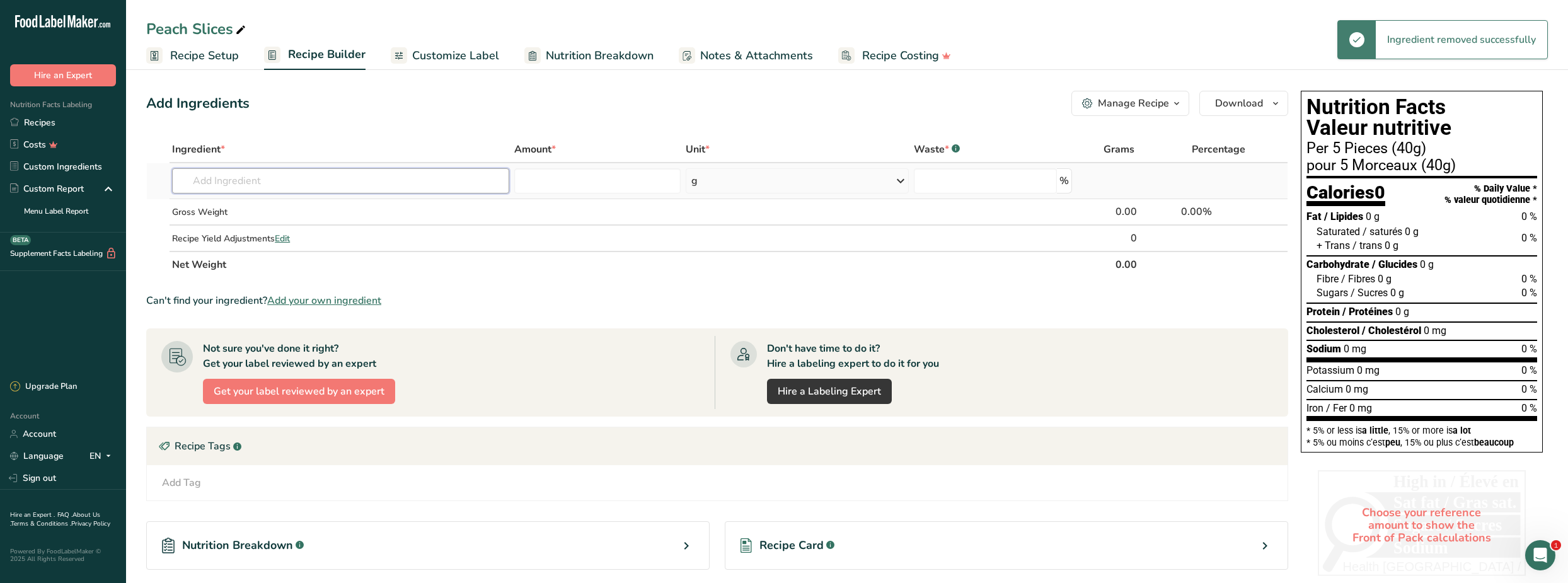 click at bounding box center (340, 181) 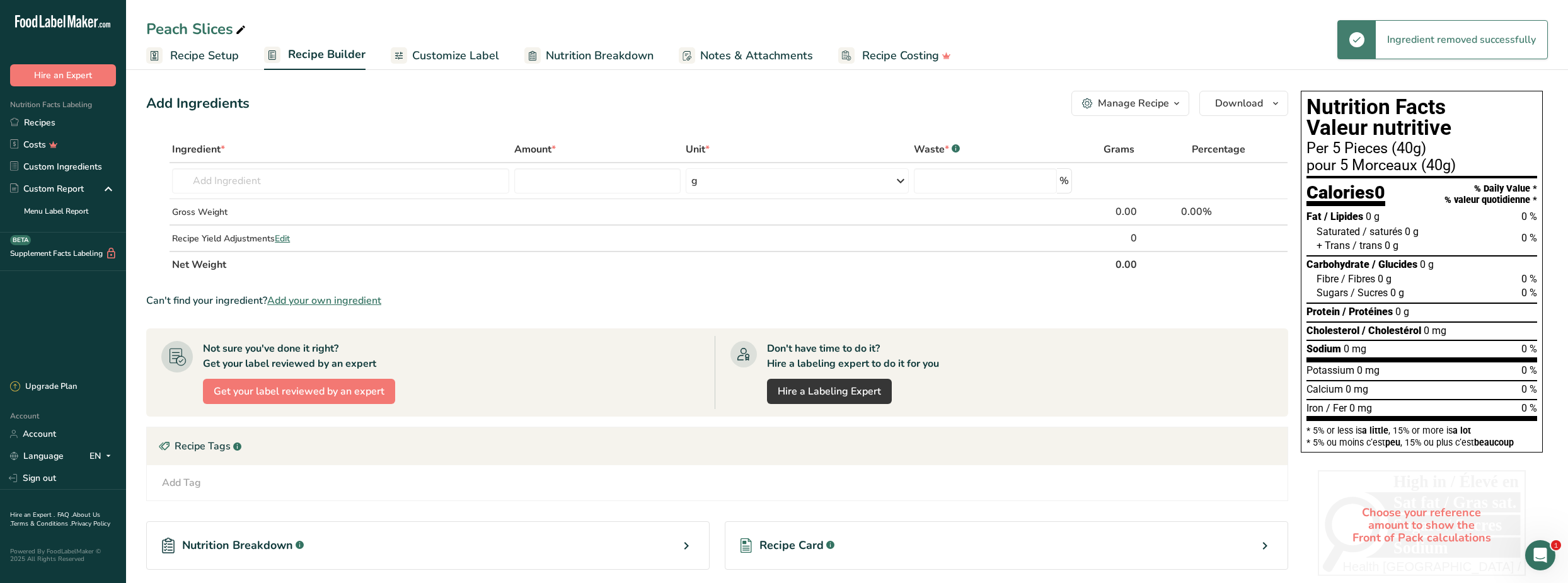 click on "Add your own ingredient" at bounding box center (324, 301) 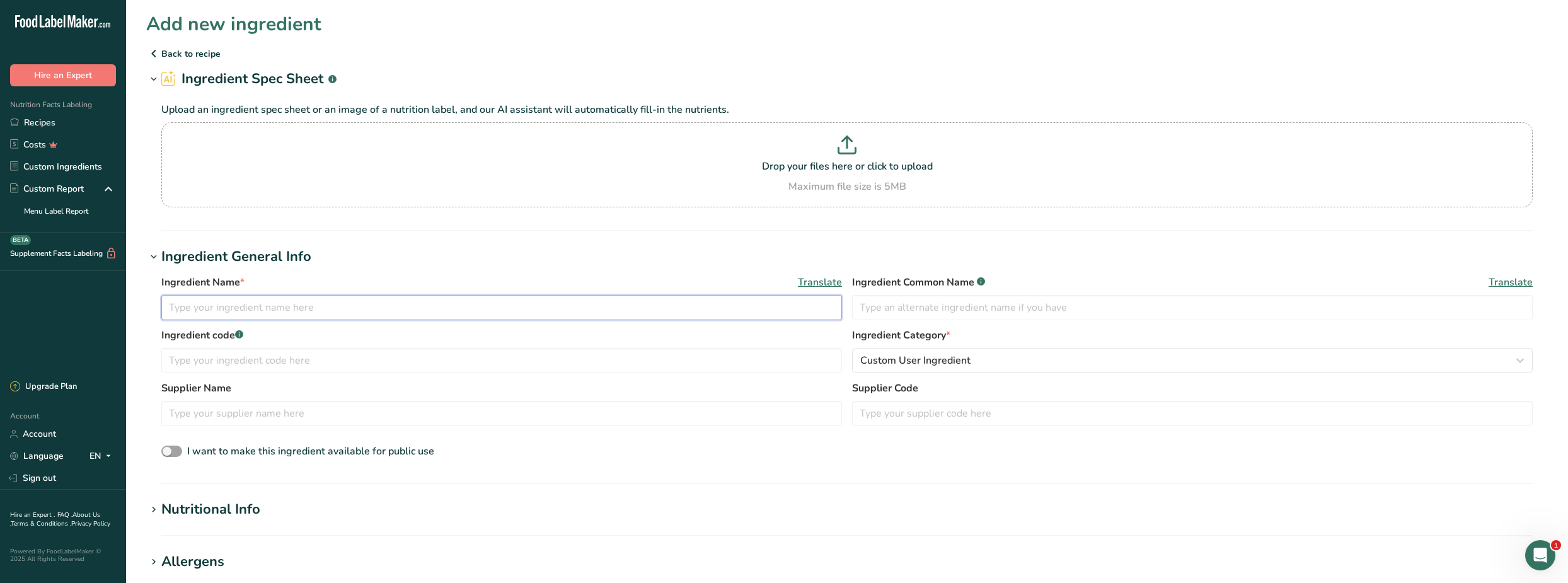 click at bounding box center [502, 308] 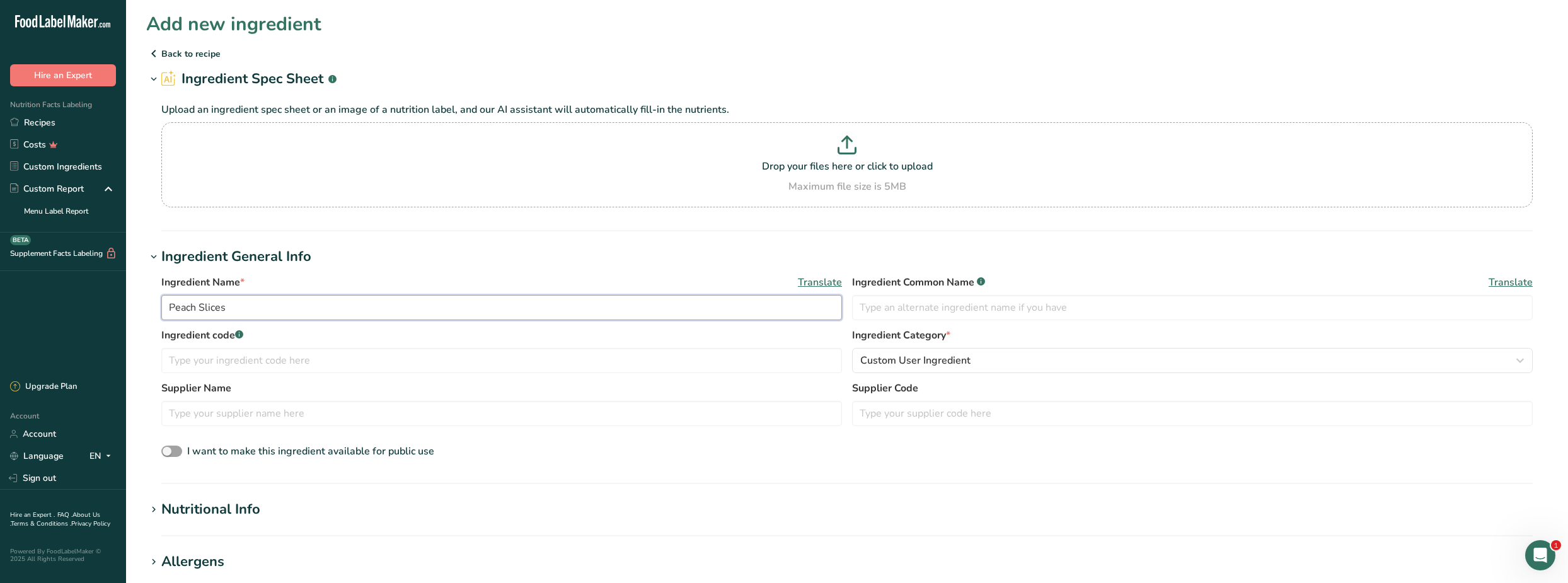 type on "Peach Slices" 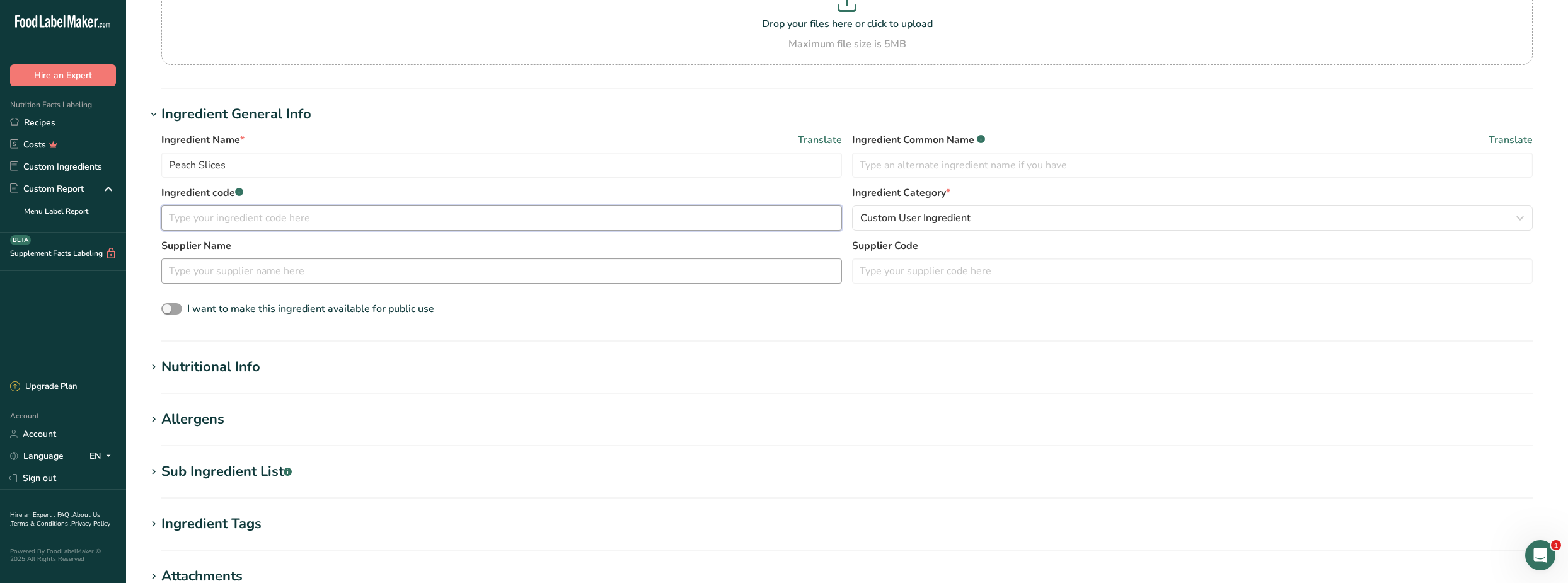 scroll, scrollTop: 171, scrollLeft: 0, axis: vertical 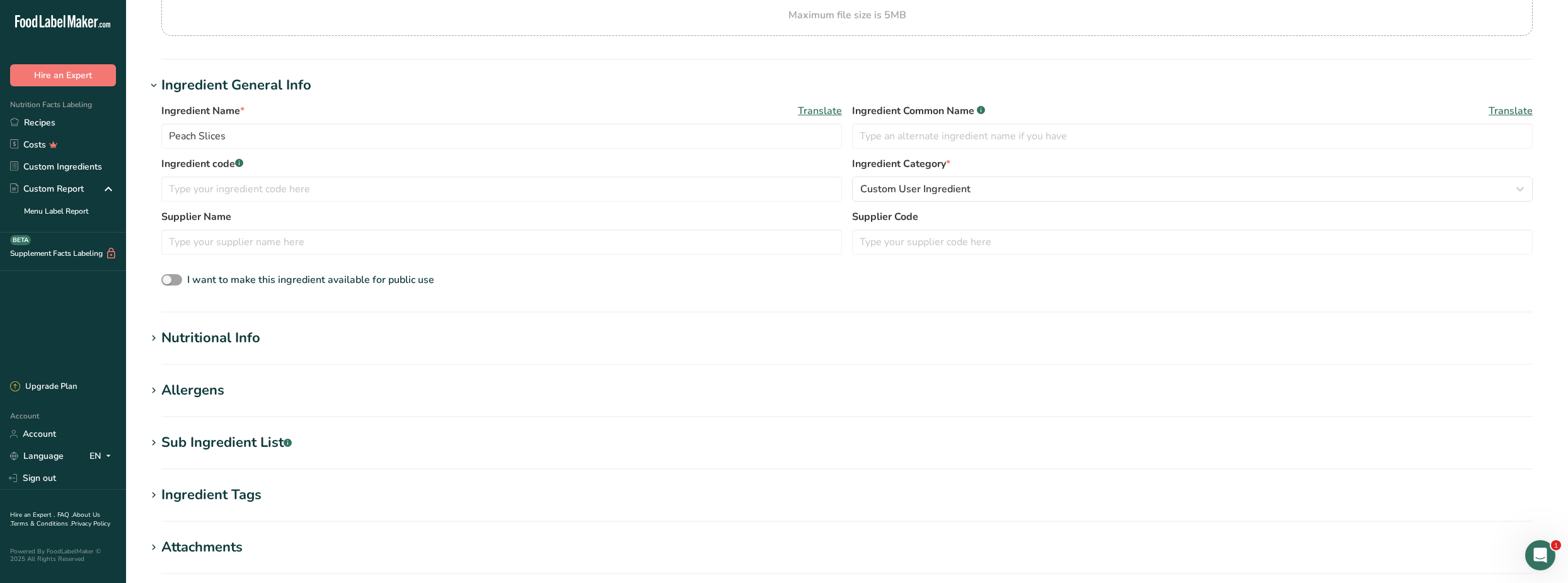 click on "Nutritional Info" at bounding box center [847, 338] 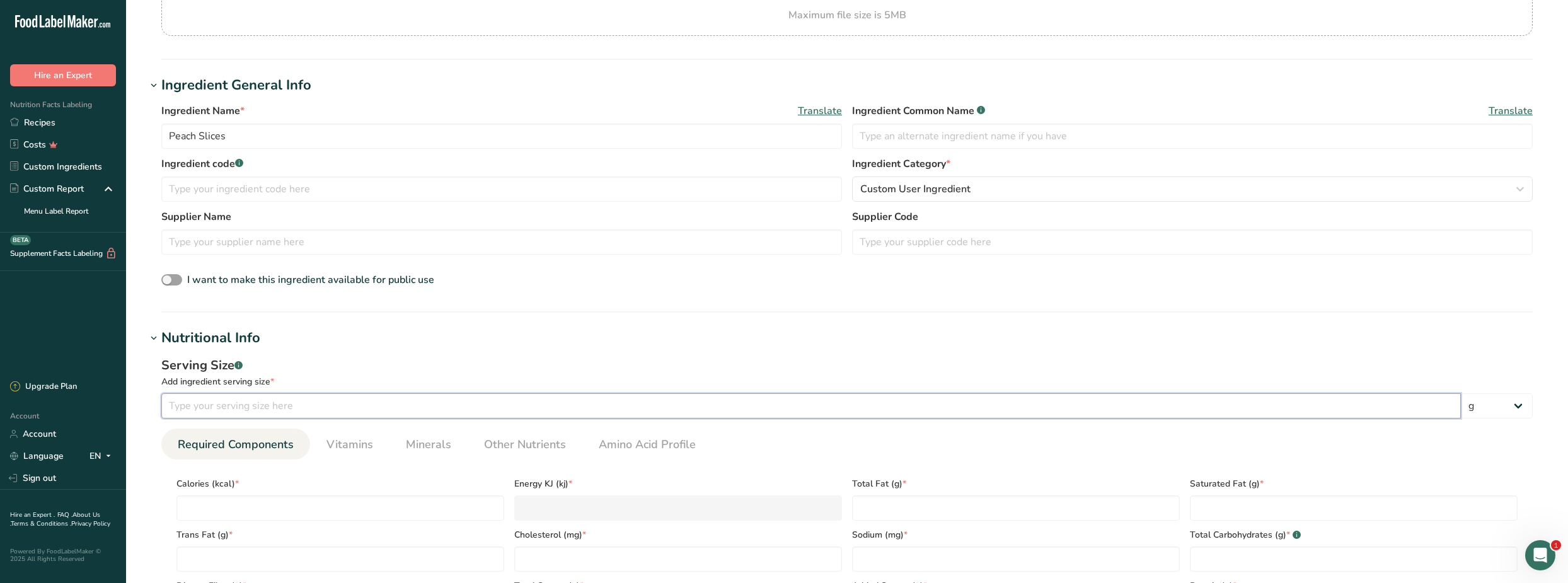 click at bounding box center (811, 406) 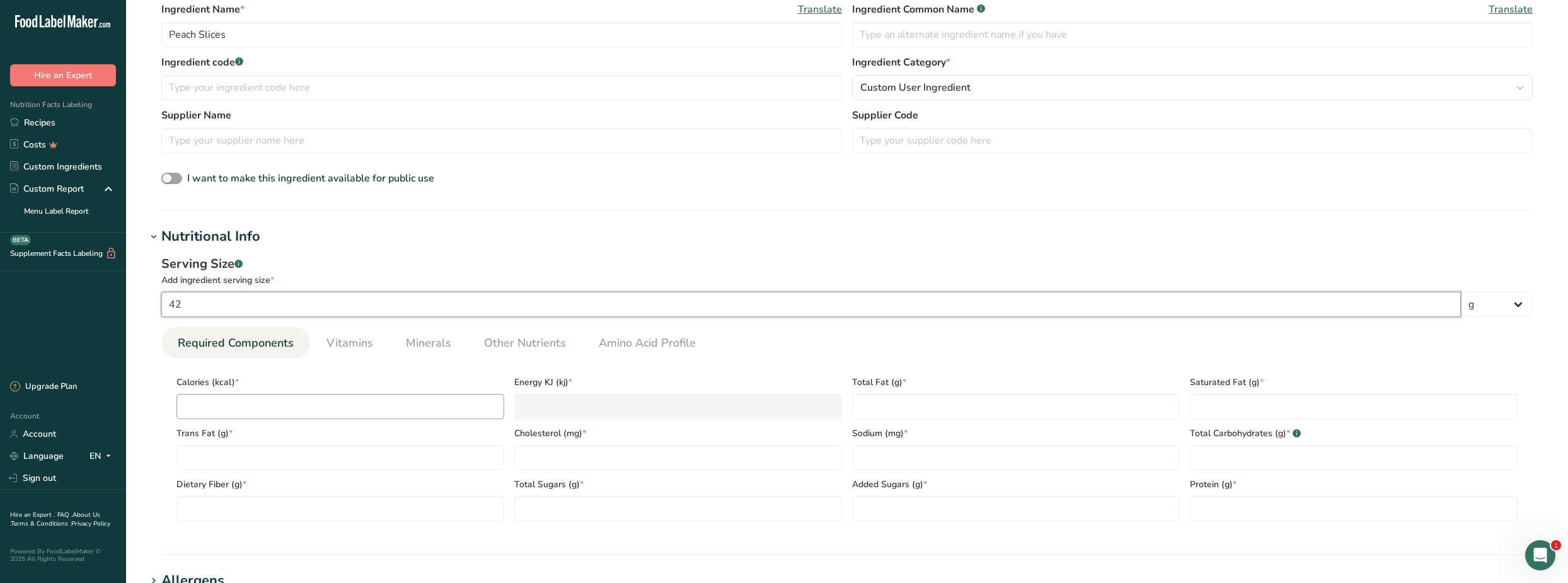 scroll, scrollTop: 286, scrollLeft: 0, axis: vertical 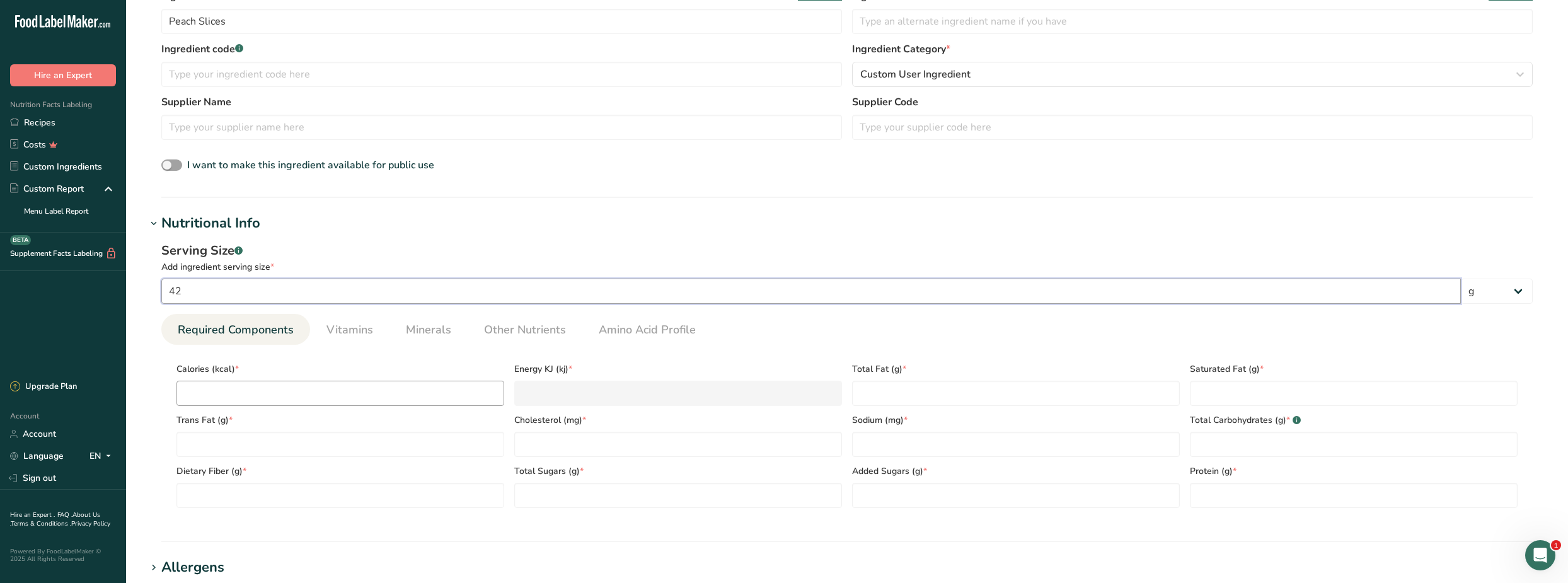 type on "42" 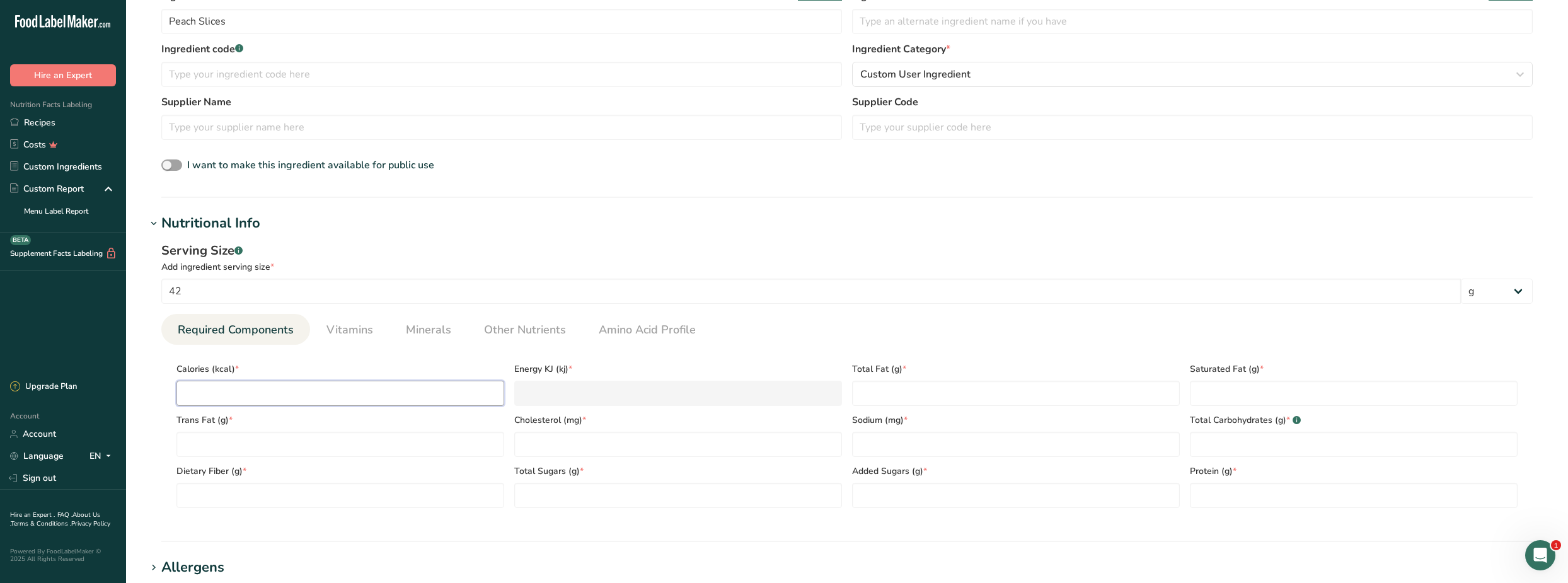 click at bounding box center (340, 393) 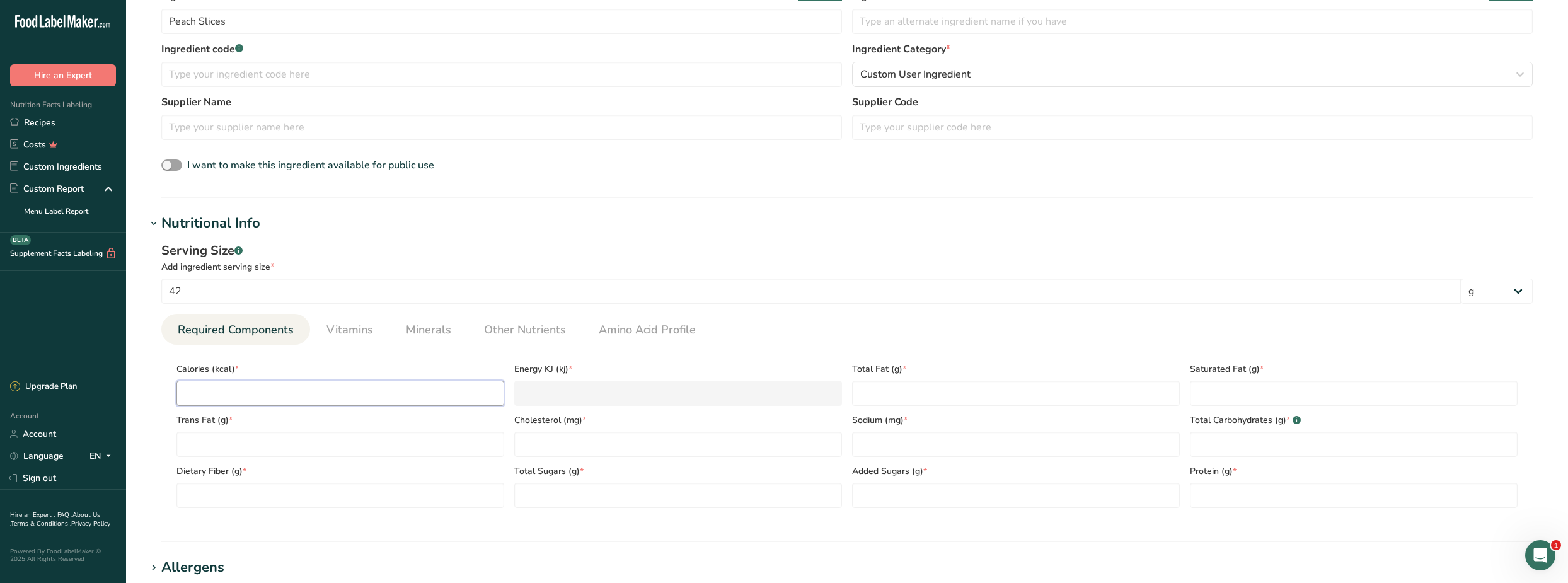 type on "1" 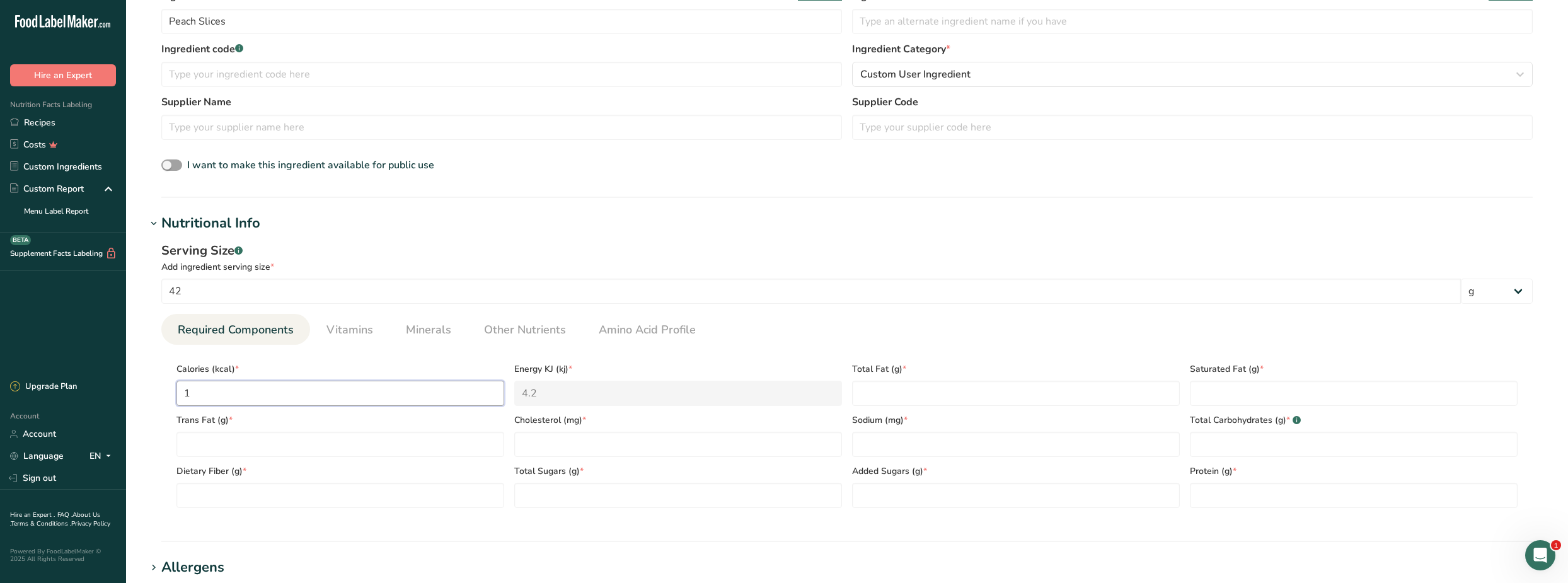 type on "12" 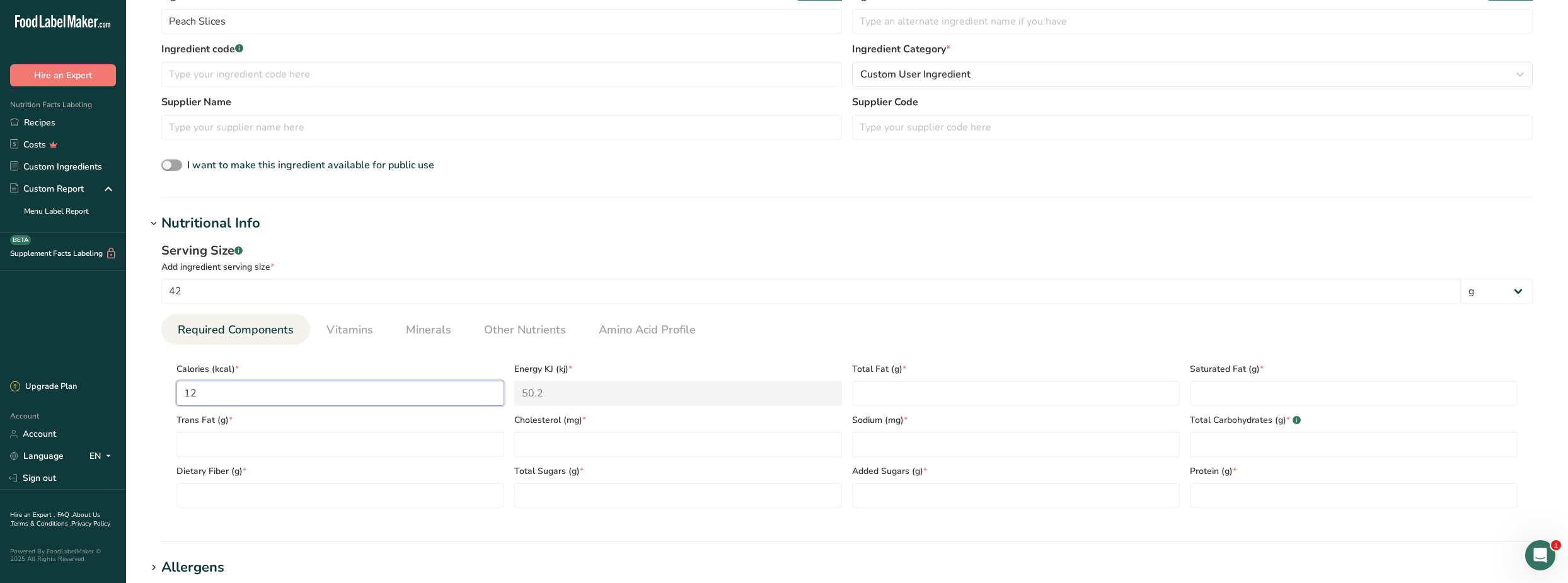 type on "120" 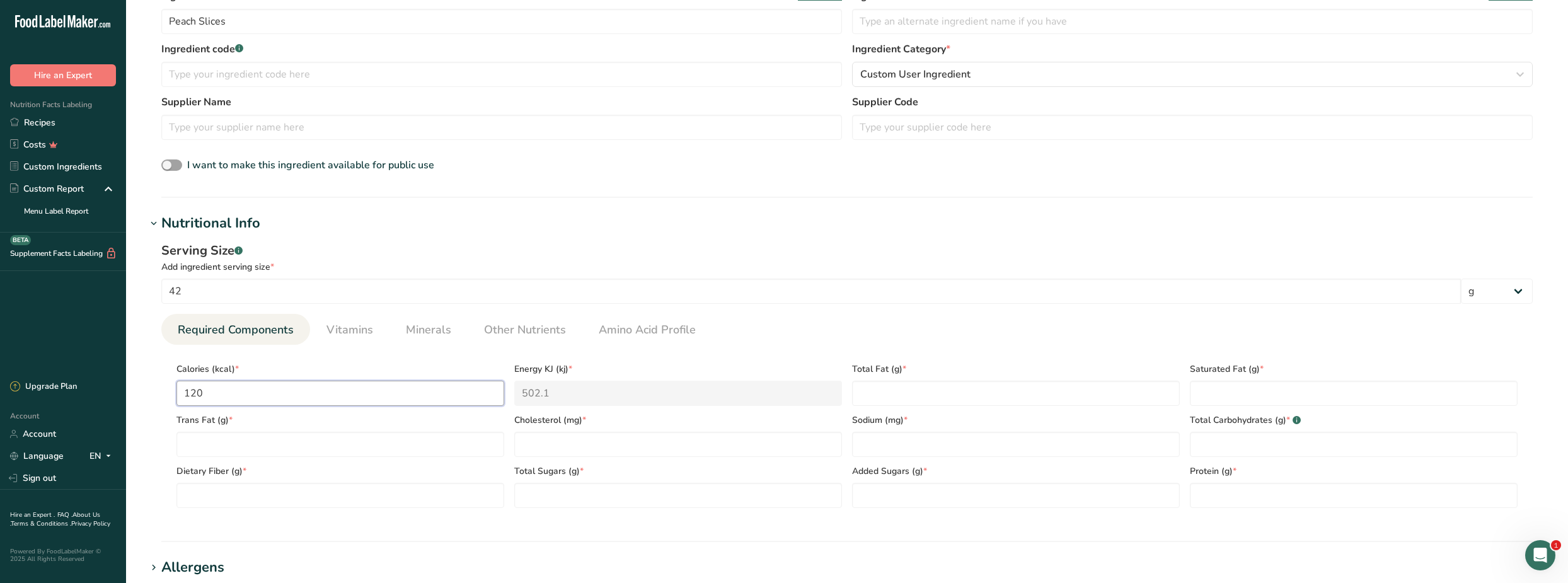 type on "120" 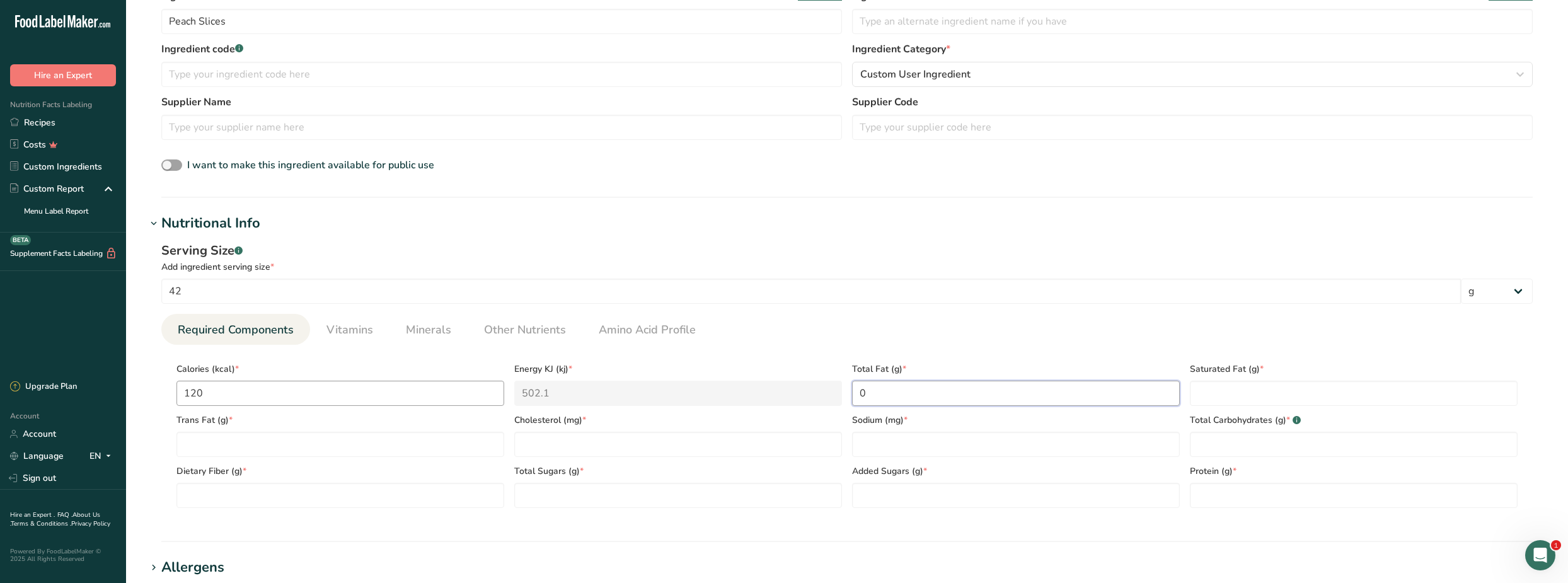 type on "0" 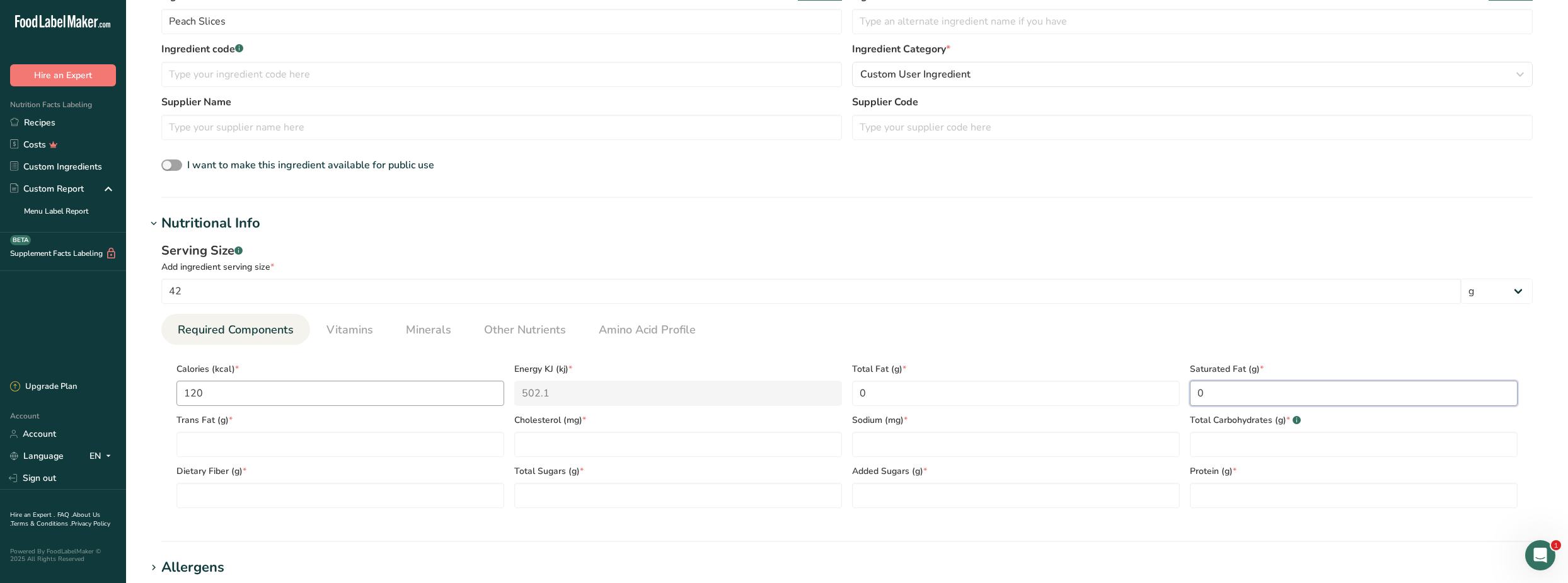 type on "0" 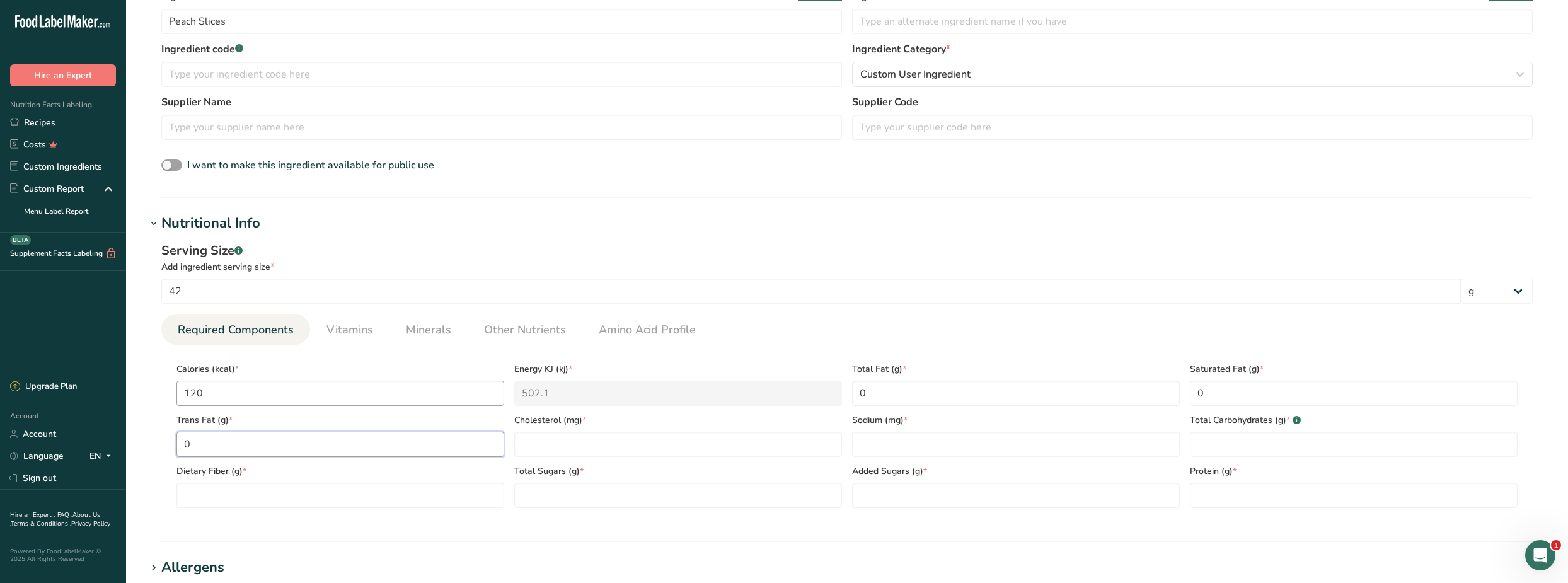 type on "0" 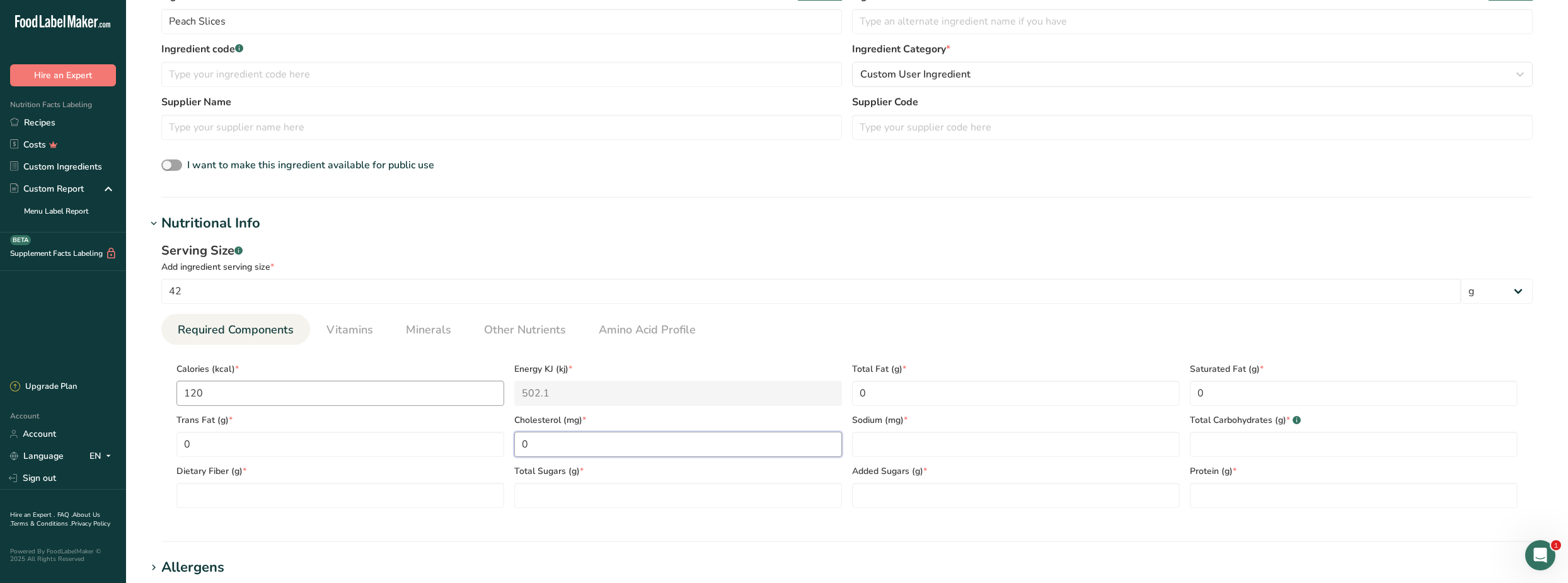 type on "0" 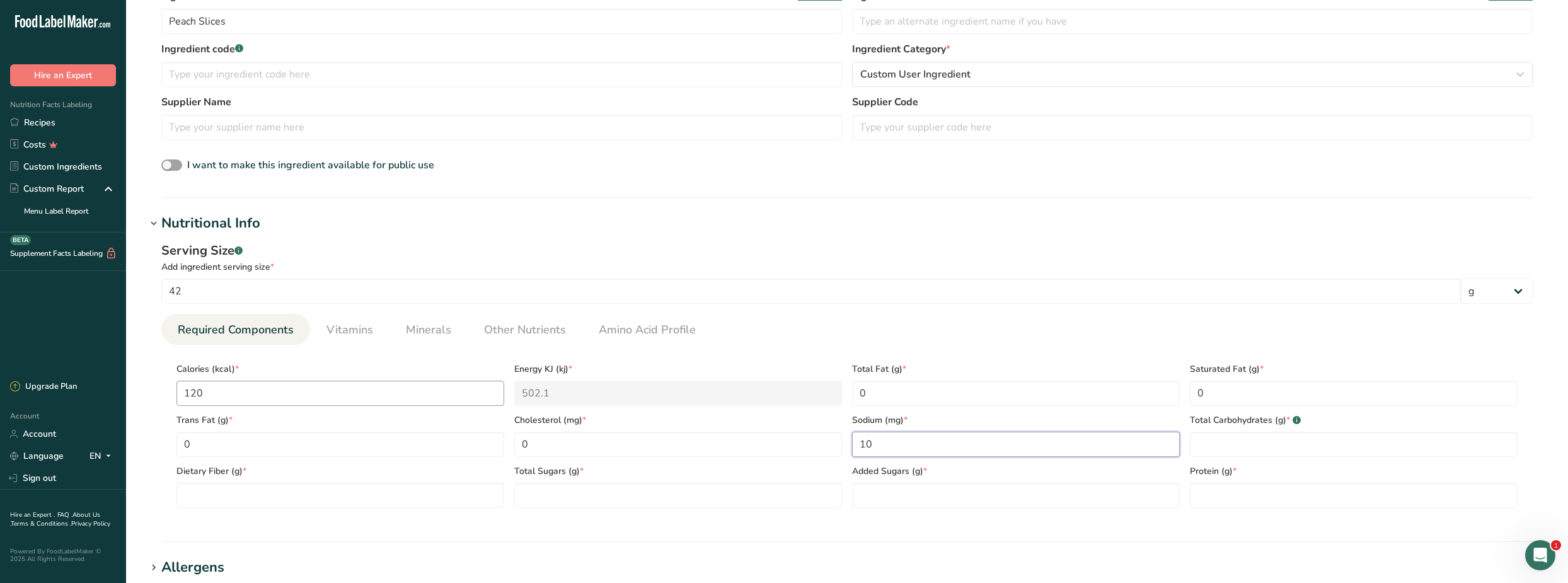 type on "10" 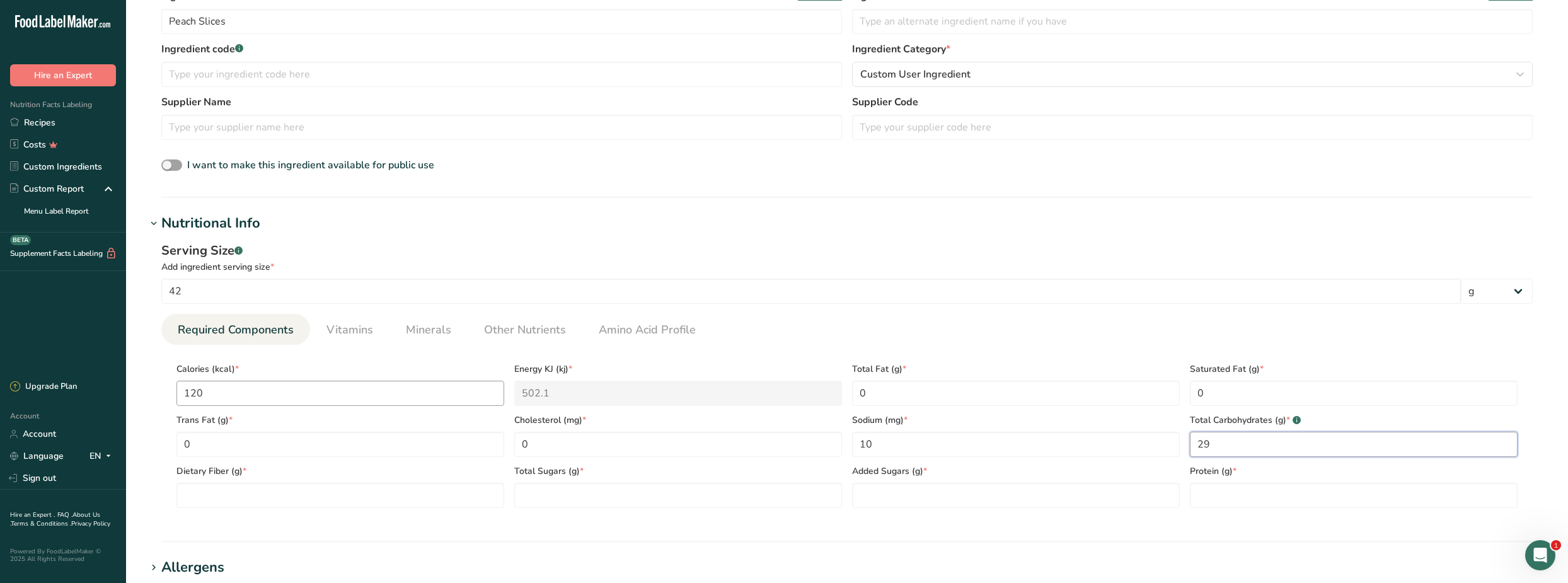 type on "29" 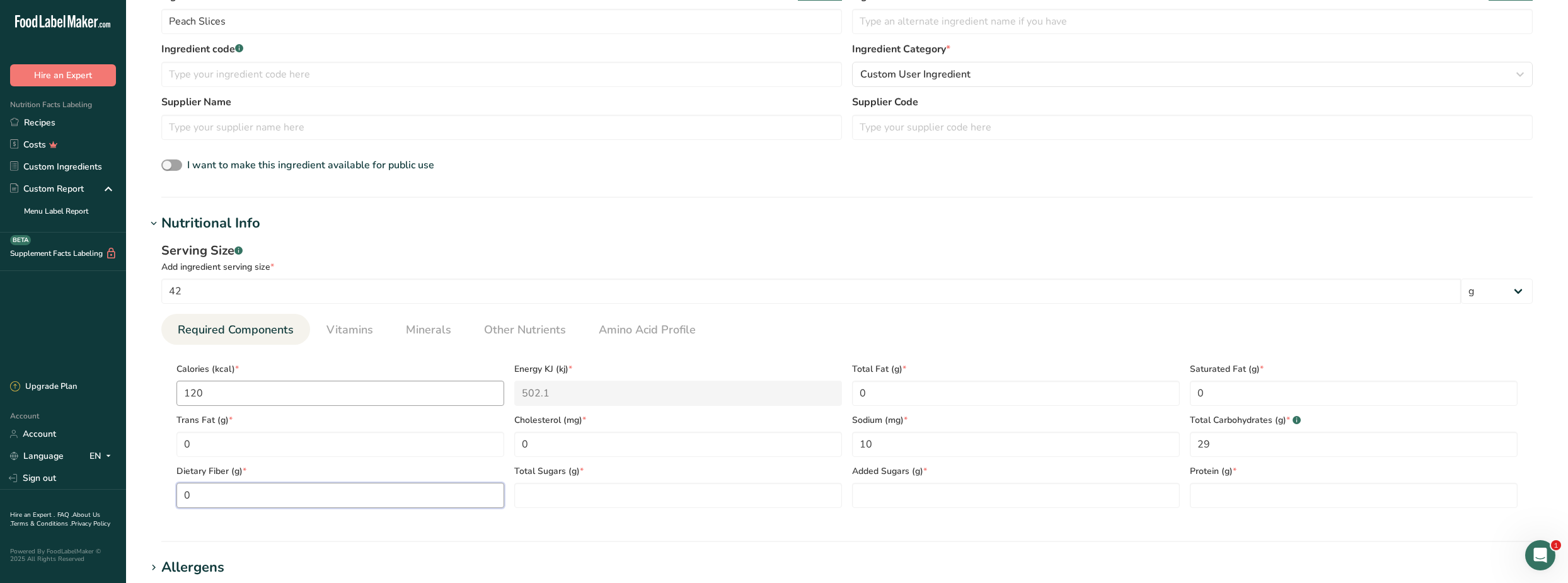 type on "0" 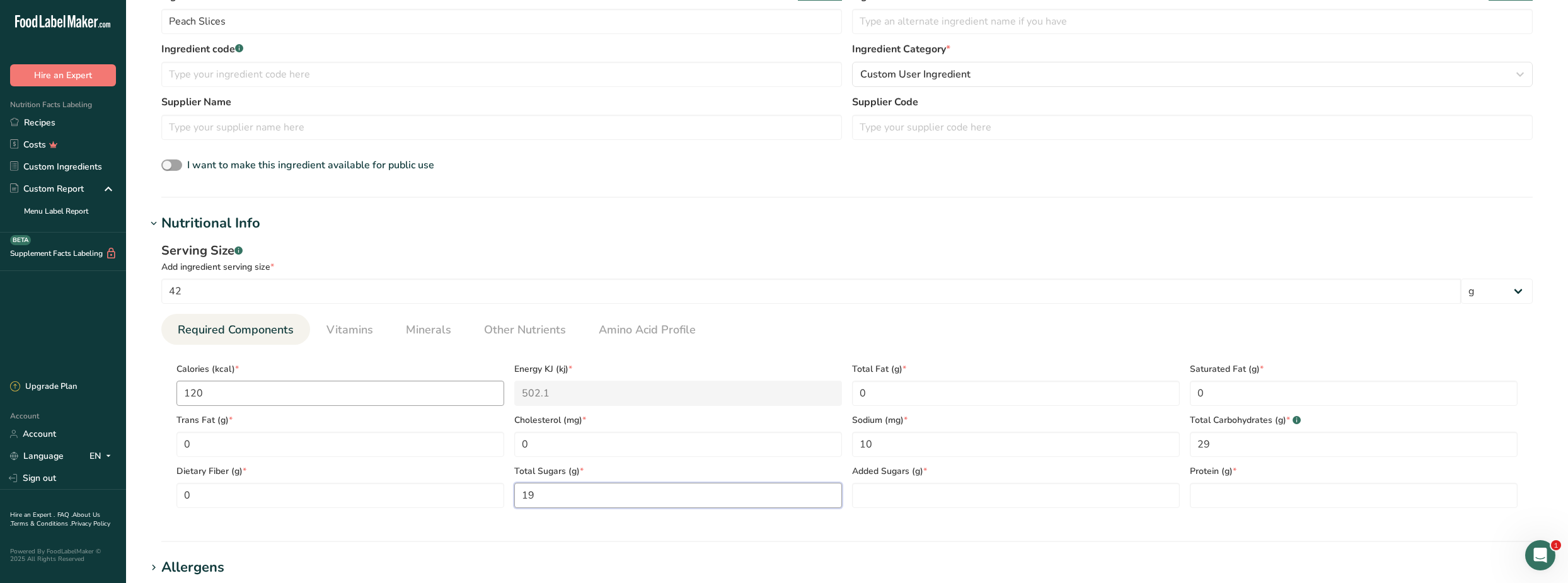 type on "19" 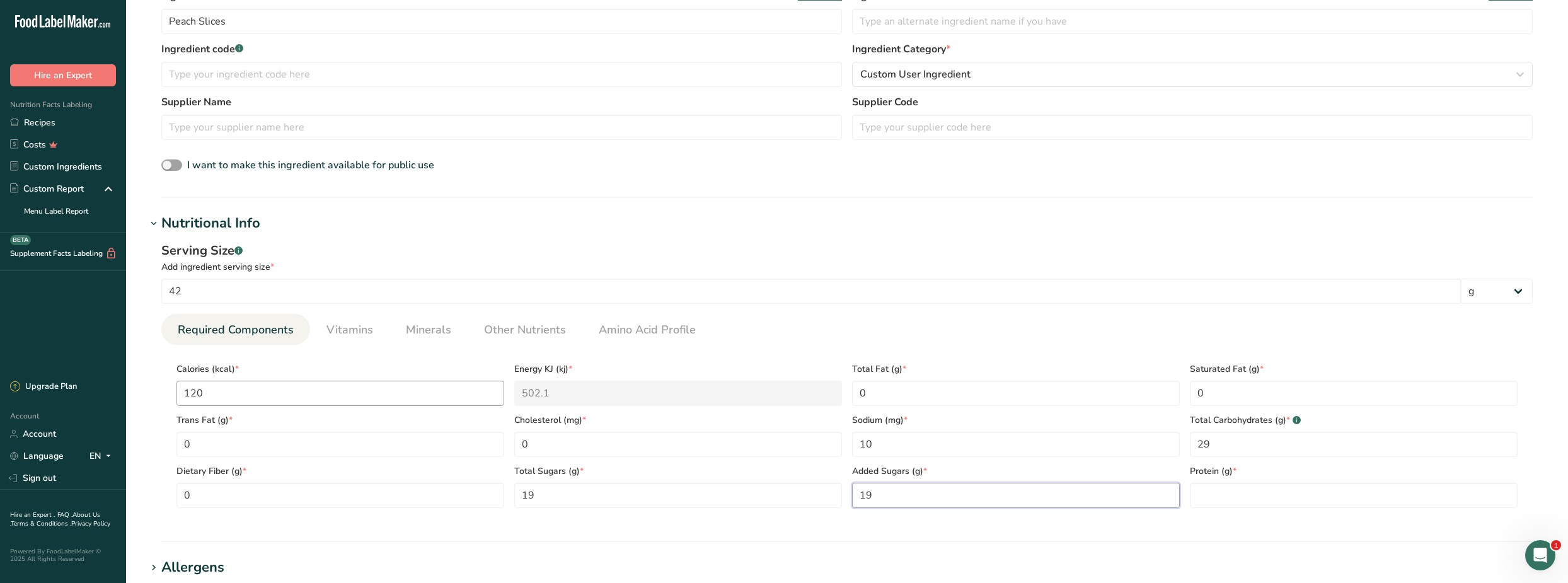 type on "19" 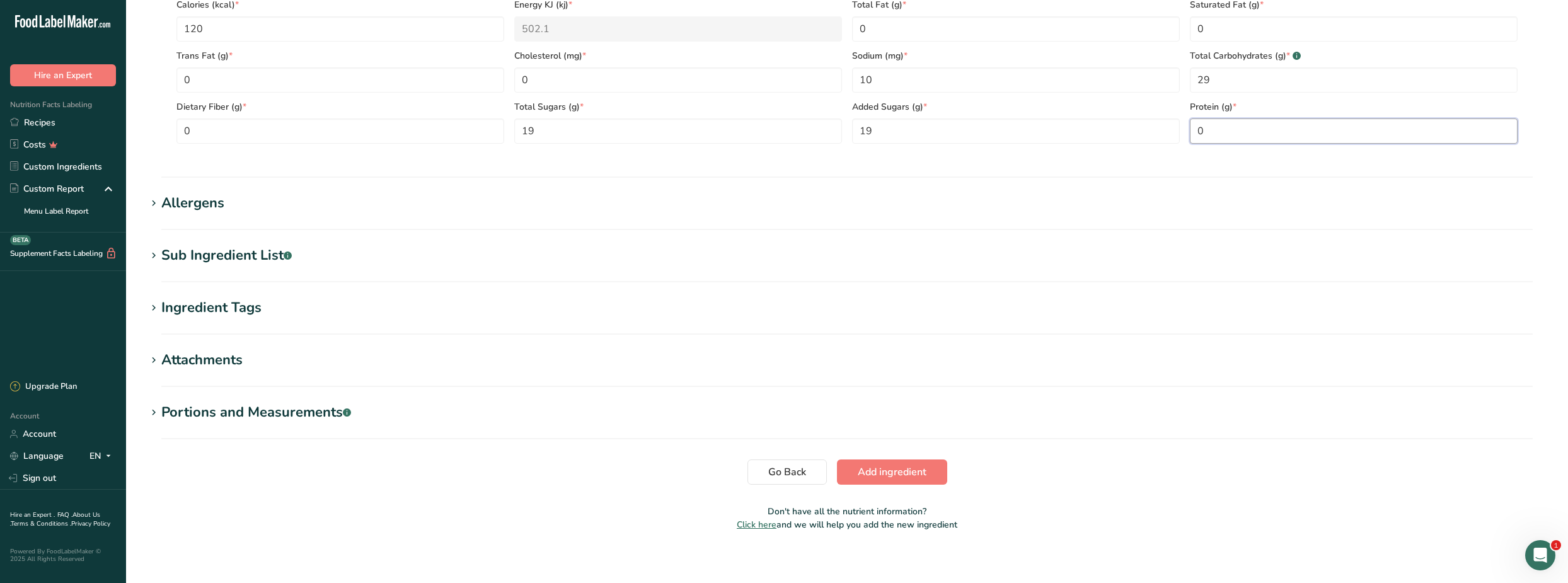 scroll, scrollTop: 659, scrollLeft: 0, axis: vertical 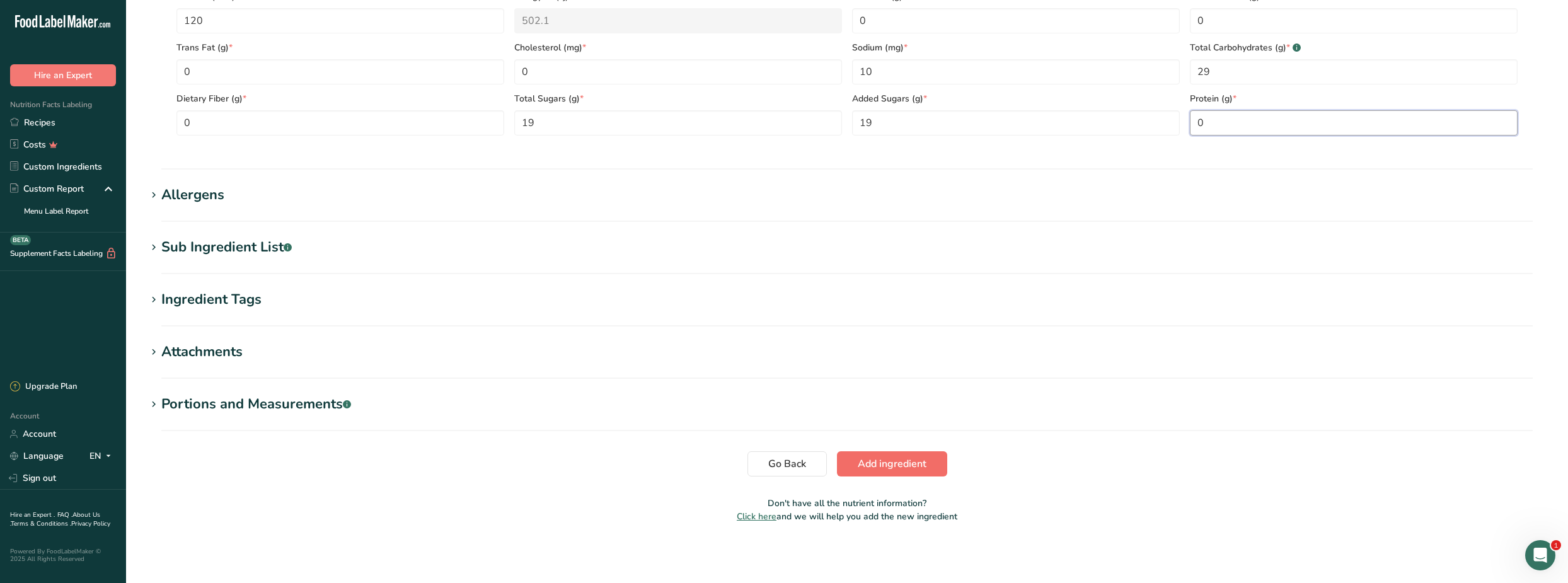 type on "0" 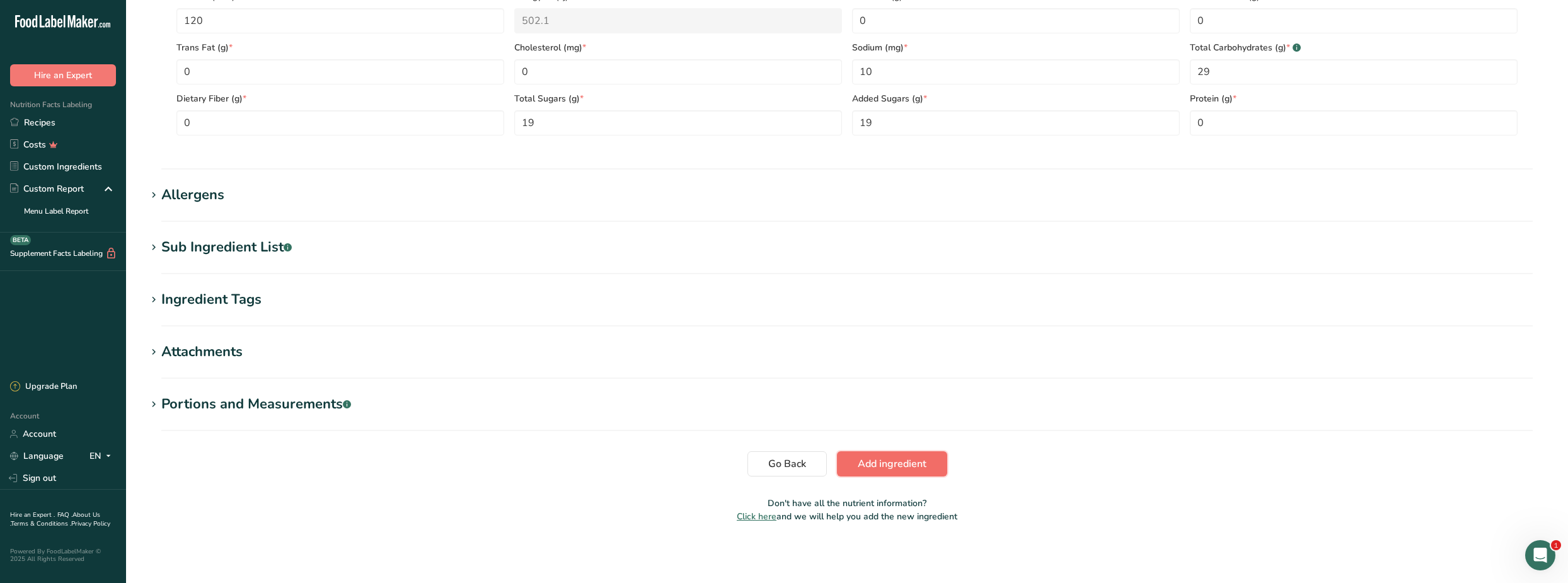 click on "Add ingredient" at bounding box center [892, 464] 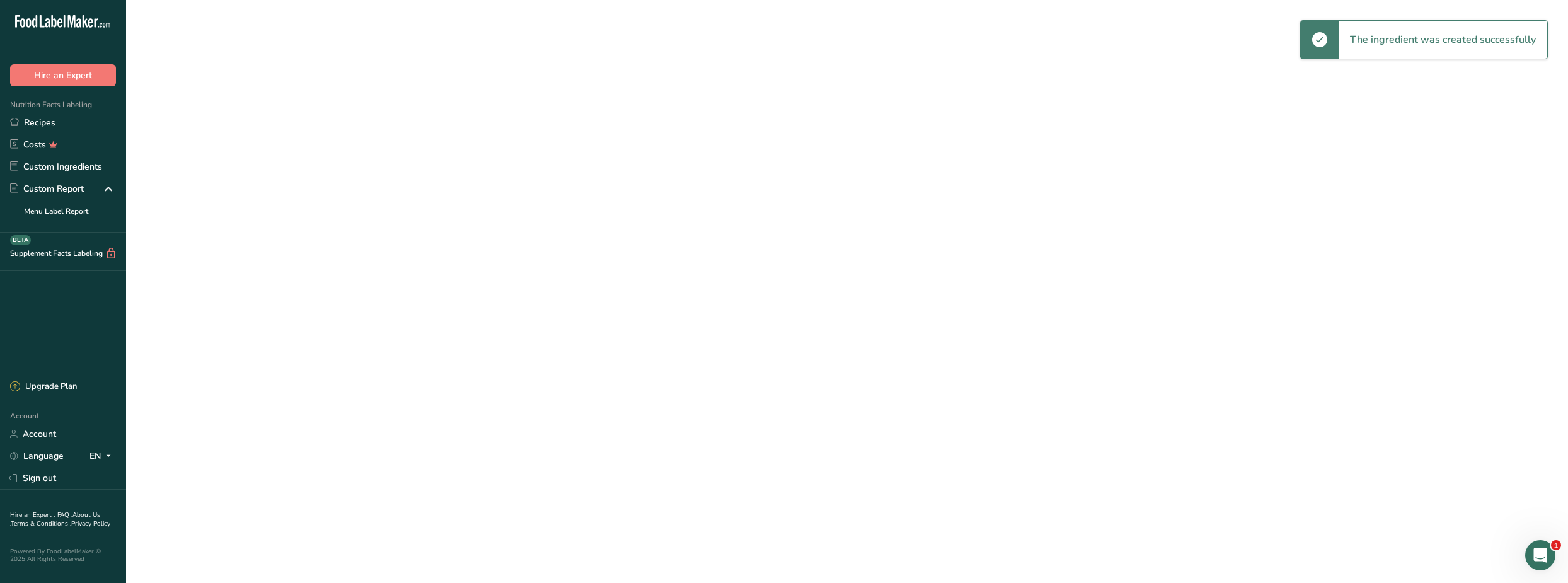 scroll, scrollTop: 0, scrollLeft: 0, axis: both 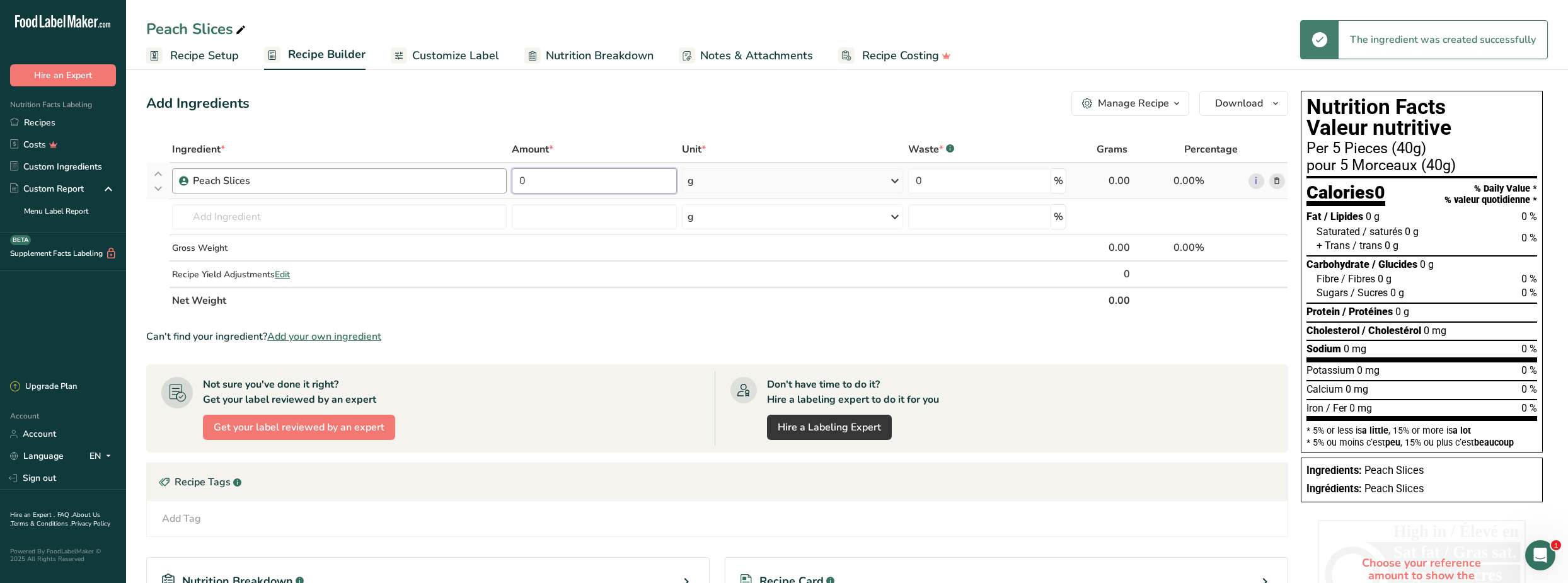 drag, startPoint x: 556, startPoint y: 177, endPoint x: 495, endPoint y: 177, distance: 61 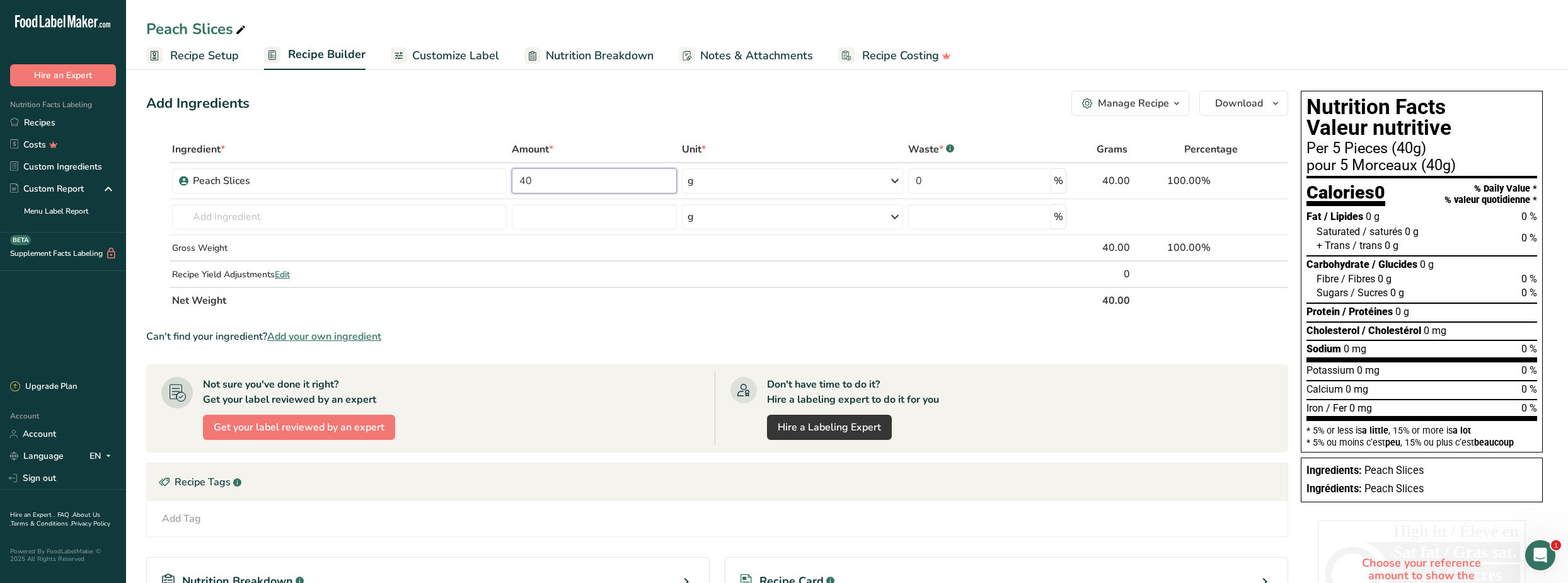type on "40" 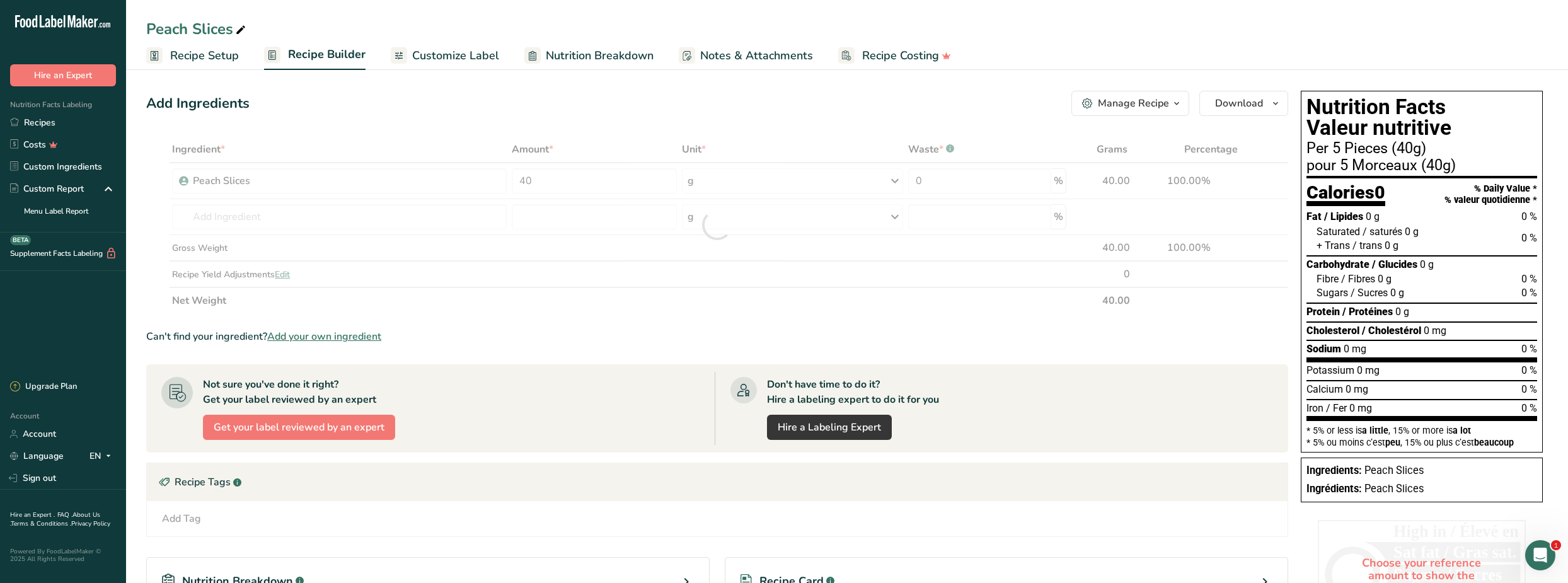click on "Add Ingredients
Manage Recipe         Delete Recipe           Duplicate Recipe             Scale Recipe             Save as Sub-Recipe   .a-a{fill:#347362;}.b-a{fill:#fff;}                               Nutrition Breakdown                 Recipe Card
NEW
[MEDICAL_DATA] Pattern Report           Activity History
Download
Choose your preferred label style
Standard FDA label
Standard FDA label
The most common format for nutrition facts labels in compliance with the FDA's typeface, style and requirements
Tabular FDA label
A label format compliant with the FDA regulations presented in a tabular (horizontal) display.
Linear FDA label
A simple linear display for small sized packages.
Simplified FDA label" at bounding box center (721, 417) 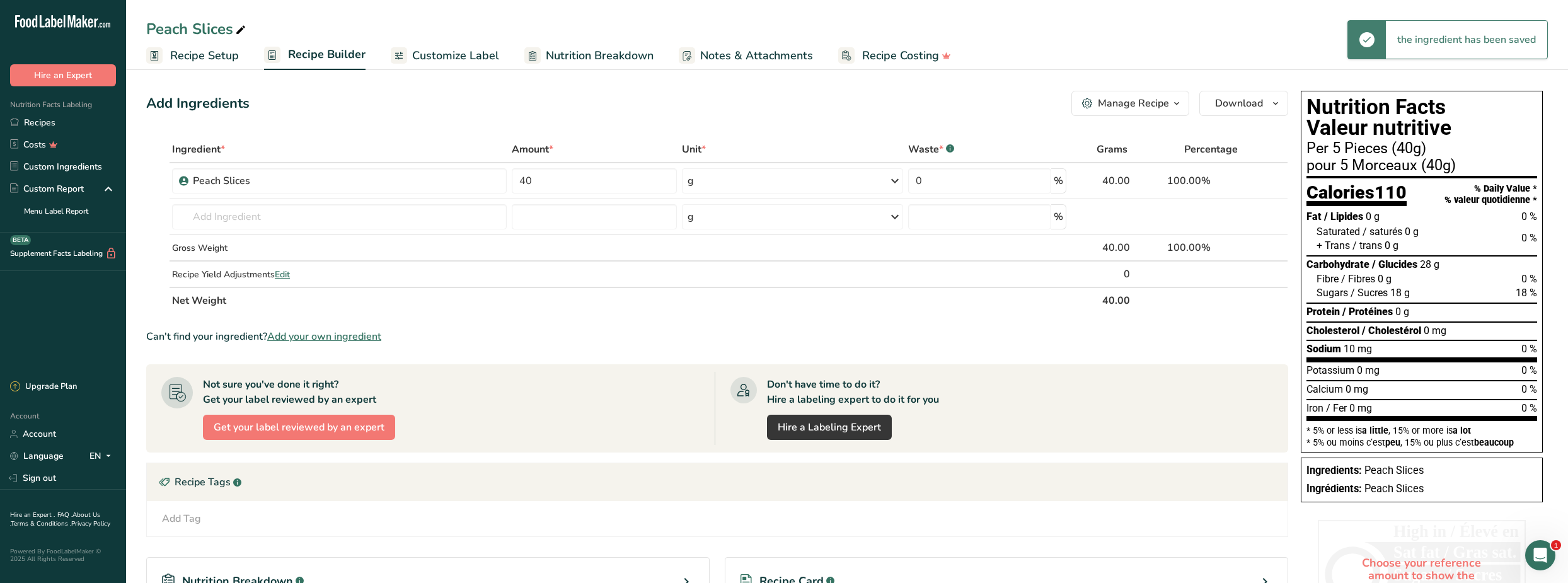 click on "Customize Label" at bounding box center [456, 55] 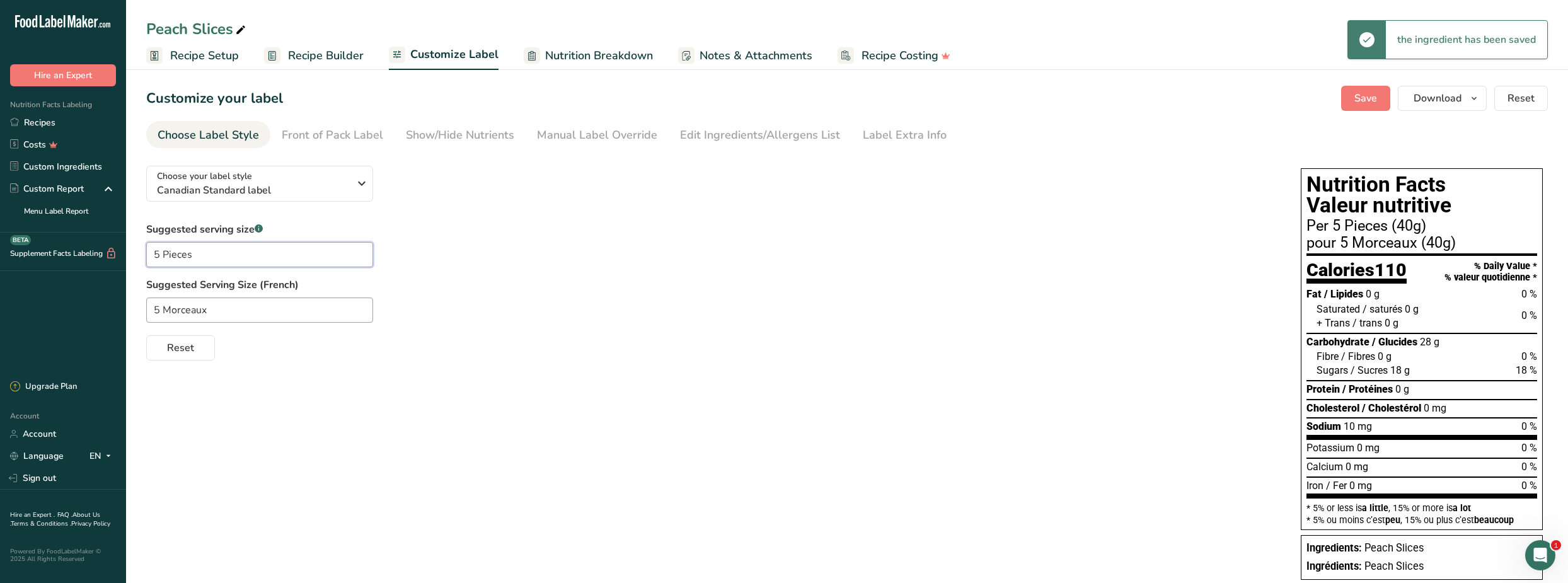 drag, startPoint x: 159, startPoint y: 254, endPoint x: 146, endPoint y: 254, distance: 13 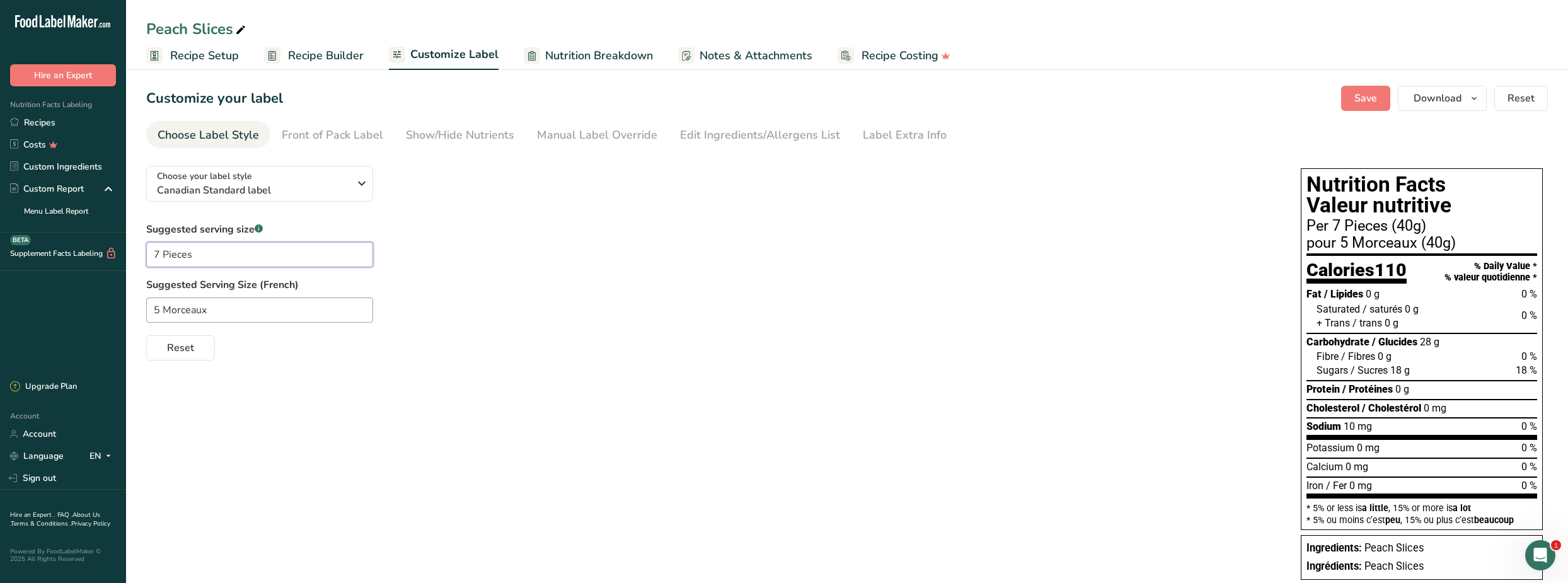 type on "7 Pieces" 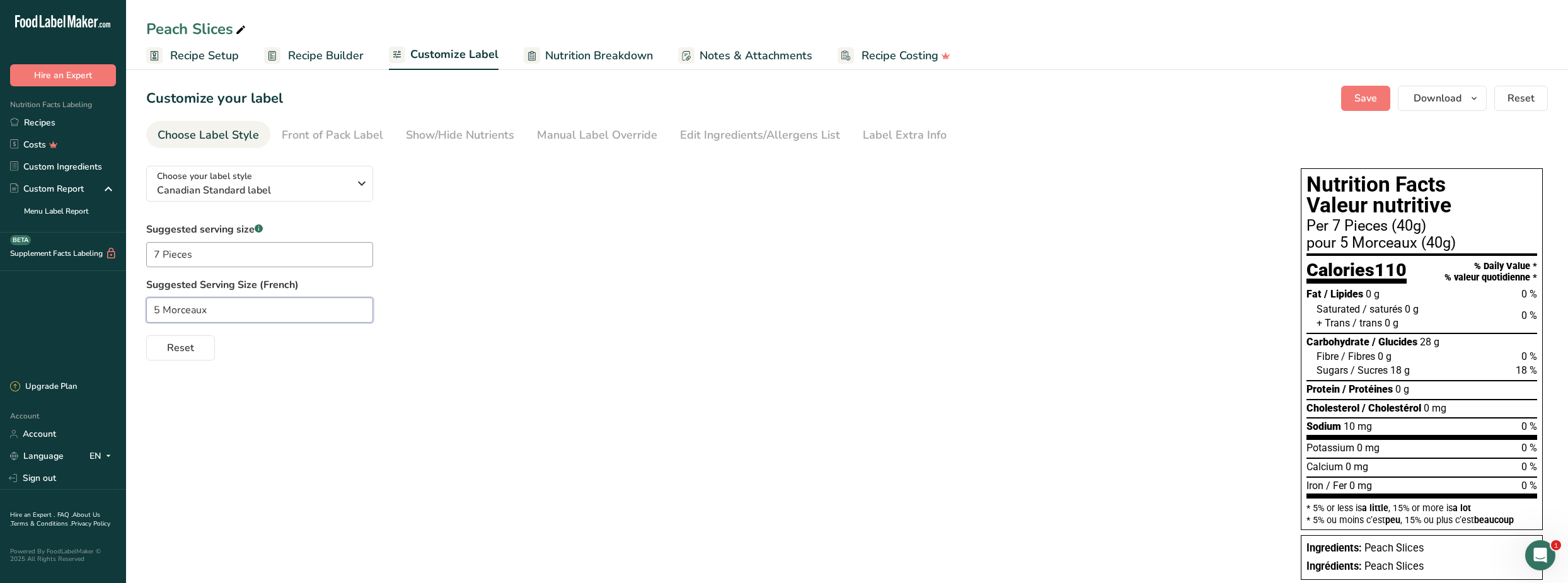 drag, startPoint x: 156, startPoint y: 312, endPoint x: 135, endPoint y: 298, distance: 25.238859 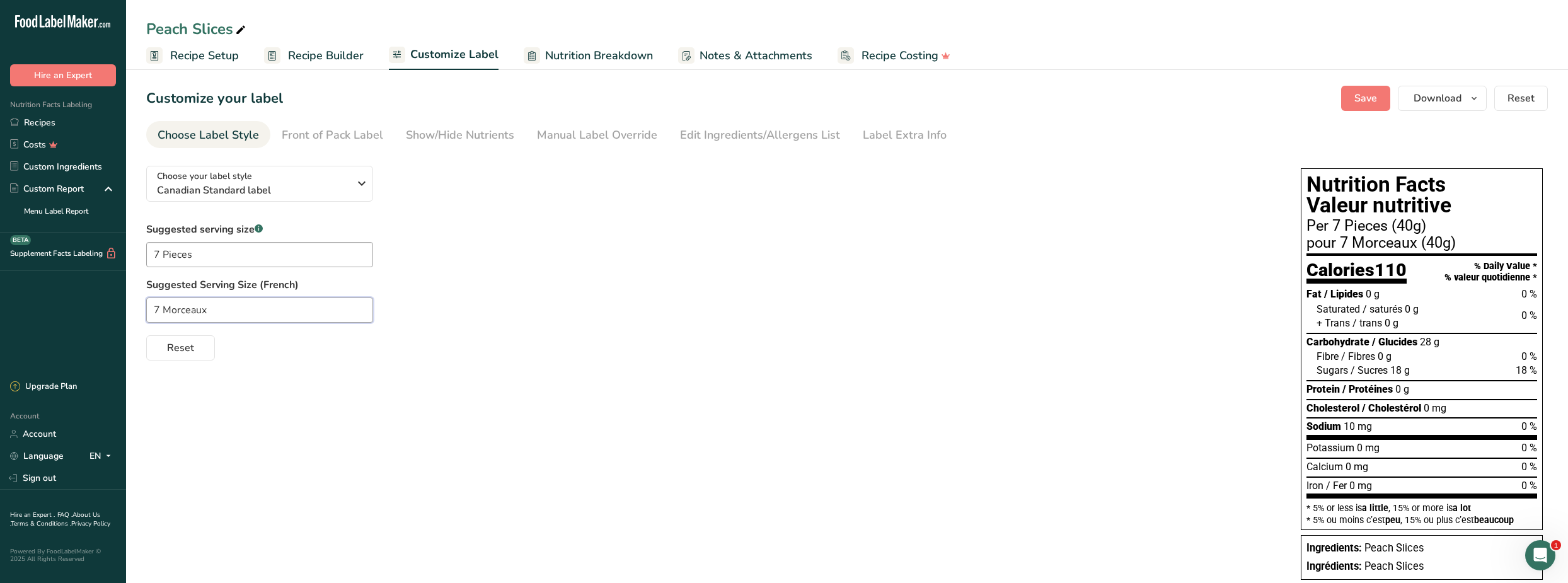 type on "7 Morceaux" 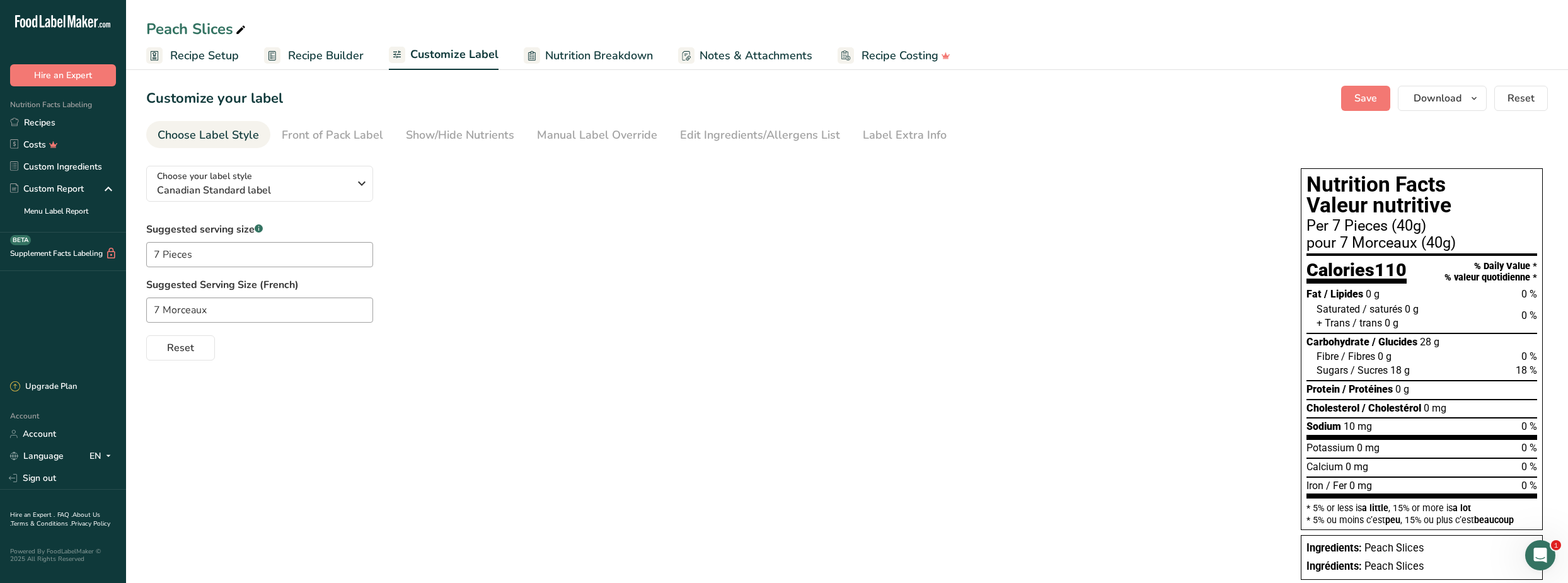 click on "Suggested serving size
.a-a{fill:#347362;}.b-a{fill:#fff;}           7 Pieces                   Suggested Serving Size (French) 7 Morceaux
Reset" at bounding box center (711, 291) 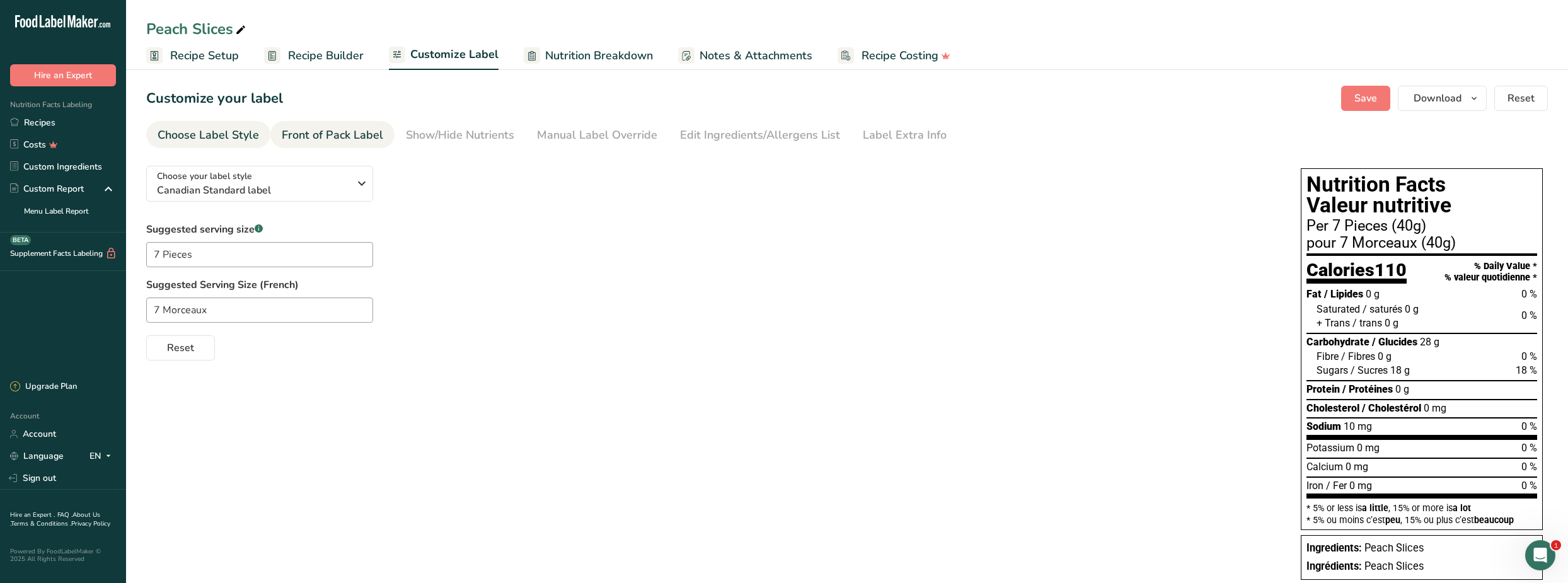 click on "Front of Pack Label" at bounding box center [332, 135] 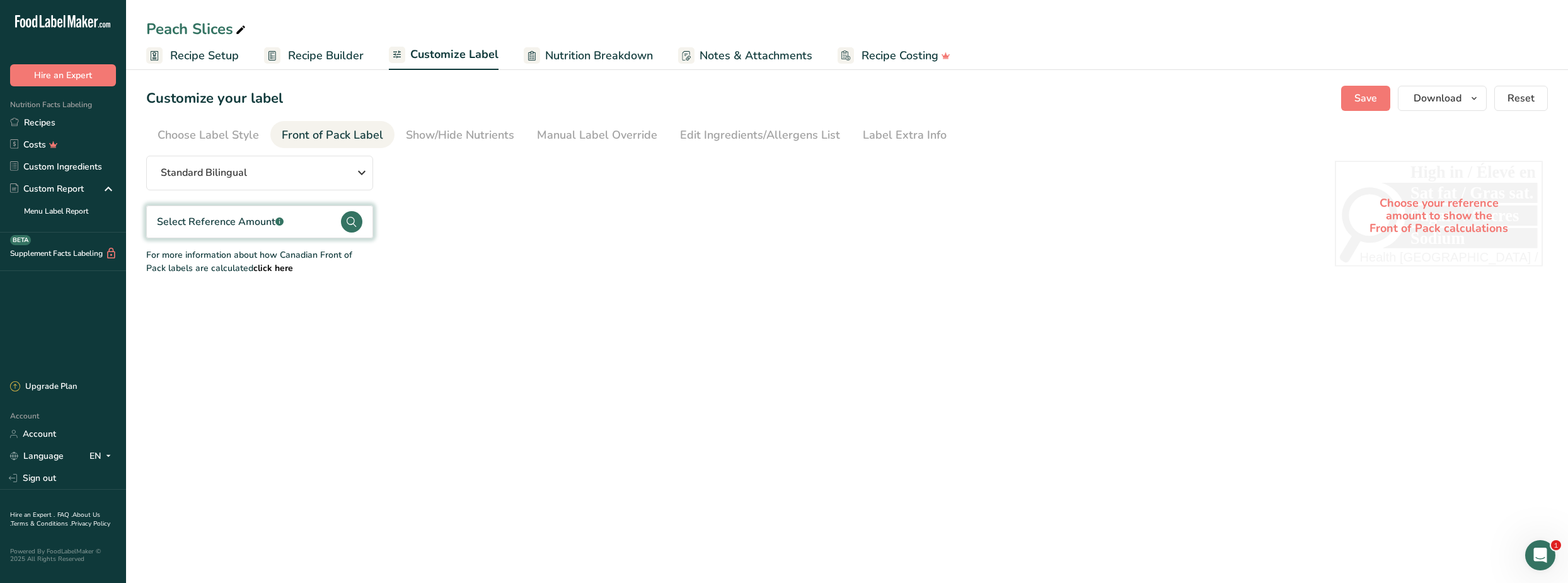 click on "Select Reference Amount
.a-a{fill:#347362;}.b-a{fill:#fff;}" at bounding box center [260, 222] 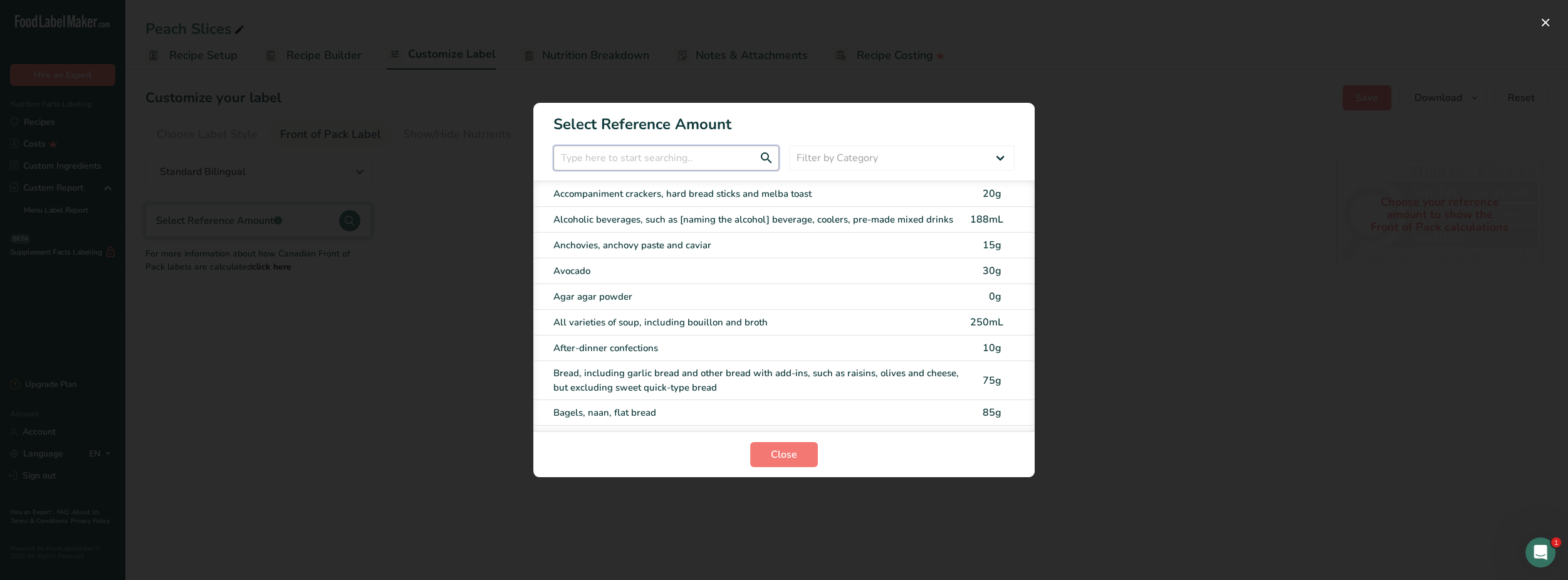 click at bounding box center (666, 158) 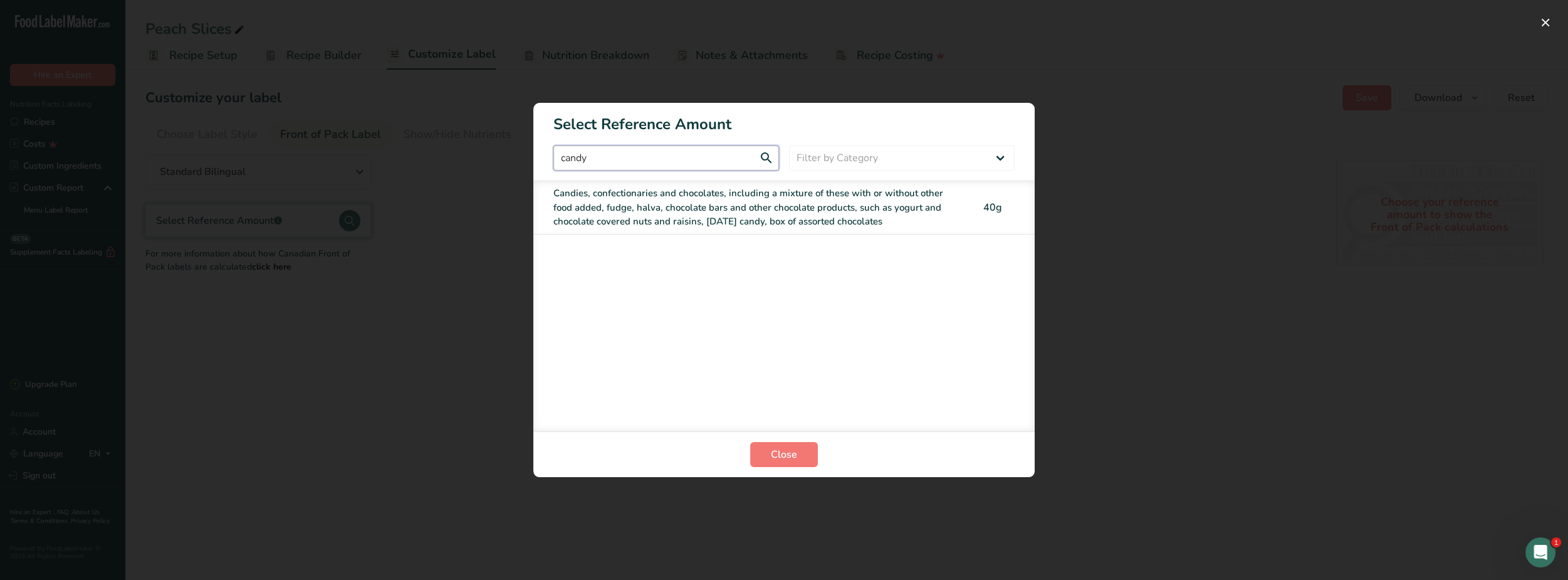 type on "candy" 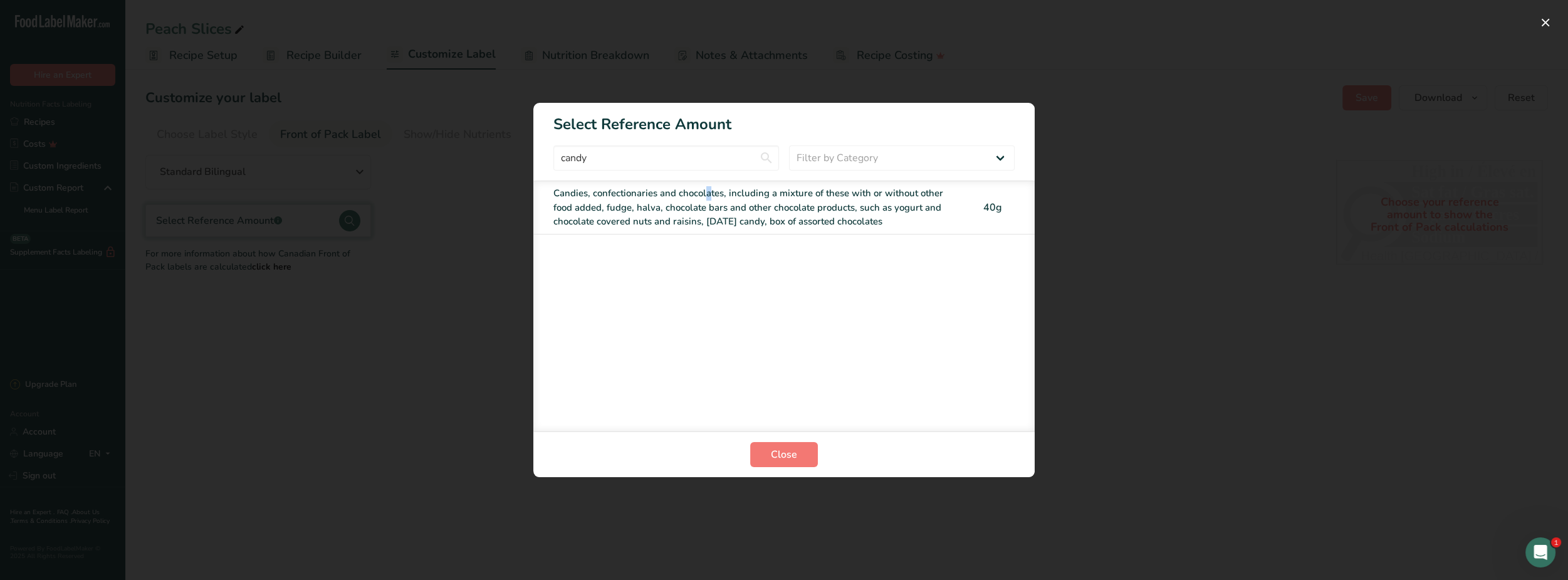 drag, startPoint x: 643, startPoint y: 197, endPoint x: 700, endPoint y: 342, distance: 155.80116 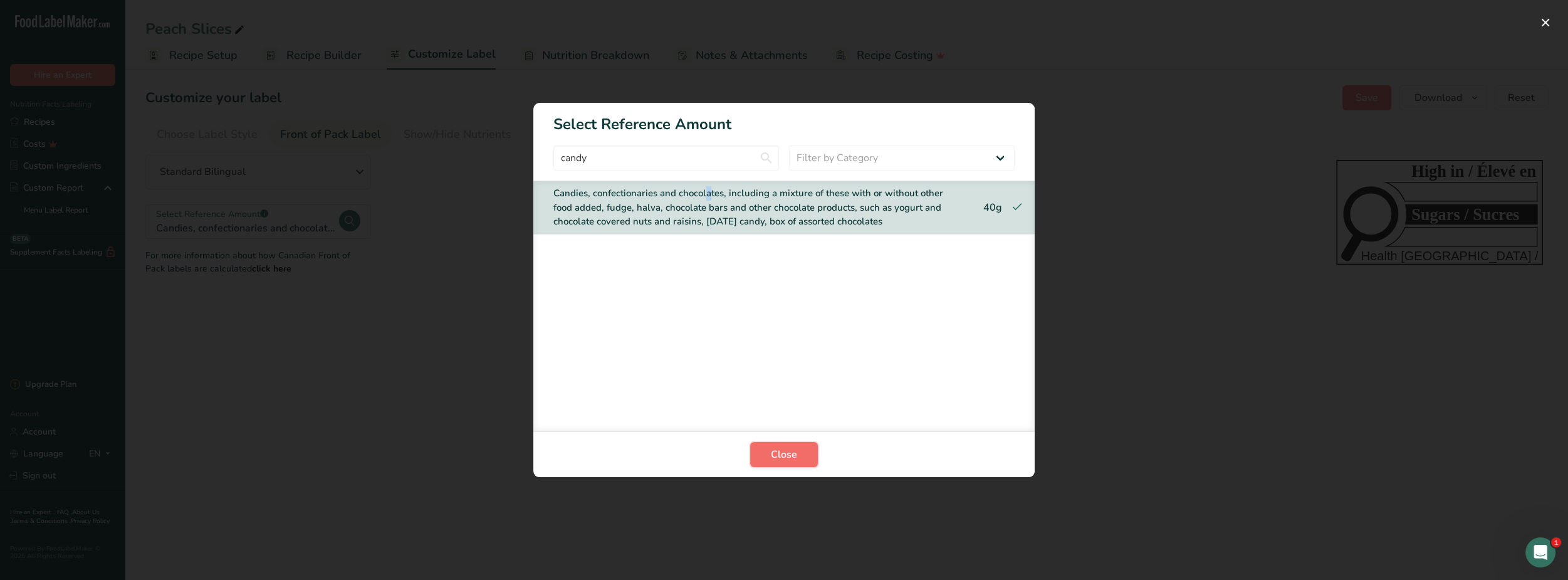 click on "Close" at bounding box center [784, 455] 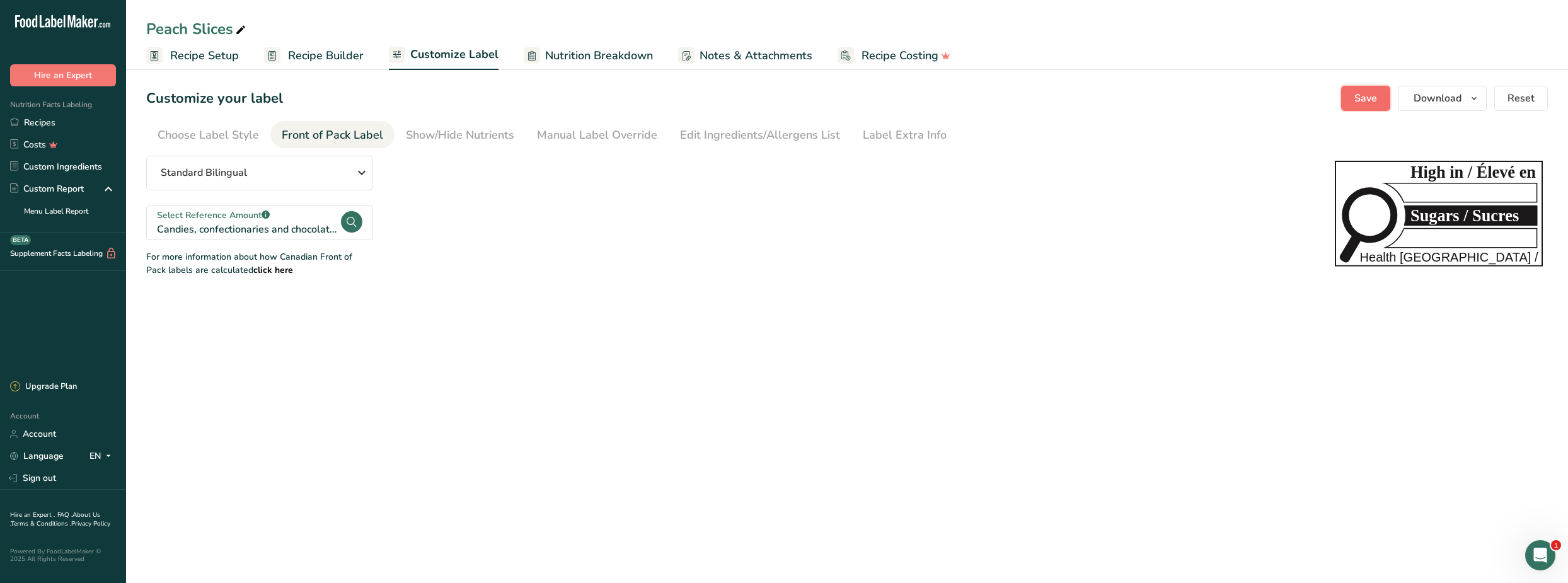 click on "Save" at bounding box center (1366, 98) 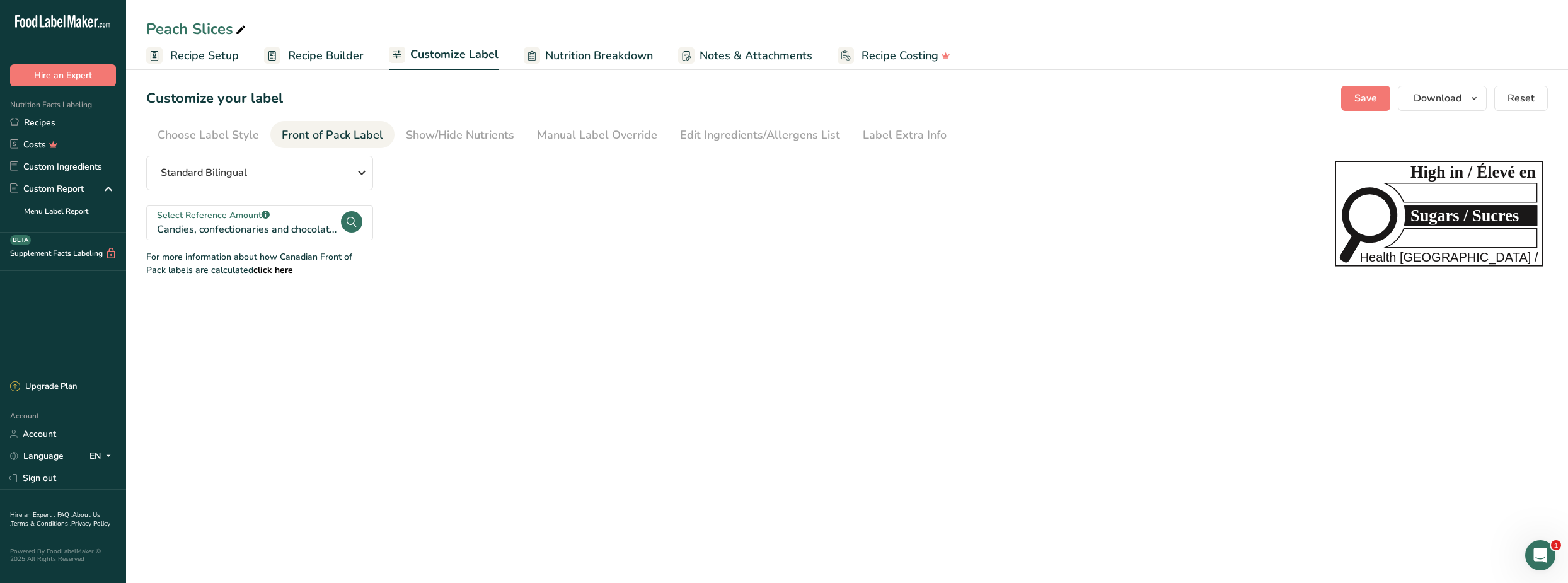 click on "Recipe Builder" at bounding box center (326, 55) 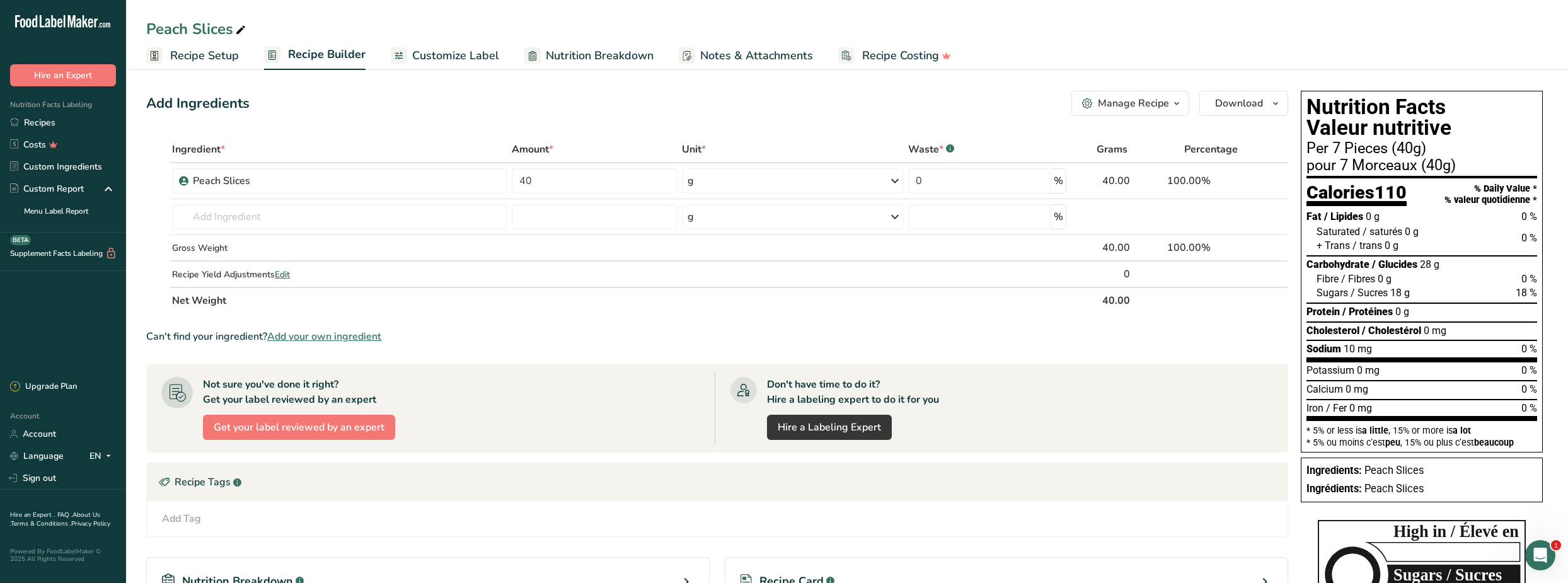 click on "Add Ingredients
Manage Recipe         Delete Recipe           Duplicate Recipe             Scale Recipe             Save as Sub-Recipe   .a-a{fill:#347362;}.b-a{fill:#fff;}                               Nutrition Breakdown                 Recipe Card
NEW
[MEDICAL_DATA] Pattern Report           Activity History
Download
Choose your preferred label style
Standard FDA label
Standard FDA label
The most common format for nutrition facts labels in compliance with the FDA's typeface, style and requirements
Tabular FDA label
A label format compliant with the FDA regulations presented in a tabular (horizontal) display.
Linear FDA label
A simple linear display for small sized packages.
Simplified FDA label" at bounding box center (847, 417) 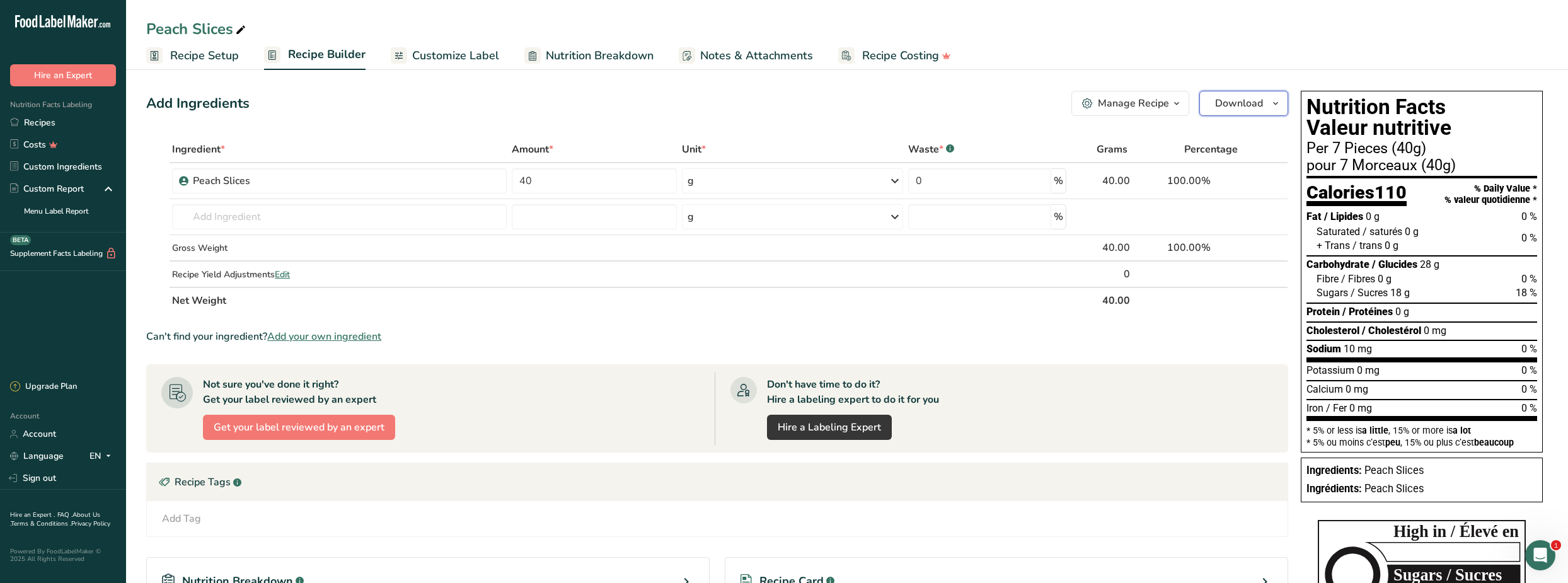 click on "Download" at bounding box center [1239, 103] 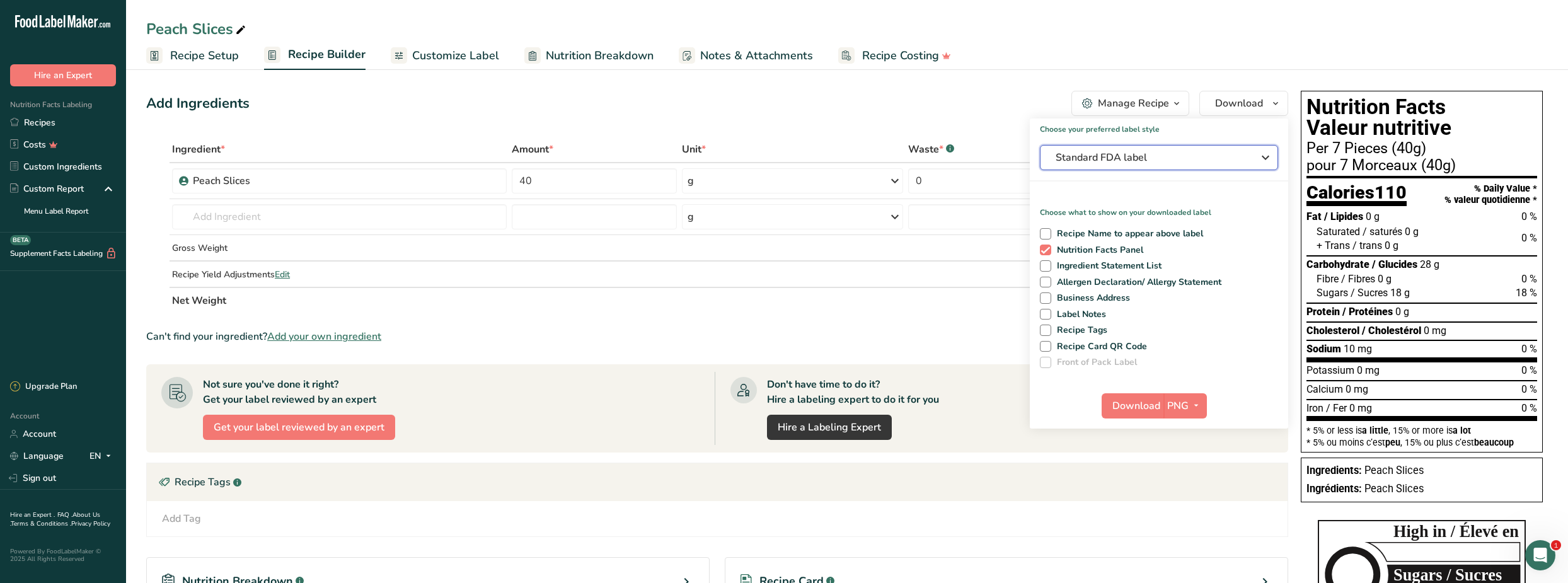 click on "Standard FDA label" at bounding box center (1150, 158) 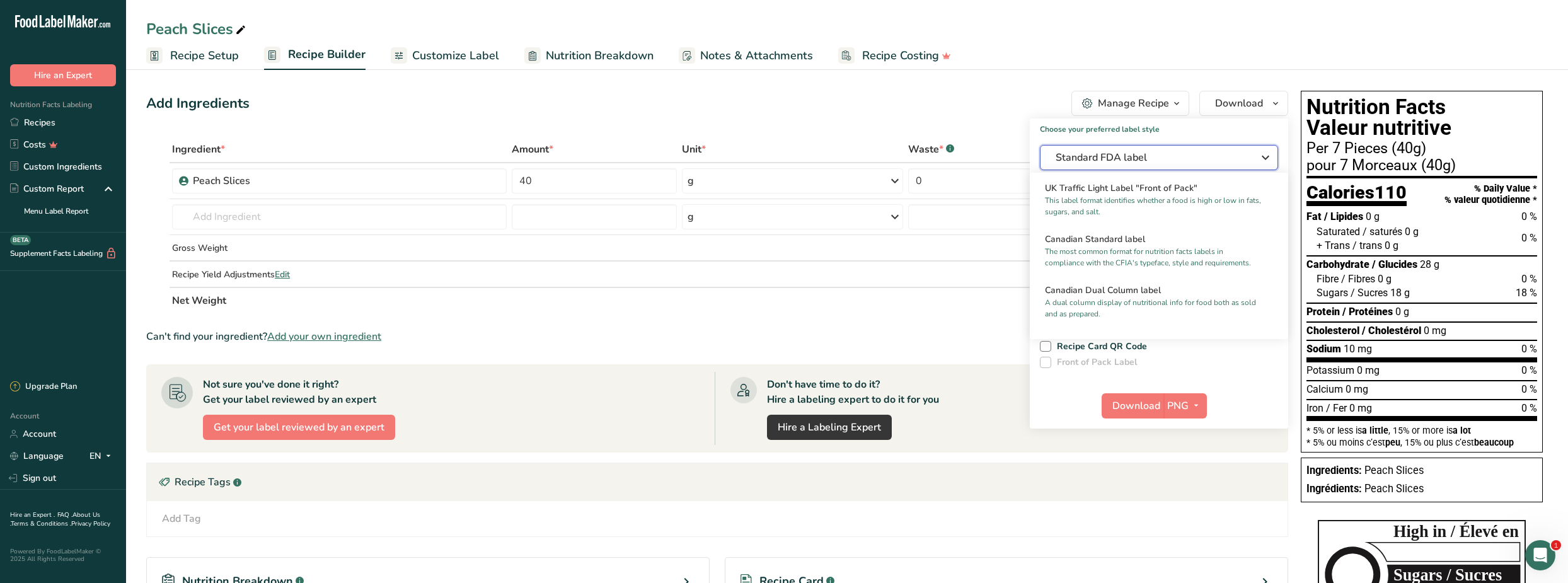 scroll, scrollTop: 458, scrollLeft: 0, axis: vertical 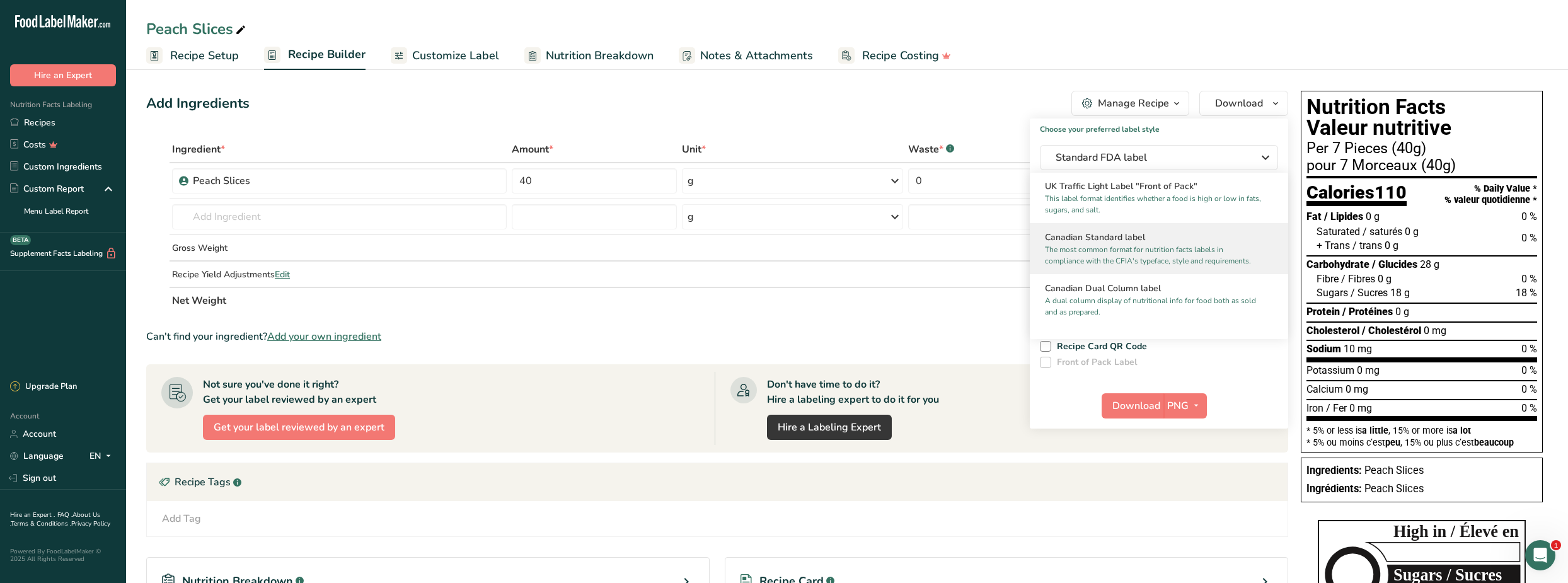 click on "Canadian Standard label" at bounding box center [1159, 237] 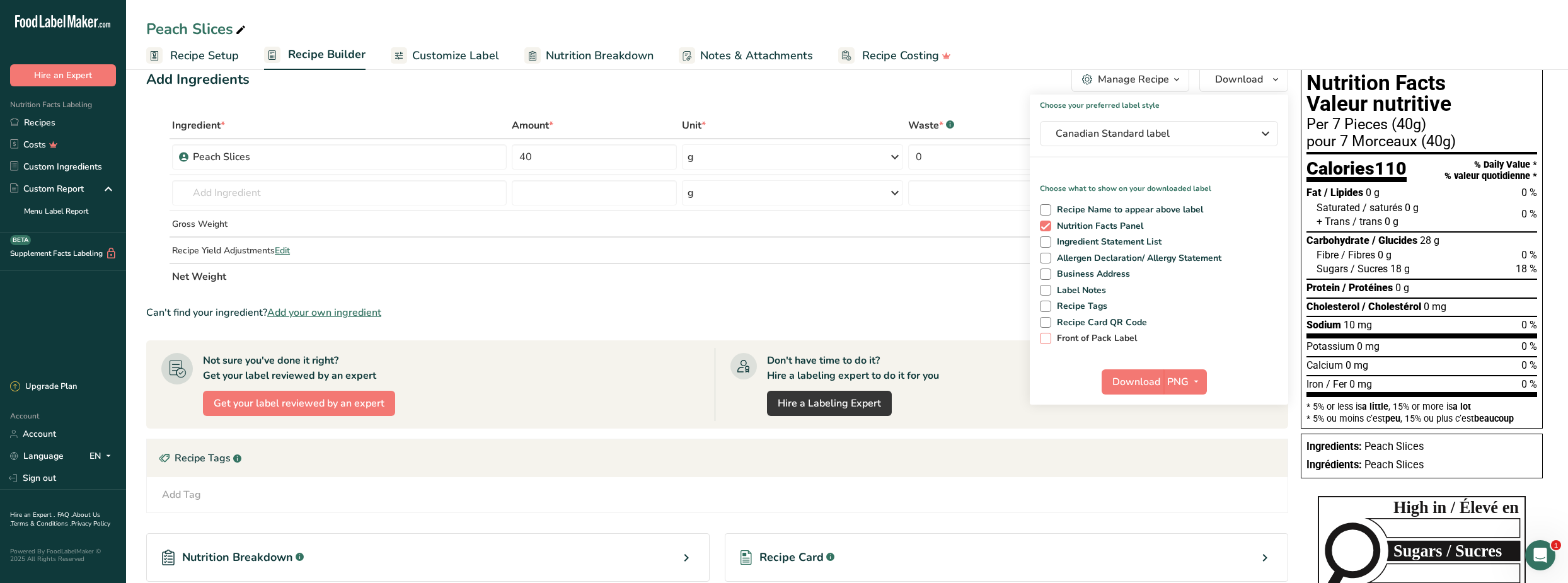 scroll, scrollTop: 57, scrollLeft: 0, axis: vertical 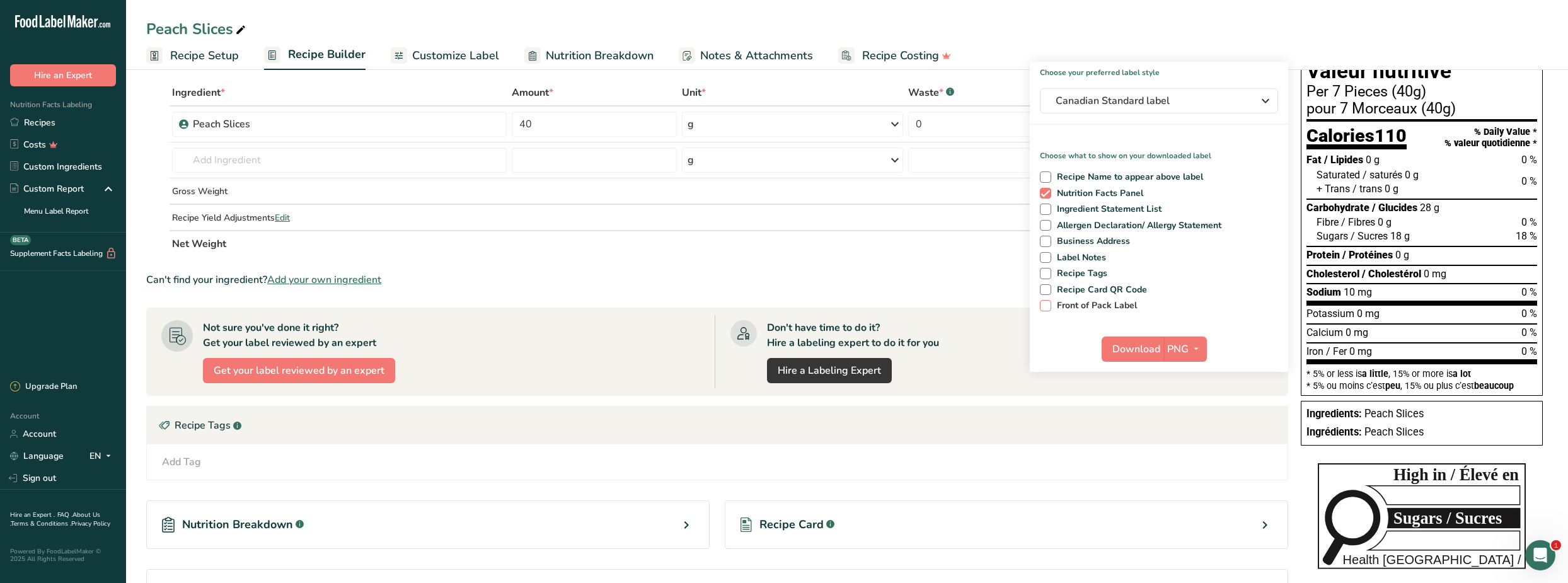 click on "Front of Pack Label" at bounding box center [1094, 306] 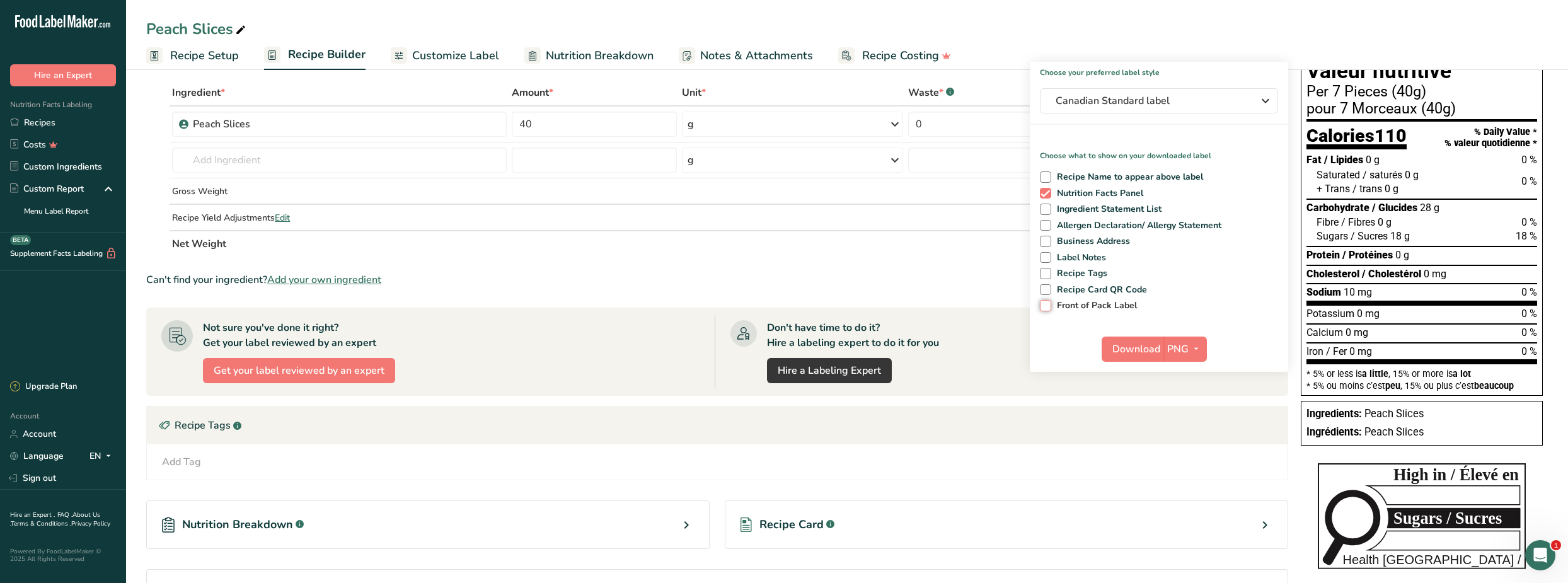 click on "Front of Pack Label" at bounding box center [1044, 305] 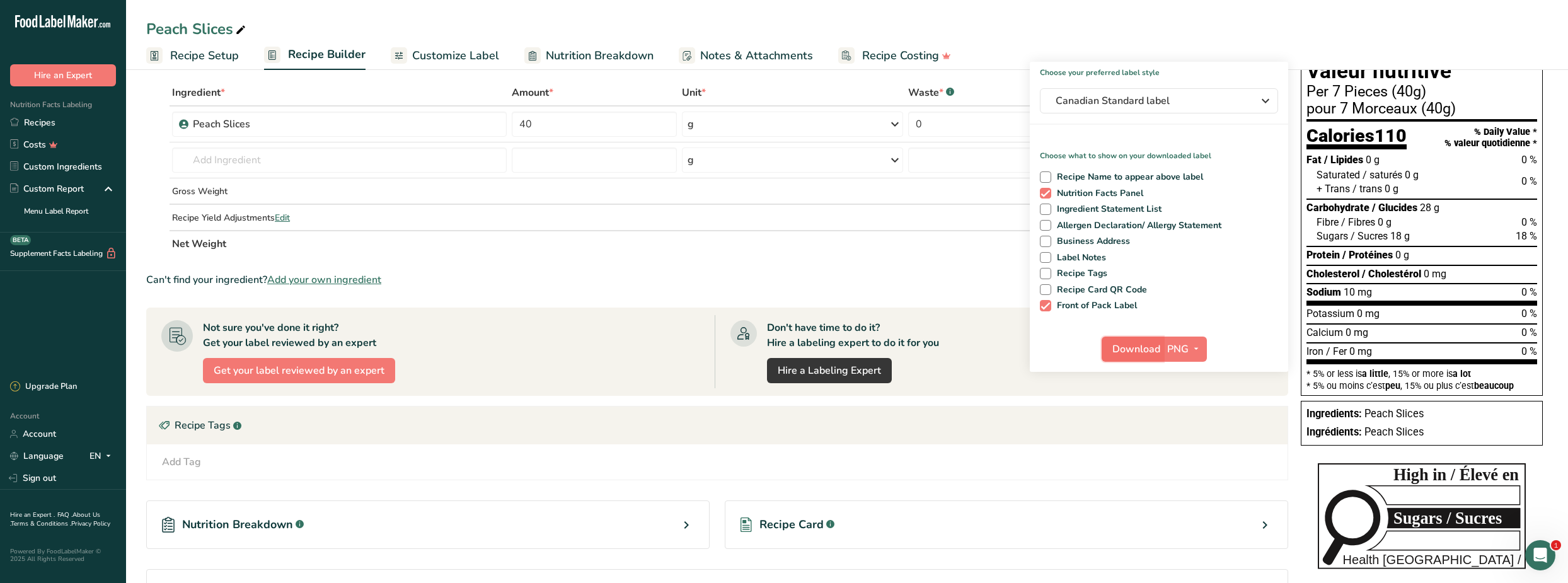click on "Download" at bounding box center (1136, 349) 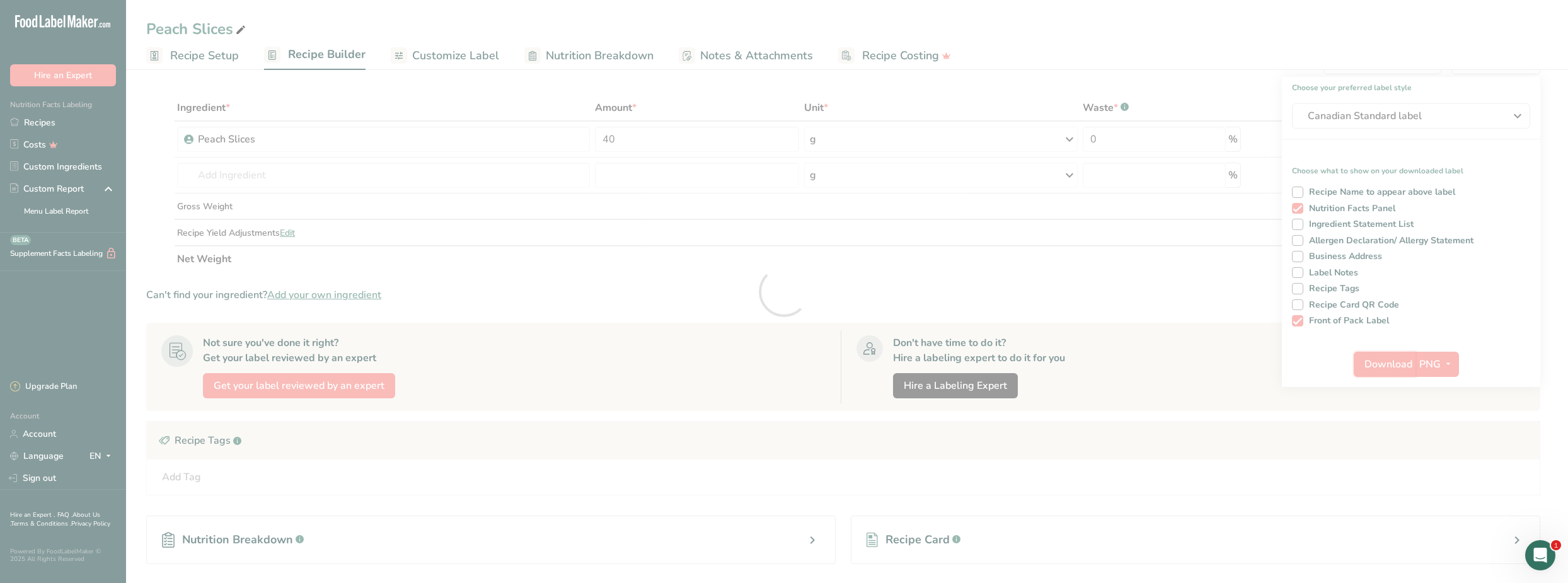 scroll, scrollTop: 0, scrollLeft: 0, axis: both 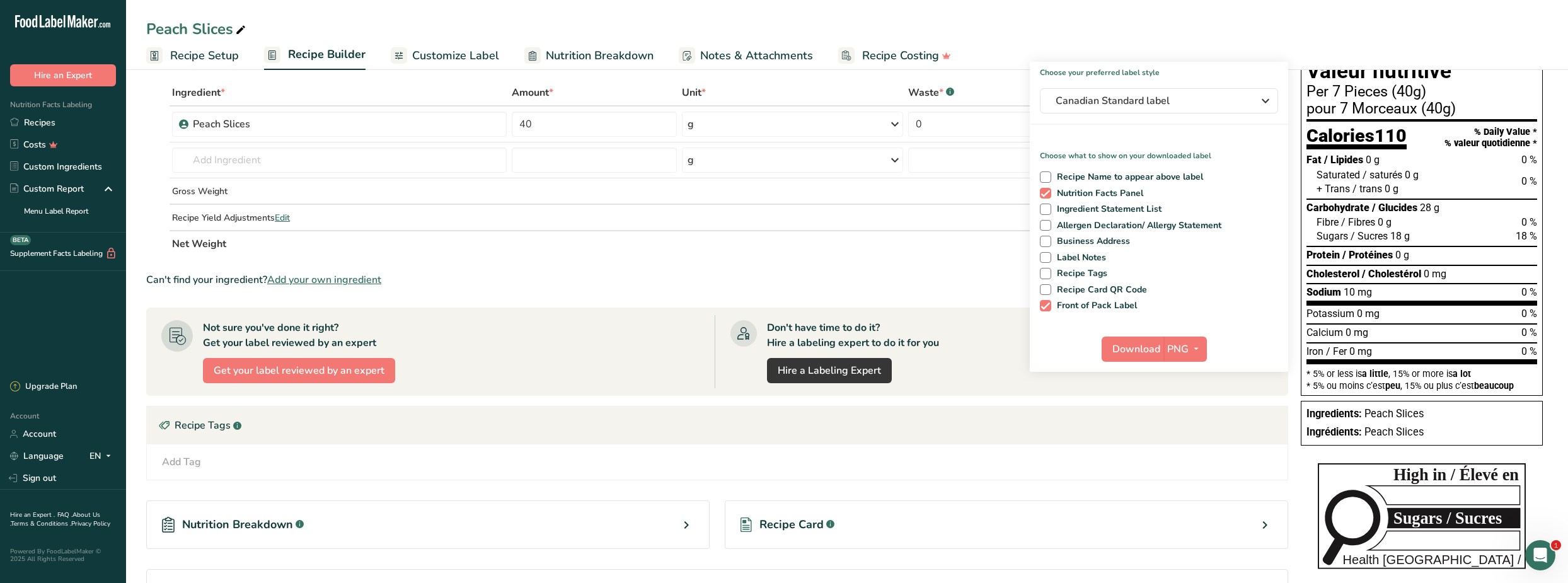click on "Ingredient *
Amount *
Unit *
Waste *   .a-a{fill:#347362;}.b-a{fill:#fff;}          Grams
Percentage
Peach Slices
40
g
Weight Units
g
kg
mg
See more
Volume Units
l
mL
fl oz
See more
0
%
40.00
100.00%
i
Almond flour
Milk, whole, 3.25% milkfat, without added vitamin A and vitamin D
Beef, tenderloin, steak, separable lean only, trimmed to 1/8" fat, all grades, raw
Beef, grass-fed, strip steaks, lean only, raw
See full Results" at bounding box center [717, 376] 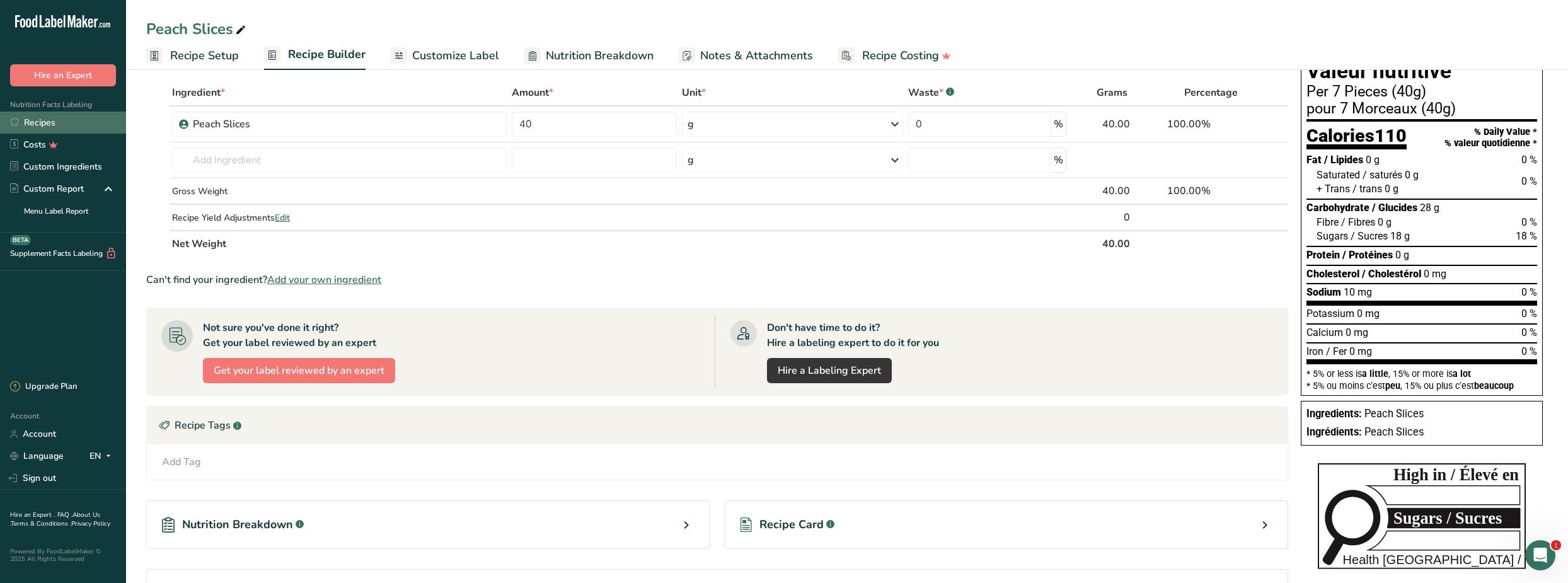 click on "Recipes" at bounding box center (63, 122) 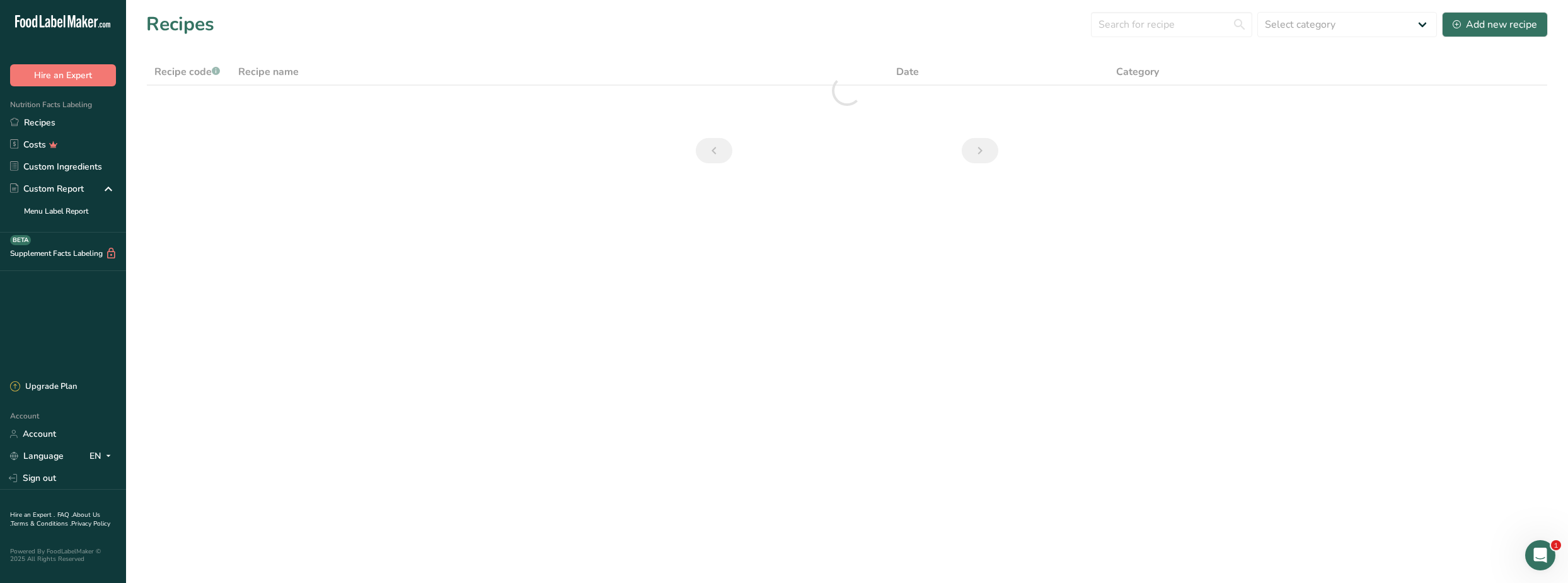 scroll, scrollTop: 0, scrollLeft: 0, axis: both 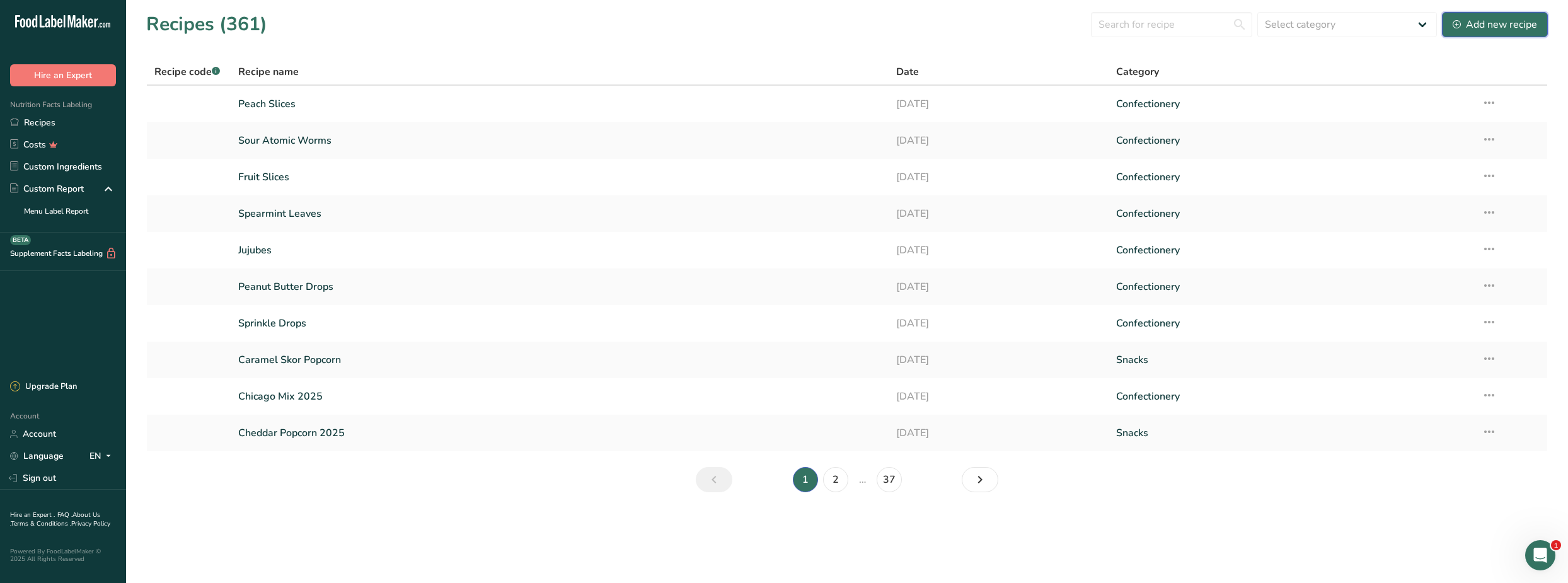 click on "Add new recipe" at bounding box center (1495, 25) 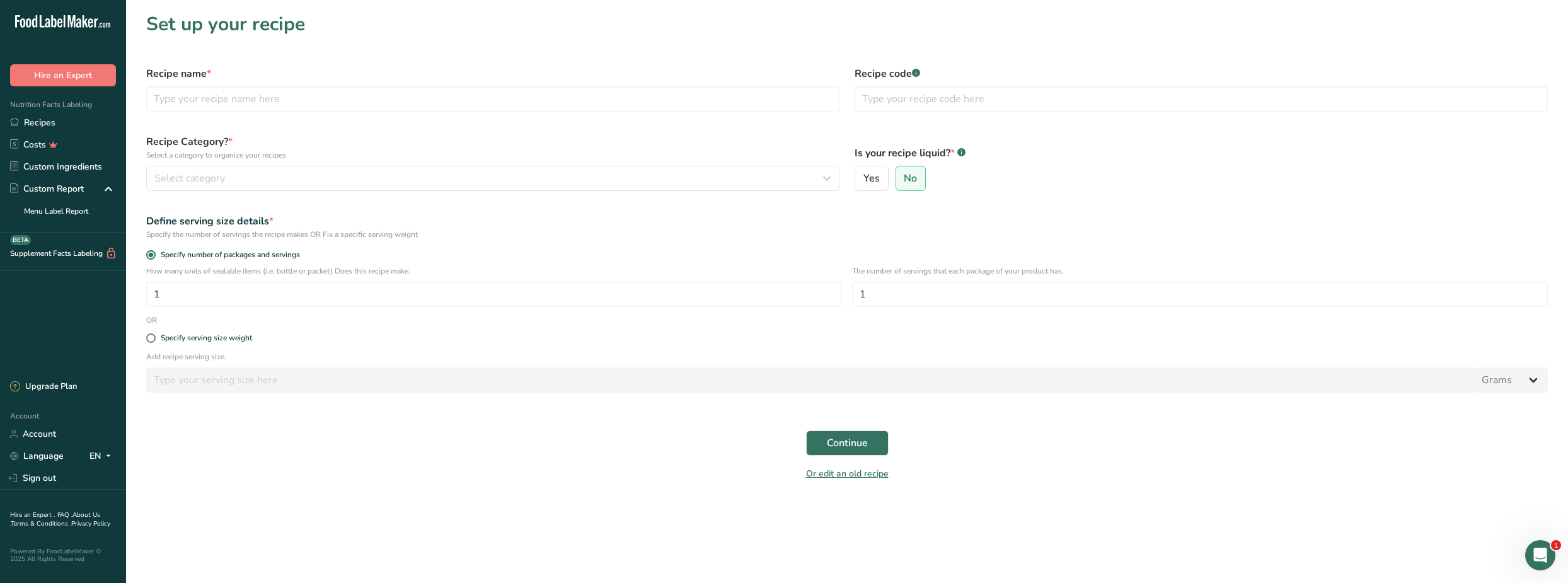 click on "Recipe name *" at bounding box center [493, 89] 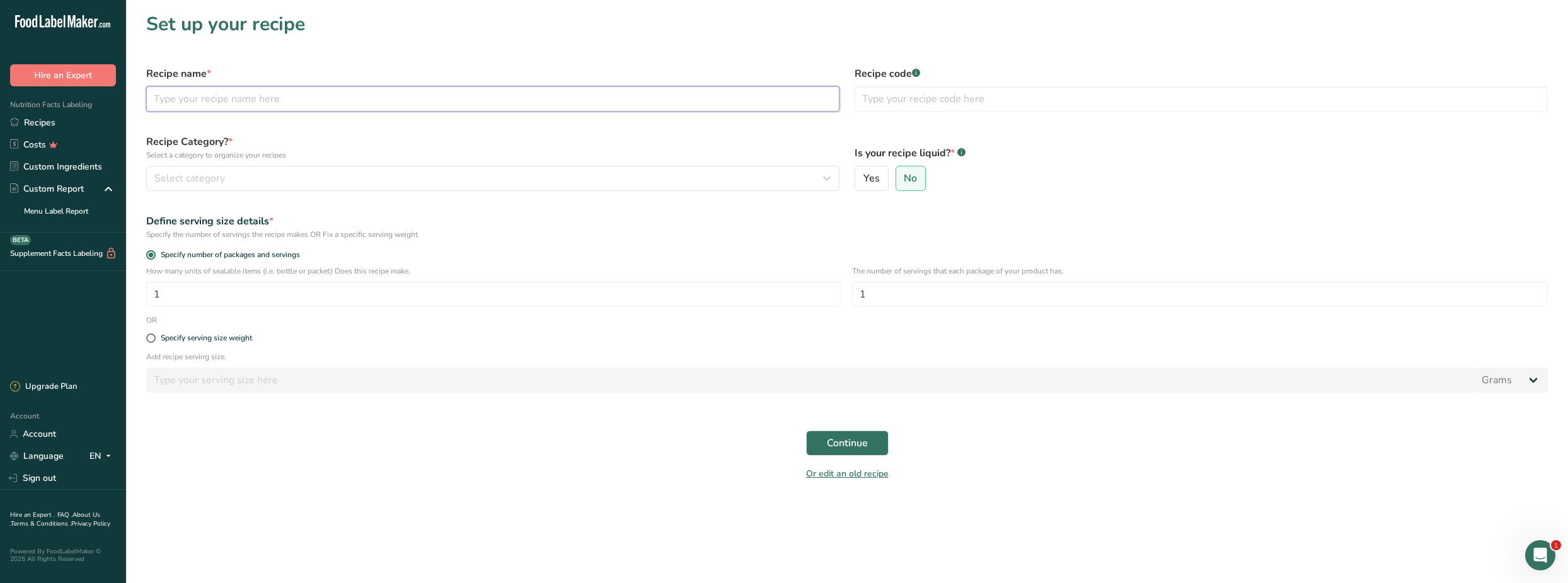 click at bounding box center (493, 99) 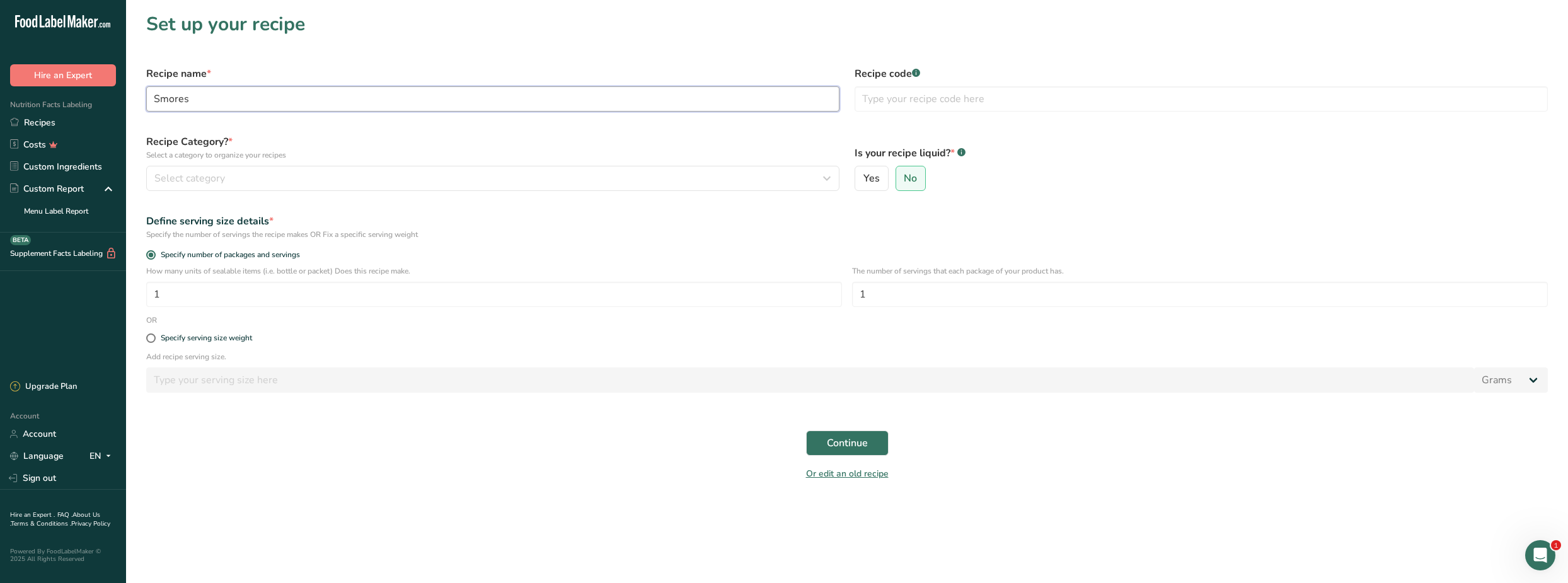 type on "Smores" 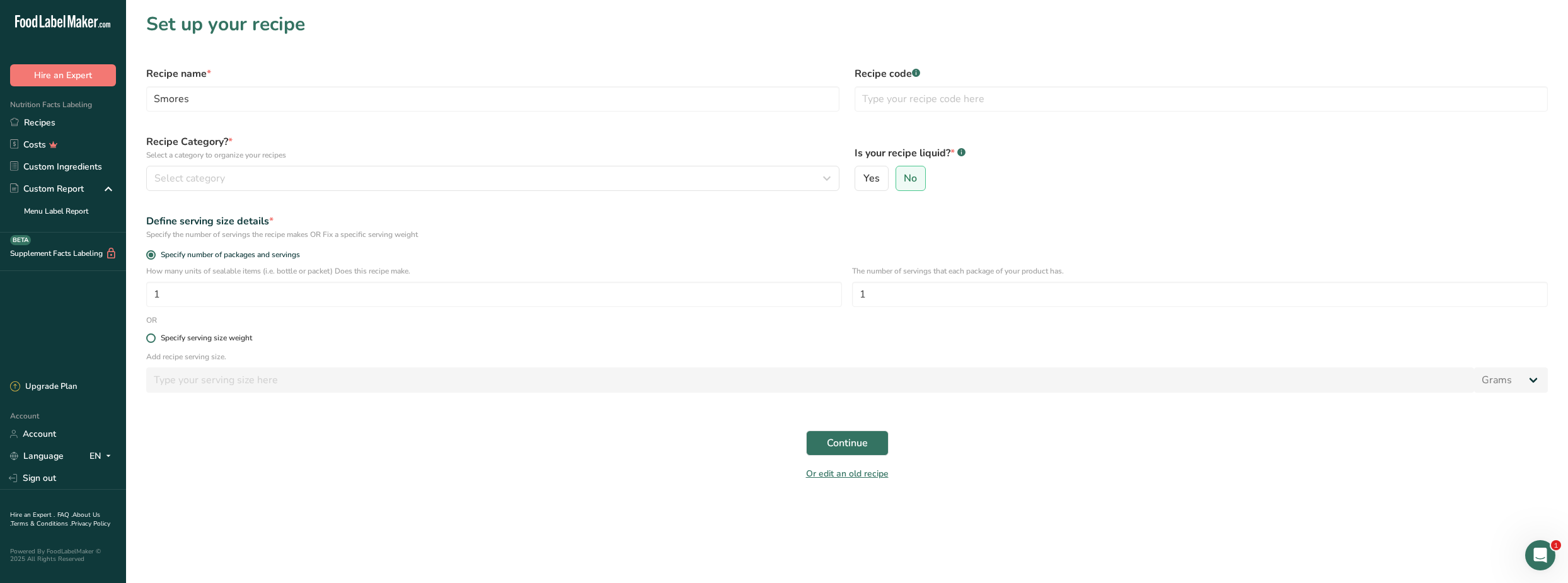 click on "Specify serving size weight" at bounding box center (206, 338) 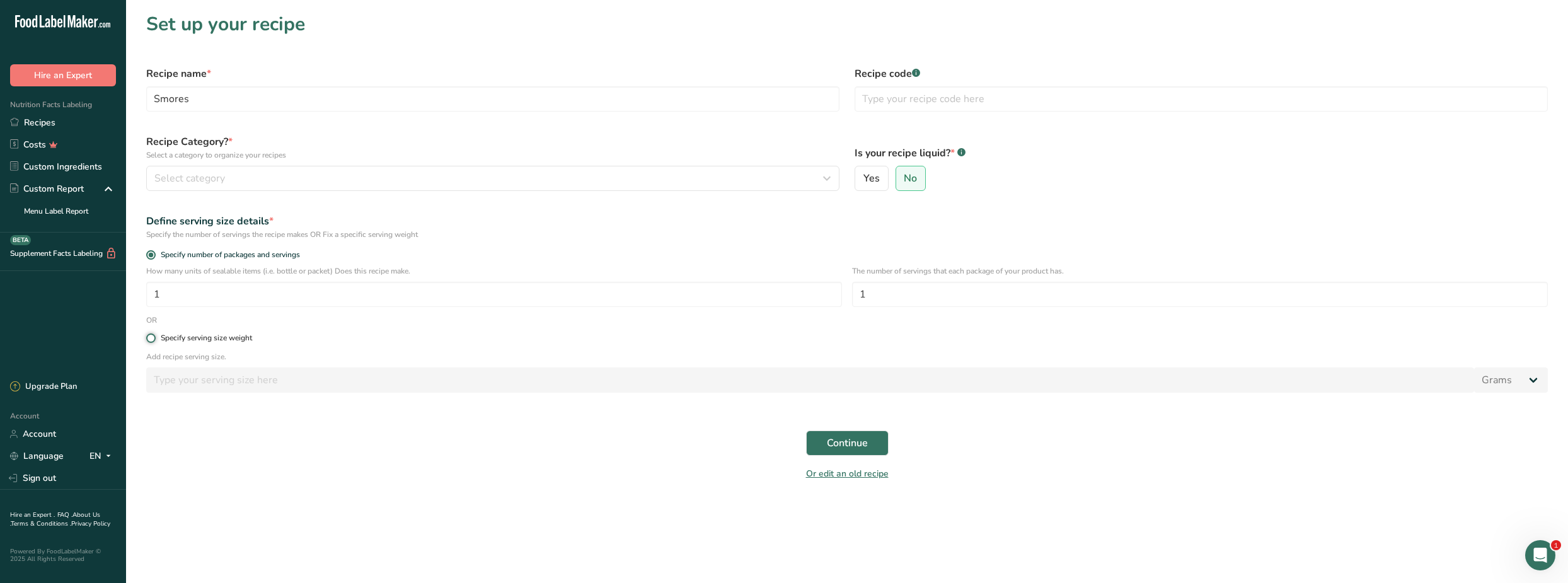 click on "Specify serving size weight" at bounding box center (150, 338) 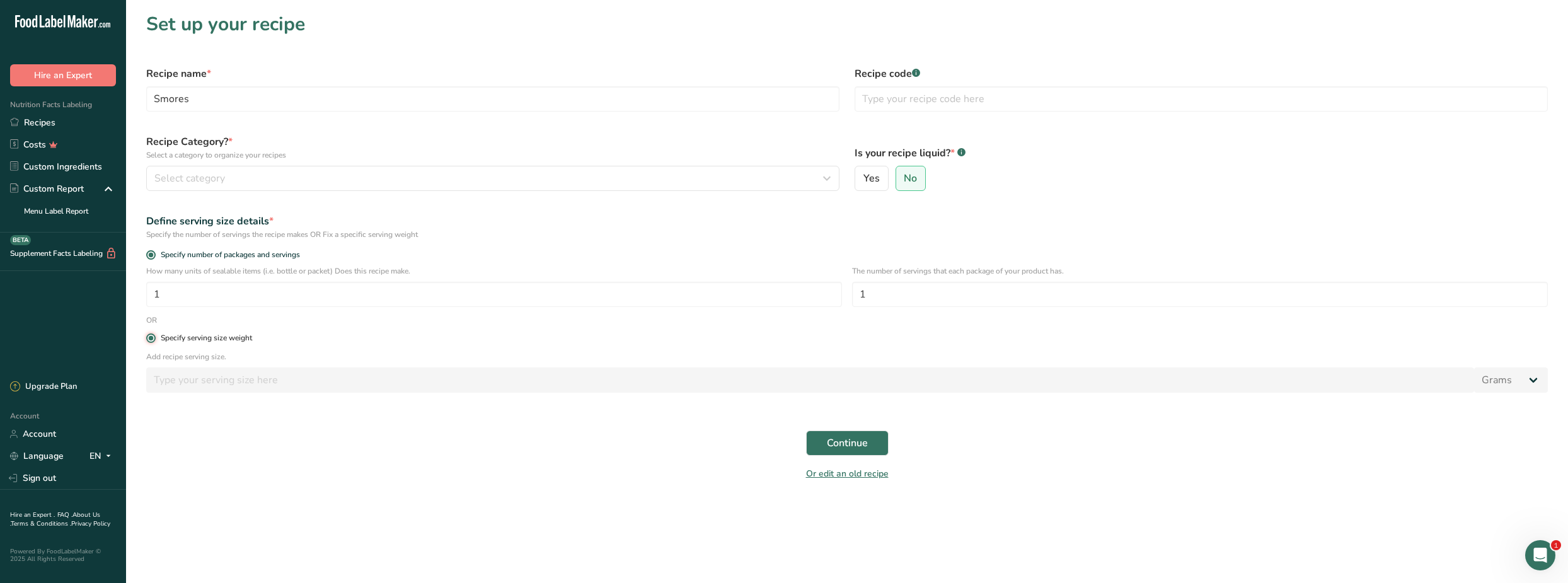radio on "false" 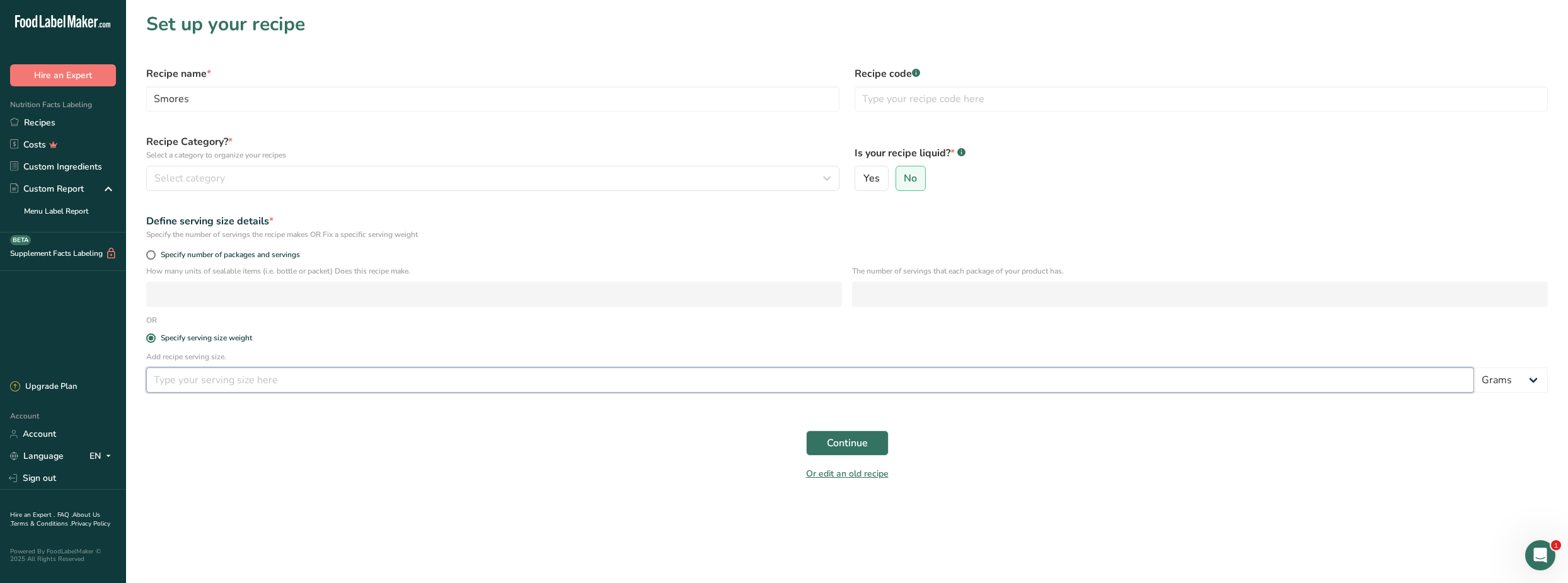 click at bounding box center [810, 380] 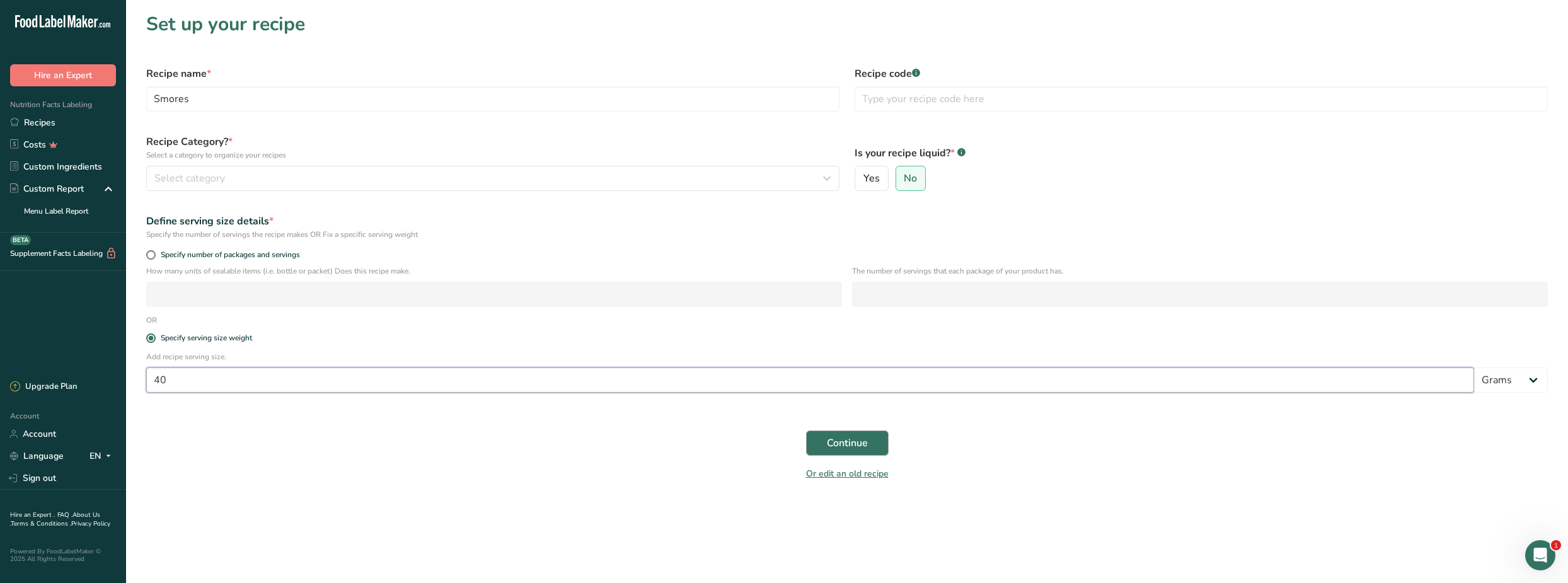 type on "40" 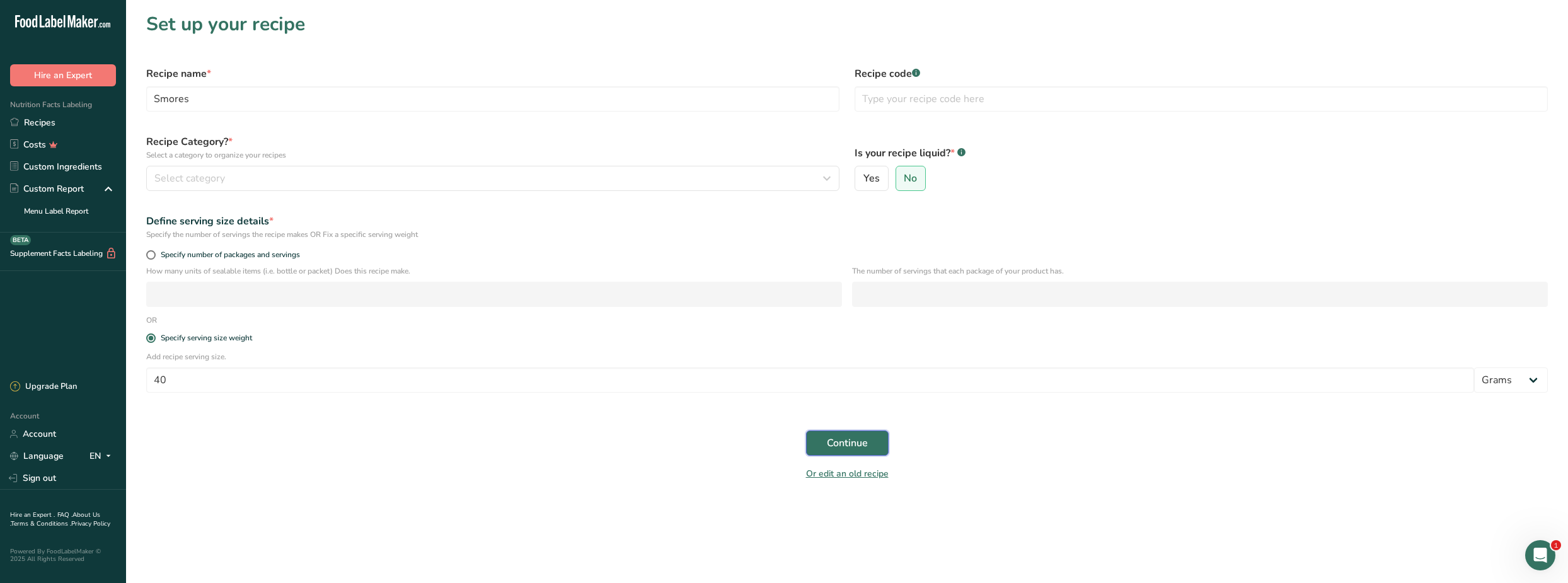 click on "Continue" at bounding box center (847, 443) 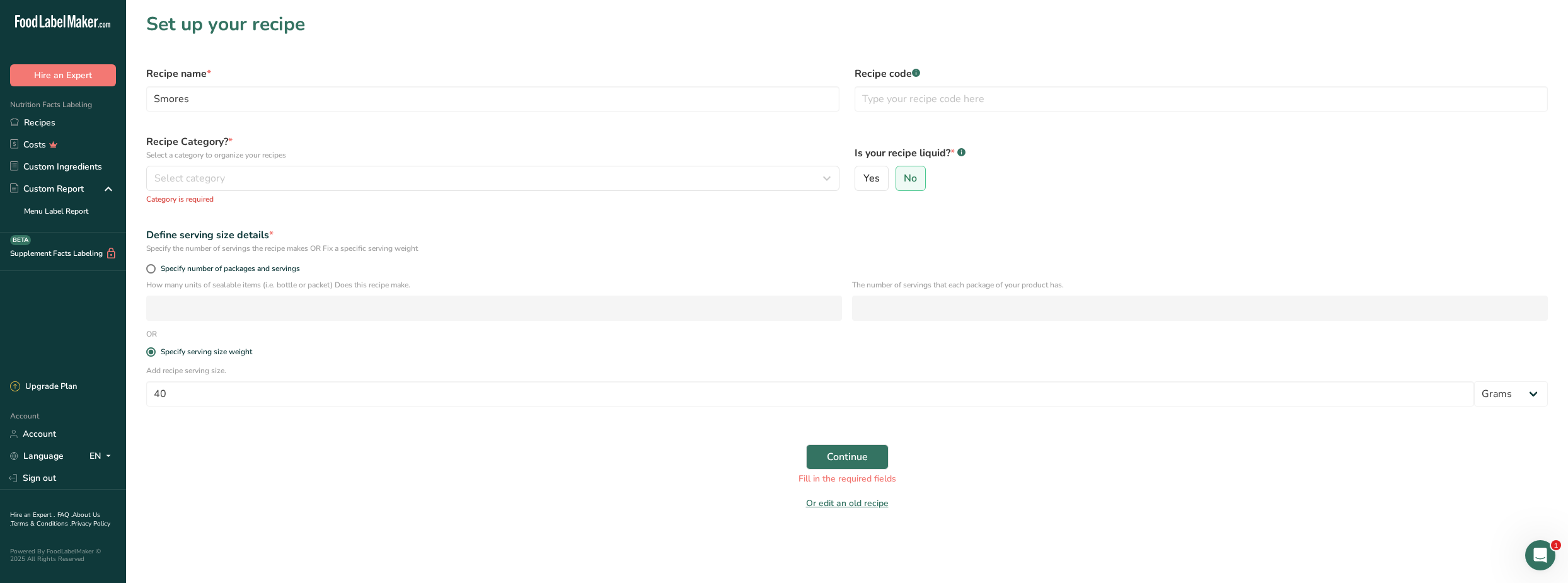 click on "Continue
Fill in the required fields" at bounding box center [847, 465] 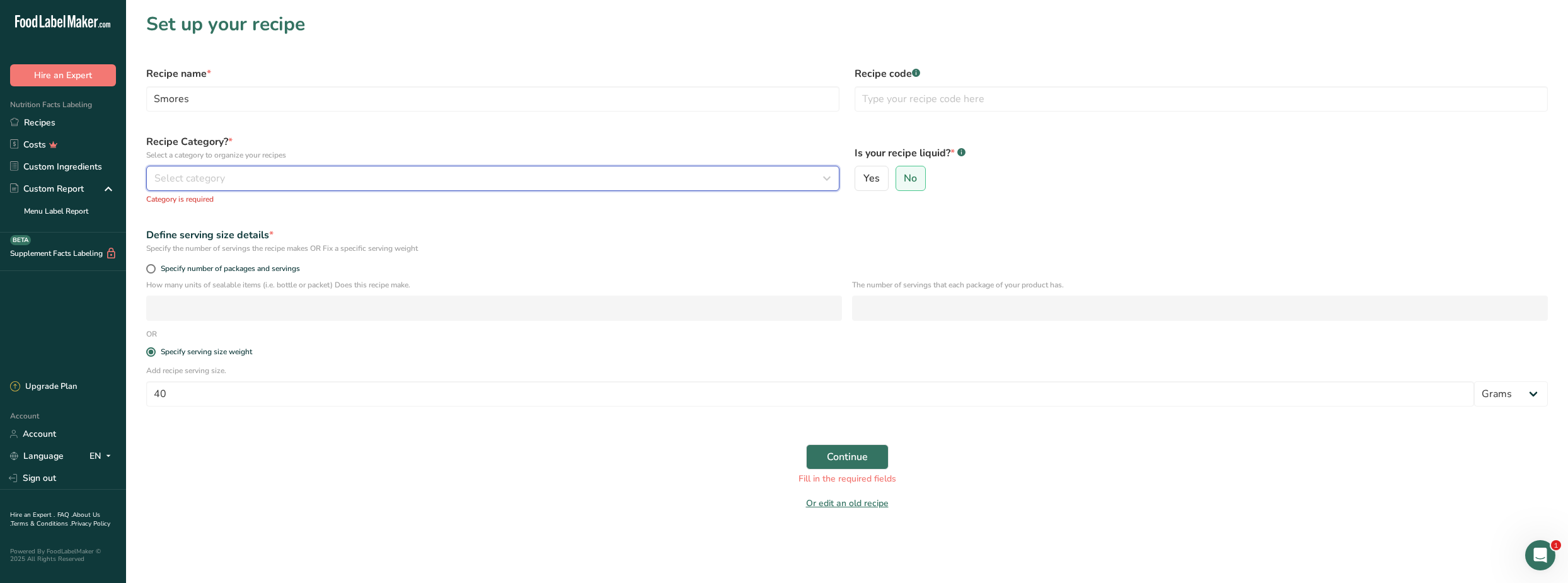 click on "Select category" at bounding box center (489, 178) 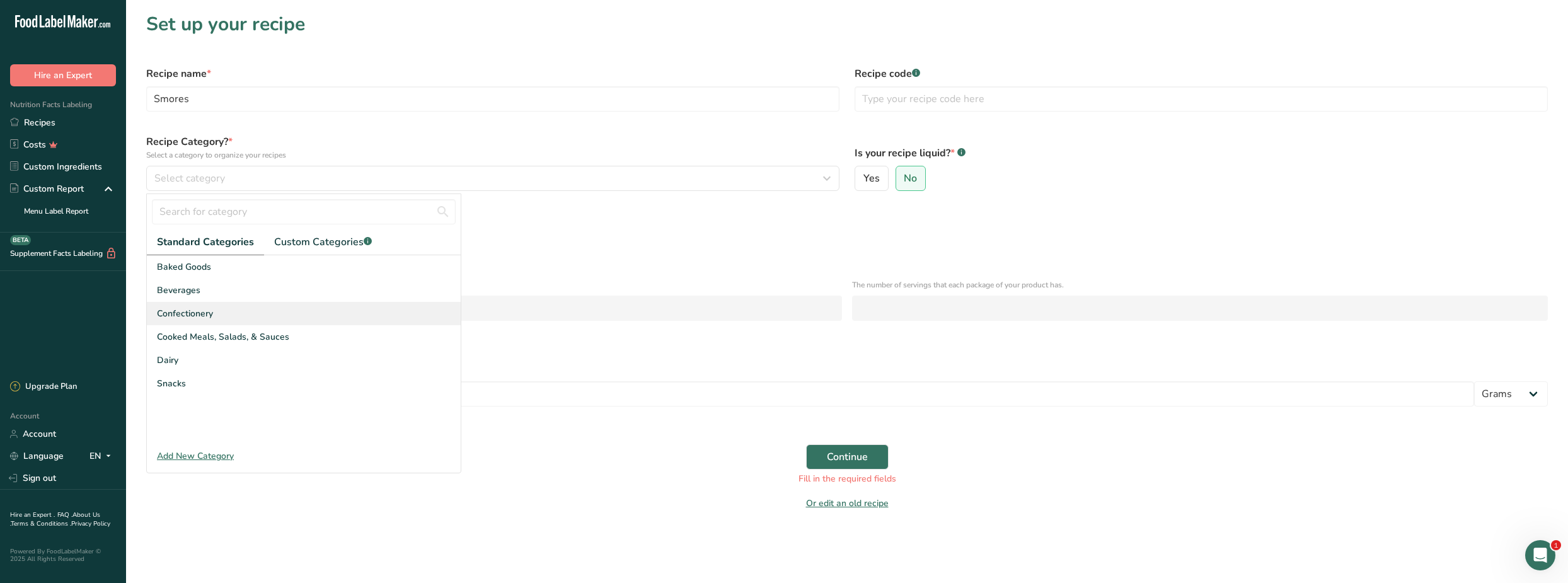 drag, startPoint x: 343, startPoint y: 345, endPoint x: 337, endPoint y: 318, distance: 27.658633 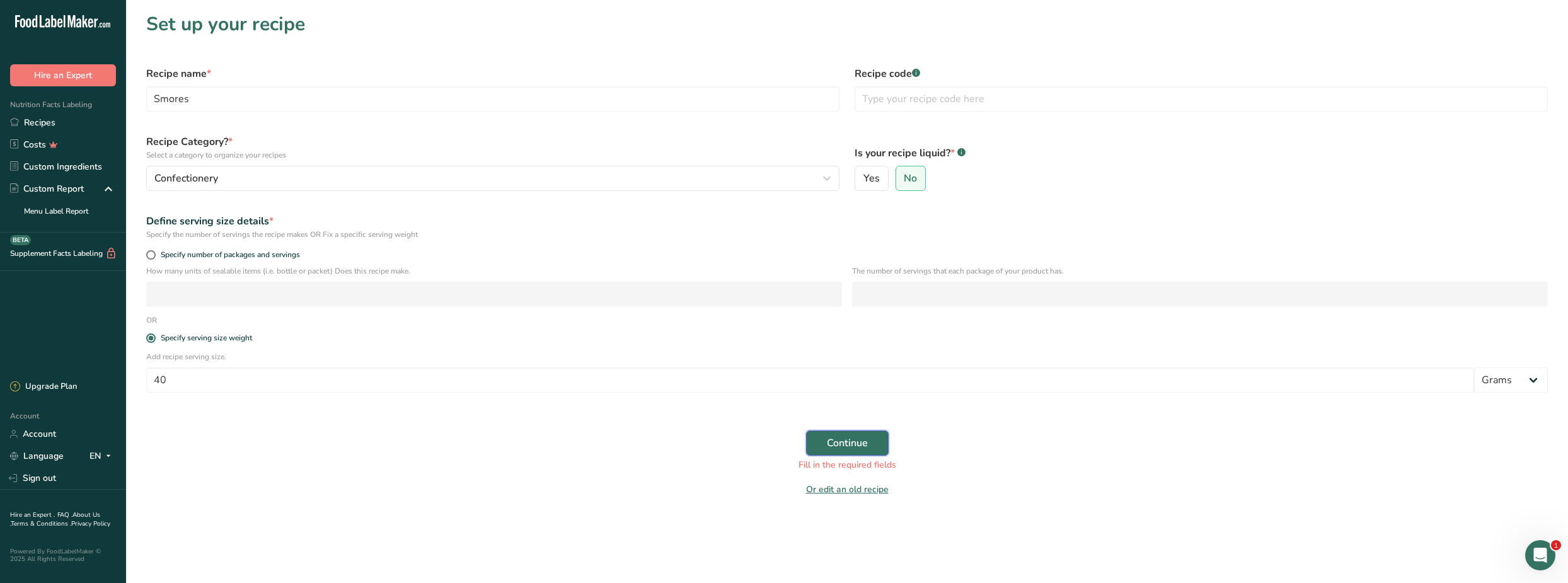 click on "Continue" at bounding box center [847, 443] 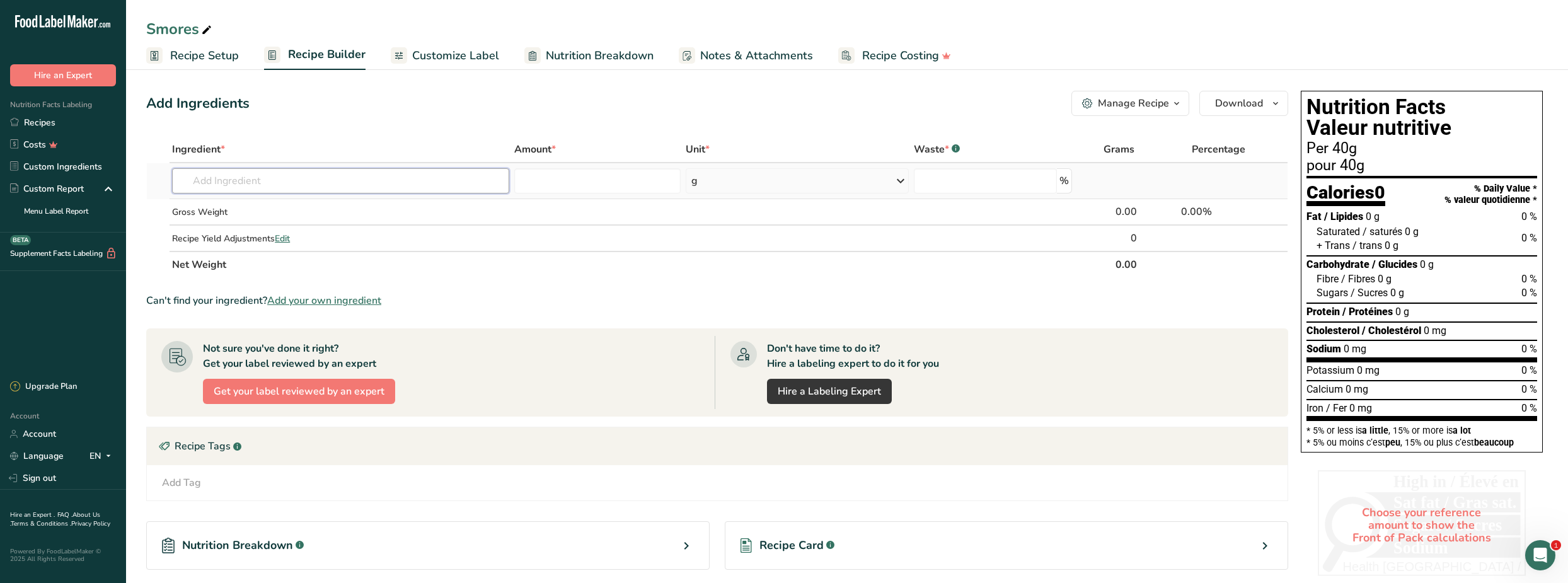 click at bounding box center [340, 181] 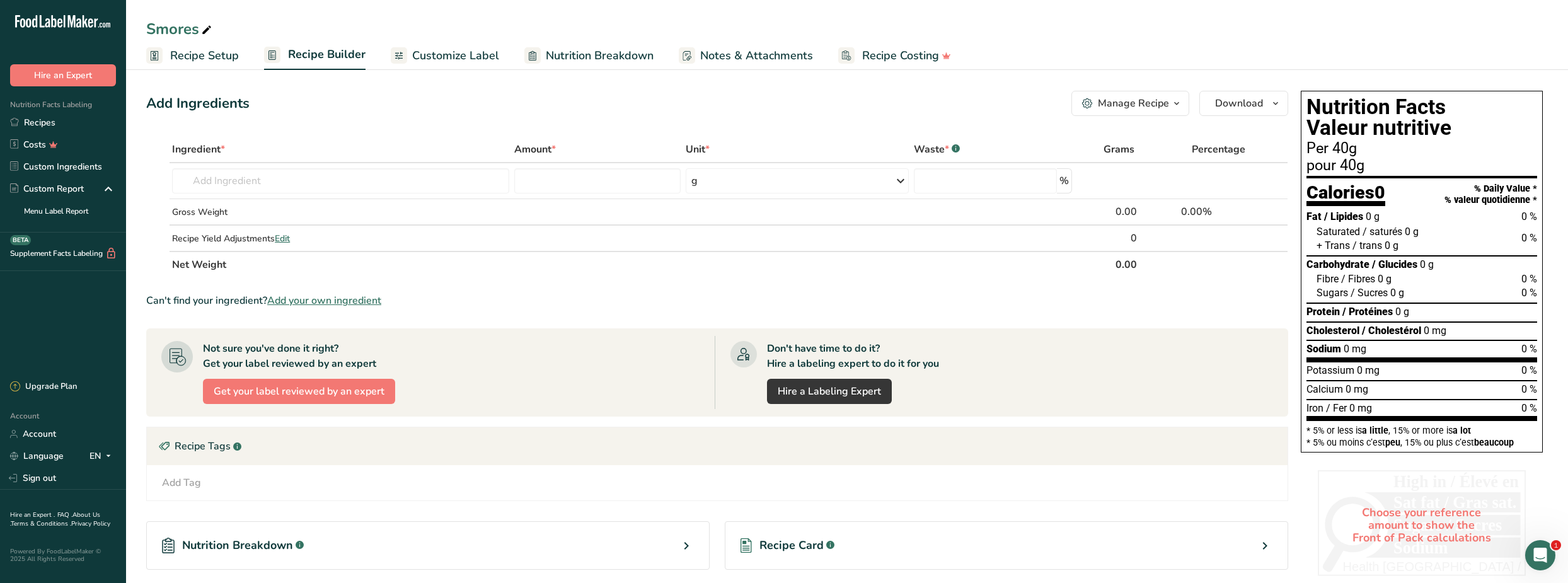 click on "Add your own ingredient" at bounding box center [324, 301] 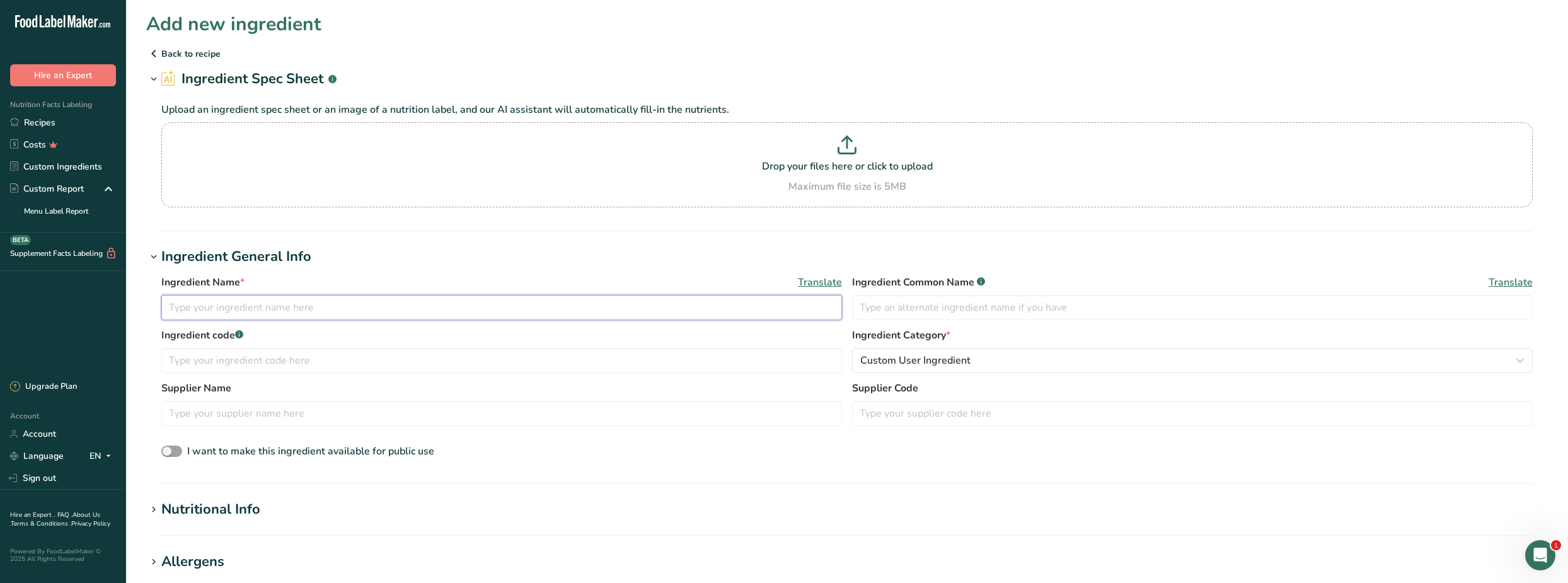 click at bounding box center [502, 308] 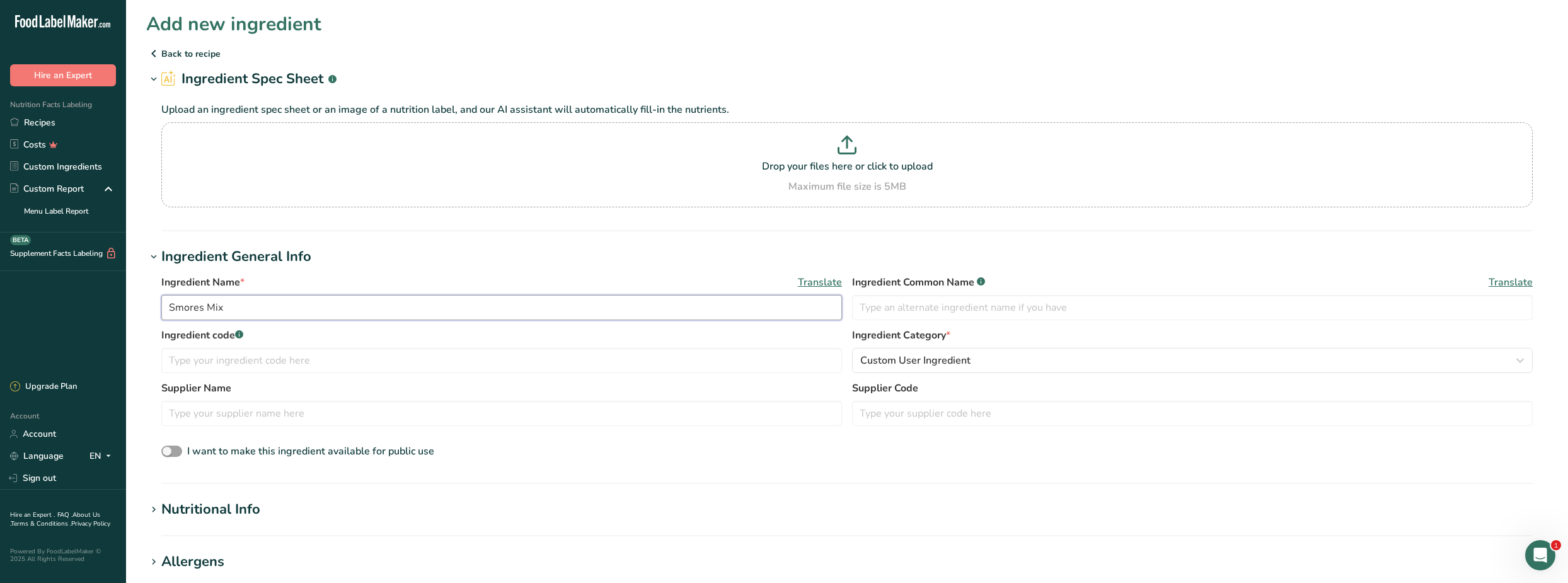 type on "Smores Mix" 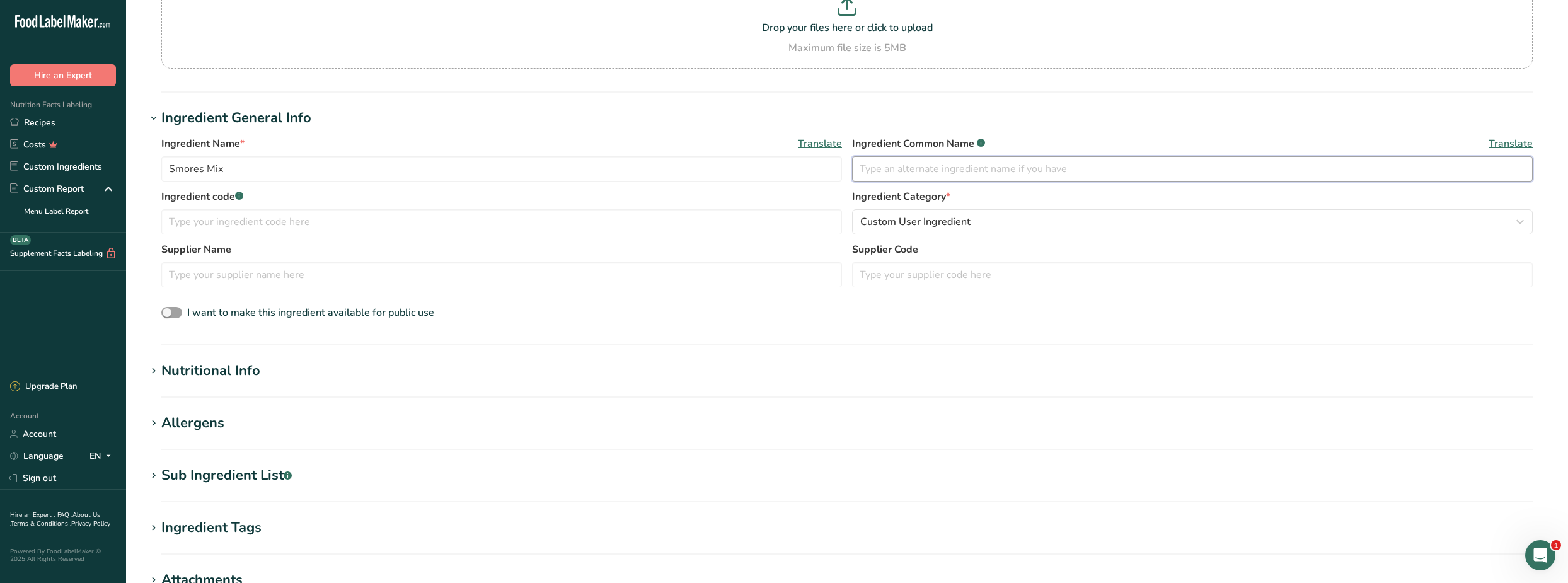 scroll, scrollTop: 171, scrollLeft: 0, axis: vertical 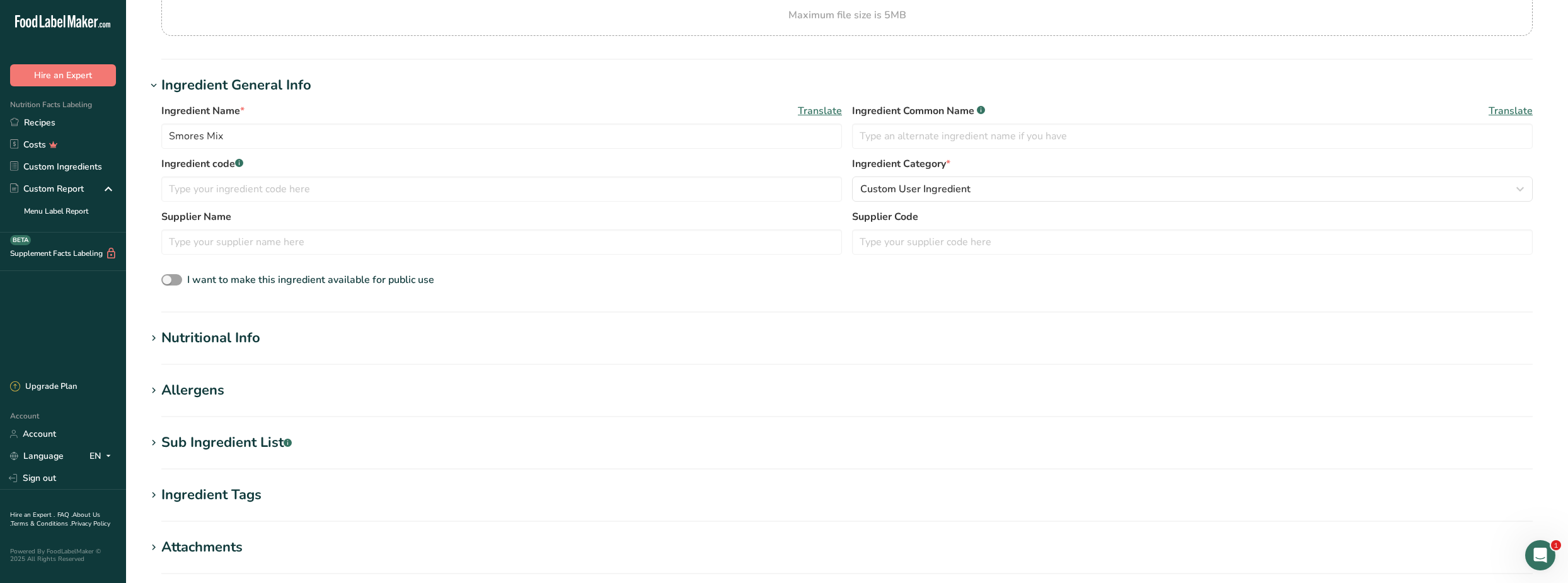 click on "Nutritional Info" at bounding box center (210, 338) 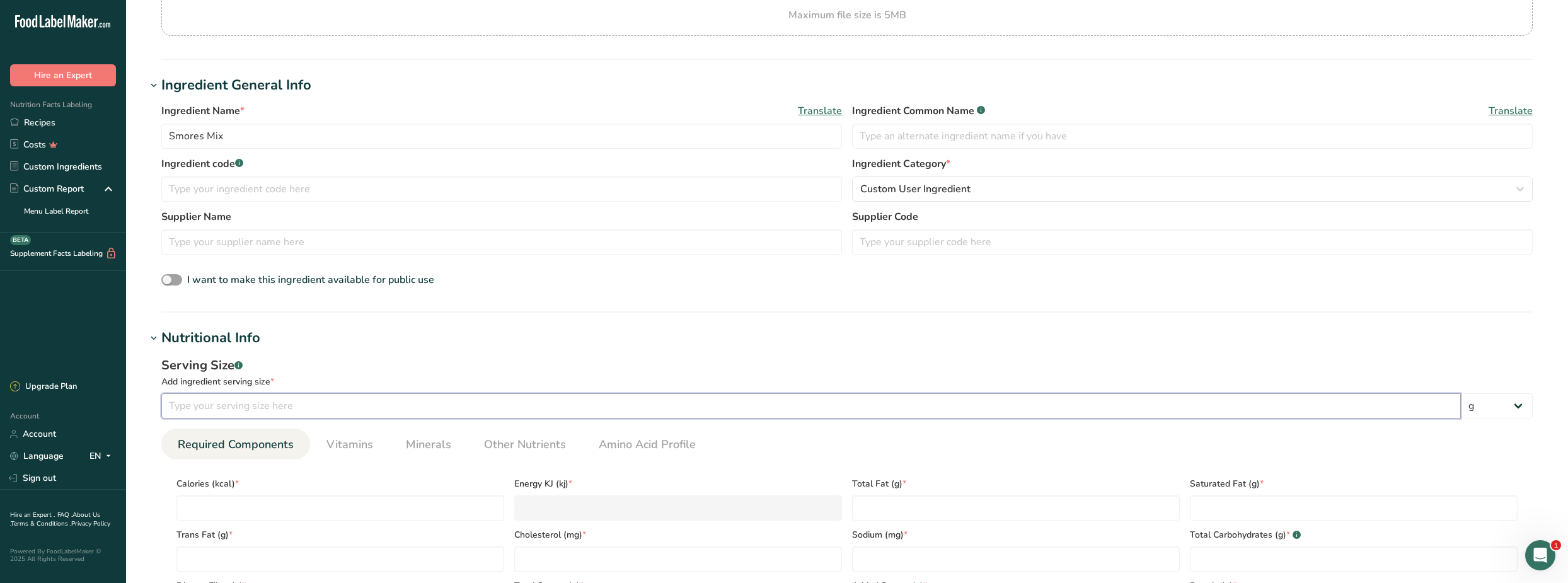 click at bounding box center (811, 406) 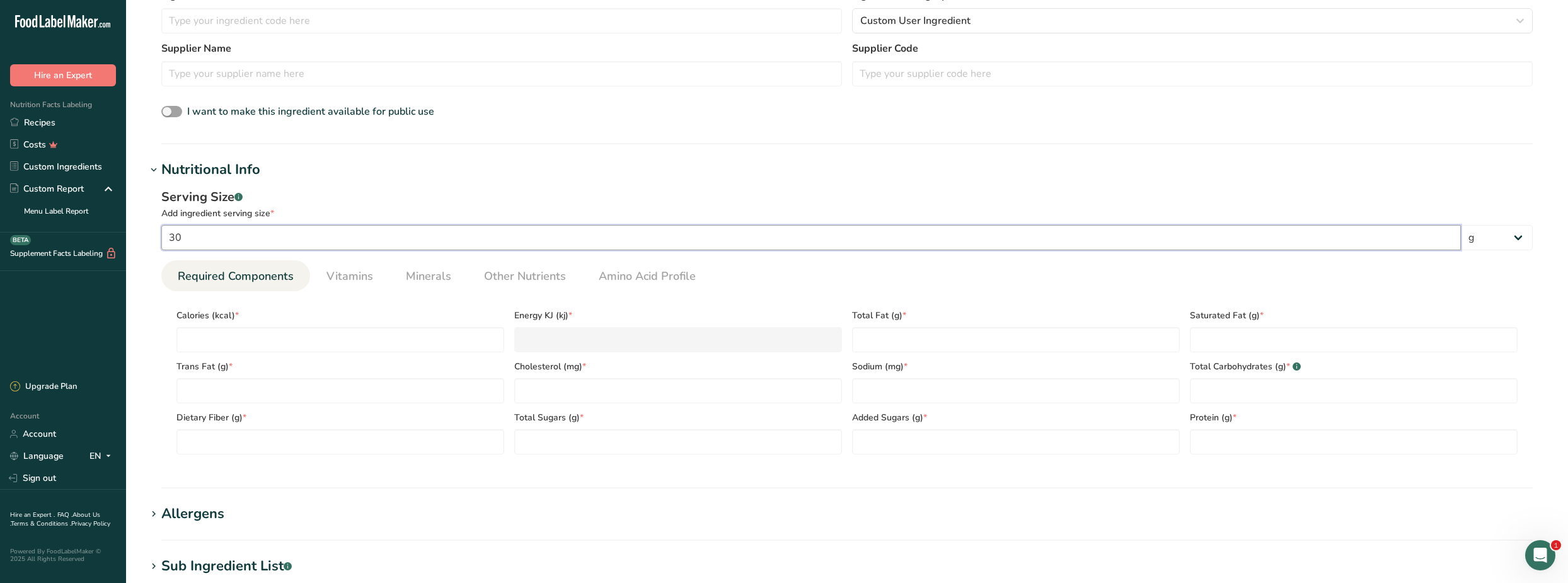 scroll, scrollTop: 343, scrollLeft: 0, axis: vertical 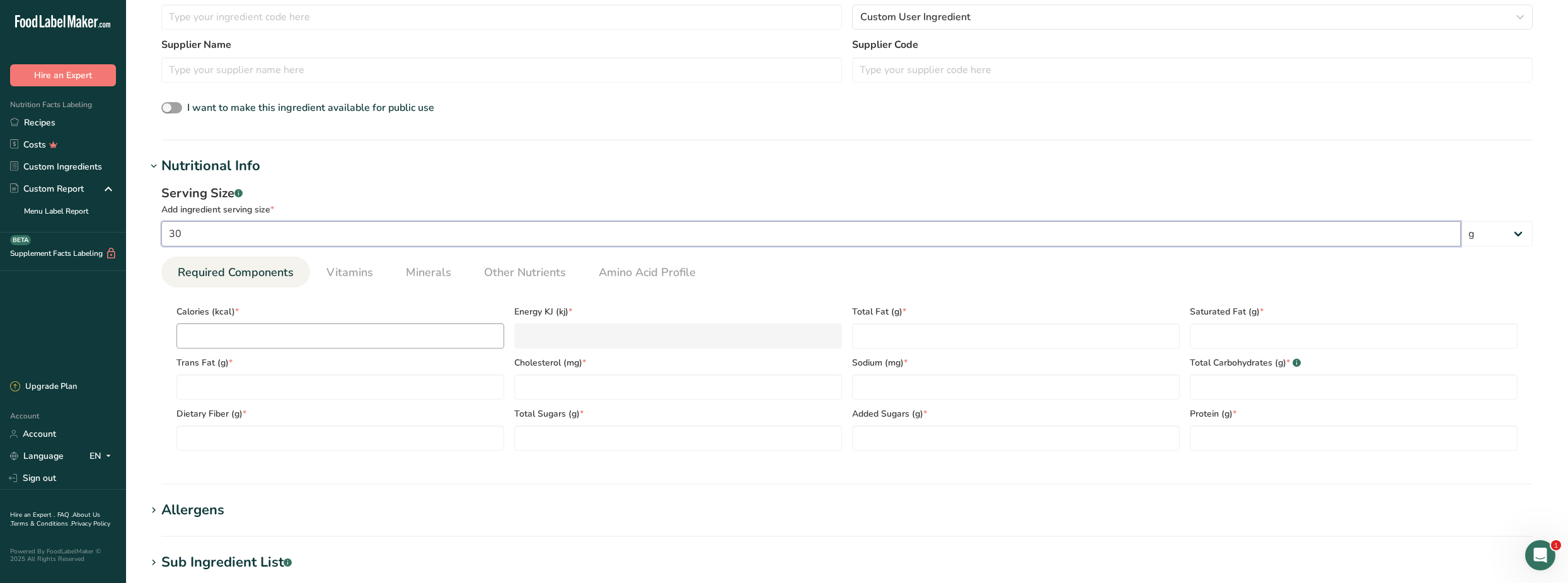 type on "30" 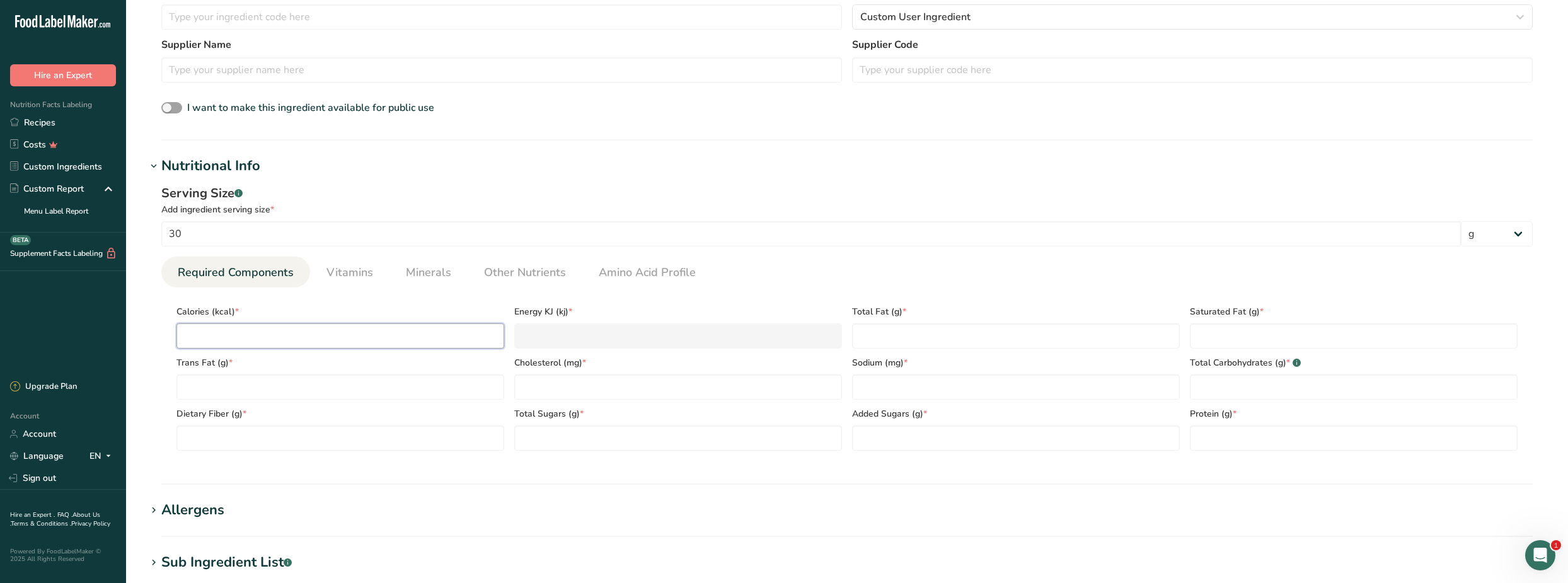 click at bounding box center (340, 336) 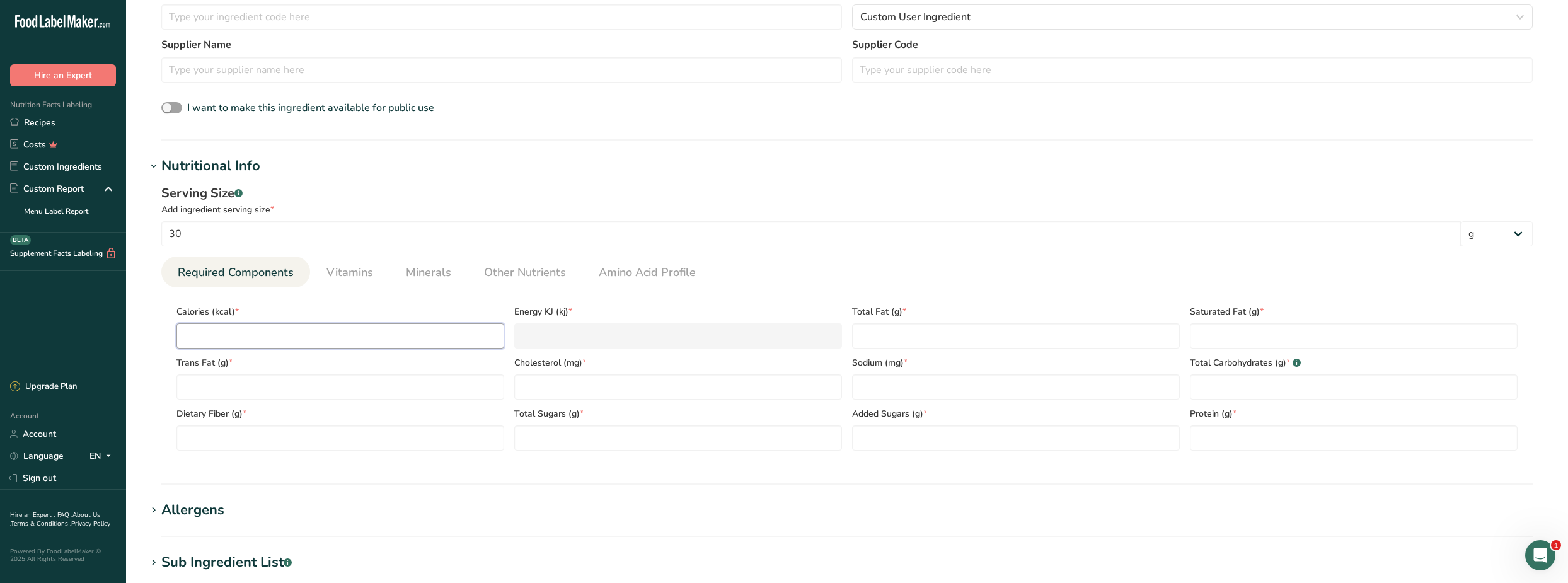 type on "1" 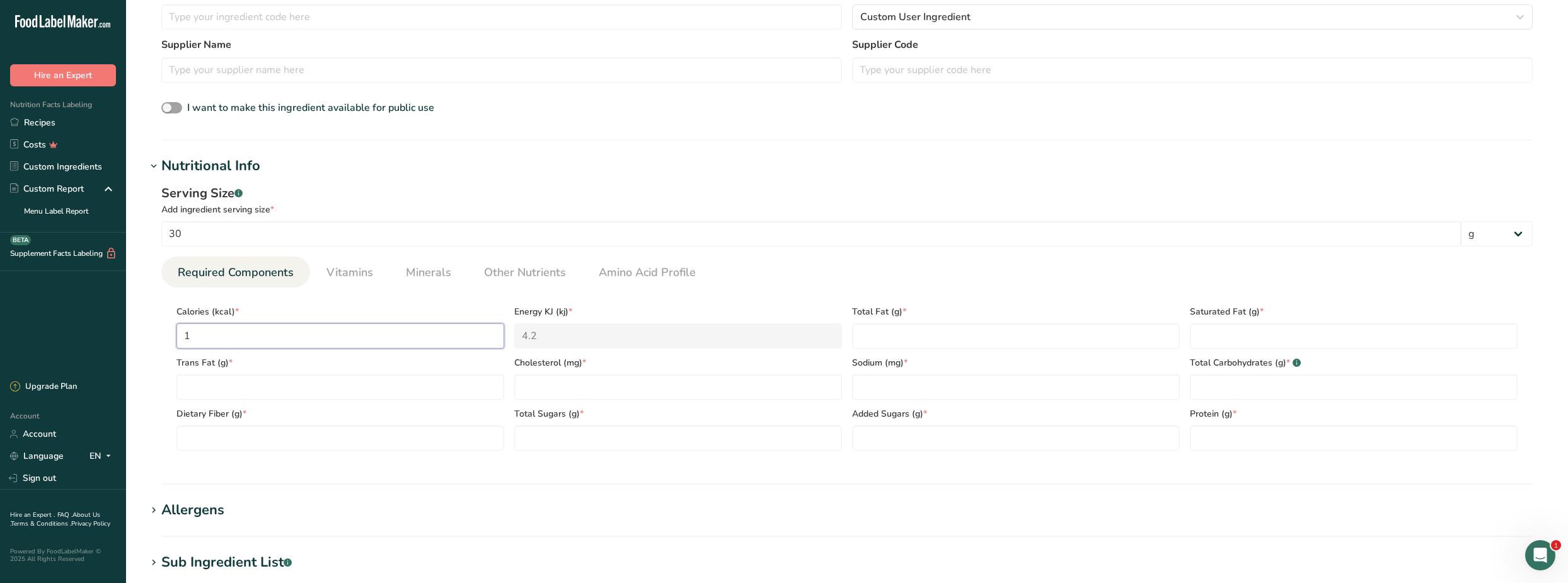 type on "14" 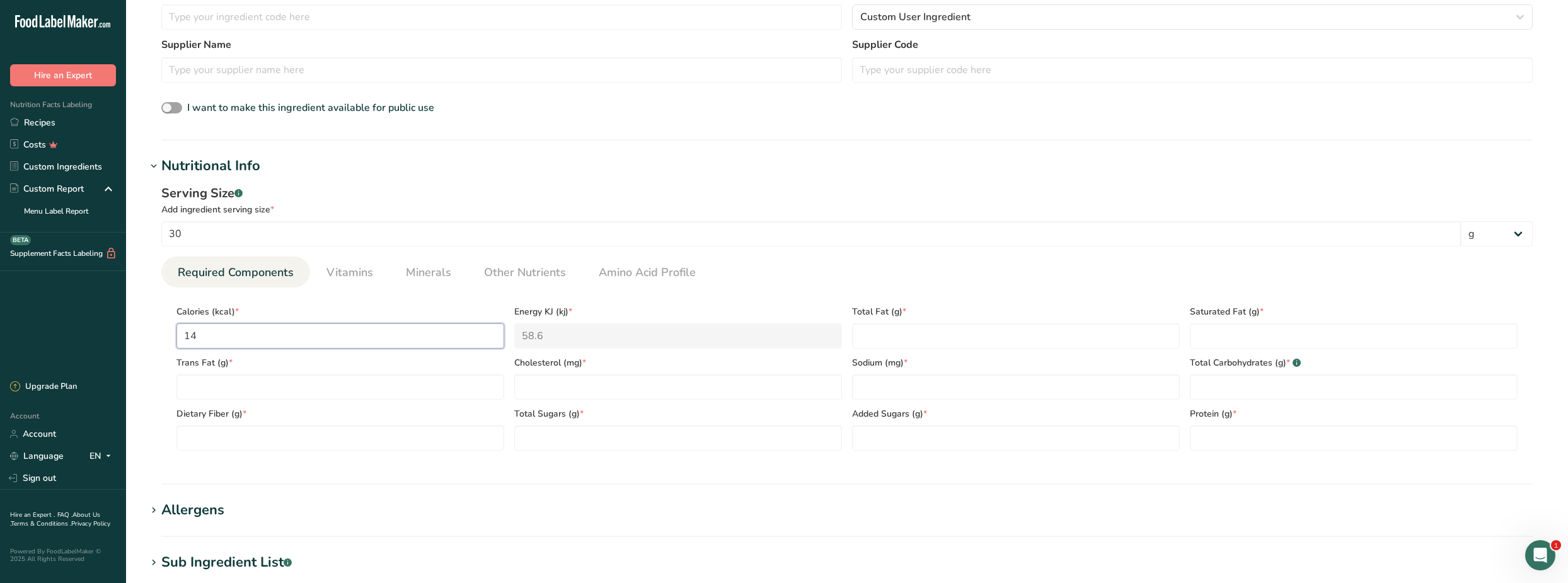 type on "140" 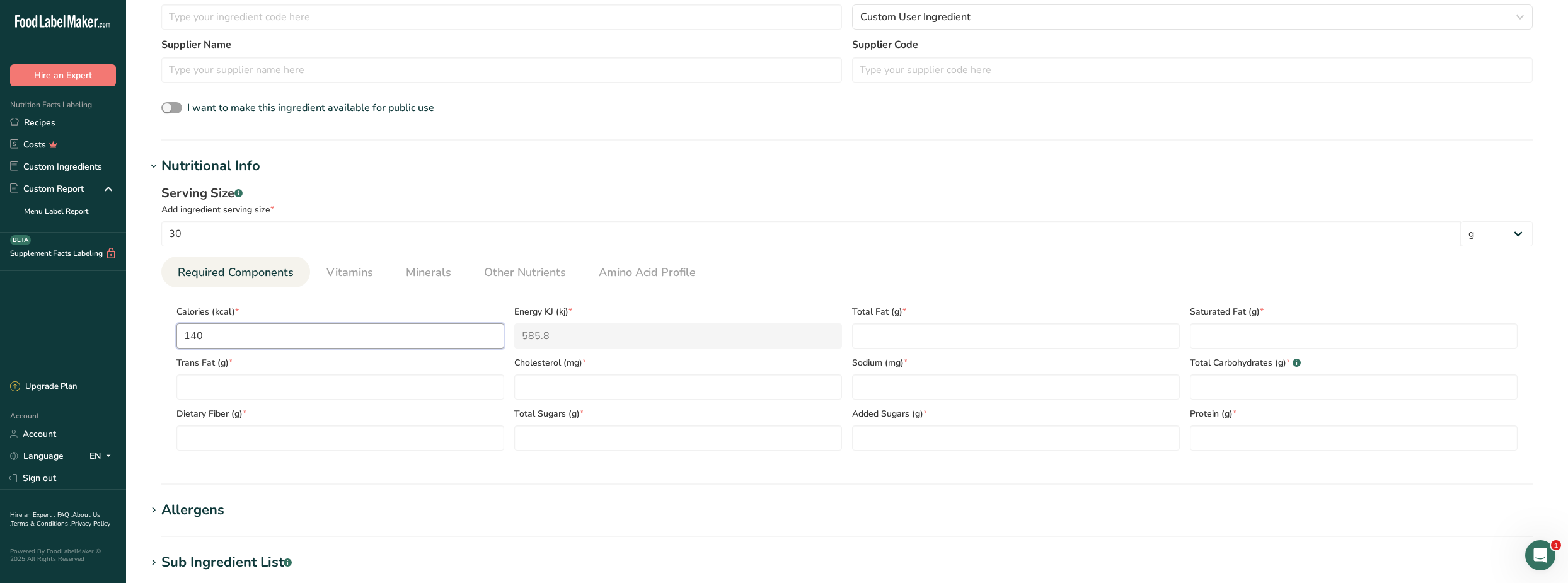 type on "140" 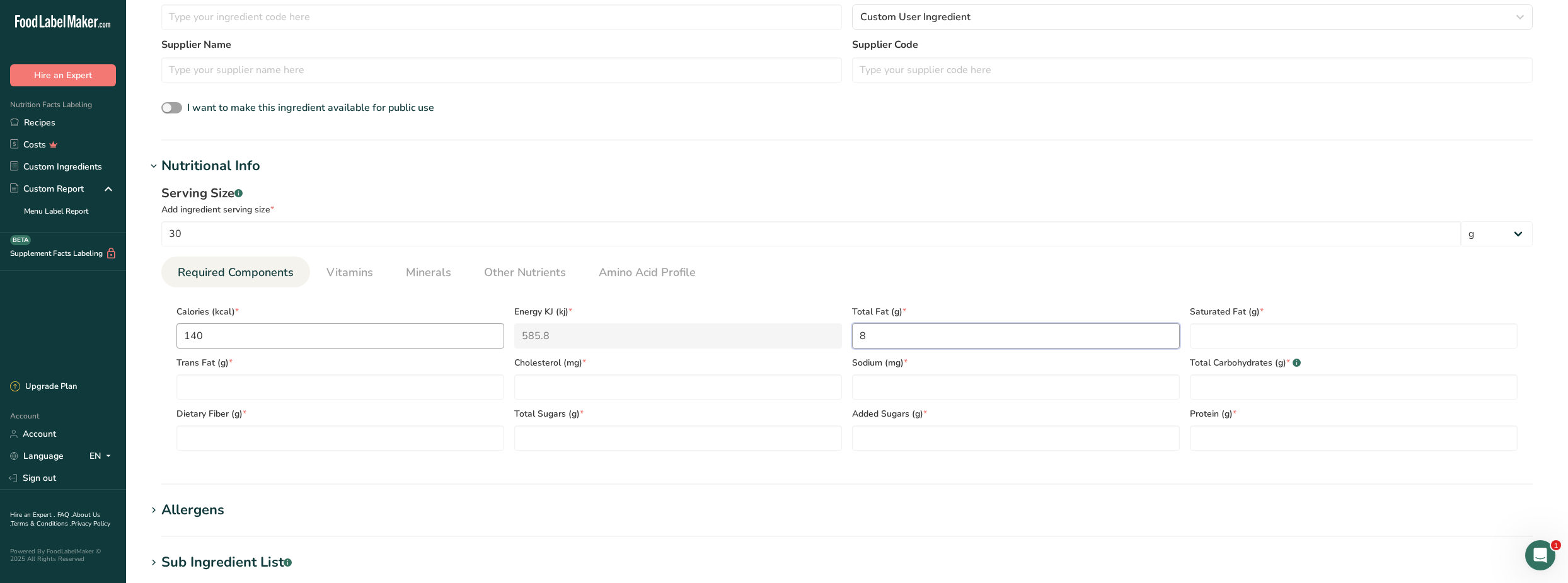 type on "8" 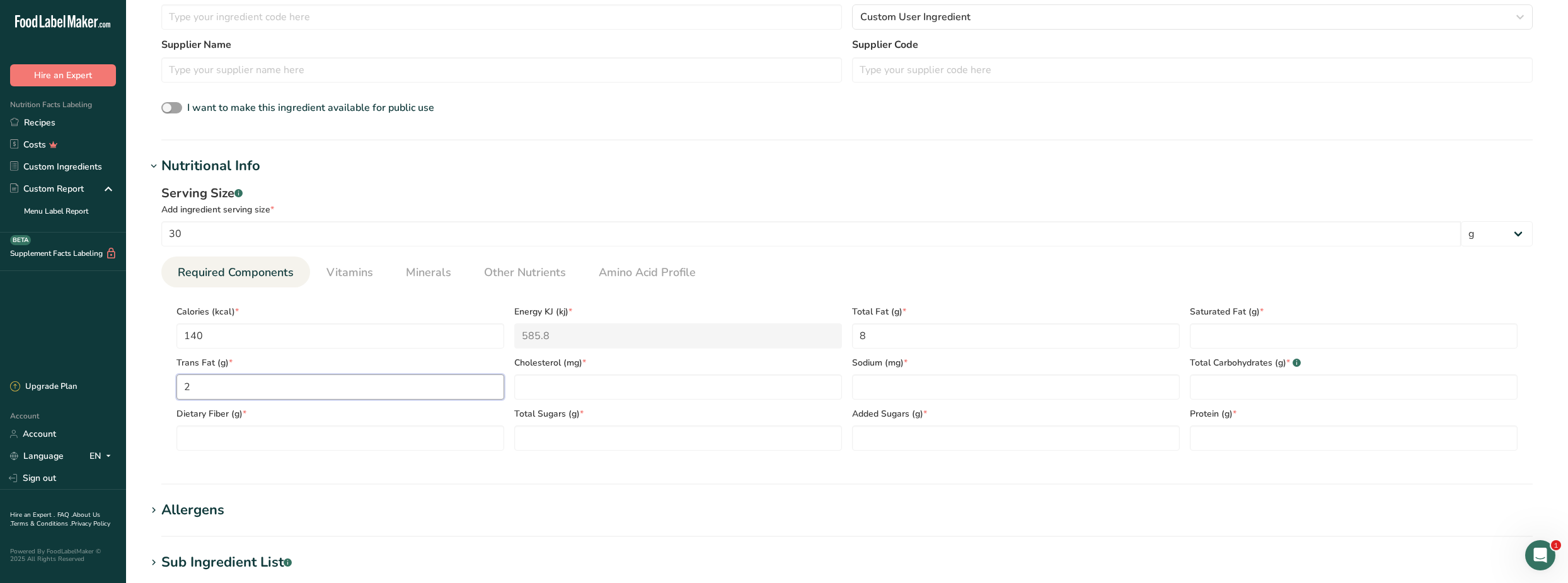 type on "2" 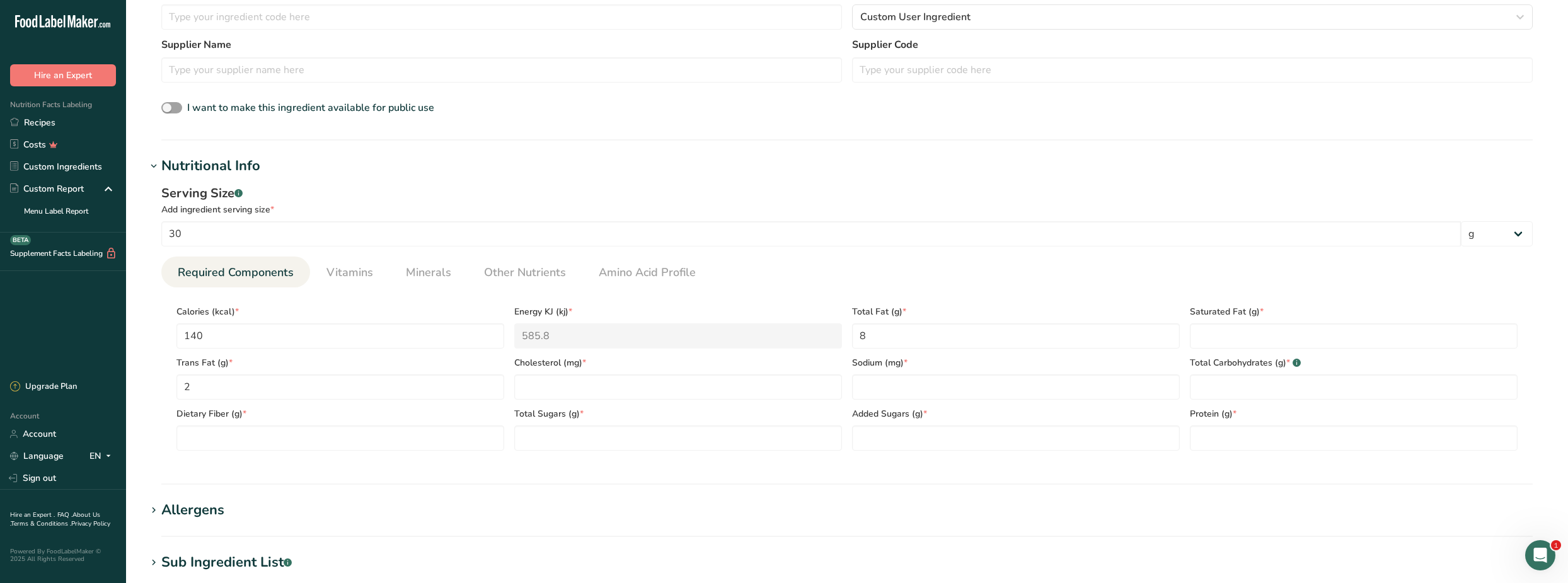 click on "Saturated Fat
(g) *" at bounding box center (1354, 311) 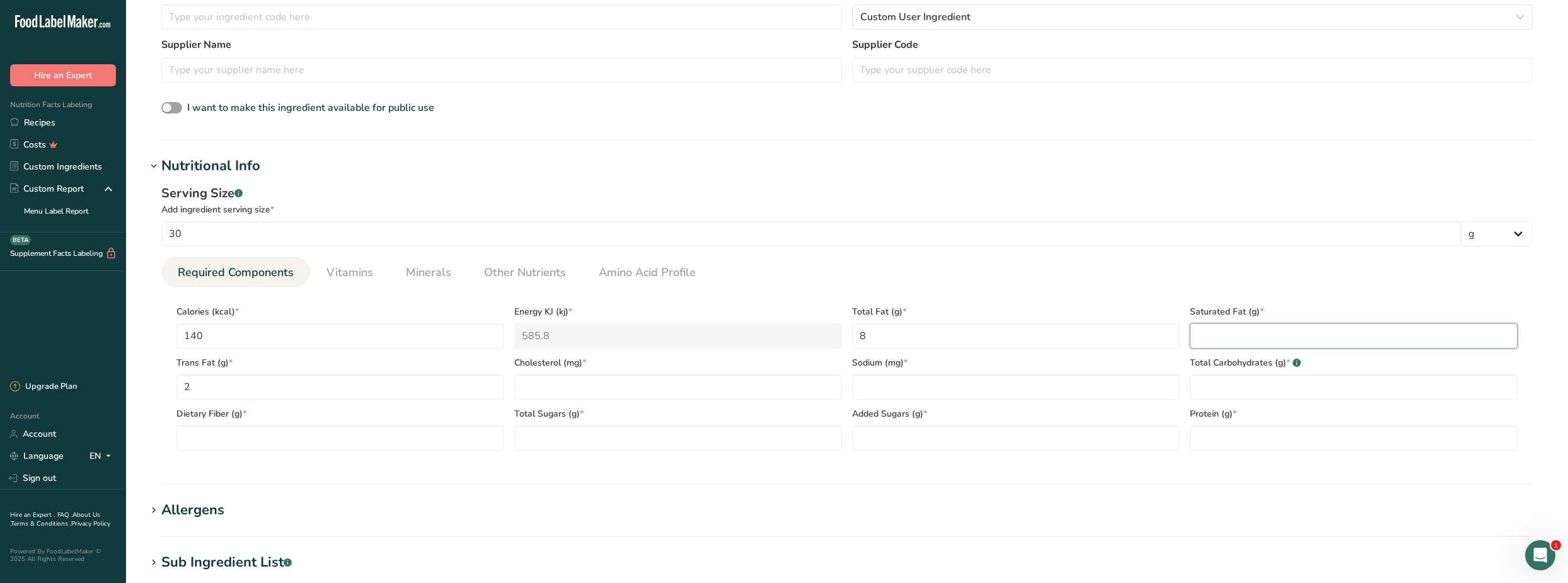 click at bounding box center [1354, 336] 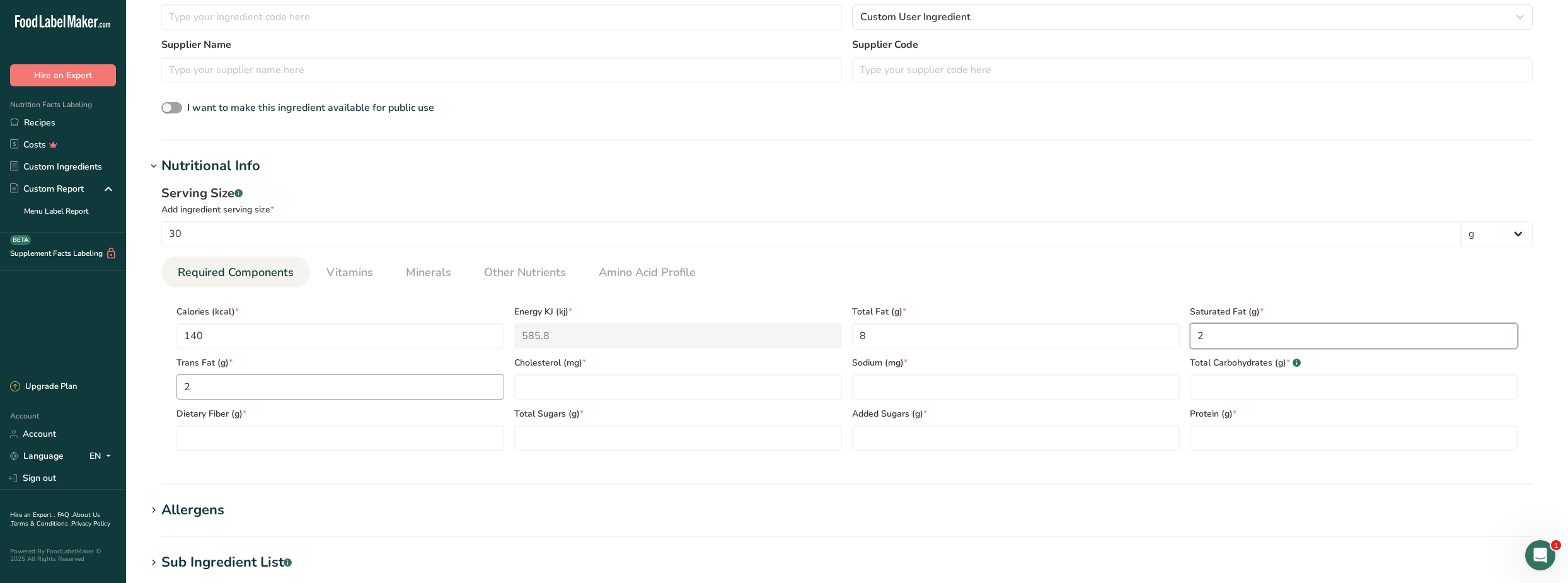 type on "2" 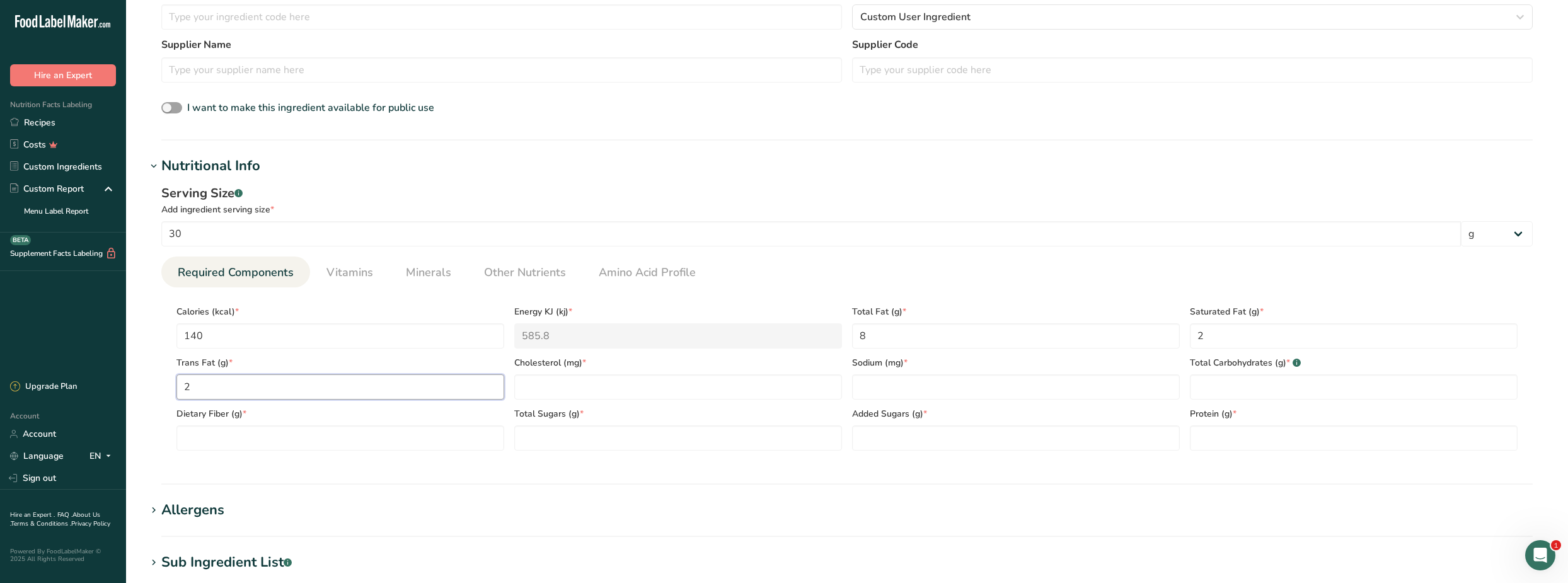 drag, startPoint x: 205, startPoint y: 388, endPoint x: 167, endPoint y: 386, distance: 38.0526 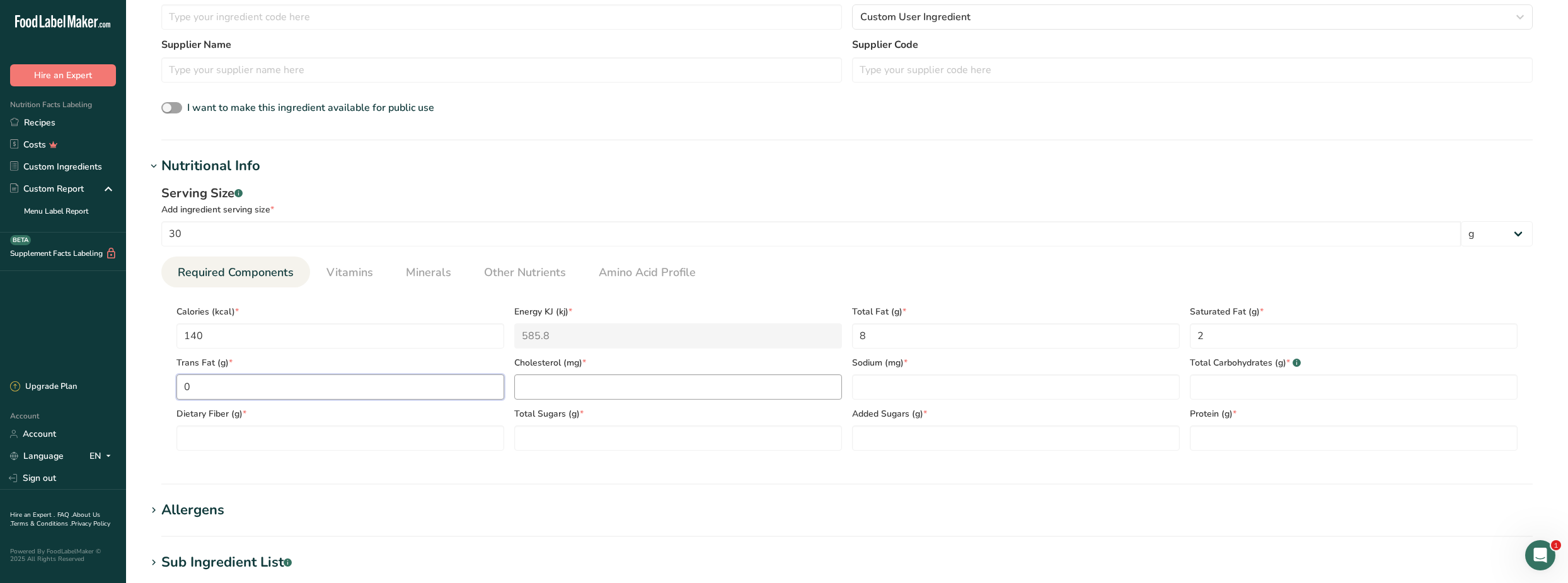 type on "0" 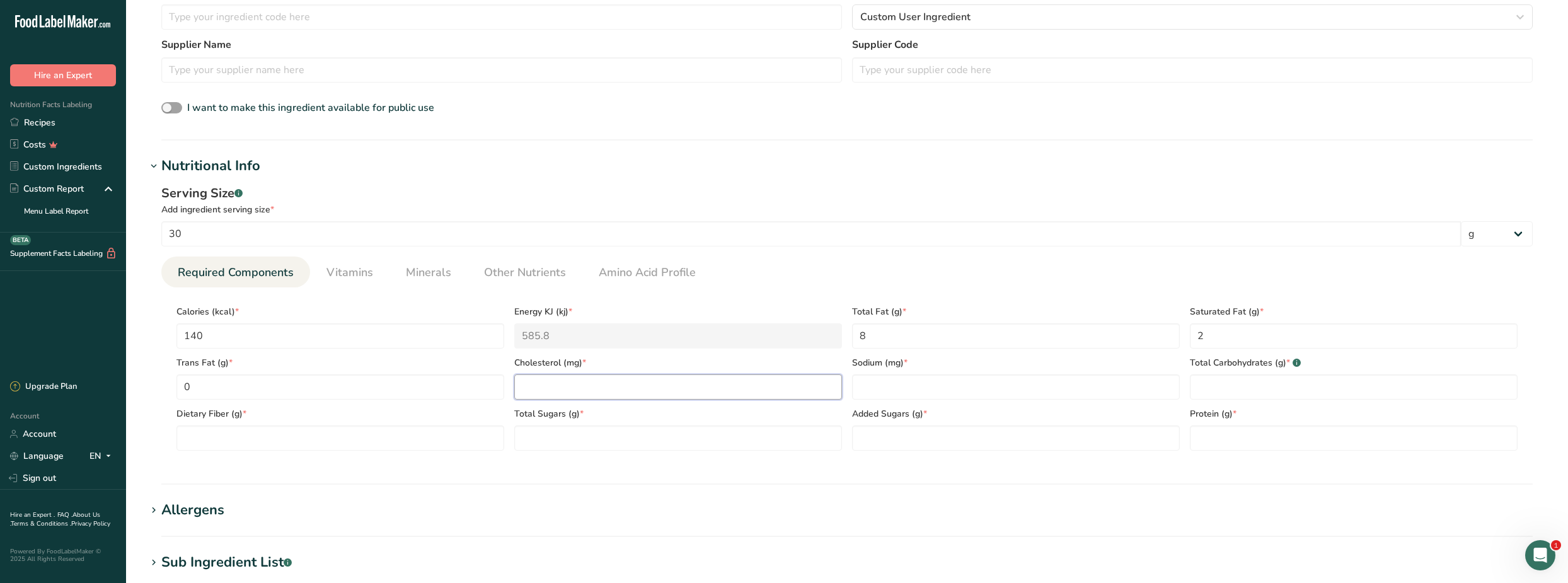 click at bounding box center [678, 387] 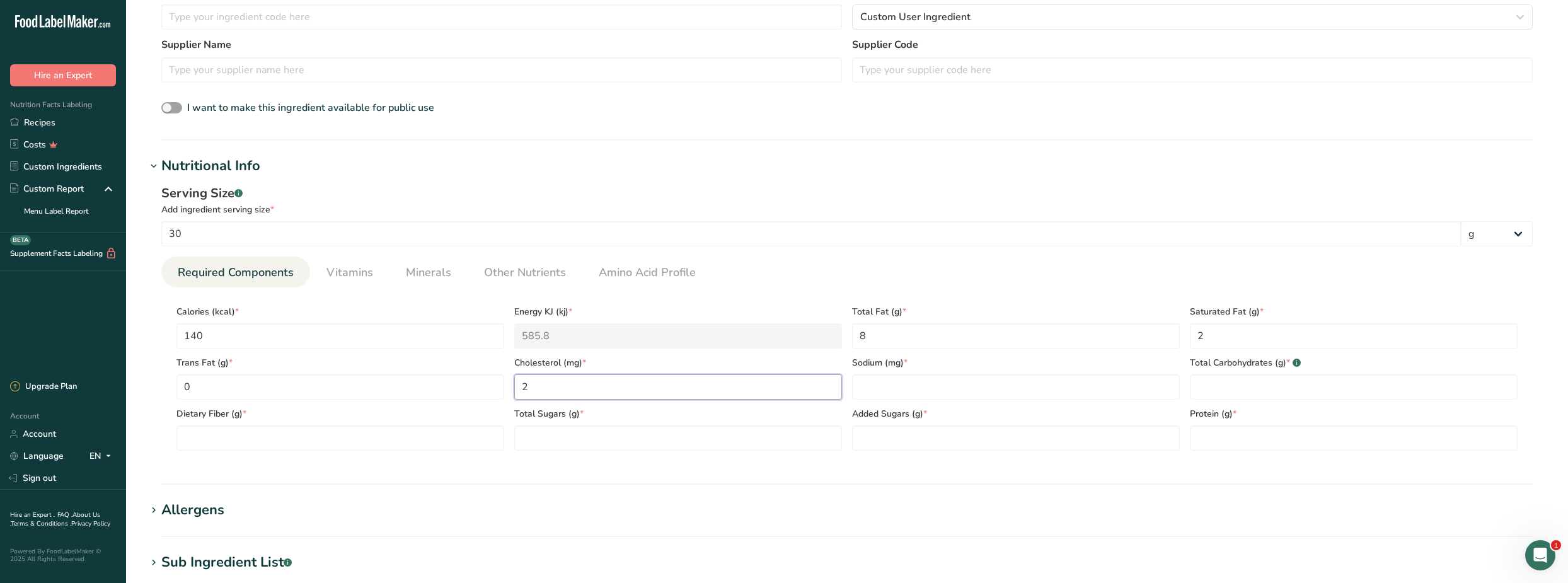 type on "2" 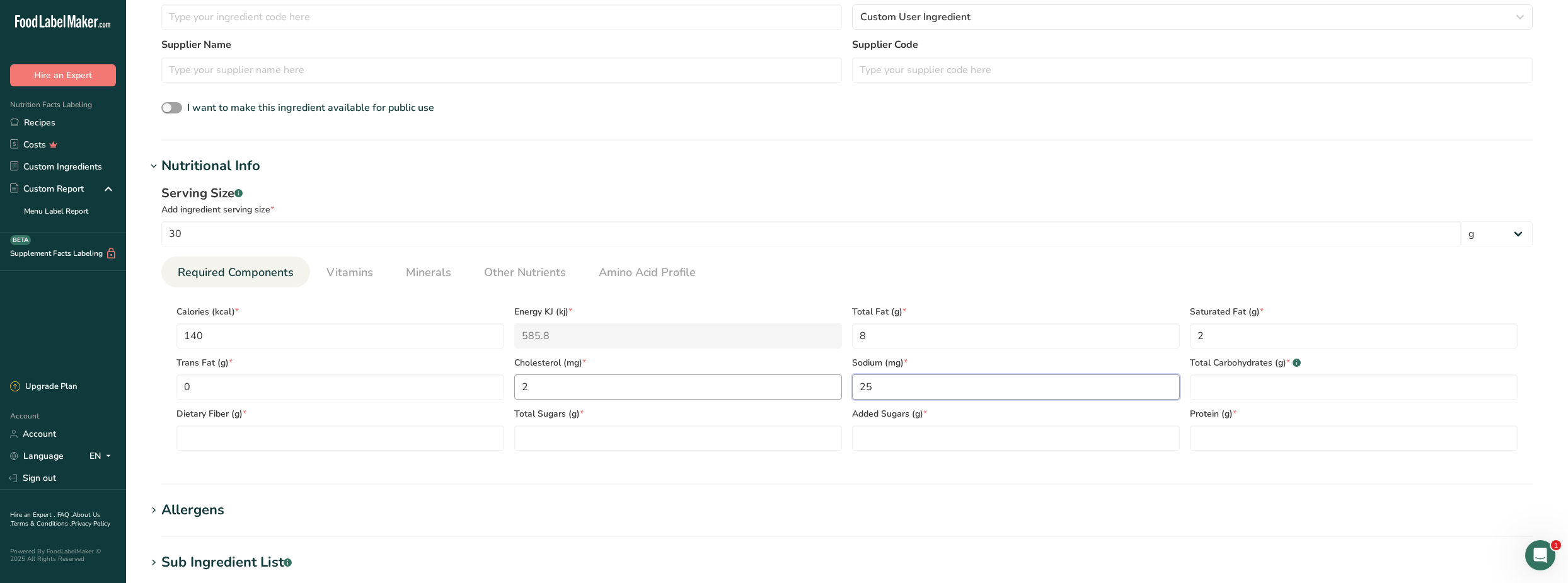 type on "25" 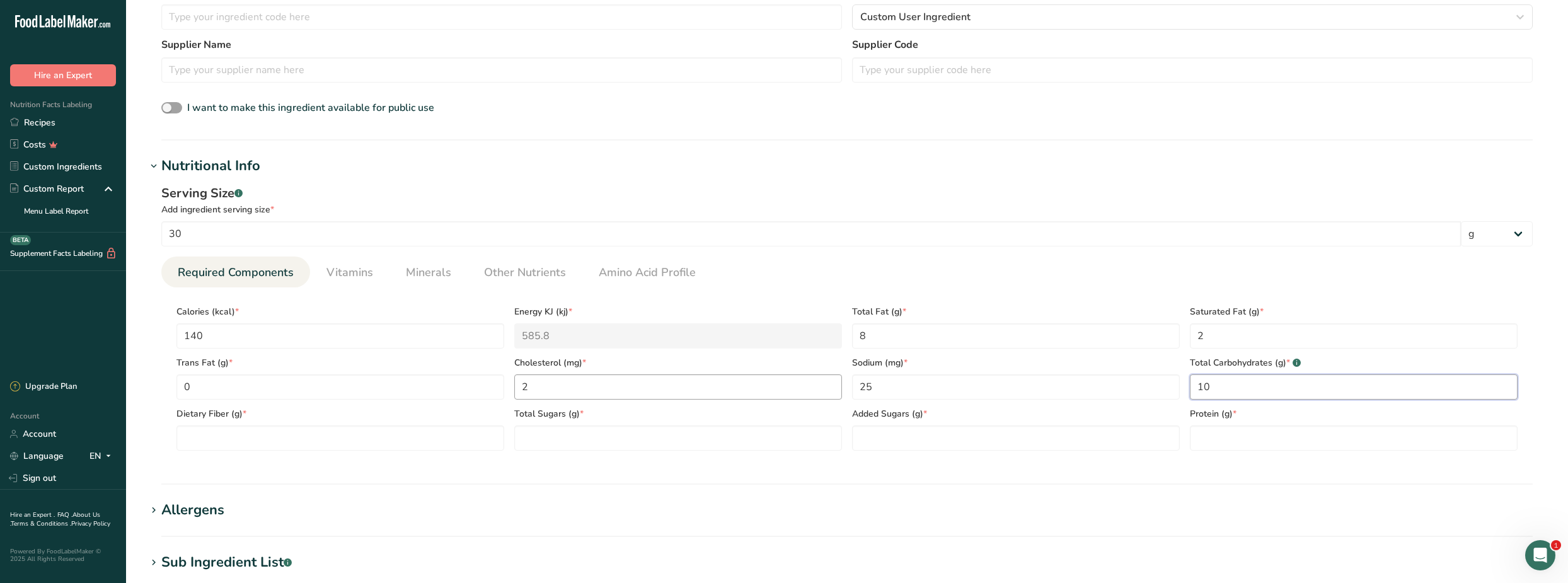 type on "10" 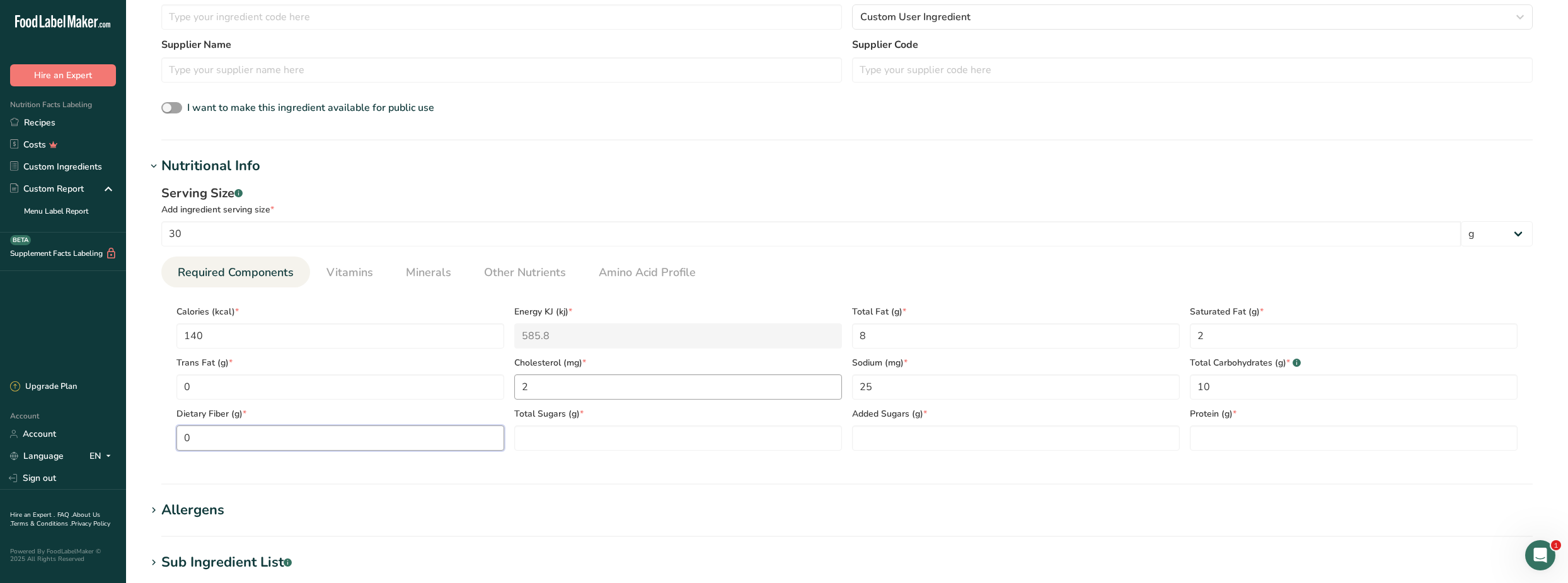 type on "0" 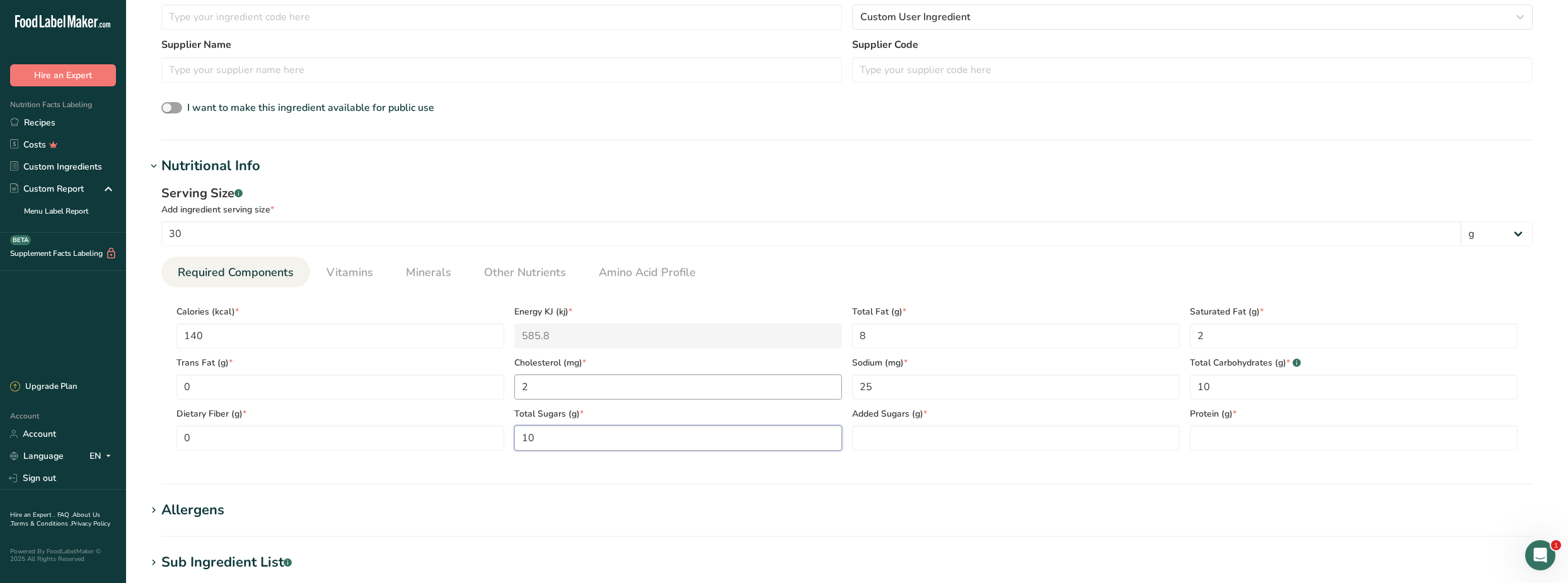 type on "10" 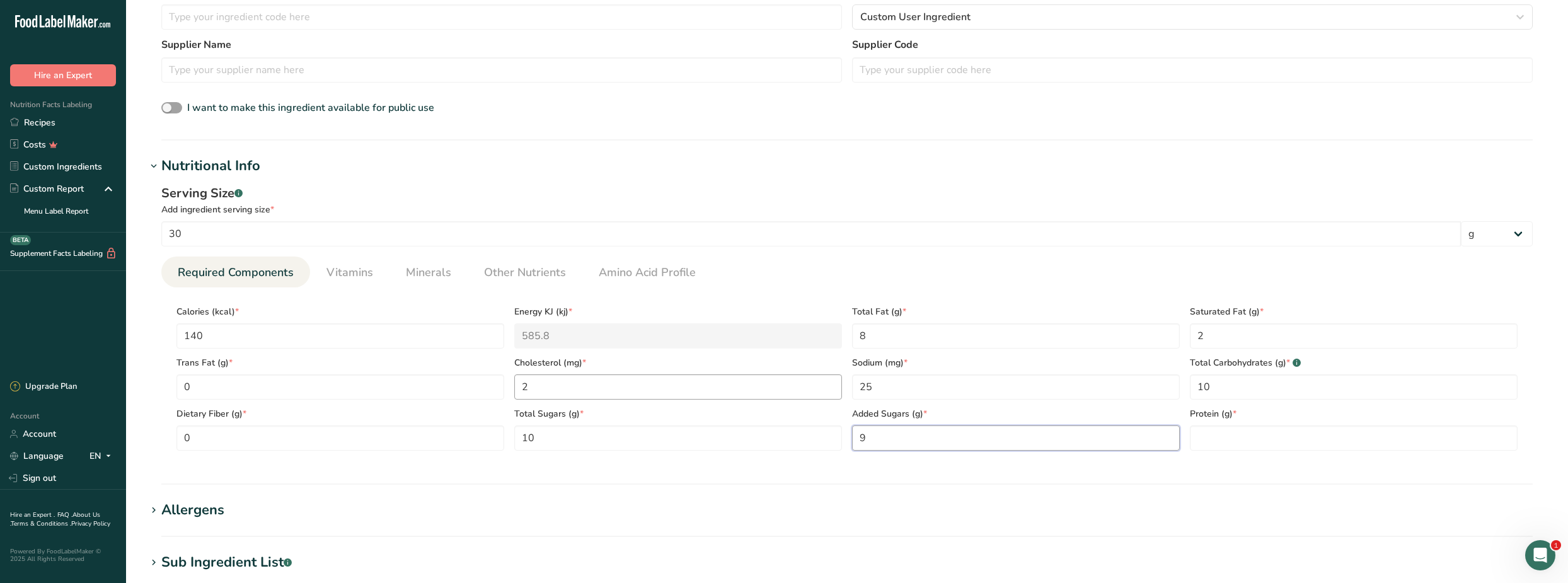 type on "9" 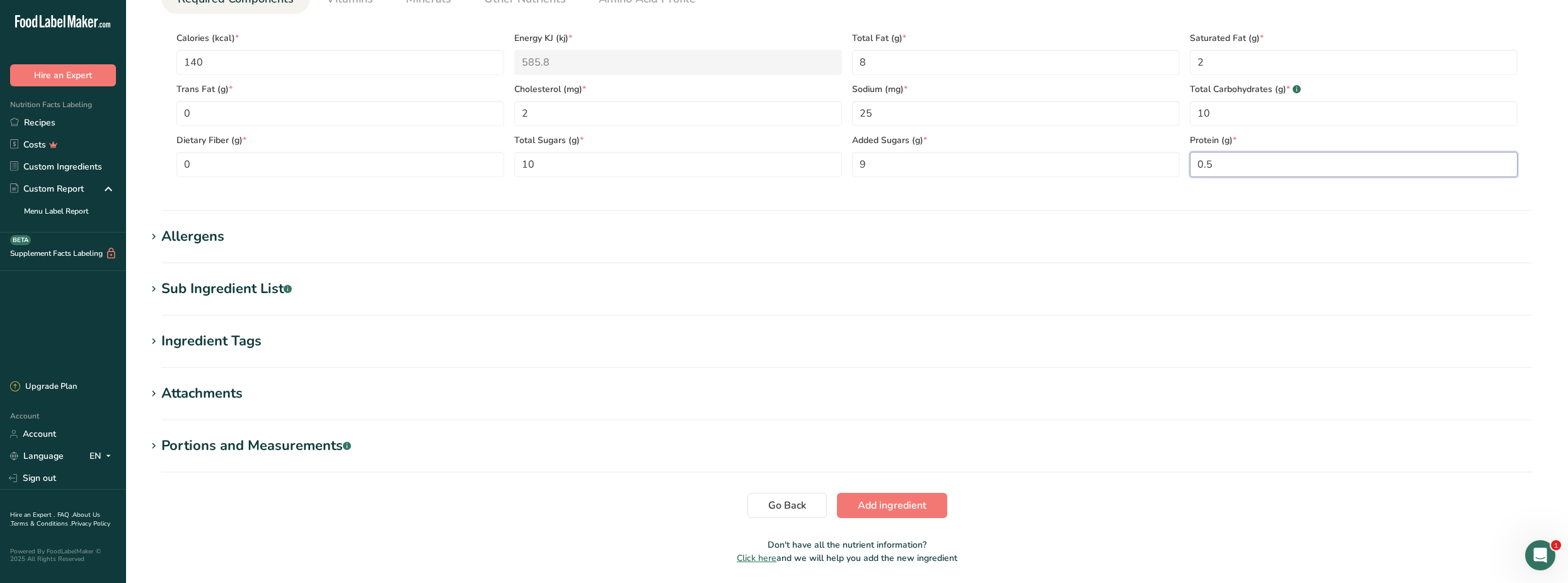 scroll, scrollTop: 630, scrollLeft: 0, axis: vertical 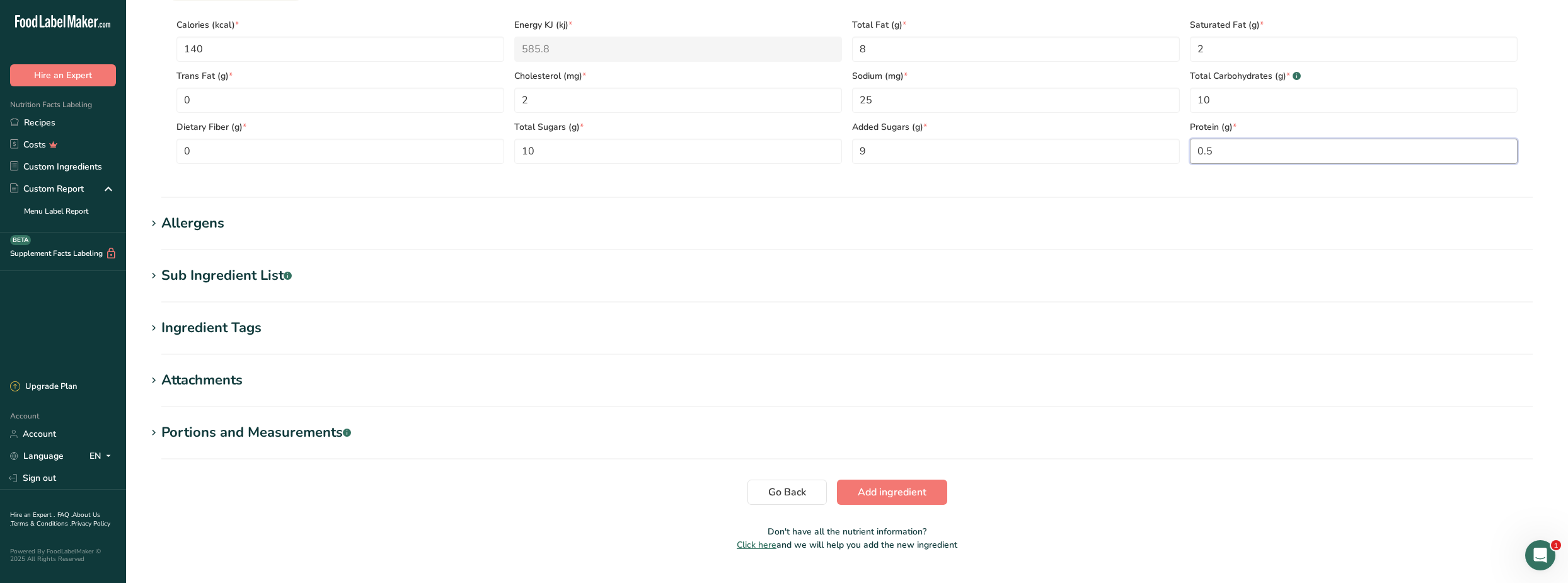 type on "0.5" 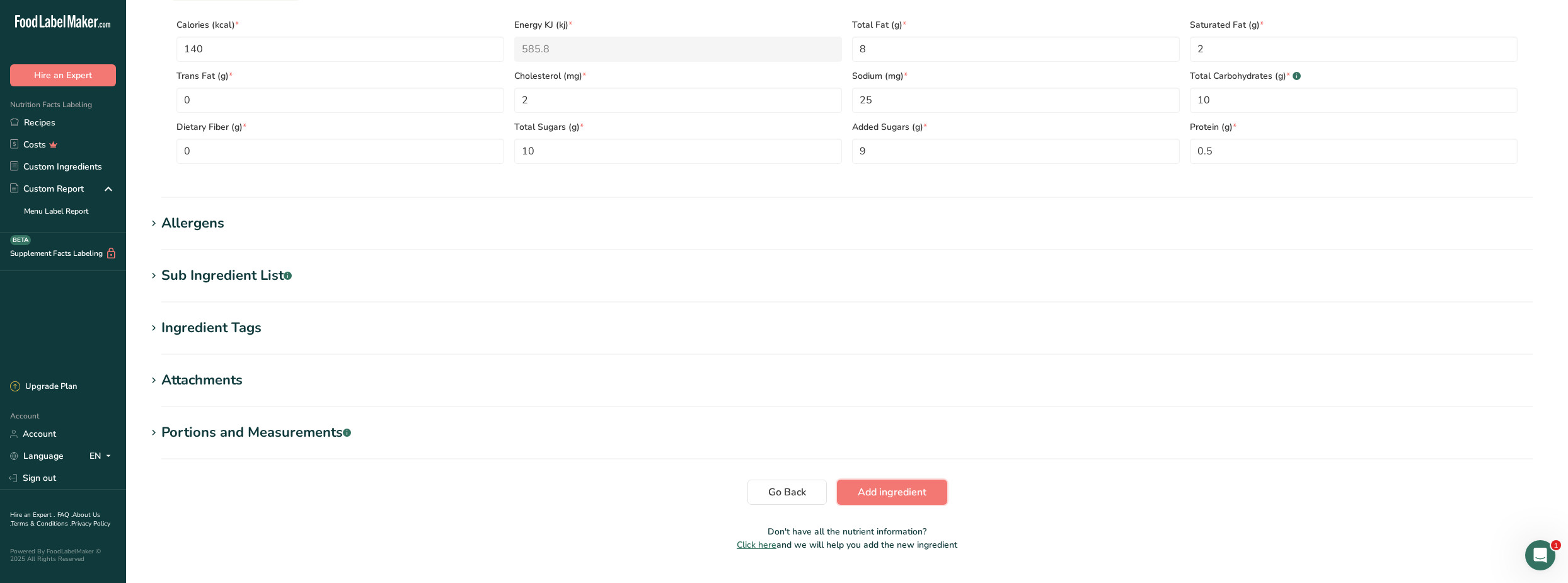 click on "Add ingredient" at bounding box center [892, 492] 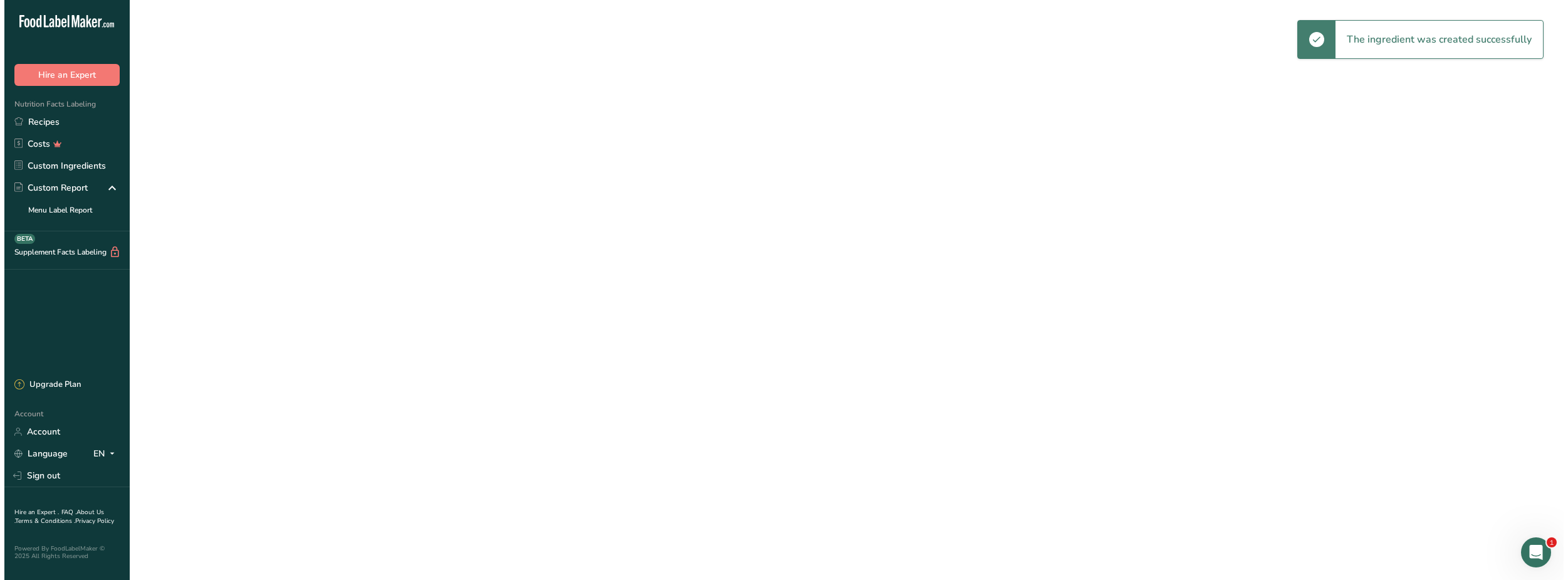 scroll, scrollTop: 0, scrollLeft: 0, axis: both 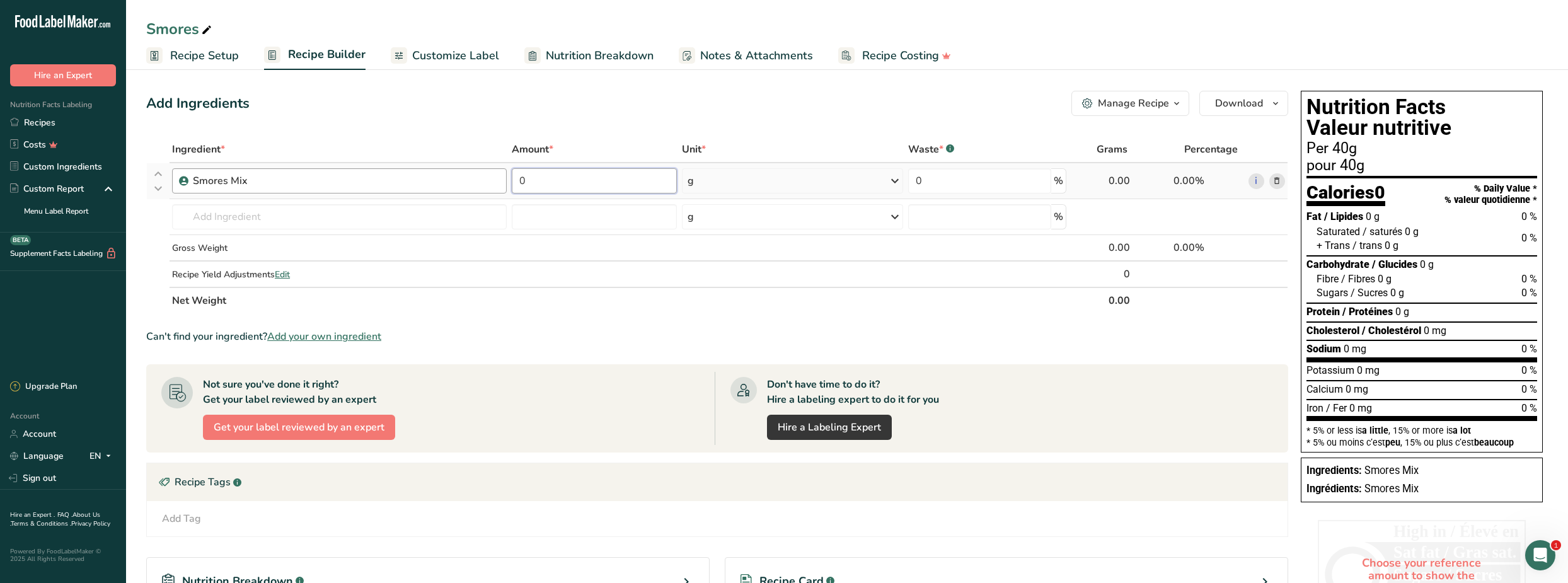 drag, startPoint x: 598, startPoint y: 181, endPoint x: 481, endPoint y: 183, distance: 117.01709 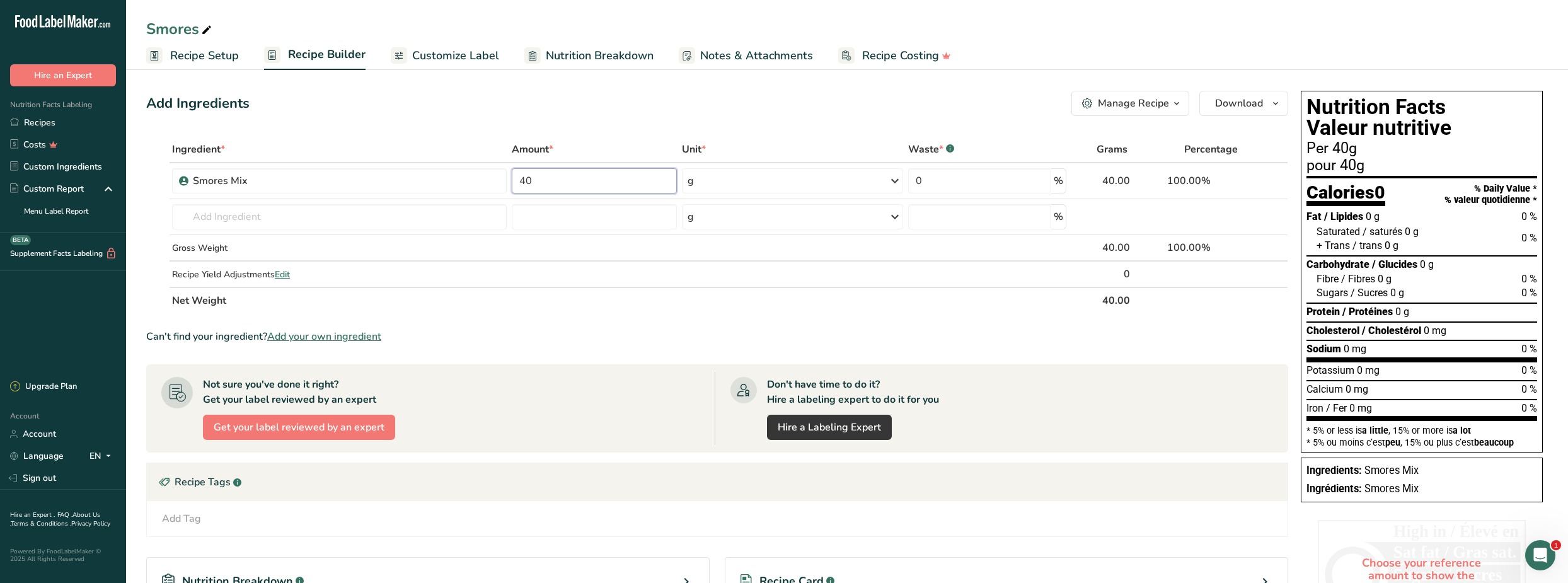 type on "40" 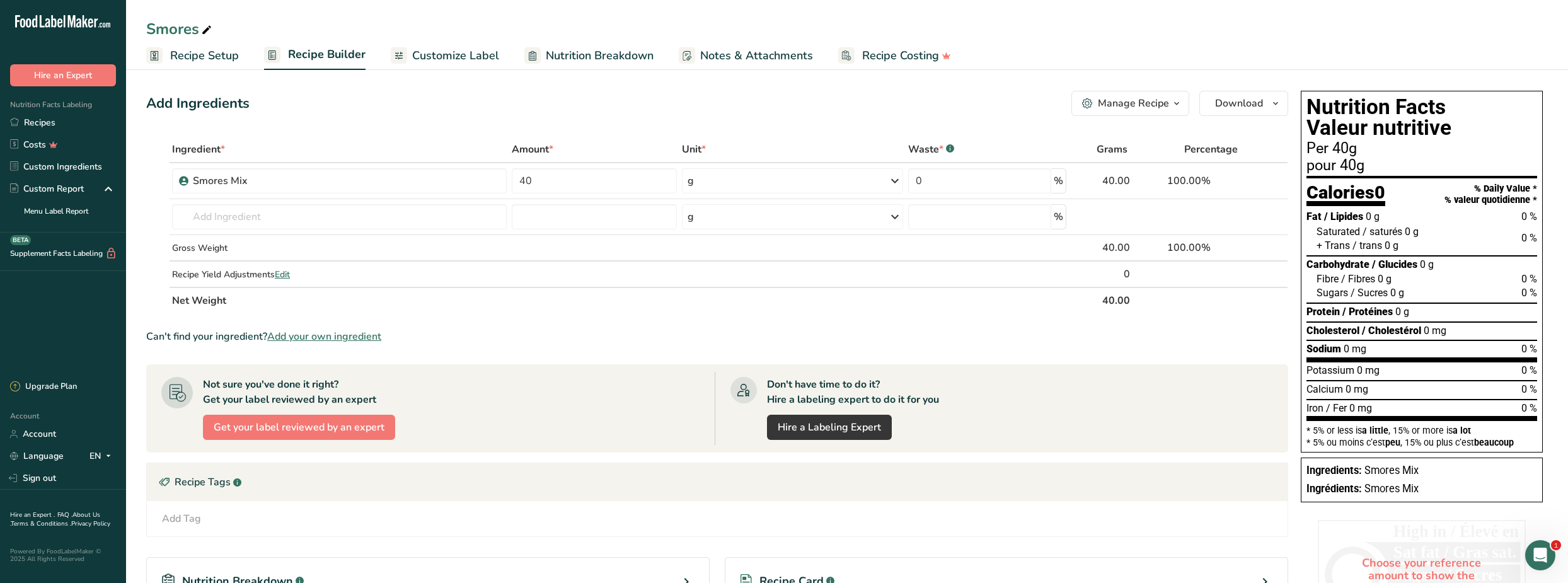 click on "Ingredient *
Amount *
Unit *
Waste *   .a-a{fill:#347362;}.b-a{fill:#fff;}          Grams
Percentage
Smores Mix
40
g
Weight Units
g
kg
mg
See more
Volume Units
l
mL
fl oz
See more
0
%
40.00
100.00%
i
Almond flour
Milk, whole, 3.25% milkfat, without added vitamin A and vitamin D
Beef, tenderloin, steak, separable lean only, trimmed to 1/8" fat, all grades, raw
Beef, grass-fed, strip steaks, lean only, raw
Beef, ground, 70% lean meat / 30% fat, raw" at bounding box center [717, 225] 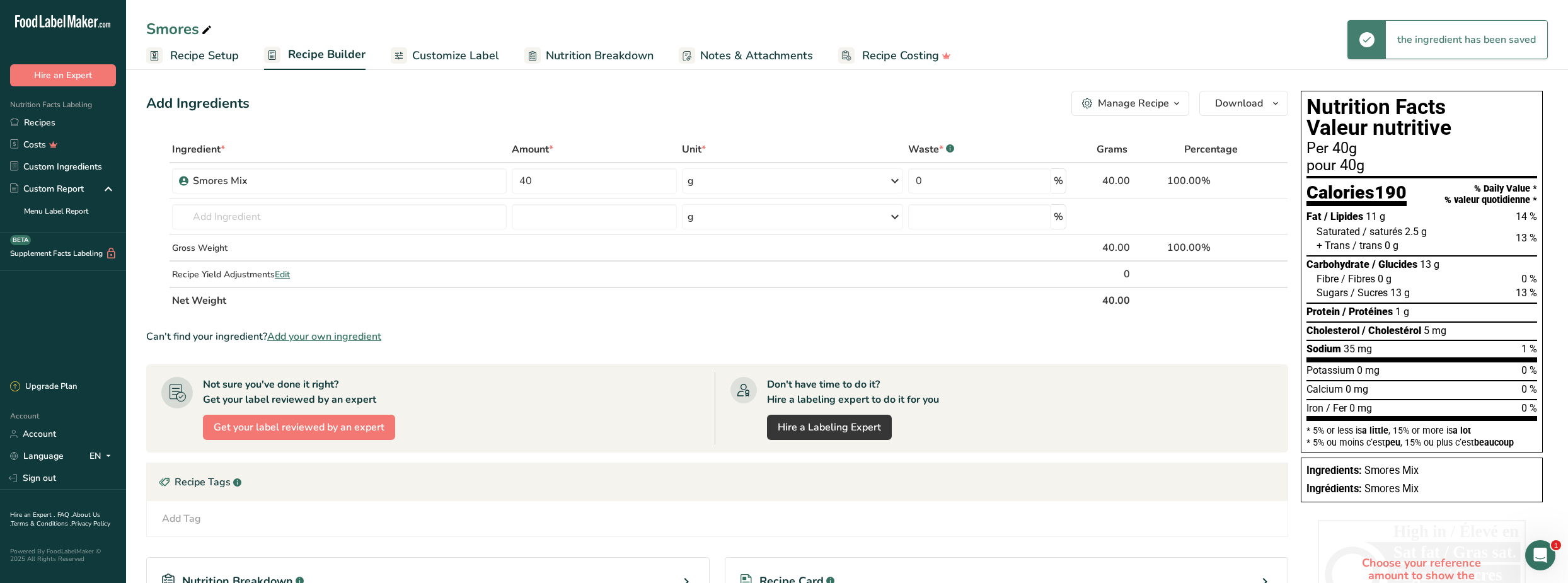 click on "Customize Label" at bounding box center (456, 55) 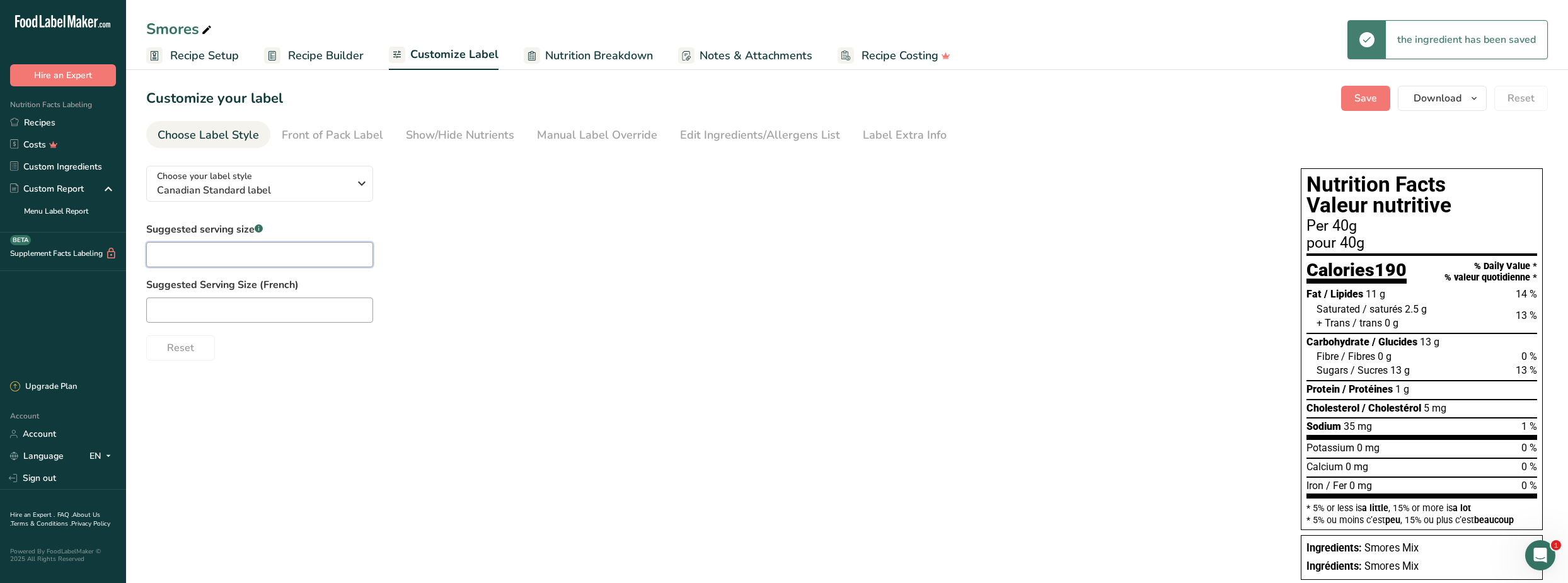 click at bounding box center [260, 255] 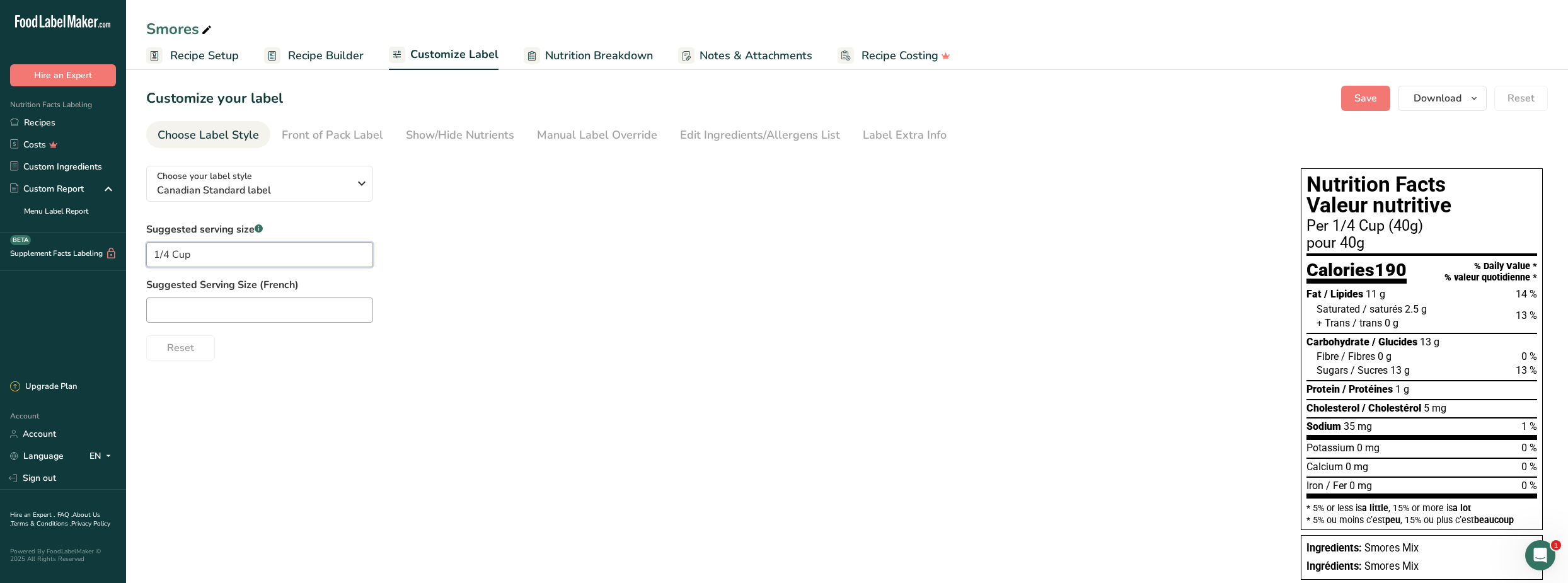 type on "1/4 Cup" 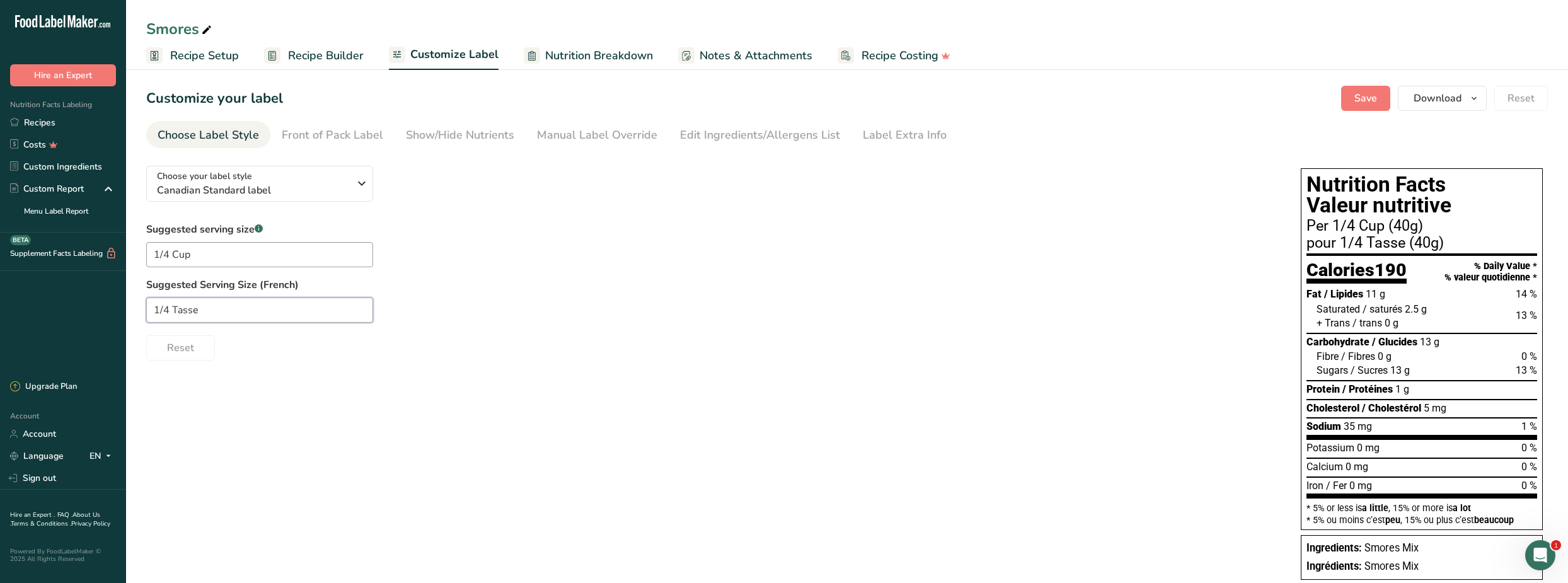 type on "1/4 Tasse" 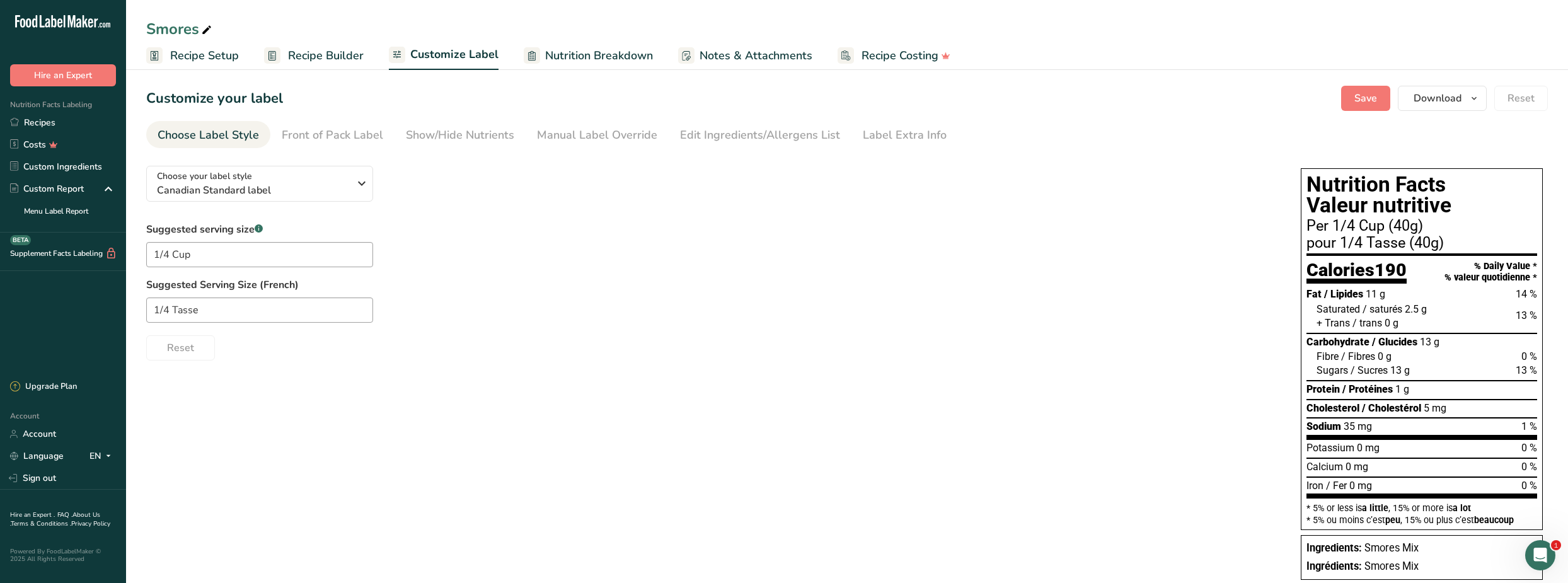 drag, startPoint x: 536, startPoint y: 248, endPoint x: 393, endPoint y: 212, distance: 147.46186 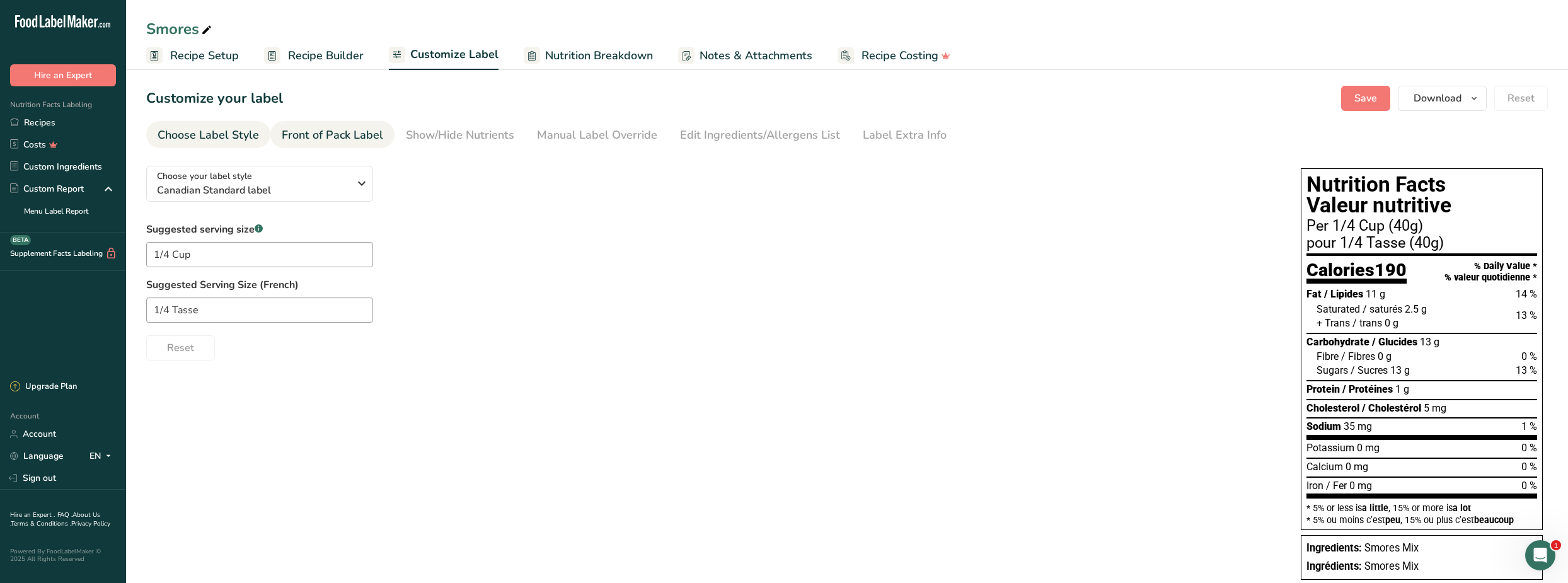 click on "Front of Pack Label" at bounding box center [332, 135] 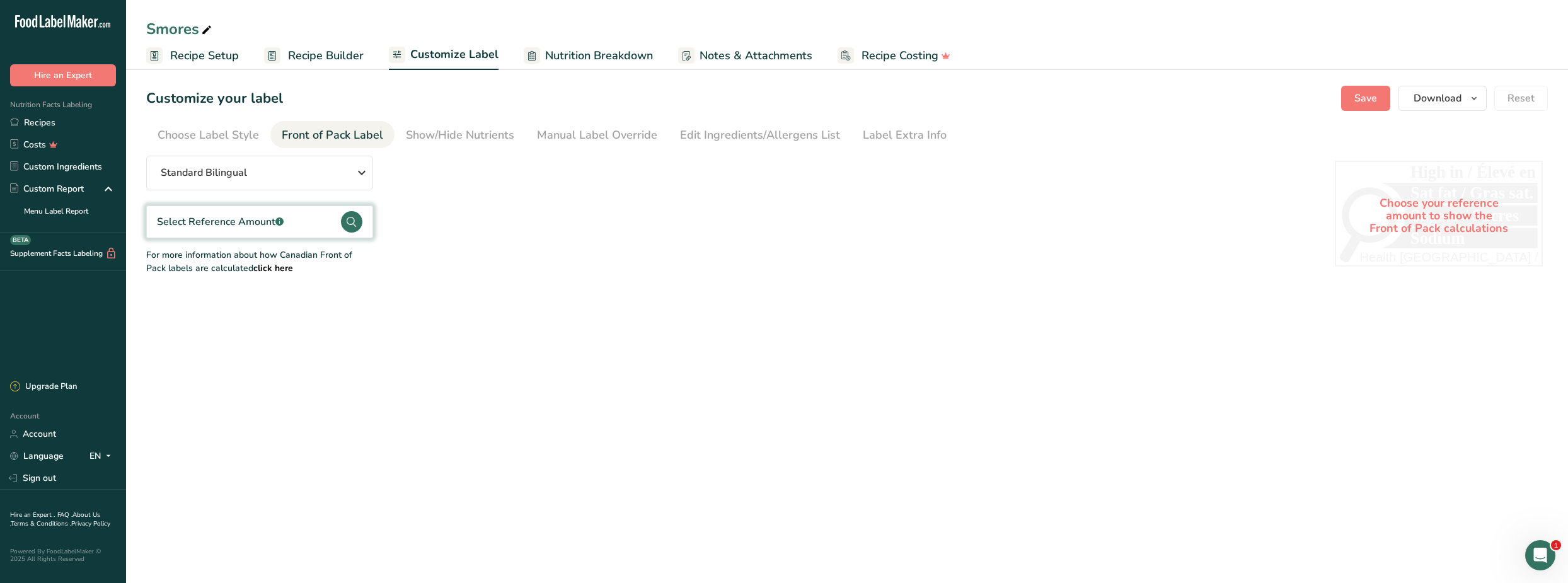 click on "Select Reference Amount
.a-a{fill:#347362;}.b-a{fill:#fff;}" at bounding box center [260, 222] 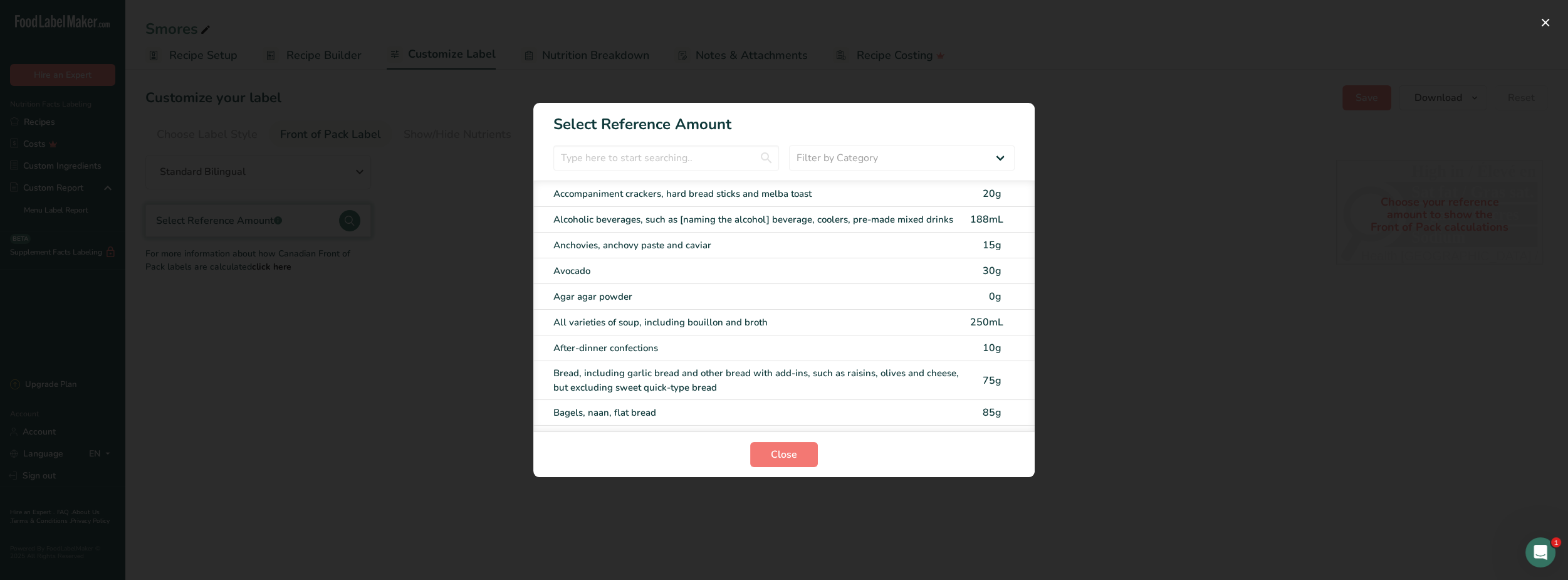 click on "Select Reference Amount
Filter by Category
All
Bakery products and substitutes
Beverages
Cereals, other grain products and substitutes
Dairy products and substitutes
Desserts
Dessert toppings and fillings
Eggs and egg substitutes
Fats and oils
Marine and fresh water animals and substitutes
Fruit and fruit juices
Legumes
Meat, poultry, their products and substitutes
Miscellaneous category
Combination dishes including main dishes
Nuts and seeds
Potatoes, sweet potatoes and yams
Salads
Sauces, dips, gravies and condiments" at bounding box center (784, 290) 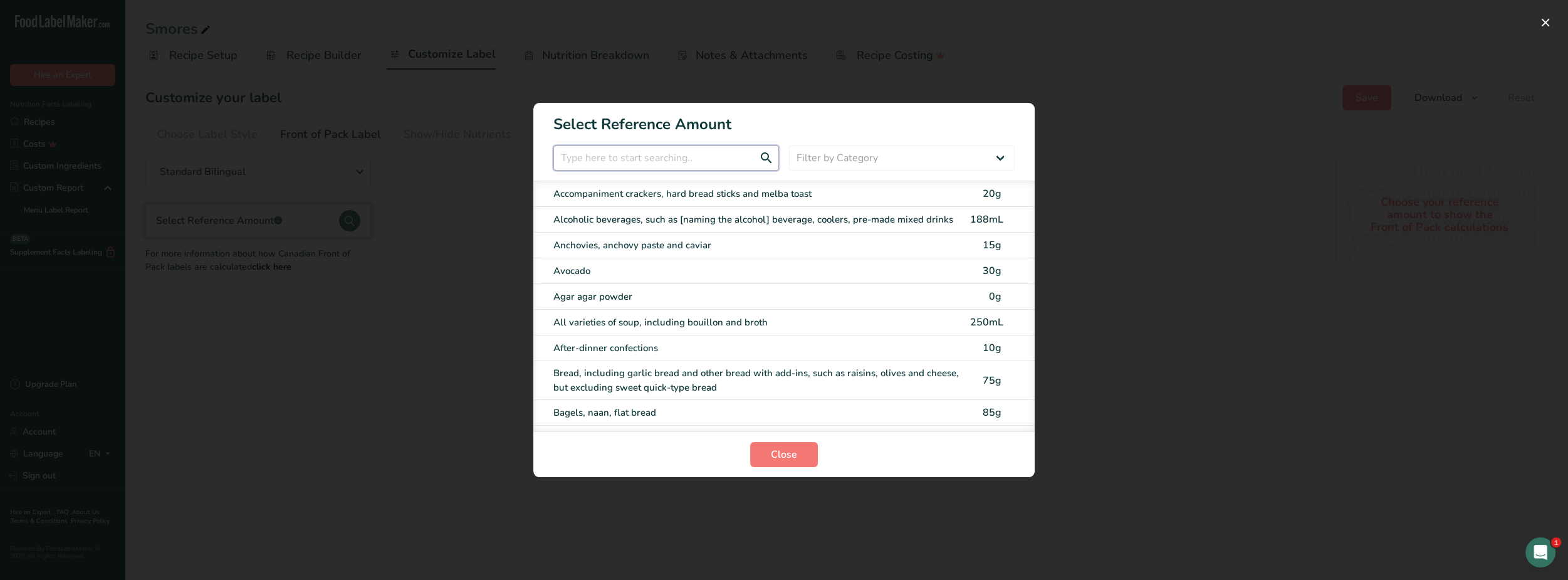 click at bounding box center (666, 158) 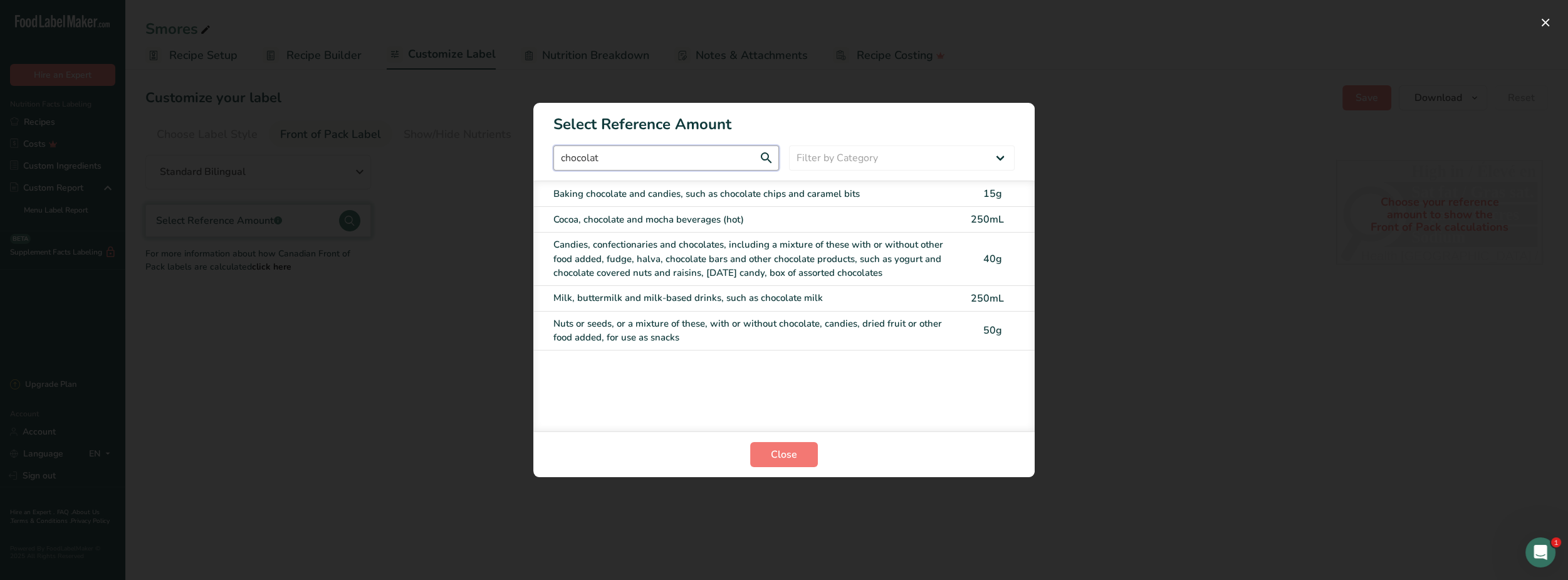 type on "chocolate" 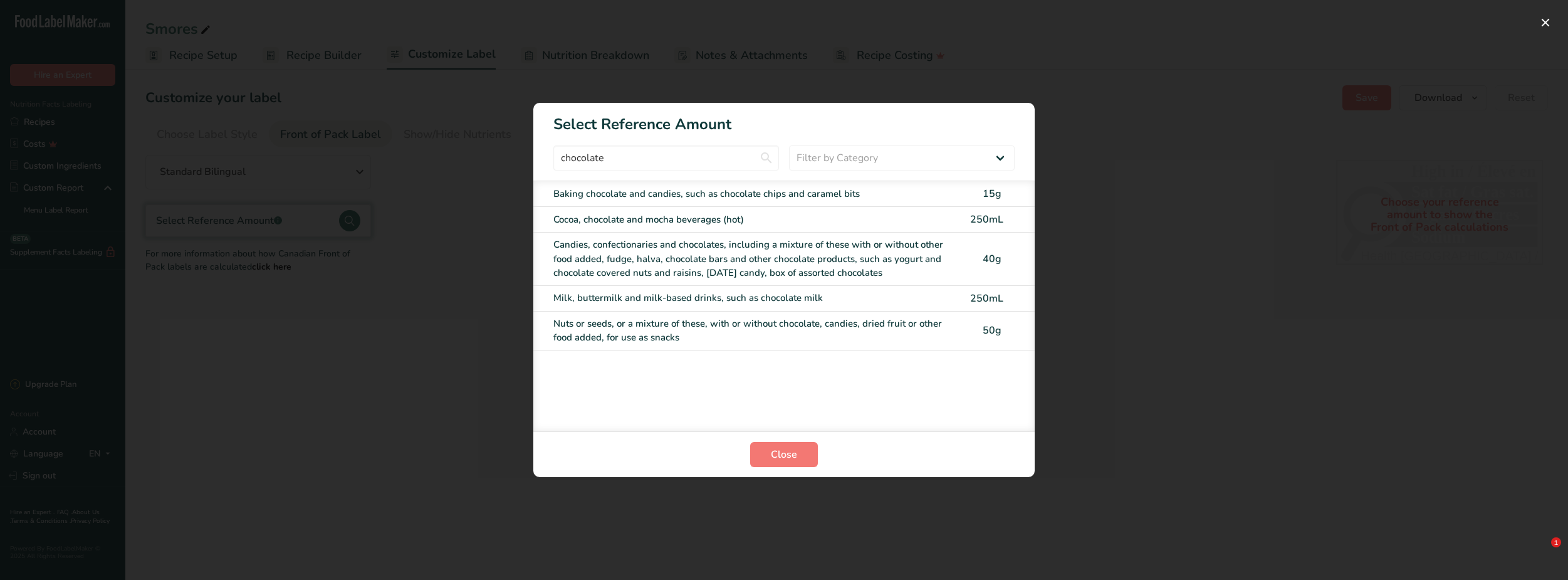 scroll, scrollTop: 0, scrollLeft: 0, axis: both 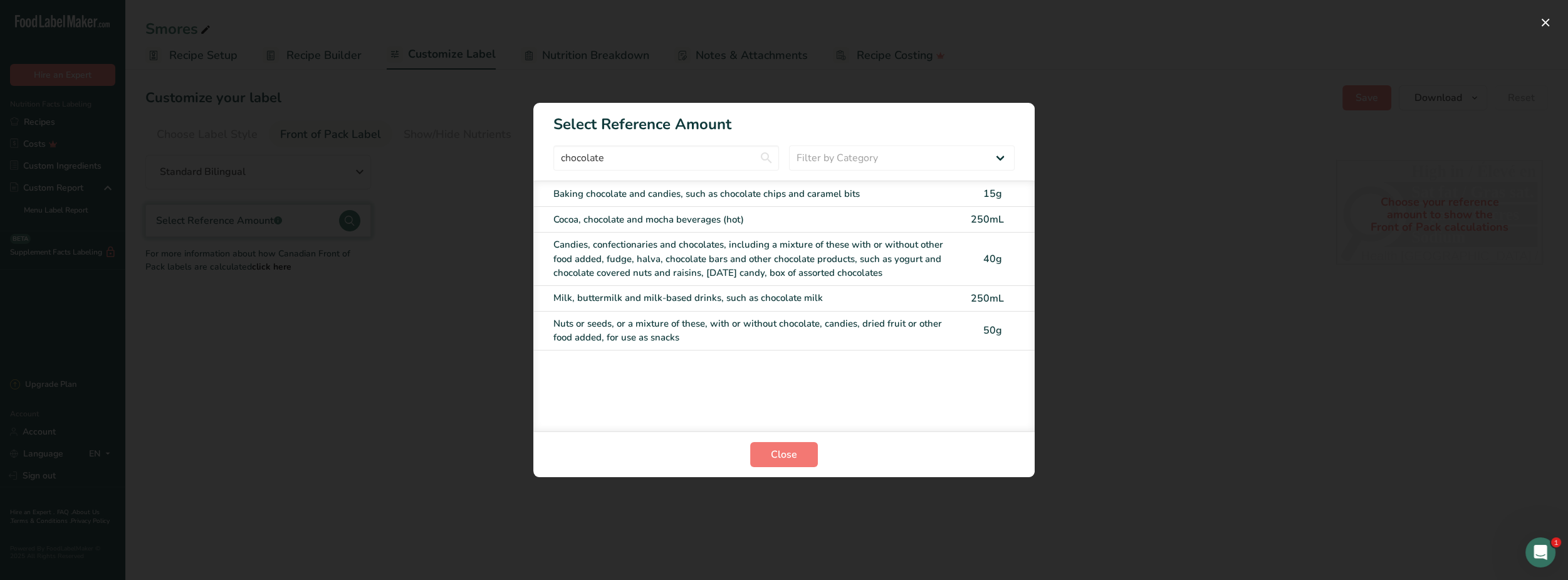 type on "chocolate" 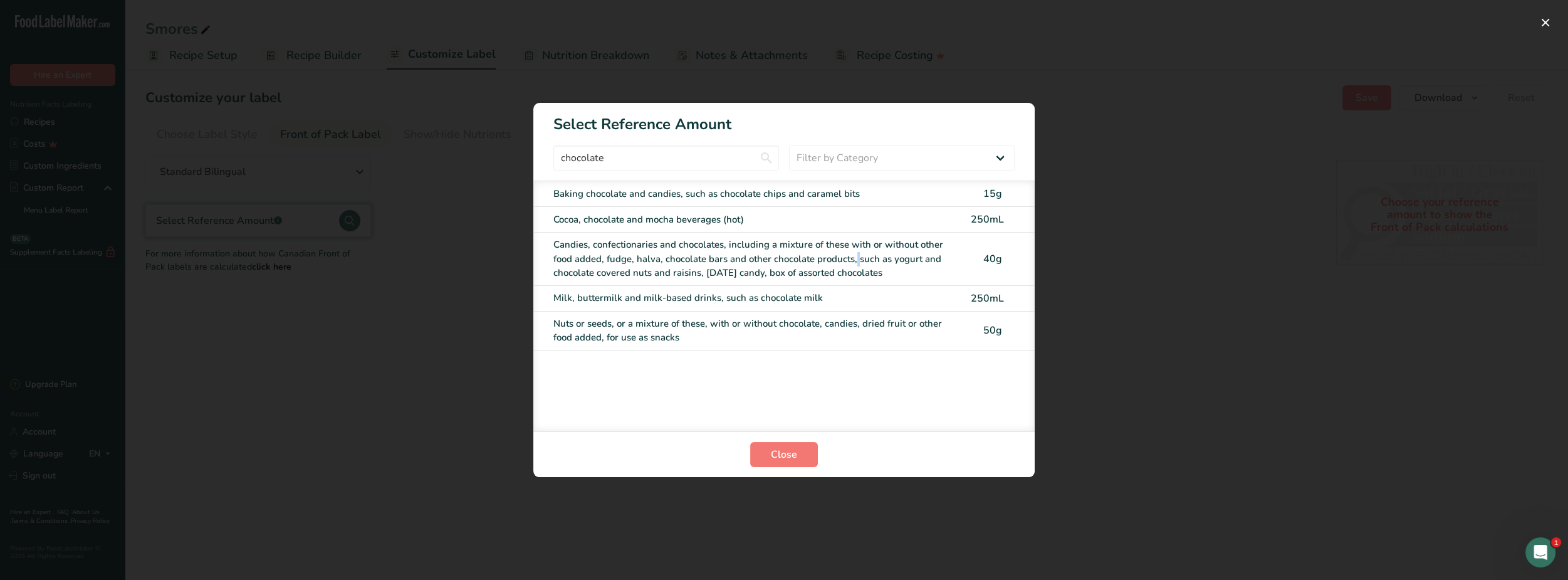 click on "Candies, confectionaries and chocolates, including a mixture of these with or without other food added, fudge, halva, chocolate bars and other chocolate products, such as yogurt and chocolate covered nuts and raisins, [DATE] candy, box of assorted chocolates" at bounding box center [758, 259] 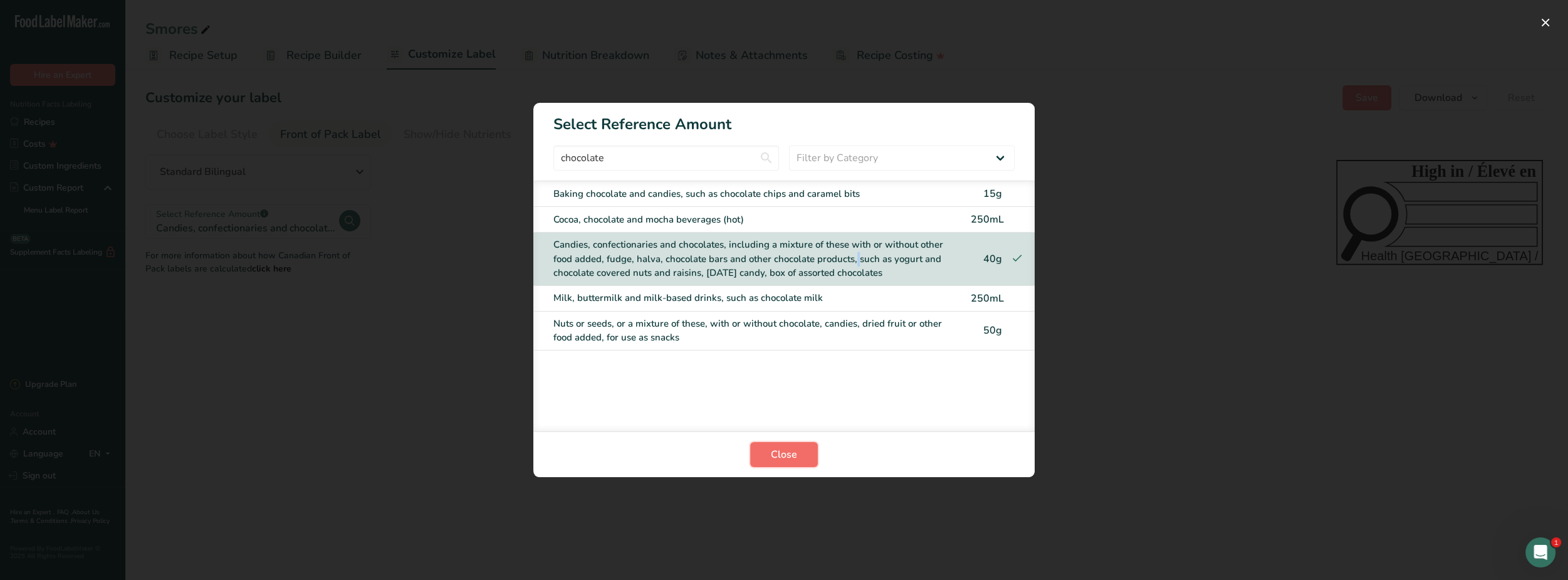 click on "Close" at bounding box center (784, 455) 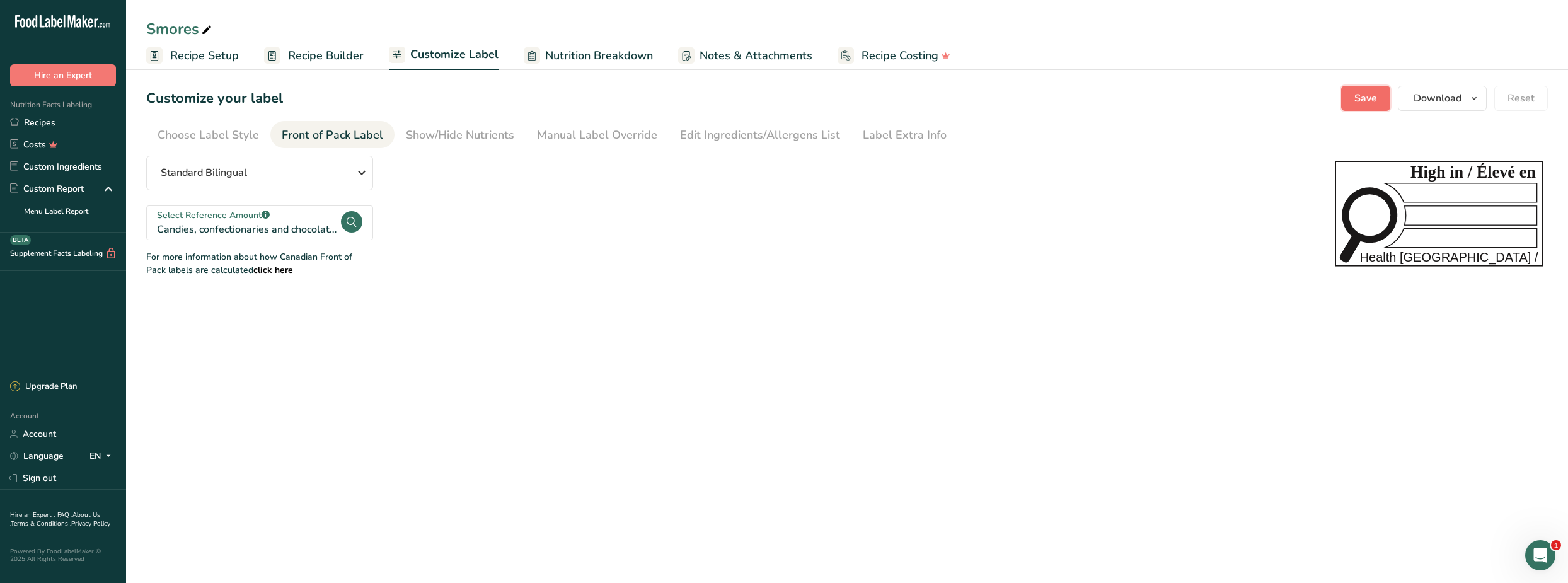 click on "Save" at bounding box center (1366, 98) 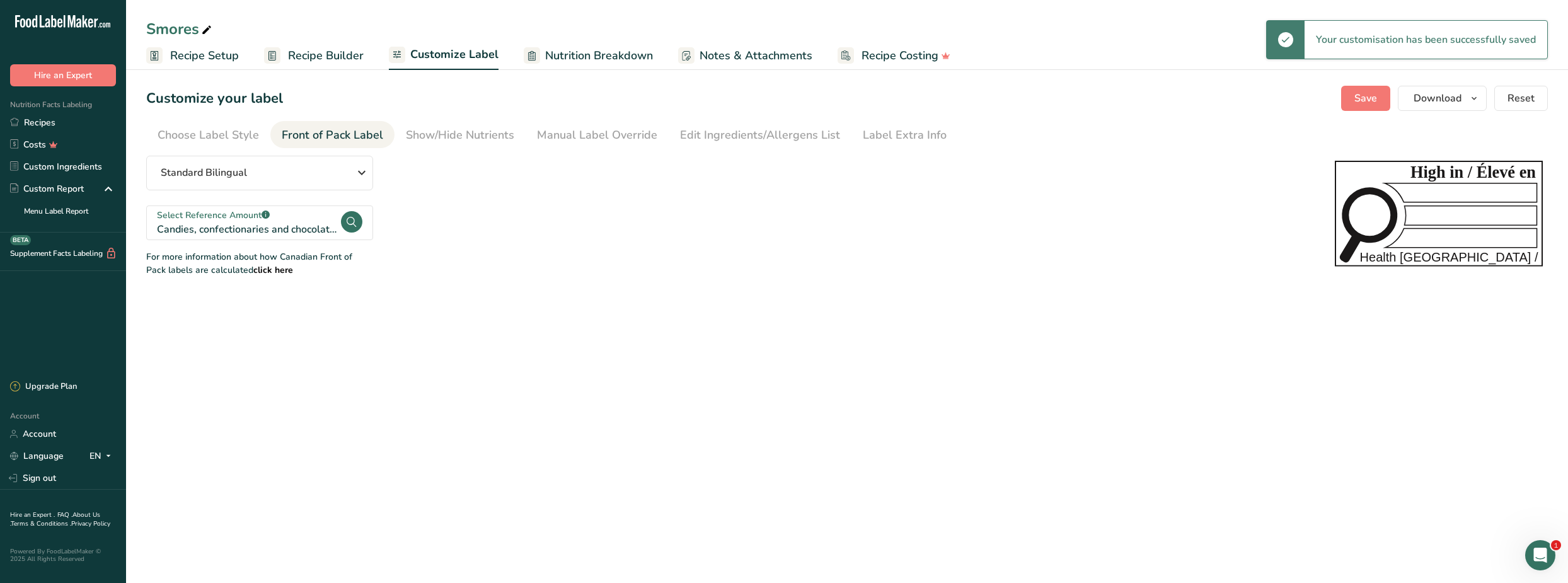 click on "Recipe Builder" at bounding box center [326, 55] 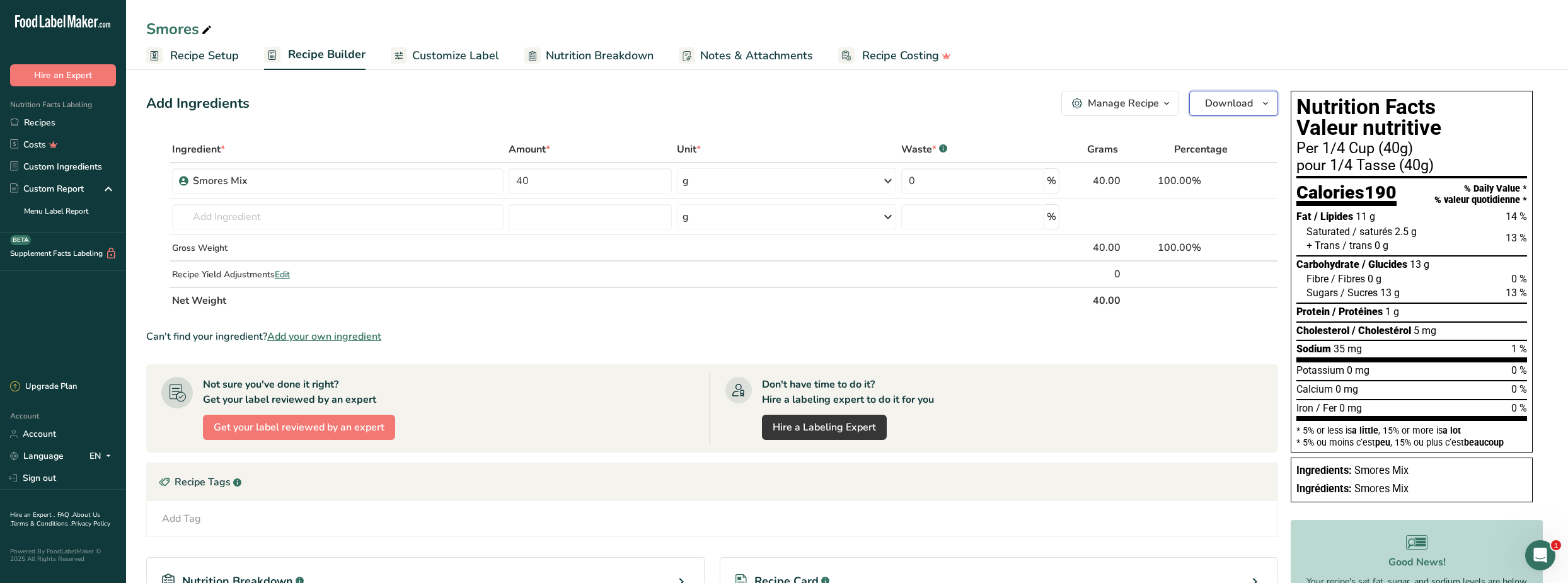 click on "Download" at bounding box center (1229, 103) 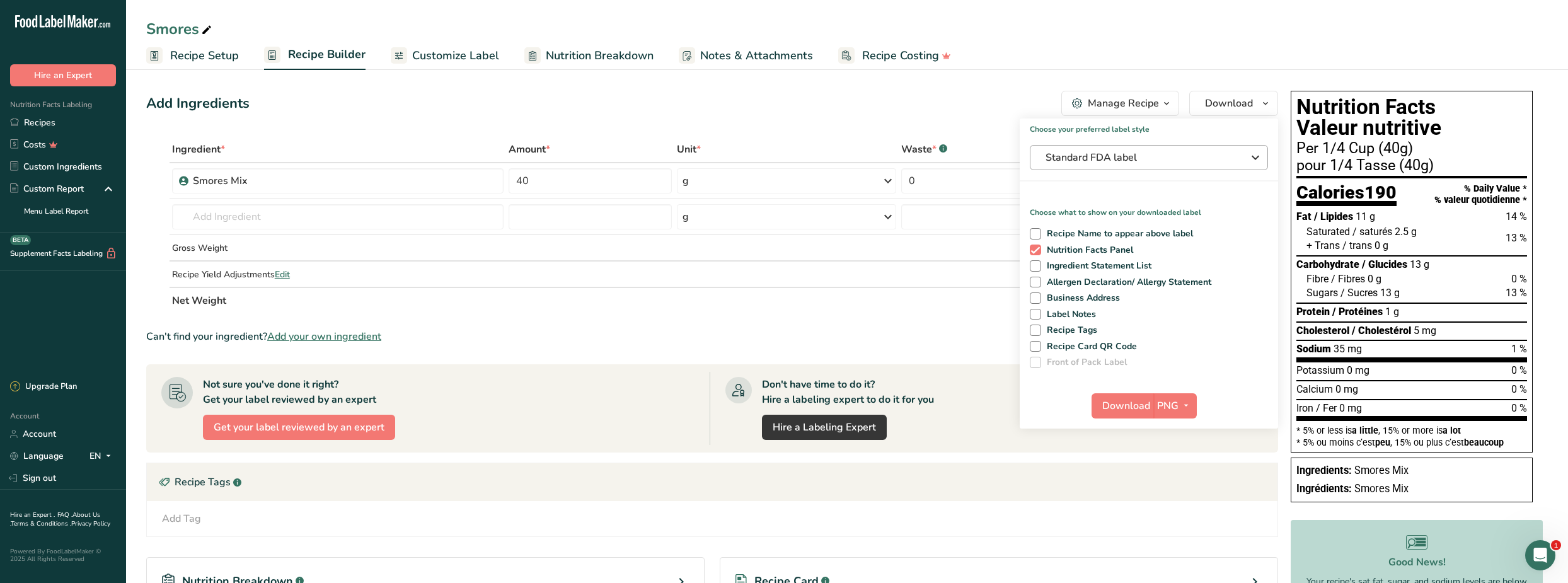 drag, startPoint x: 1127, startPoint y: 175, endPoint x: 1130, endPoint y: 168, distance: 7.615773 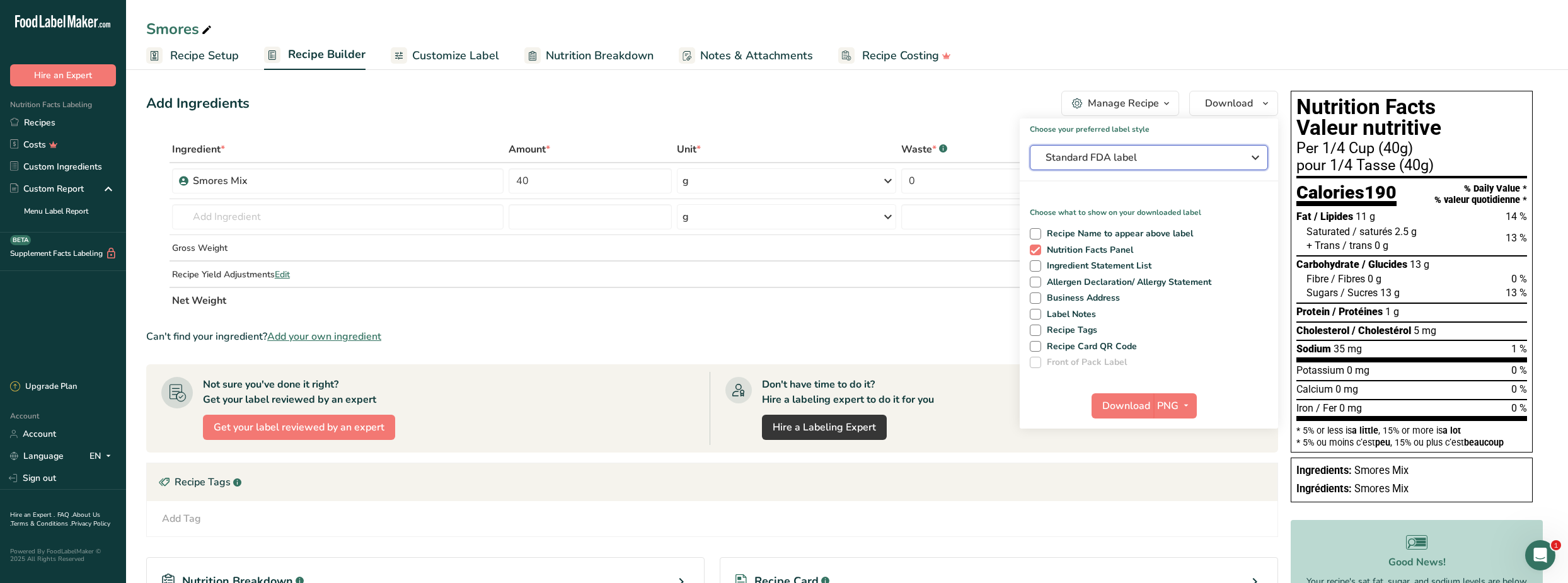 click on "Standard FDA label" at bounding box center (1140, 158) 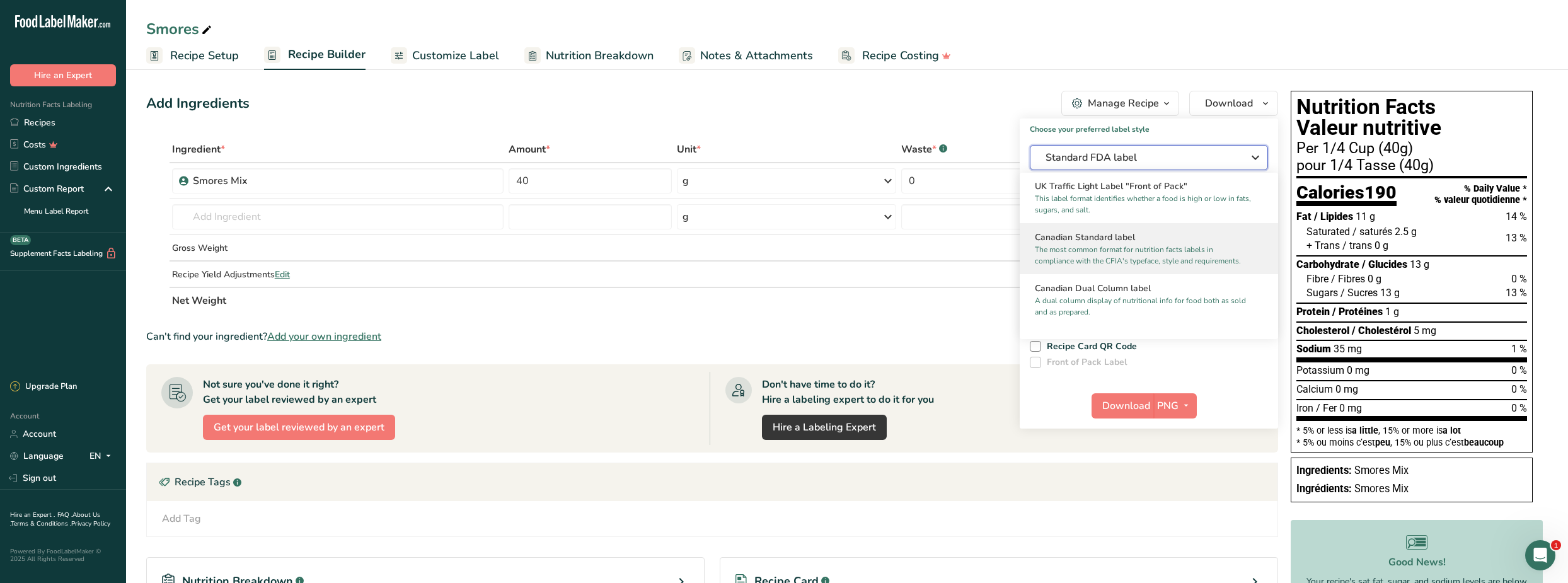 scroll, scrollTop: 516, scrollLeft: 0, axis: vertical 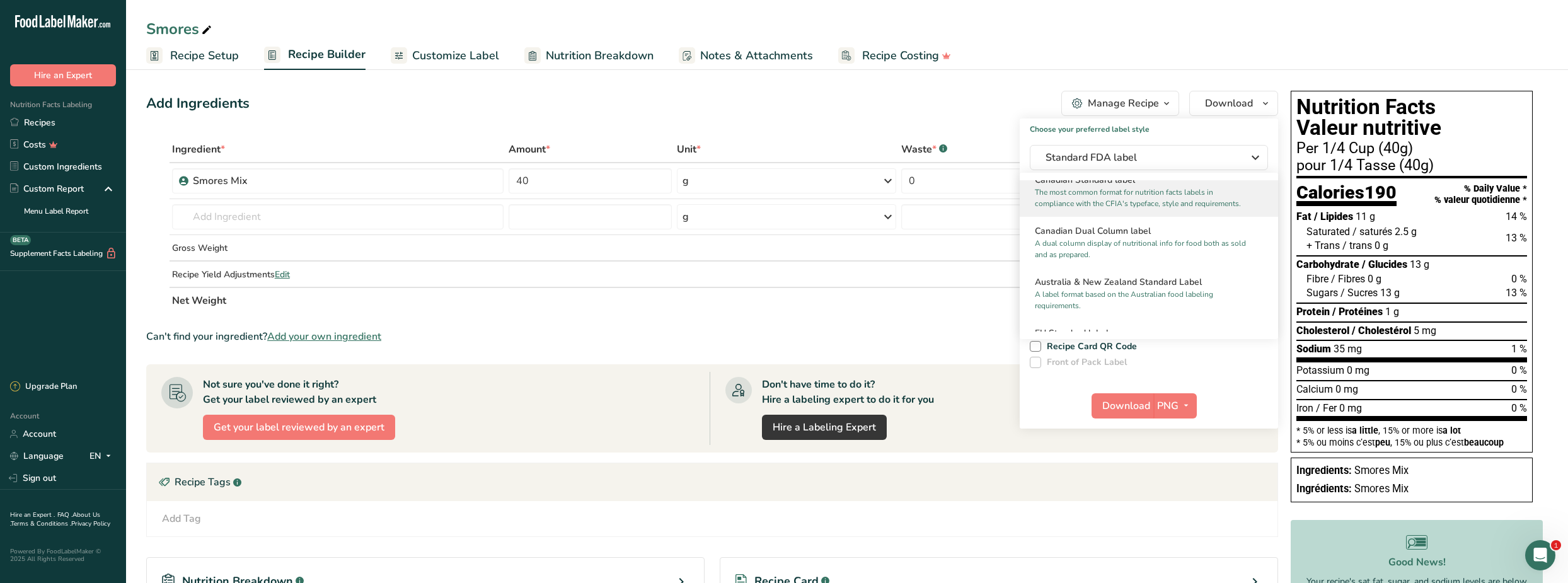 click on "The most common format for nutrition facts labels in compliance with the CFIA's typeface, style and requirements." at bounding box center [1143, 198] 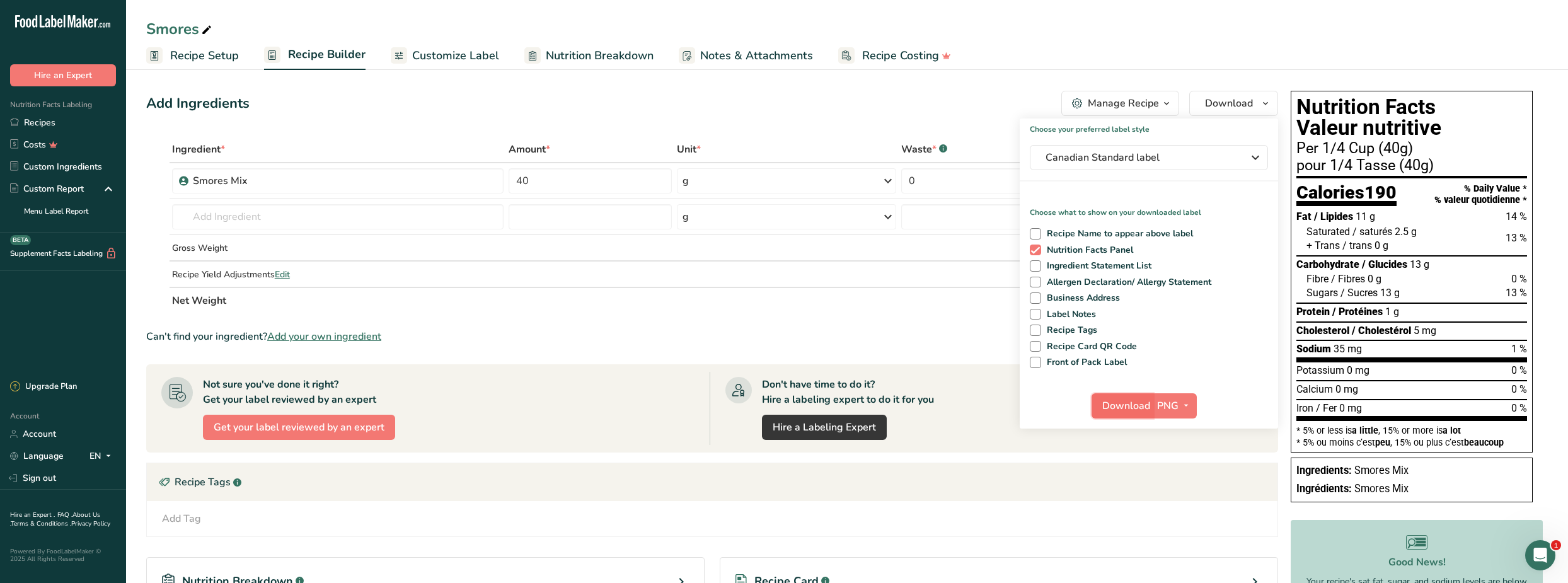 click on "Download" at bounding box center (1126, 406) 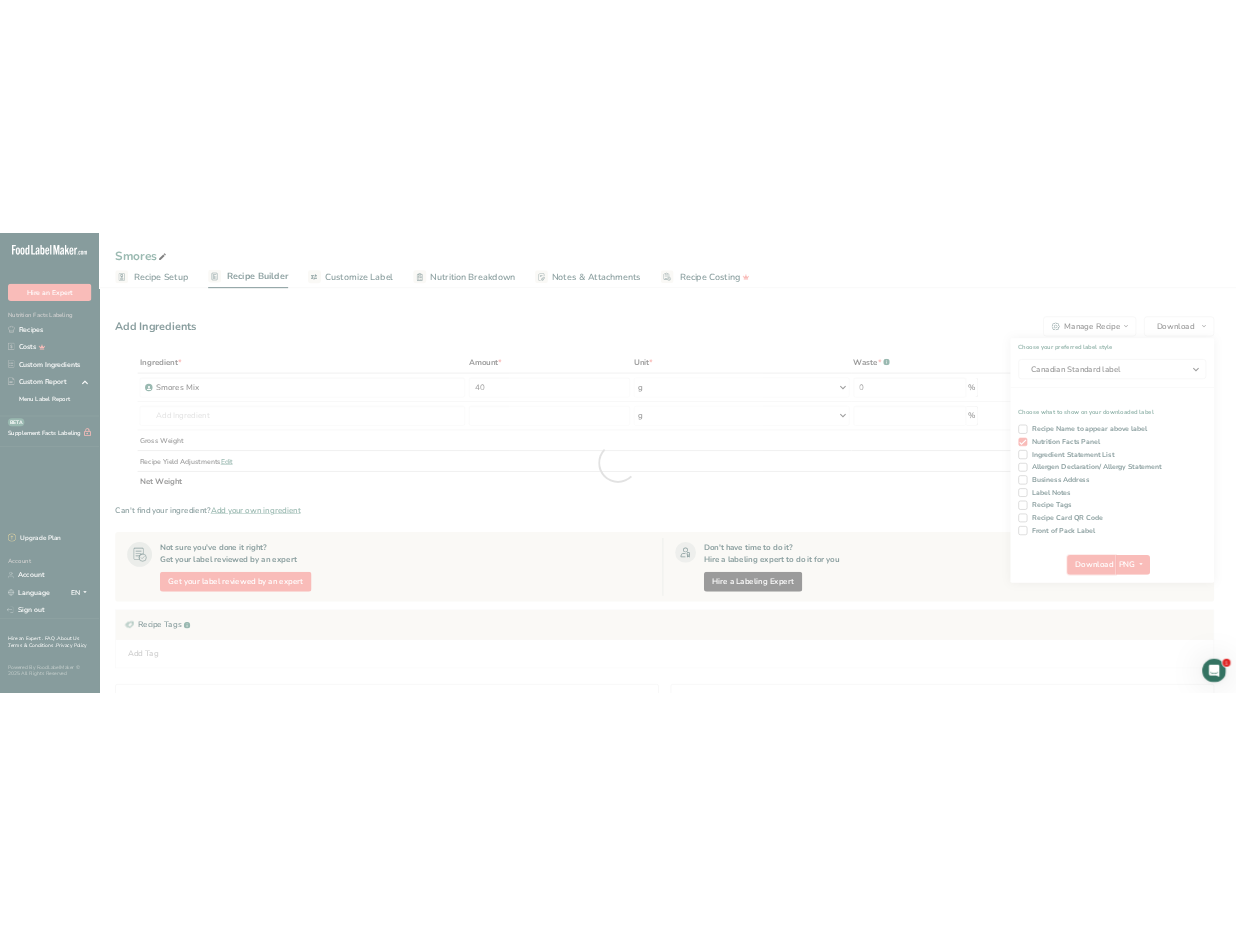 scroll, scrollTop: 0, scrollLeft: 0, axis: both 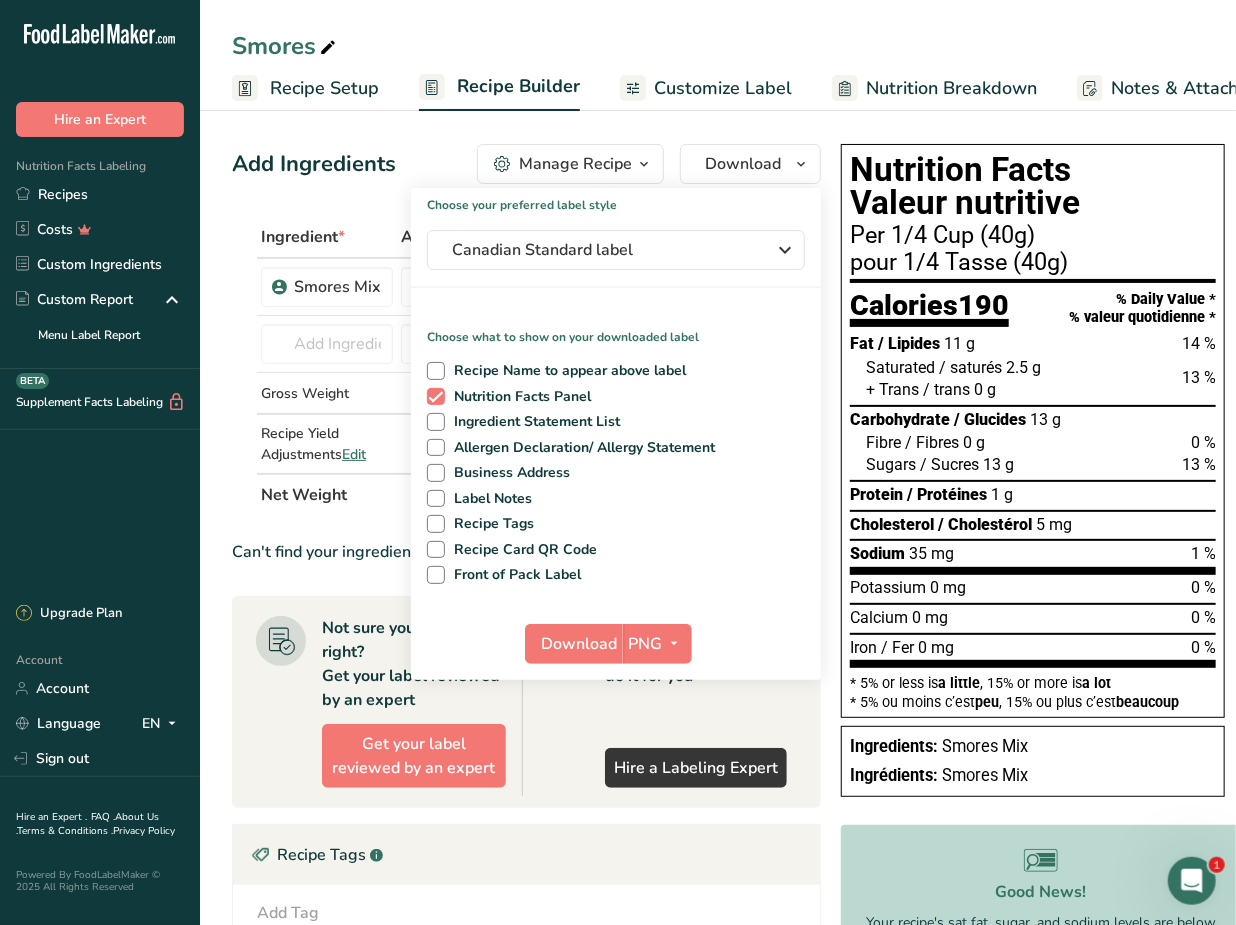 click on "Add Ingredients
Manage Recipe         Delete Recipe           Duplicate Recipe             Scale Recipe             Save as Sub-Recipe   .a-a{fill:#347362;}.b-a{fill:#fff;}                               Nutrition Breakdown                 Recipe Card
NEW
[MEDICAL_DATA] Pattern Report           Activity History
Download
Choose your preferred label style
Canadian Standard label
Standard FDA label
The most common format for nutrition facts labels in compliance with the FDA's typeface, style and requirements
Tabular FDA label
A label format compliant with the FDA regulations presented in a tabular (horizontal) display.
Linear FDA label
A simple linear display for small sized packages.
Simplified FDA label" at bounding box center (526, 164) 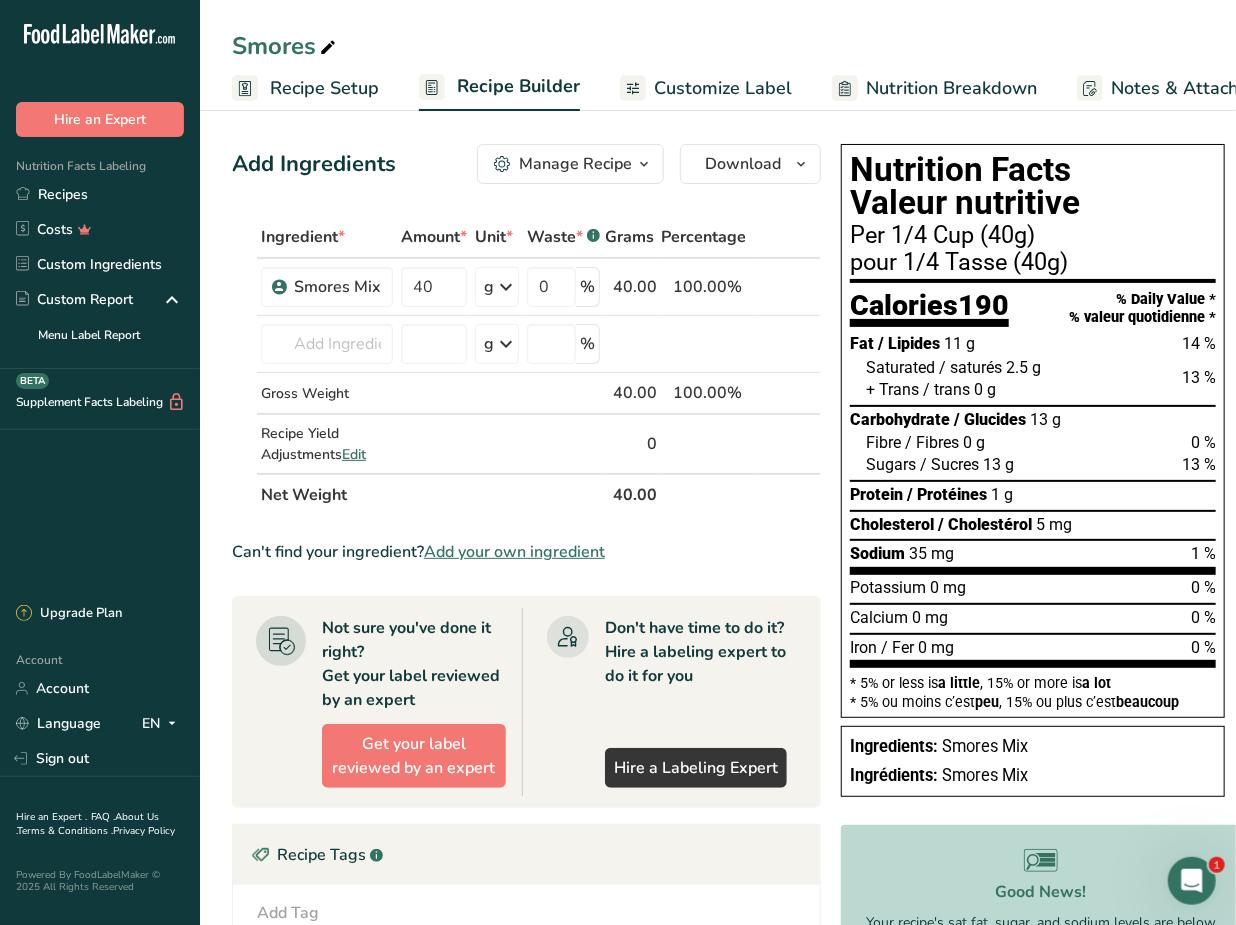 click at bounding box center [644, 164] 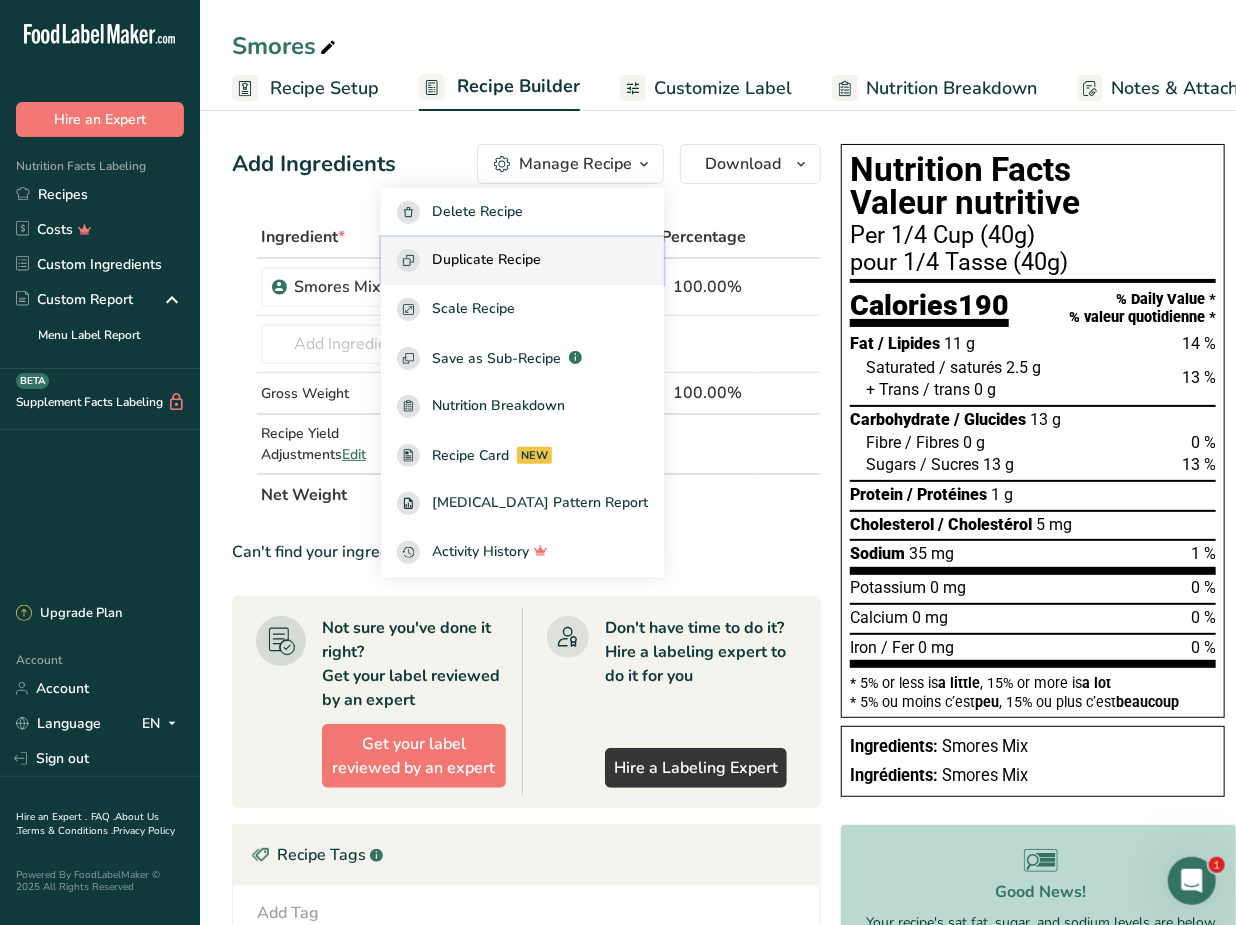 click on "Duplicate Recipe" at bounding box center [486, 260] 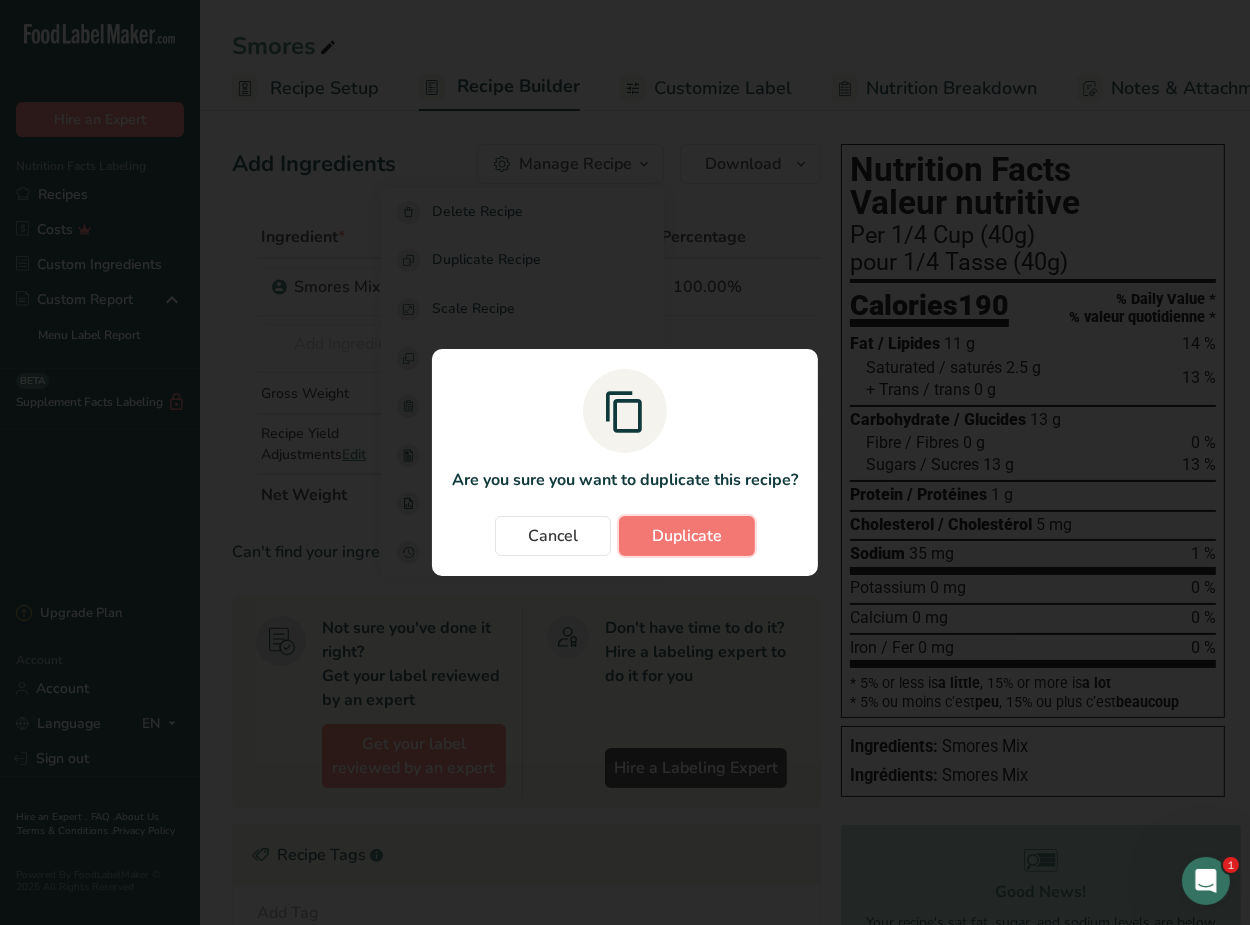 click on "Duplicate" at bounding box center (687, 536) 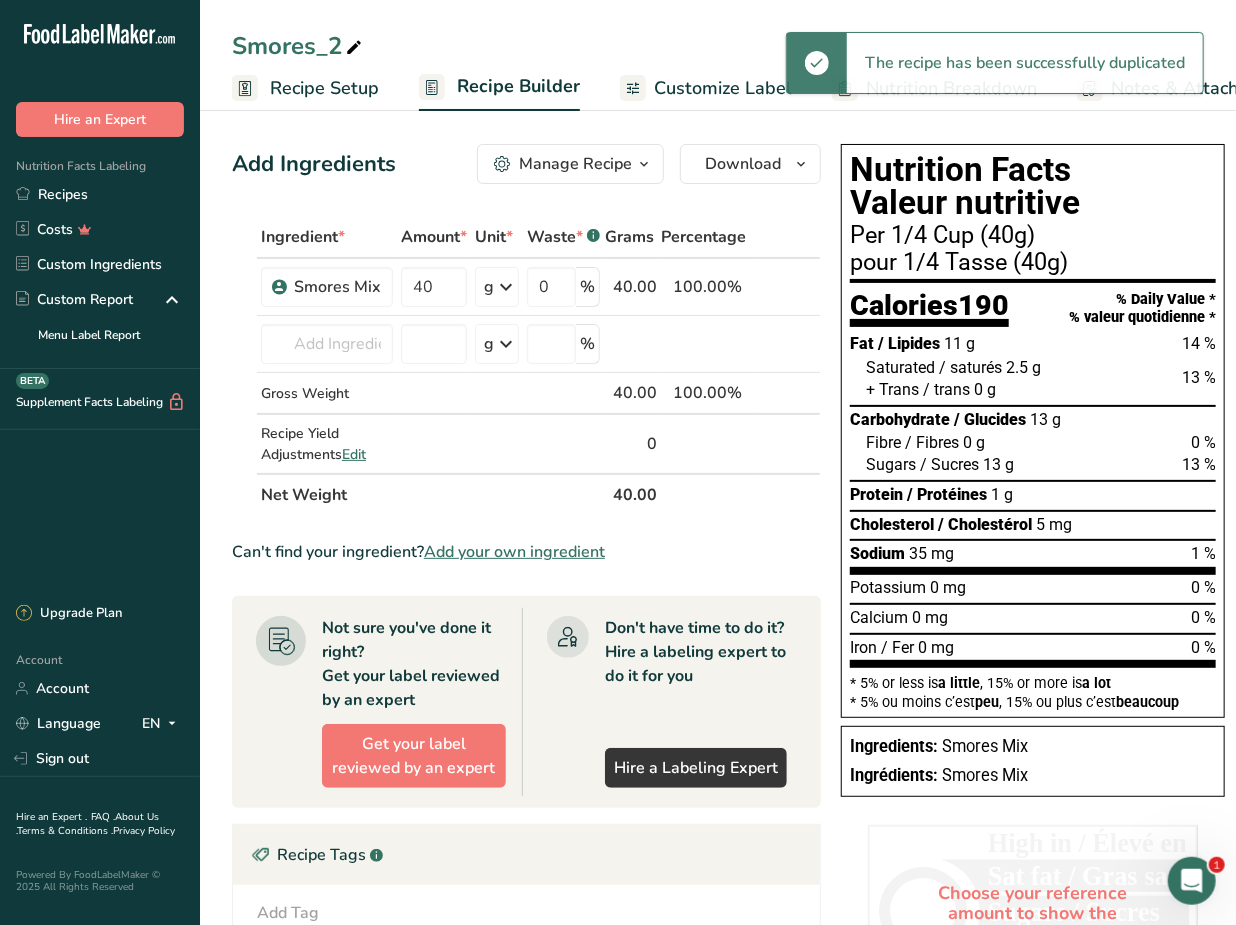click at bounding box center (354, 48) 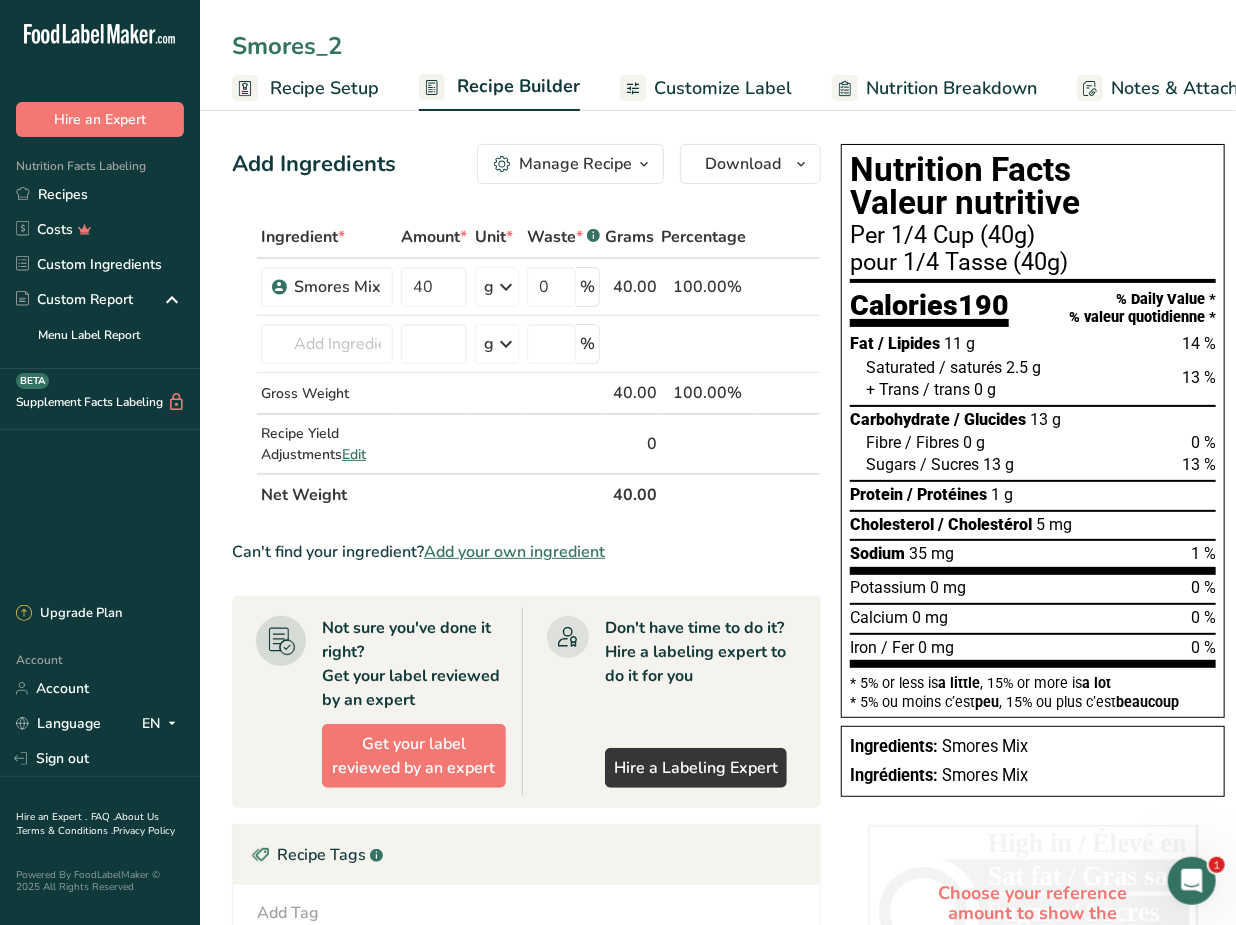 drag, startPoint x: 362, startPoint y: 38, endPoint x: 58, endPoint y: 46, distance: 304.10526 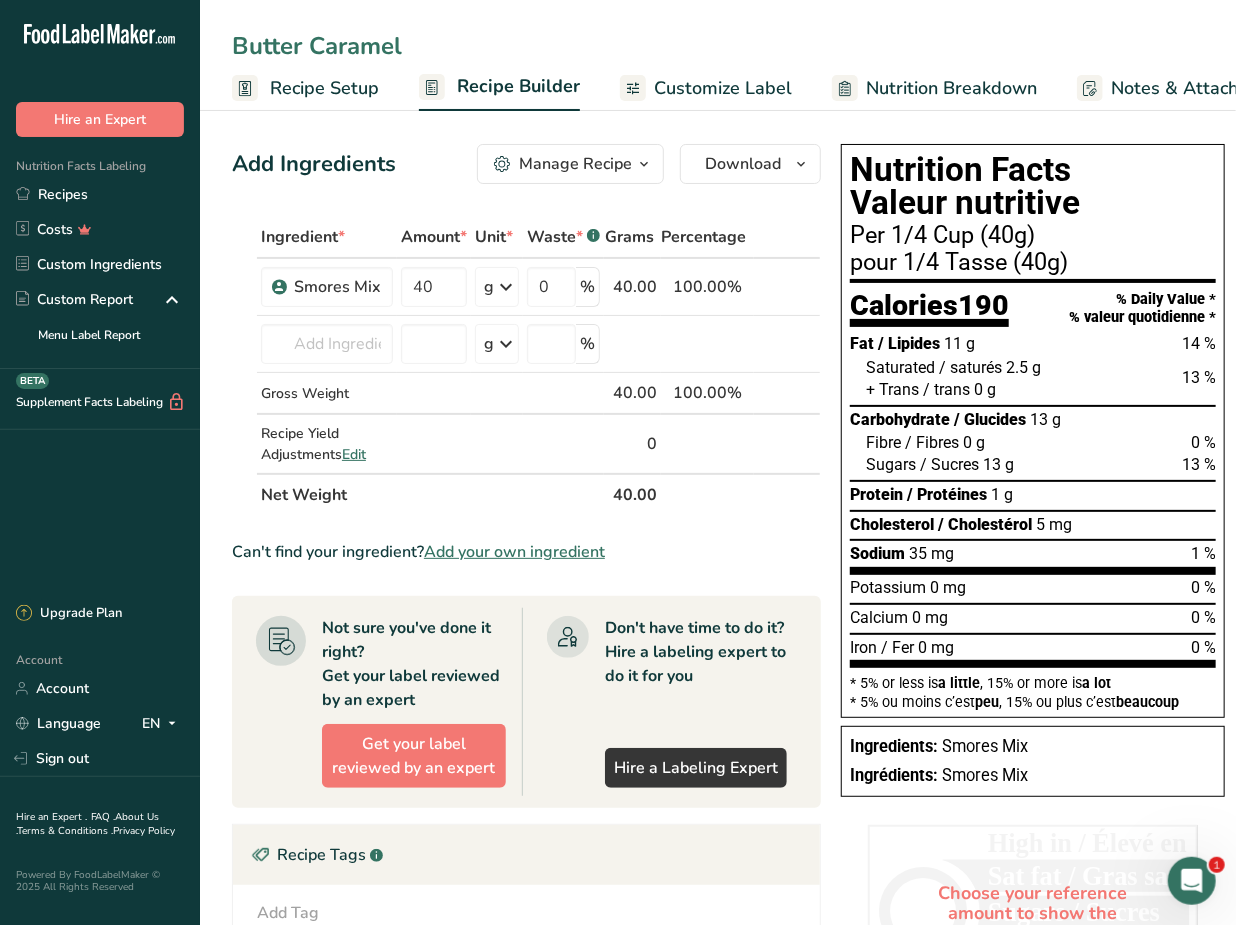 type on "Butter Caramel" 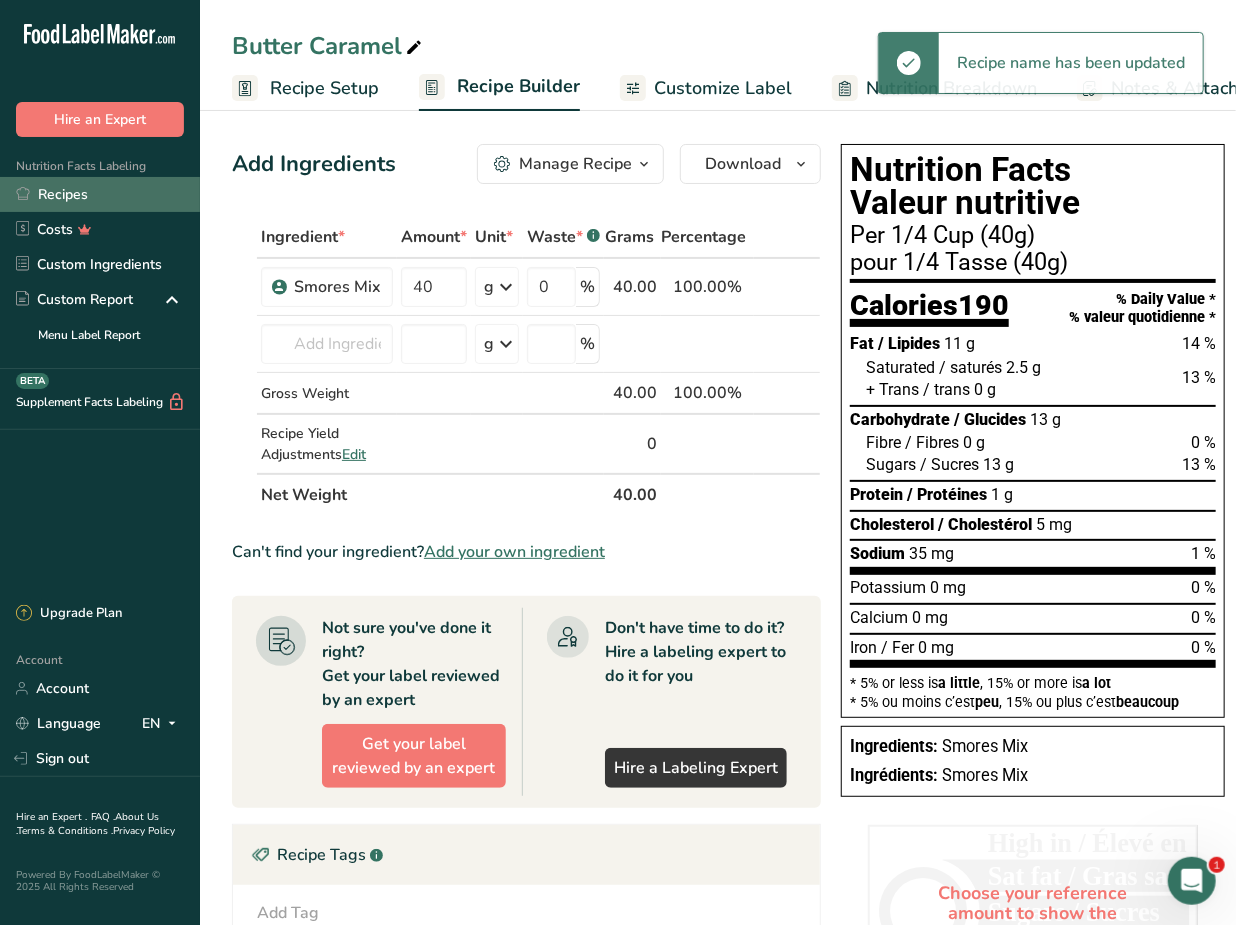 click on "Recipes" at bounding box center (100, 194) 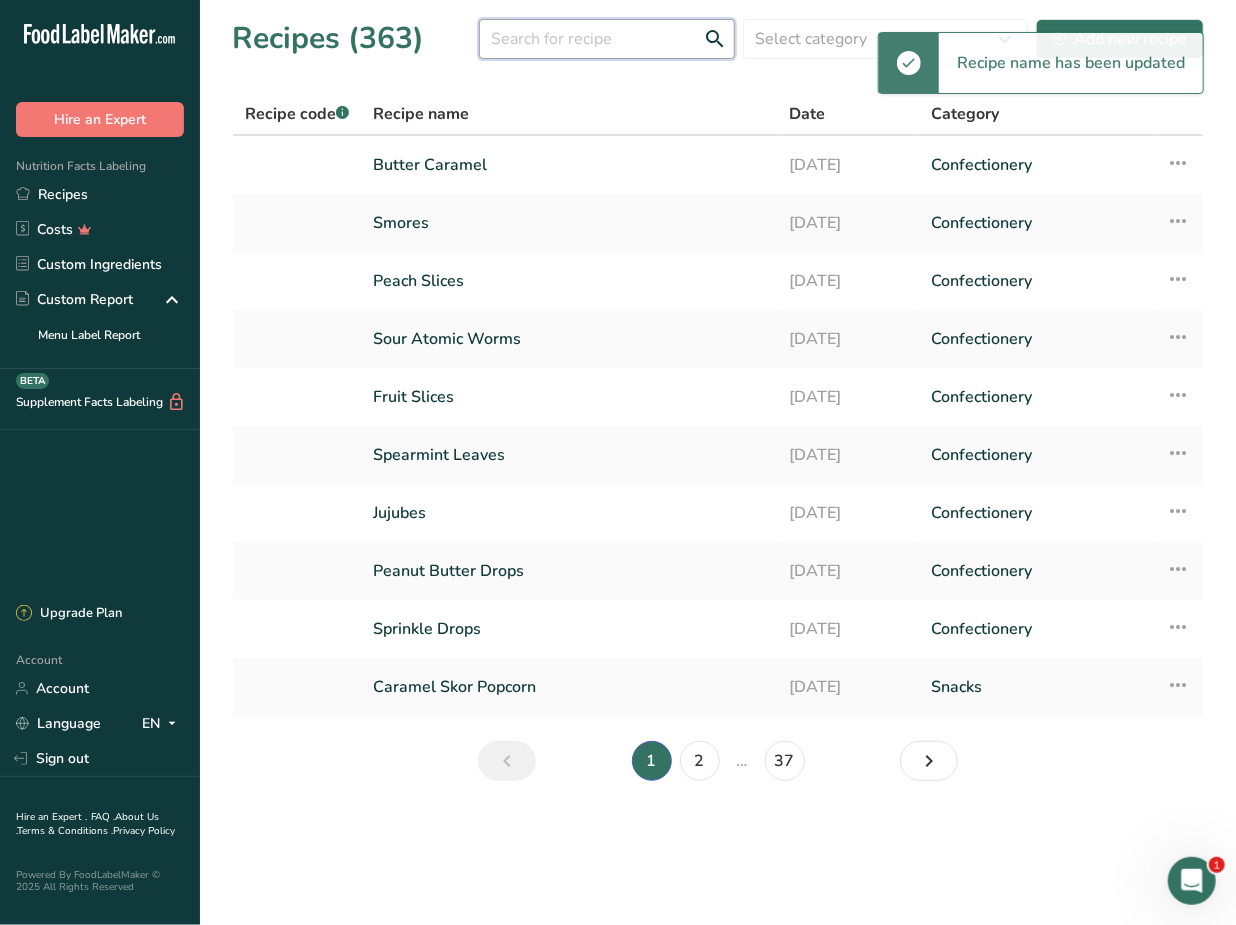click at bounding box center [607, 39] 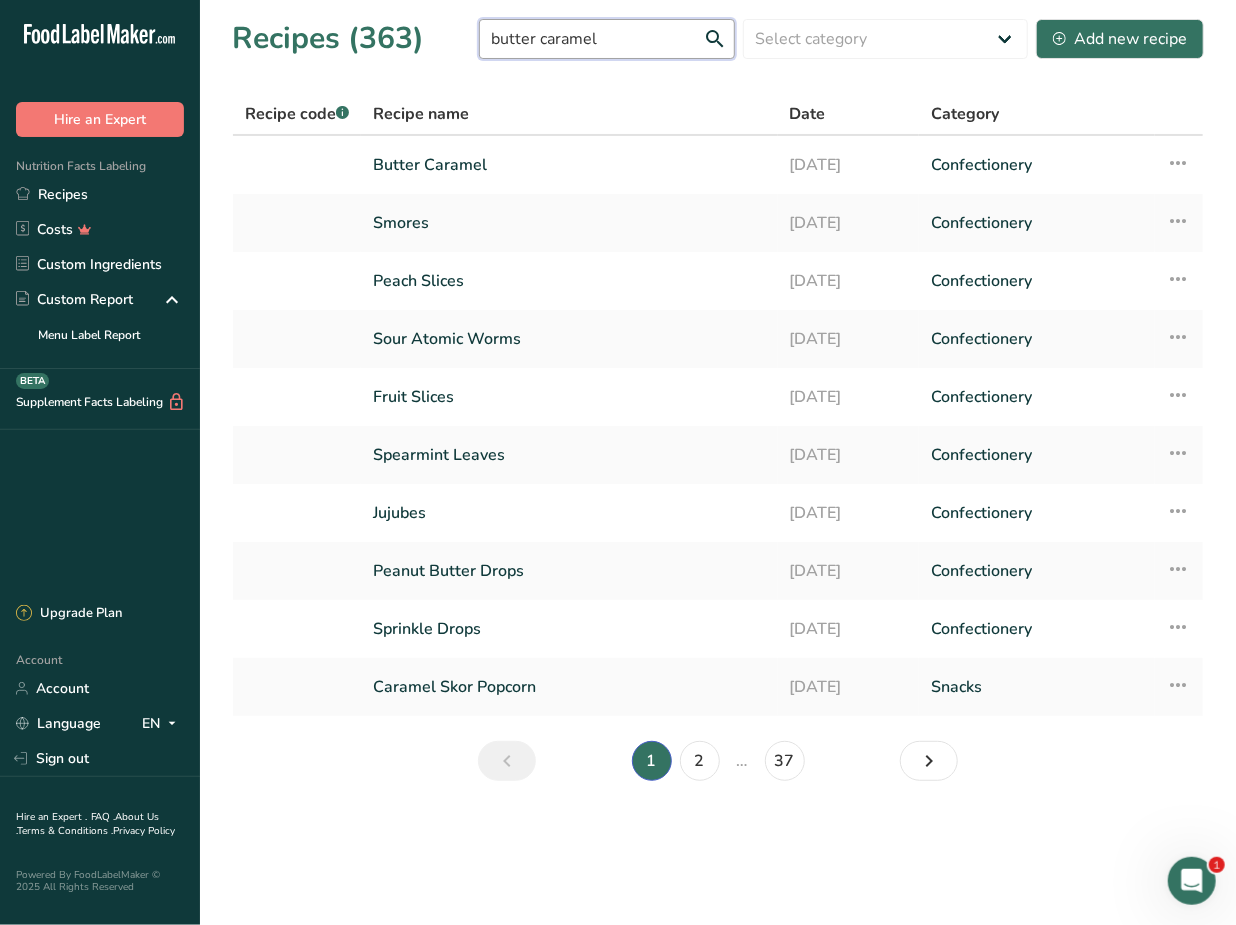 type on "butter caramel" 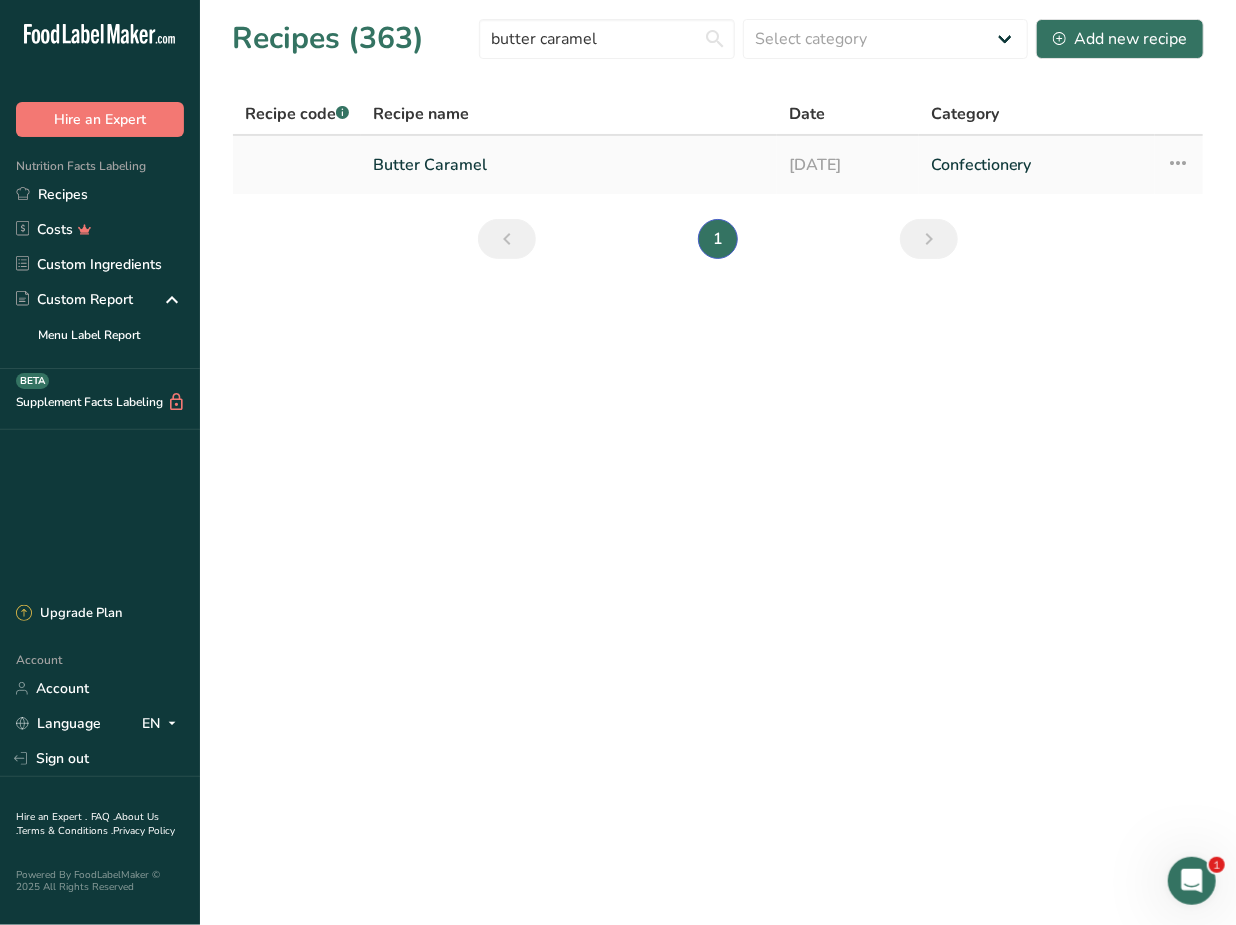 click on "Butter Caramel" at bounding box center [569, 165] 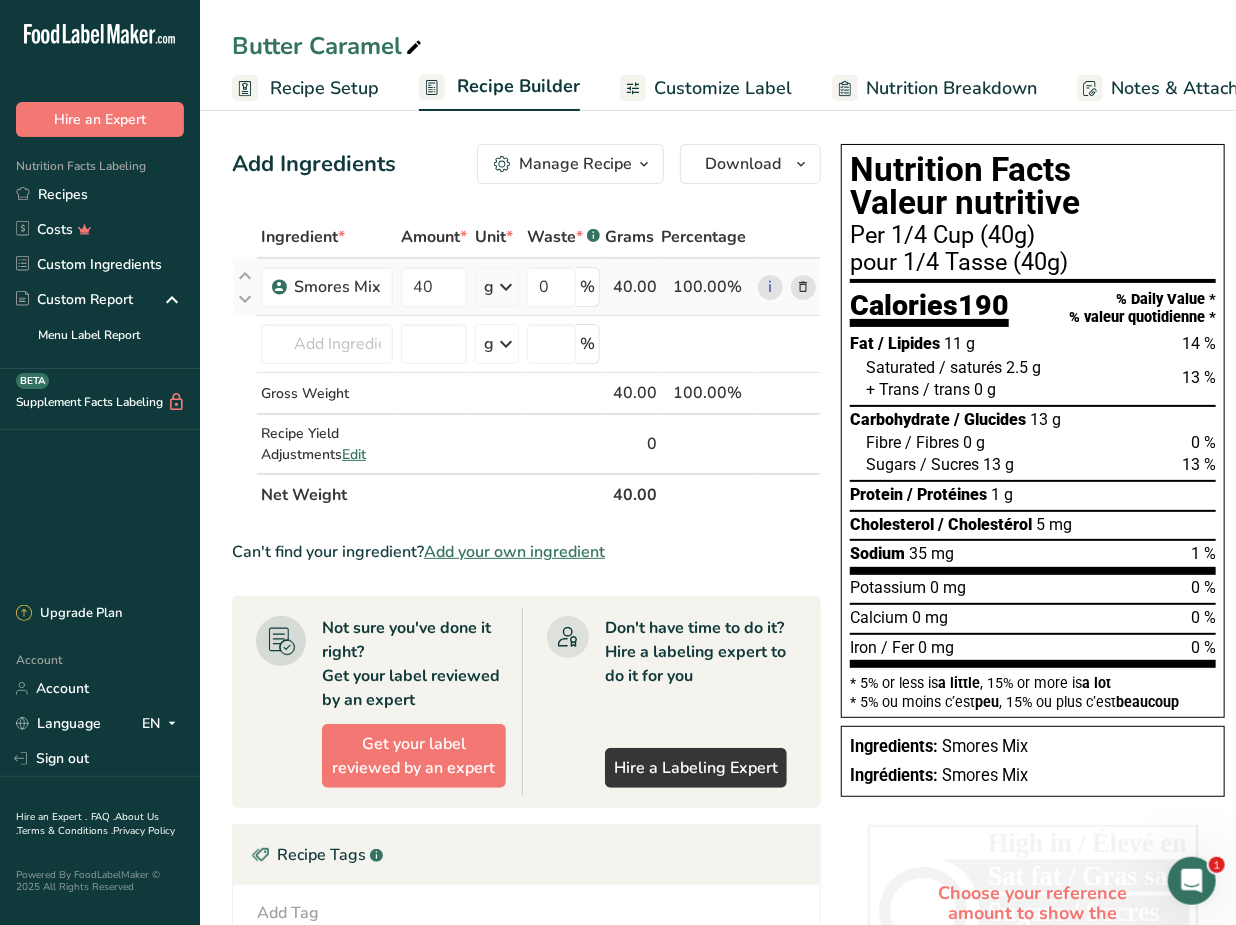 click at bounding box center [804, 287] 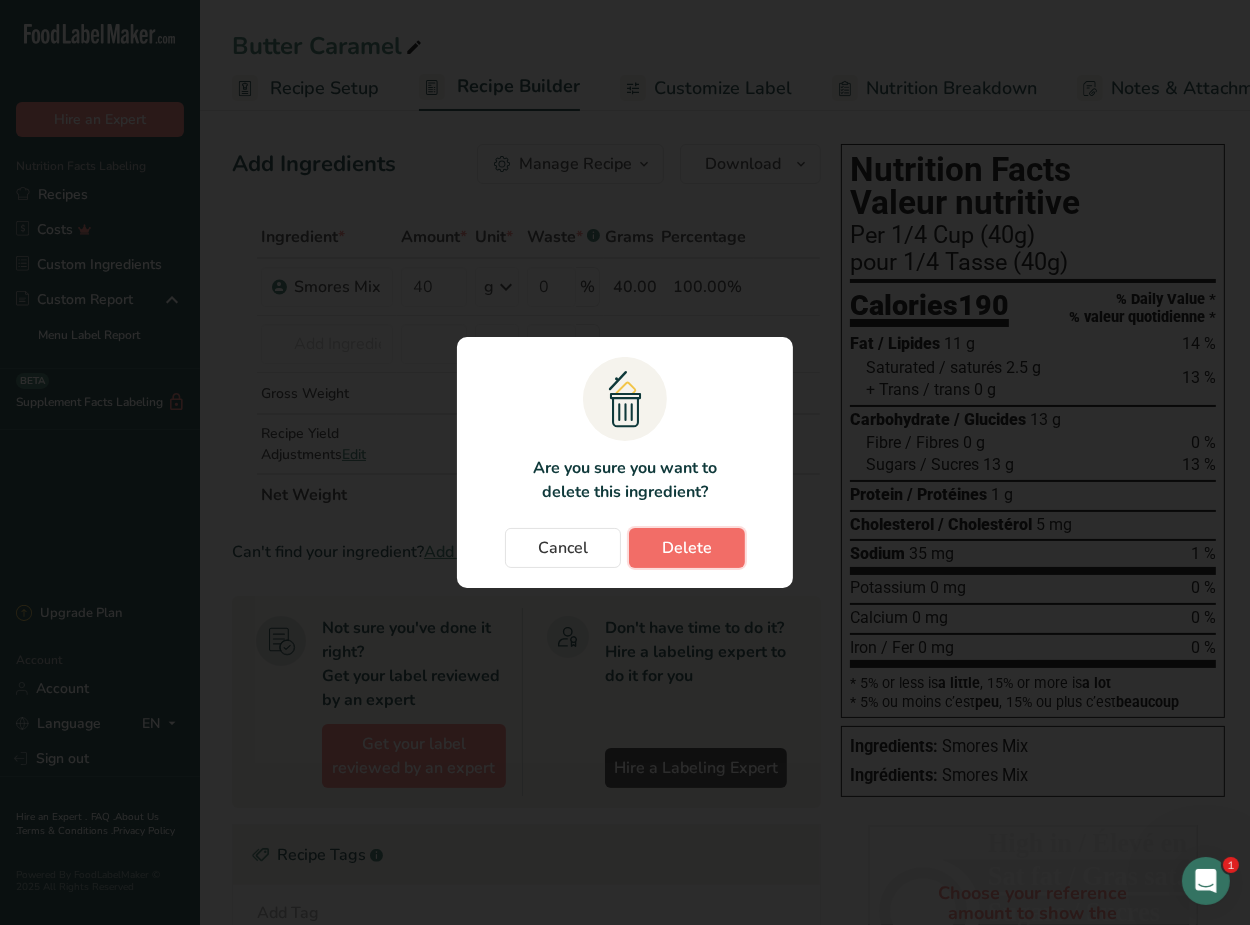 click on "Delete" at bounding box center [687, 548] 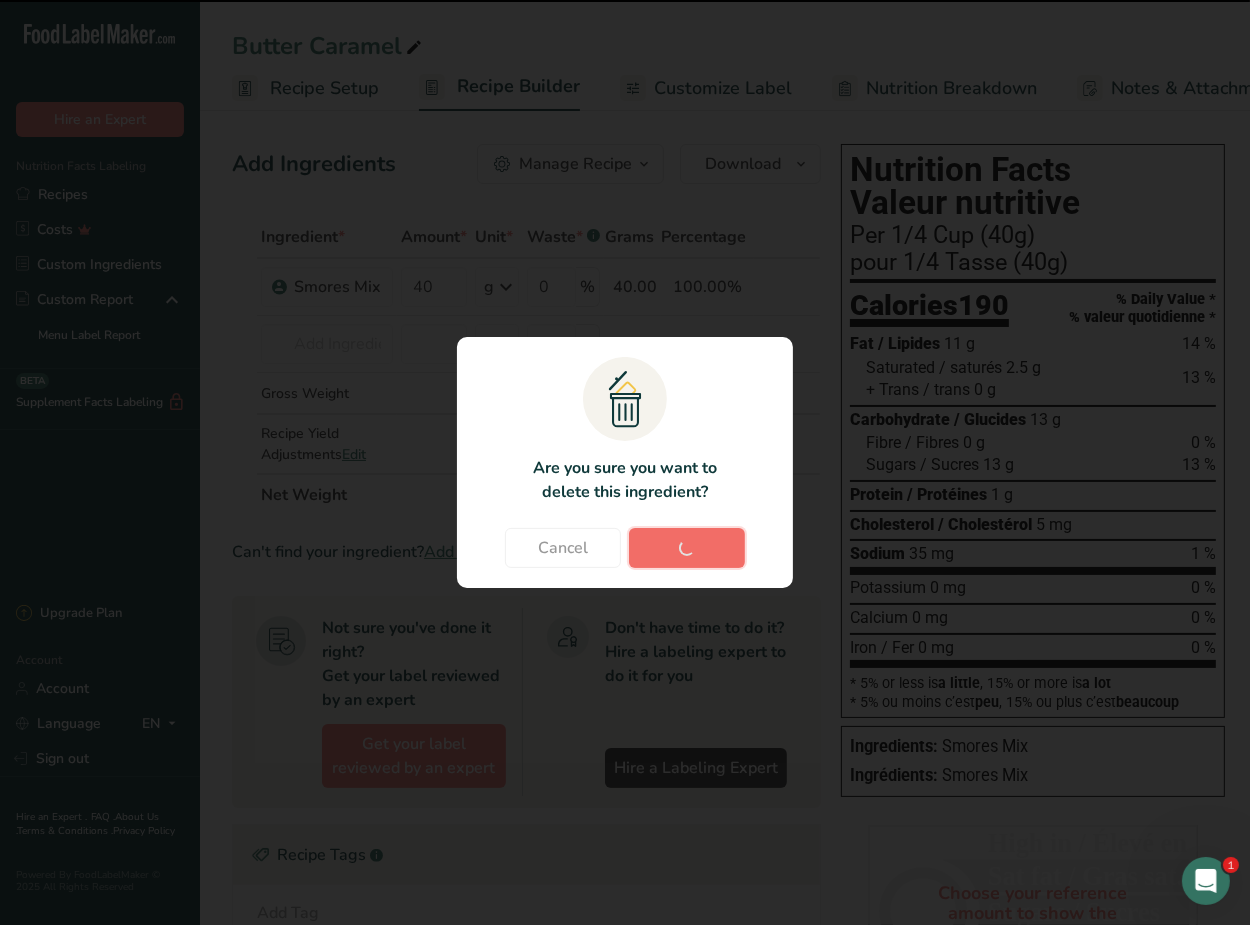 type 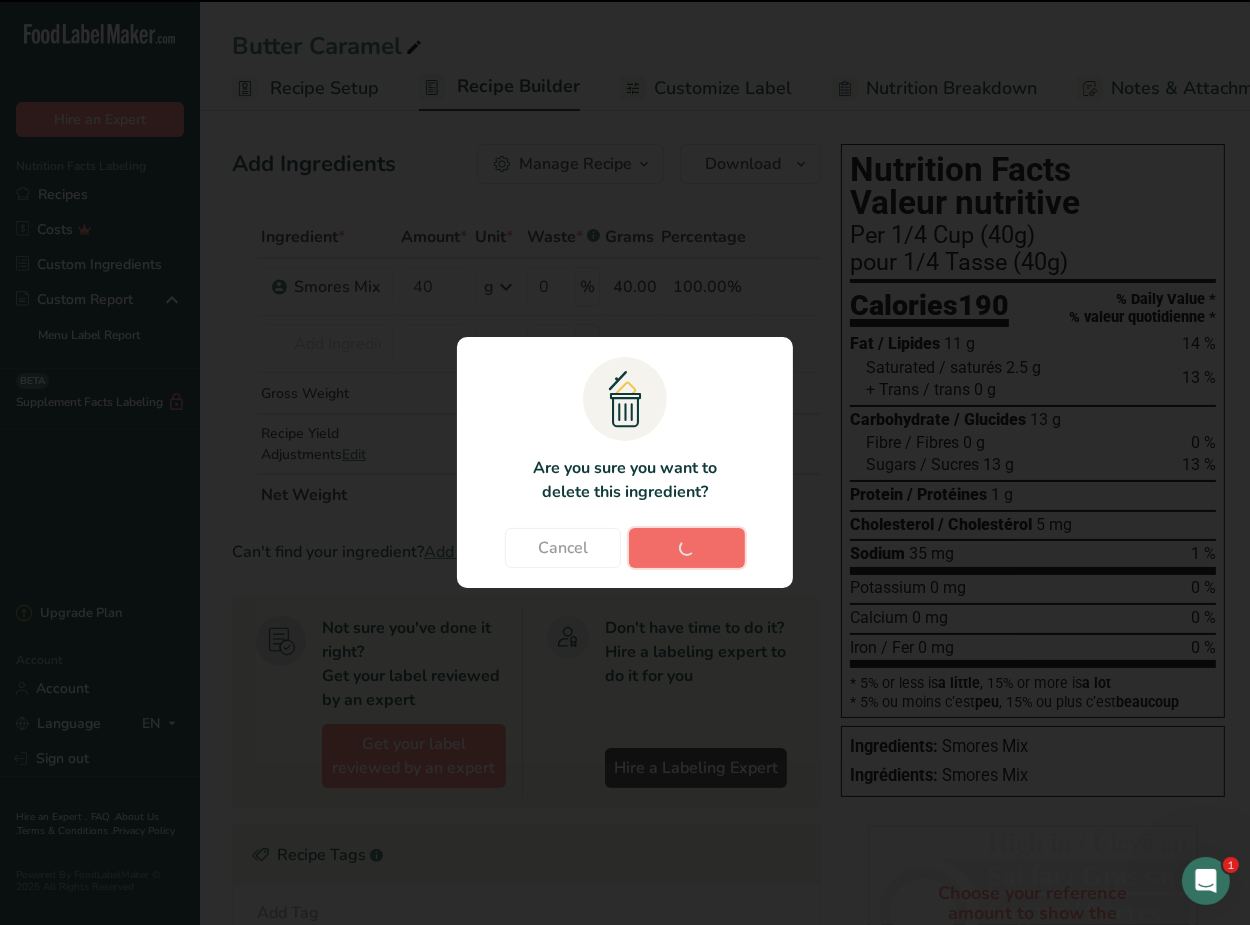 type 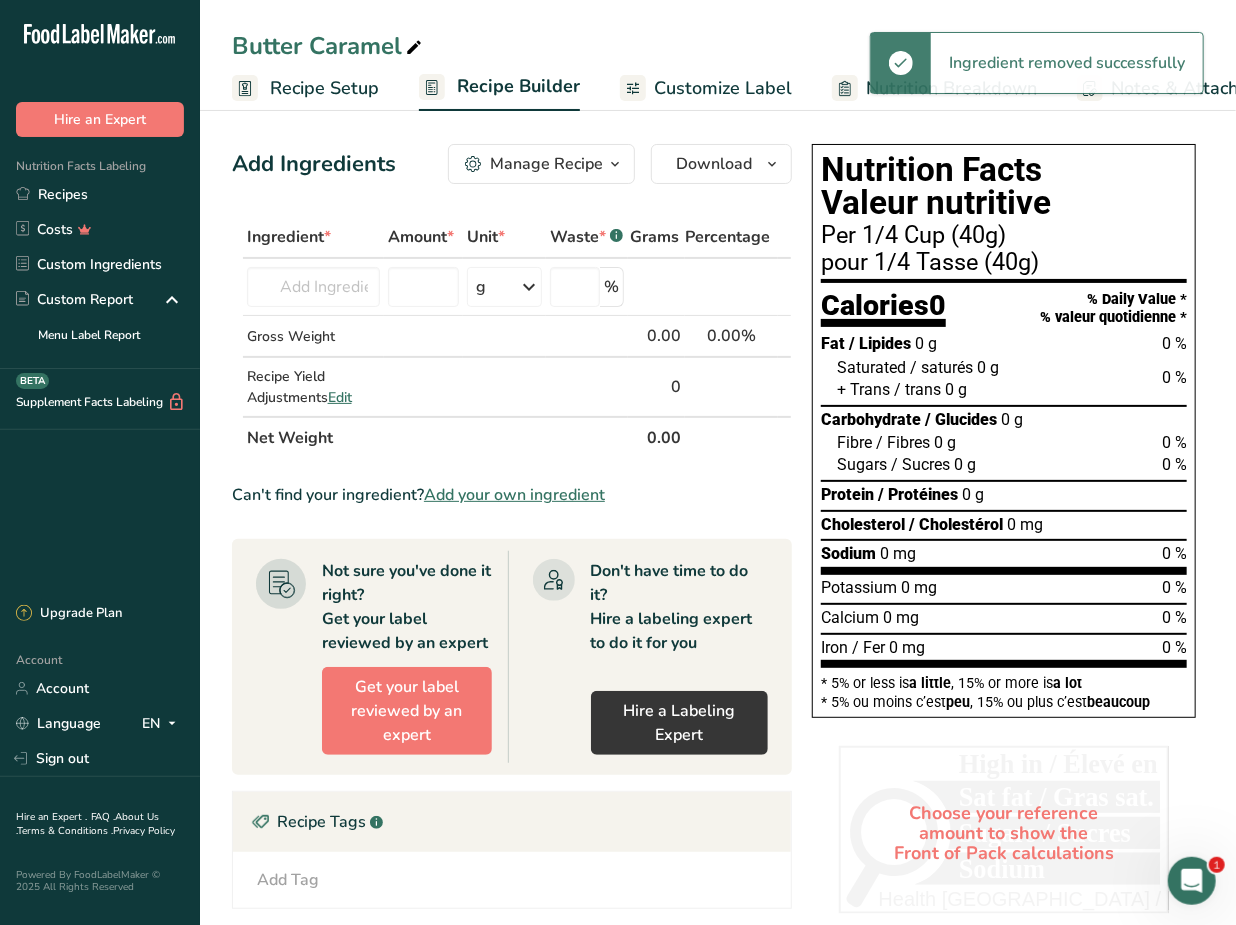 click on "Add your own ingredient" at bounding box center (514, 495) 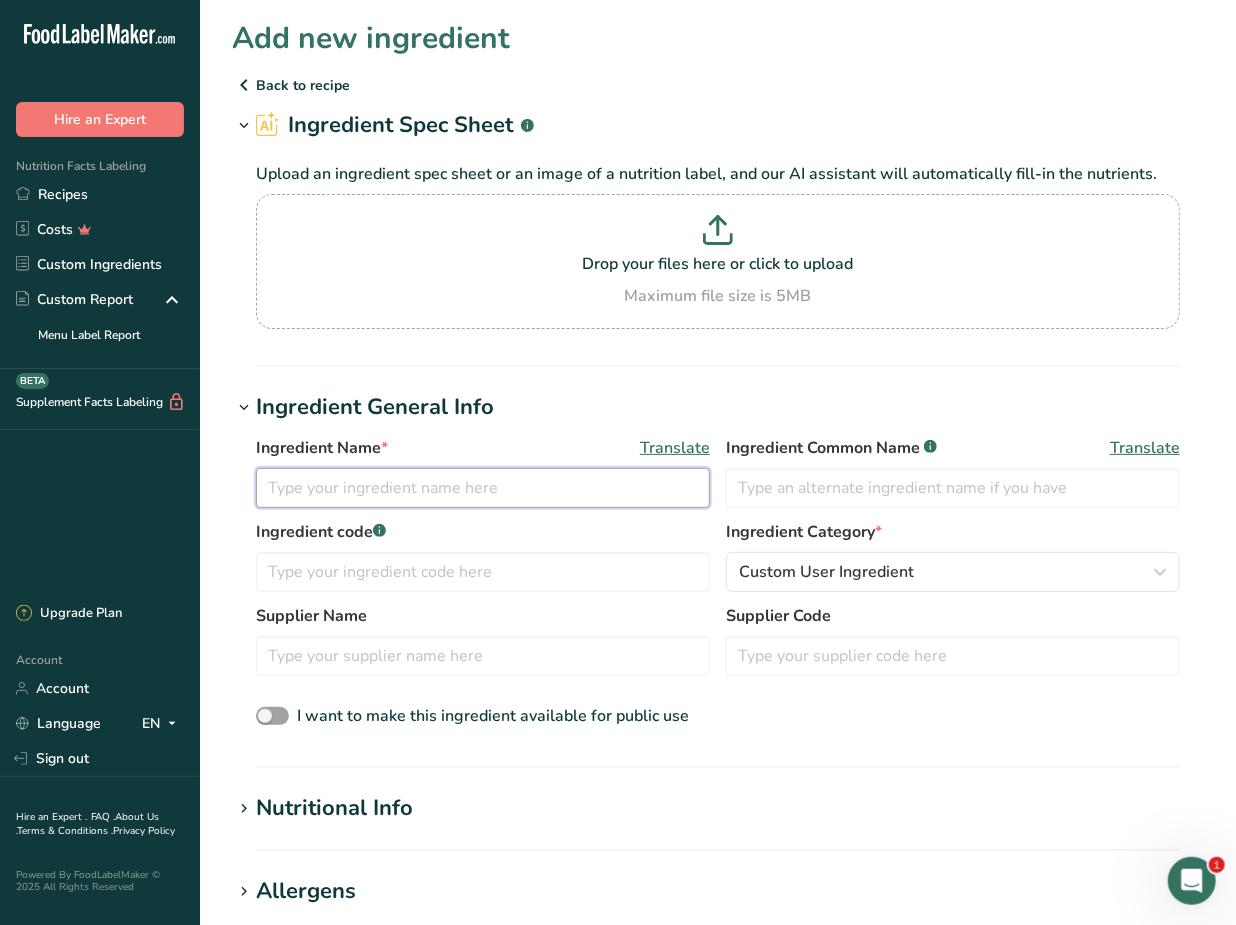 click at bounding box center [483, 488] 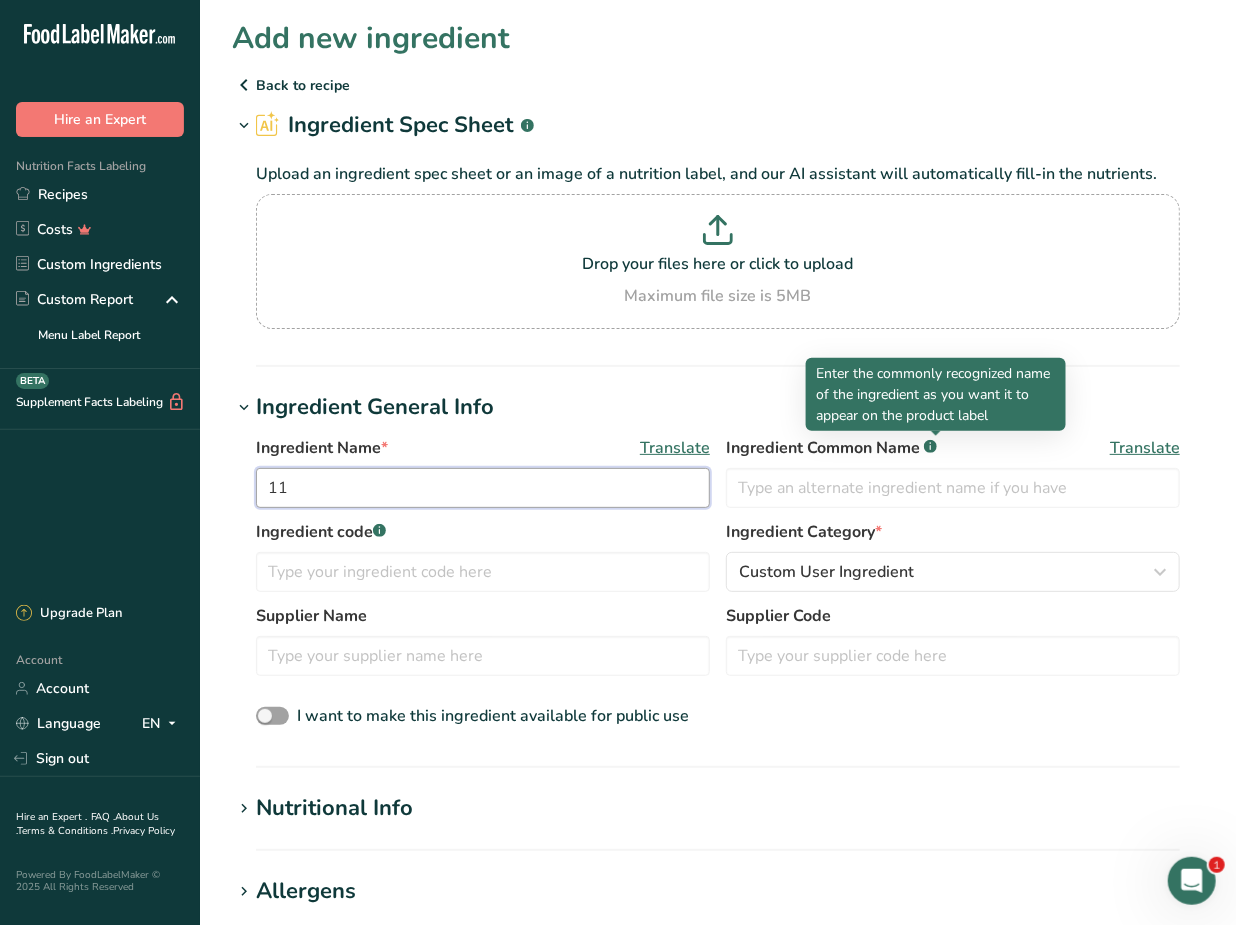 click on "11" at bounding box center (483, 488) 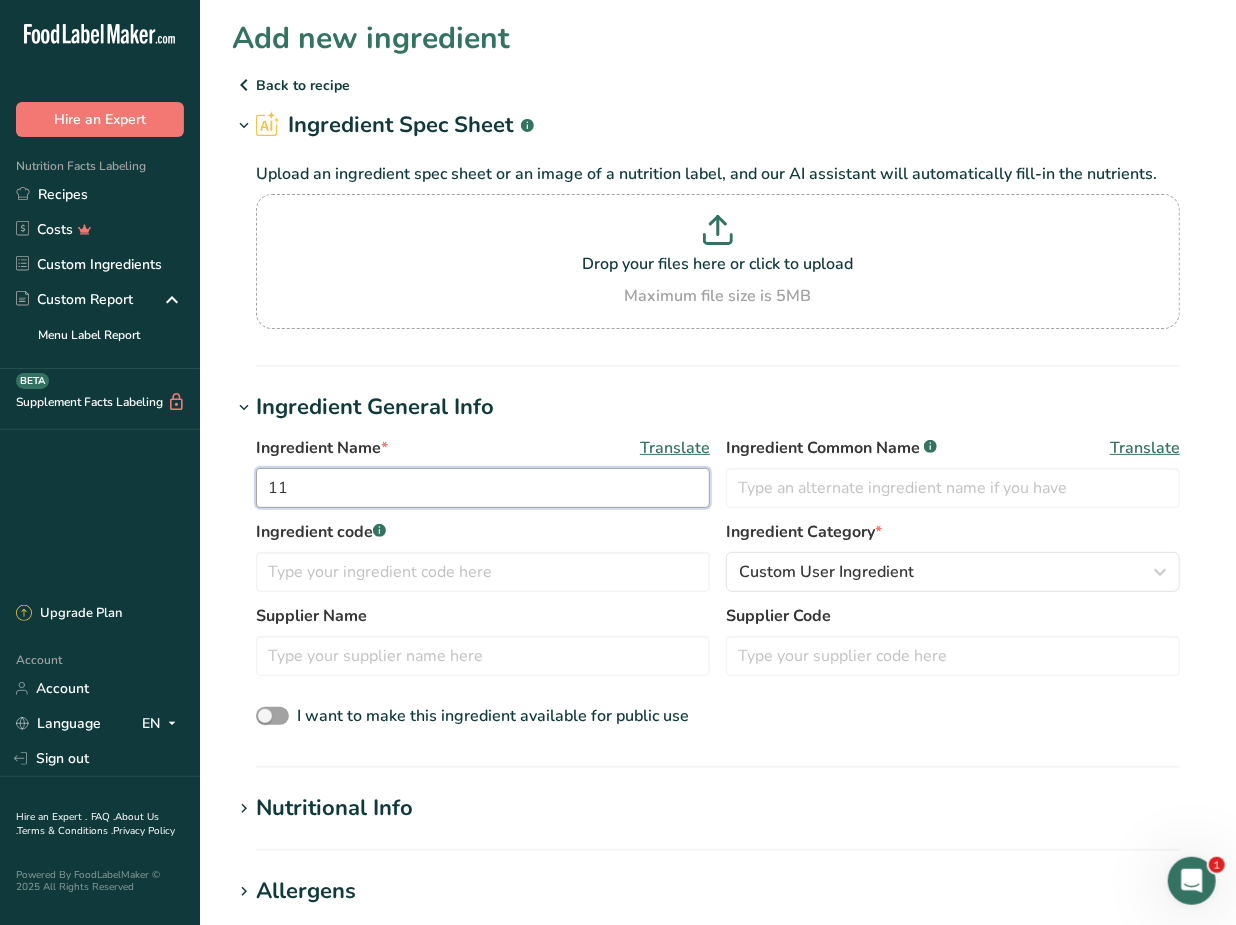drag, startPoint x: 369, startPoint y: 490, endPoint x: 232, endPoint y: 496, distance: 137.13132 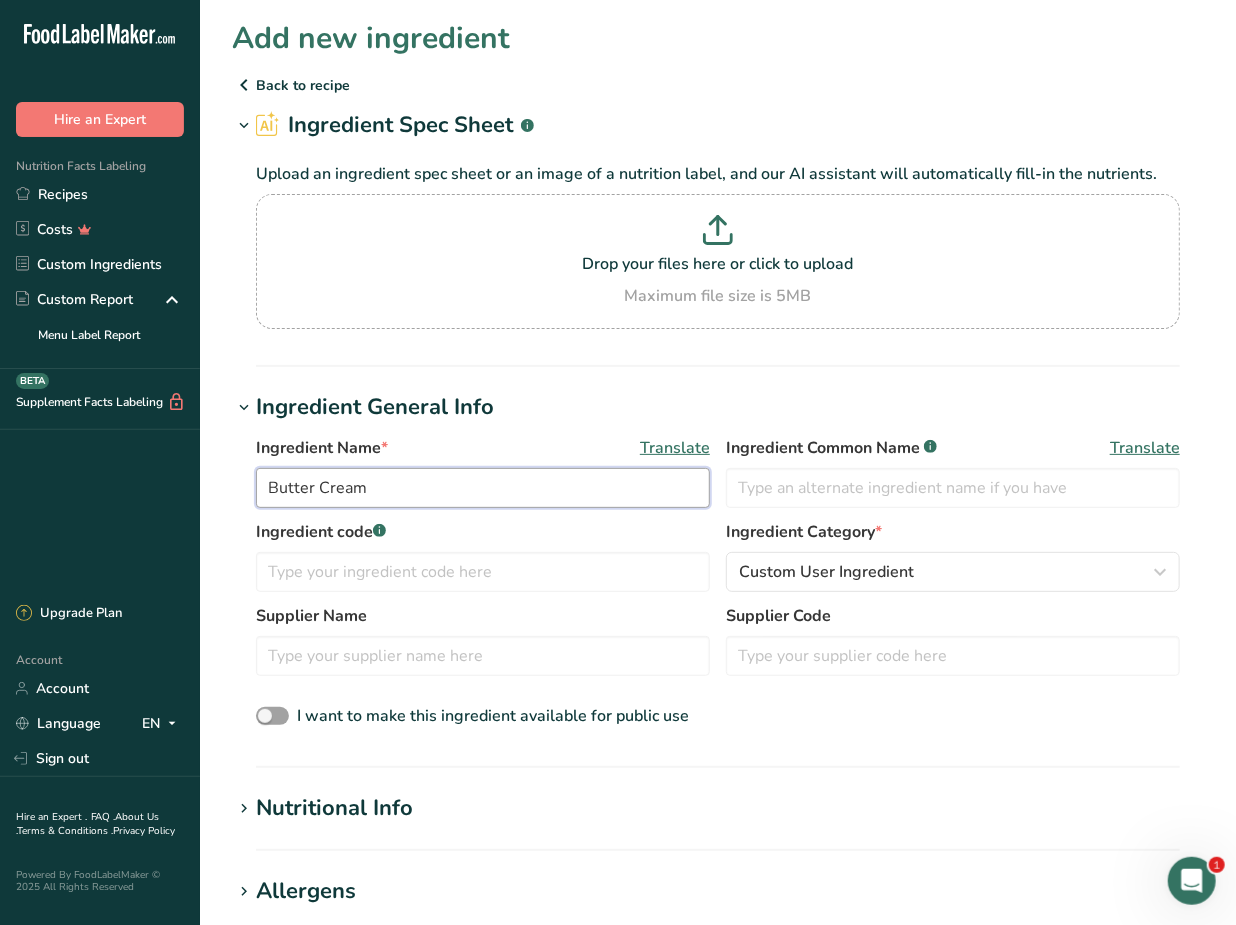 type on "Butter Cream" 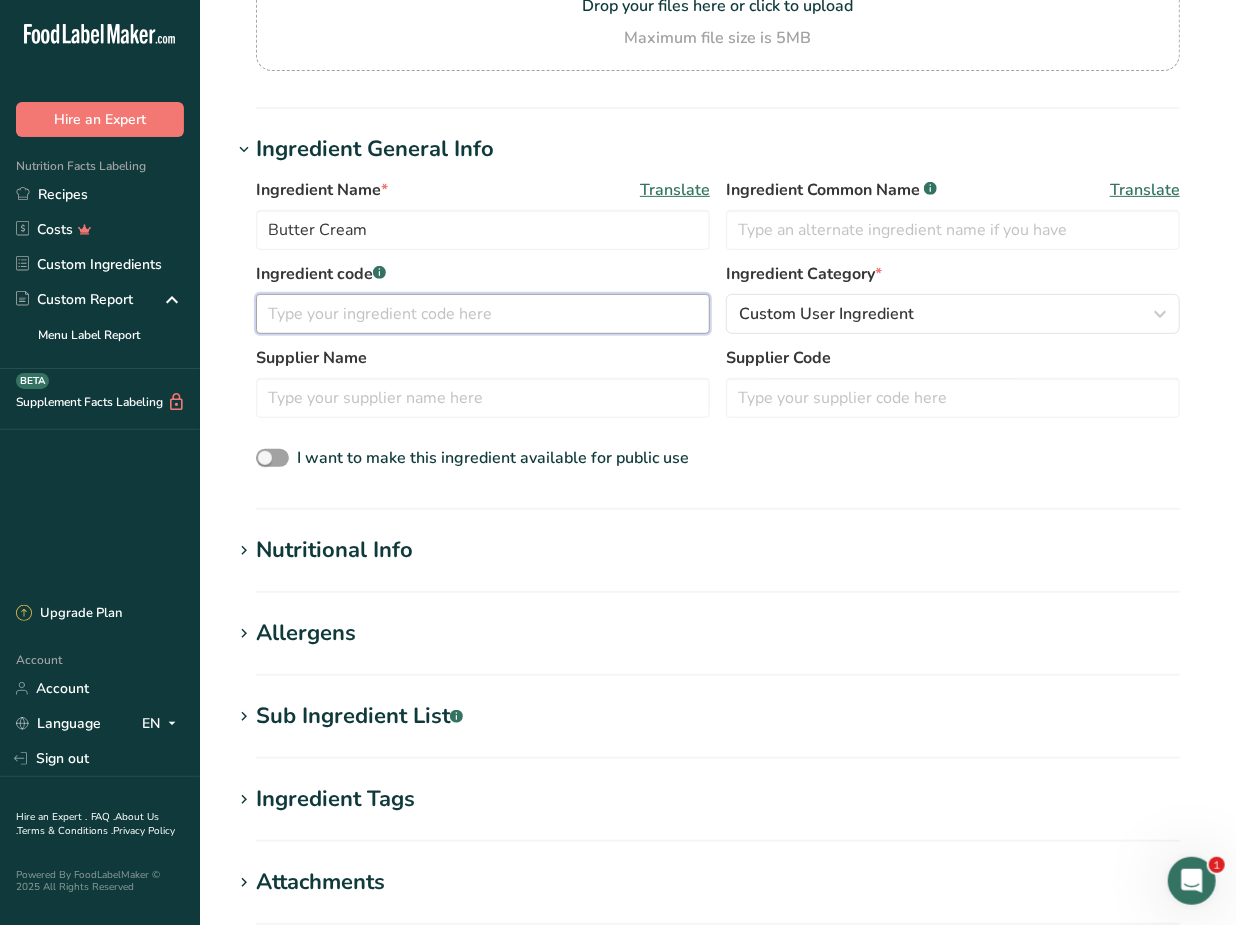 scroll, scrollTop: 272, scrollLeft: 0, axis: vertical 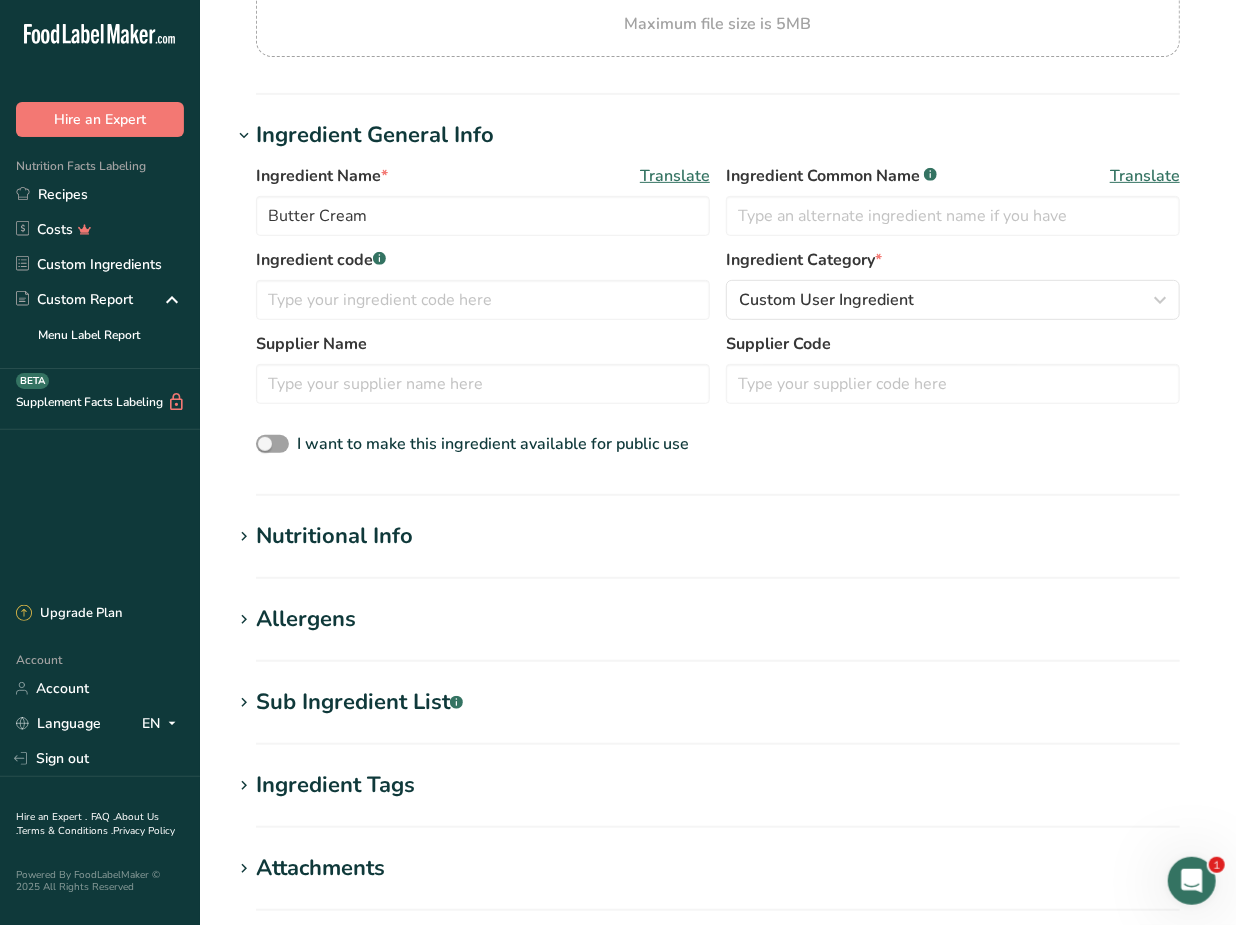 click on "Nutritional Info" at bounding box center (334, 536) 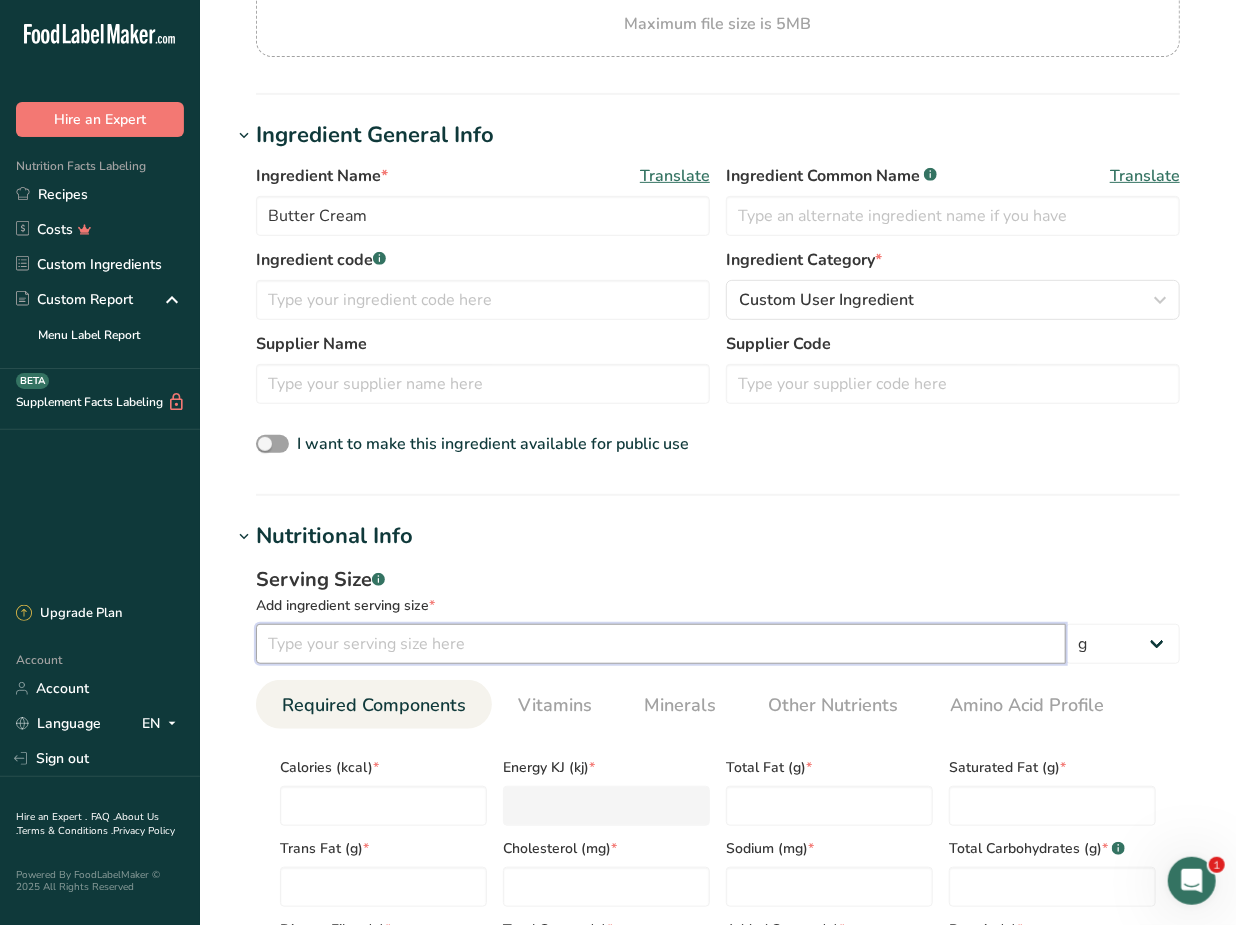 click at bounding box center (661, 644) 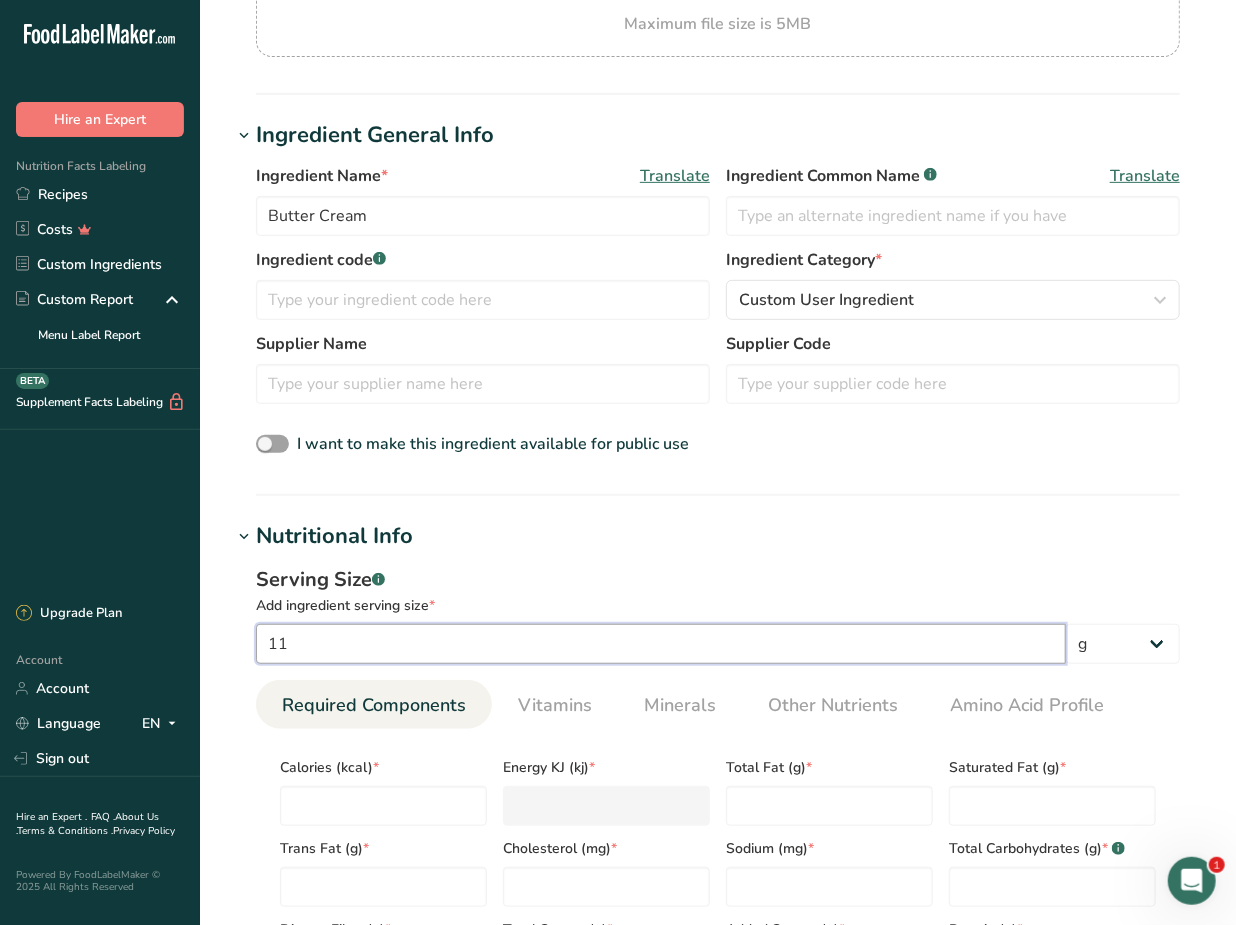 type on "11" 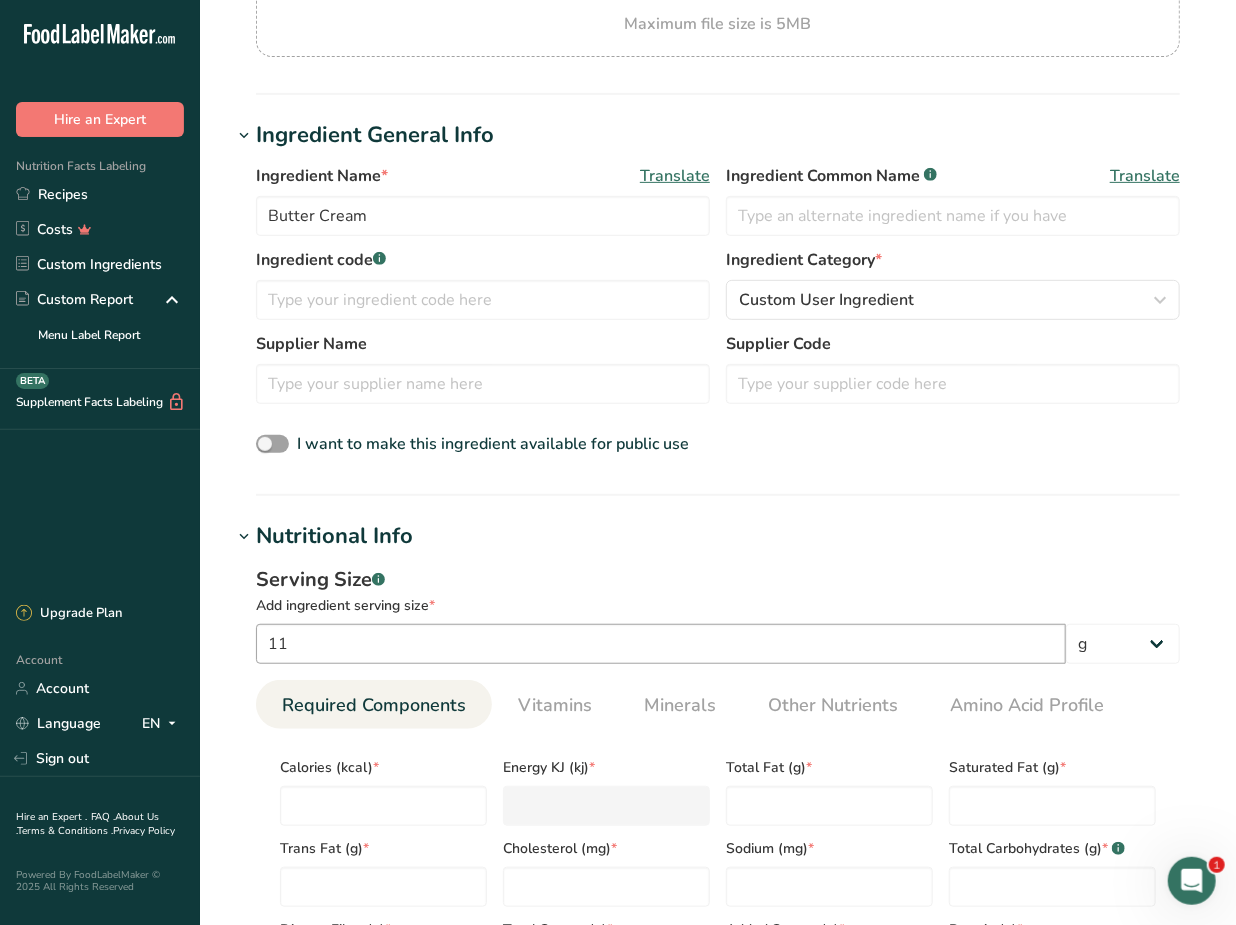 scroll, scrollTop: 335, scrollLeft: 0, axis: vertical 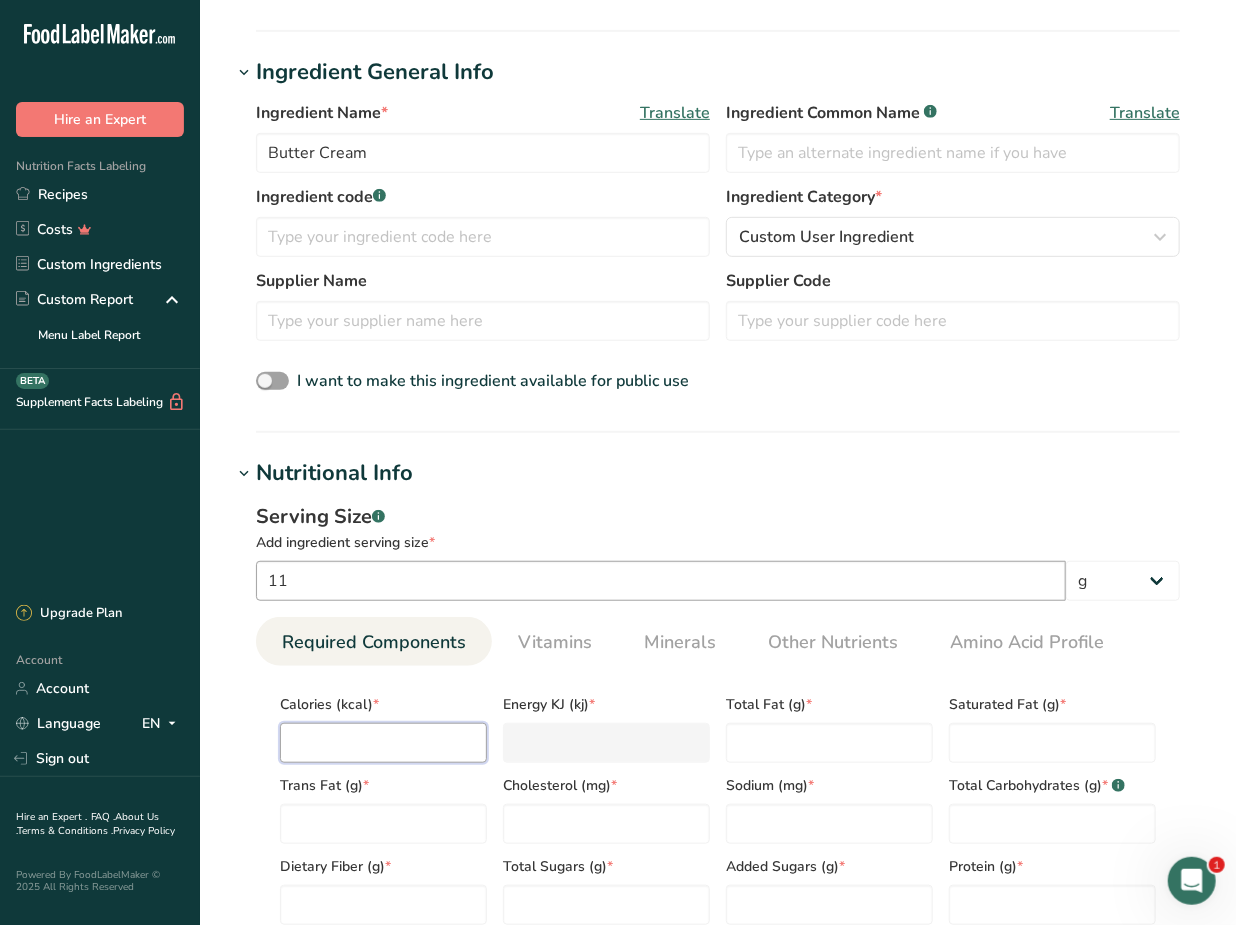 type on "4" 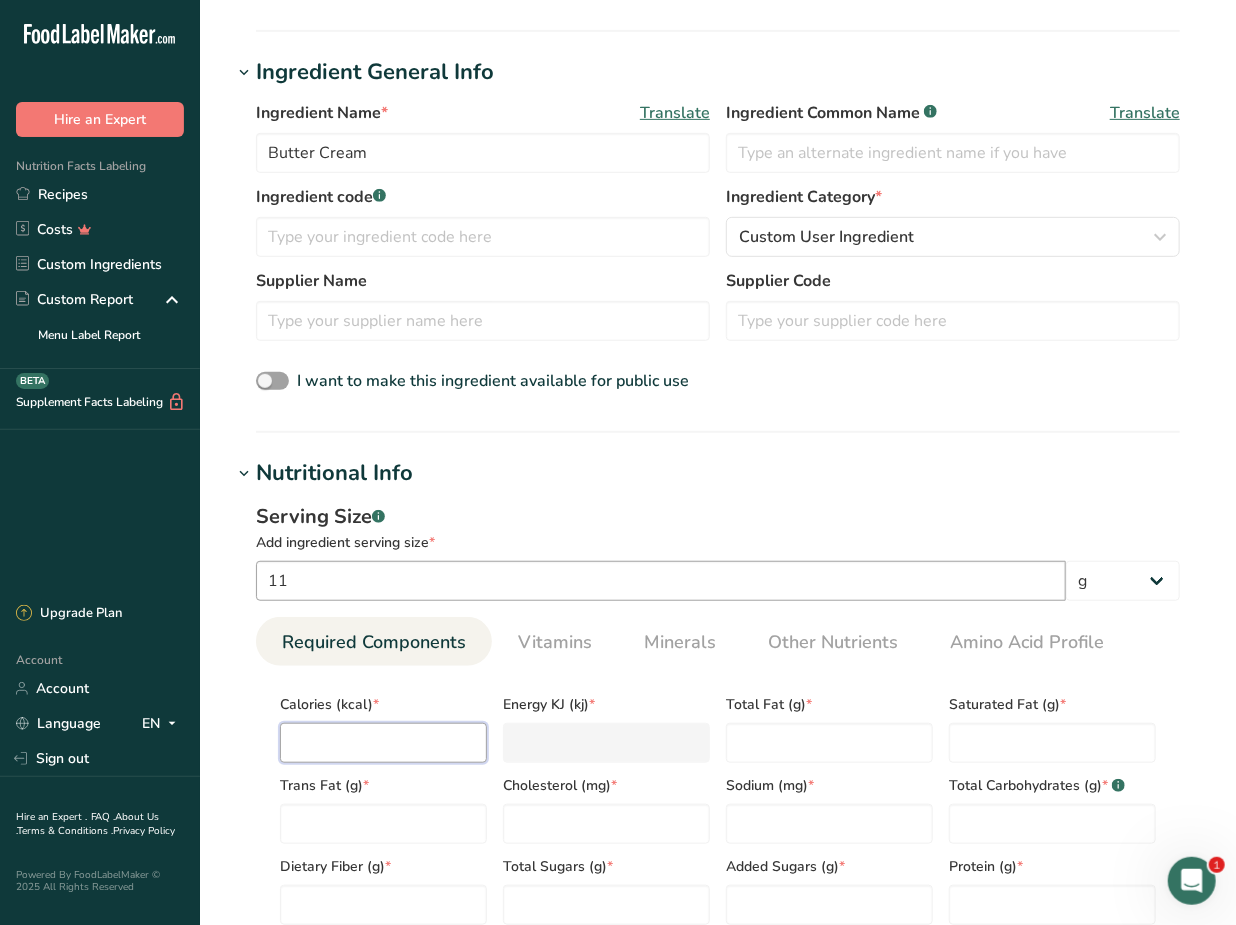 type on "16.7" 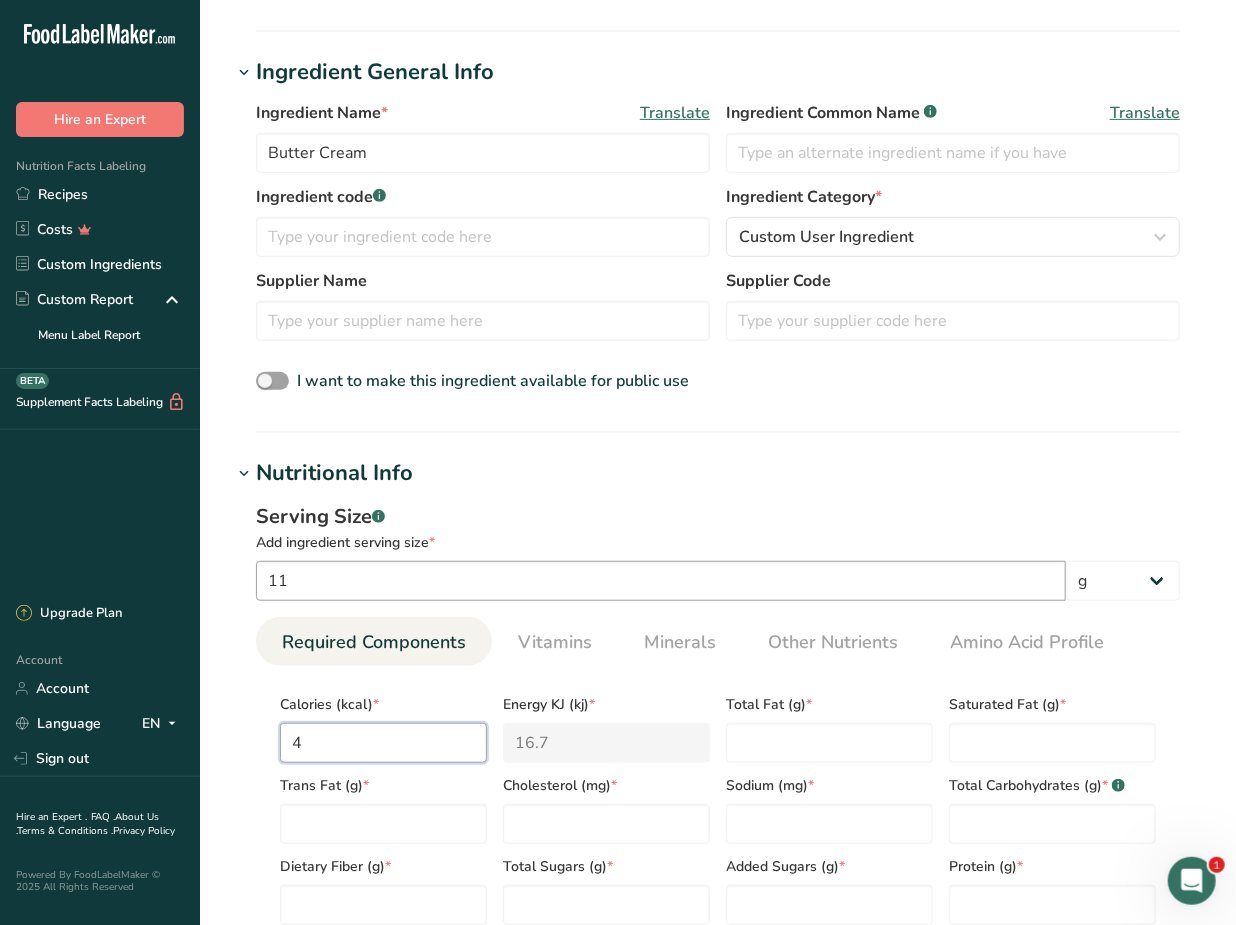 type on "45" 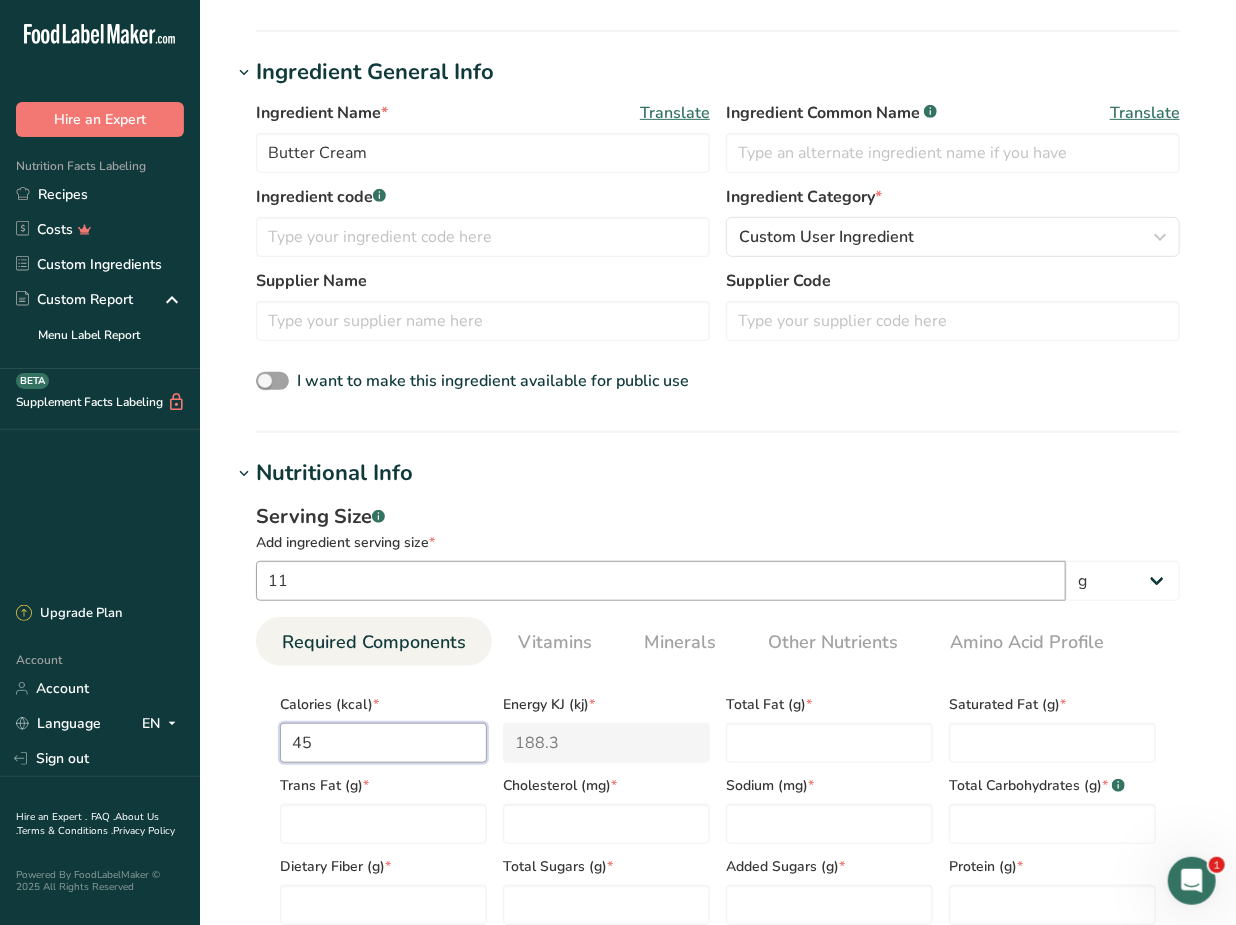 type on "45" 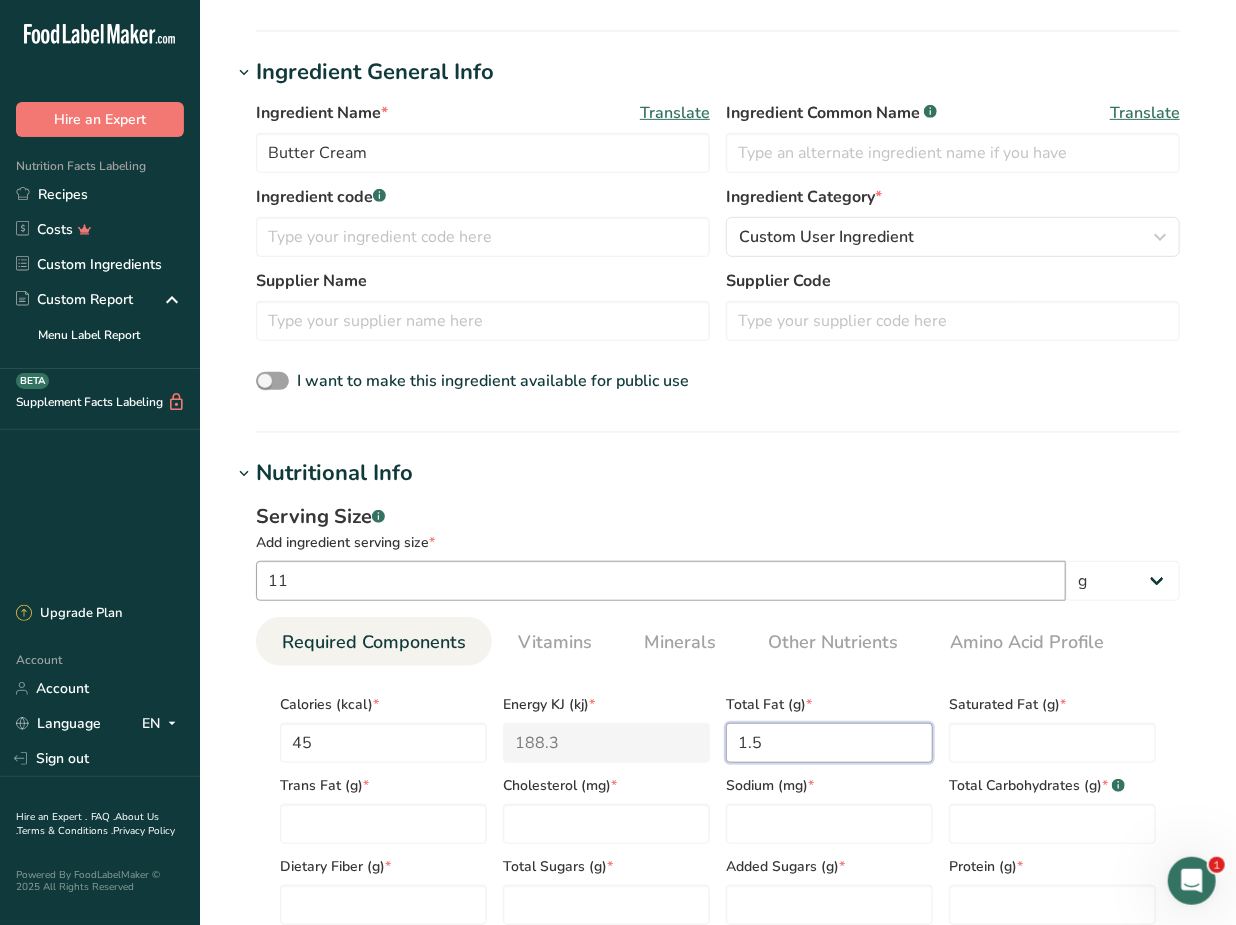 type on "1.5" 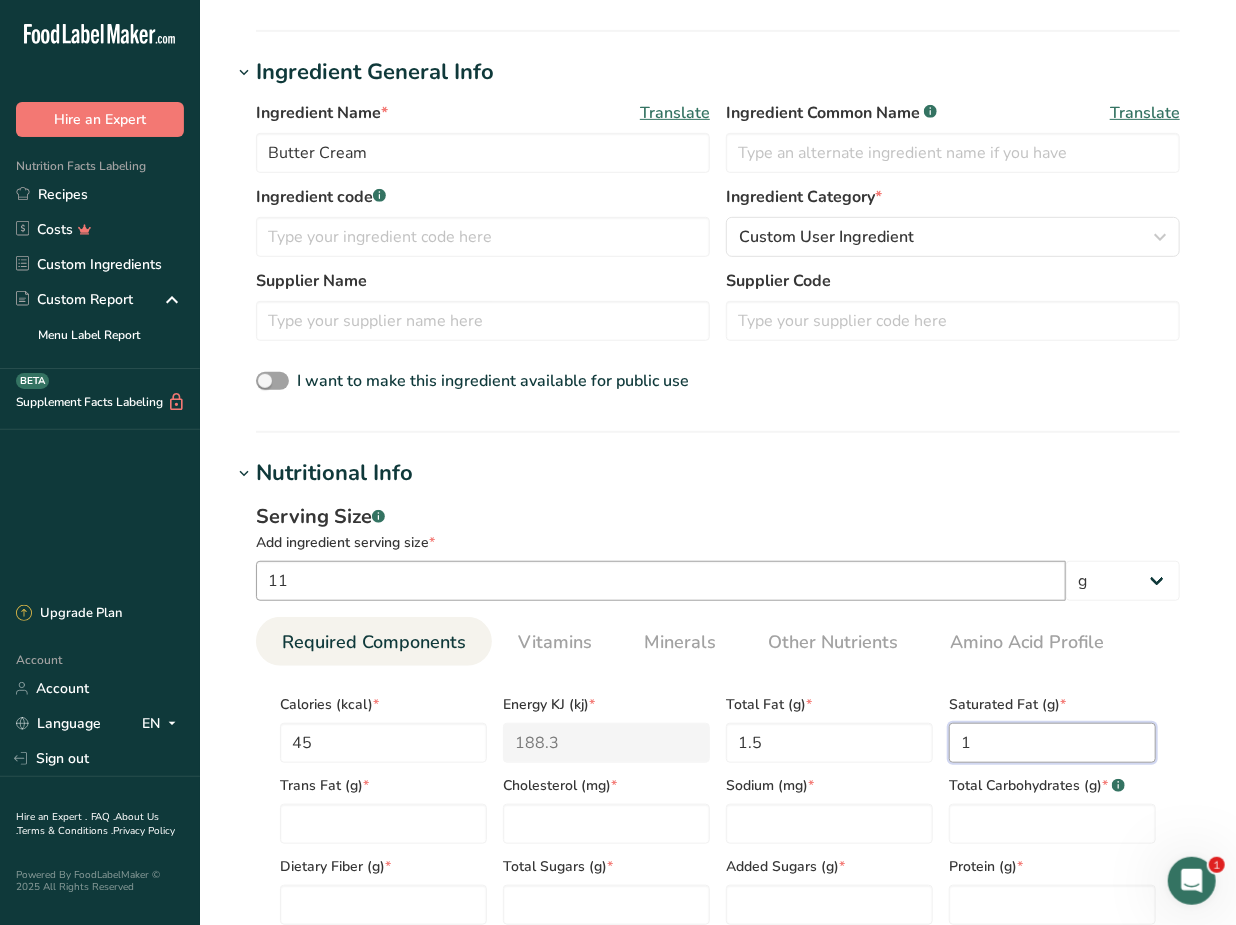 type on "1" 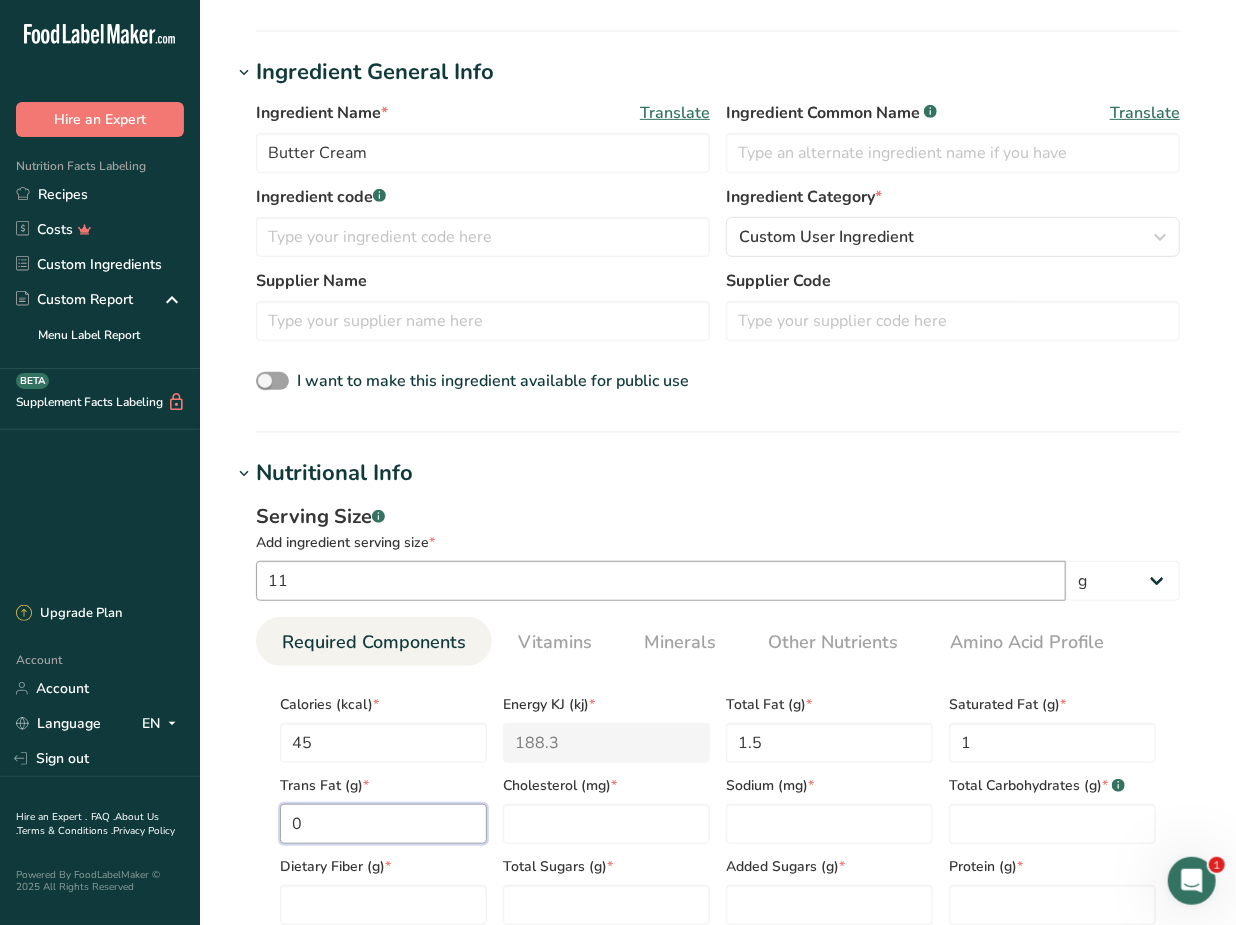type on "0" 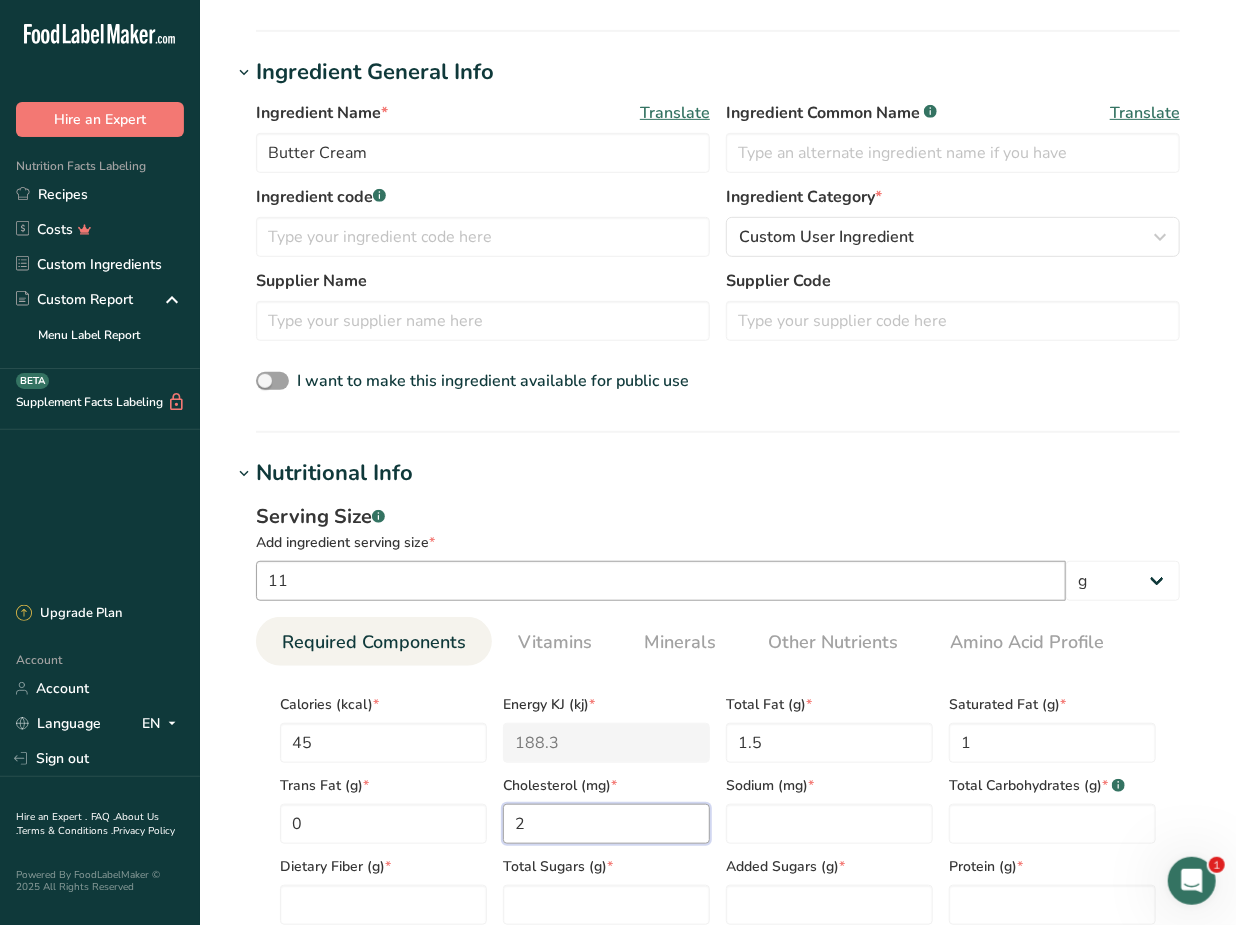 type on "2" 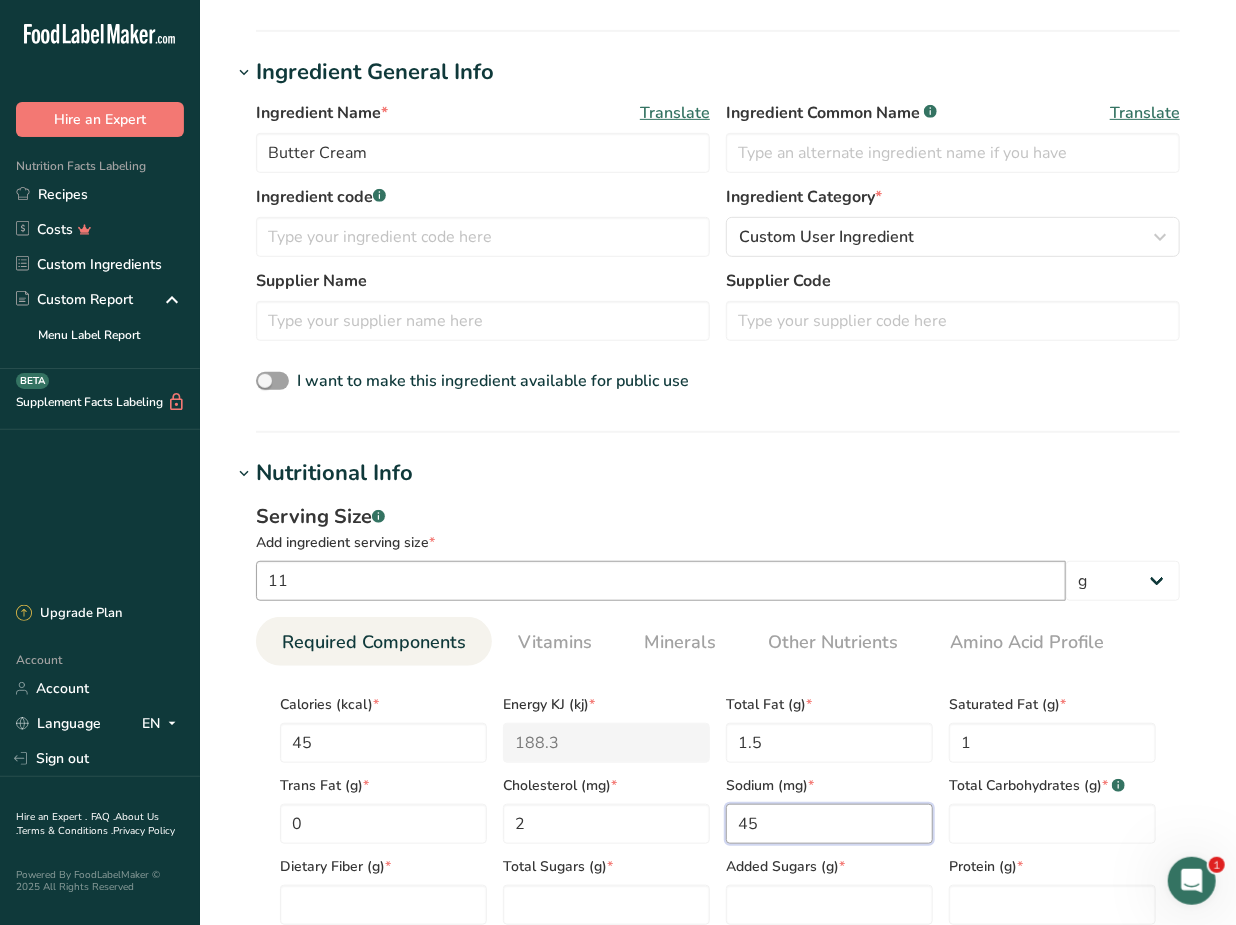 type on "45" 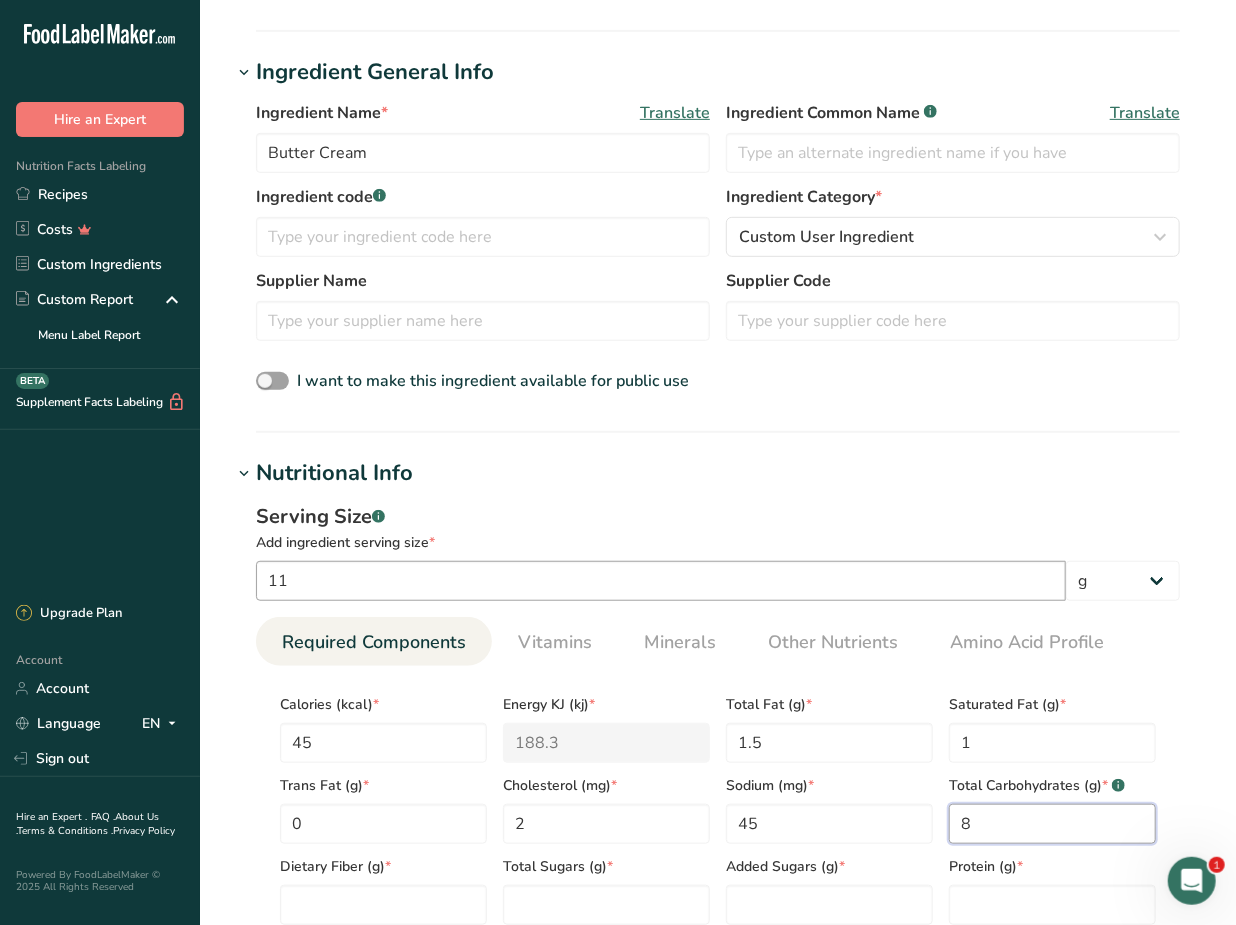 type on "8" 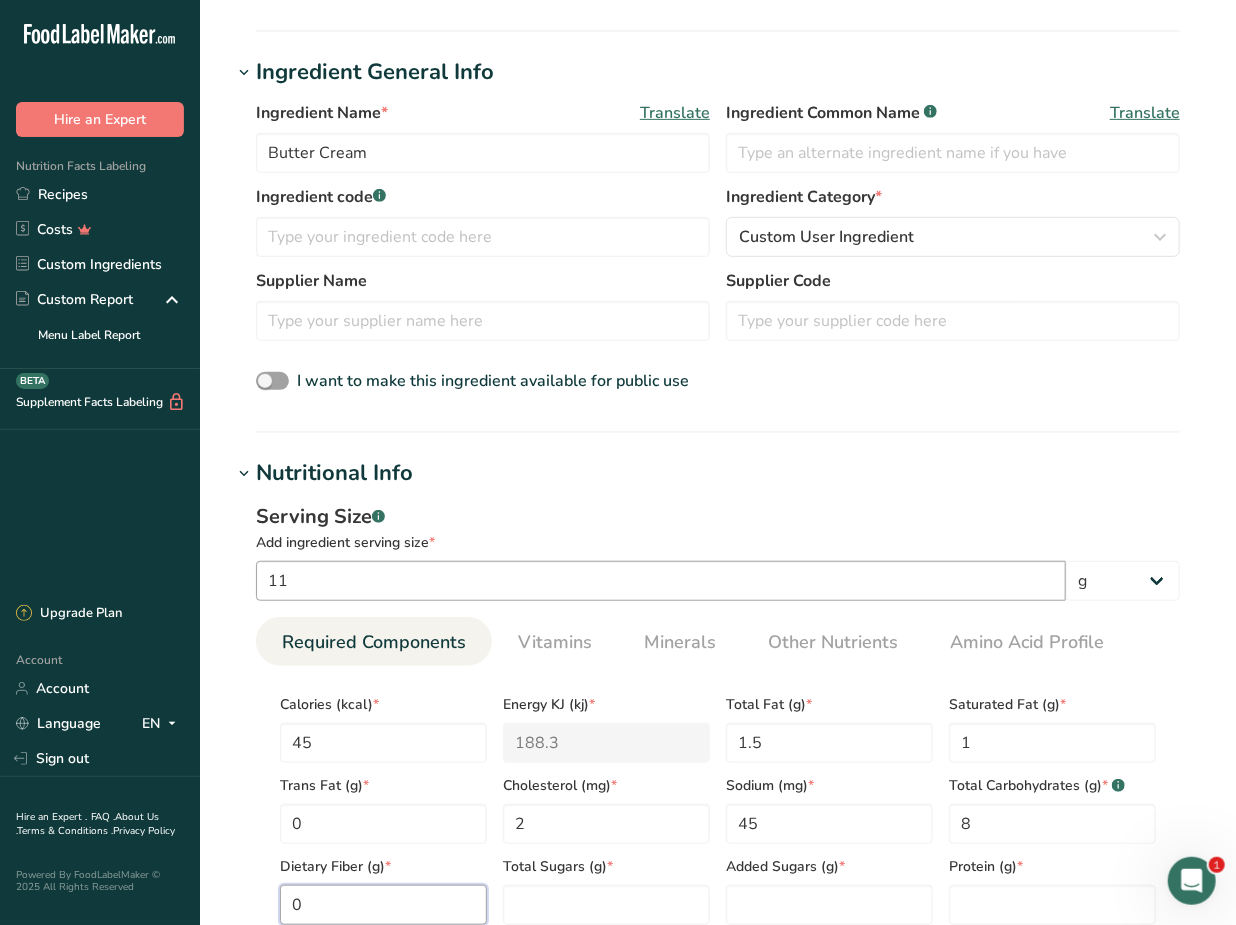 type on "0" 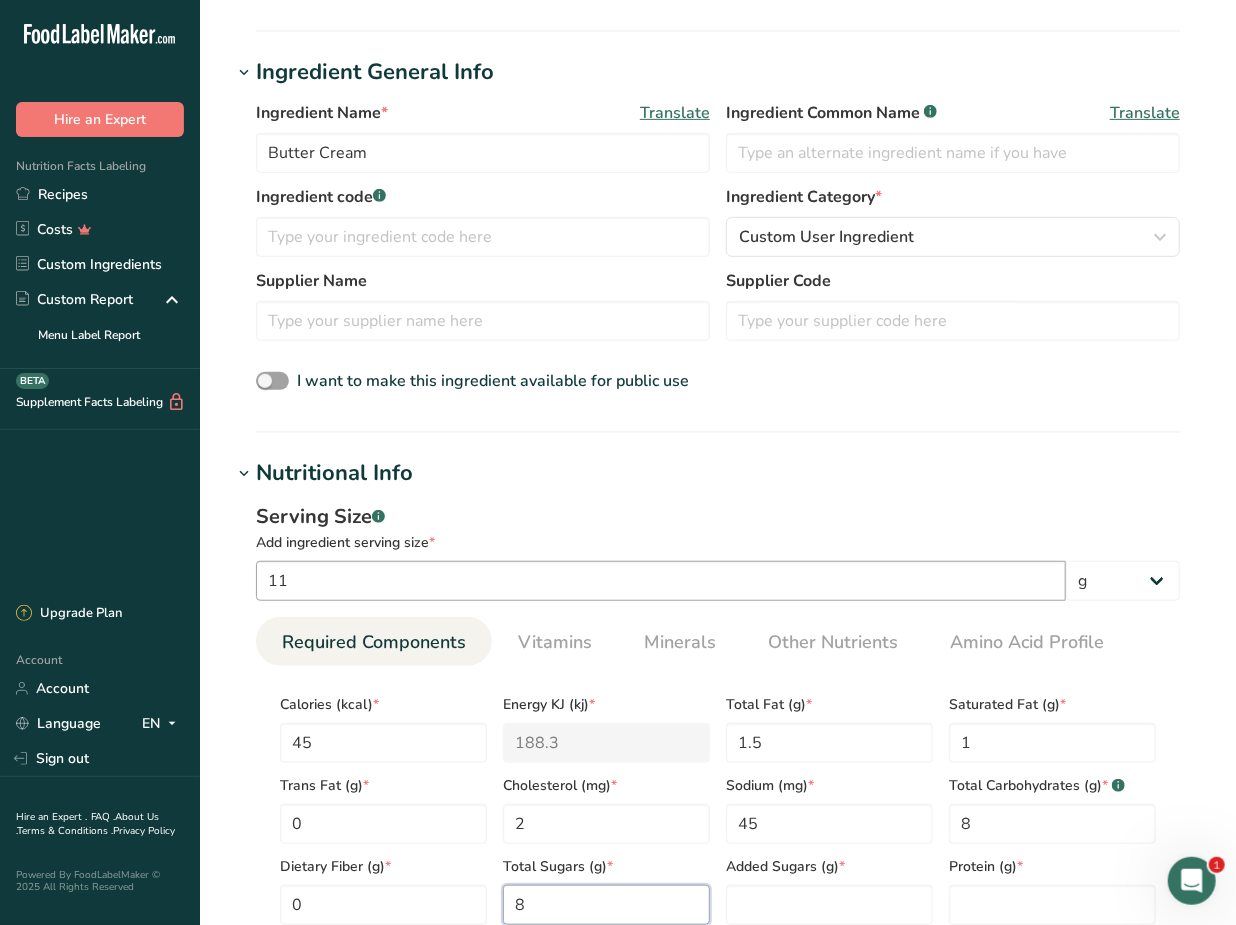 type on "8" 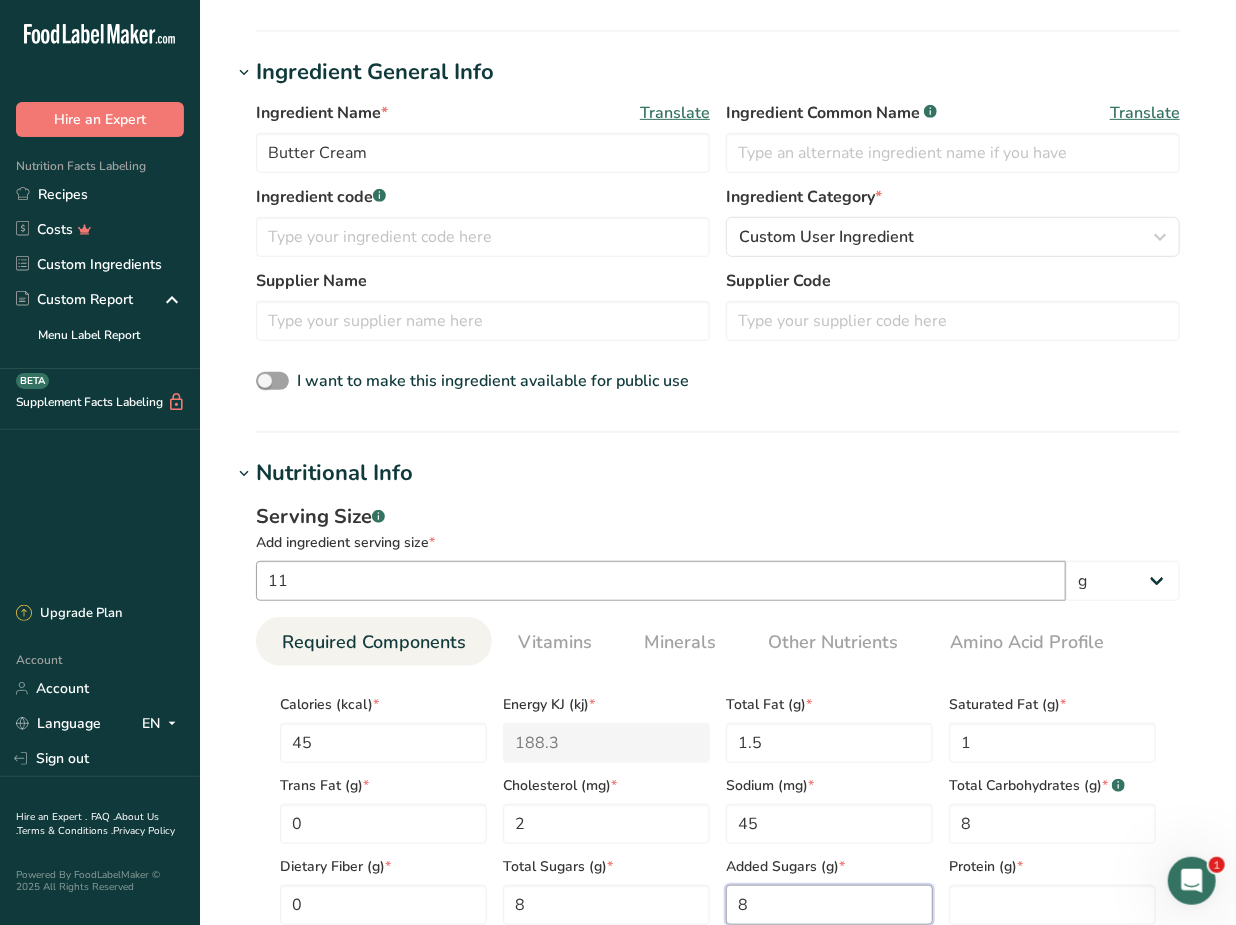 type on "8" 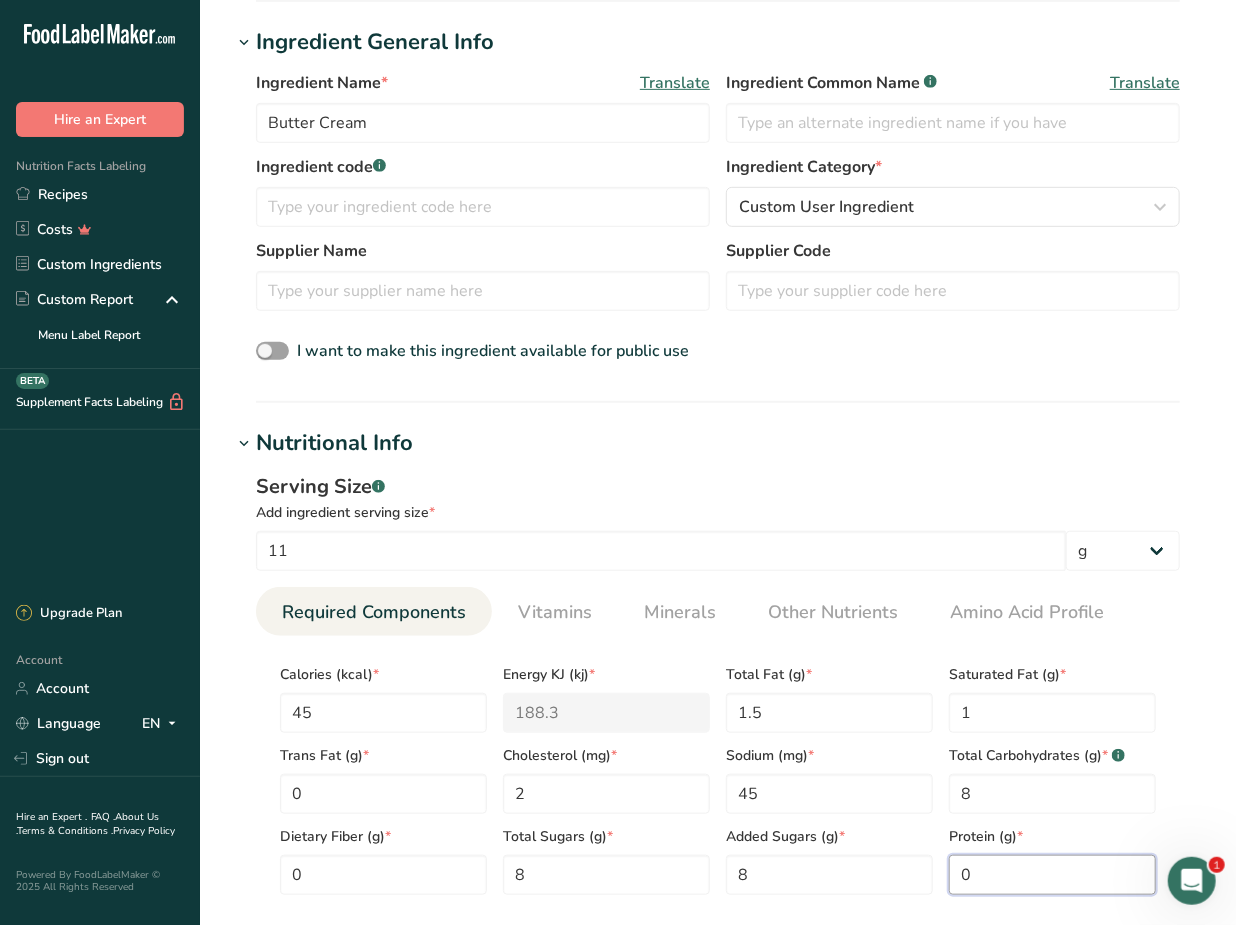 scroll, scrollTop: 698, scrollLeft: 0, axis: vertical 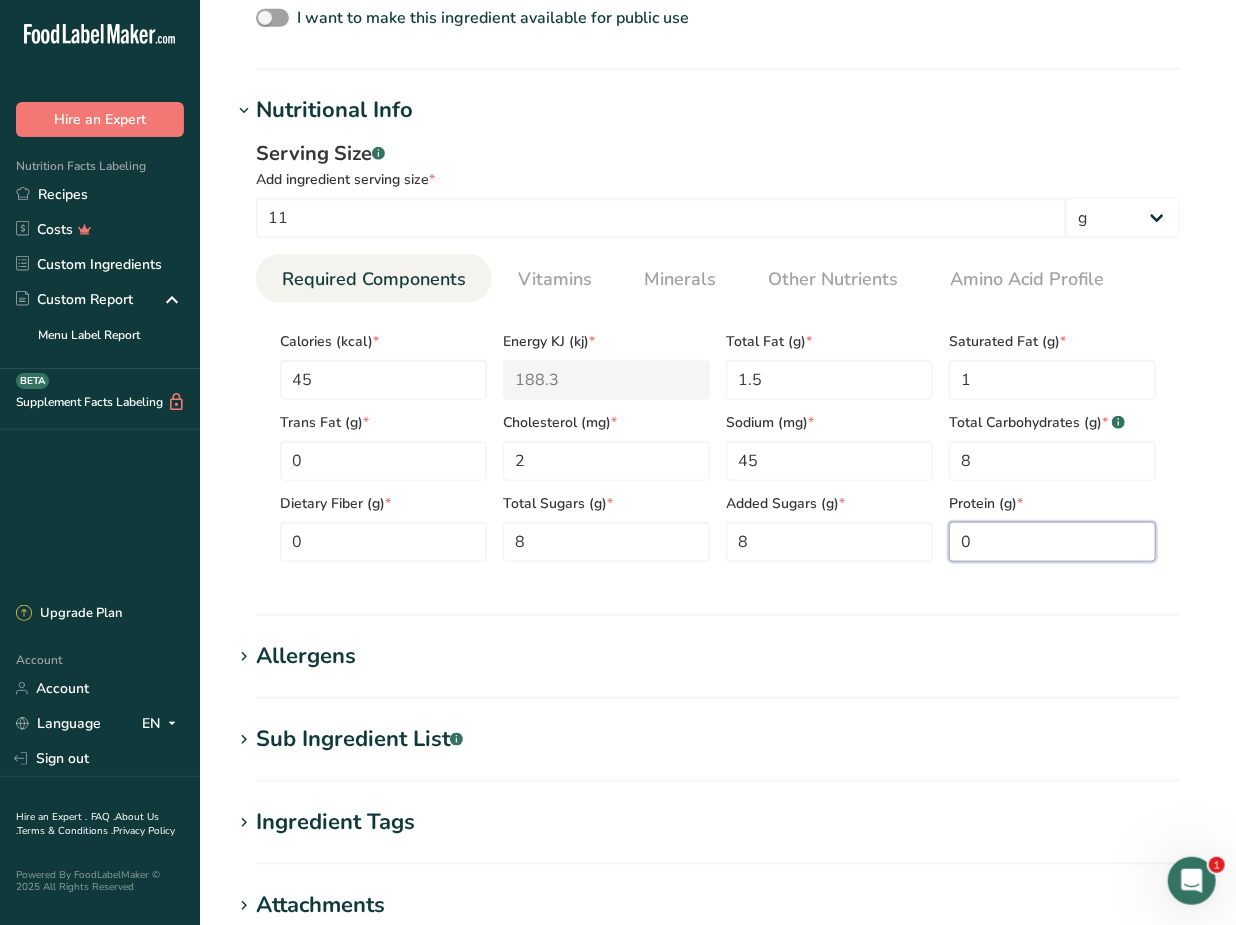 type on "0" 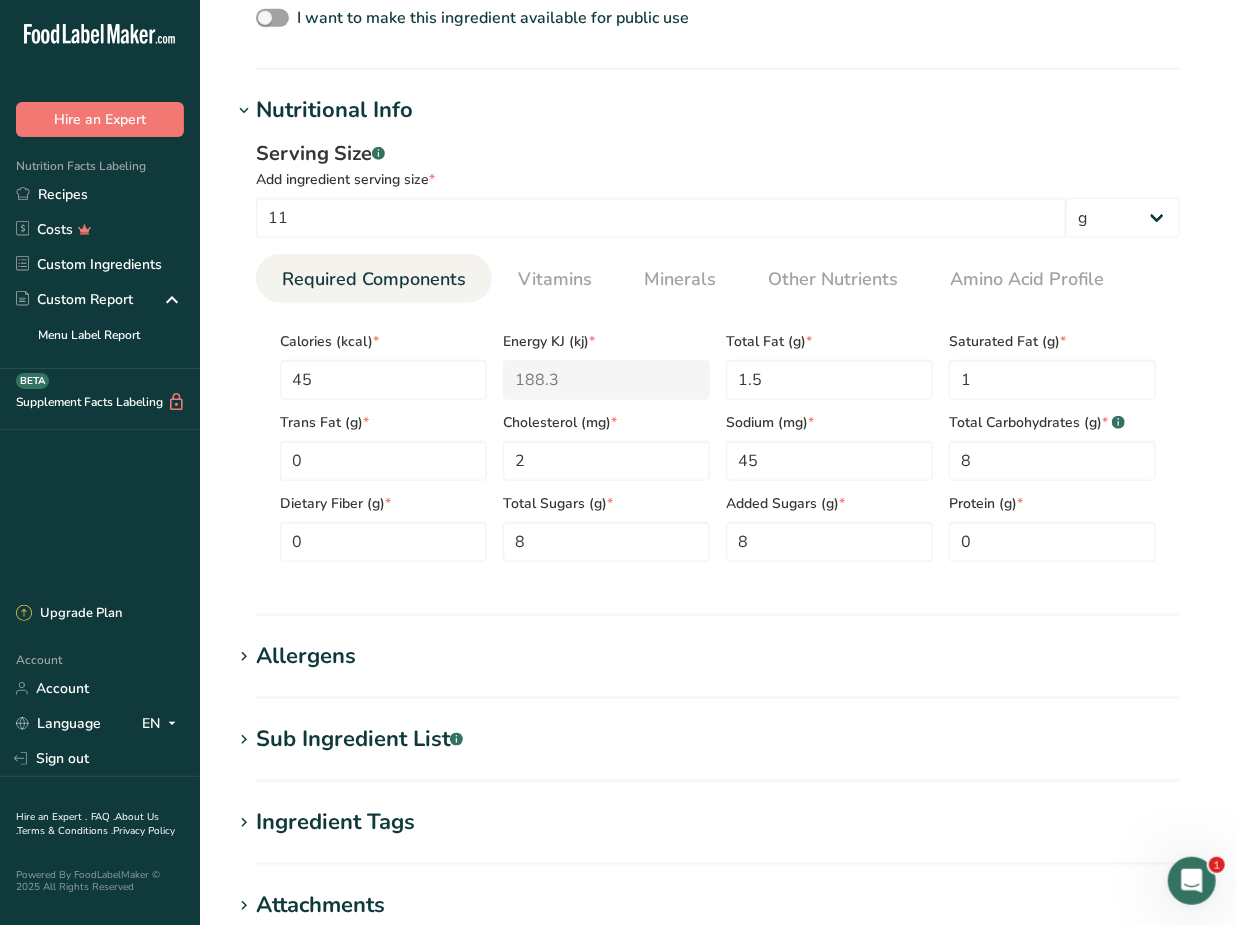 click on "Allergens
Add any known allergens associated with your ingredient
Soy
Tree Nuts
Wheat
Milk
Eggs
Fish
Peanuts
Sesame
Crustaceans
Sulphites
Celery
Mustard
Lupins
Mollusks
Gluten
Almond
Beech nut
Brazil nut
Butternut
Cashew
Chestnut
Chinquapin
Coconut
Hazelnut
Gingko nut" at bounding box center [718, 669] 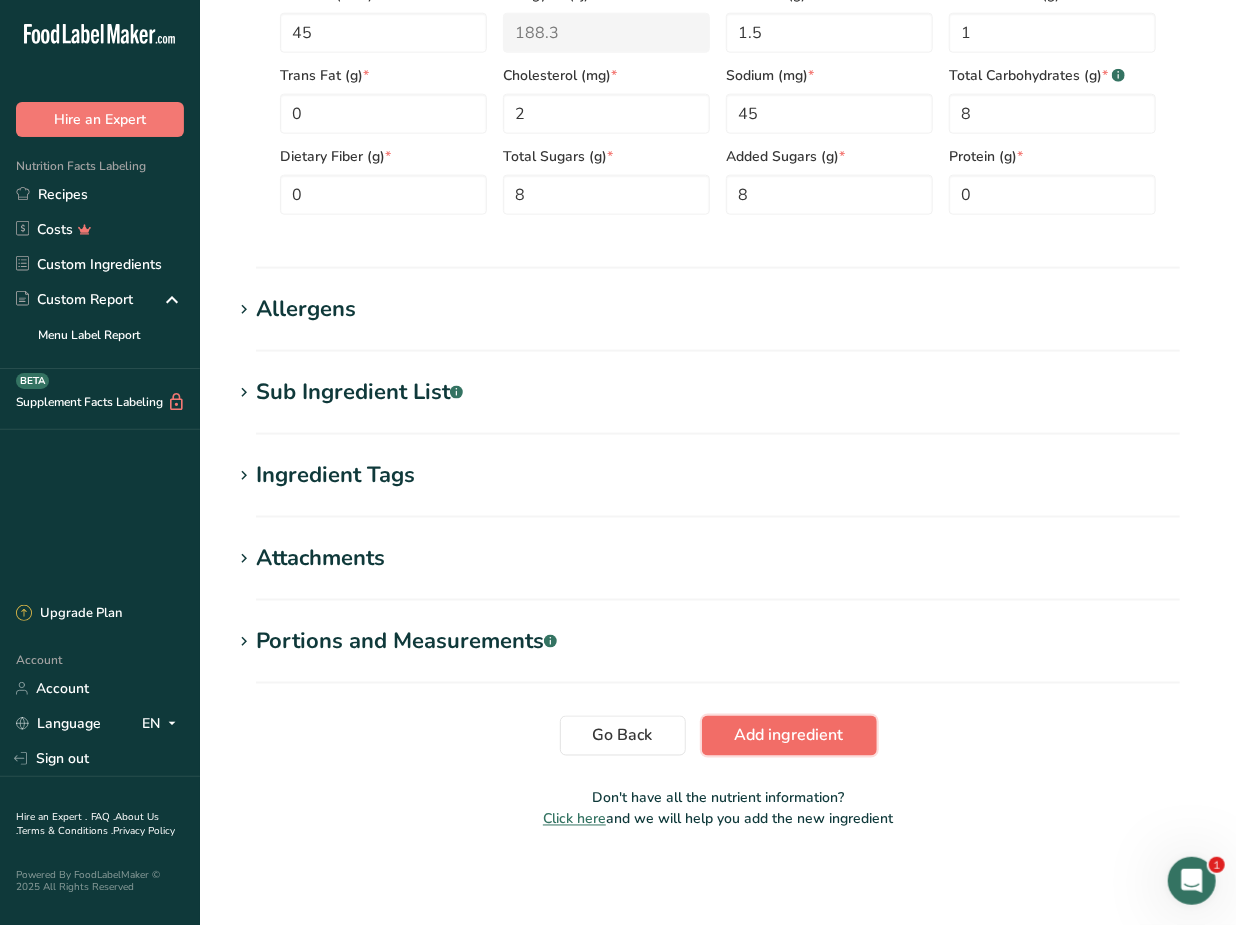 click on "Add ingredient" at bounding box center (789, 736) 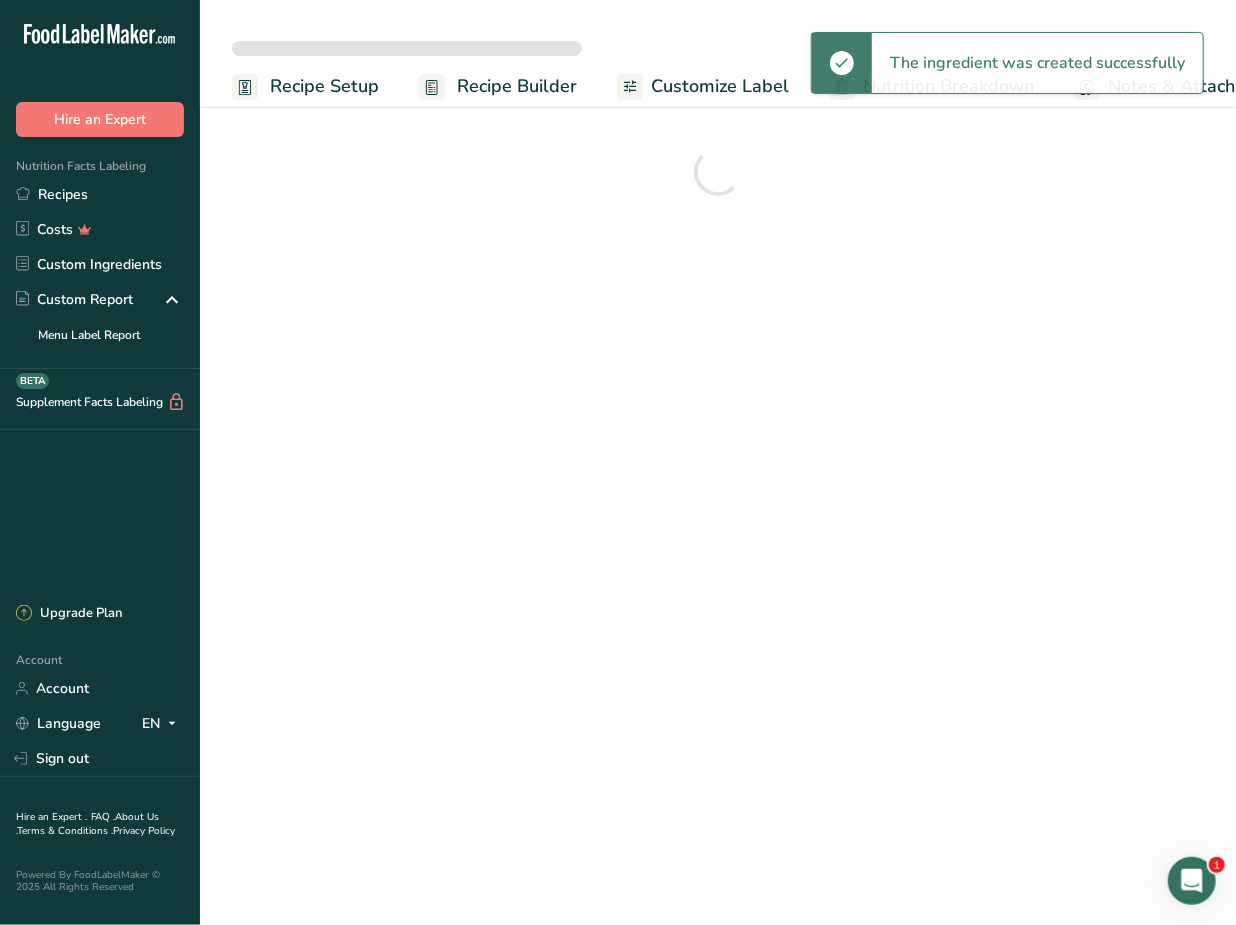 scroll, scrollTop: 0, scrollLeft: 0, axis: both 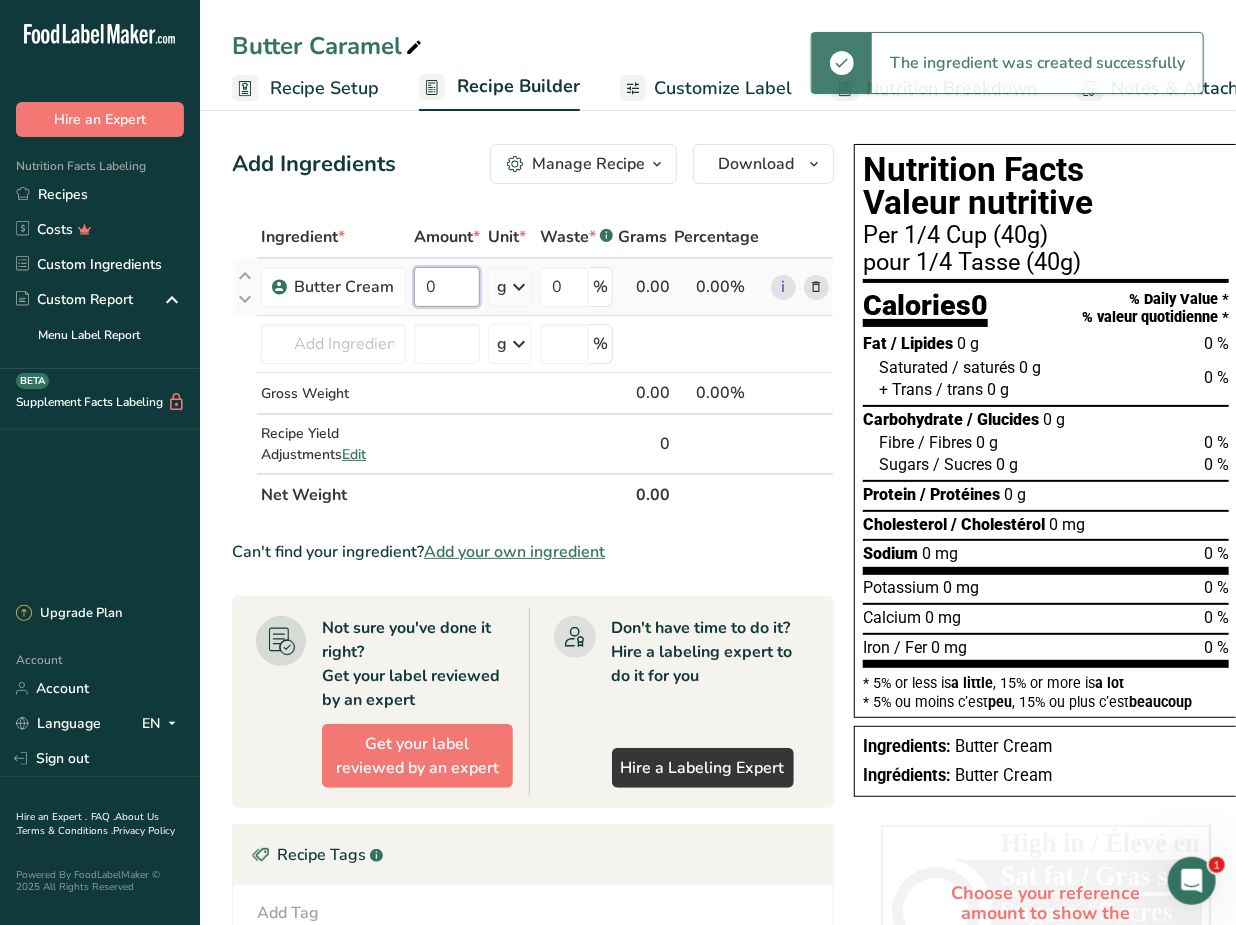 drag, startPoint x: 433, startPoint y: 291, endPoint x: 418, endPoint y: 291, distance: 15 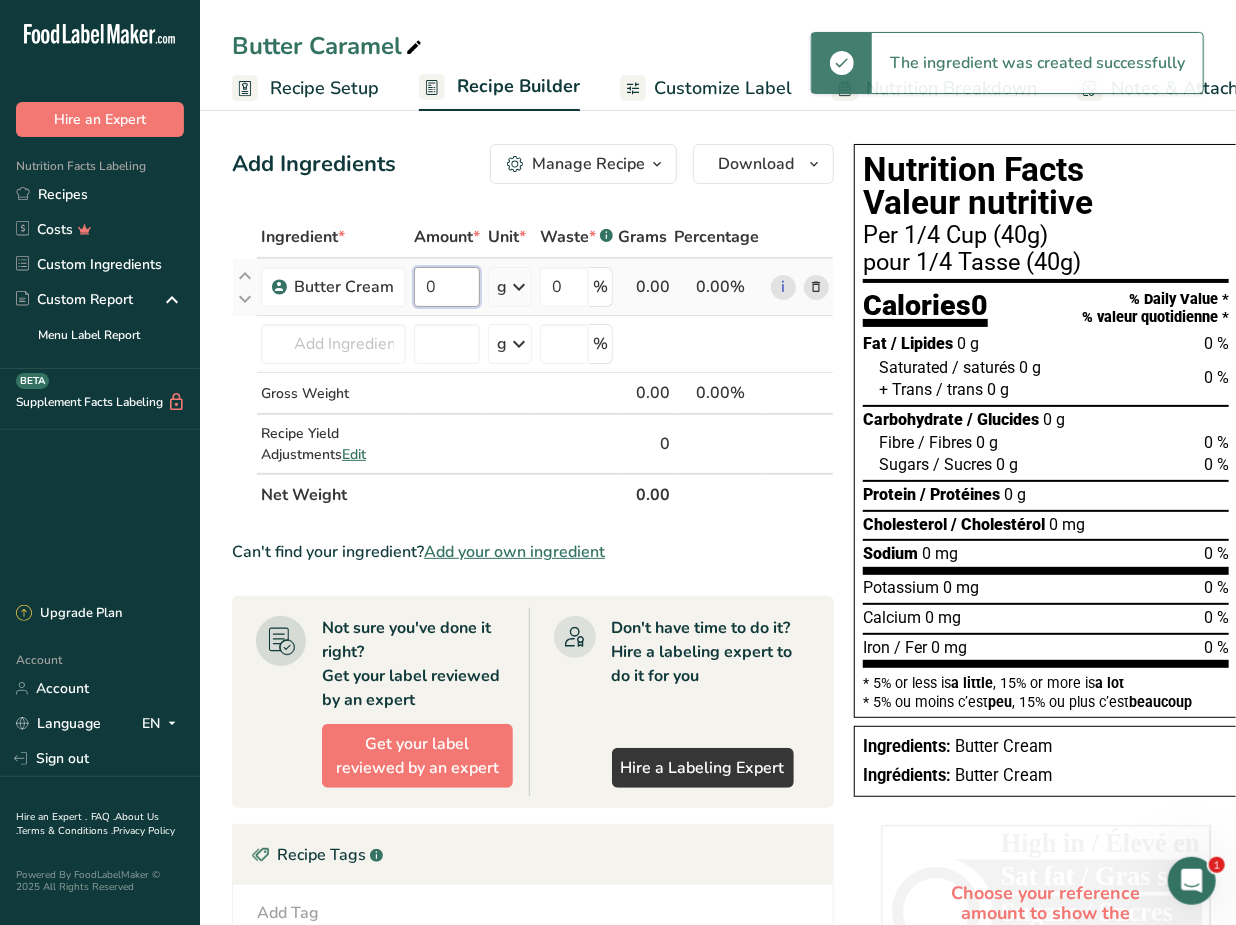 click on "0" at bounding box center (447, 287) 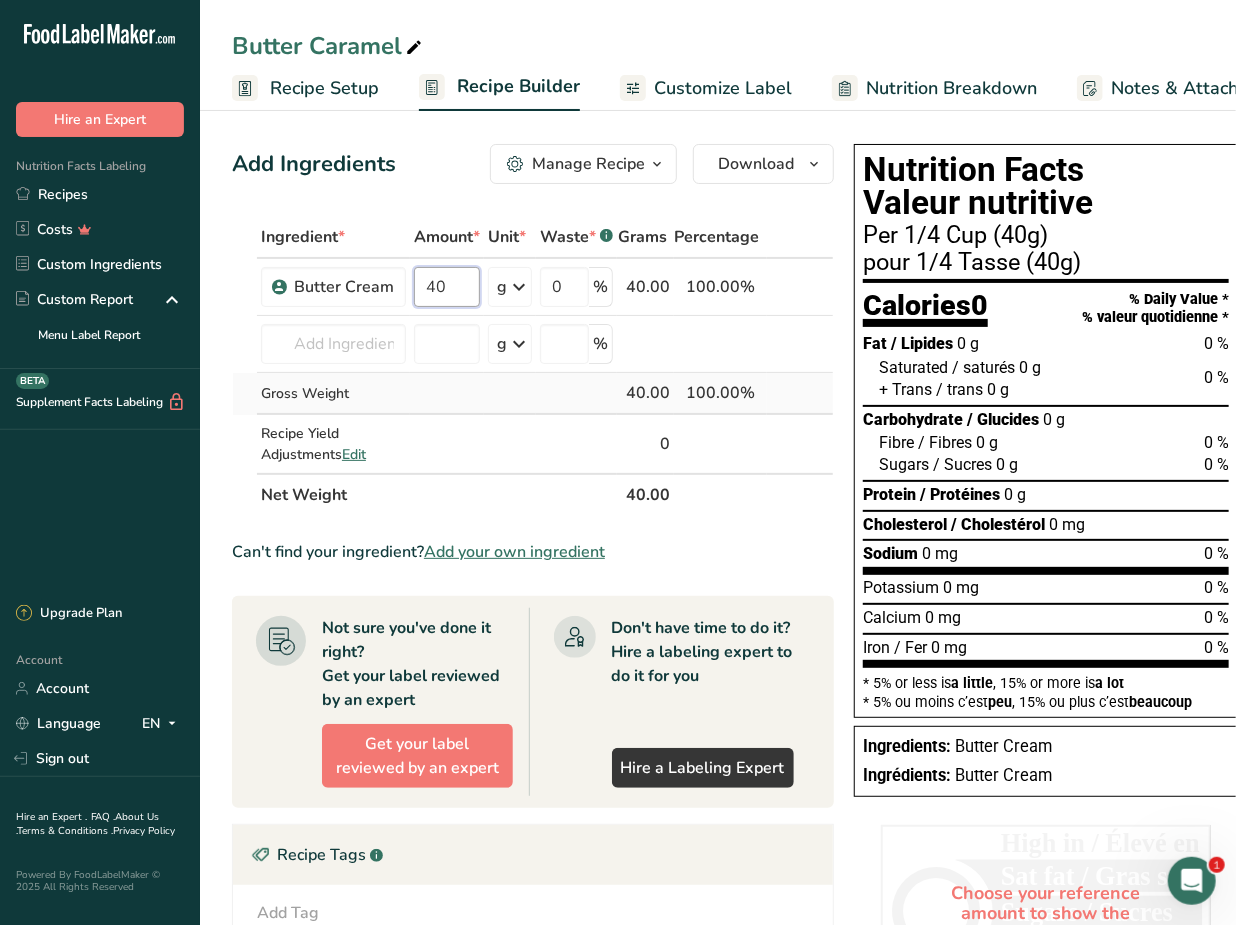 type on "40" 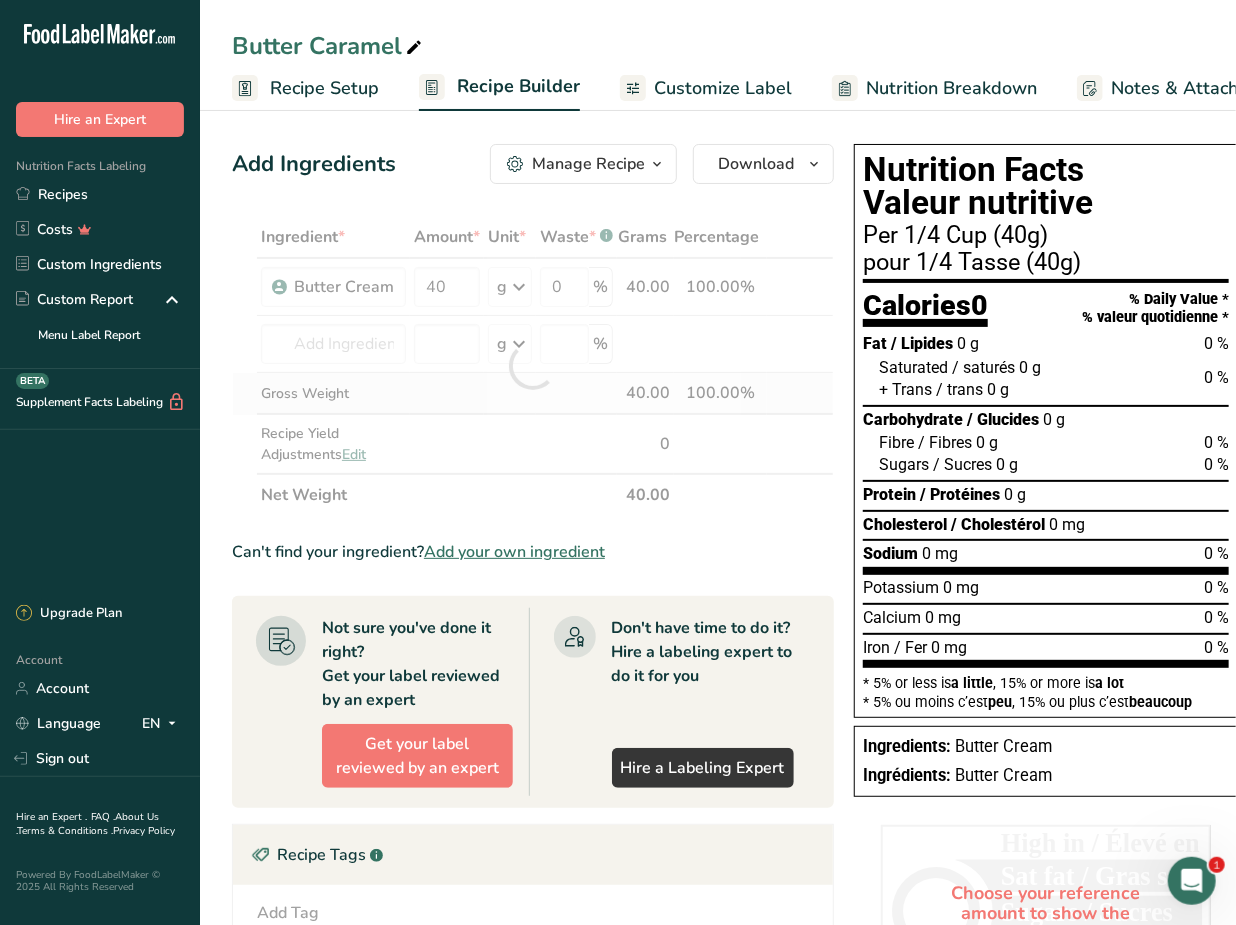 click on "Ingredient *
Amount *
Unit *
Waste *   .a-a{fill:#347362;}.b-a{fill:#fff;}          Grams
Percentage
Butter Cream
40
g
Weight Units
g
kg
mg
See more
Volume Units
l
mL
fl oz
See more
0
%
40.00
100.00%
i
Almond flour
Milk, whole, 3.25% milkfat, without added vitamin A and vitamin D
Beef, tenderloin, steak, separable lean only, trimmed to 1/8" fat, all grades, raw
Beef, grass-fed, strip steaks, lean only, raw
Beef, ground, 70% lean meat / 30% fat, raw" at bounding box center (533, 366) 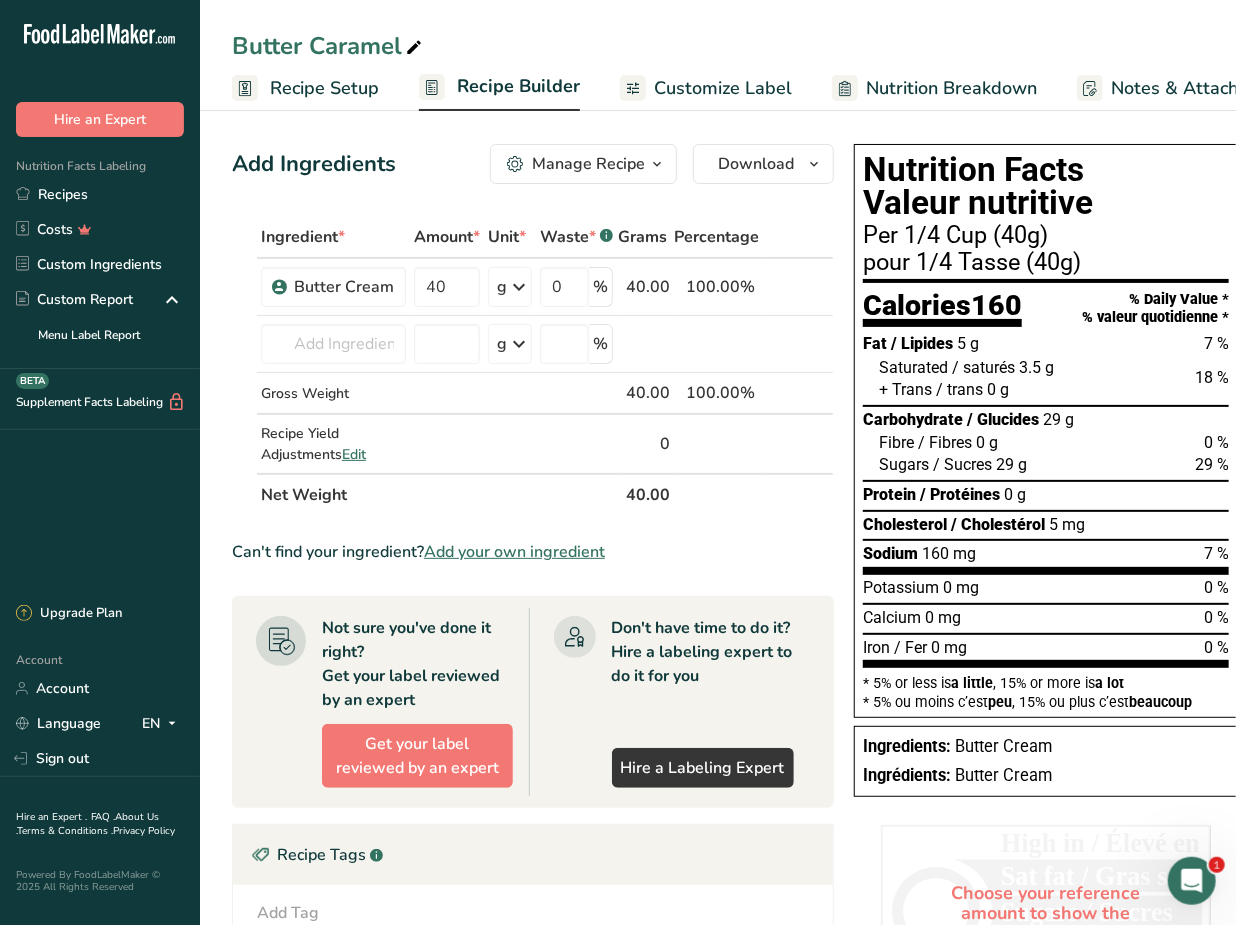 click on "Recipe Builder" at bounding box center (518, 86) 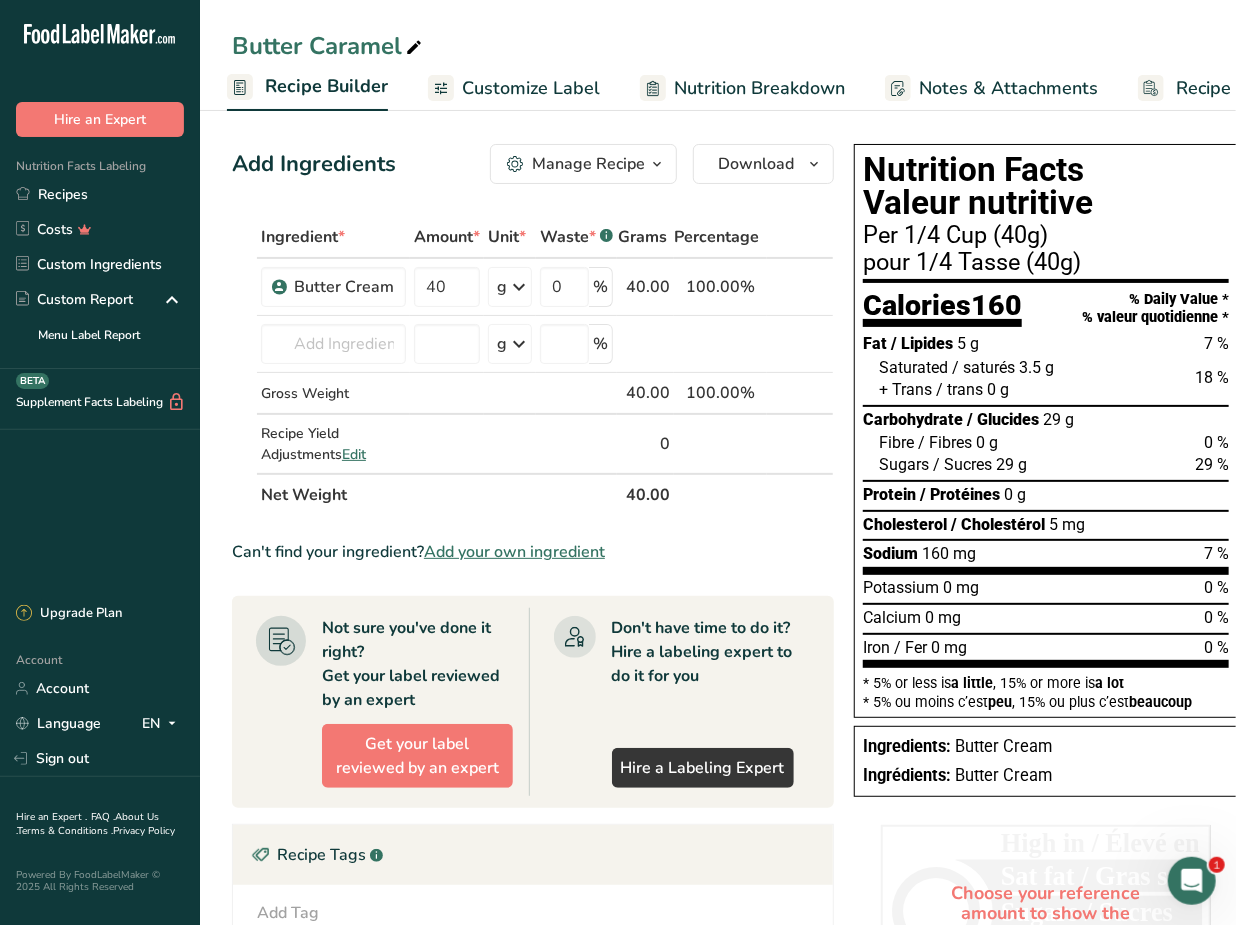 click on "Customize Label" at bounding box center [531, 88] 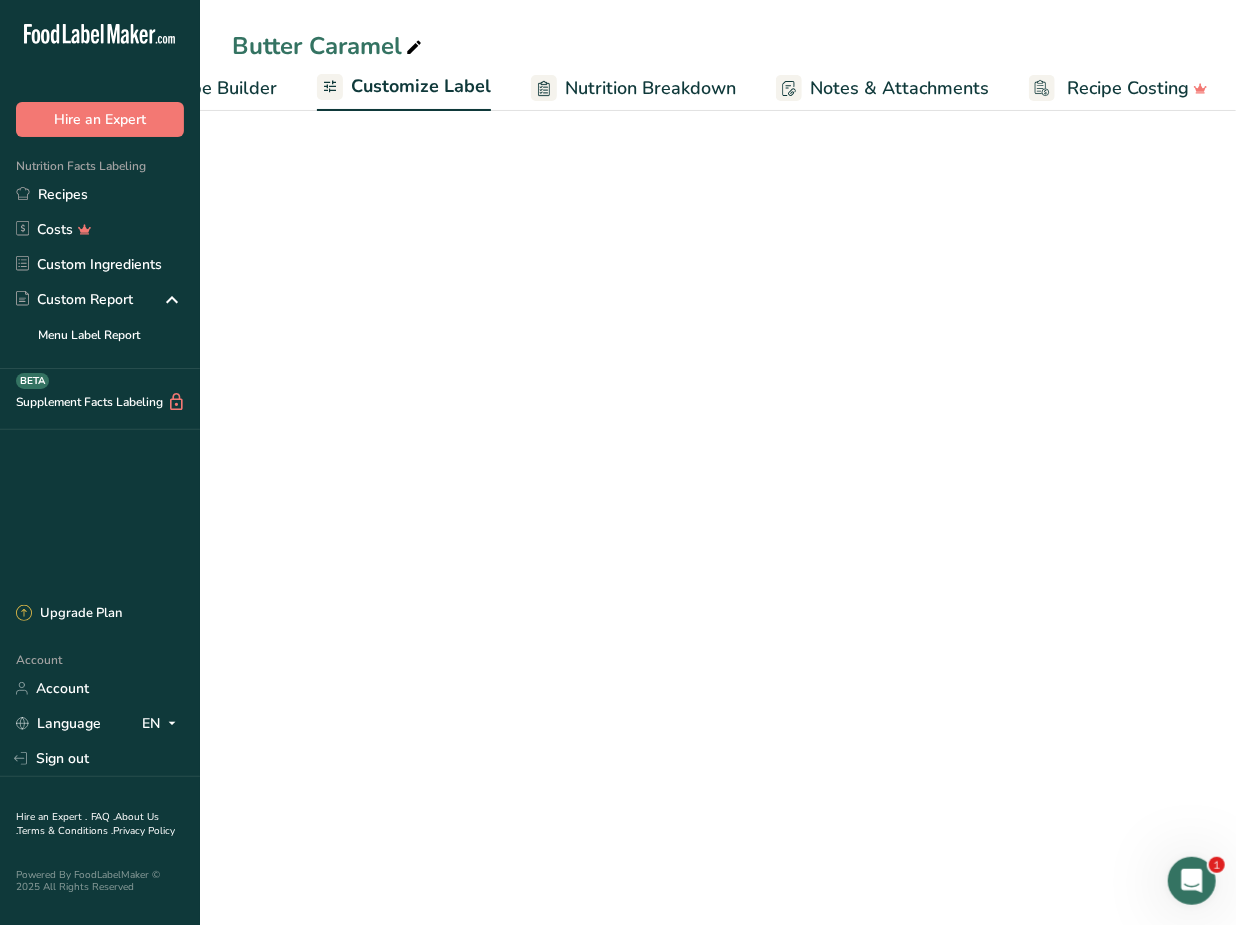 scroll, scrollTop: 0, scrollLeft: 304, axis: horizontal 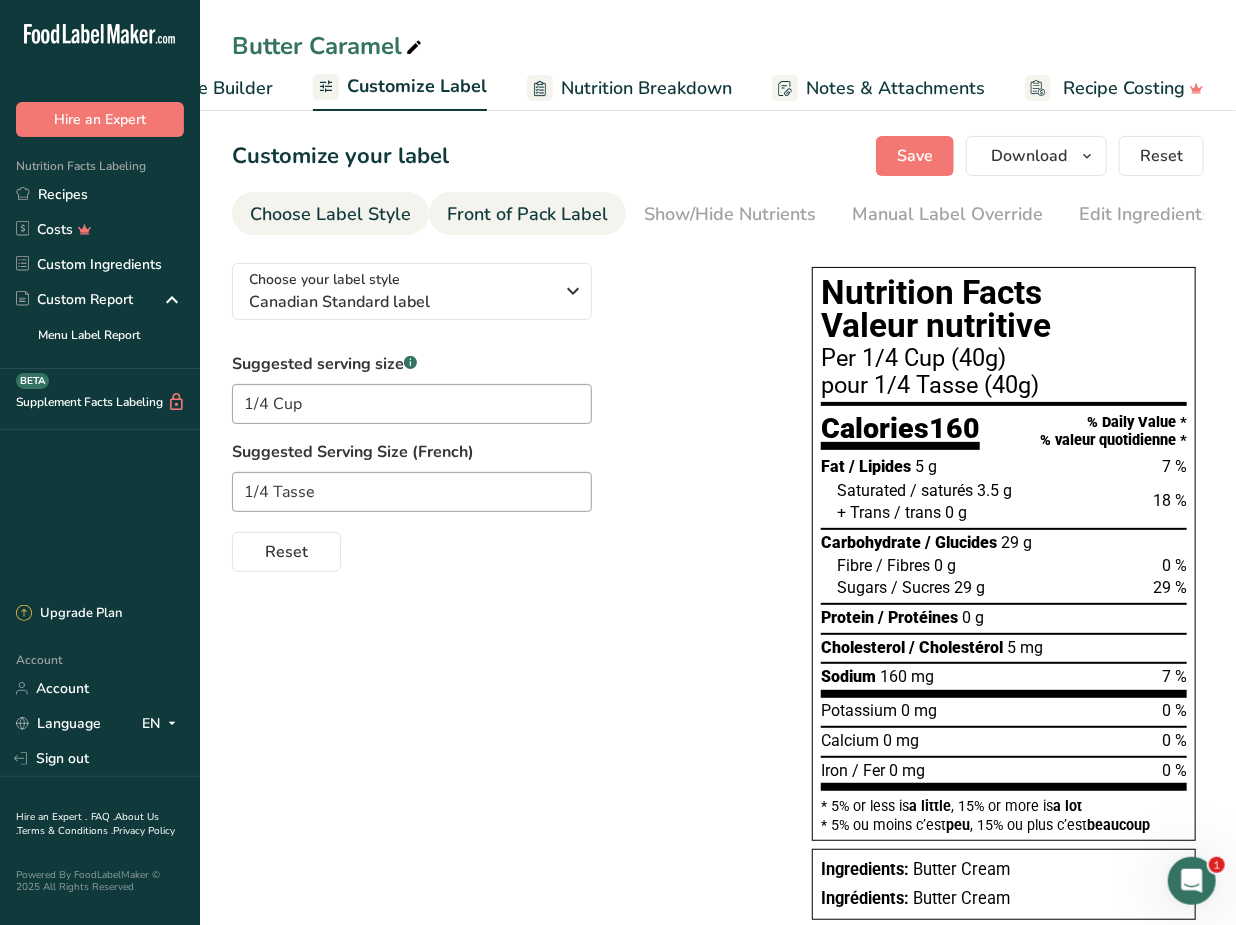 click on "Front of Pack Label" at bounding box center [527, 214] 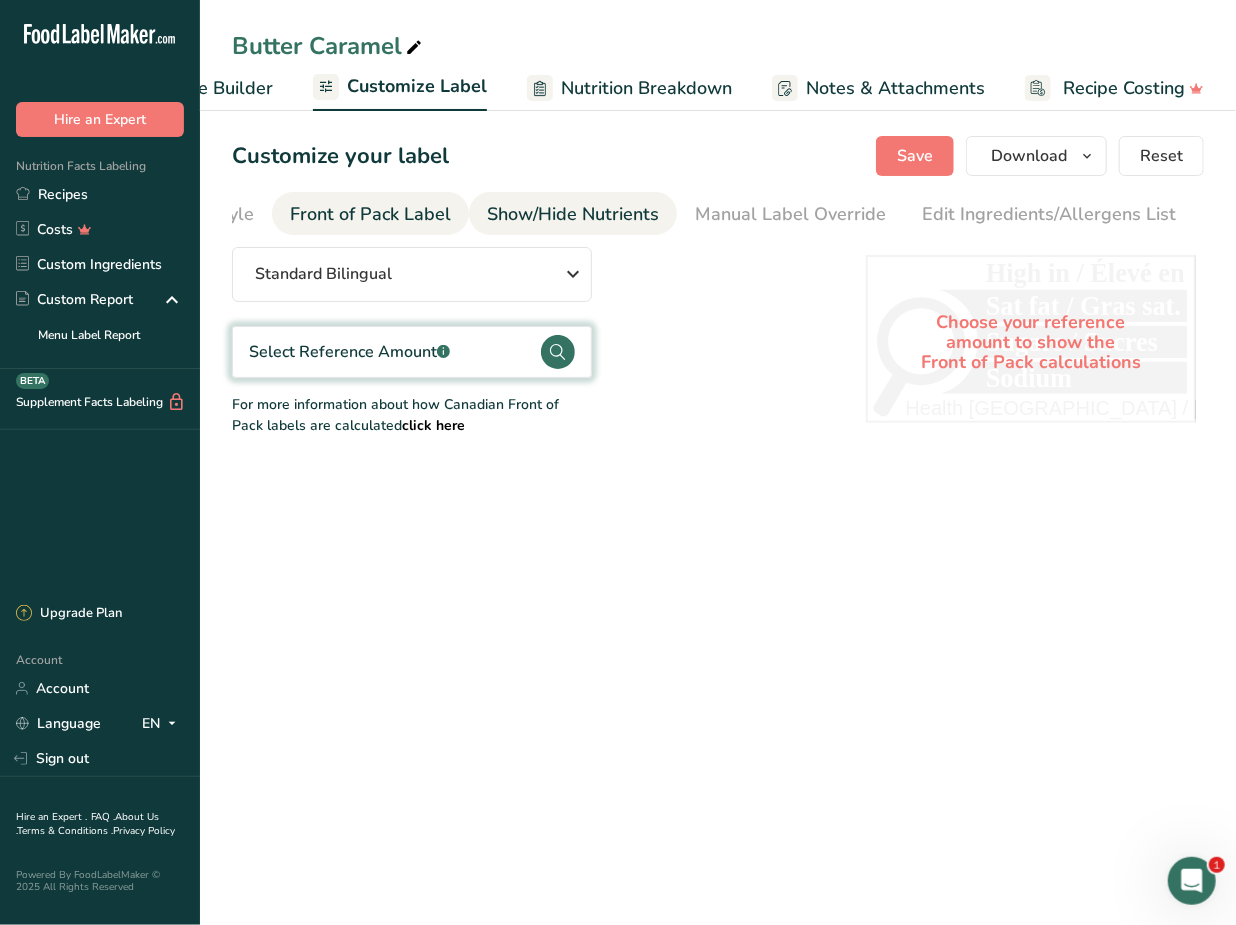 scroll, scrollTop: 0, scrollLeft: 194, axis: horizontal 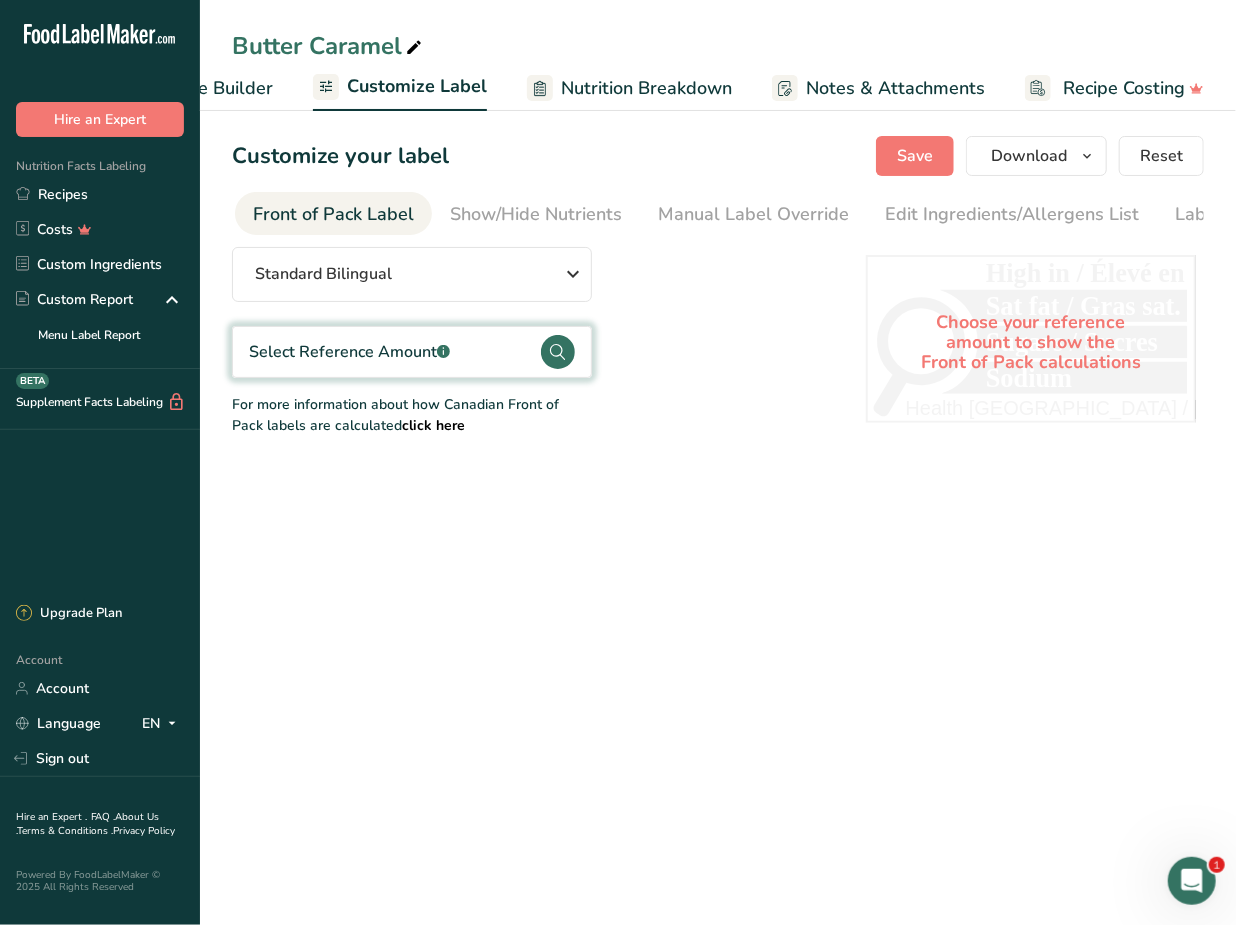 click on "Select Reference Amount
.a-a{fill:#347362;}.b-a{fill:#fff;}" at bounding box center (349, 352) 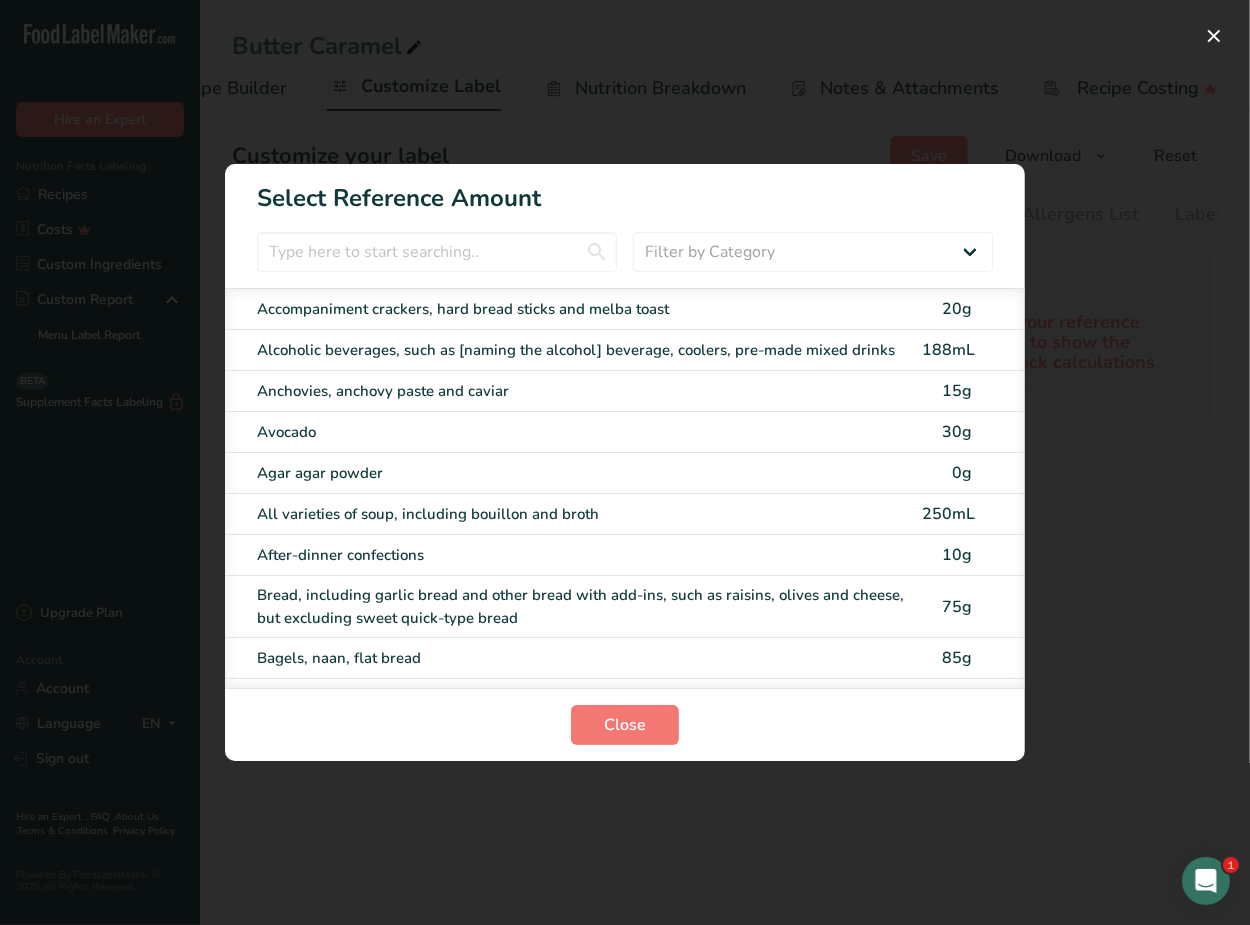 click on "Select Reference Amount
Filter by Category
All
Bakery products and substitutes
Beverages
Cereals, other grain products and substitutes
Dairy products and substitutes
Desserts
Dessert toppings and fillings
Eggs and egg substitutes
Fats and oils
Marine and fresh water animals and substitutes
Fruit and fruit juices
Legumes
Meat, poultry, their products and substitutes
Miscellaneous category
Combination dishes including main dishes
Nuts and seeds
Potatoes, sweet potatoes and yams
Salads
Sauces, dips, gravies and condiments" at bounding box center (625, 462) 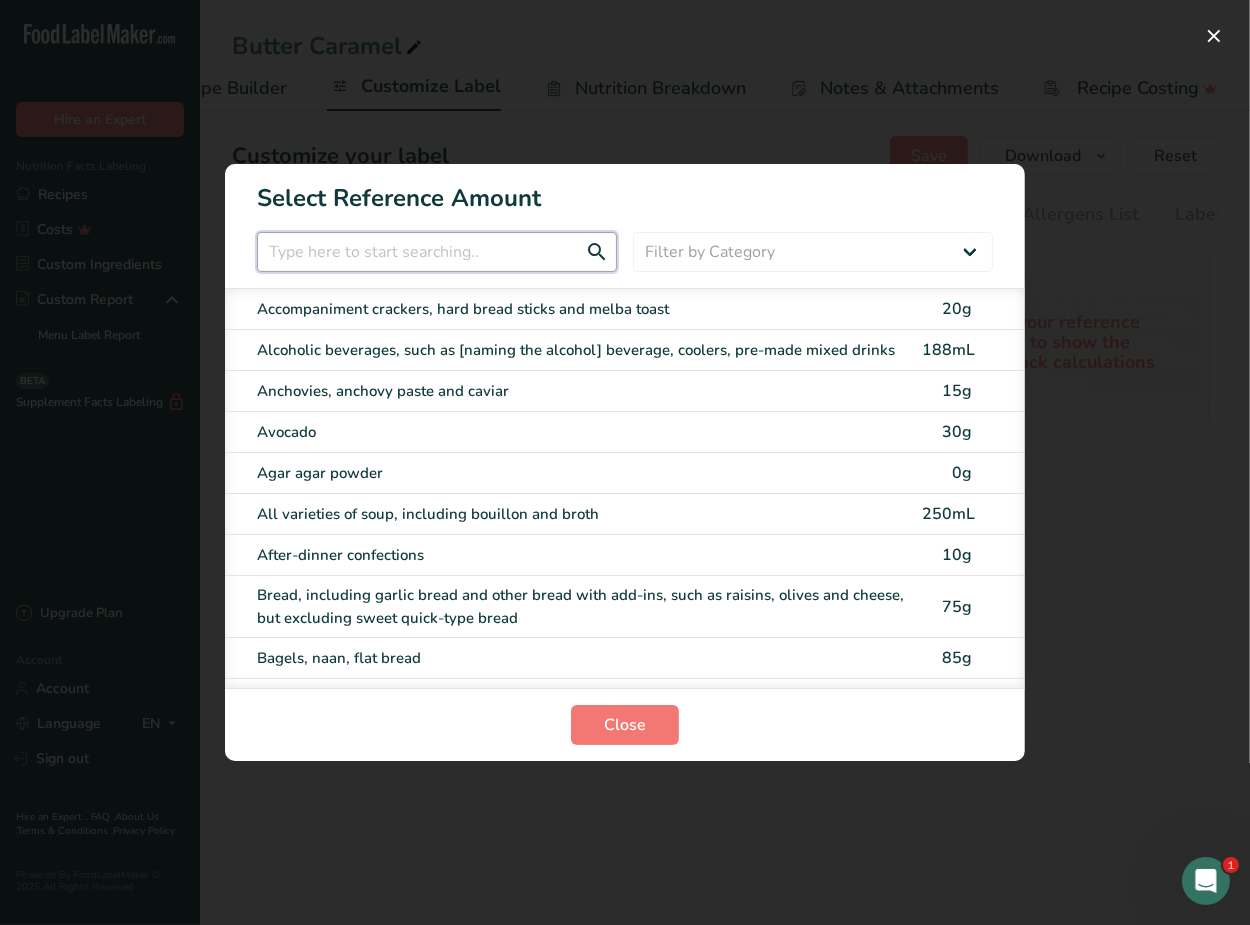 click at bounding box center (437, 252) 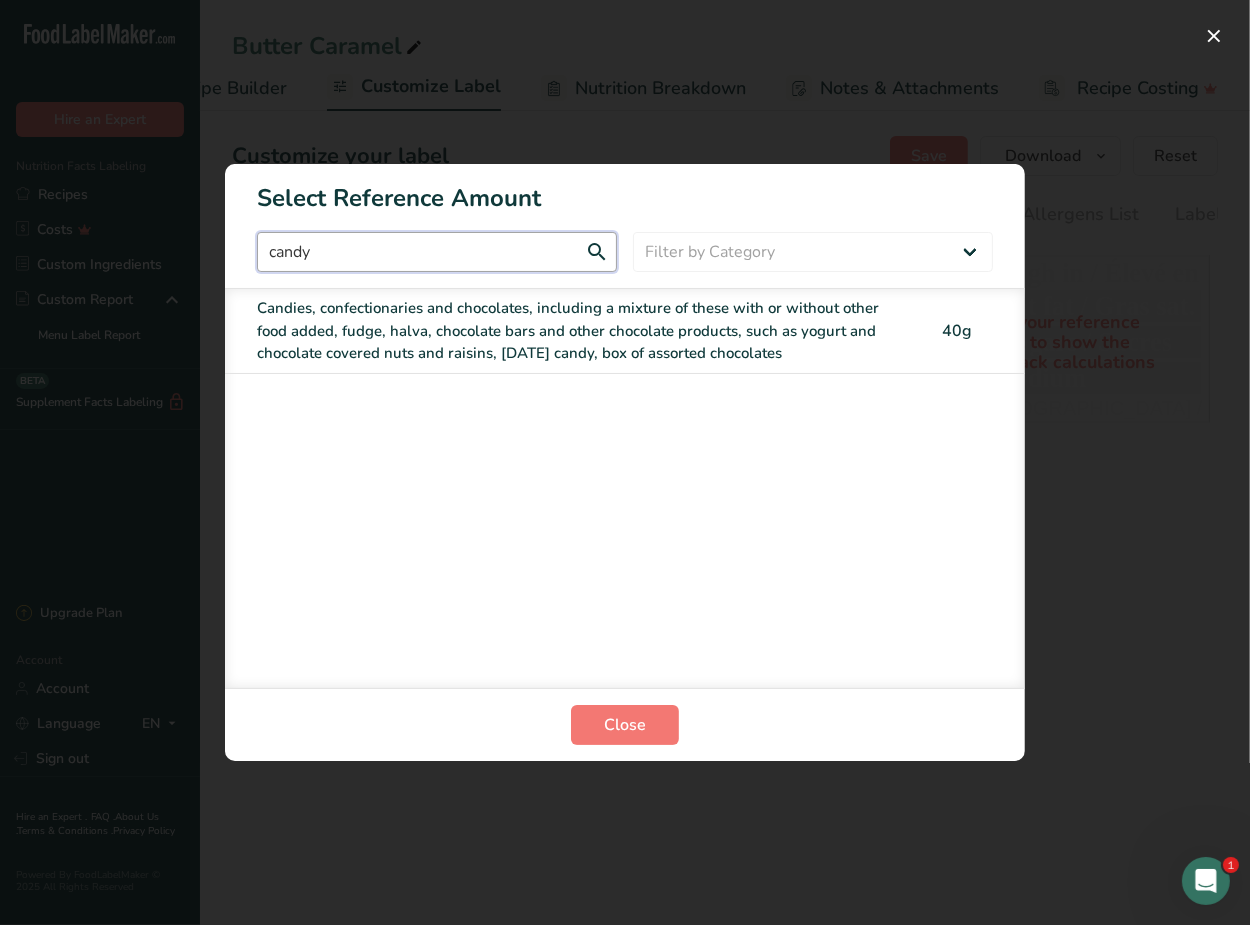 type on "candy" 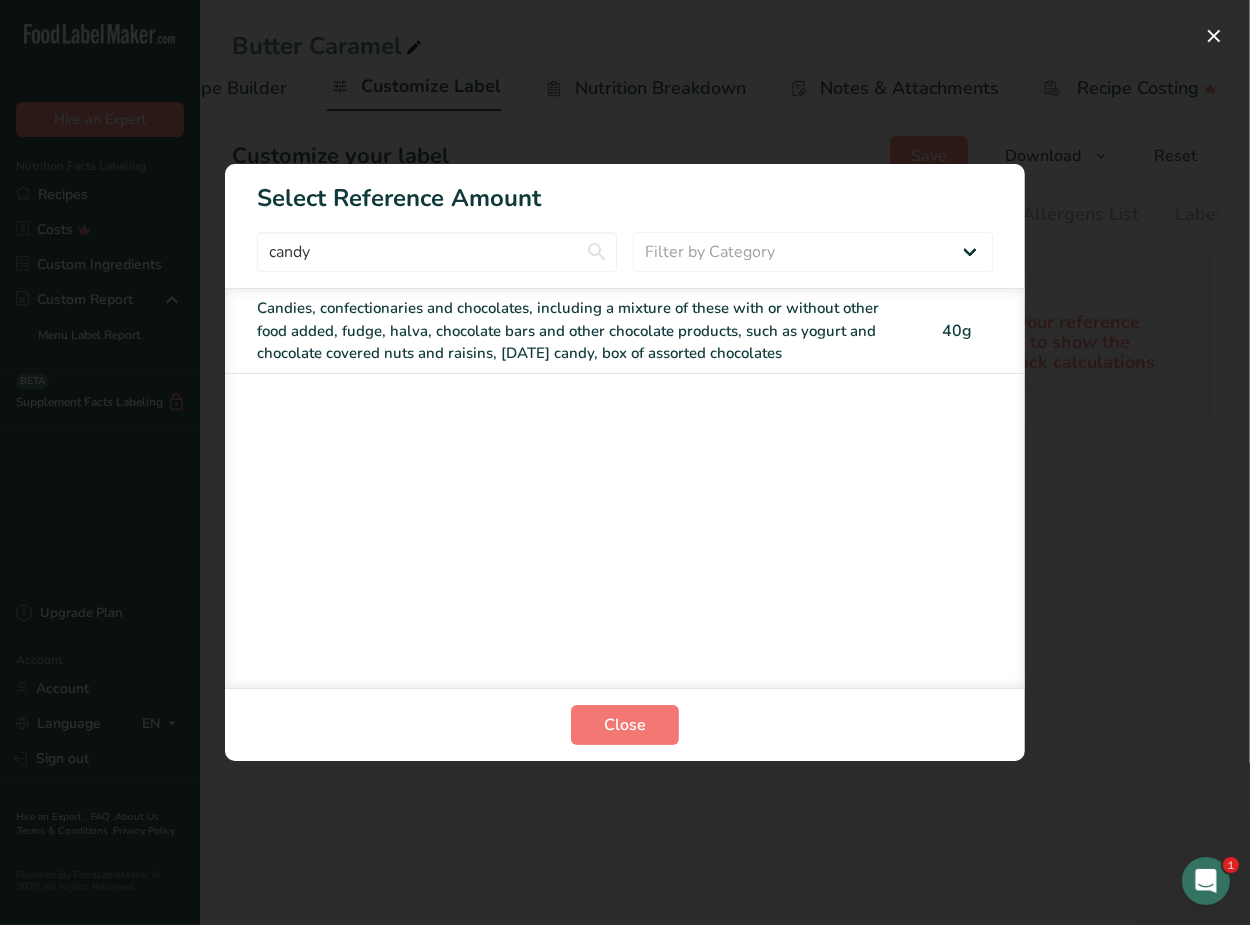 click on "Candies, confectionaries and chocolates, including a mixture of these with or without other food added, fudge, halva, chocolate bars and other chocolate products, such as yogurt and chocolate covered nuts and raisins, [DATE] candy, box of assorted chocolates" at bounding box center [583, 331] 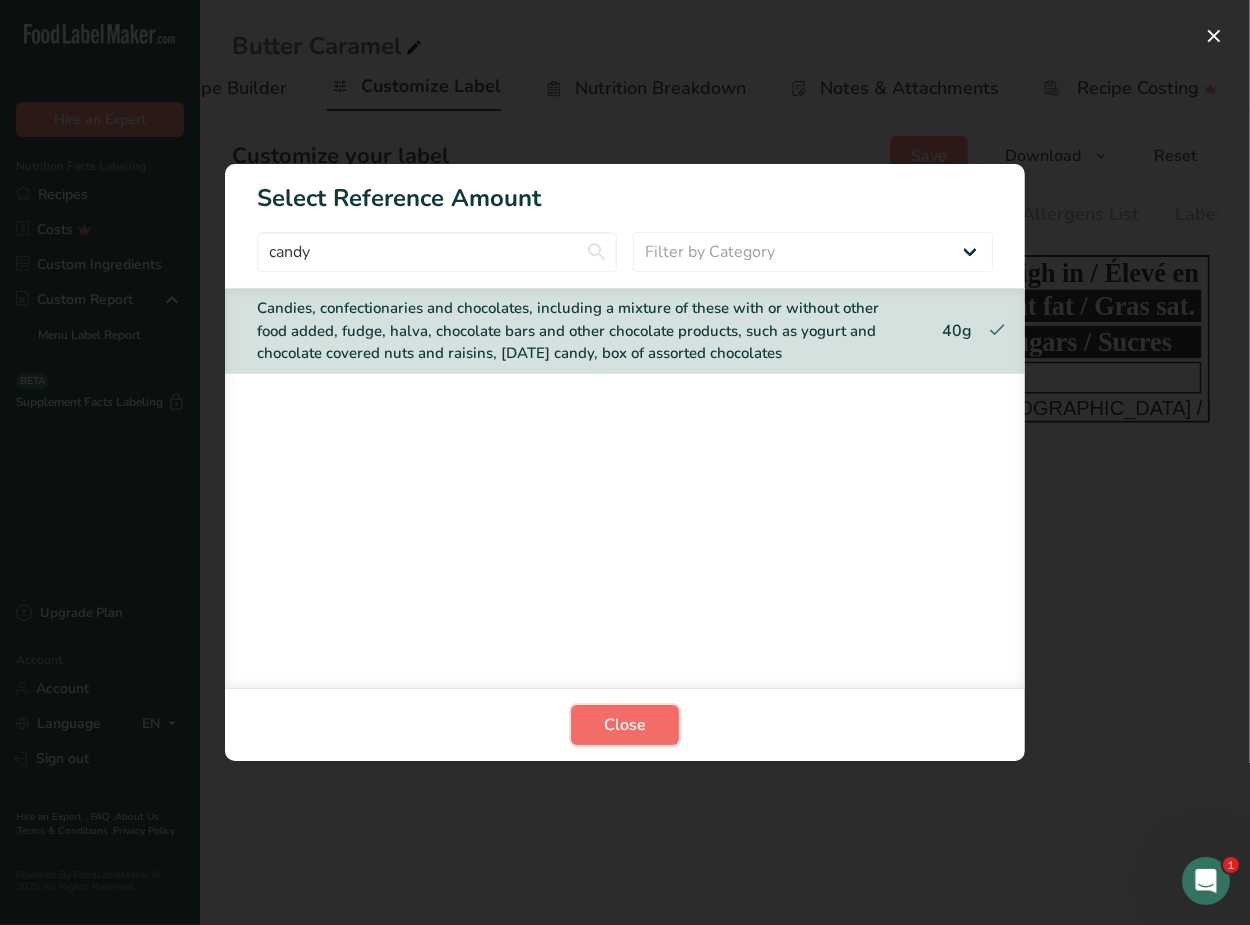 drag, startPoint x: 615, startPoint y: 727, endPoint x: 638, endPoint y: 713, distance: 26.925823 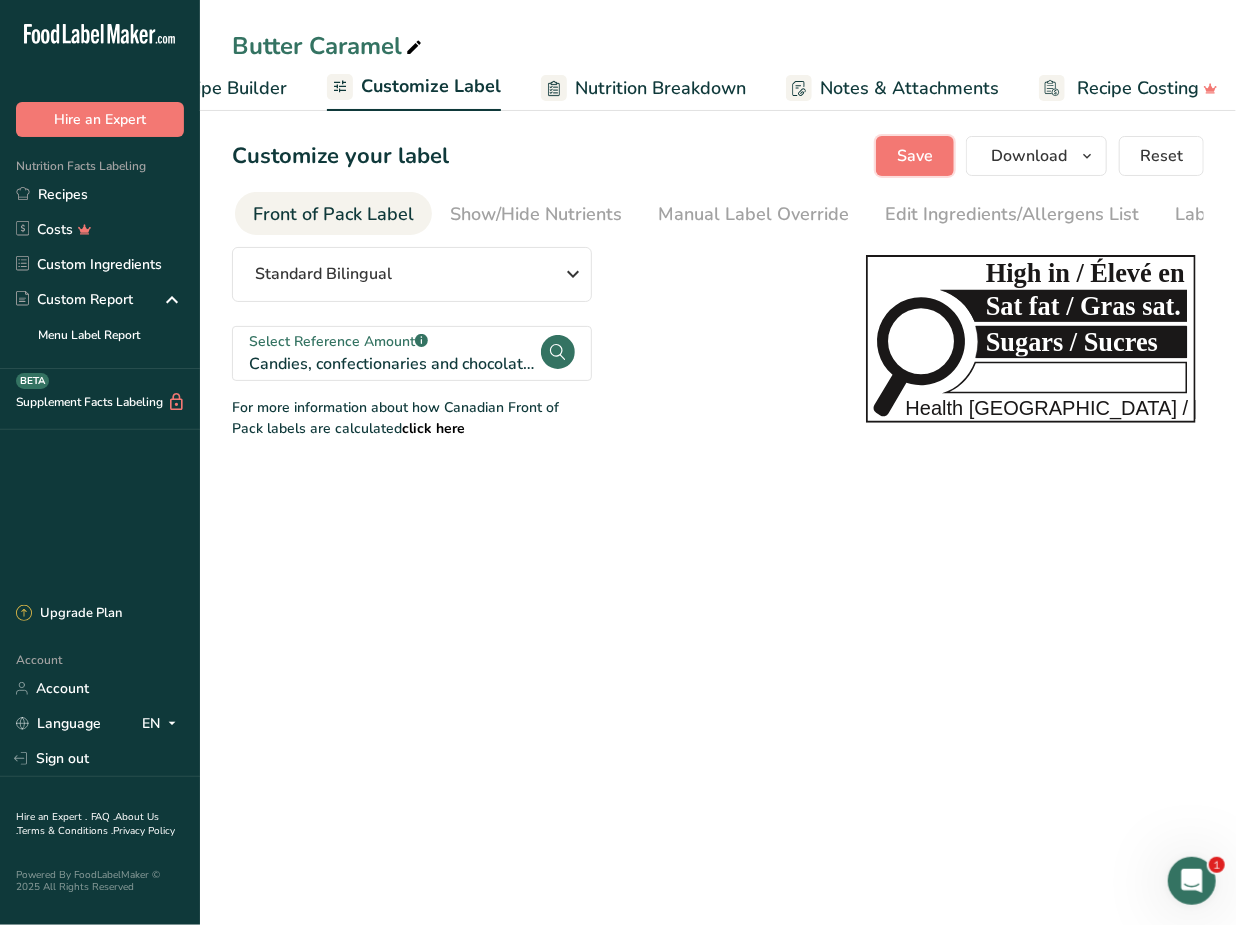 click on "Save" at bounding box center [915, 156] 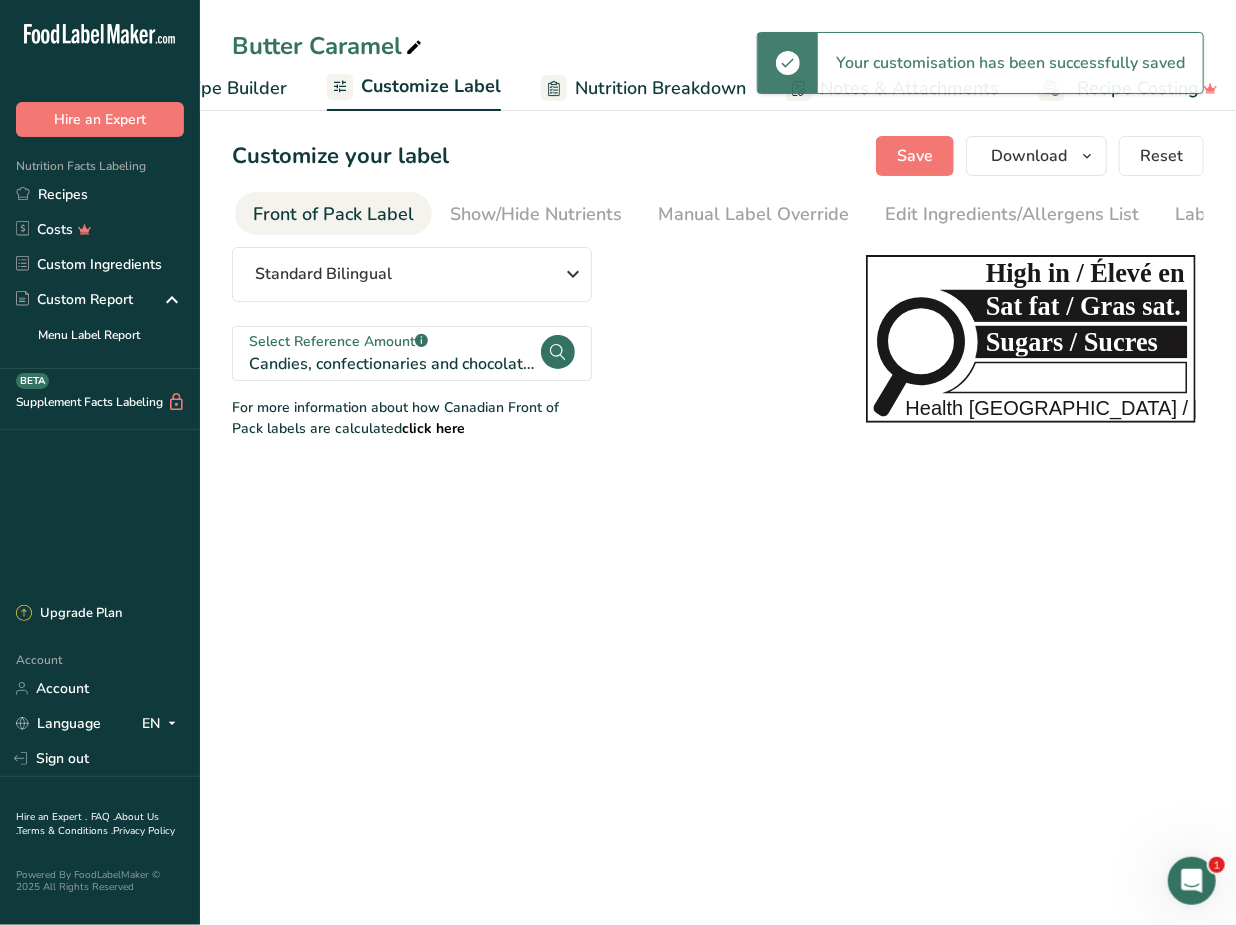 click at bounding box center [554, 88] 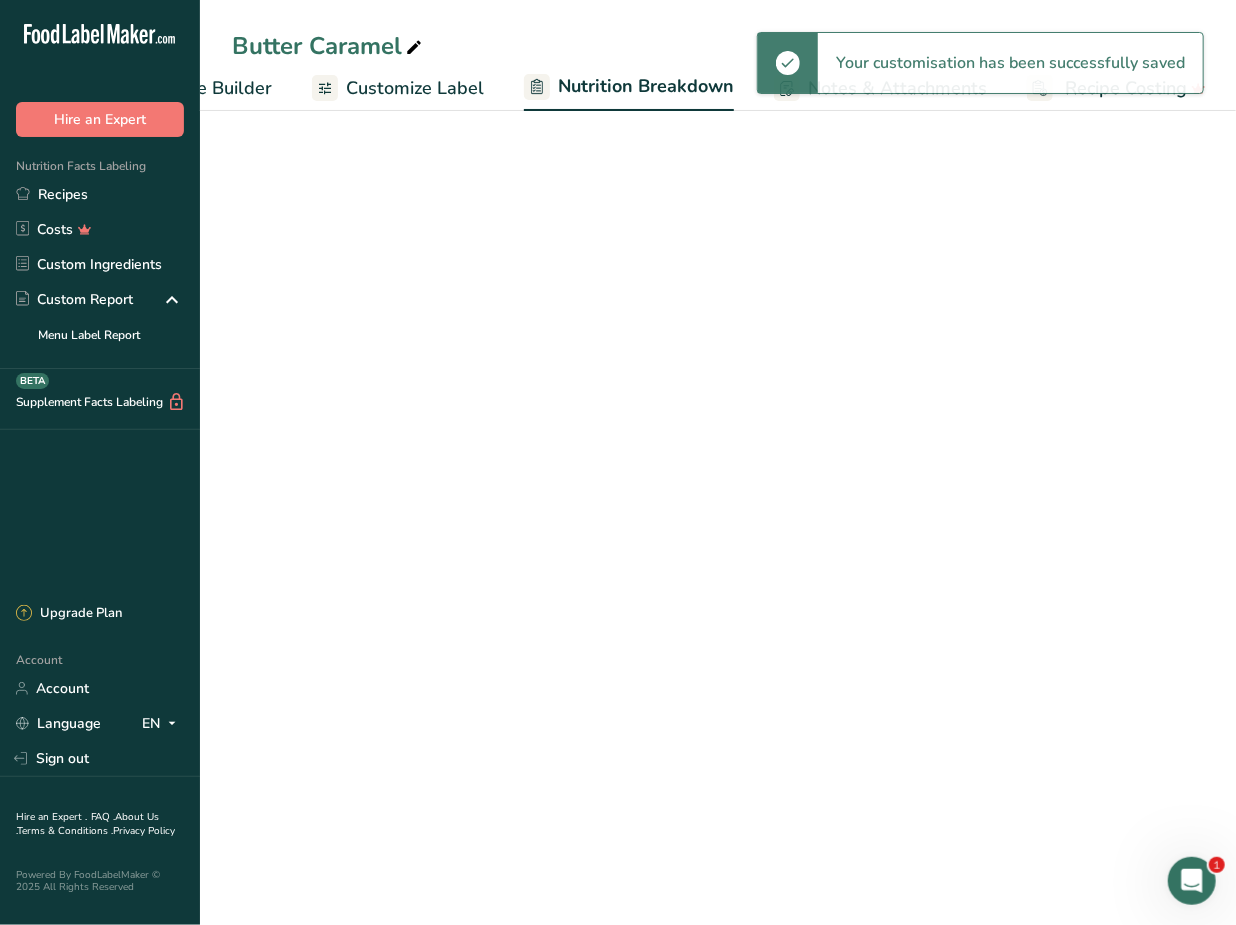 select on "Calories" 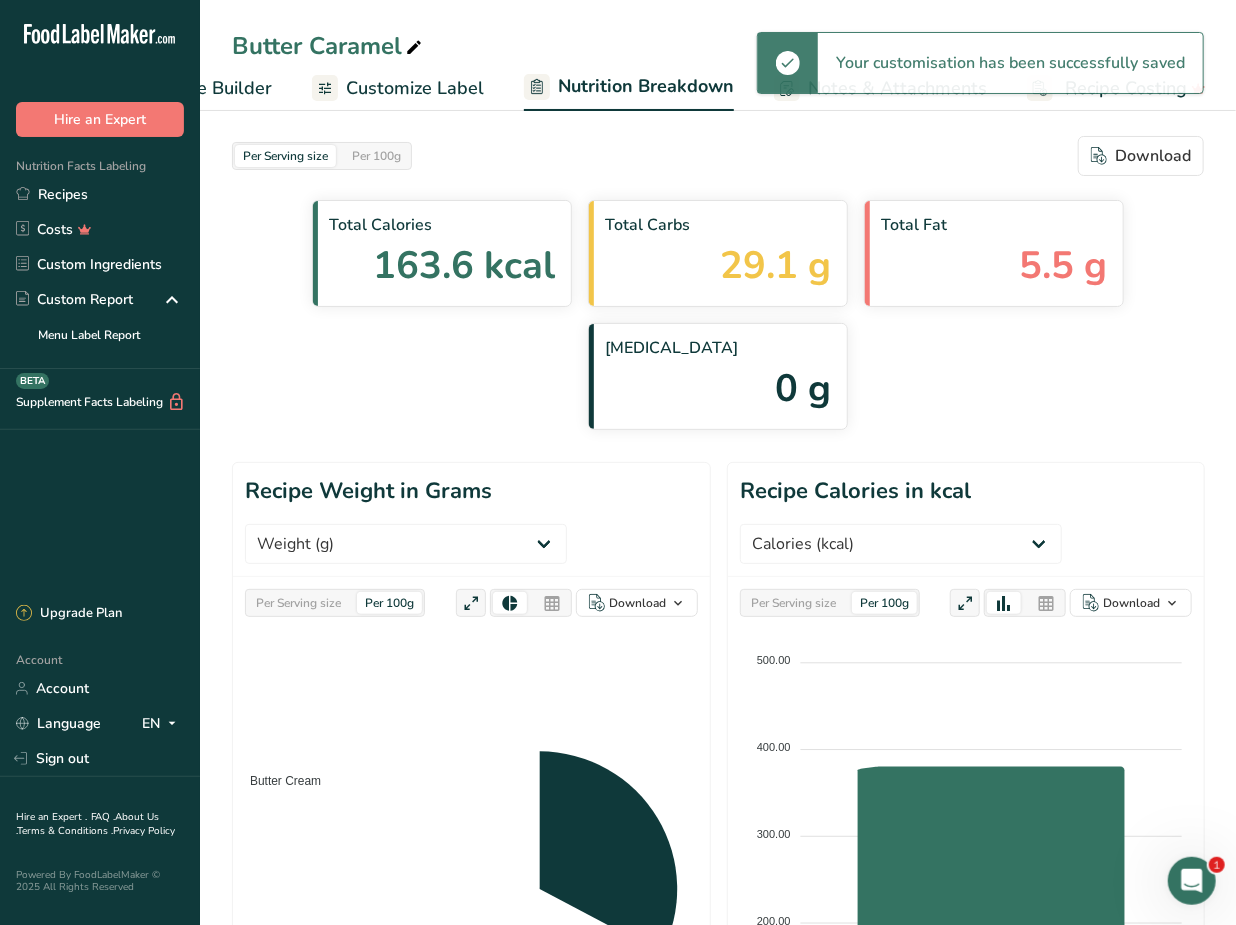 click on "Recipe Builder" at bounding box center [212, 88] 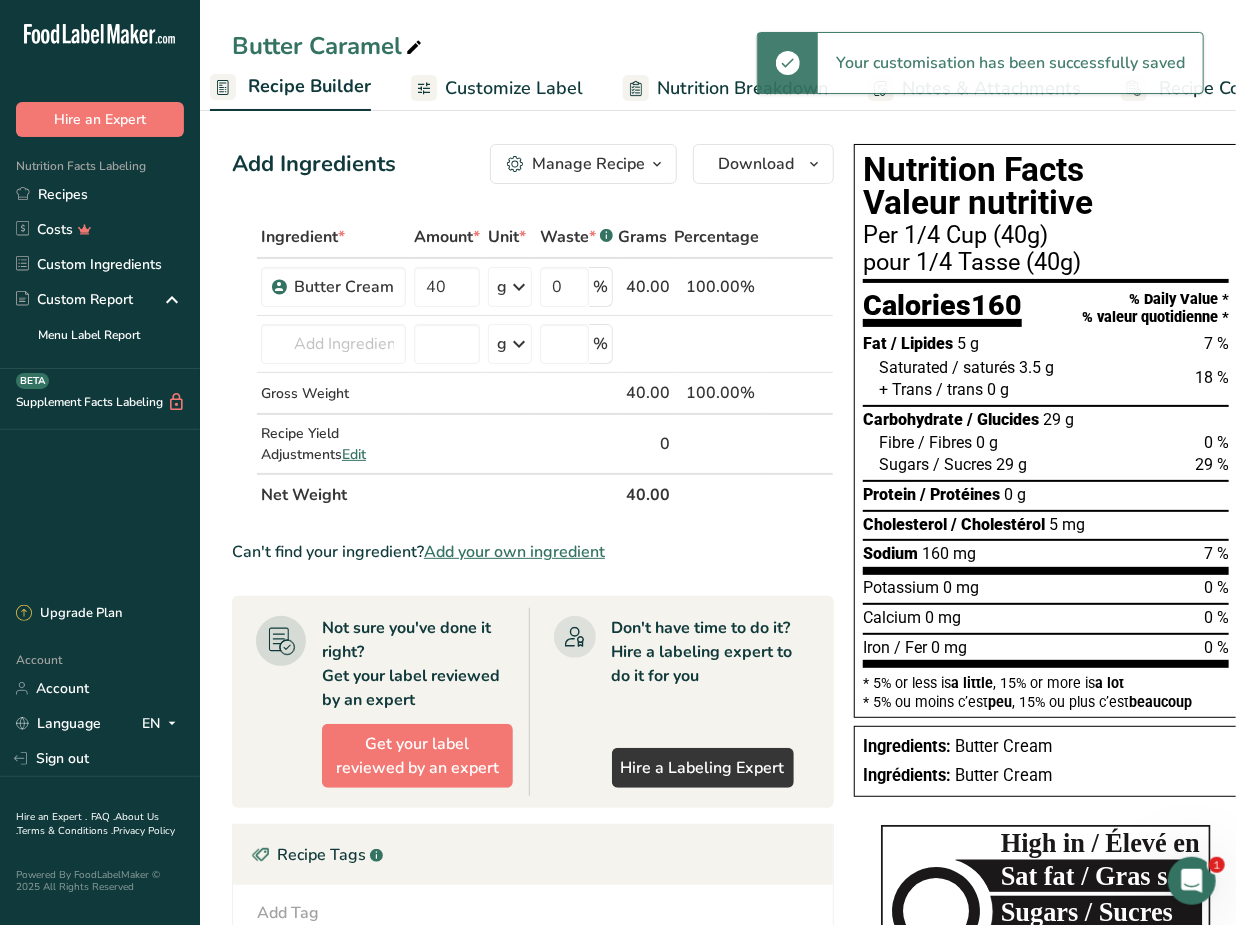 scroll, scrollTop: 0, scrollLeft: 192, axis: horizontal 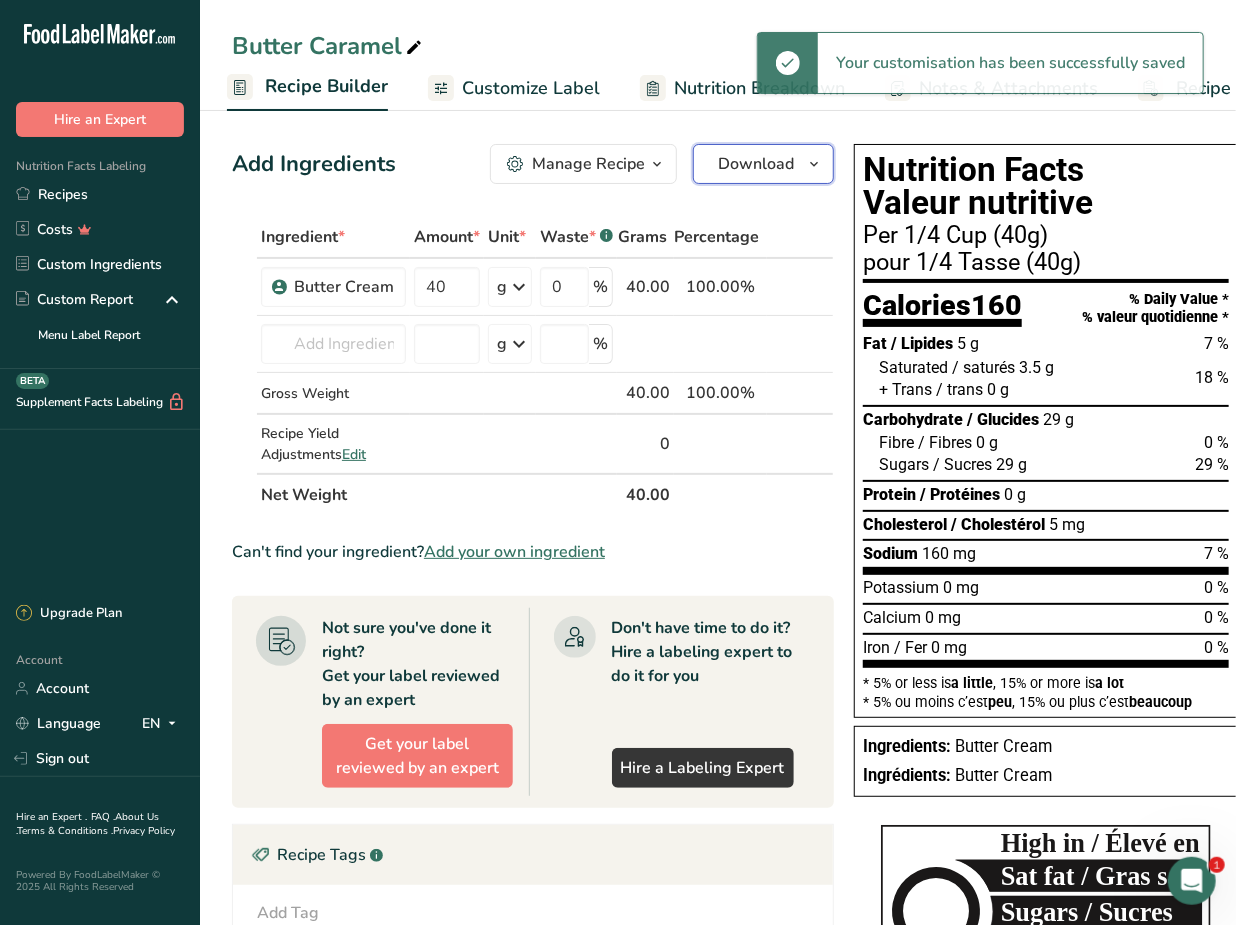 click on "Download" at bounding box center (763, 164) 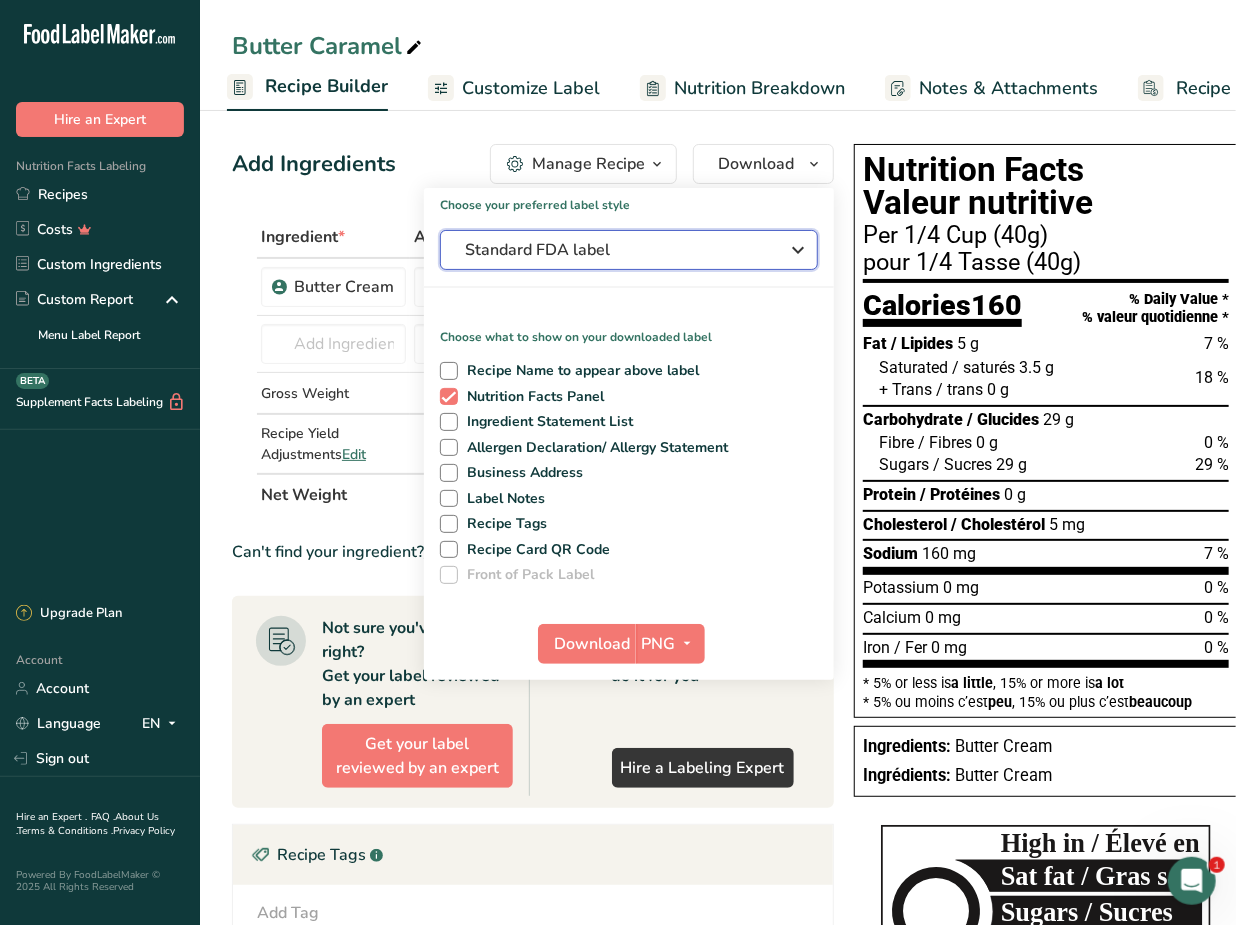 click on "Standard FDA label" at bounding box center (615, 250) 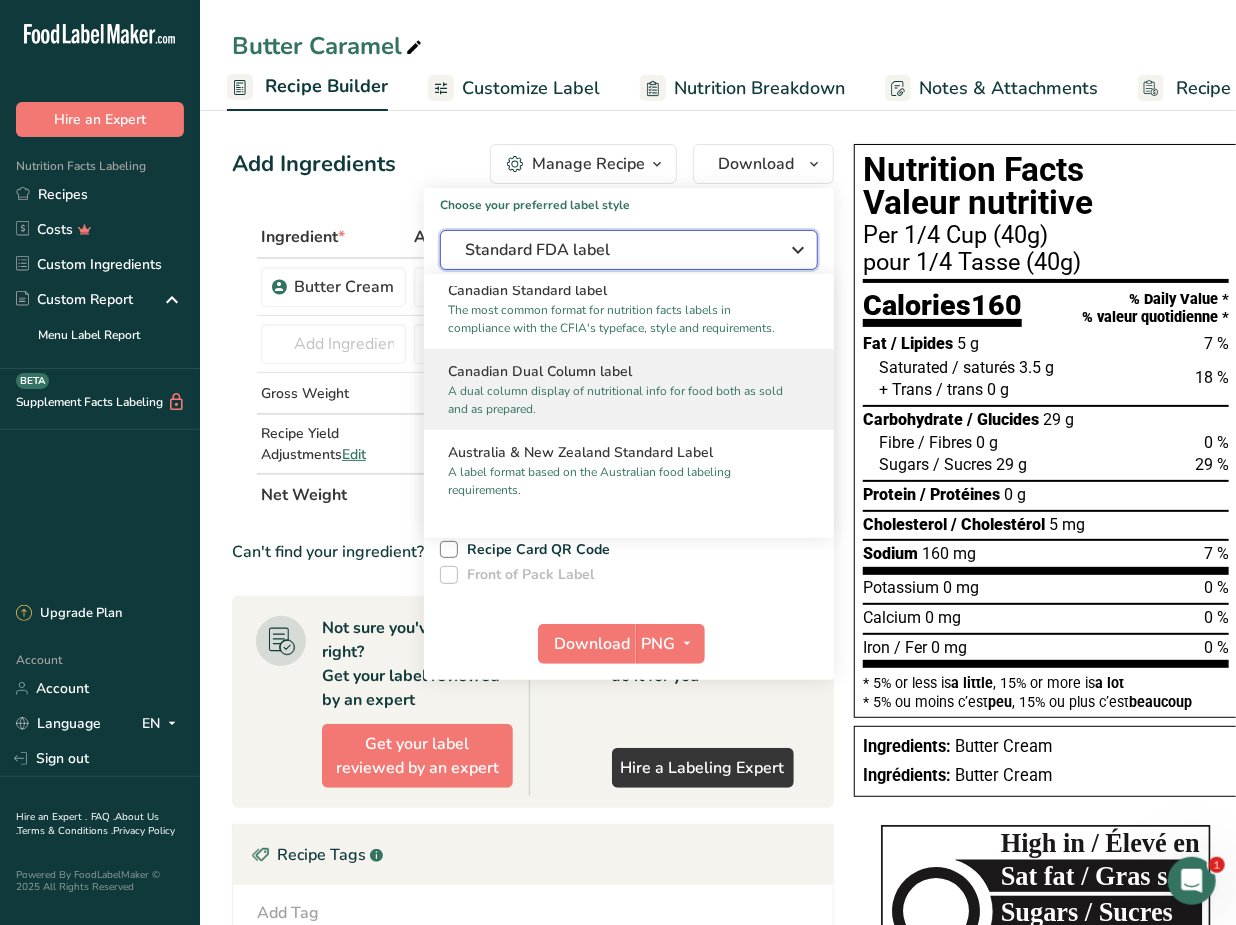scroll, scrollTop: 818, scrollLeft: 0, axis: vertical 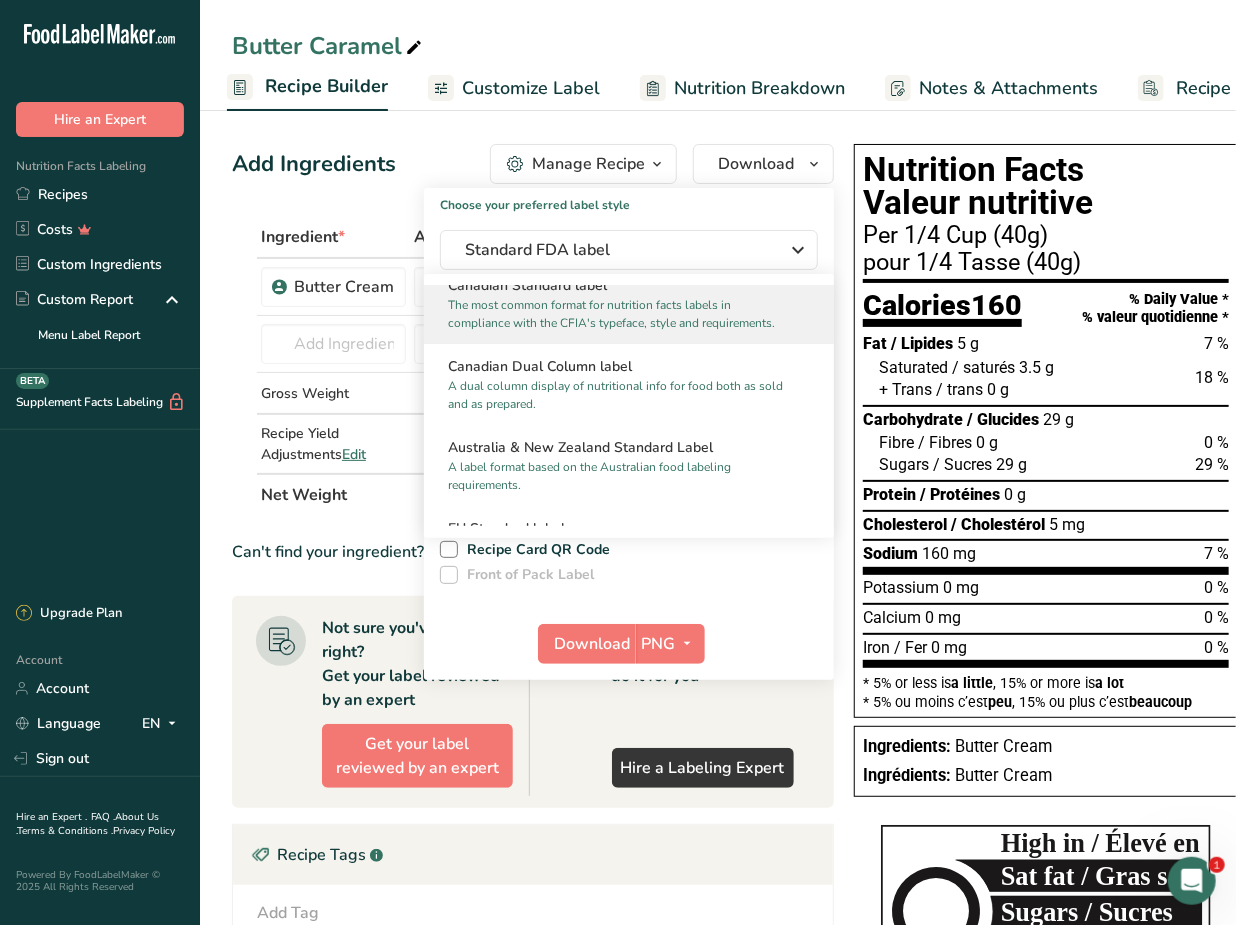click on "The most common format for nutrition facts labels in compliance with the CFIA's typeface, style and requirements." at bounding box center (620, 314) 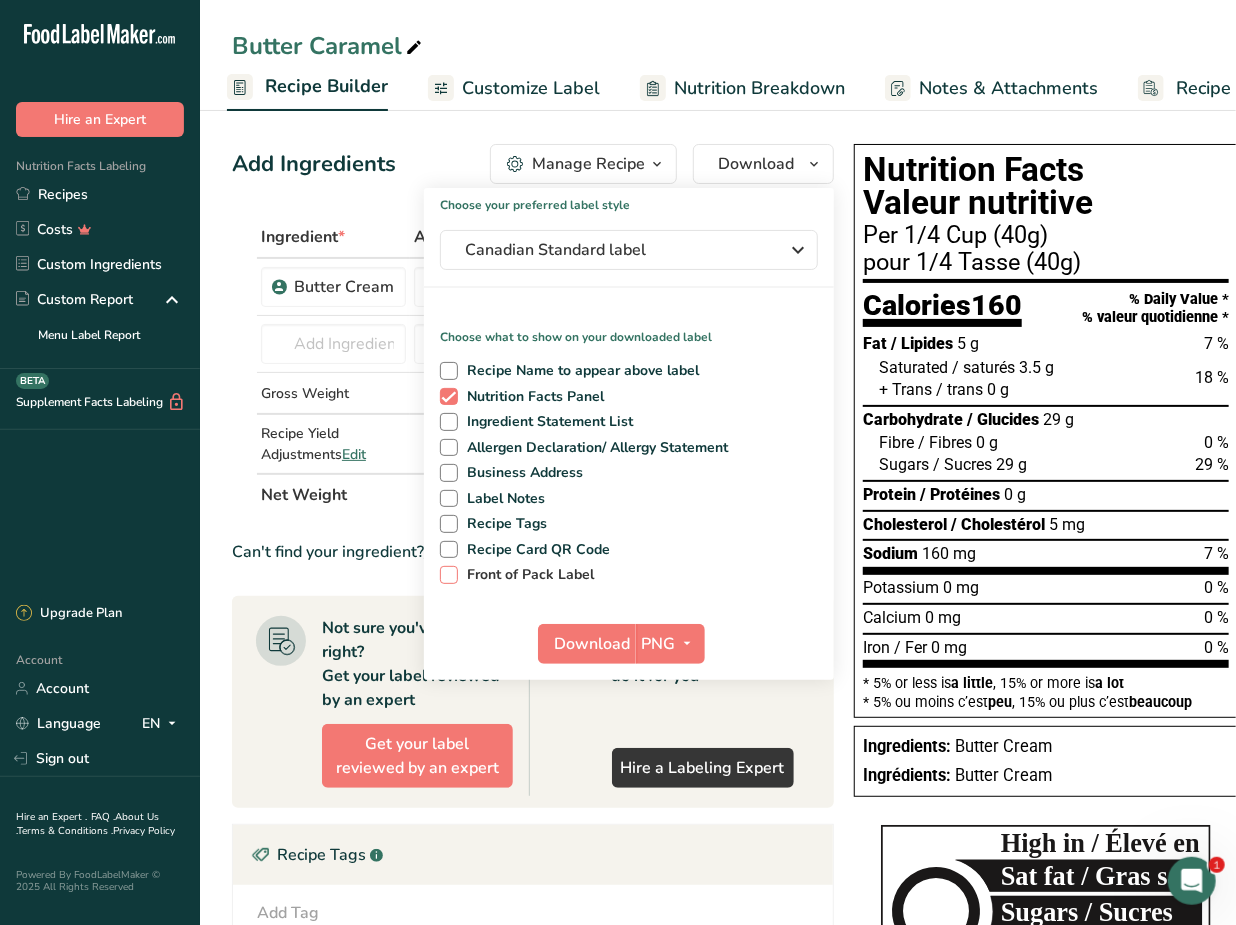 click on "Front of Pack Label" at bounding box center (526, 575) 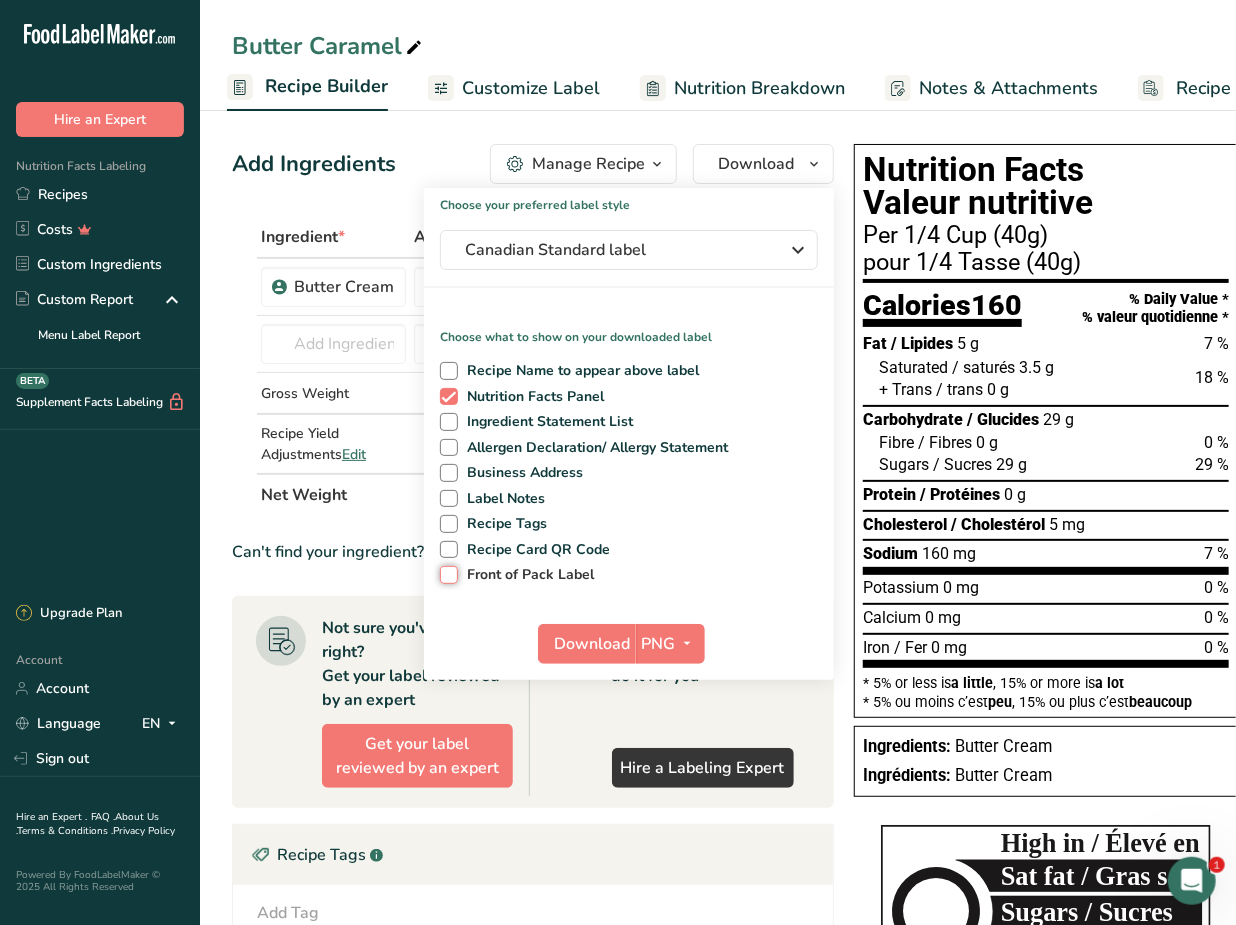 click on "Front of Pack Label" at bounding box center (446, 574) 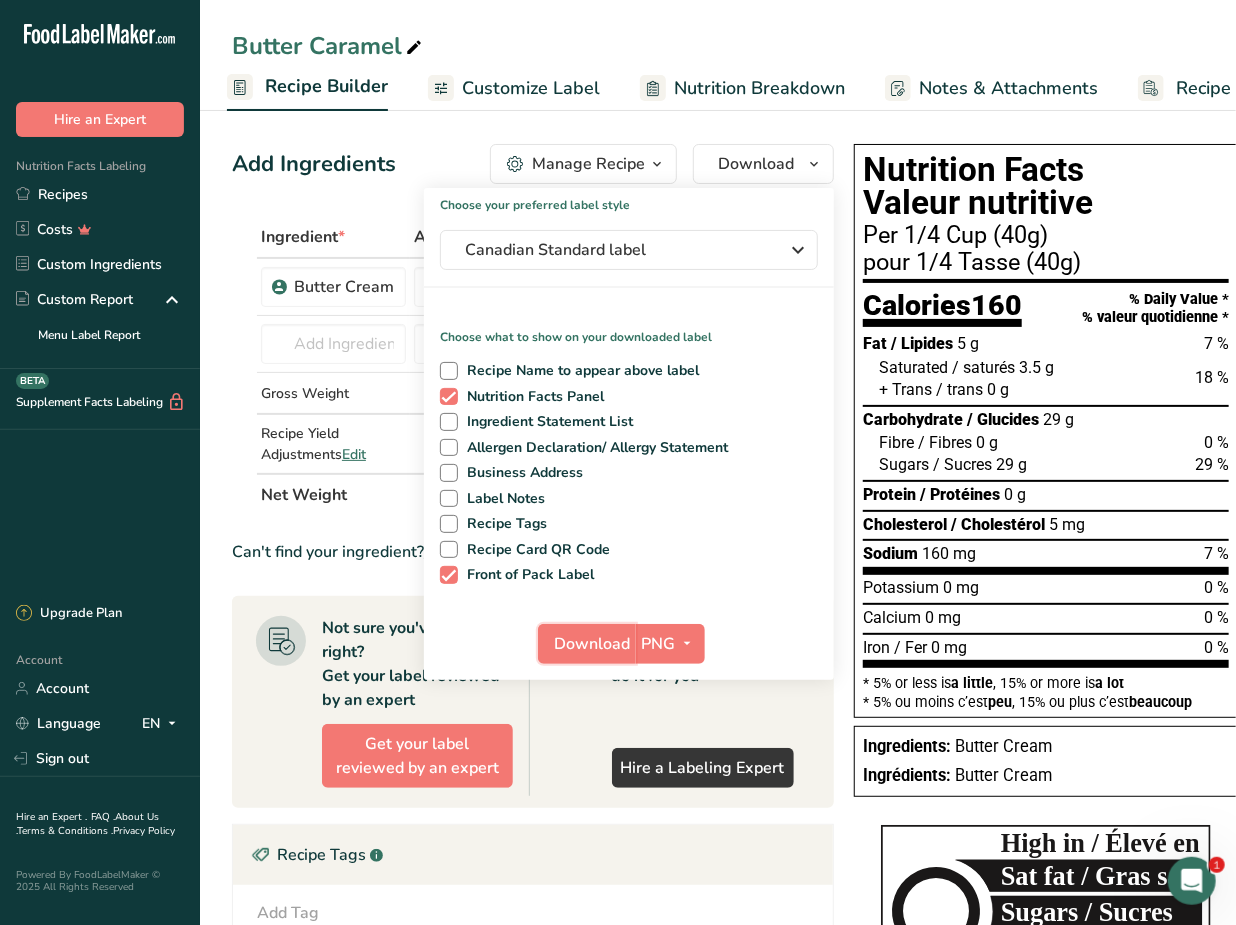 click on "Download" at bounding box center (593, 644) 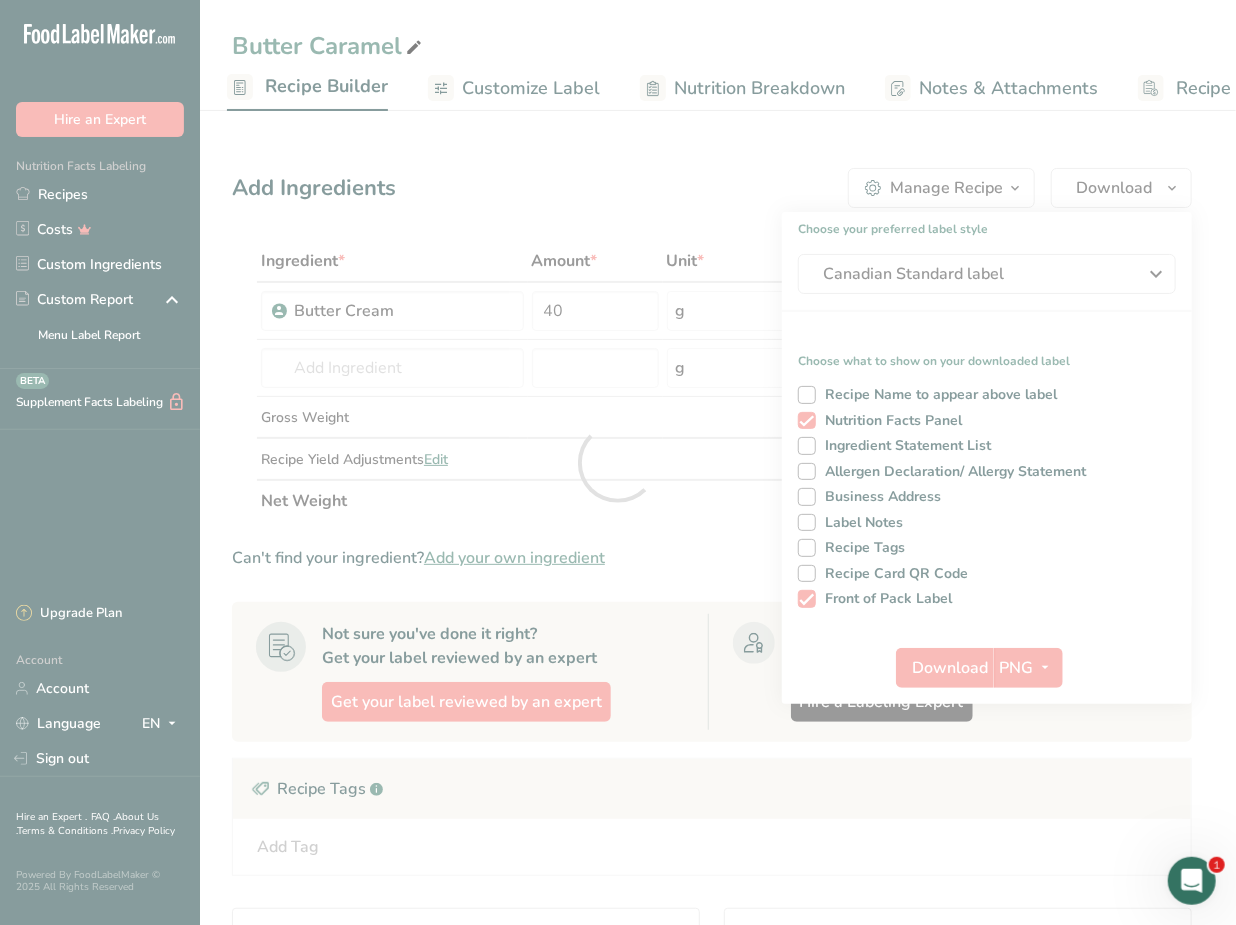 scroll, scrollTop: 0, scrollLeft: 0, axis: both 